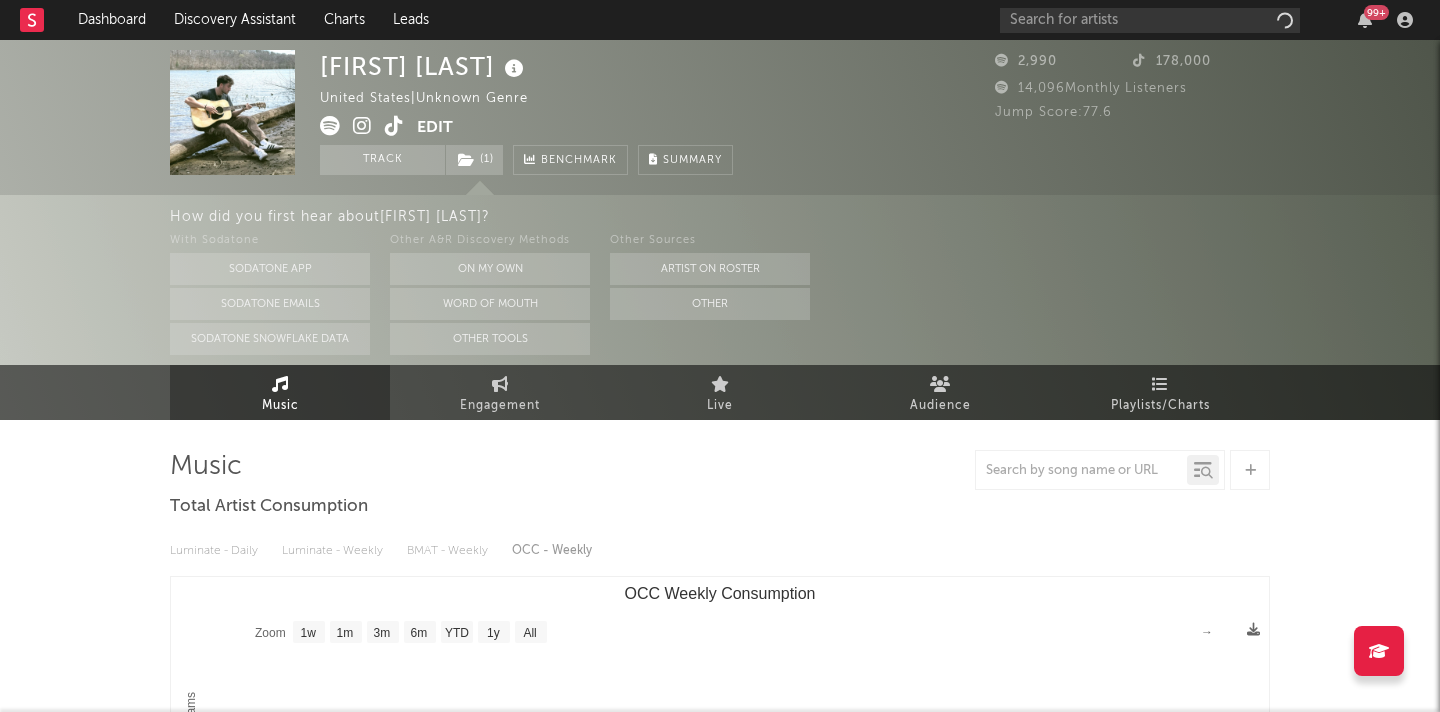 select on "1w" 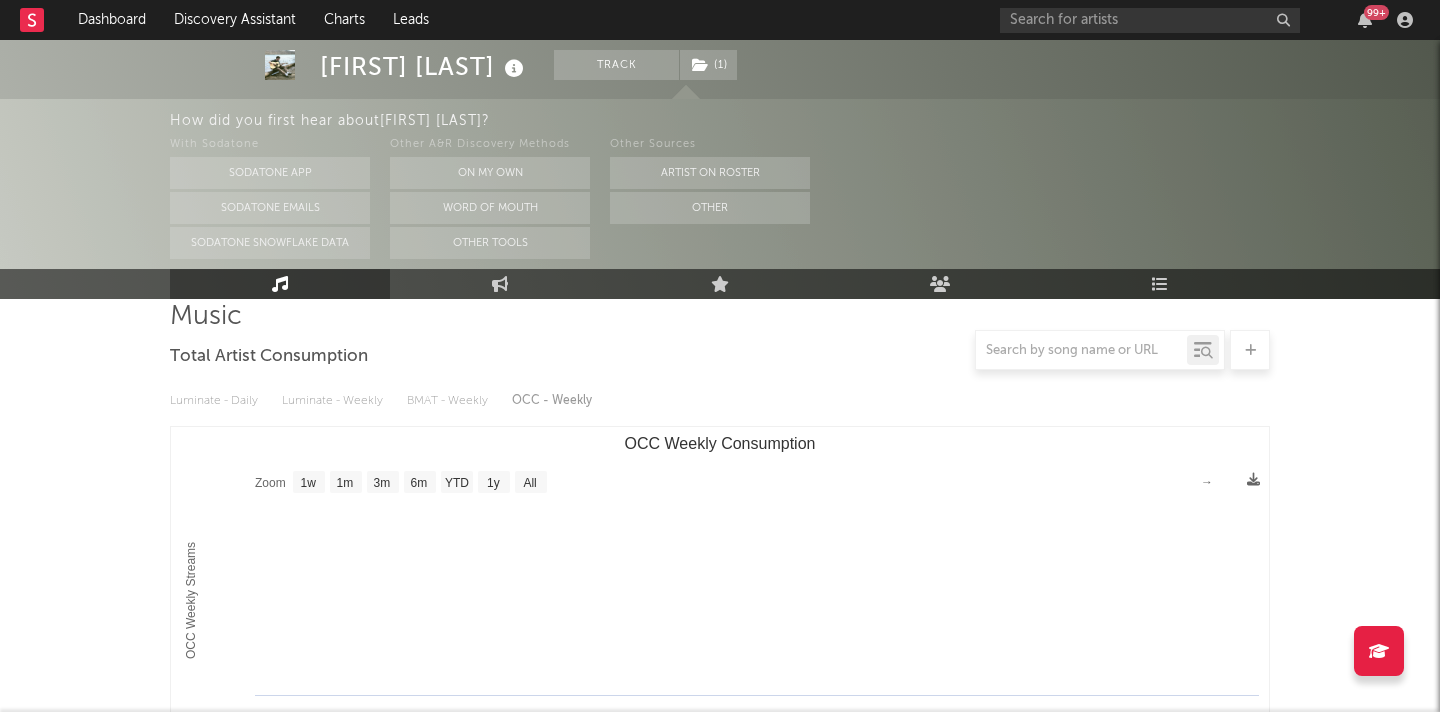 scroll, scrollTop: 0, scrollLeft: 0, axis: both 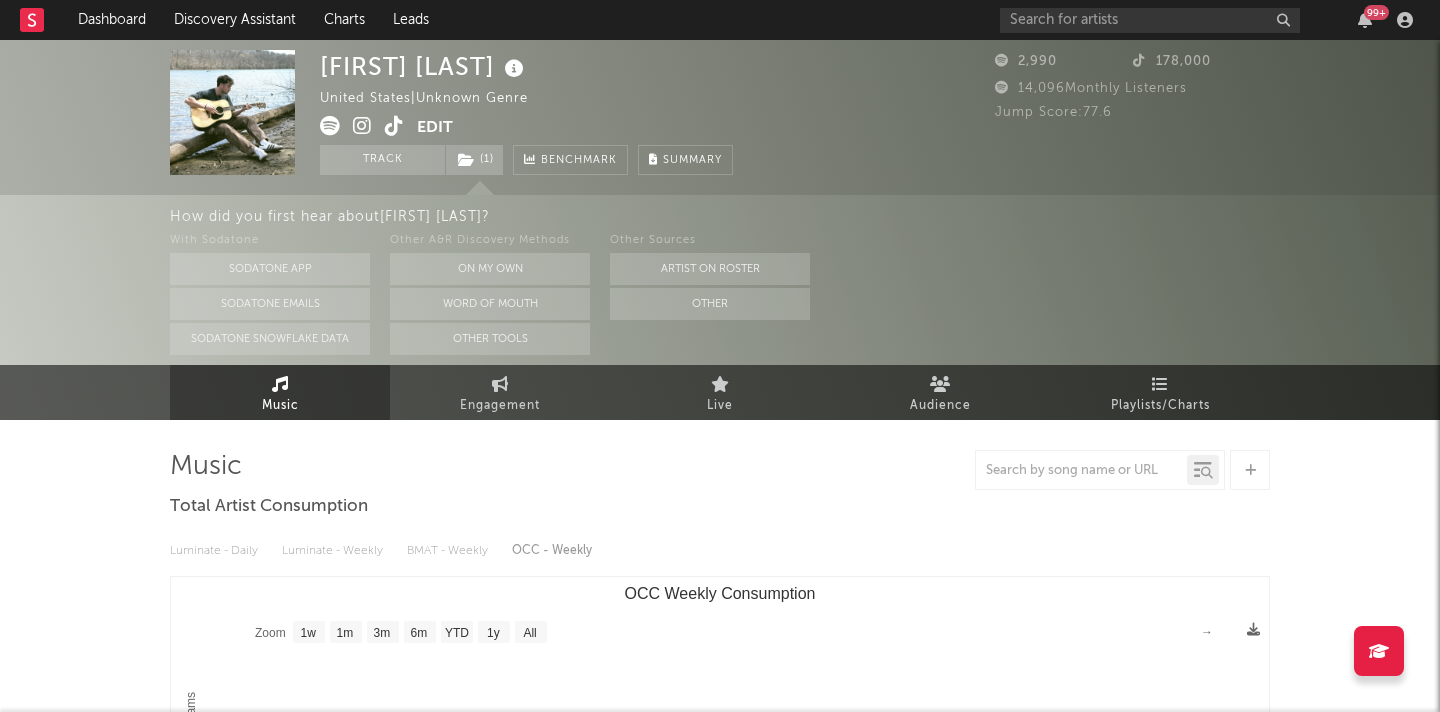 click at bounding box center [394, 126] 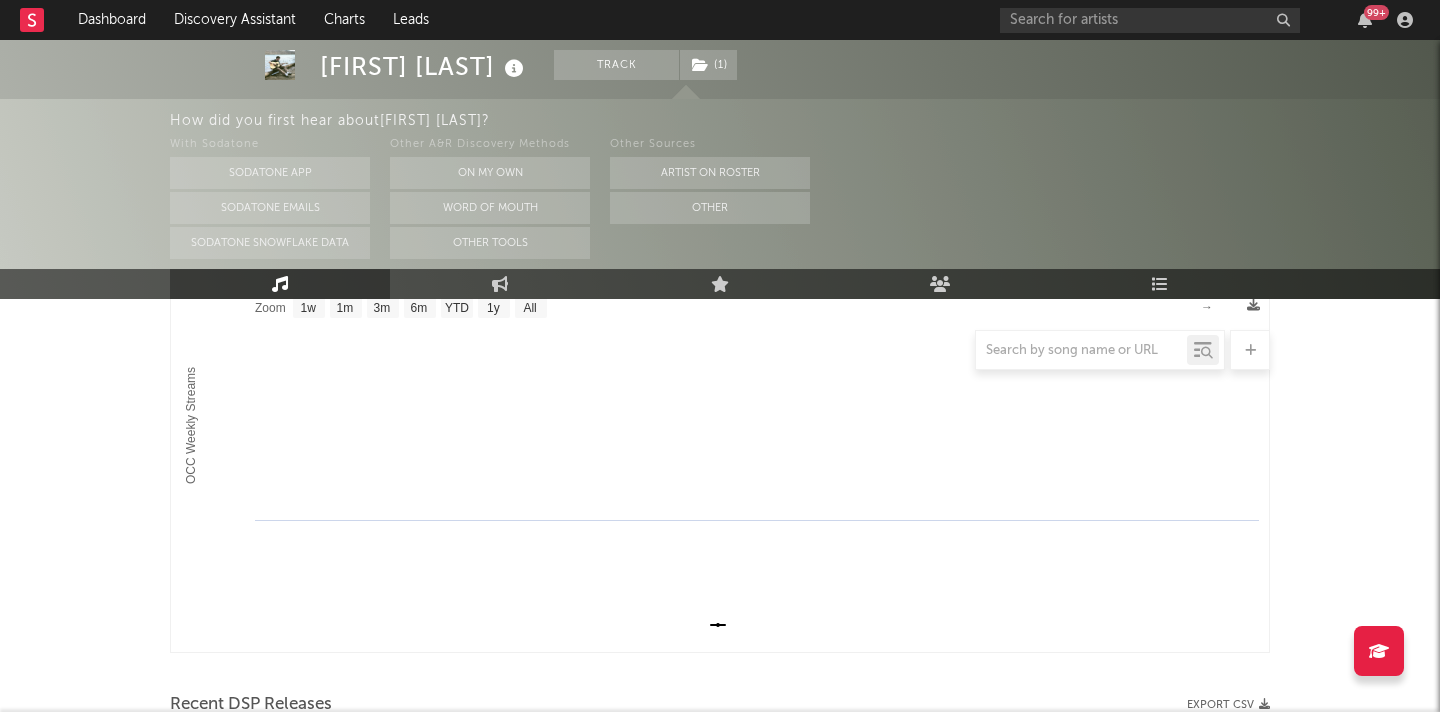 scroll, scrollTop: 0, scrollLeft: 0, axis: both 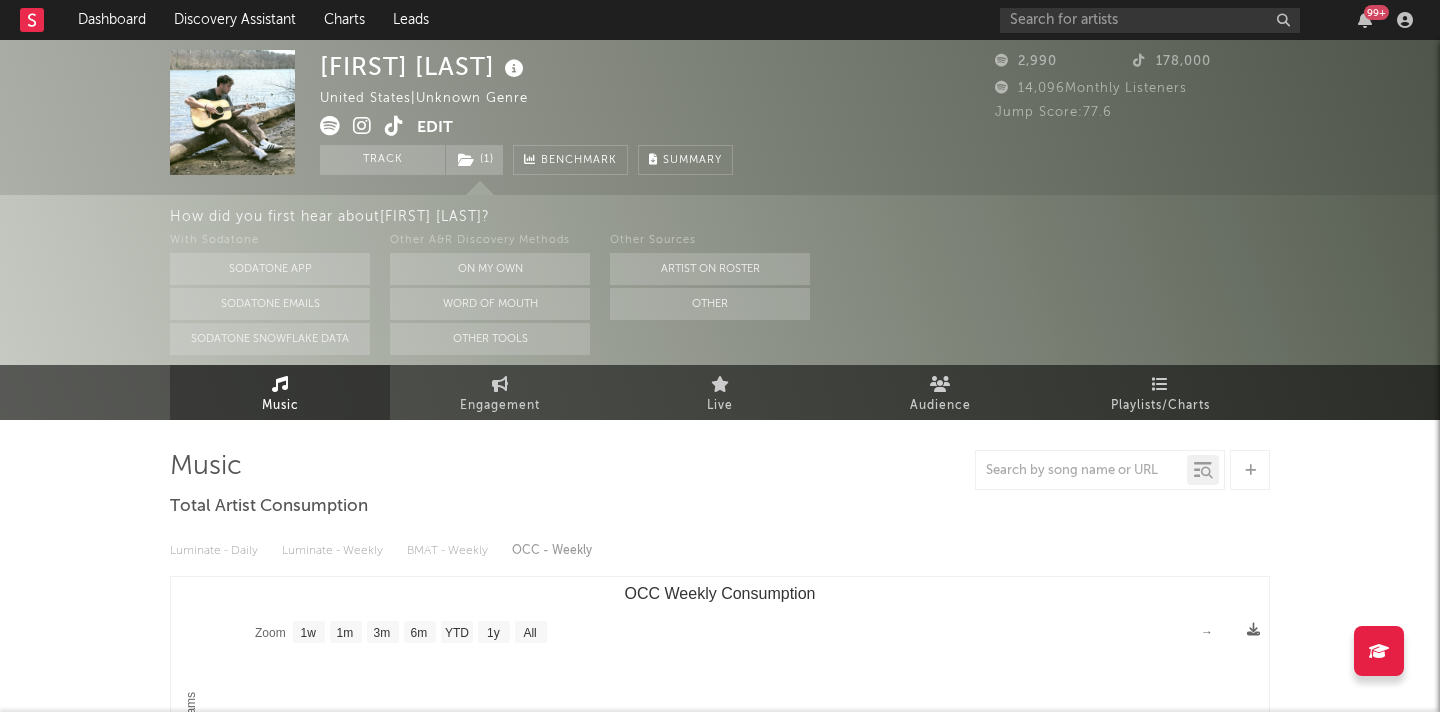 click at bounding box center [394, 126] 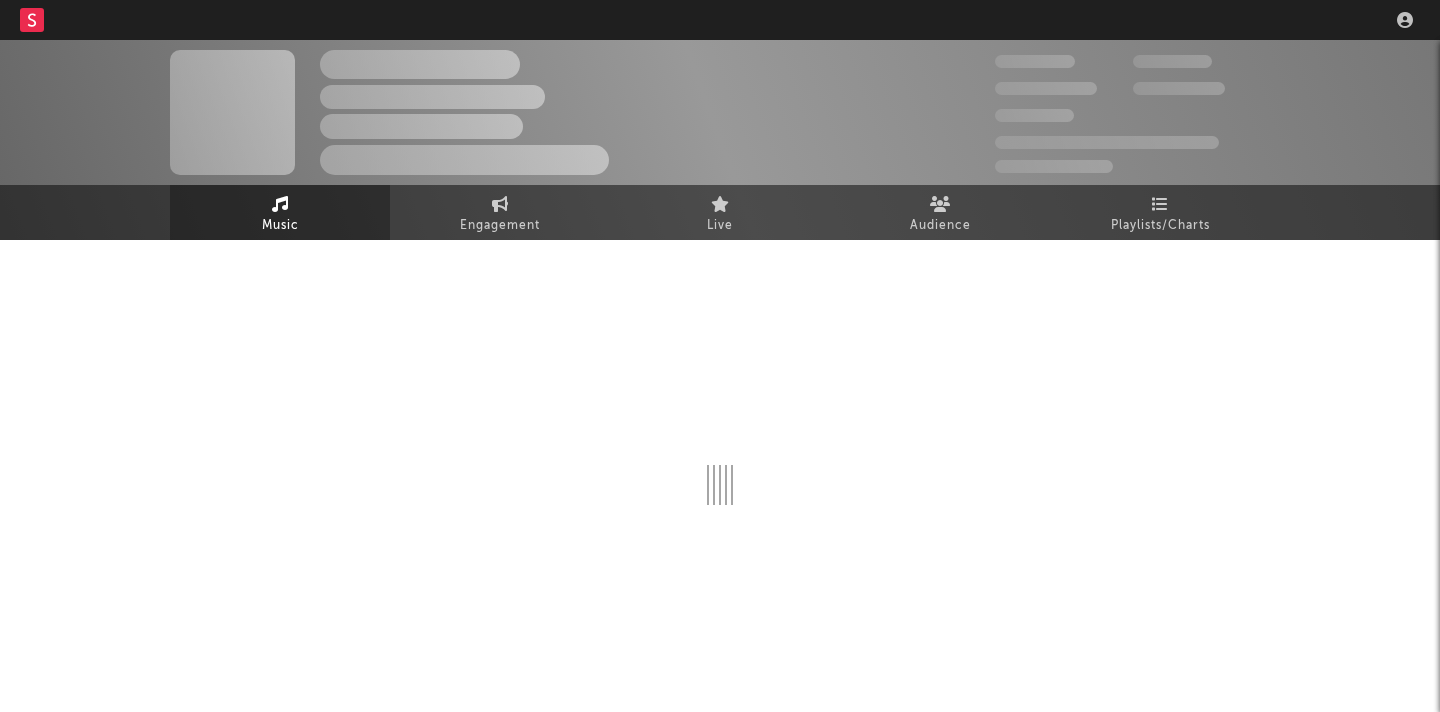 scroll, scrollTop: 0, scrollLeft: 0, axis: both 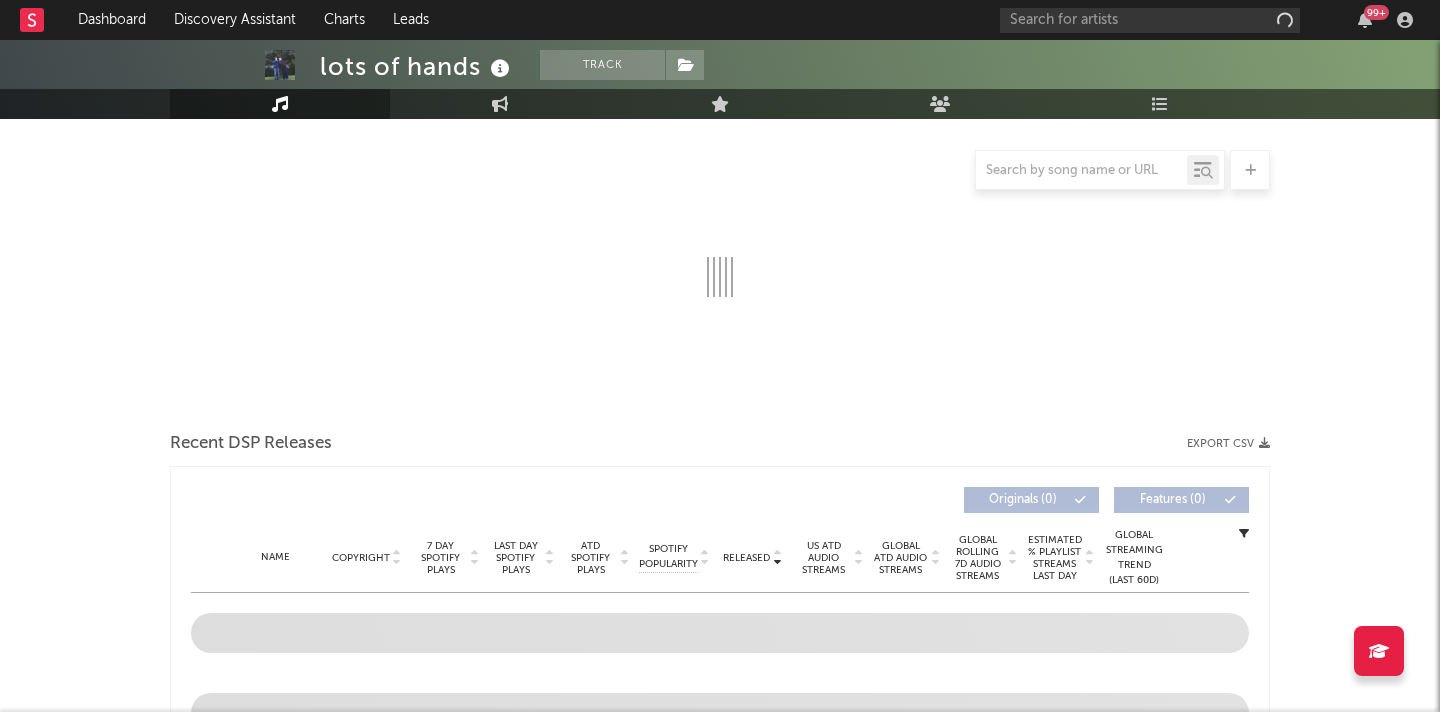 select on "6m" 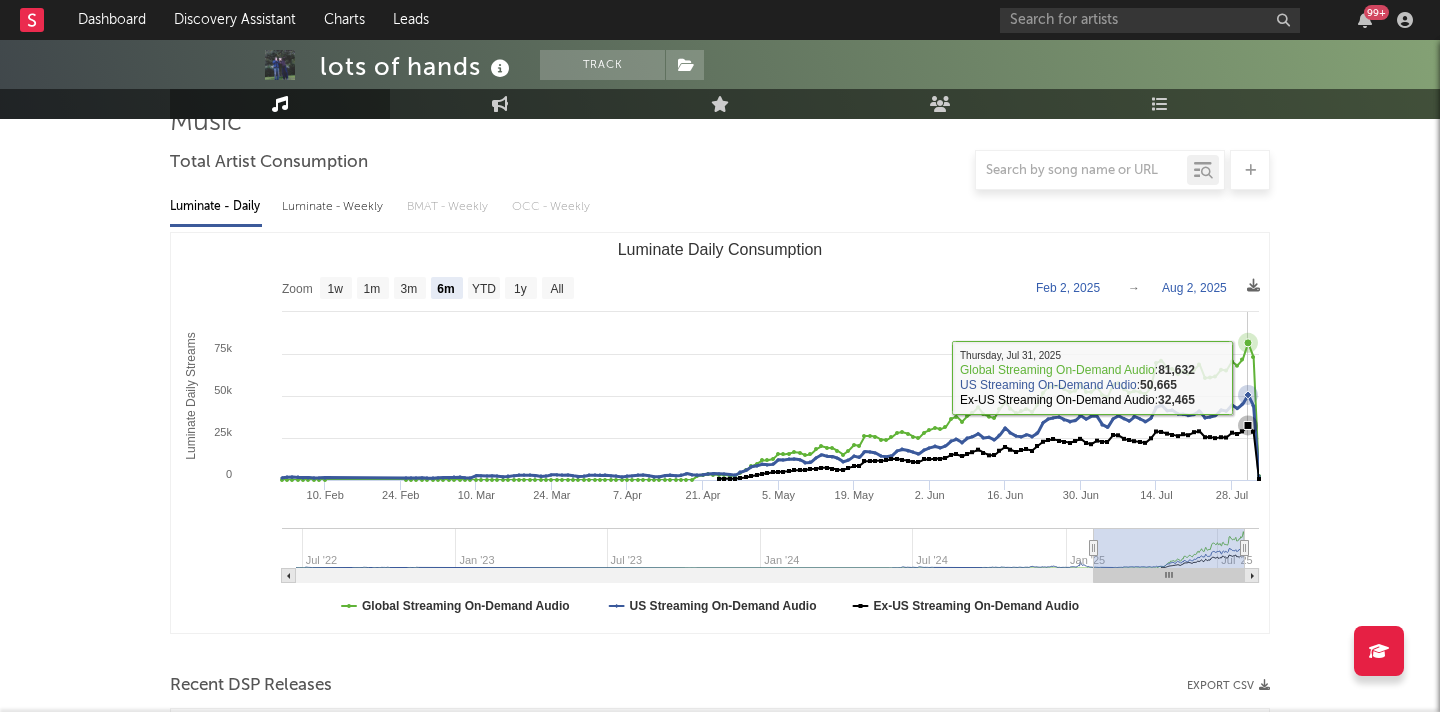 scroll, scrollTop: 0, scrollLeft: 0, axis: both 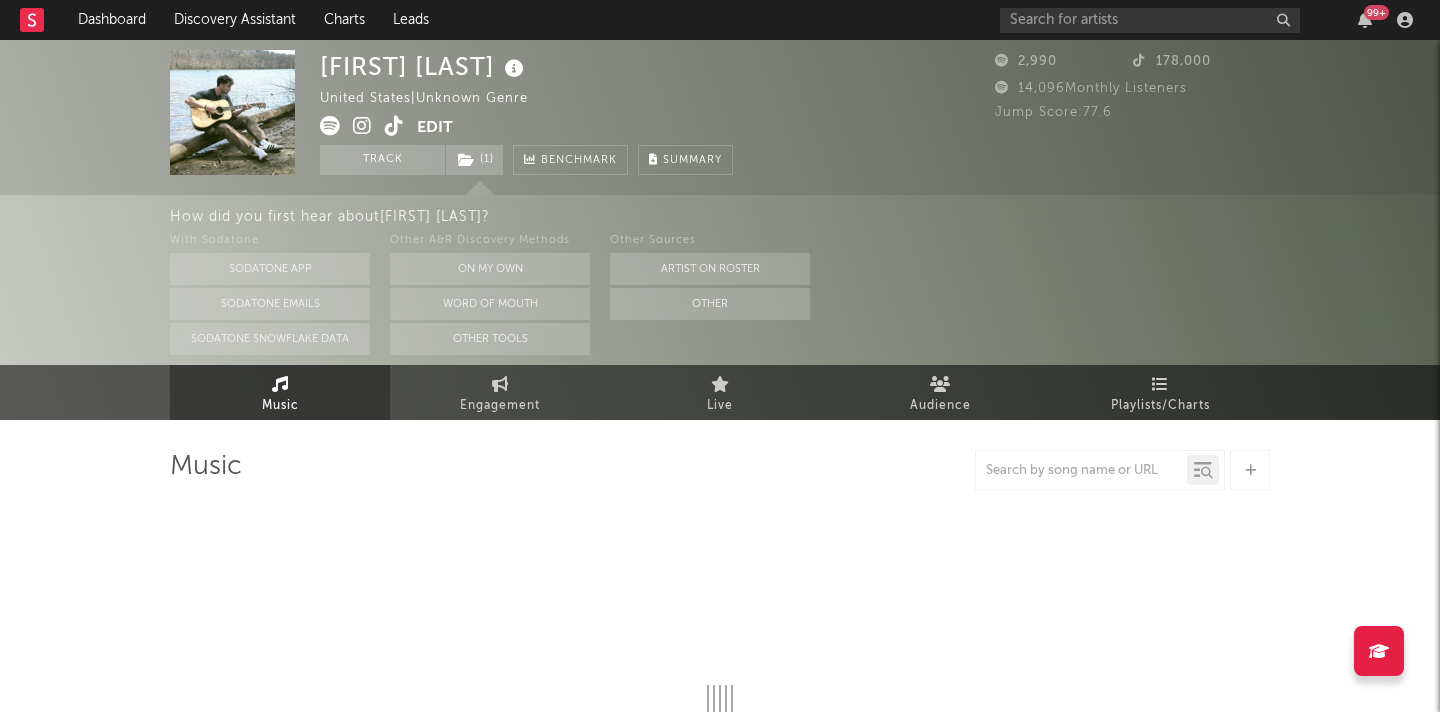 select on "1w" 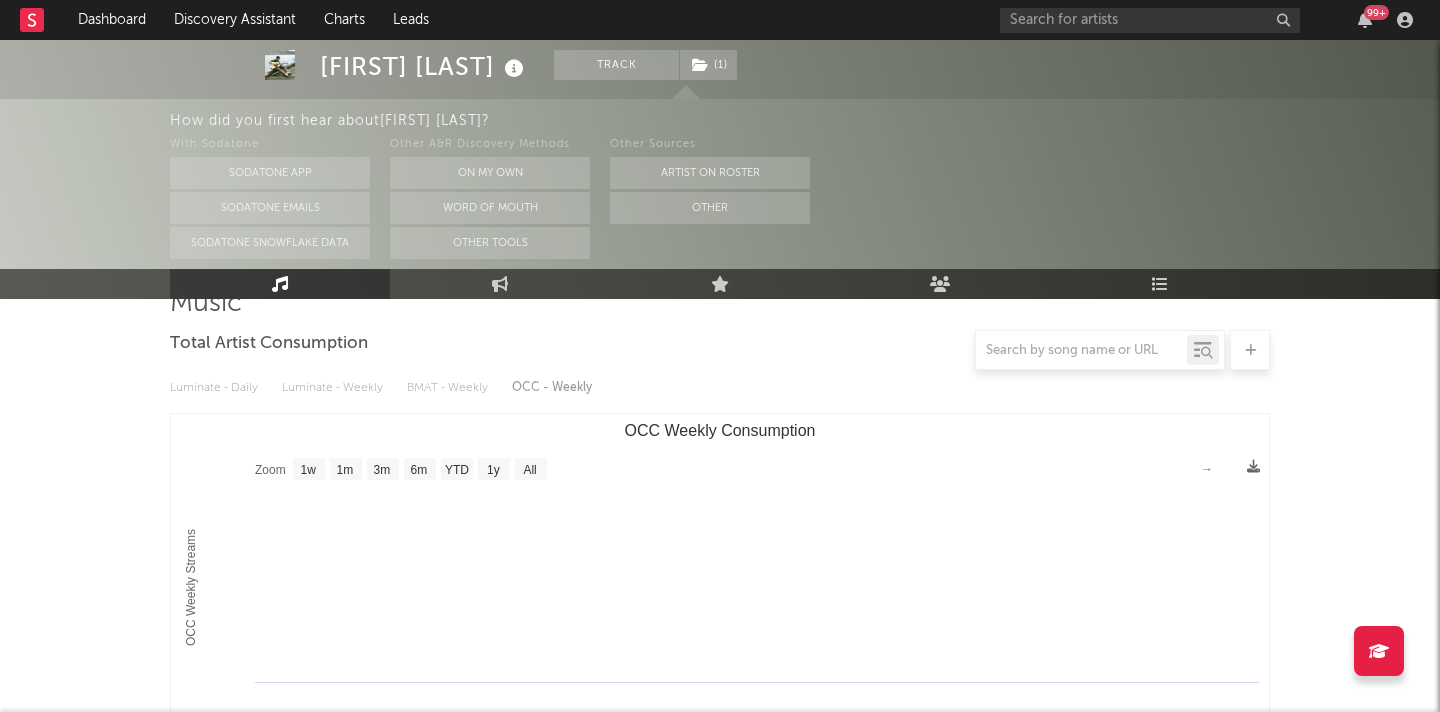 scroll, scrollTop: 0, scrollLeft: 0, axis: both 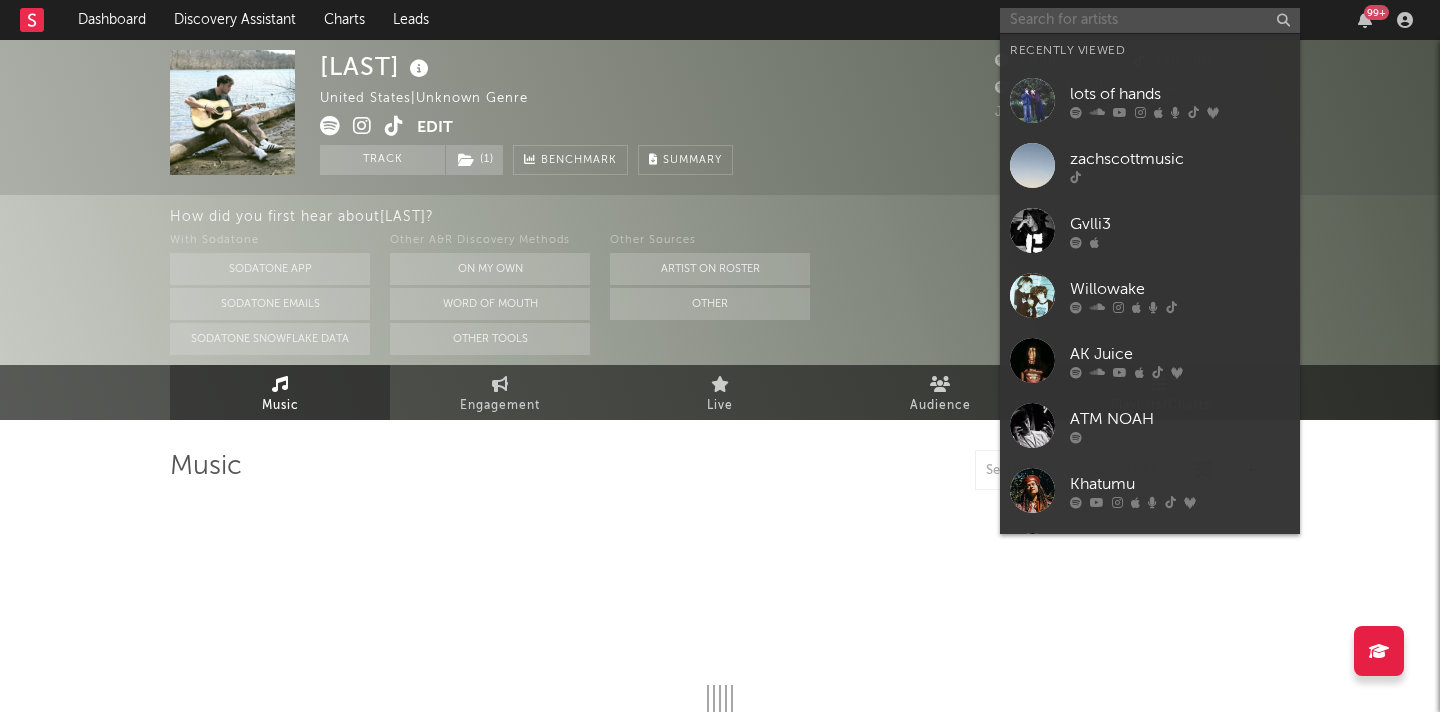 click at bounding box center [1150, 20] 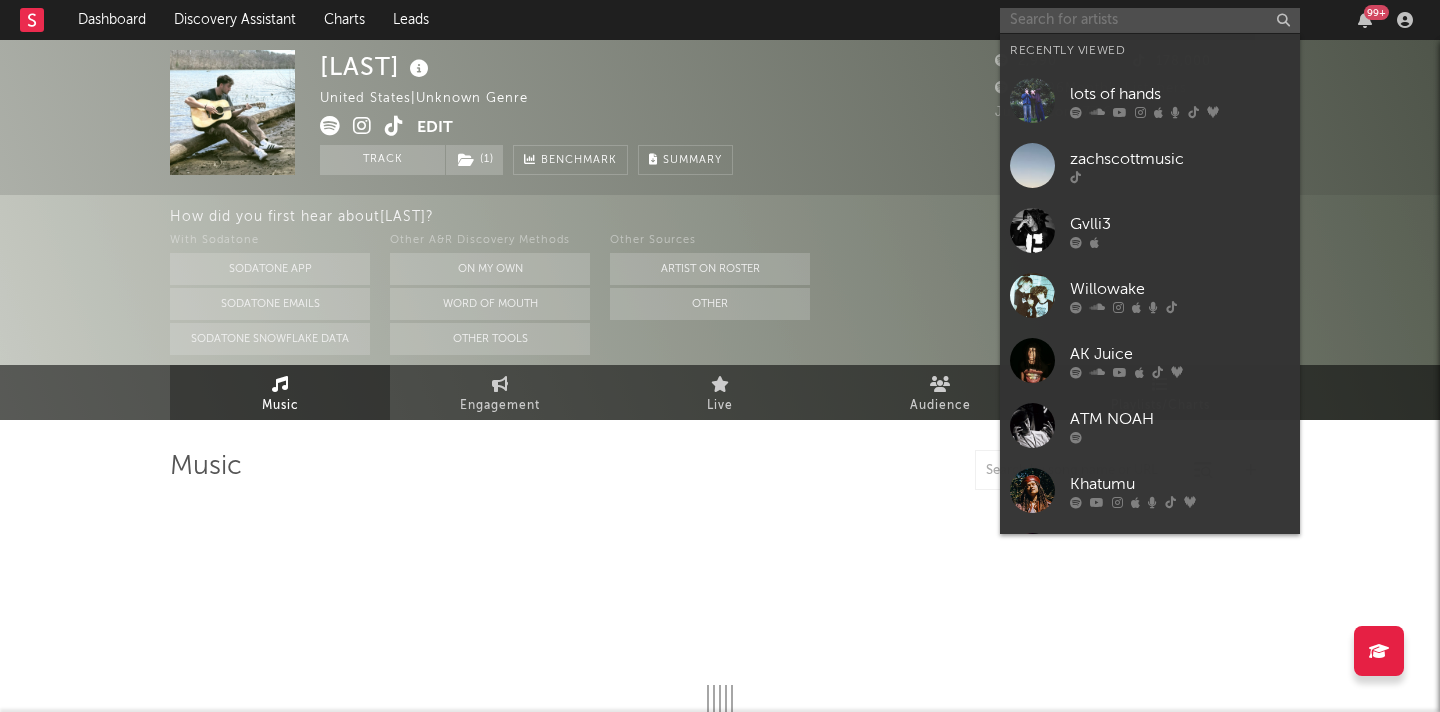 type on "c" 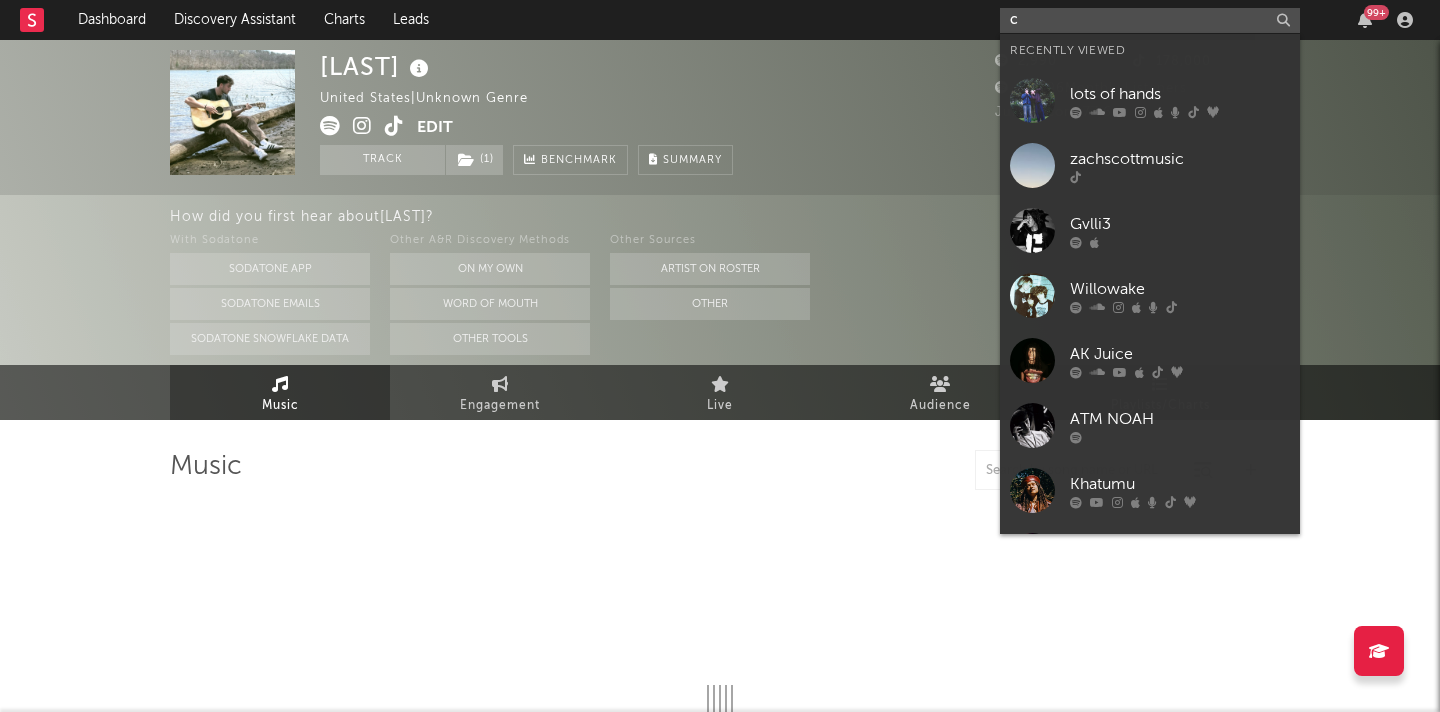 select on "1w" 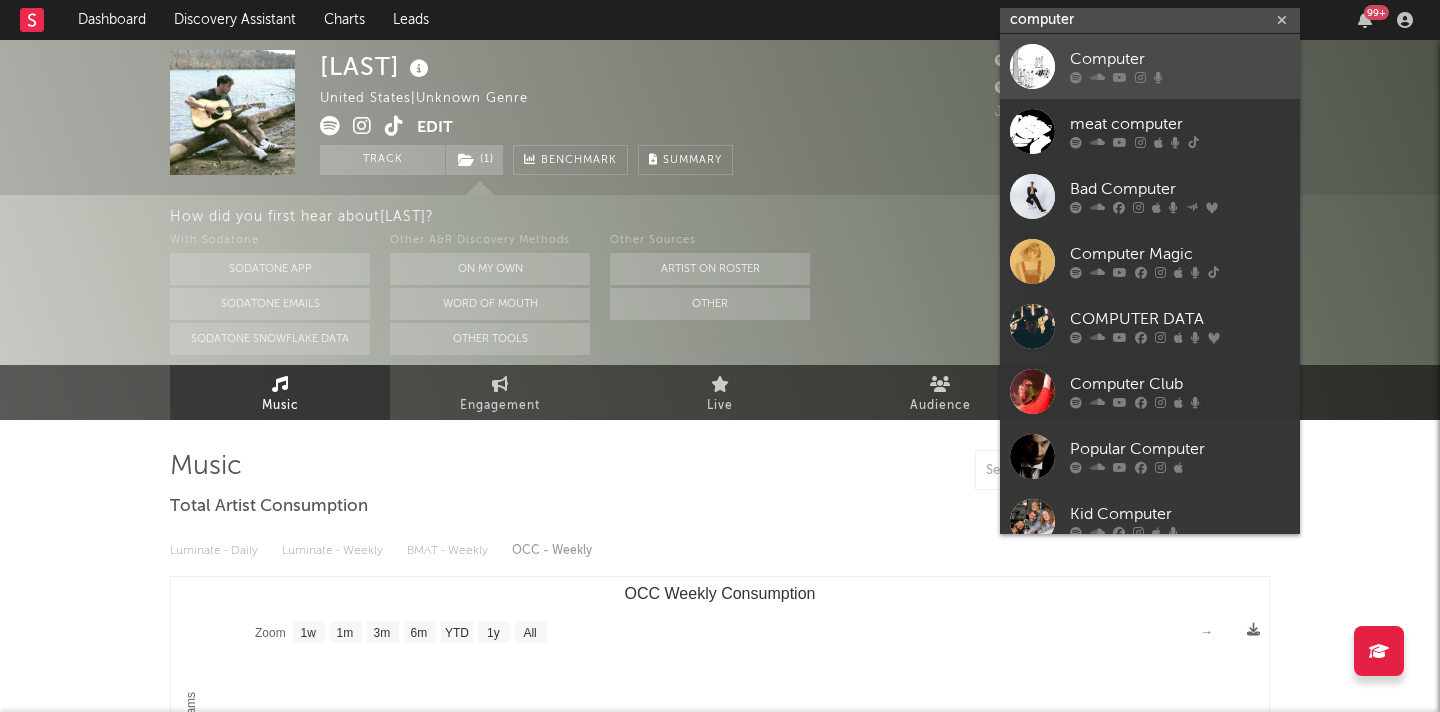 type on "computer" 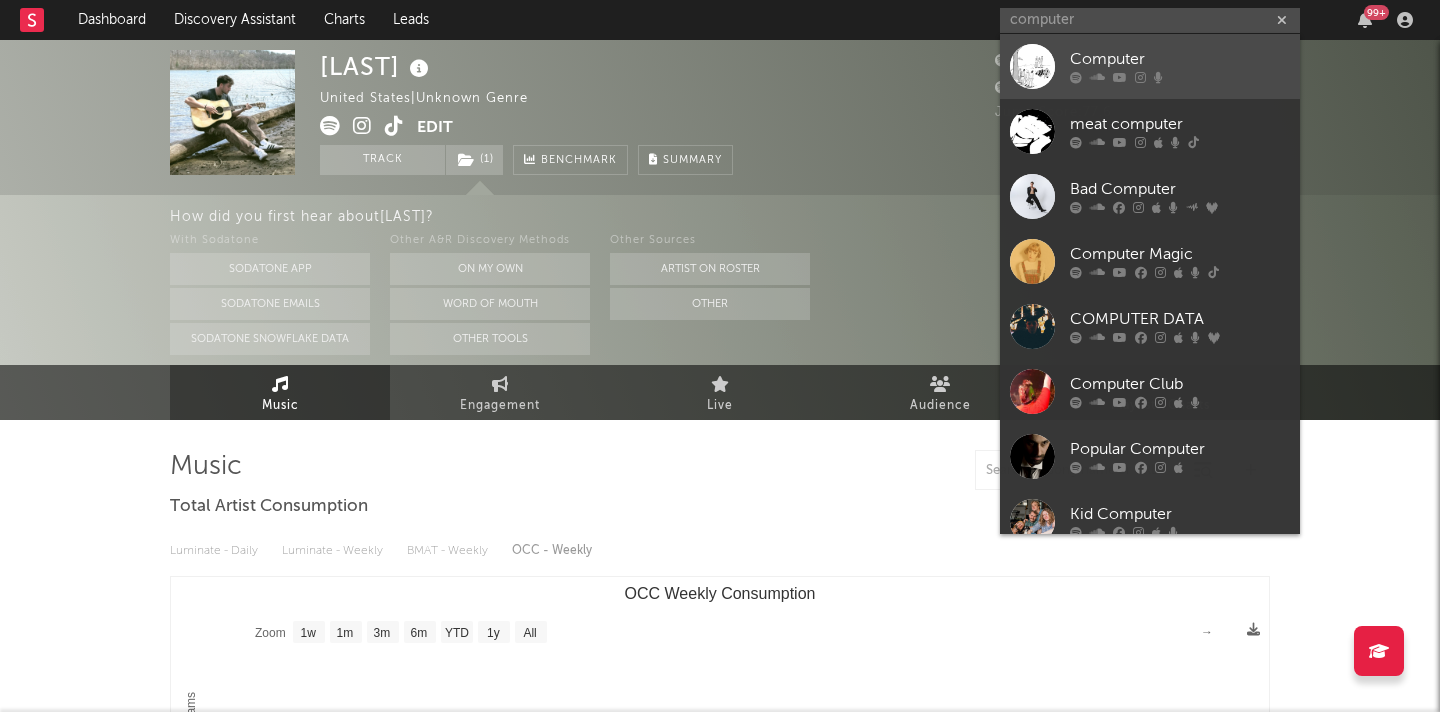 click on "Computer" at bounding box center (1150, 66) 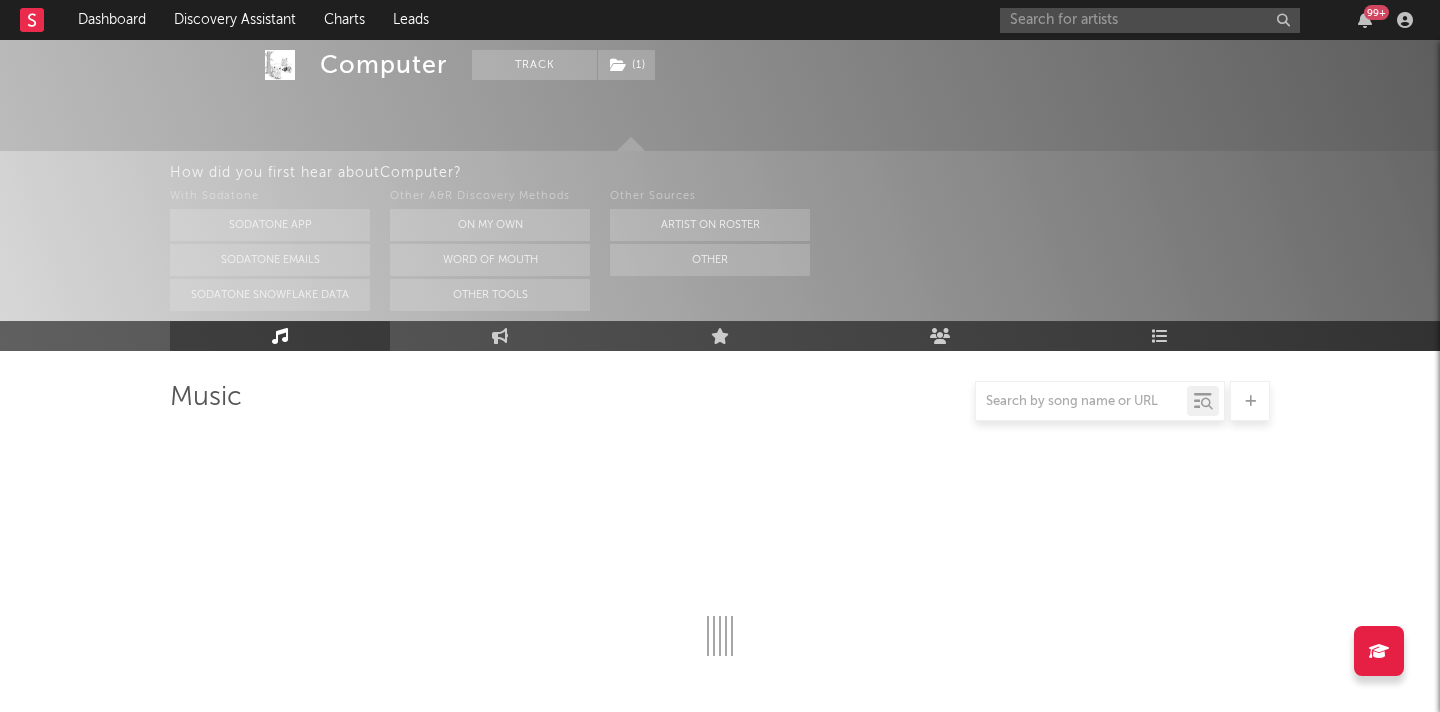 scroll, scrollTop: 172, scrollLeft: 0, axis: vertical 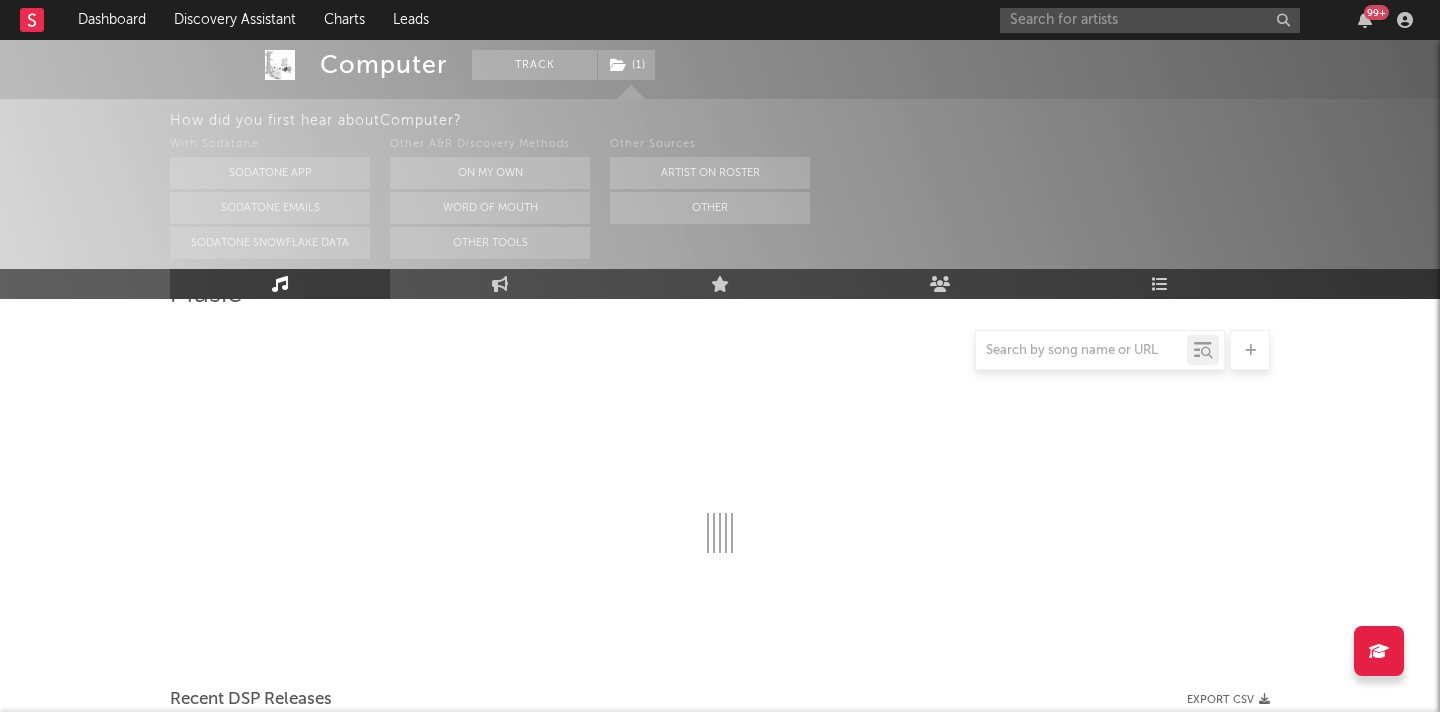 select on "1w" 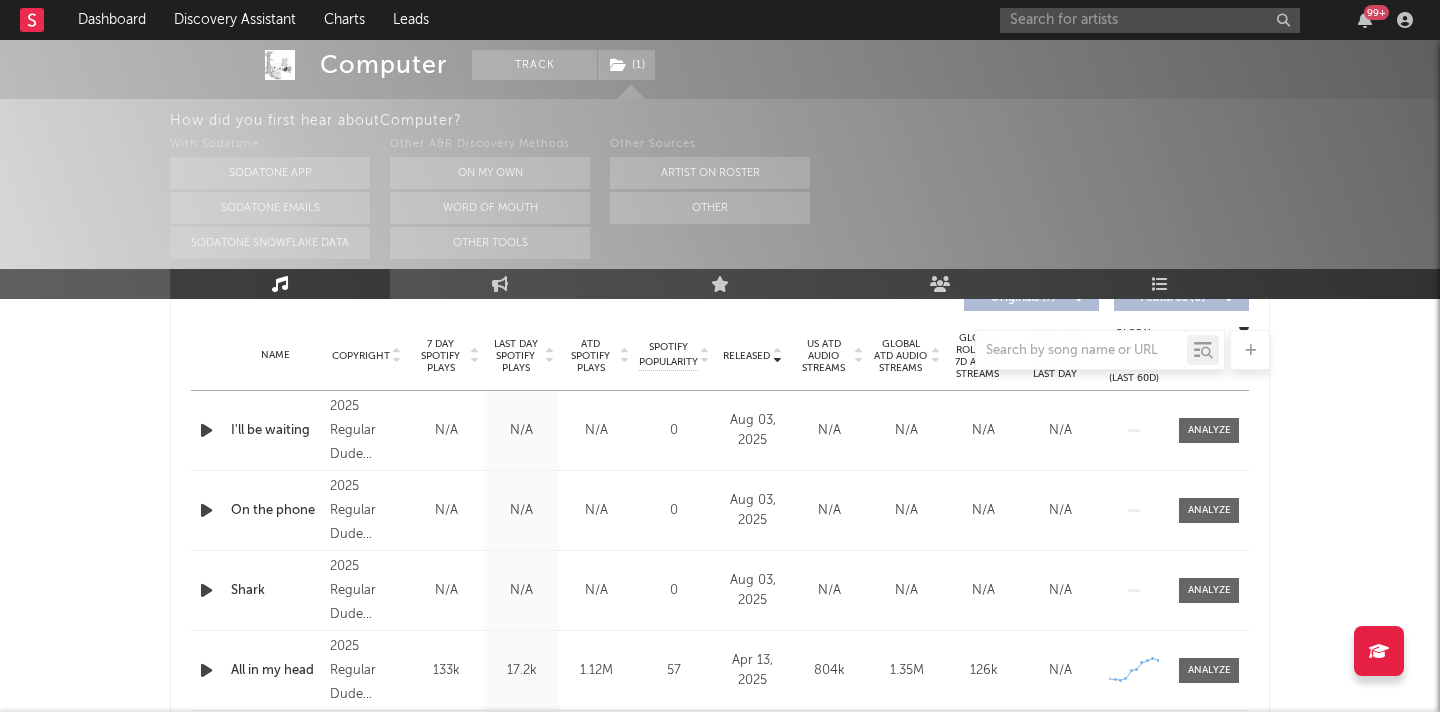 scroll, scrollTop: 738, scrollLeft: 0, axis: vertical 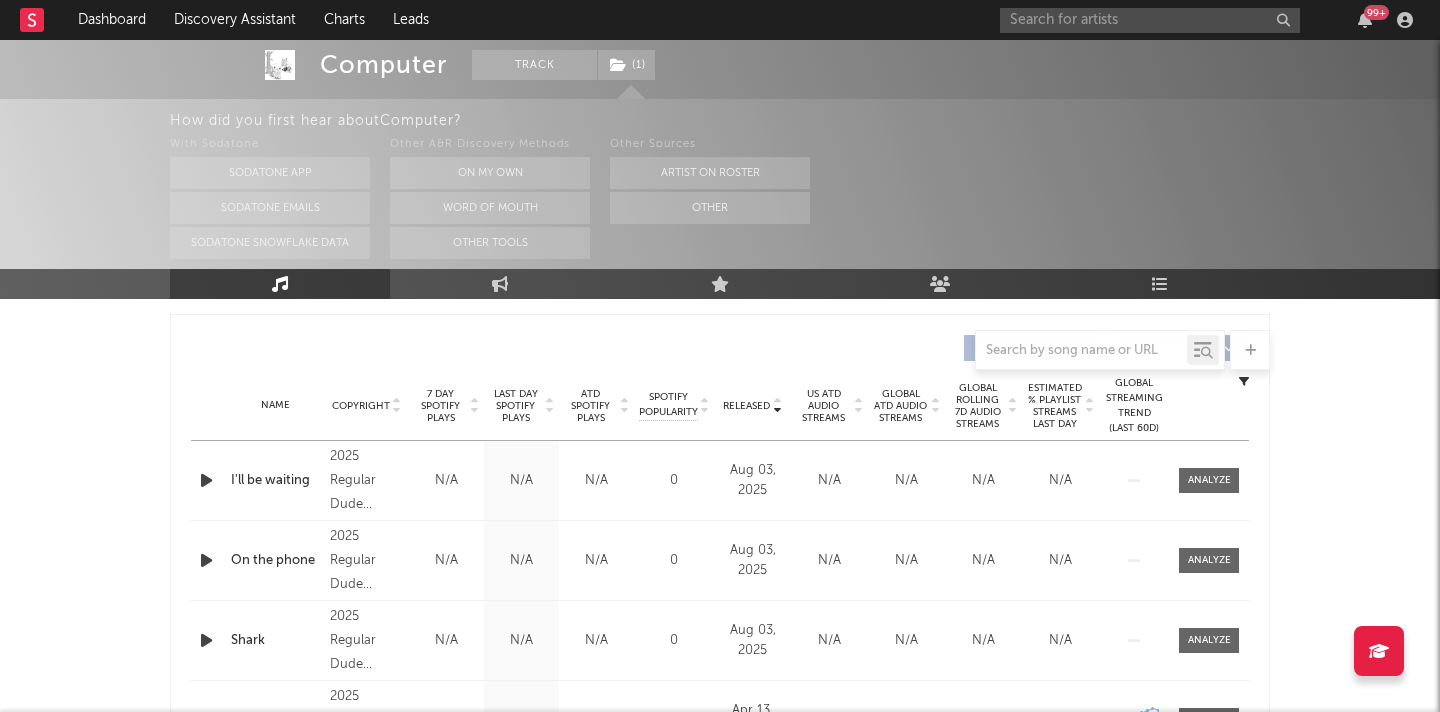 click on "7 Day Spotify Plays" at bounding box center [440, 406] 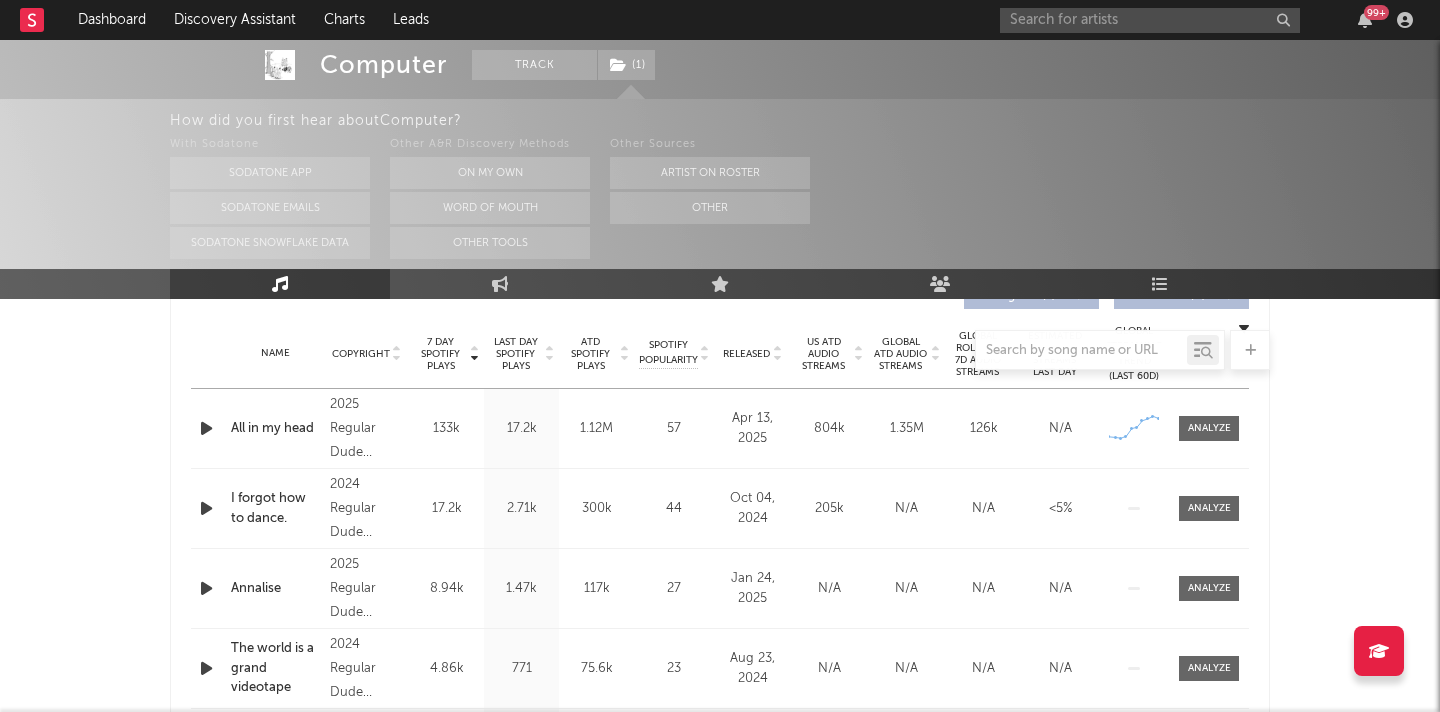 scroll, scrollTop: 762, scrollLeft: 0, axis: vertical 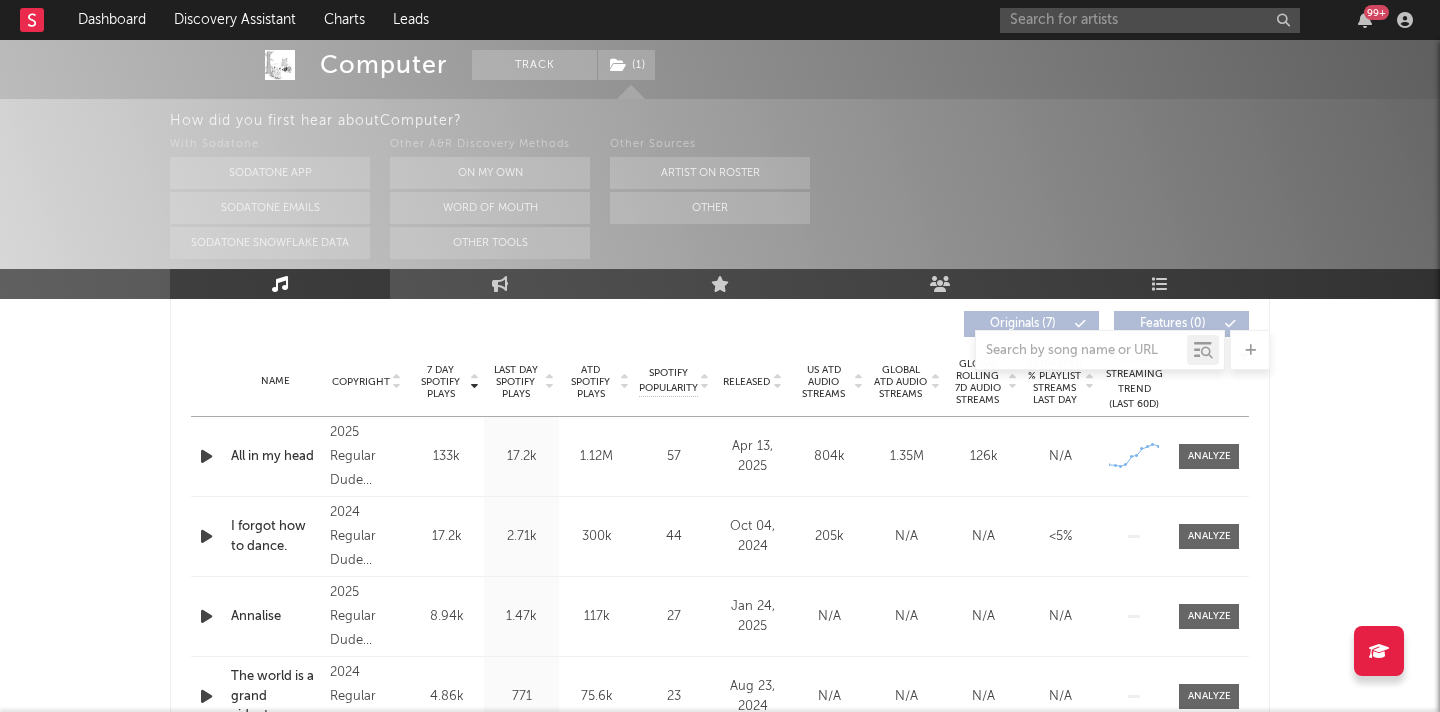 click on "Released" at bounding box center (746, 382) 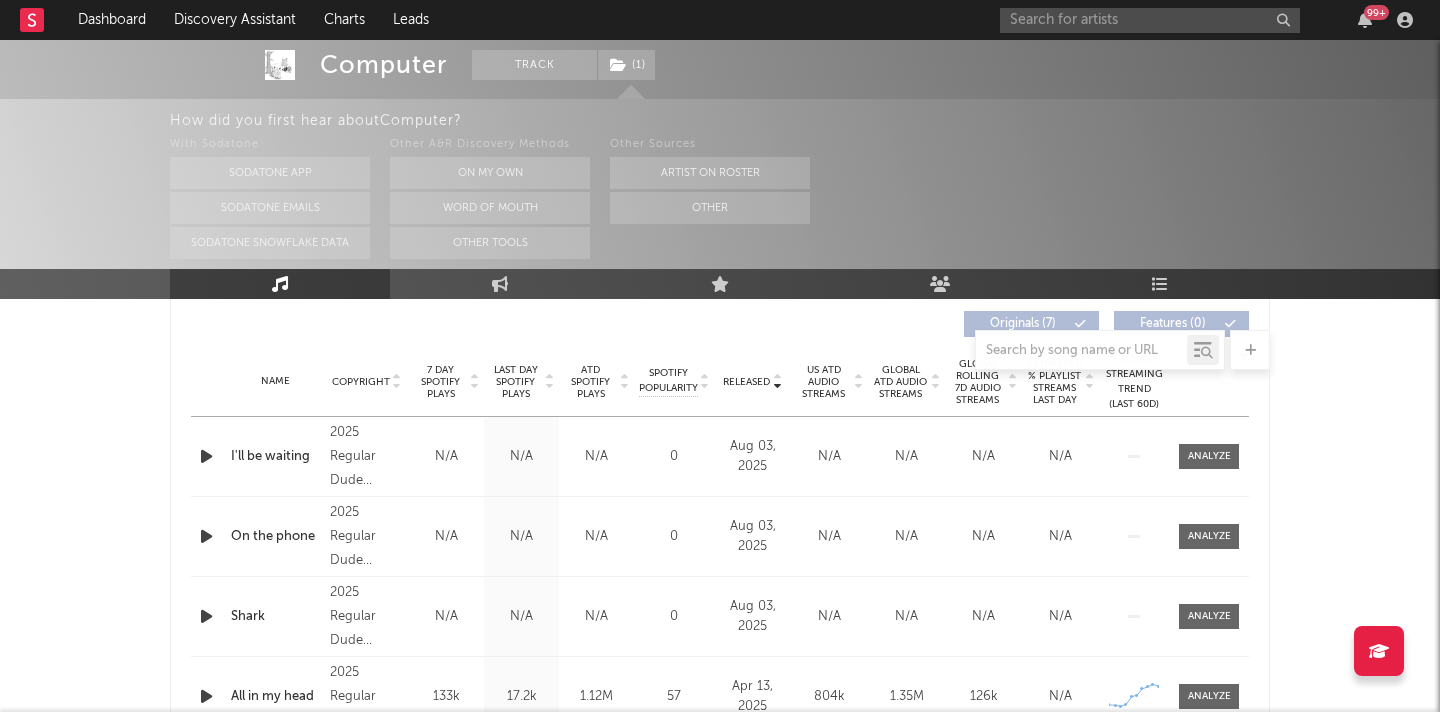 click on "7 Day Spotify Plays" at bounding box center [440, 382] 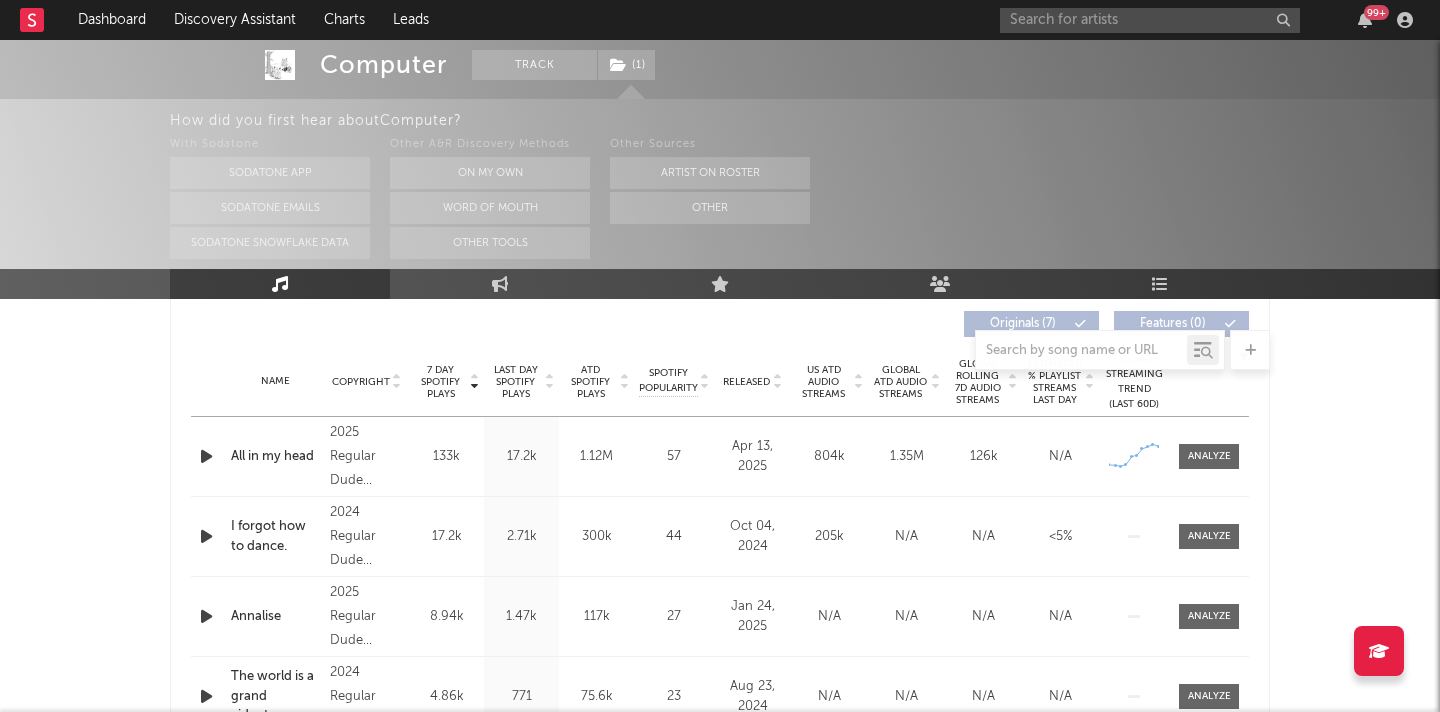 click on "Released" at bounding box center (746, 382) 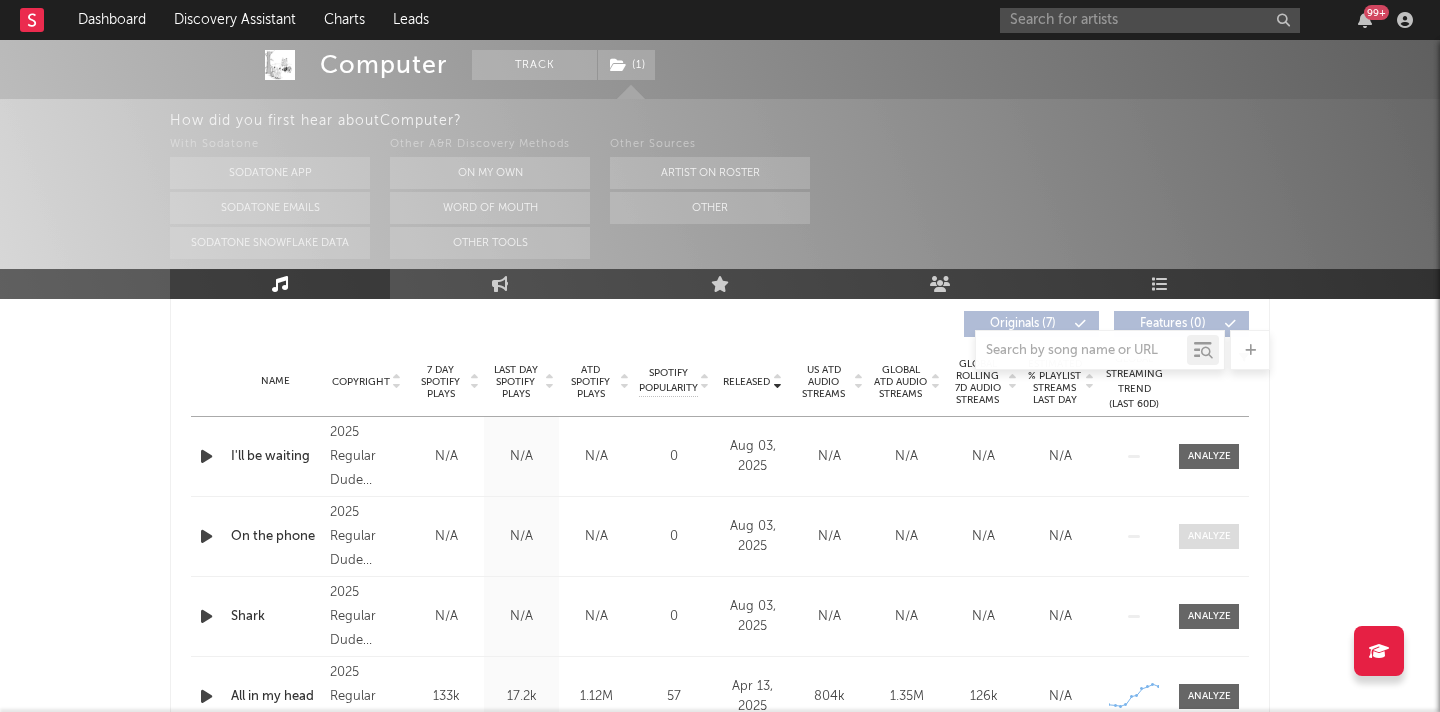 click at bounding box center (1209, 536) 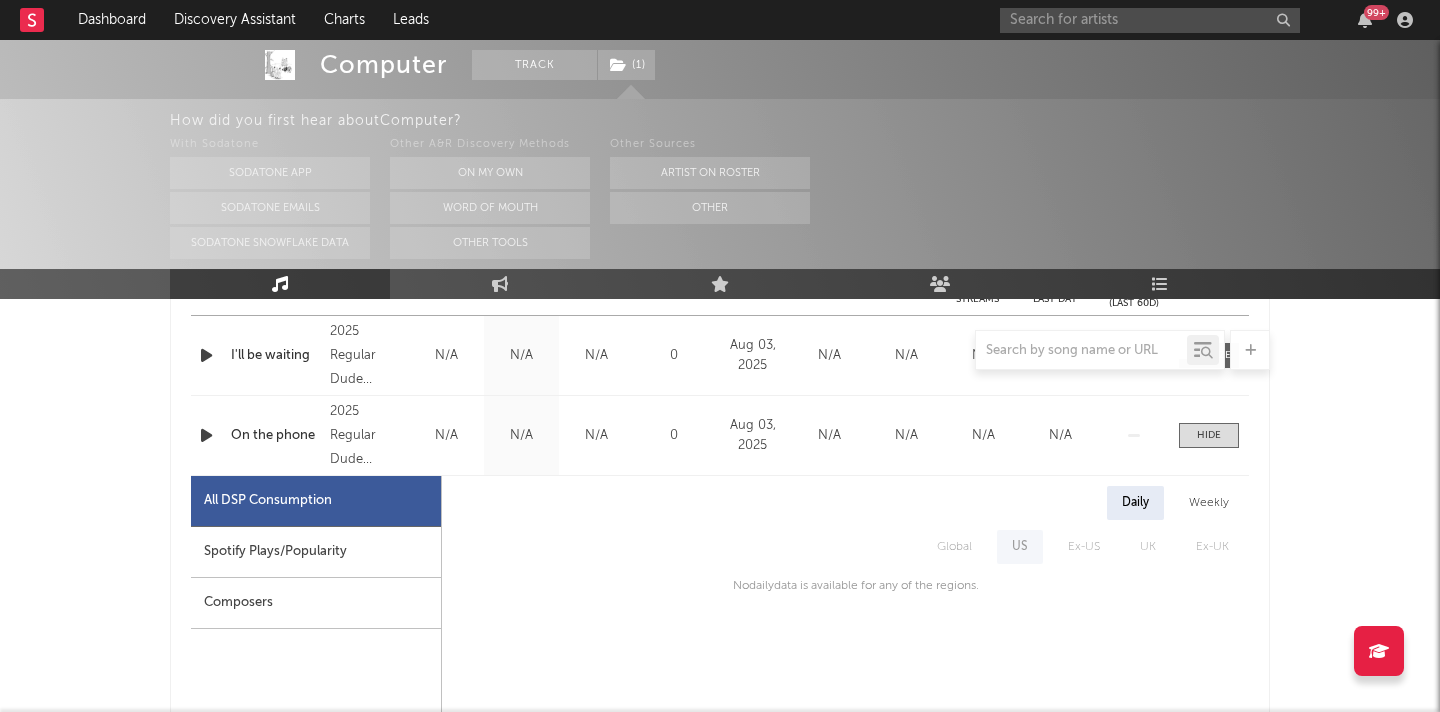 scroll, scrollTop: 867, scrollLeft: 0, axis: vertical 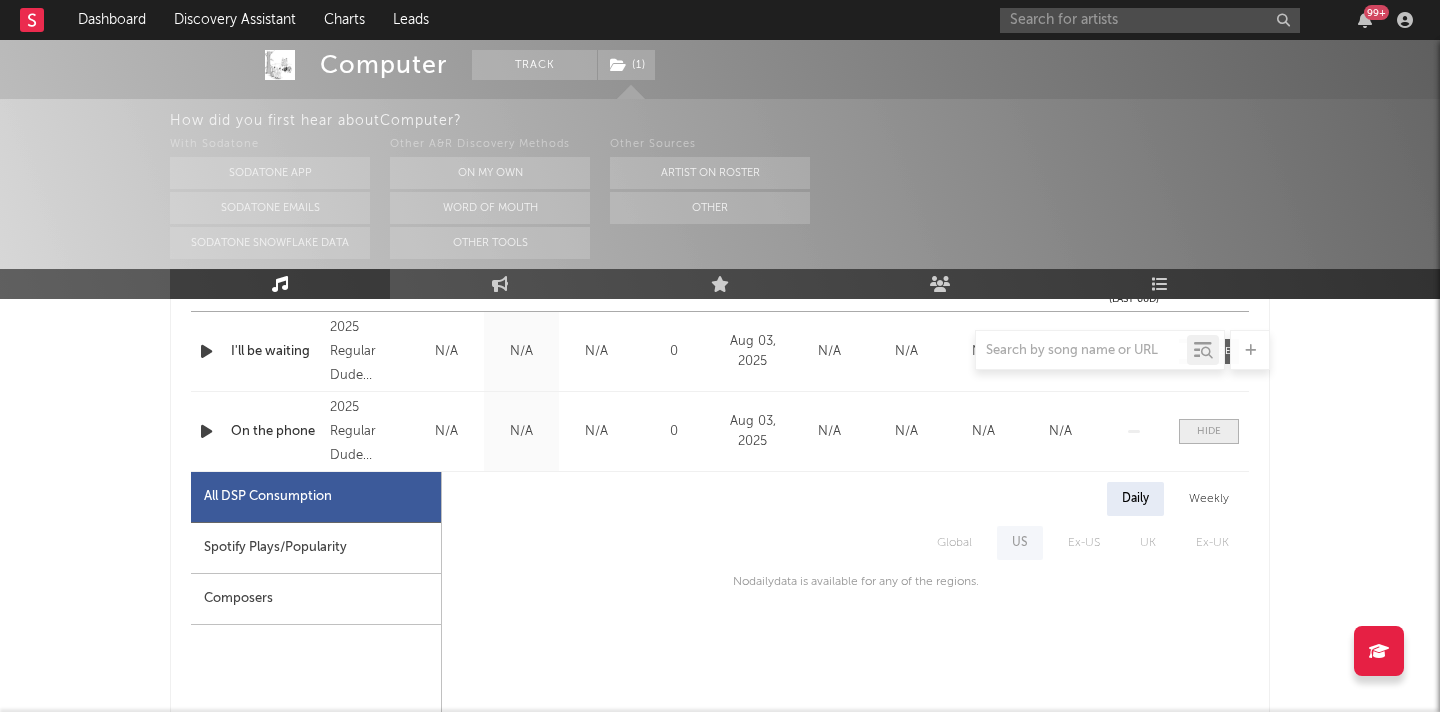 click at bounding box center (1209, 431) 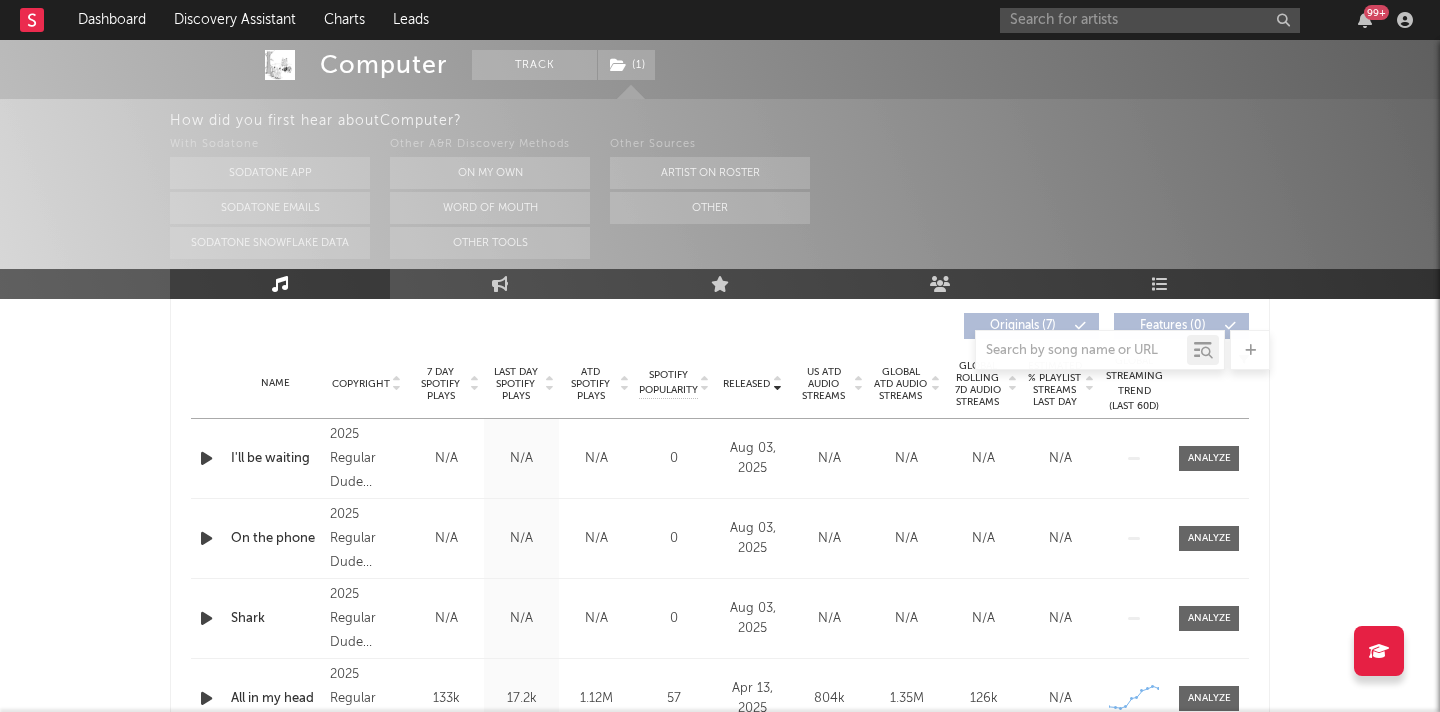 scroll, scrollTop: 721, scrollLeft: 0, axis: vertical 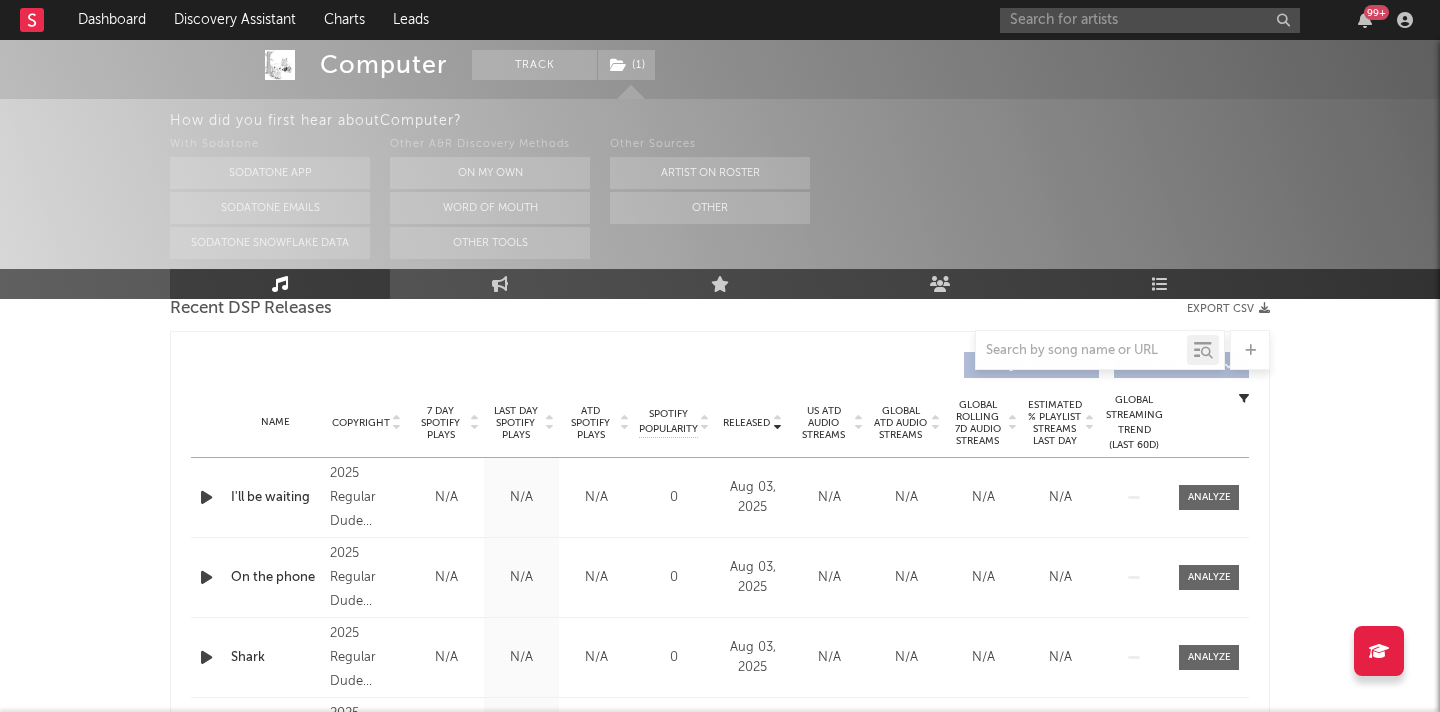 click on "7 Day Spotify Plays" at bounding box center [440, 423] 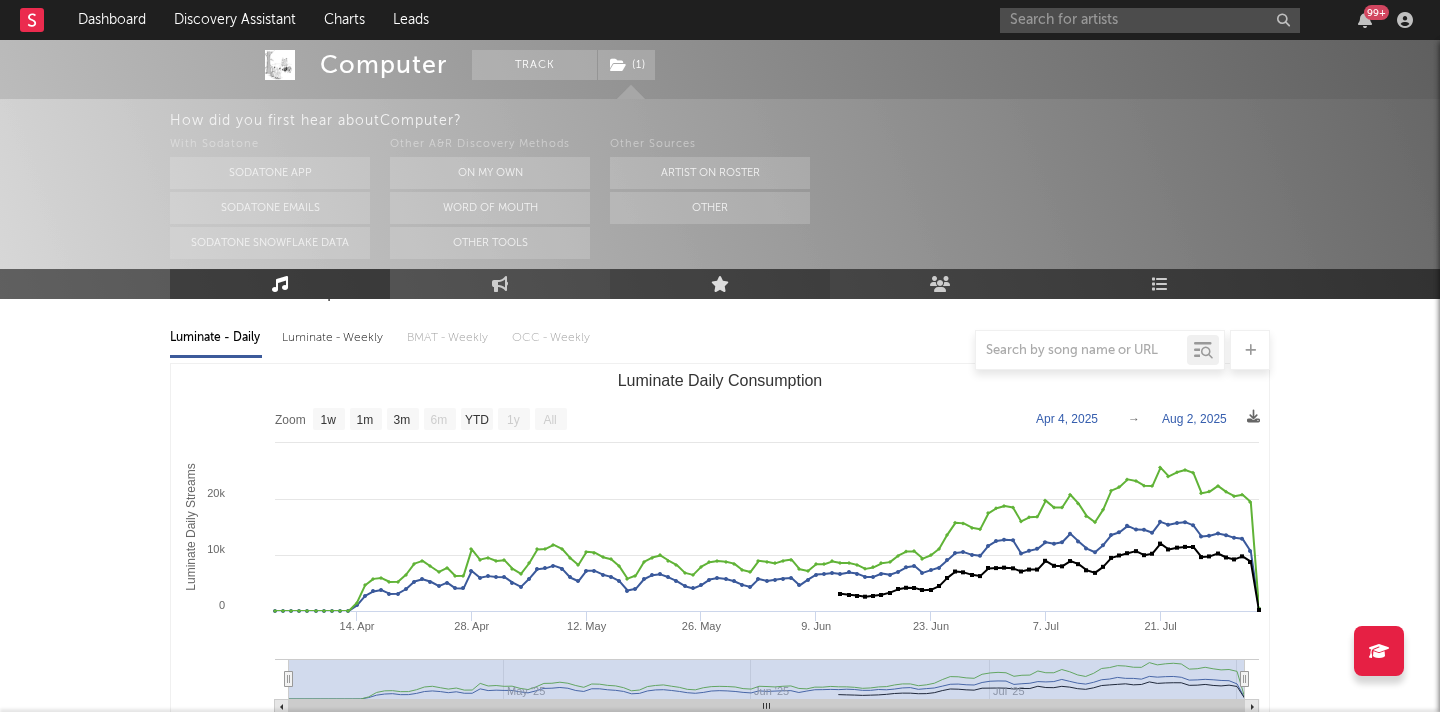 scroll, scrollTop: 308, scrollLeft: 0, axis: vertical 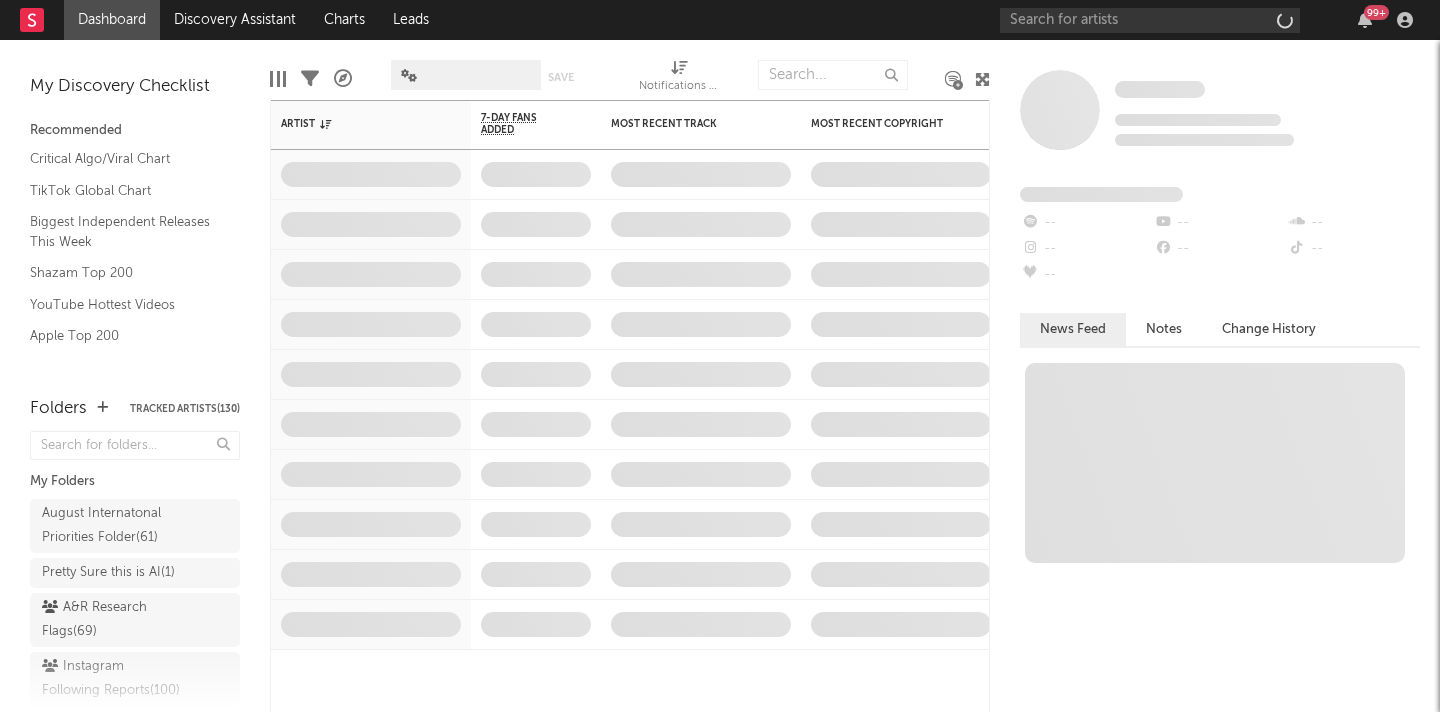 click on "99 +" at bounding box center [1210, 20] 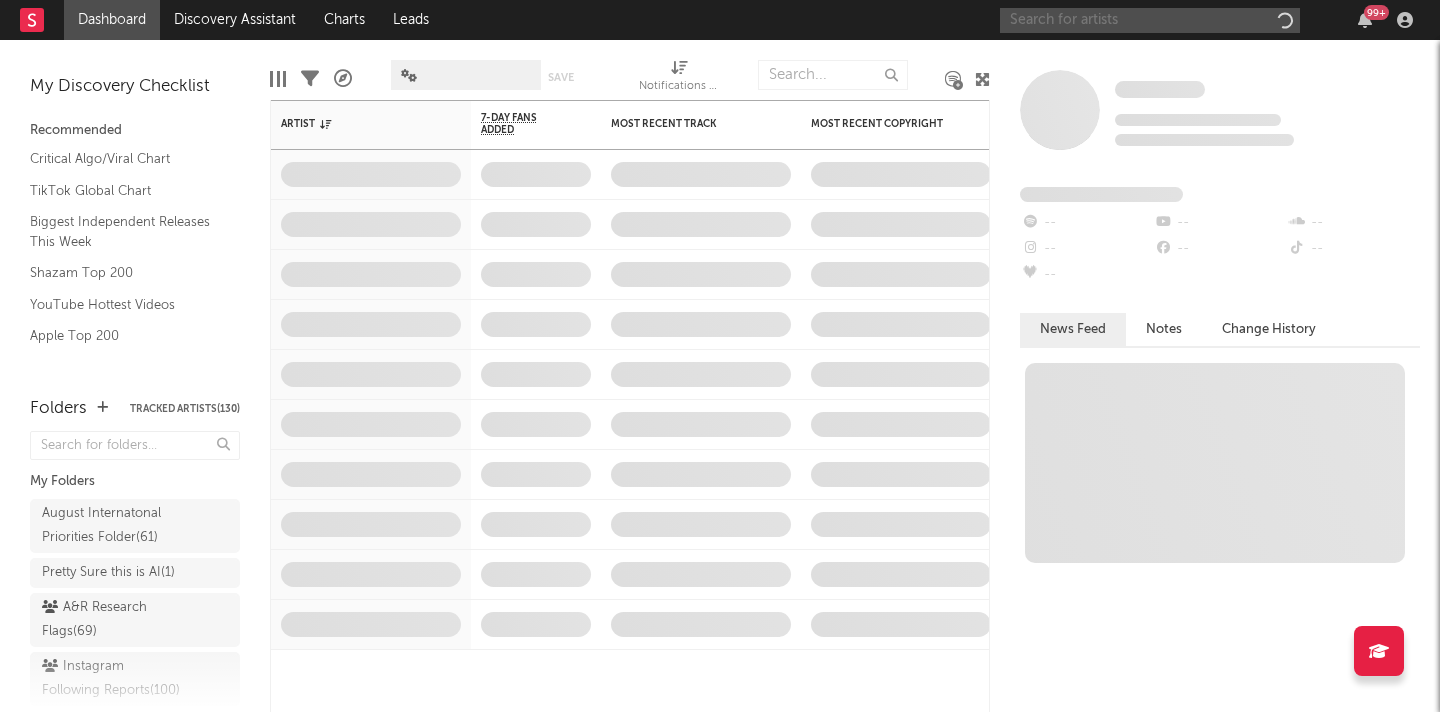click at bounding box center (1150, 20) 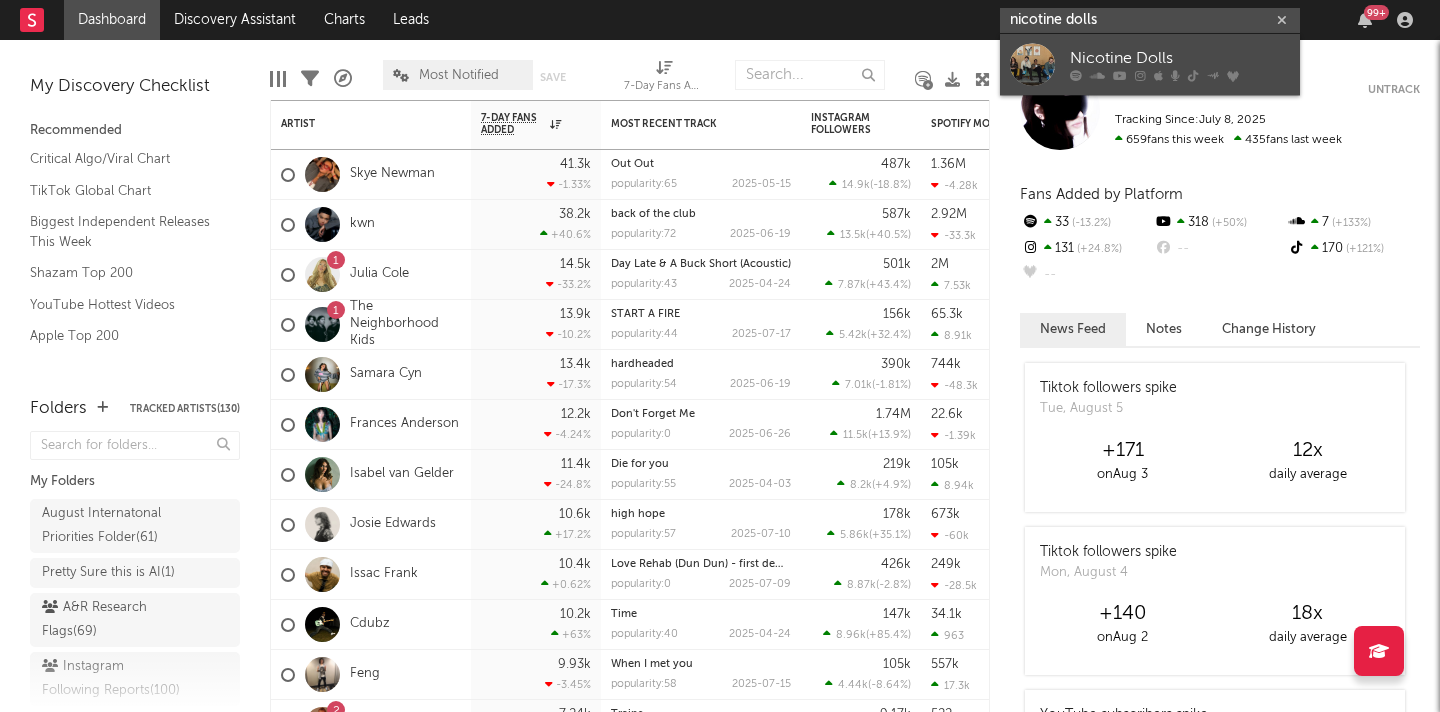 type on "nicotine dolls" 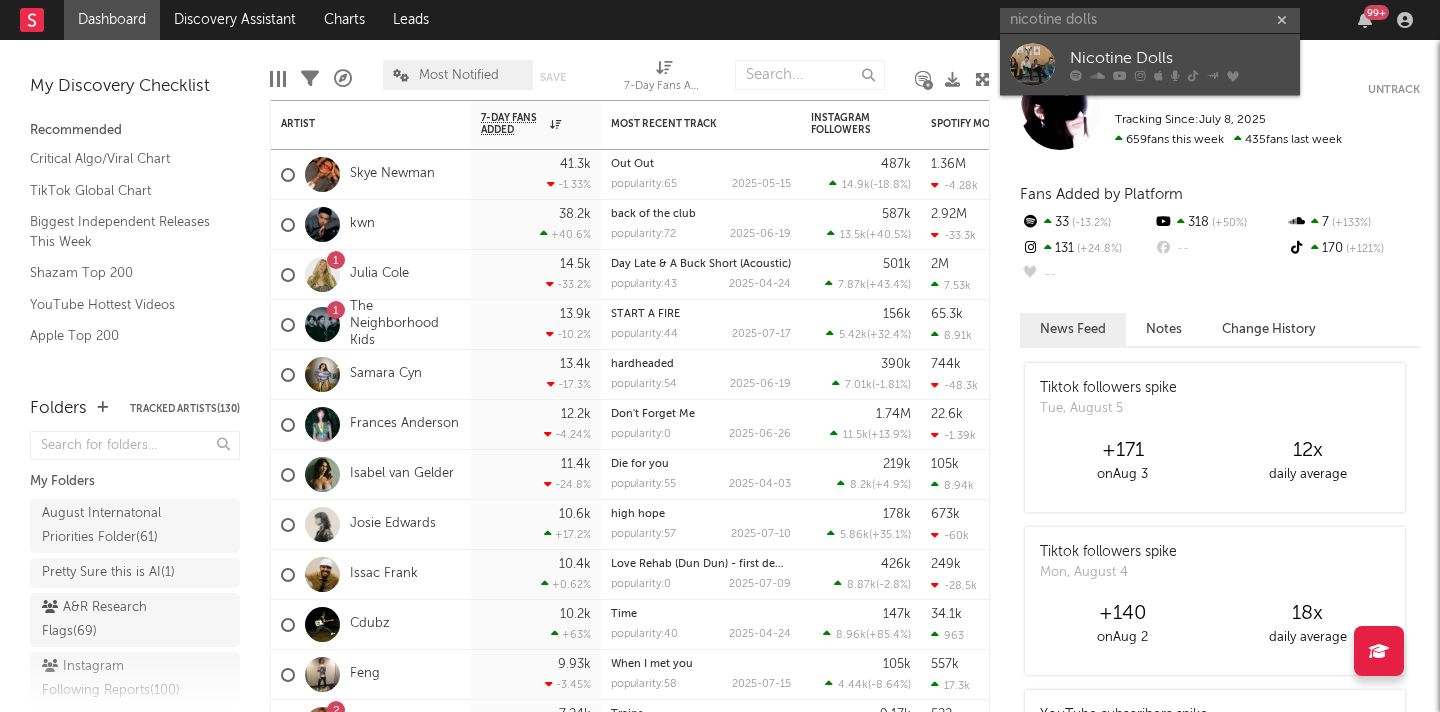 click at bounding box center [1032, 66] 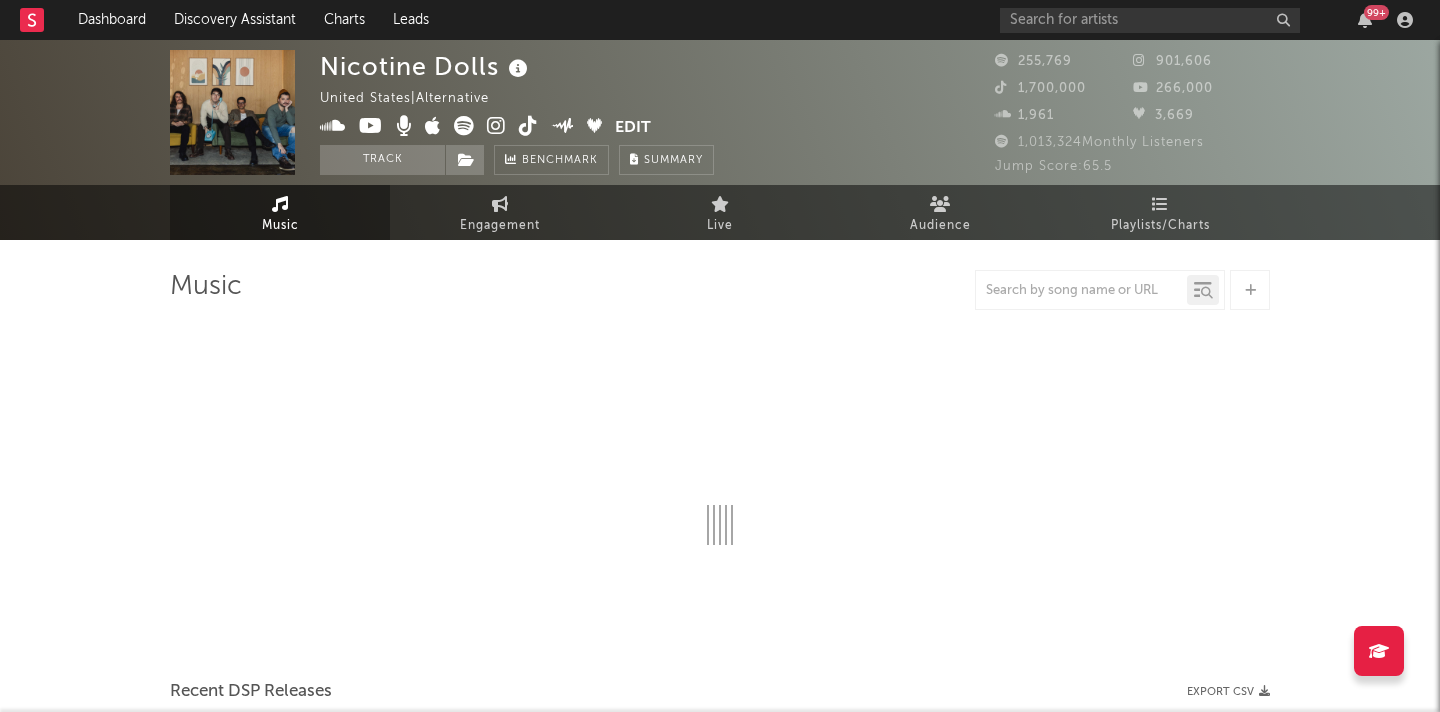 select on "6m" 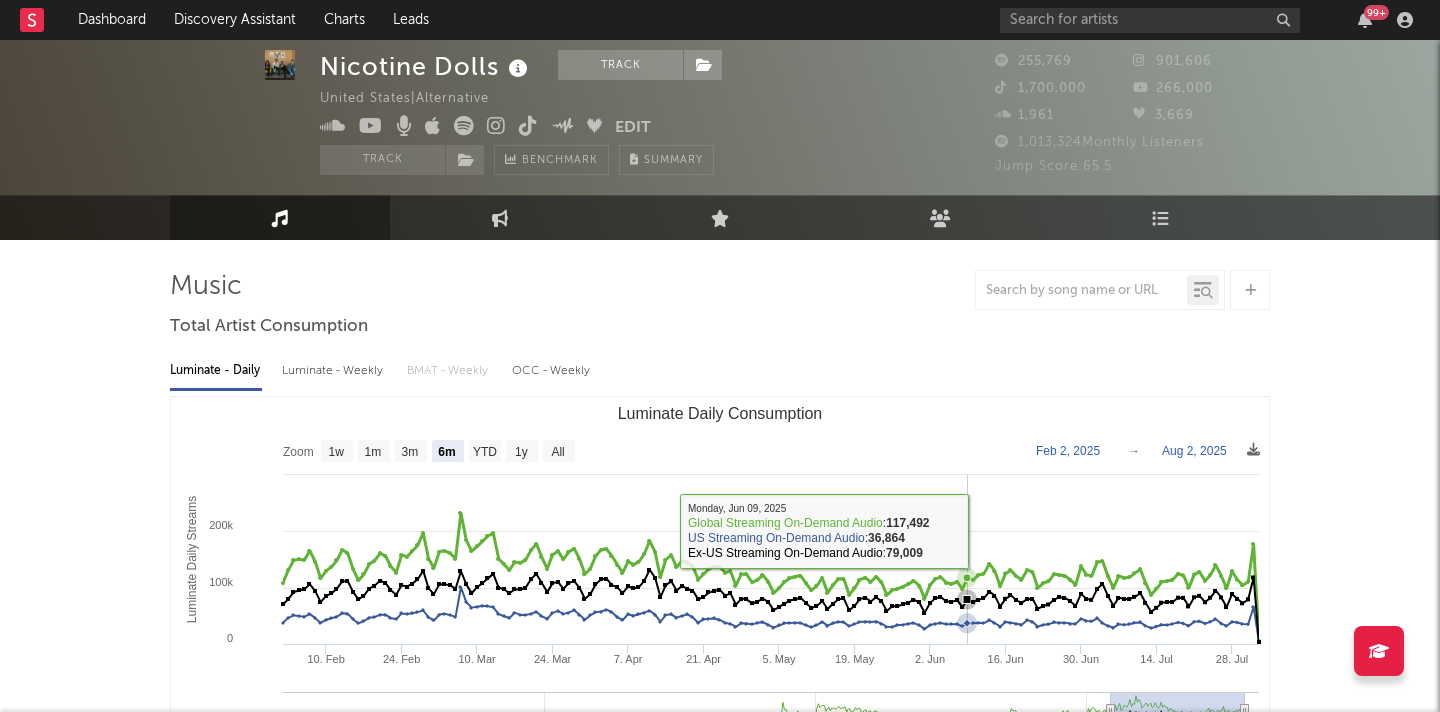 scroll, scrollTop: 696, scrollLeft: 0, axis: vertical 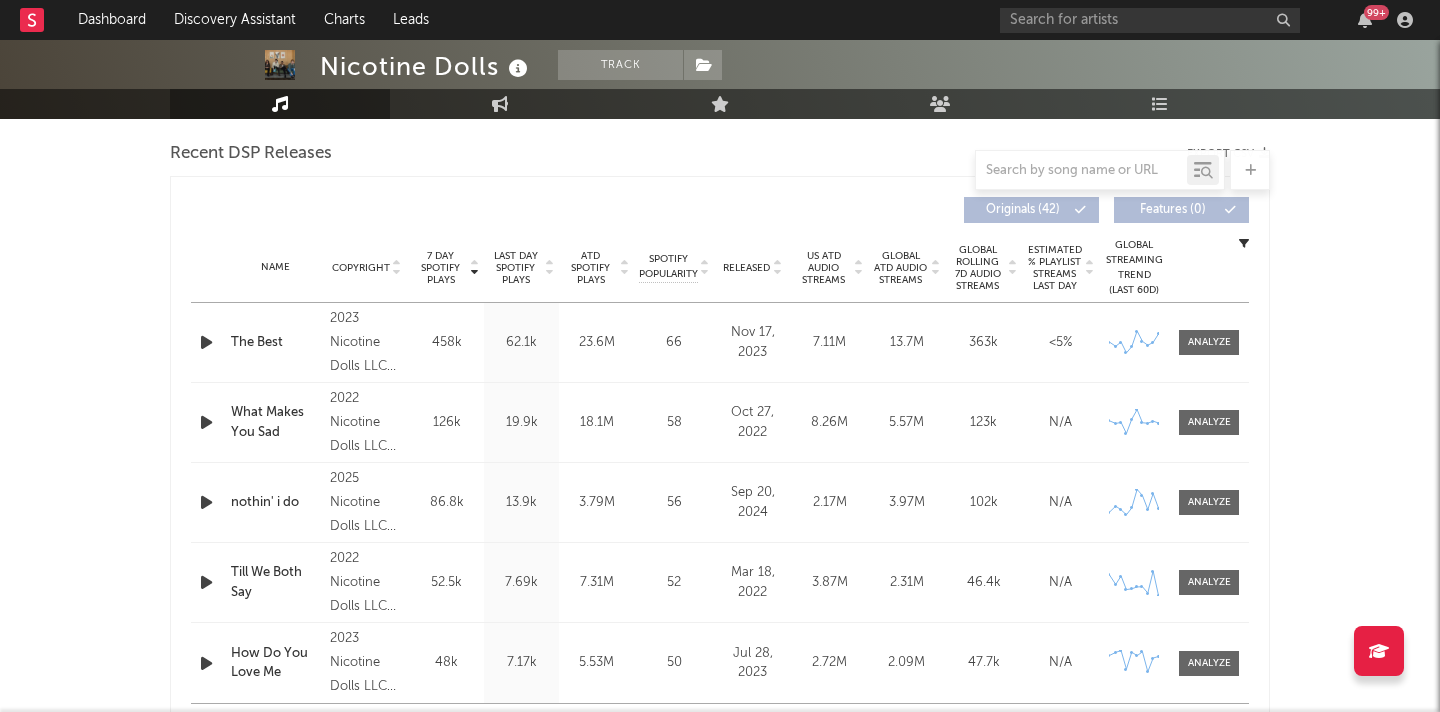 click at bounding box center (206, 342) 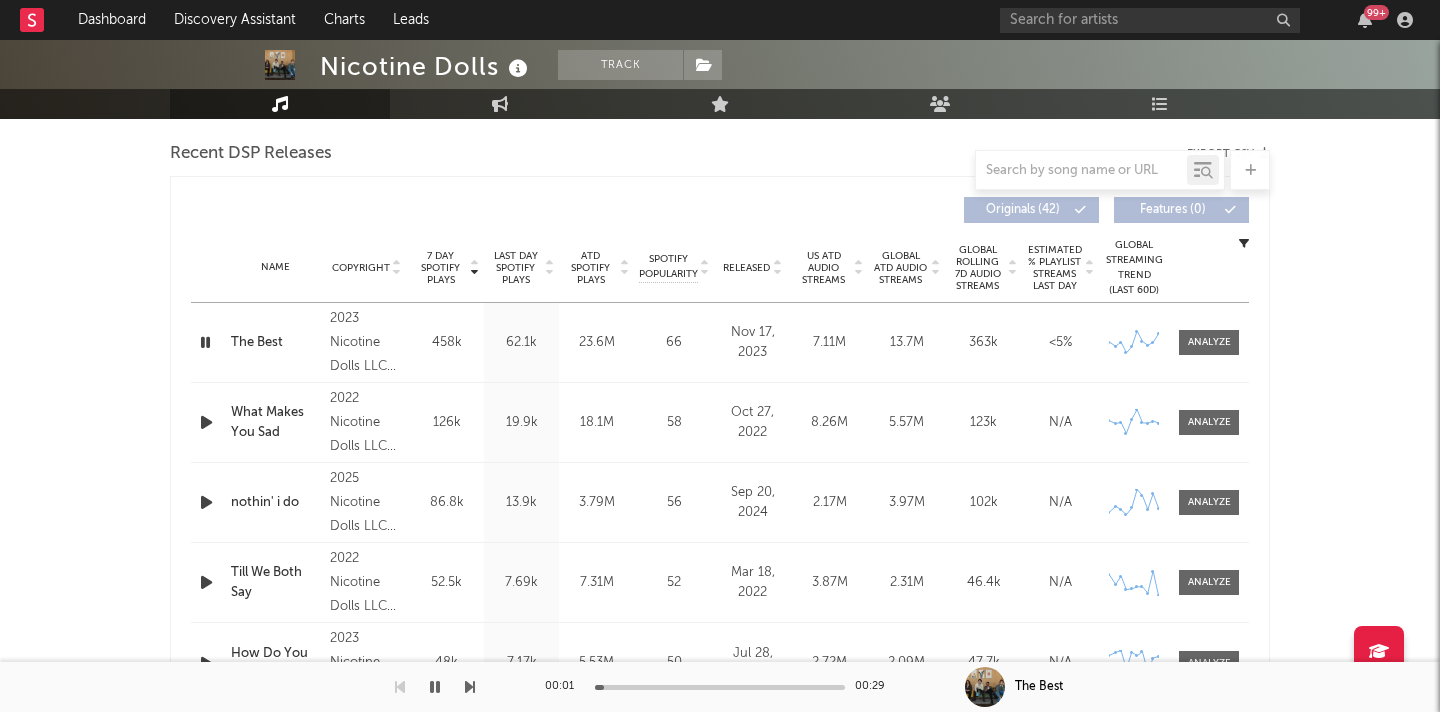 click at bounding box center [205, 342] 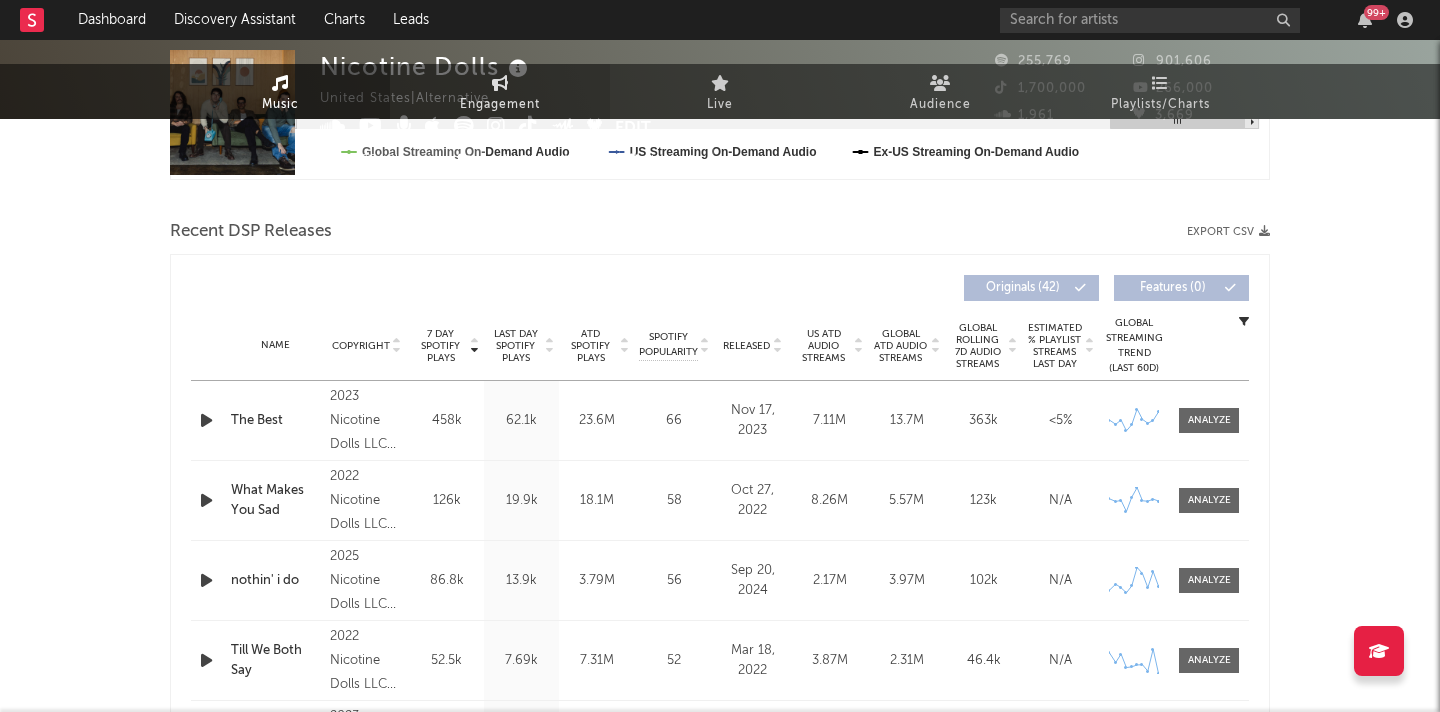 scroll, scrollTop: 0, scrollLeft: 0, axis: both 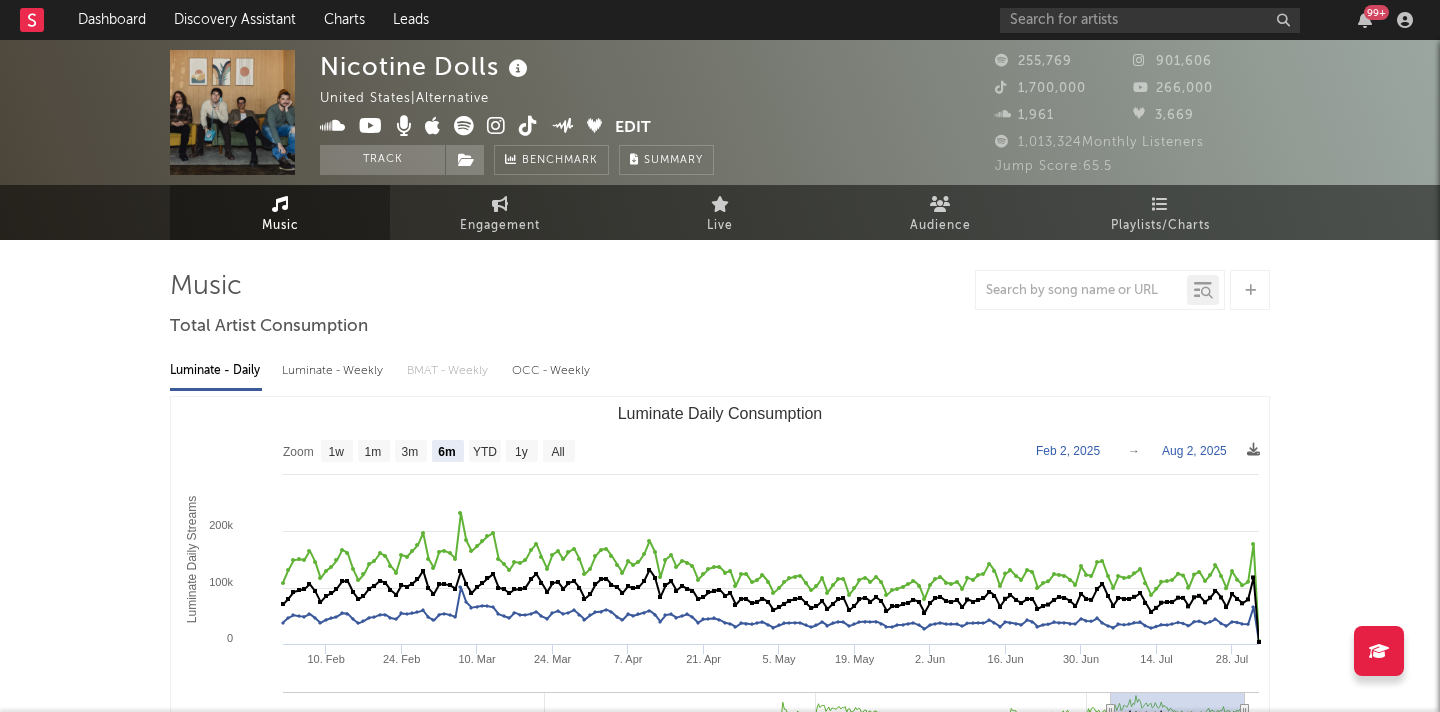 click at bounding box center [496, 126] 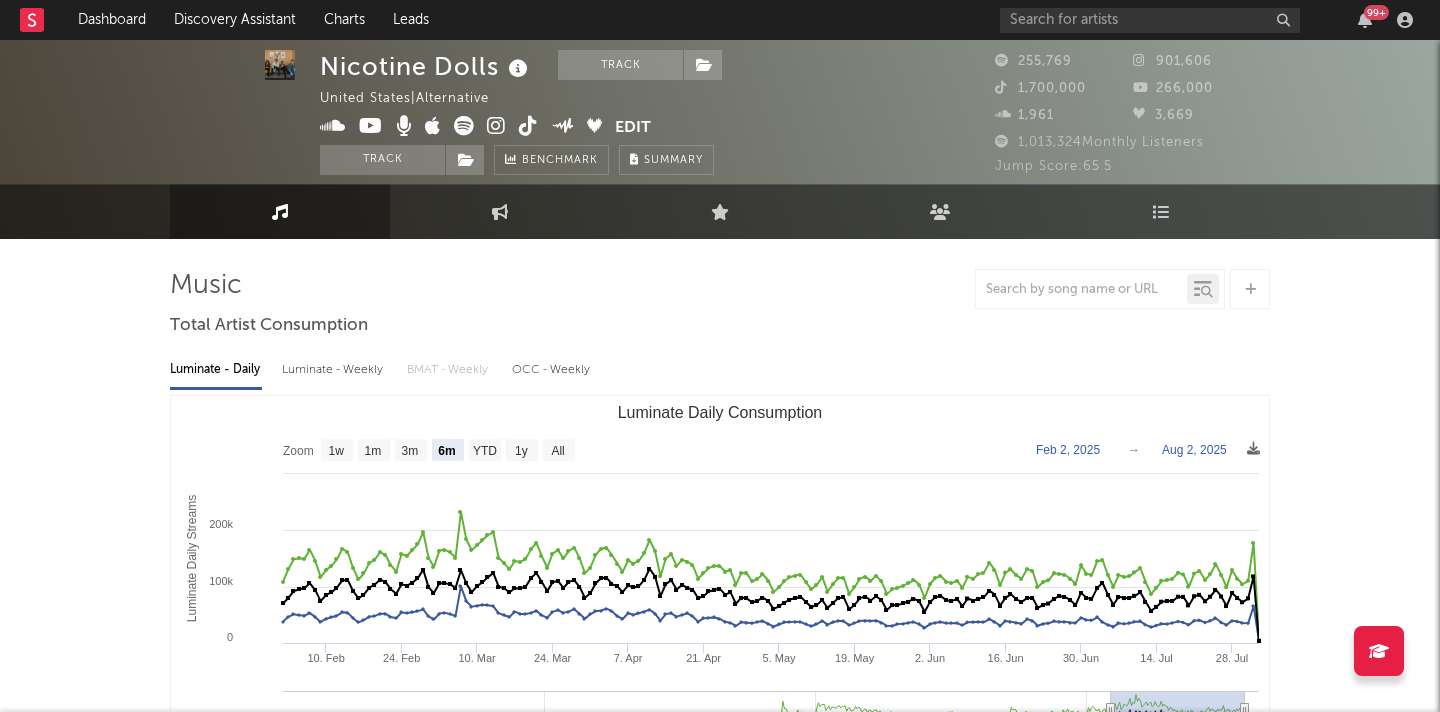 click at bounding box center [528, 126] 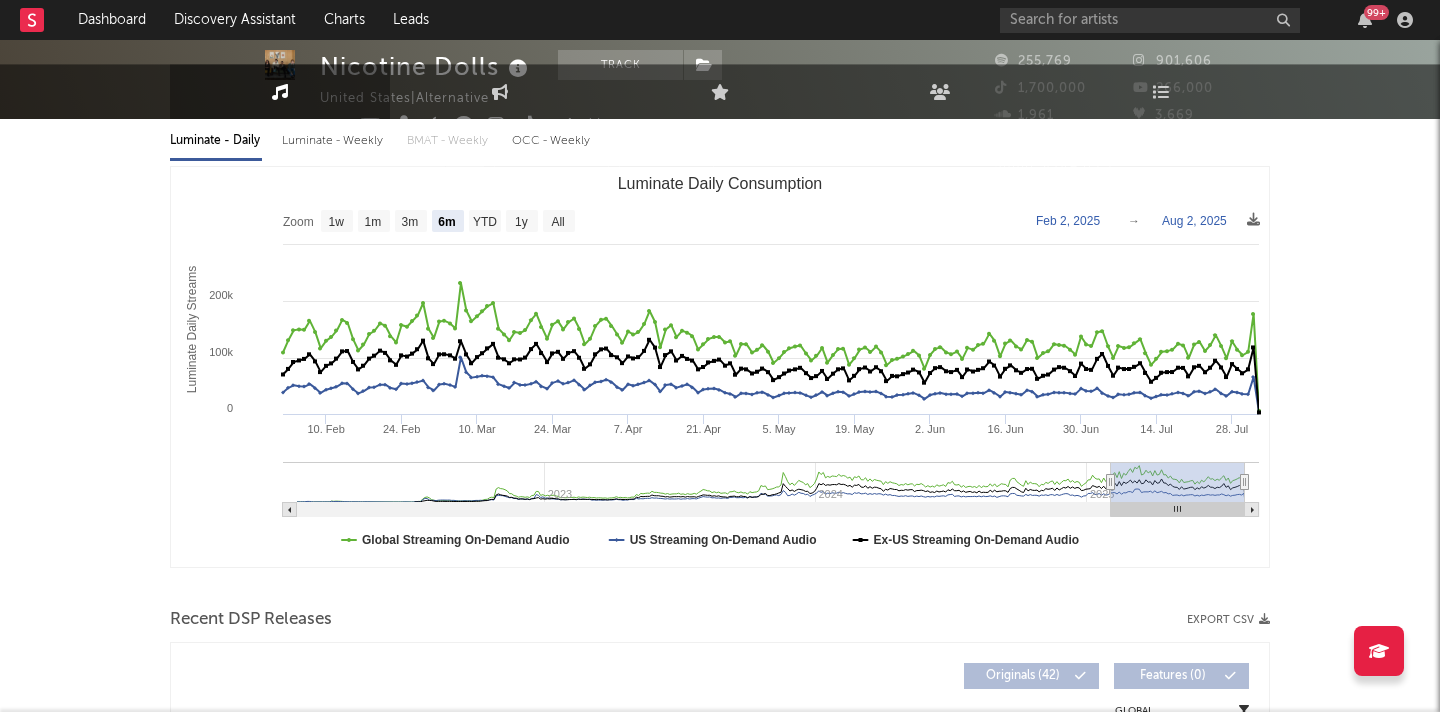 scroll, scrollTop: 428, scrollLeft: 0, axis: vertical 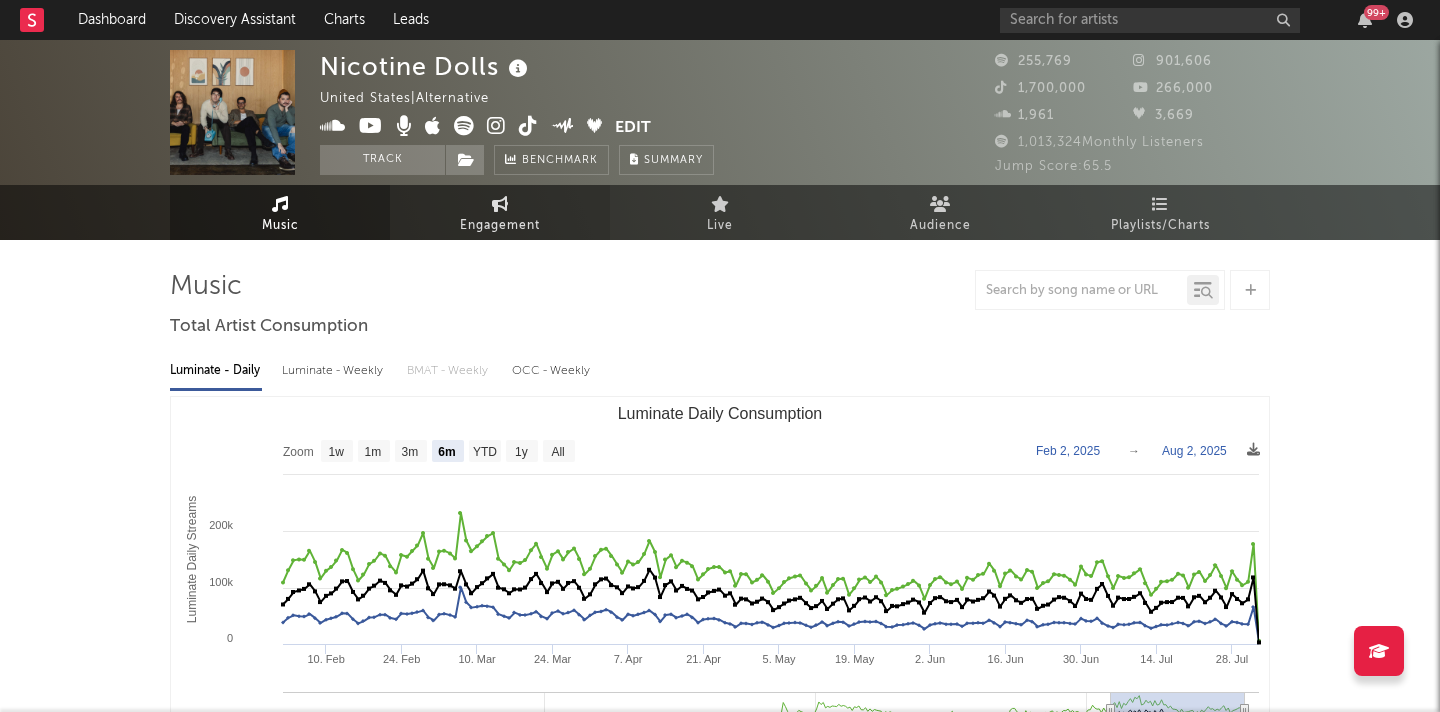 click on "Engagement" at bounding box center (500, 226) 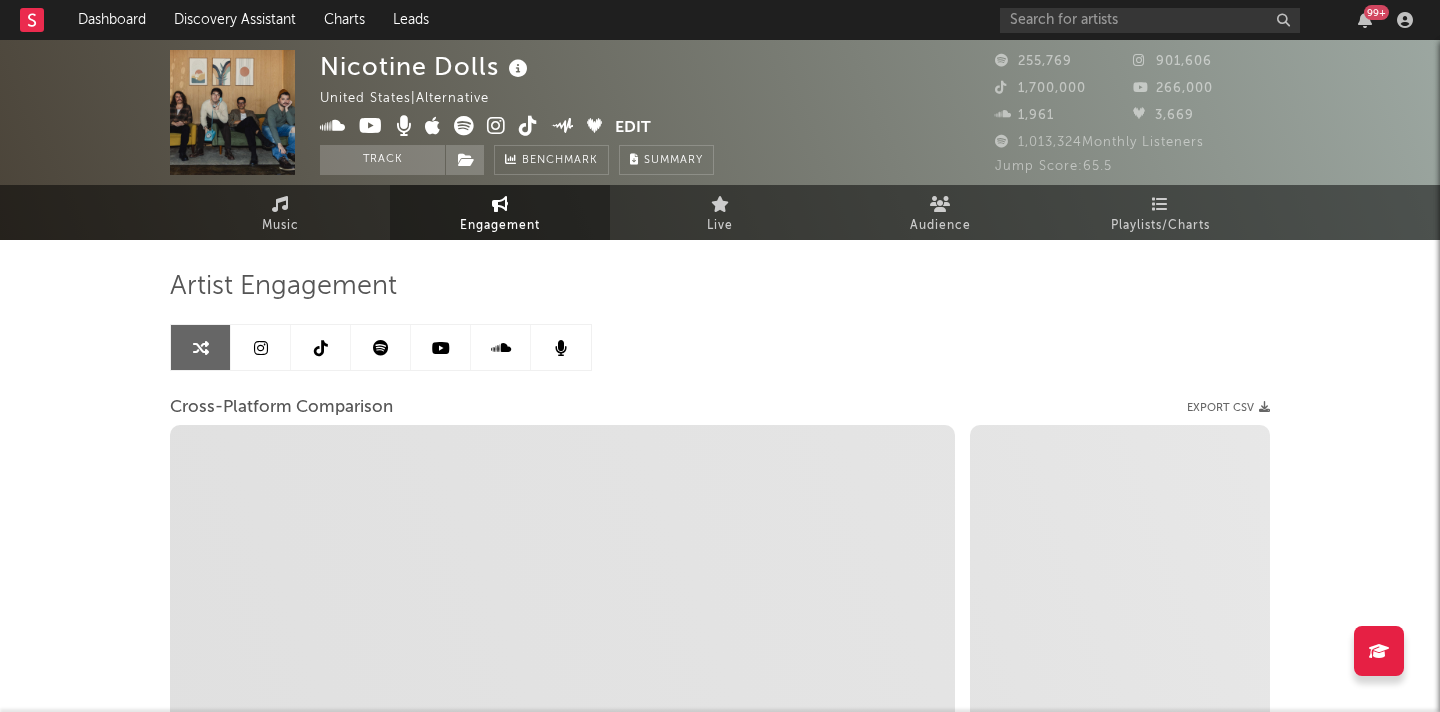 click at bounding box center (321, 347) 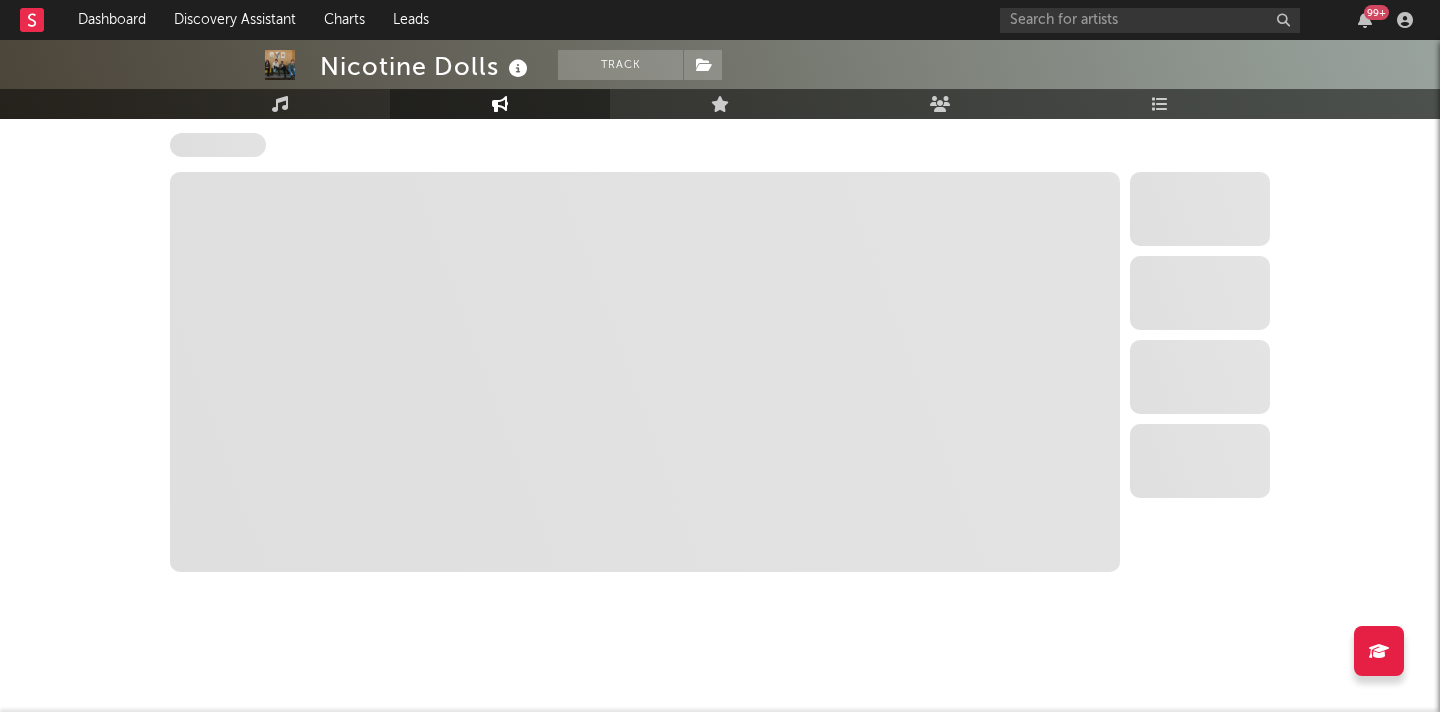 select on "6m" 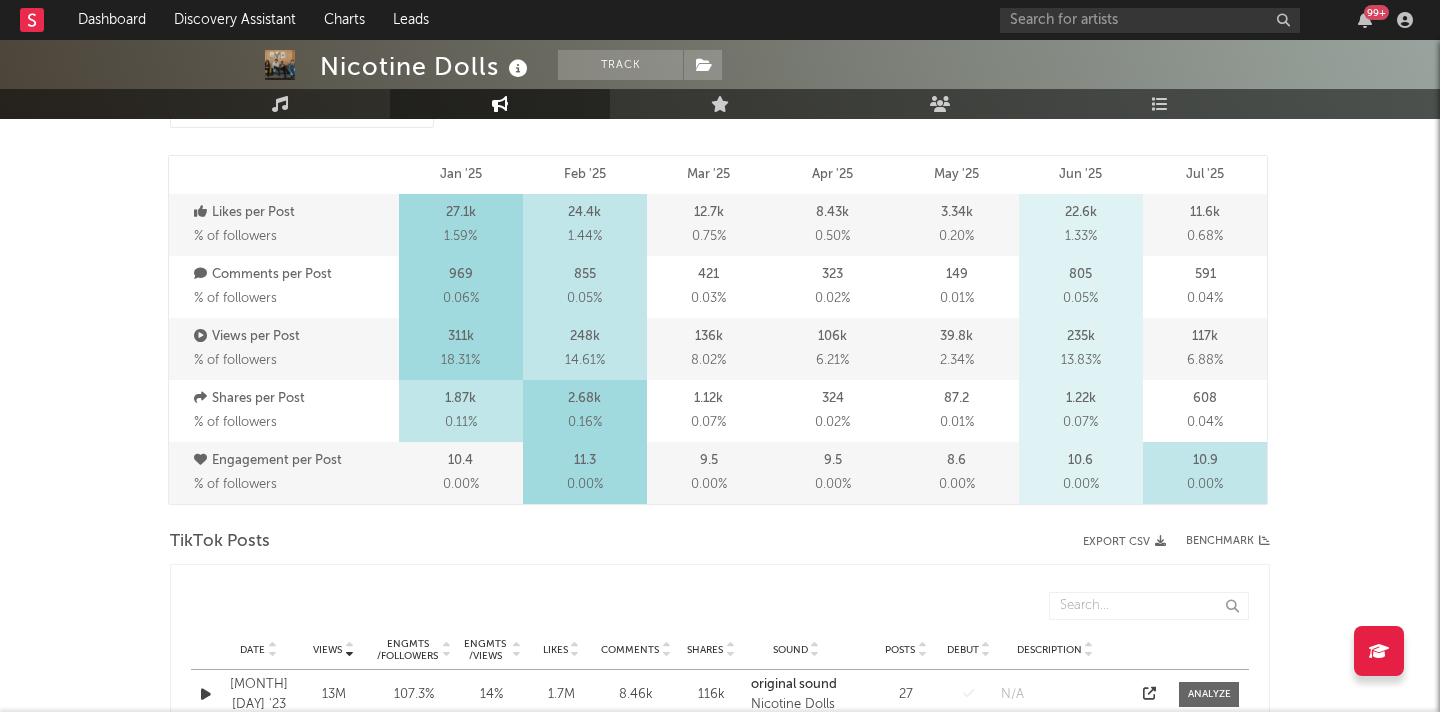 scroll, scrollTop: 0, scrollLeft: 0, axis: both 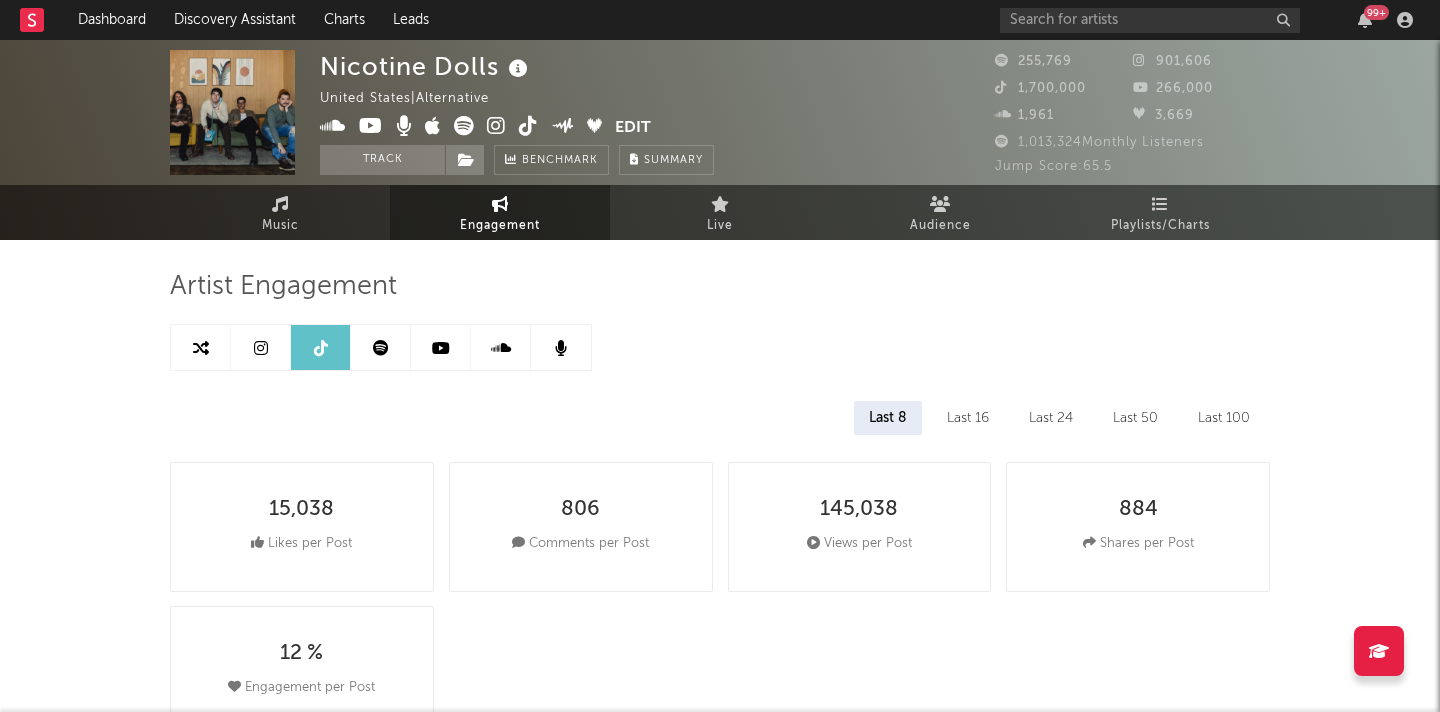 click at bounding box center (261, 348) 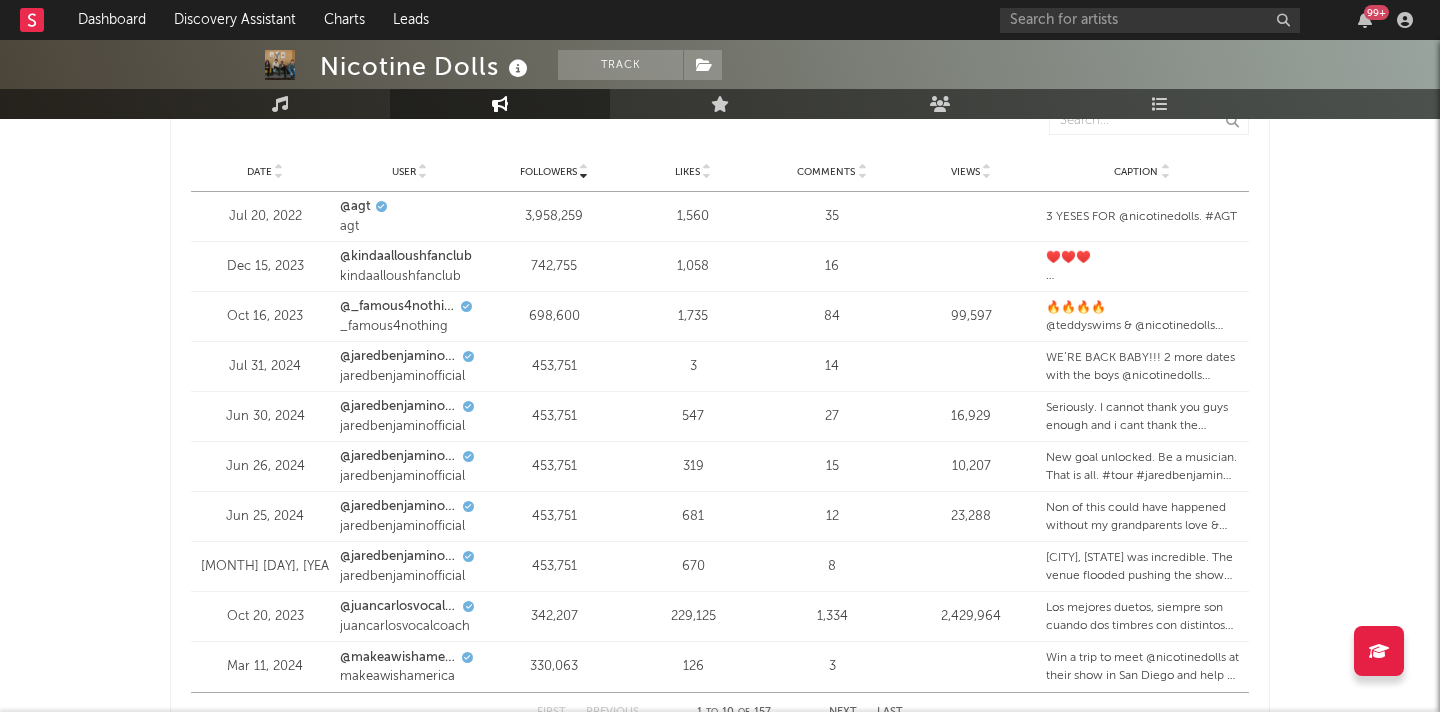 select on "6m" 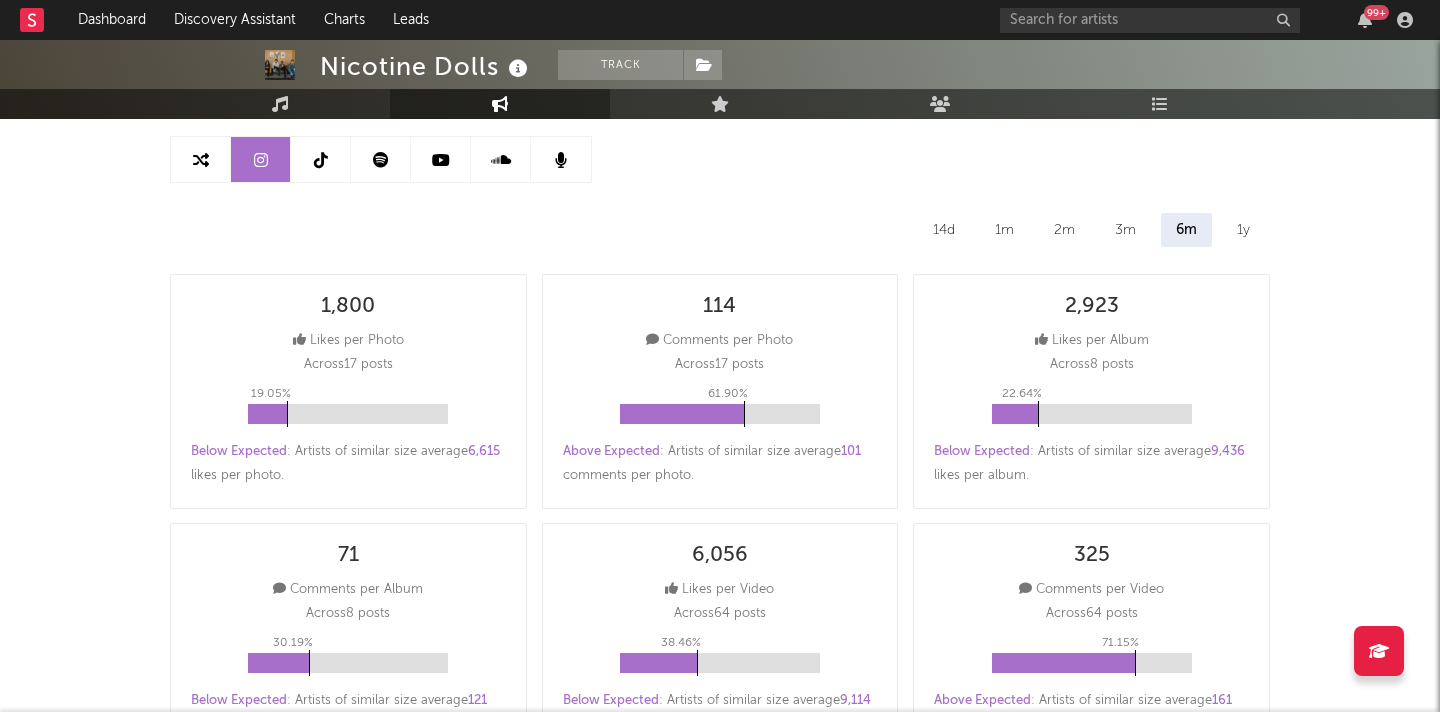 scroll, scrollTop: 0, scrollLeft: 0, axis: both 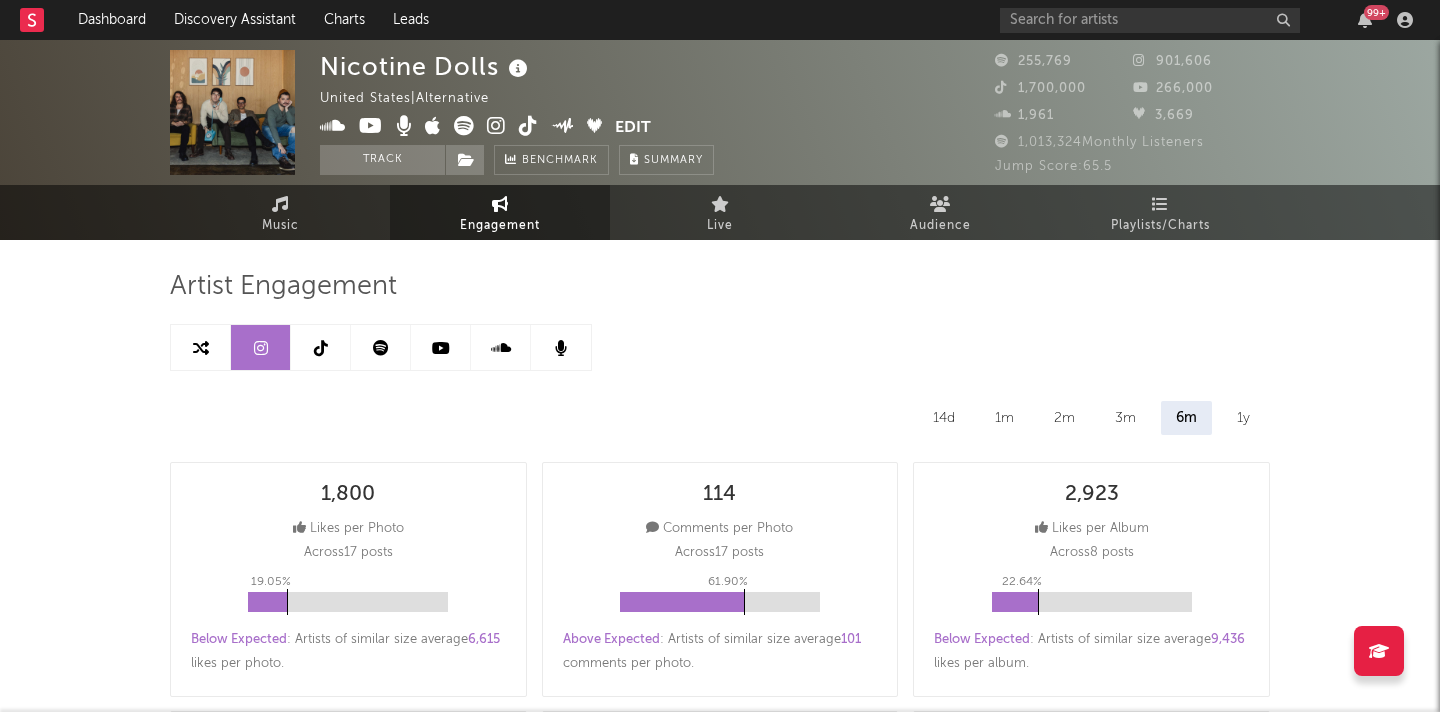 click at bounding box center [464, 128] 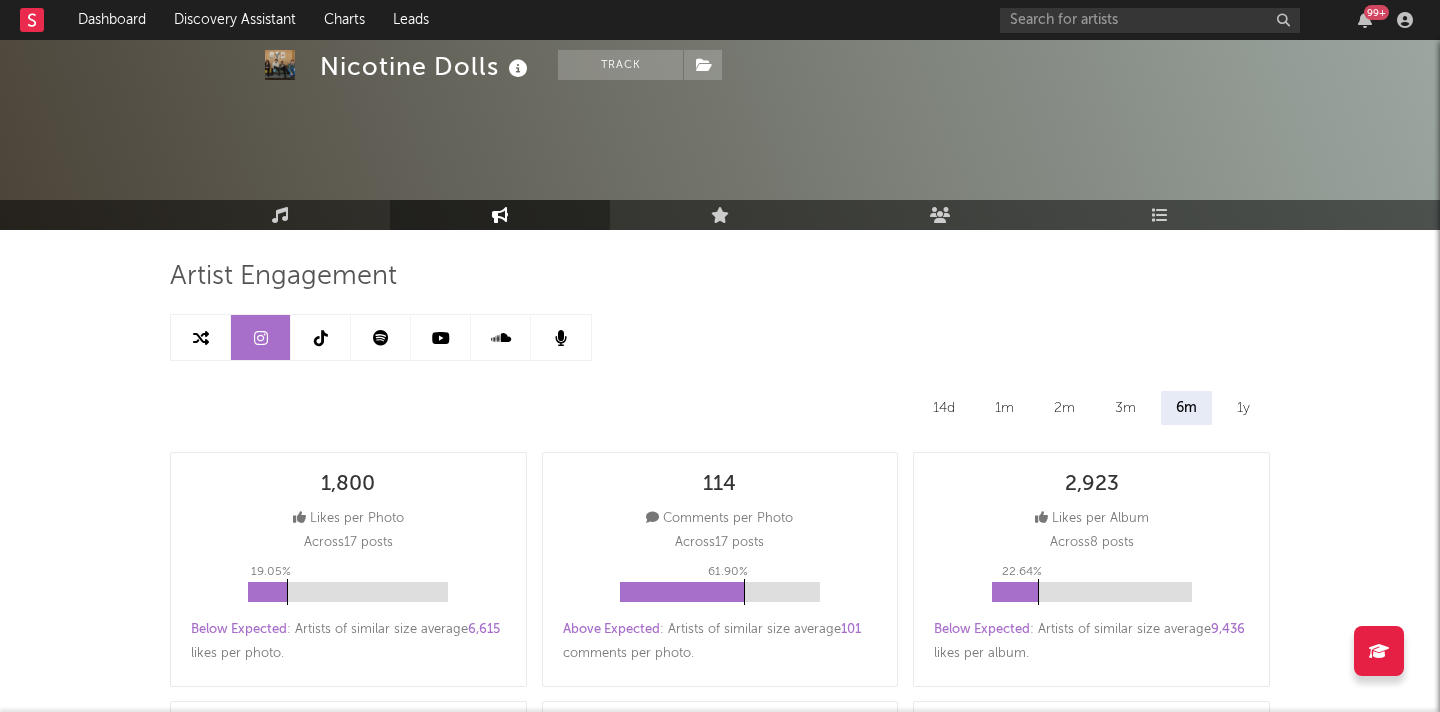 scroll, scrollTop: 0, scrollLeft: 0, axis: both 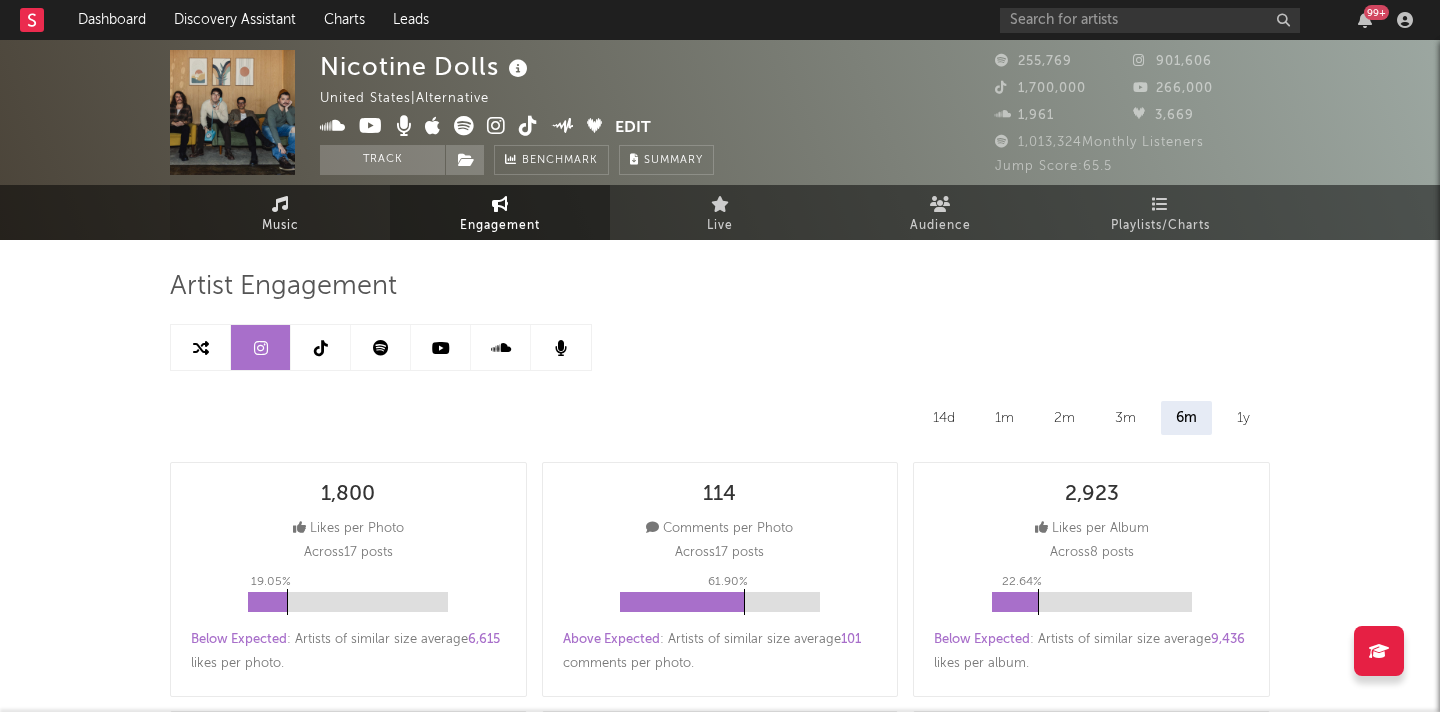 click on "Music" at bounding box center (280, 212) 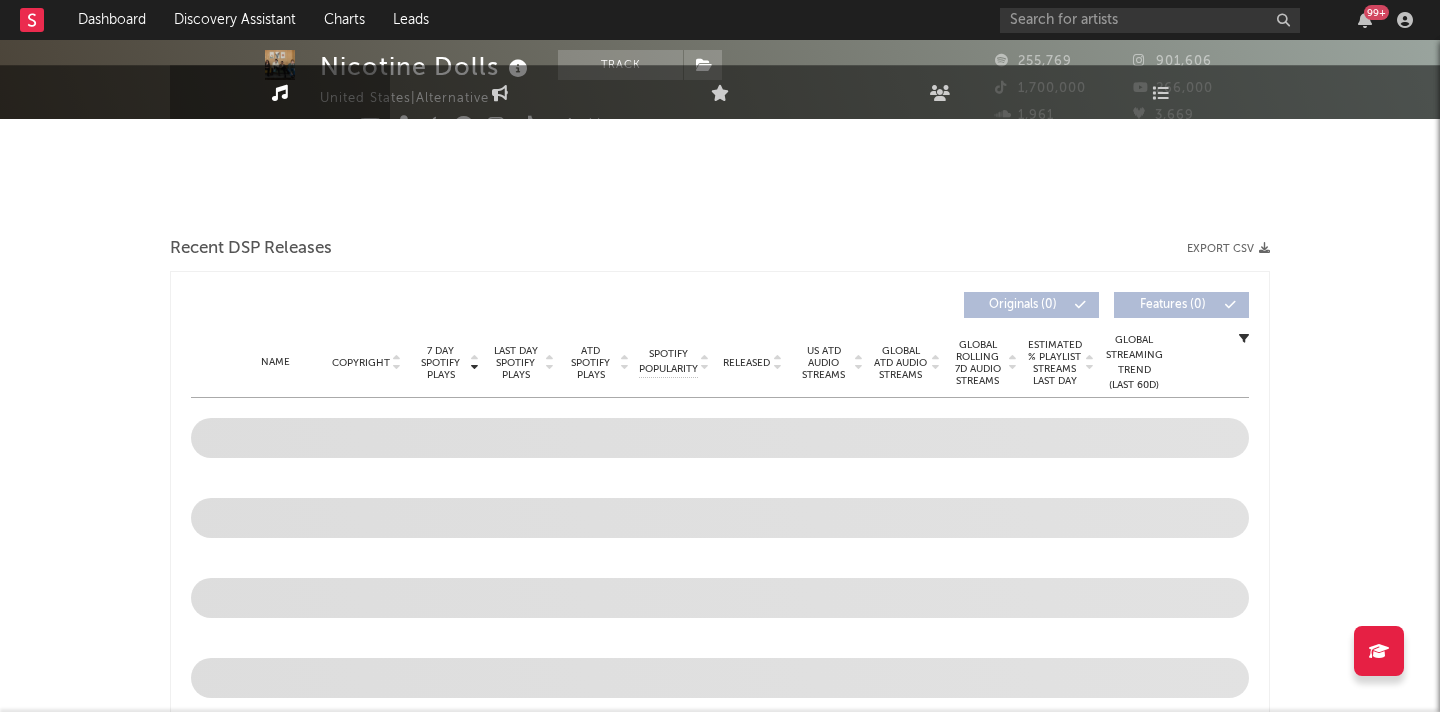 select on "6m" 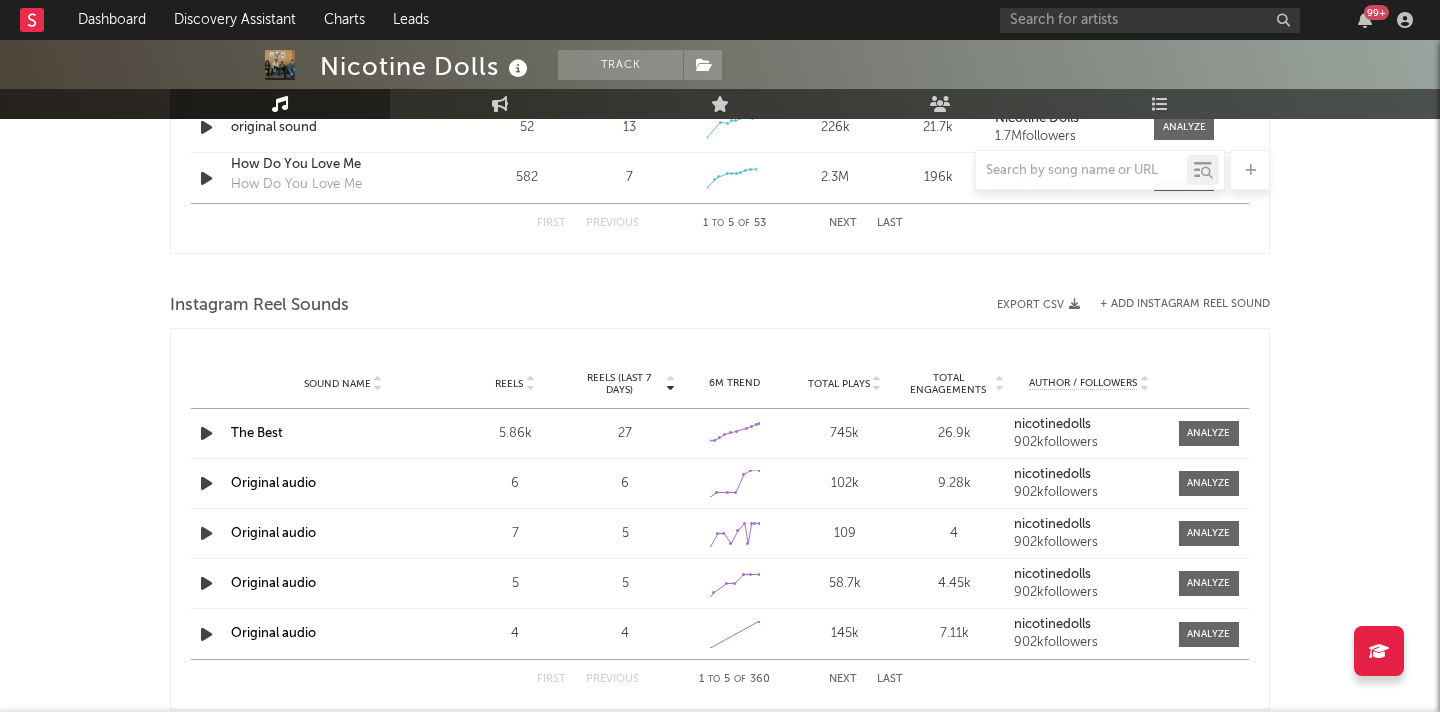 scroll, scrollTop: 1677, scrollLeft: 0, axis: vertical 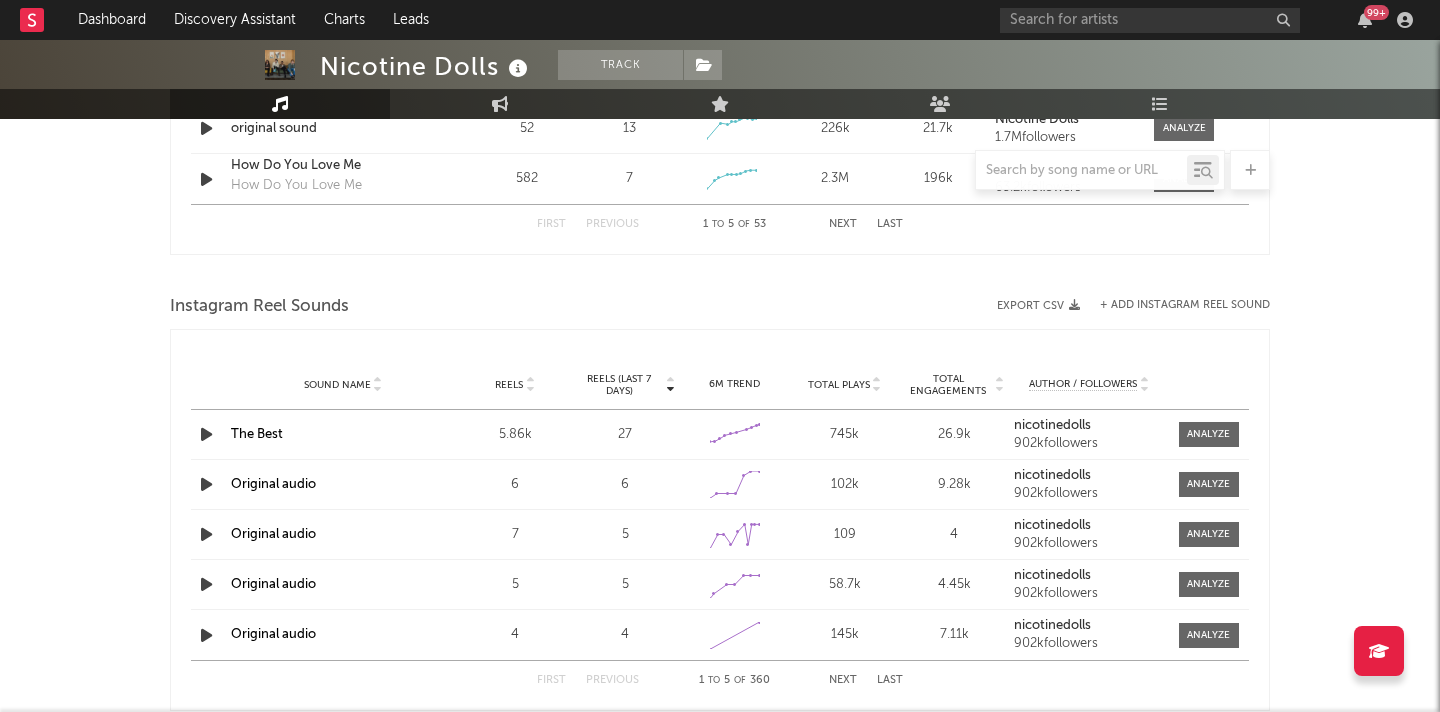 click at bounding box center (206, 434) 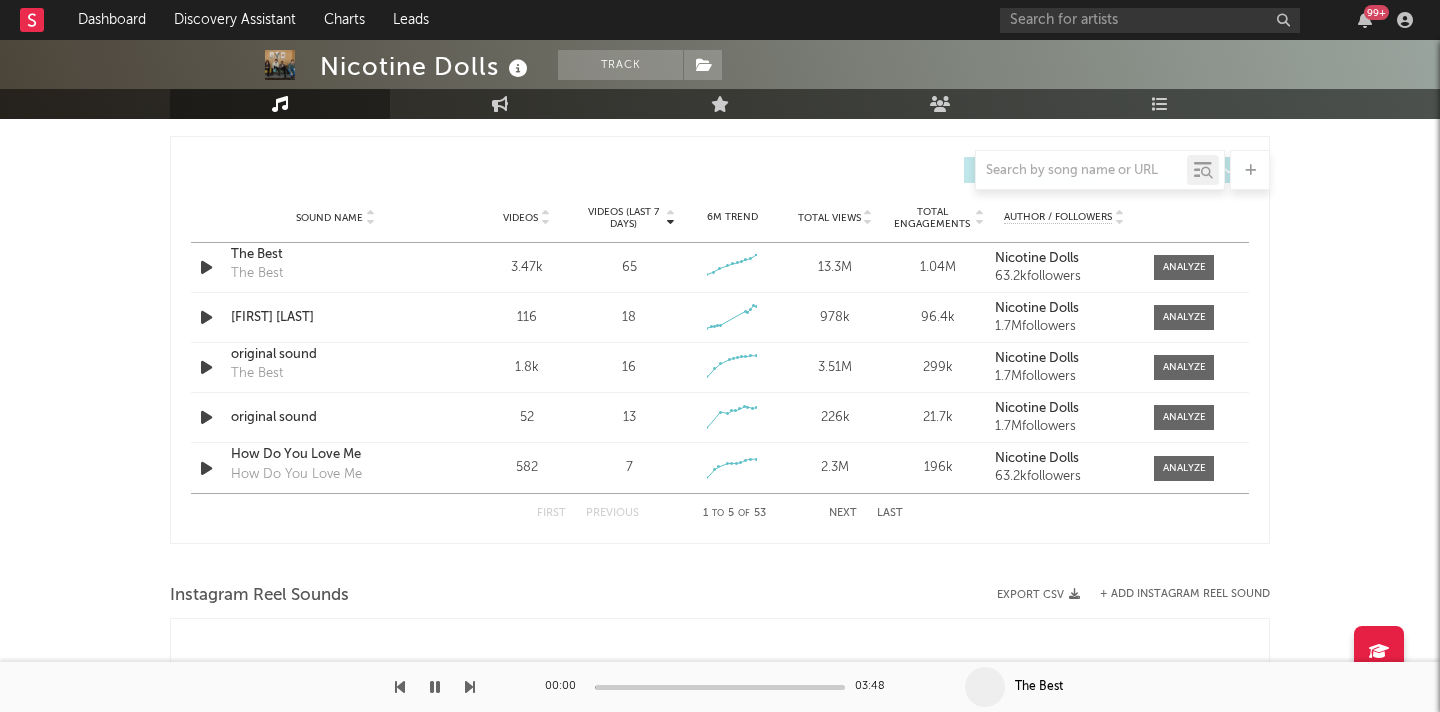 scroll, scrollTop: 1389, scrollLeft: 0, axis: vertical 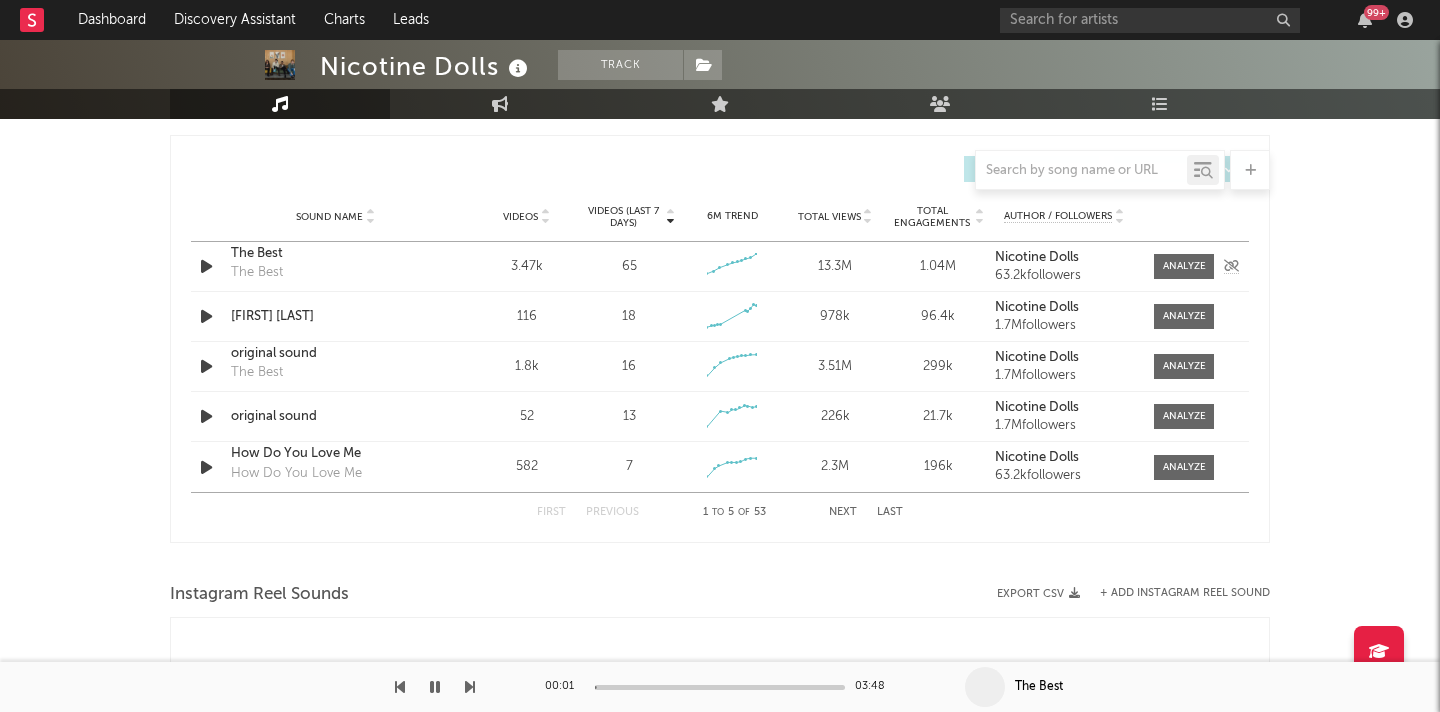 click at bounding box center [206, 266] 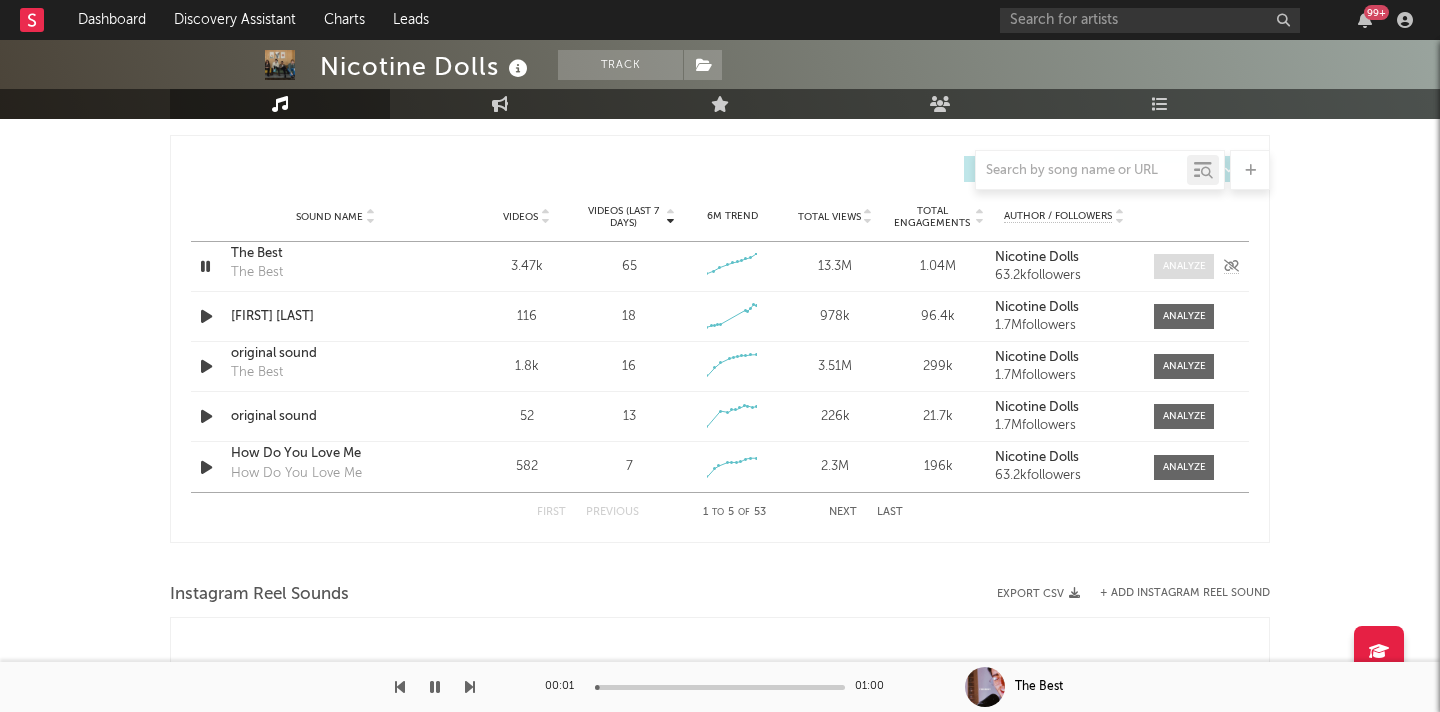 click at bounding box center (1184, 266) 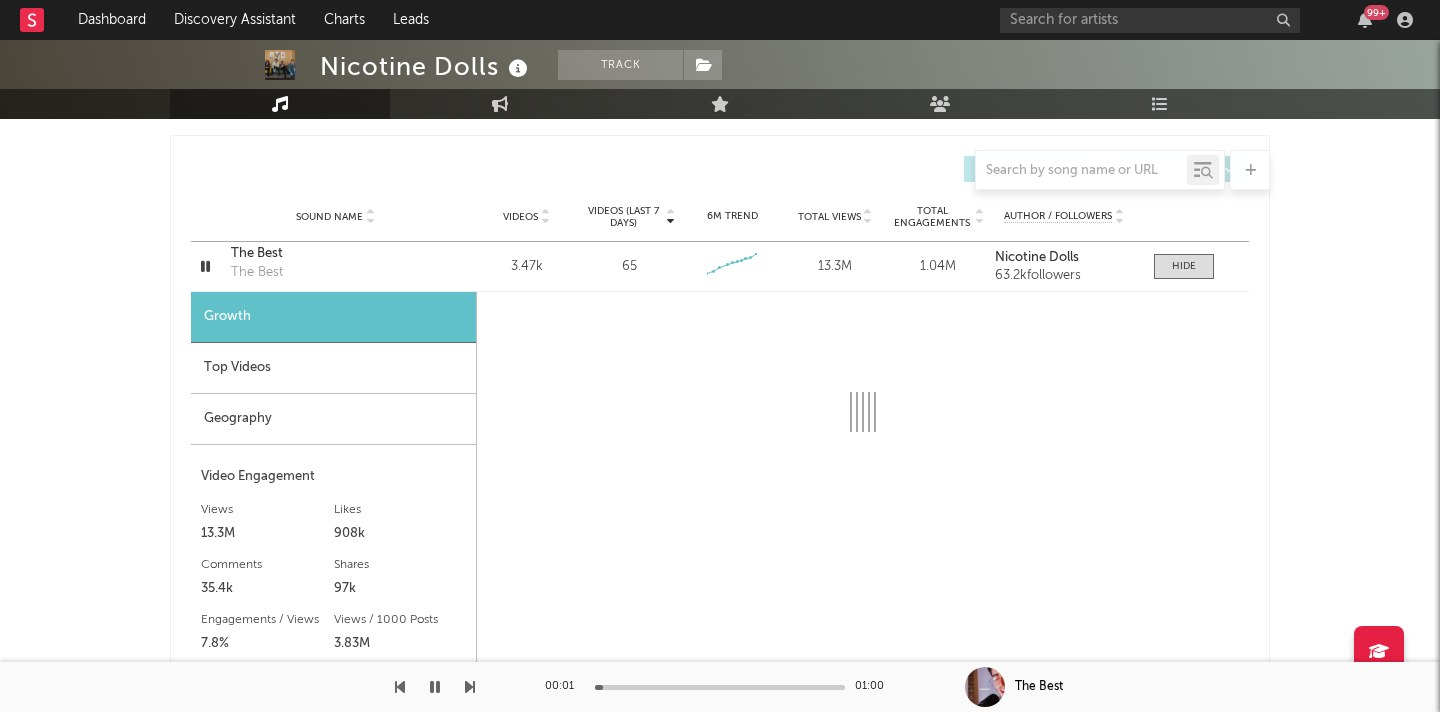 click on "Geography" at bounding box center (333, 419) 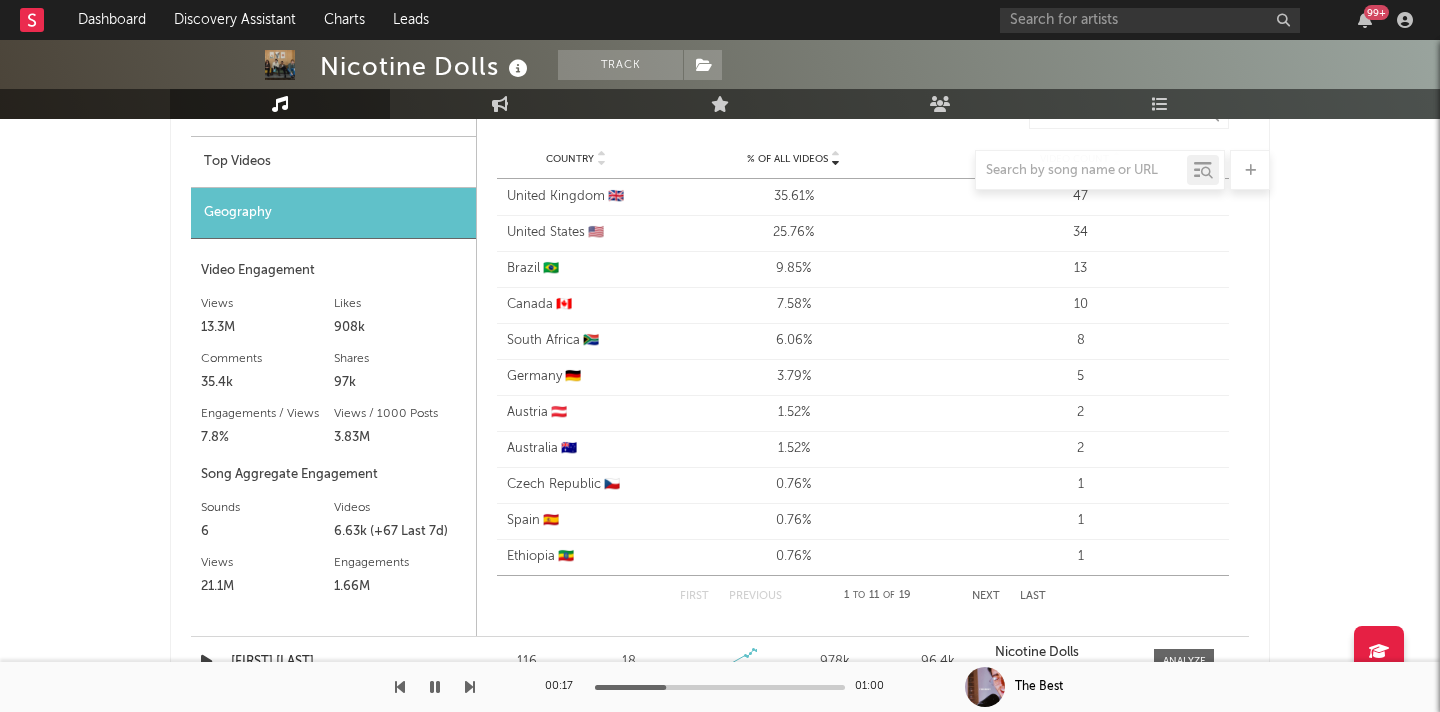 scroll, scrollTop: 1383, scrollLeft: 0, axis: vertical 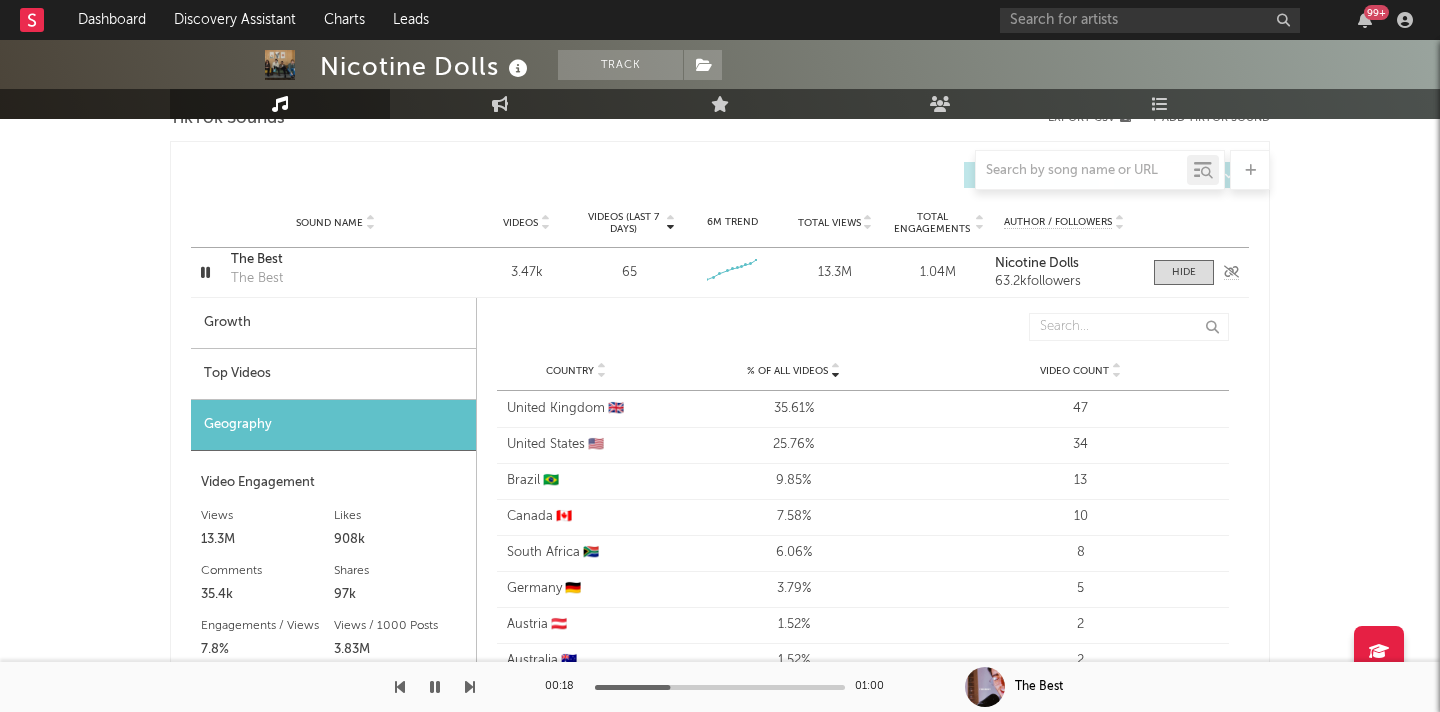 click on "The Best" at bounding box center (335, 260) 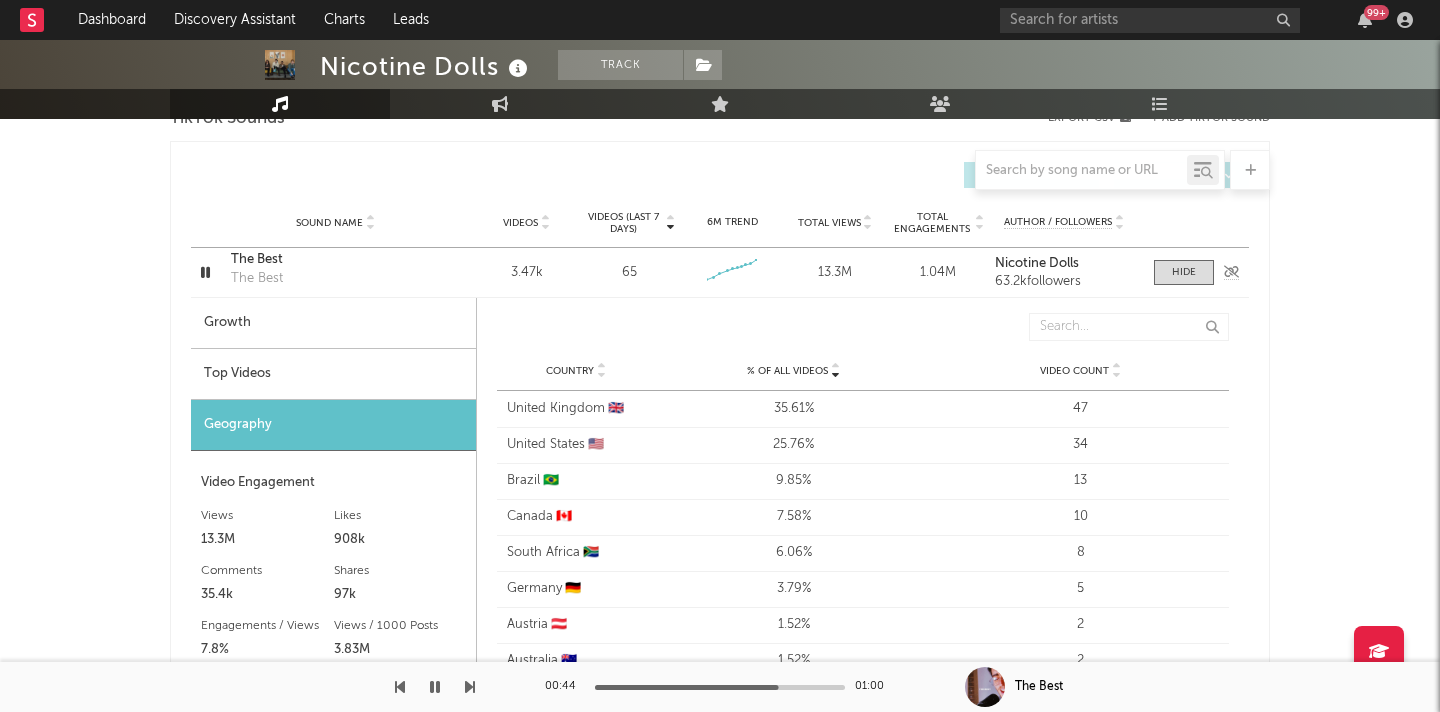 click at bounding box center (205, 272) 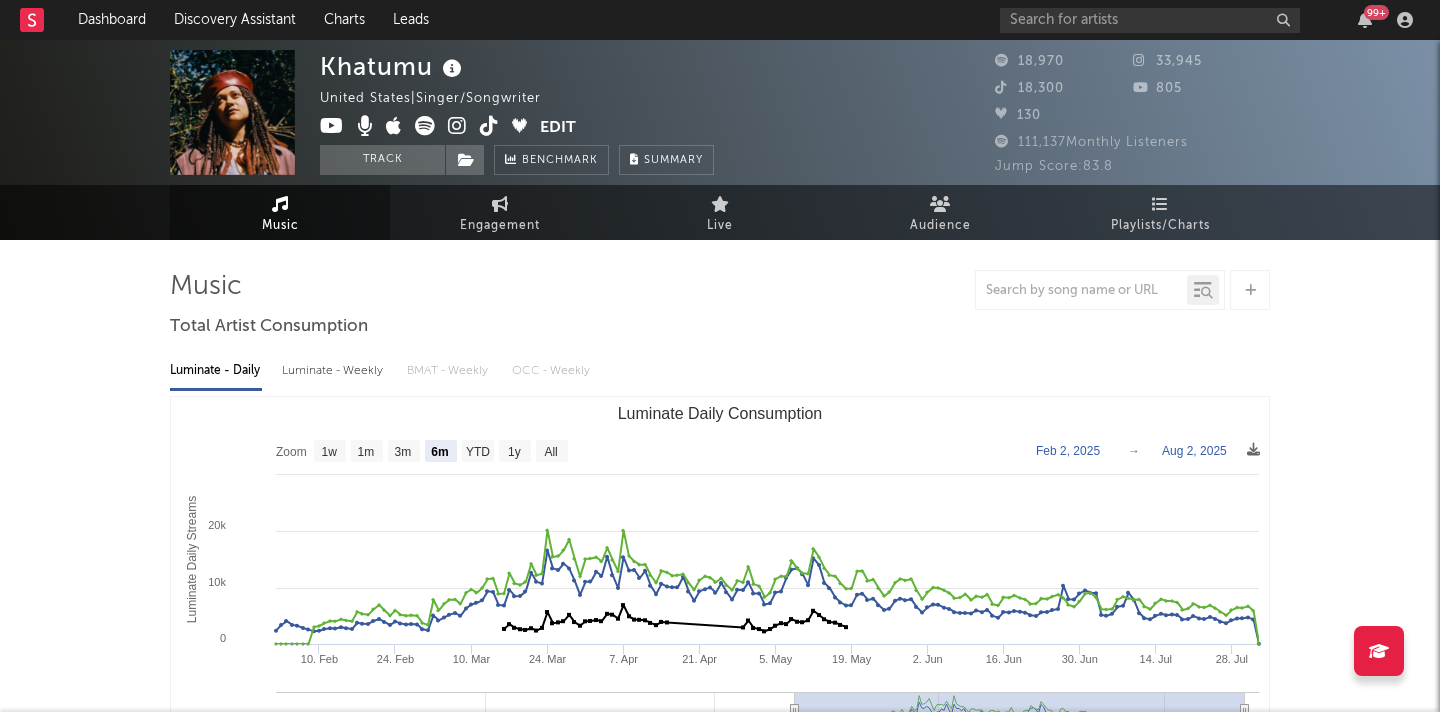 select on "6m" 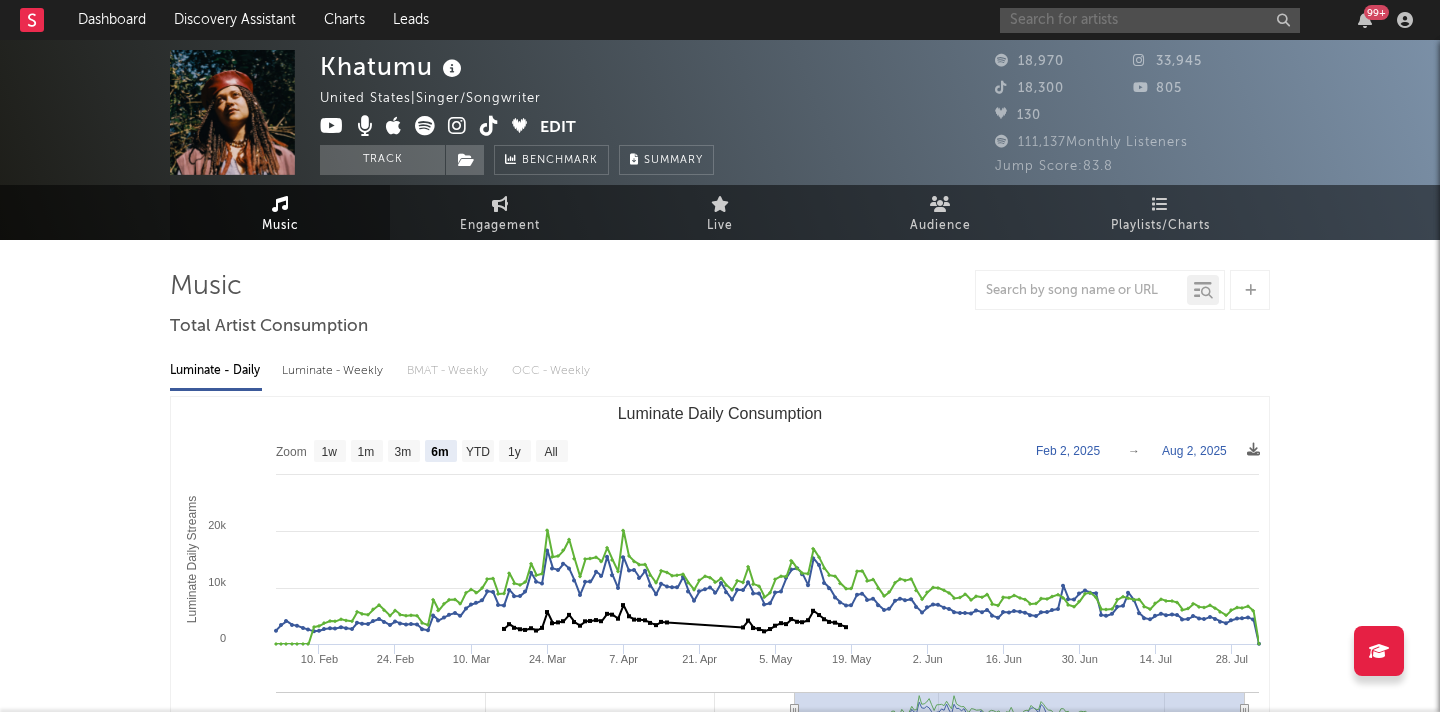 click at bounding box center (1150, 20) 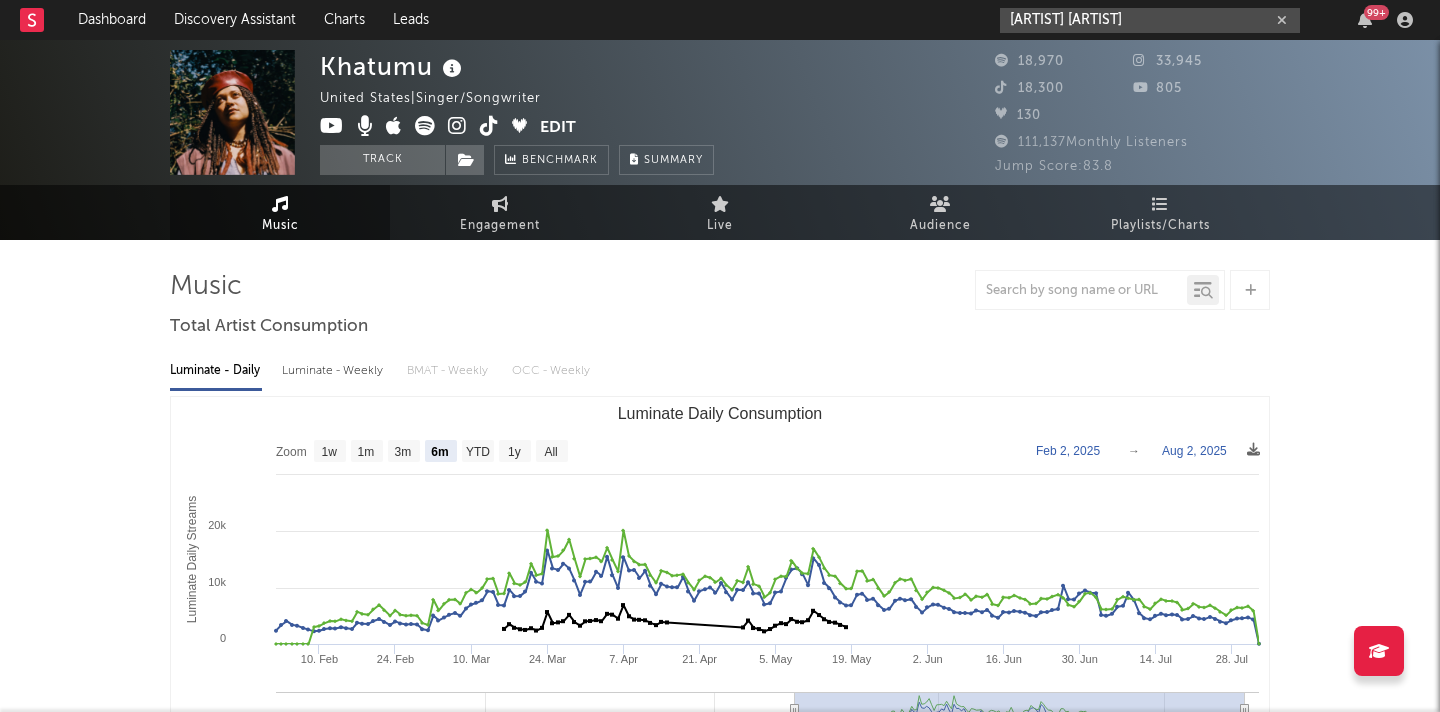 type on "armani kaelyn" 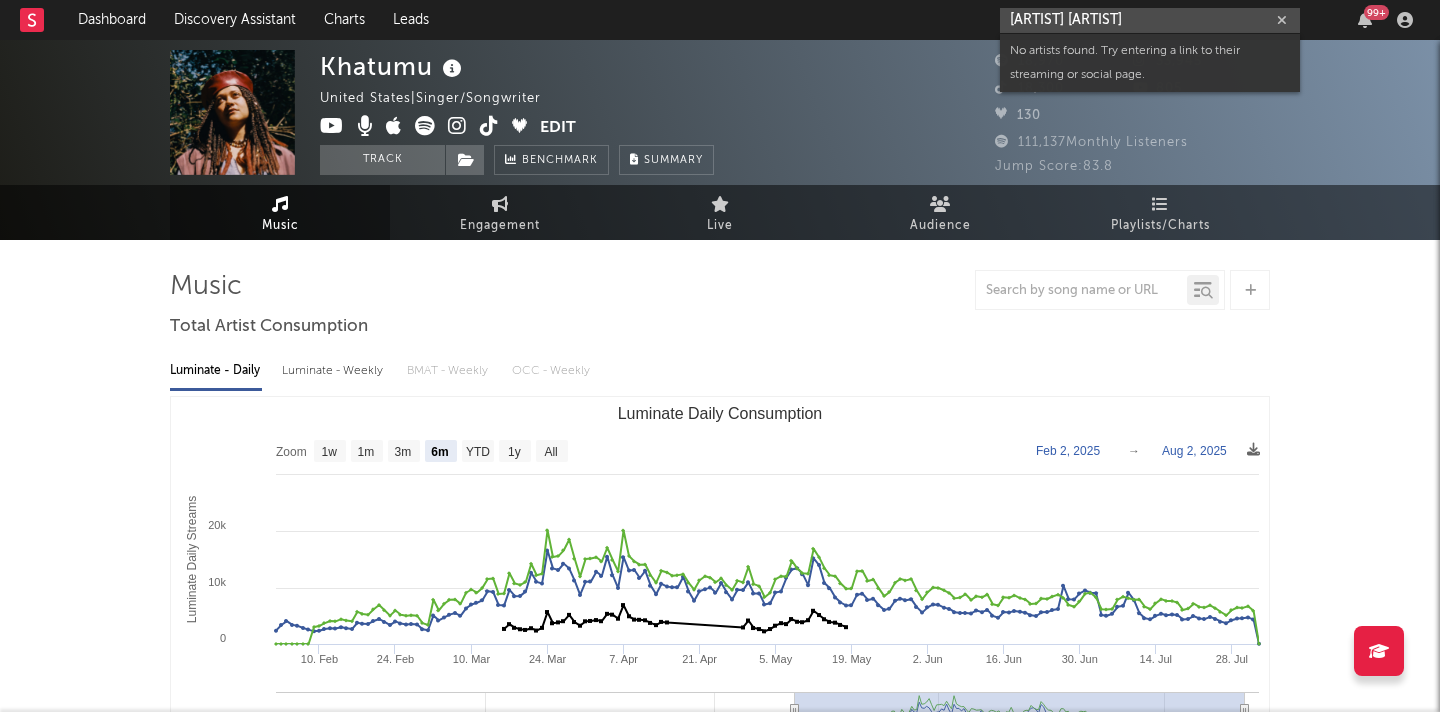 drag, startPoint x: 1132, startPoint y: 18, endPoint x: 968, endPoint y: 16, distance: 164.01219 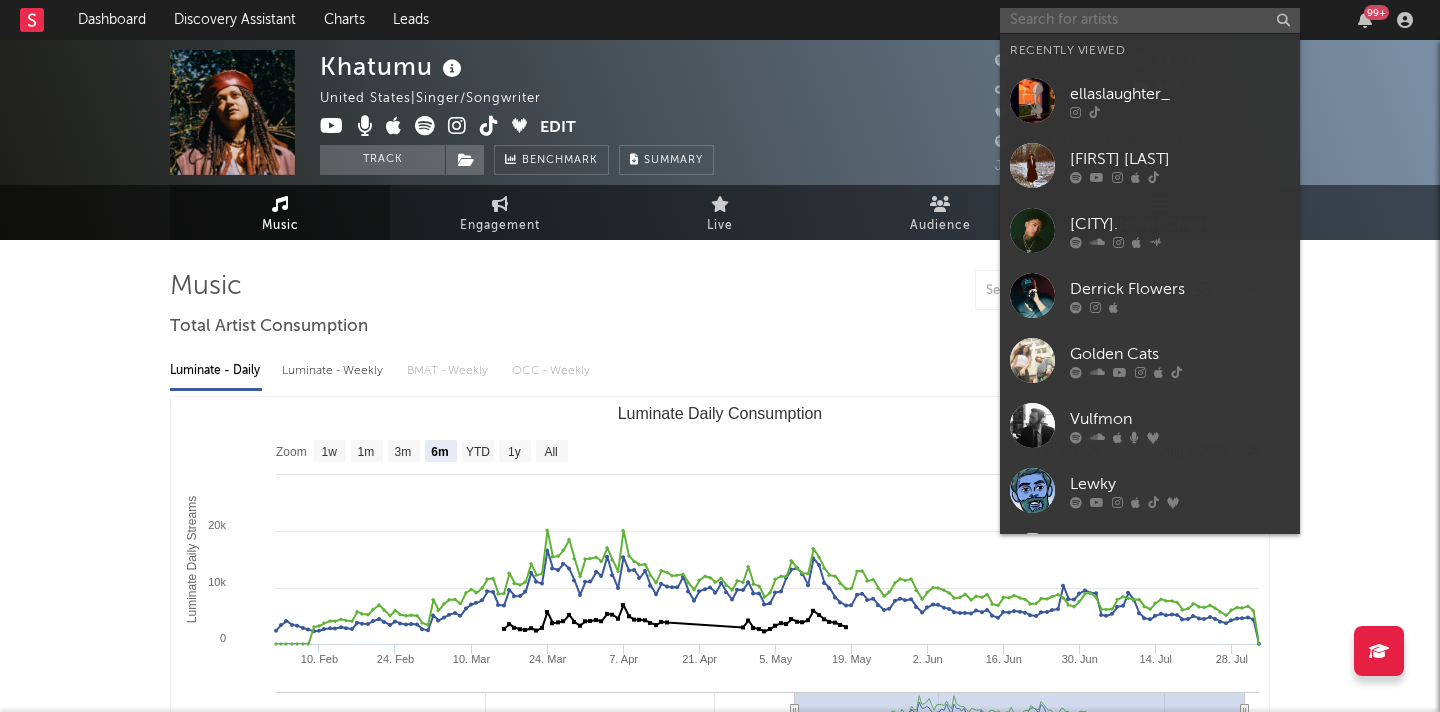 paste on "https://open.spotify.com/artist/0TIPSD7AoFPGfB8JzWKMHC" 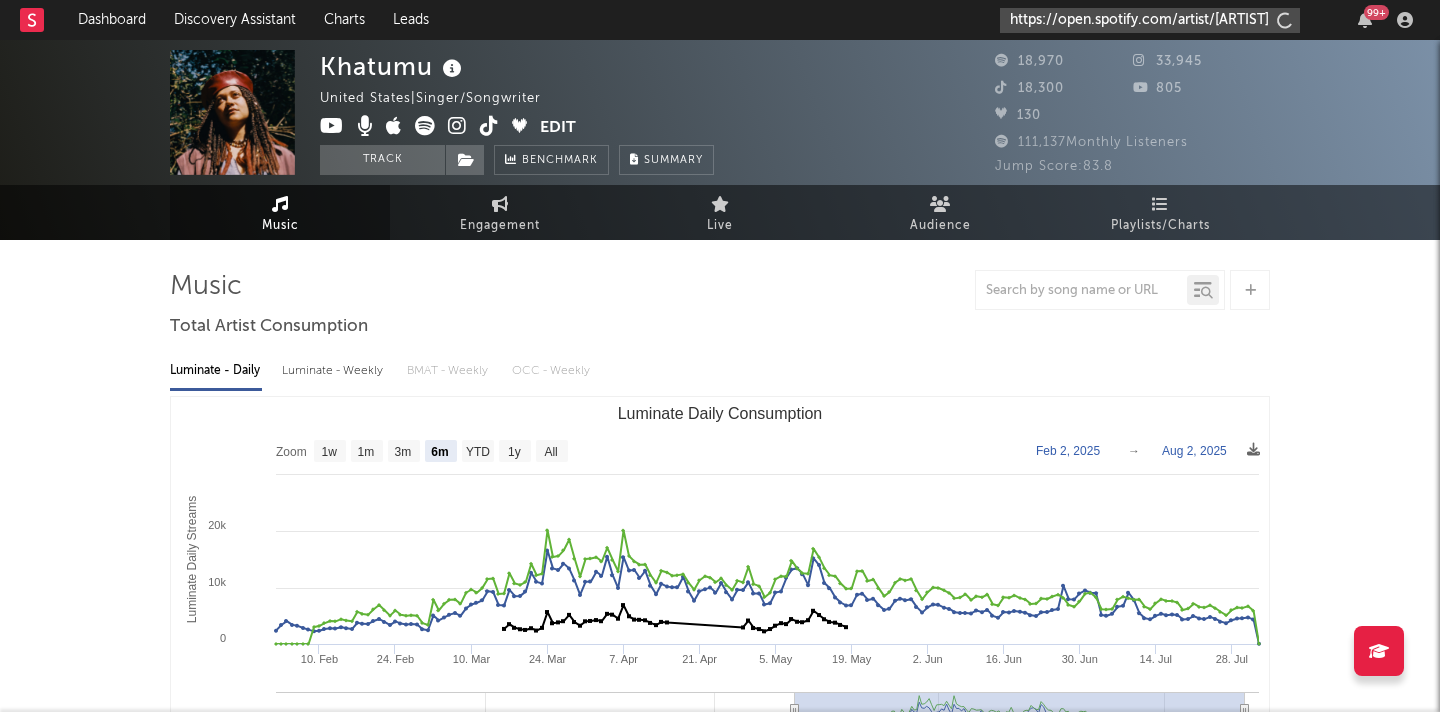 scroll, scrollTop: 0, scrollLeft: 131, axis: horizontal 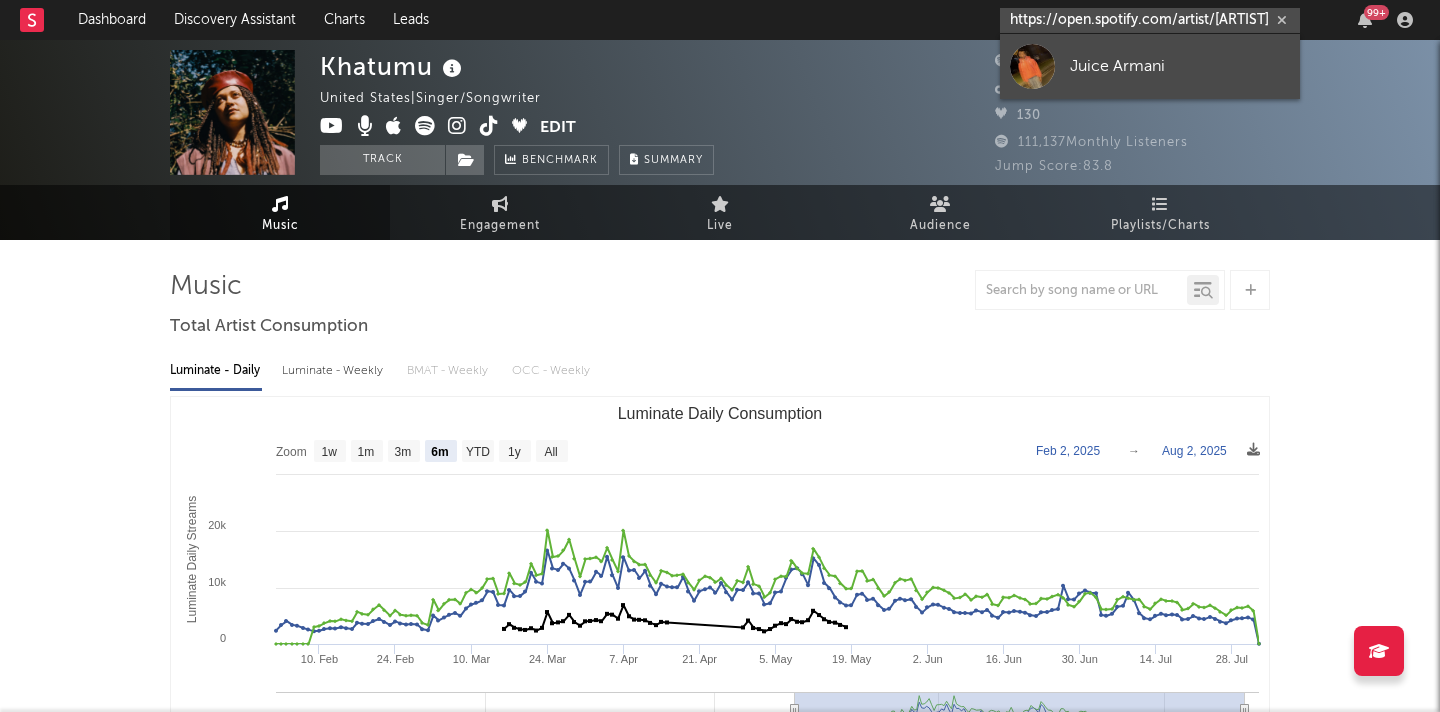 type on "https://open.spotify.com/artist/0TIPSD7AoFPGfB8JzWKMHC" 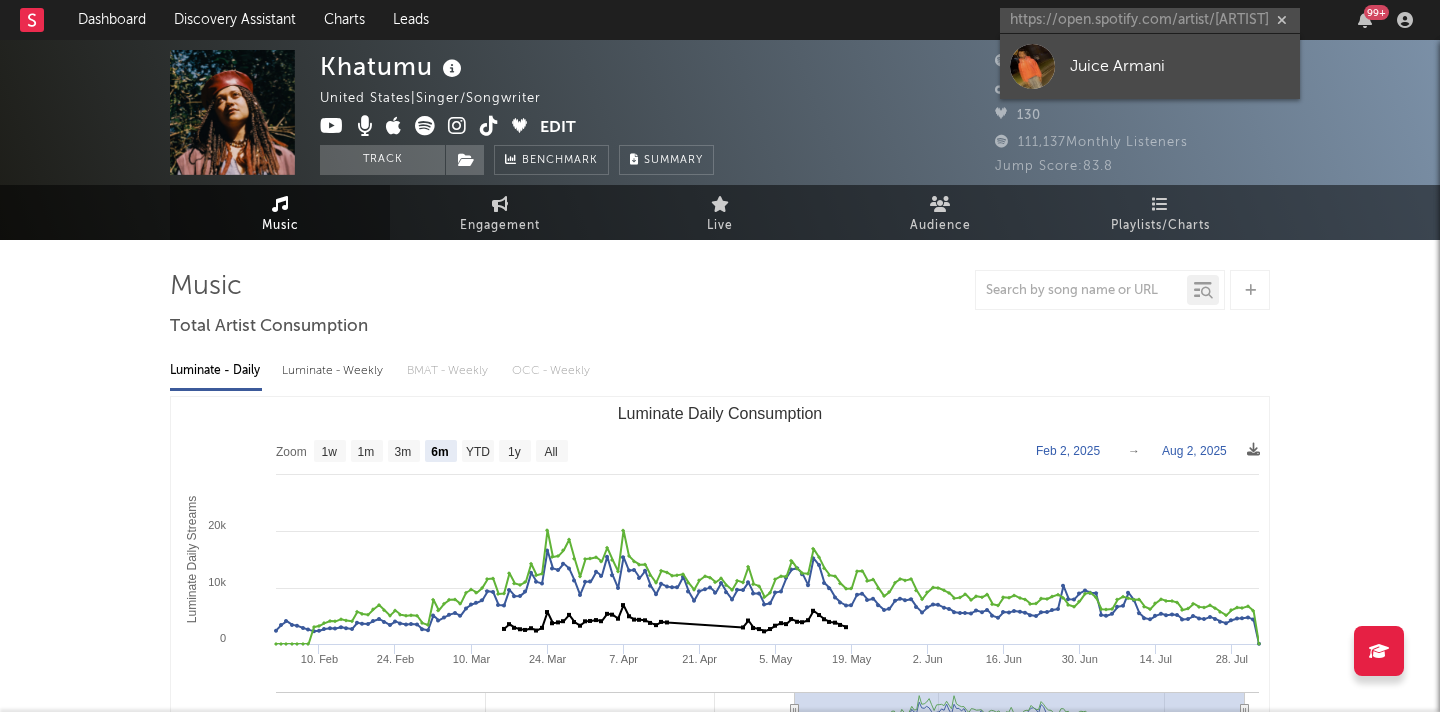 scroll, scrollTop: 0, scrollLeft: 0, axis: both 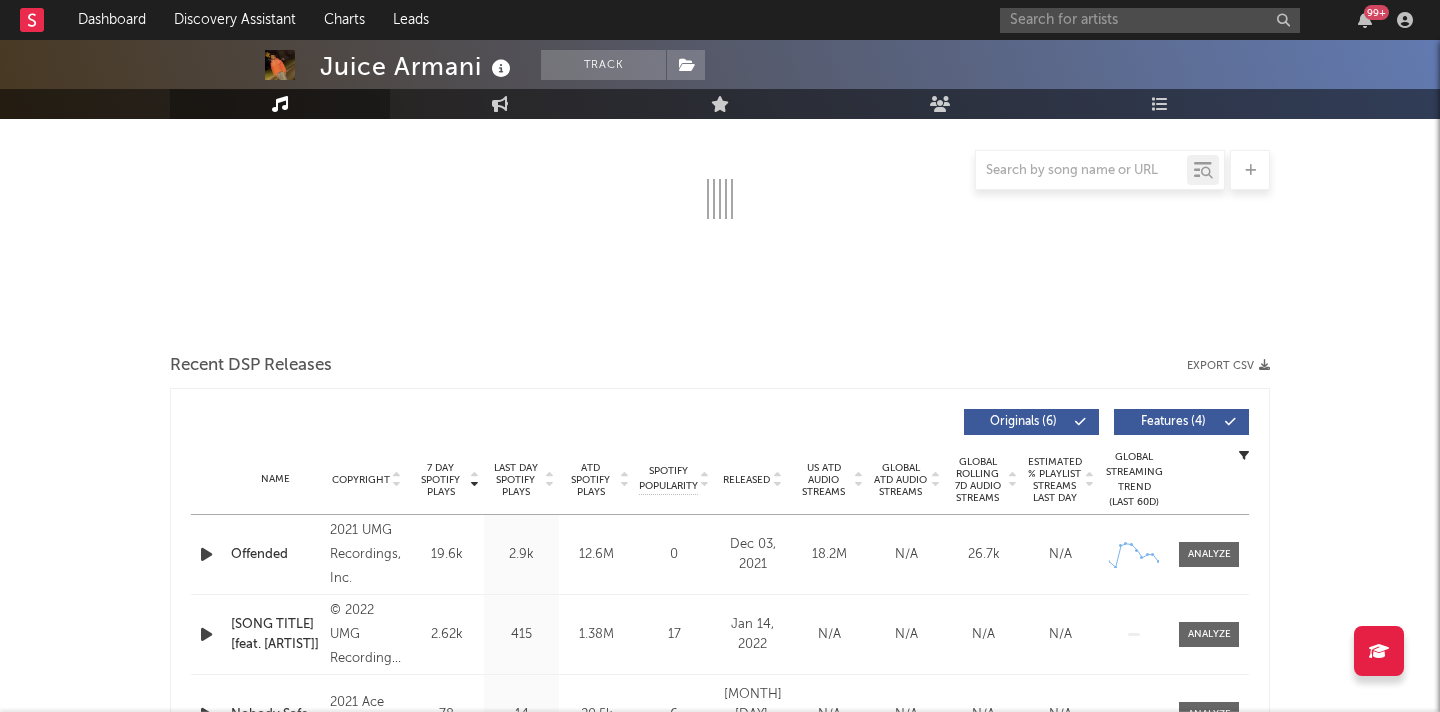 select on "6m" 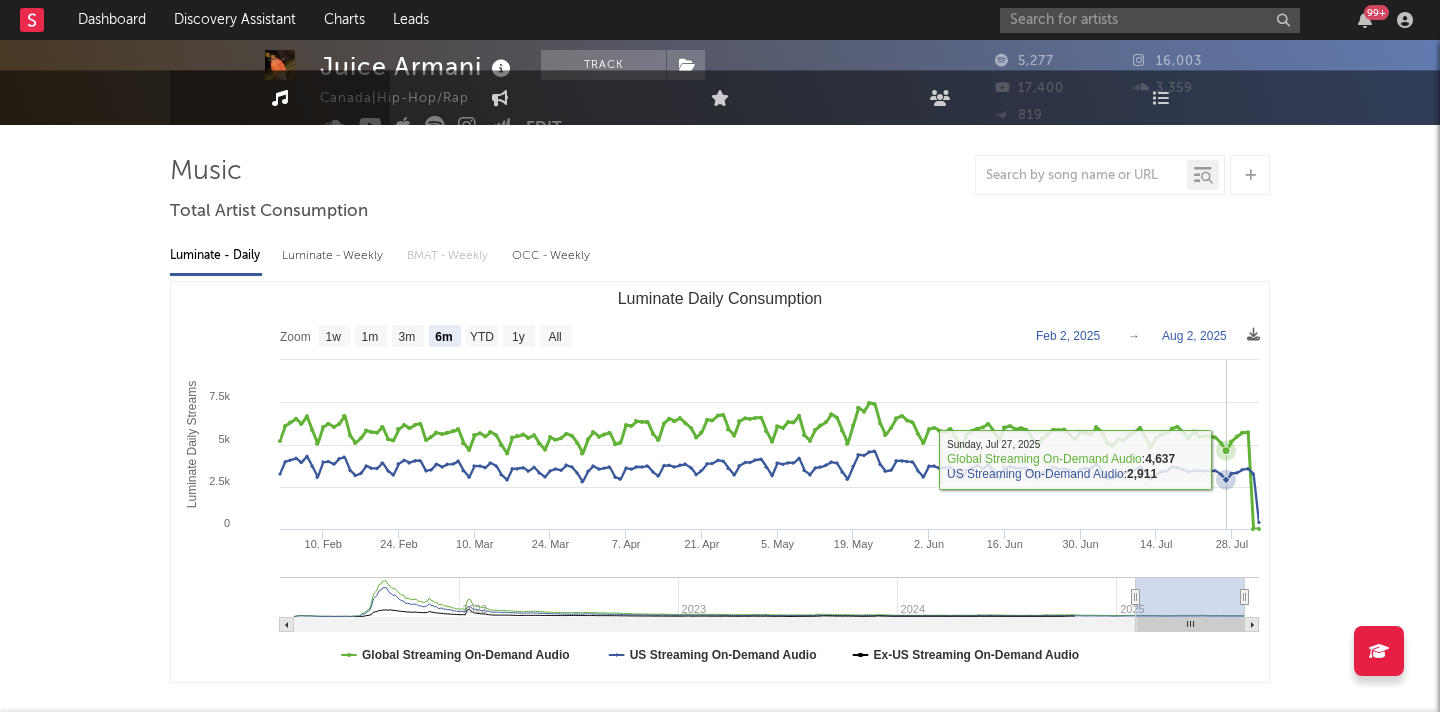 scroll, scrollTop: 0, scrollLeft: 0, axis: both 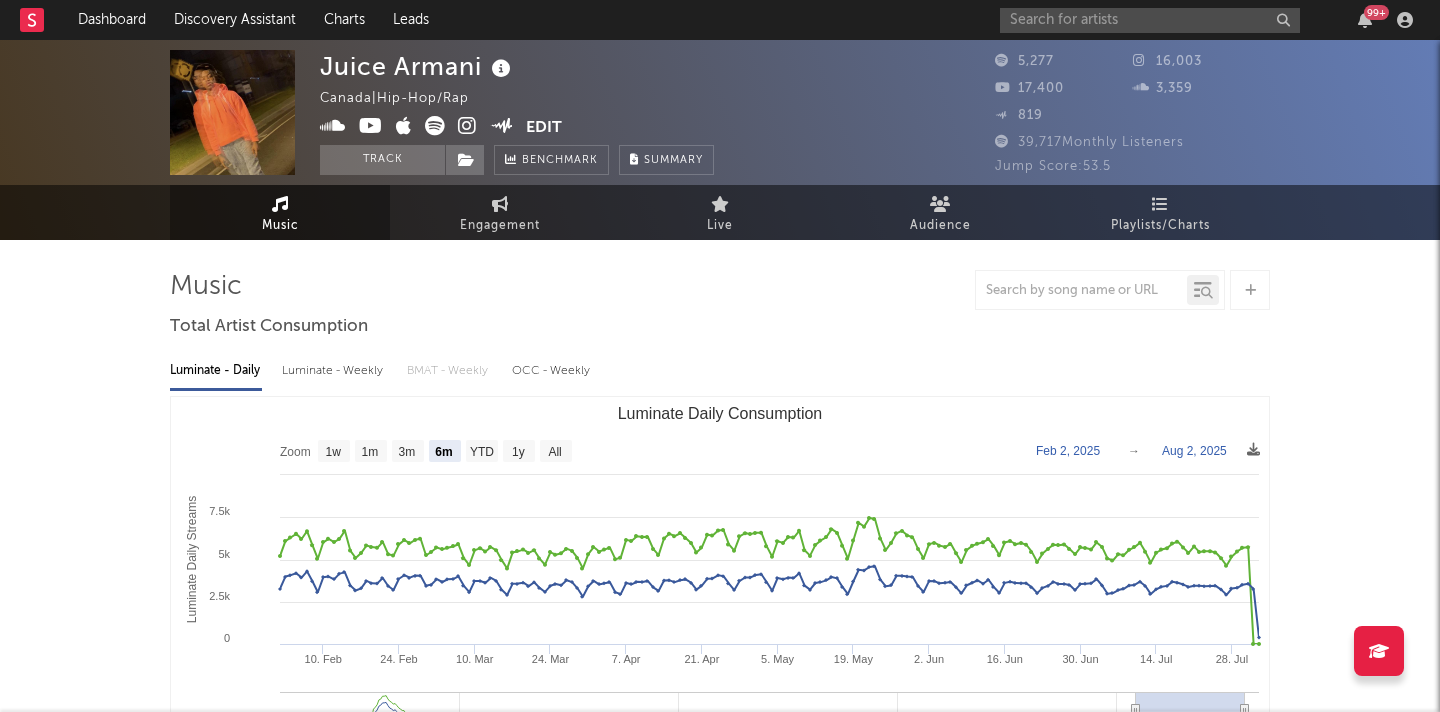 click on "Edit" at bounding box center [544, 128] 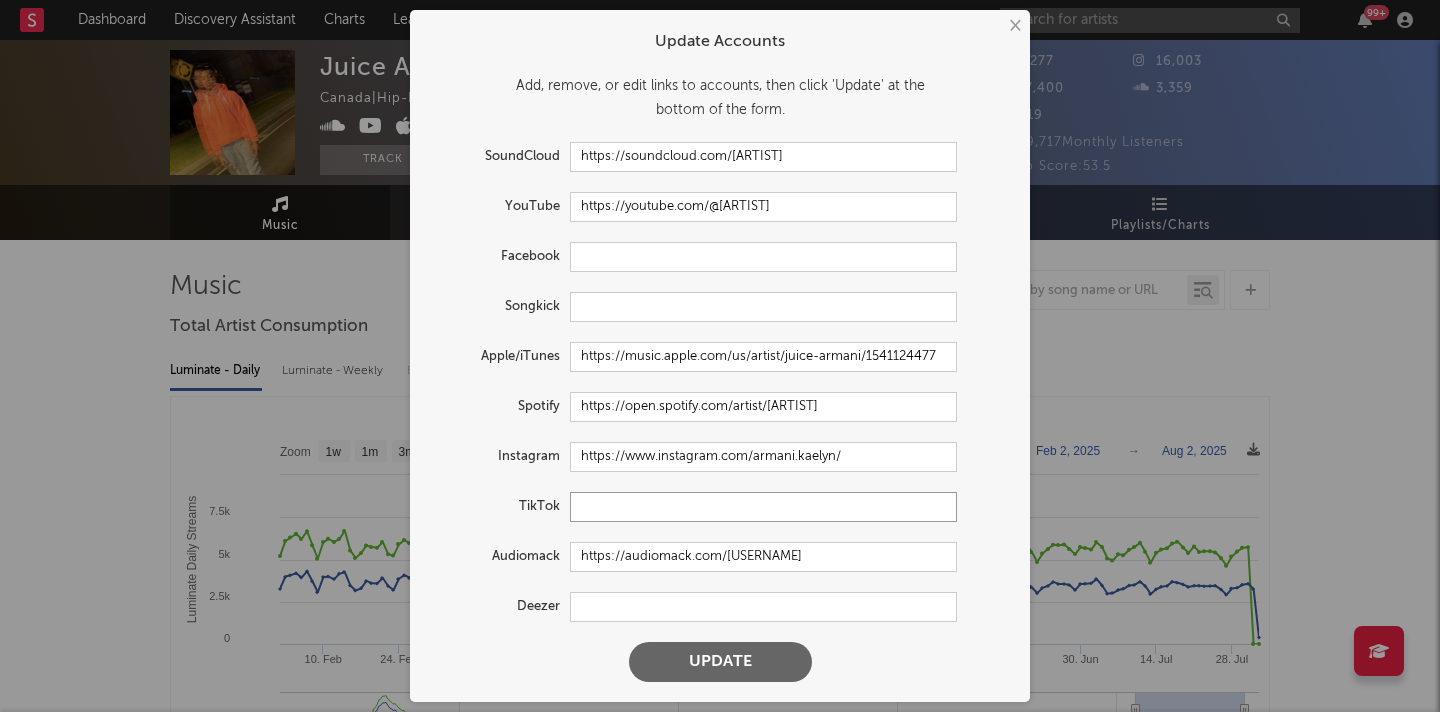 click at bounding box center [763, 507] 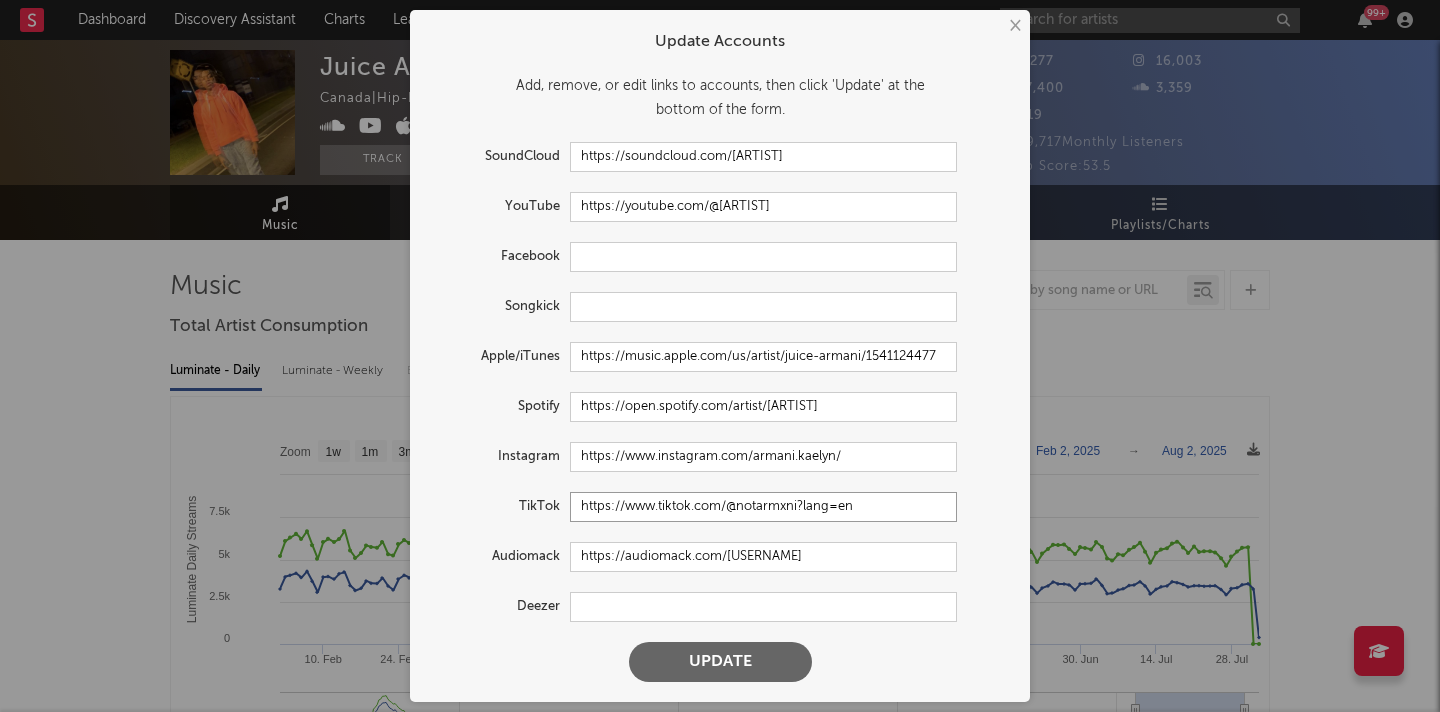 type on "https://www.tiktok.com/@notarmxni?lang=en" 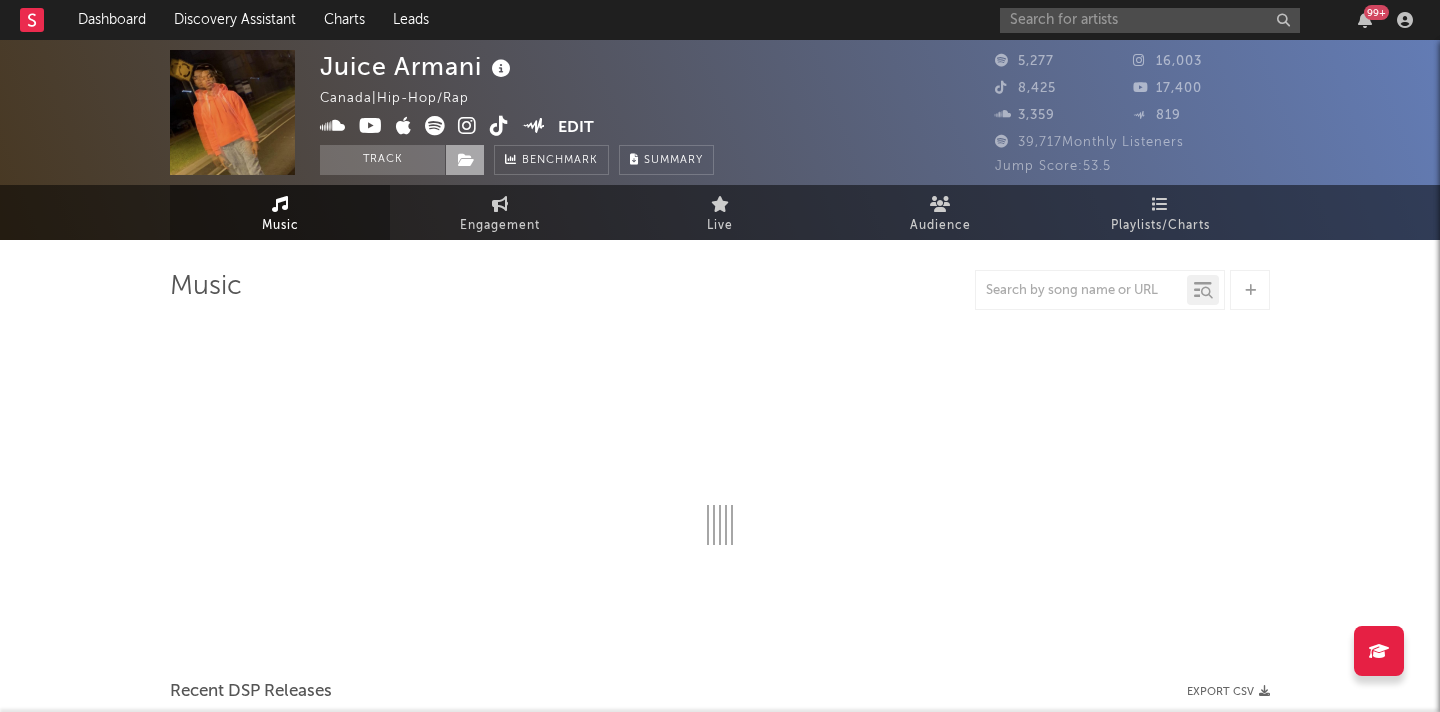 click at bounding box center (465, 160) 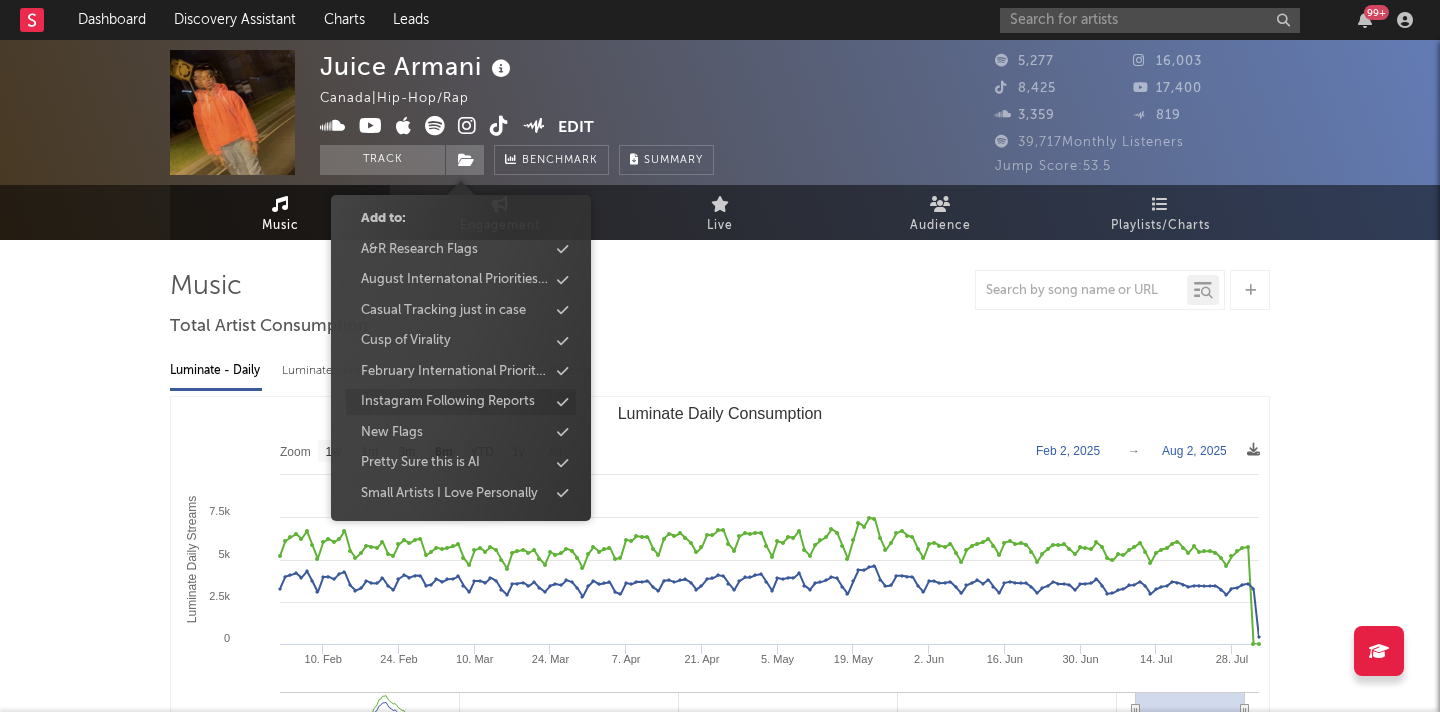 click on "Instagram Following Reports" at bounding box center [448, 402] 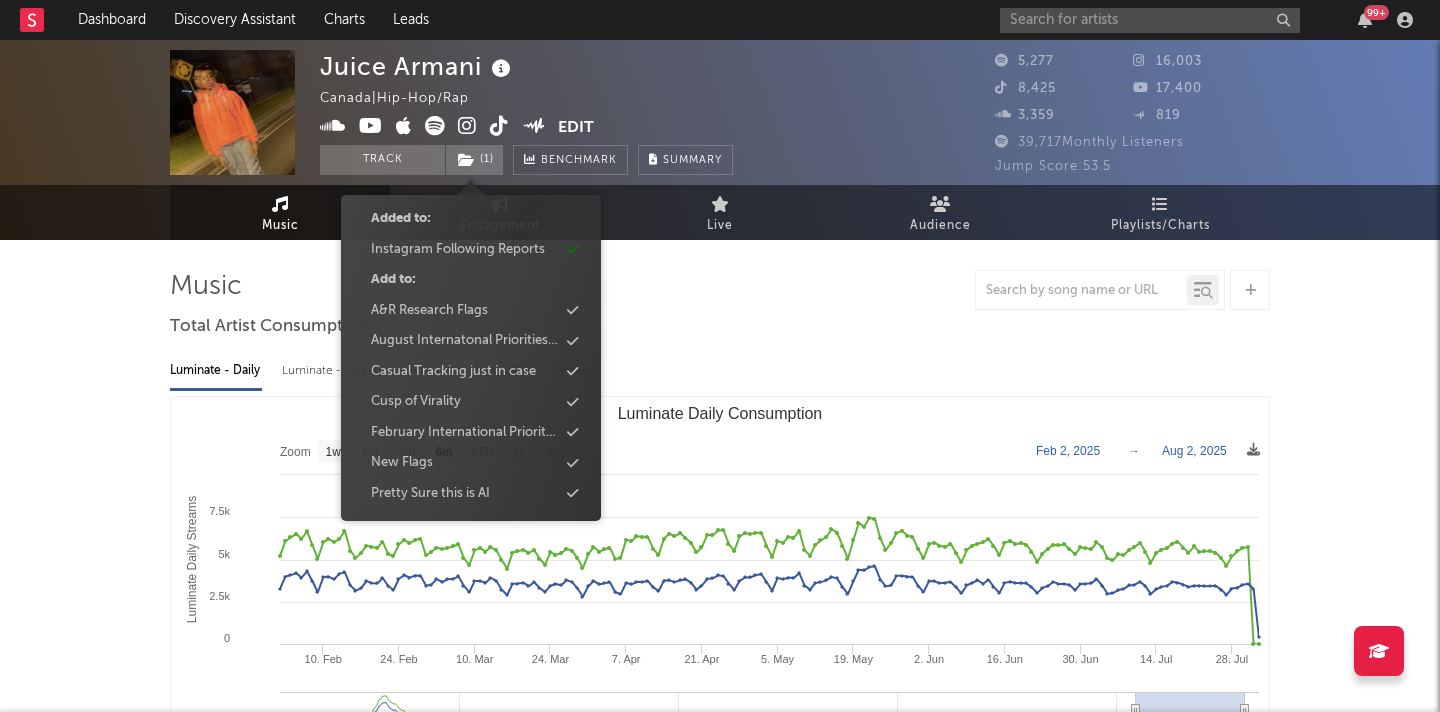 scroll, scrollTop: 160, scrollLeft: 0, axis: vertical 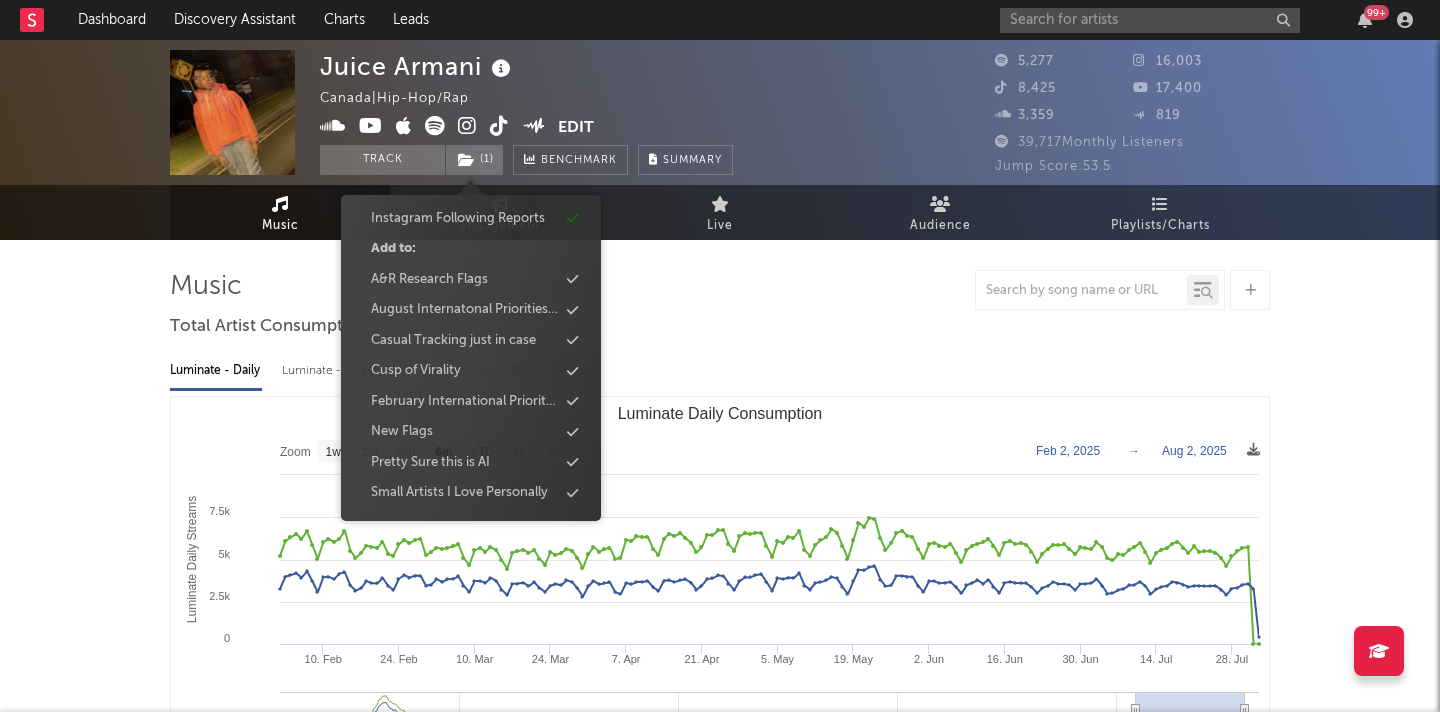 click on "Music Total Artist Consumption Luminate - Daily Luminate - Weekly BMAT - Weekly OCC - Weekly Zoom 1w 1m 3m 6m YTD 1y All 2025-02-02 2025-08-02 Created with Highcharts 10.3.3 Luminate Daily Streams Luminate Daily Consumption 10. Feb 24. Feb 10. Mar 24. Mar 7. Apr 21. Apr 5. May 19. May 2. Jun 16. Jun 30. Jun 14. Jul 28. Jul 2022 2023 2024 2025 0 2.5k 5k 7.5k 10k Zoom 1w 1m 3m 6m YTD 1y All Feb  2, 2025 → Aug  2, 2025 Global Streaming On-Demand Audio US Streaming On-Demand Audio Ex-US Streaming On-Demand Audio Recent DSP Releases Export CSV  7 Day Spotify Plays Copyright 7 Day Spotify Plays Last Day Spotify Plays ATD Spotify Plays Spotify Popularity Released US ATD Audio Streams Global ATD Audio Streams Global Rolling 7D Audio Streams Estimated % Playlist Streams Last Day Spotify Popularity Streams / 7d Growth Originals   ( 6 ) Features   ( 4 ) Name Copyright Label Album Names Composer Names 7 Day Spotify Plays Last Day Spotify Plays ATD Spotify Plays Spotify Popularity Total US Streams Total US SES Name 0" at bounding box center (720, 1590) 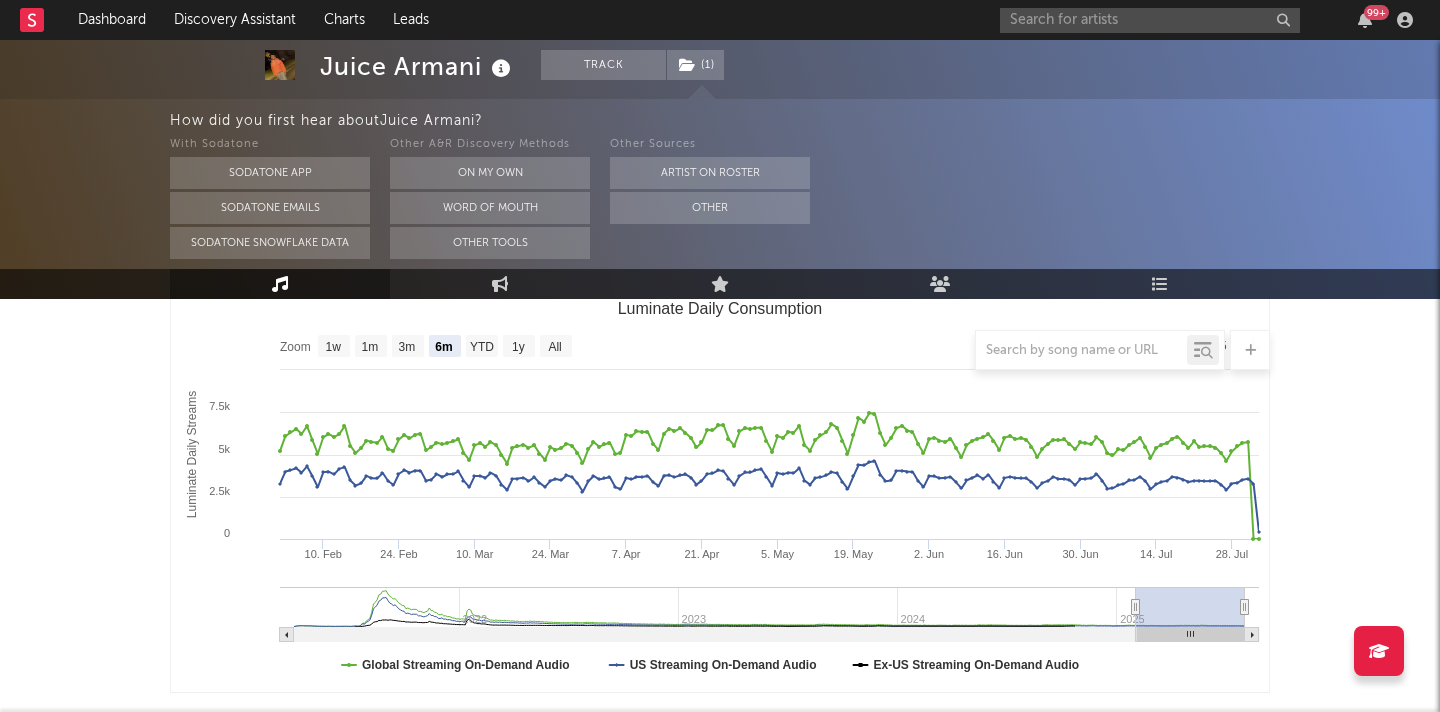 scroll, scrollTop: 0, scrollLeft: 0, axis: both 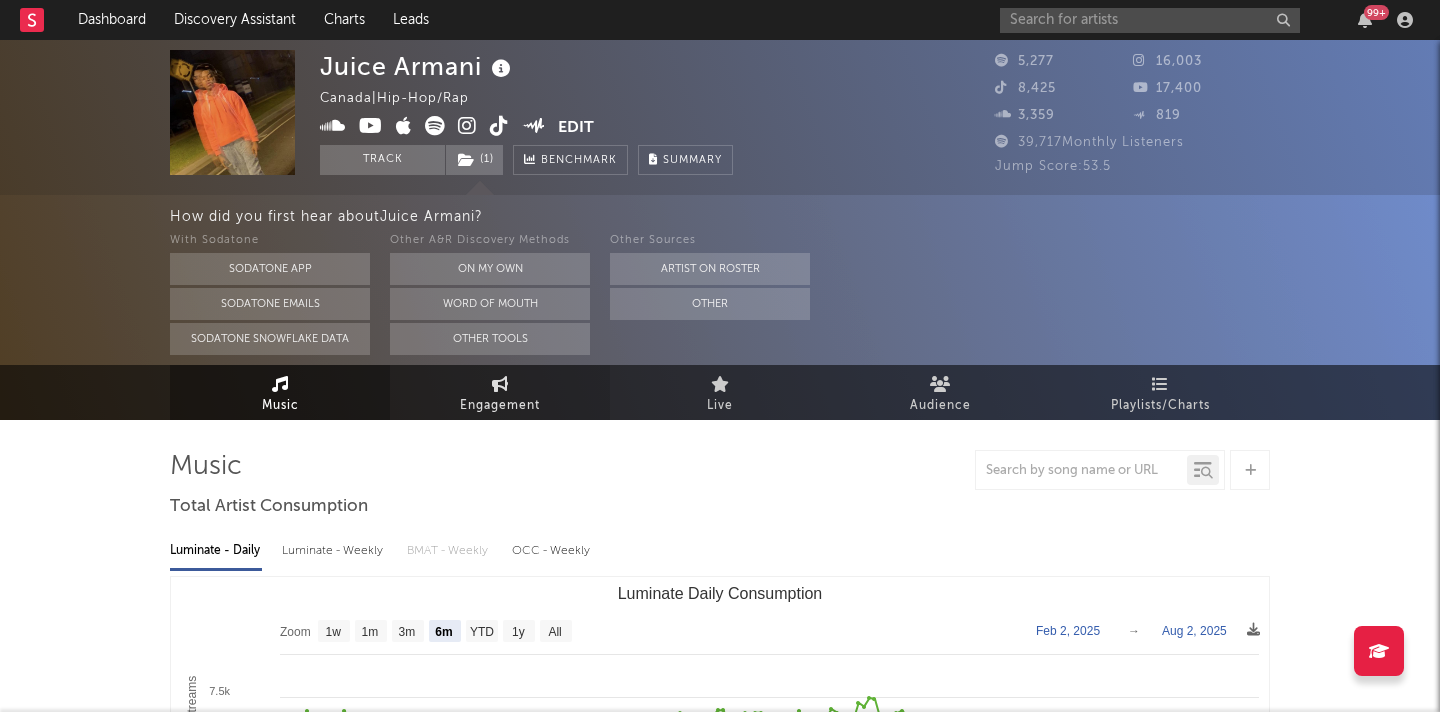 click on "Engagement" at bounding box center (500, 392) 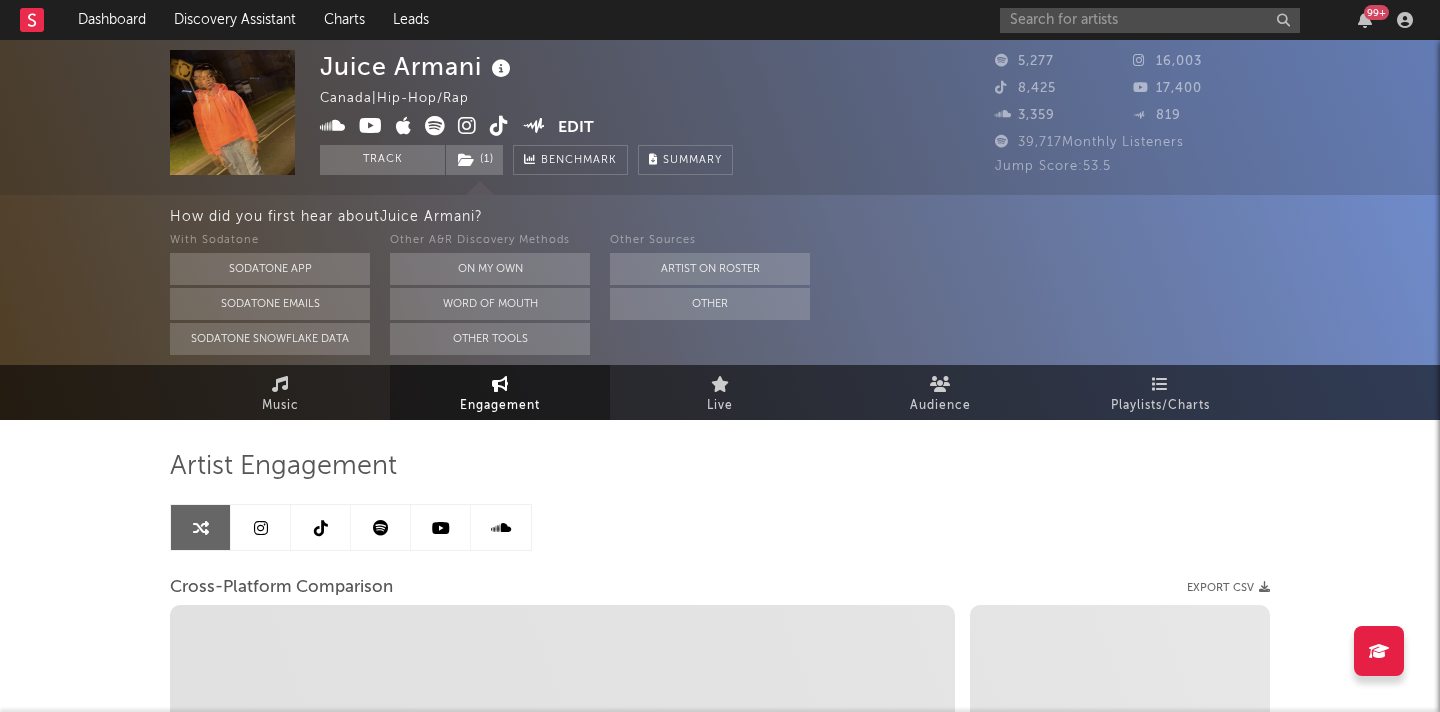 select on "1w" 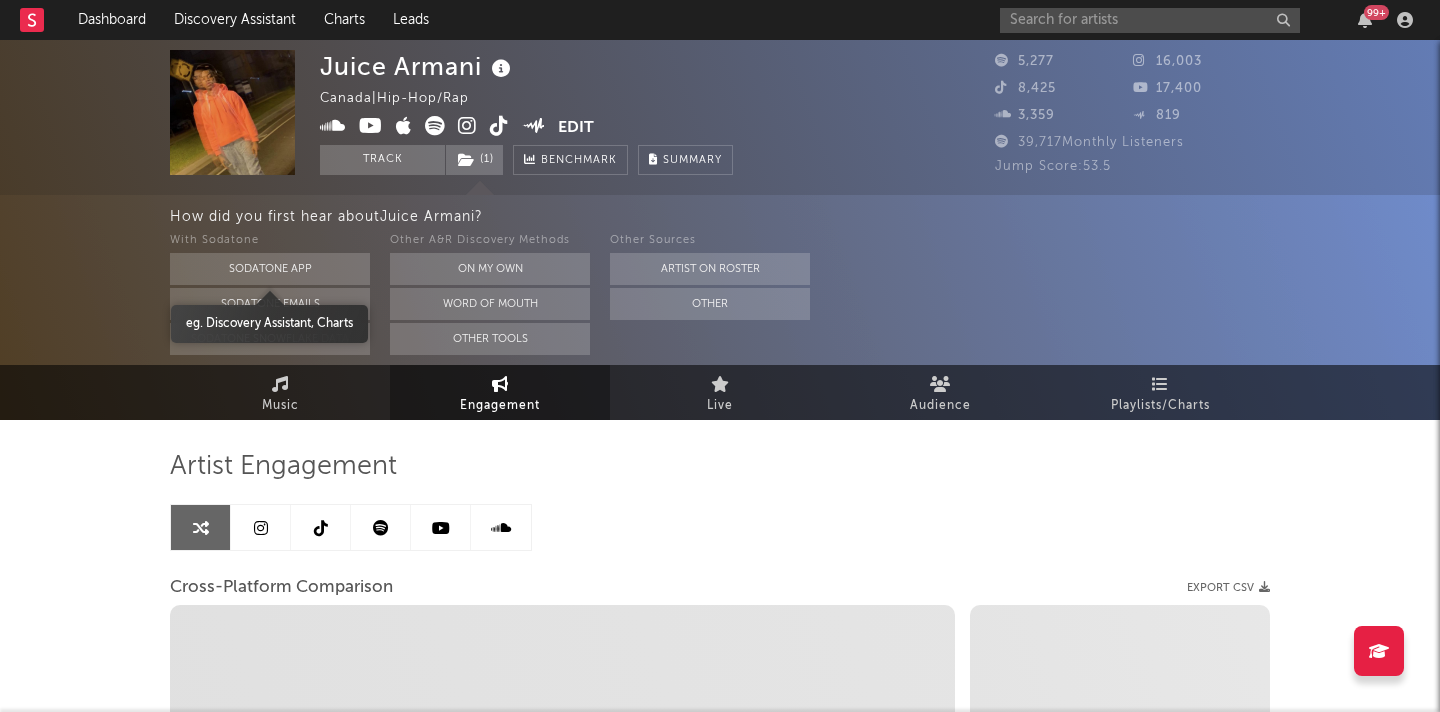 select on "1m" 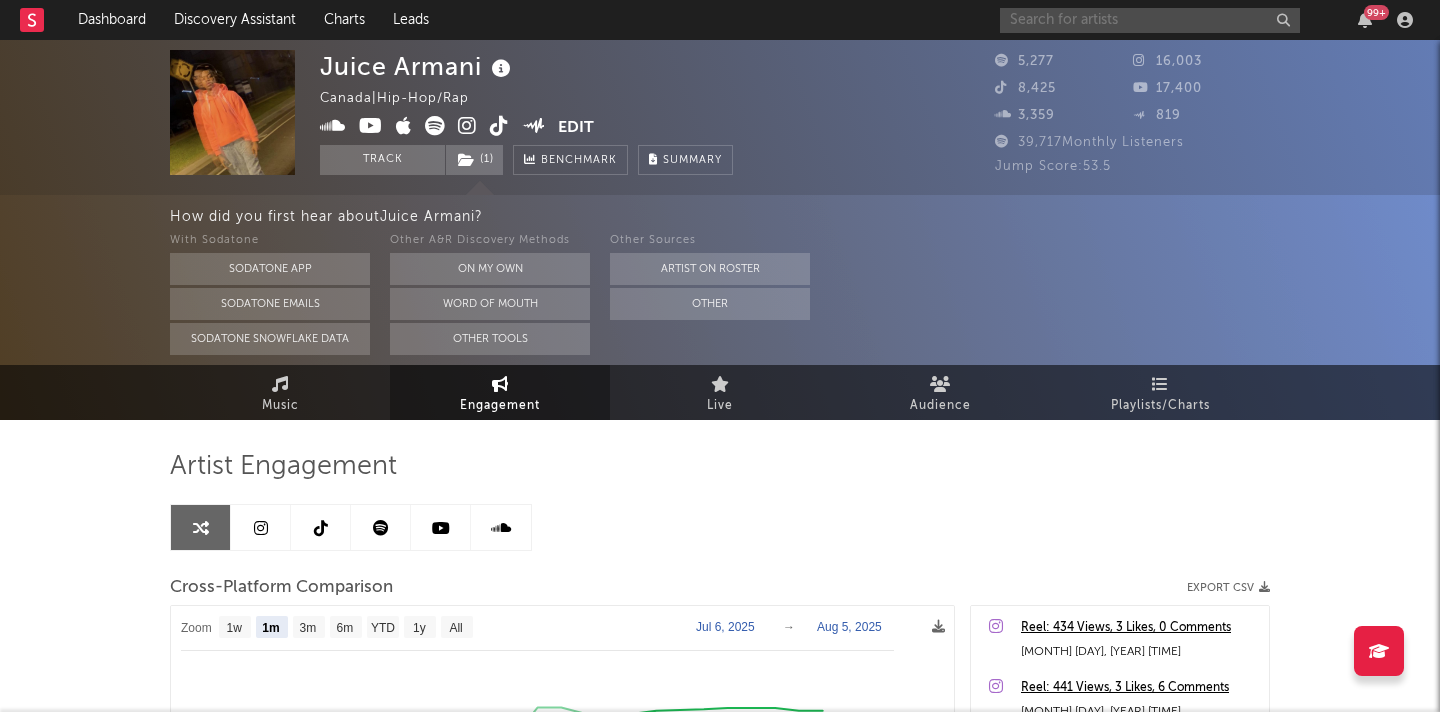 click at bounding box center (1150, 20) 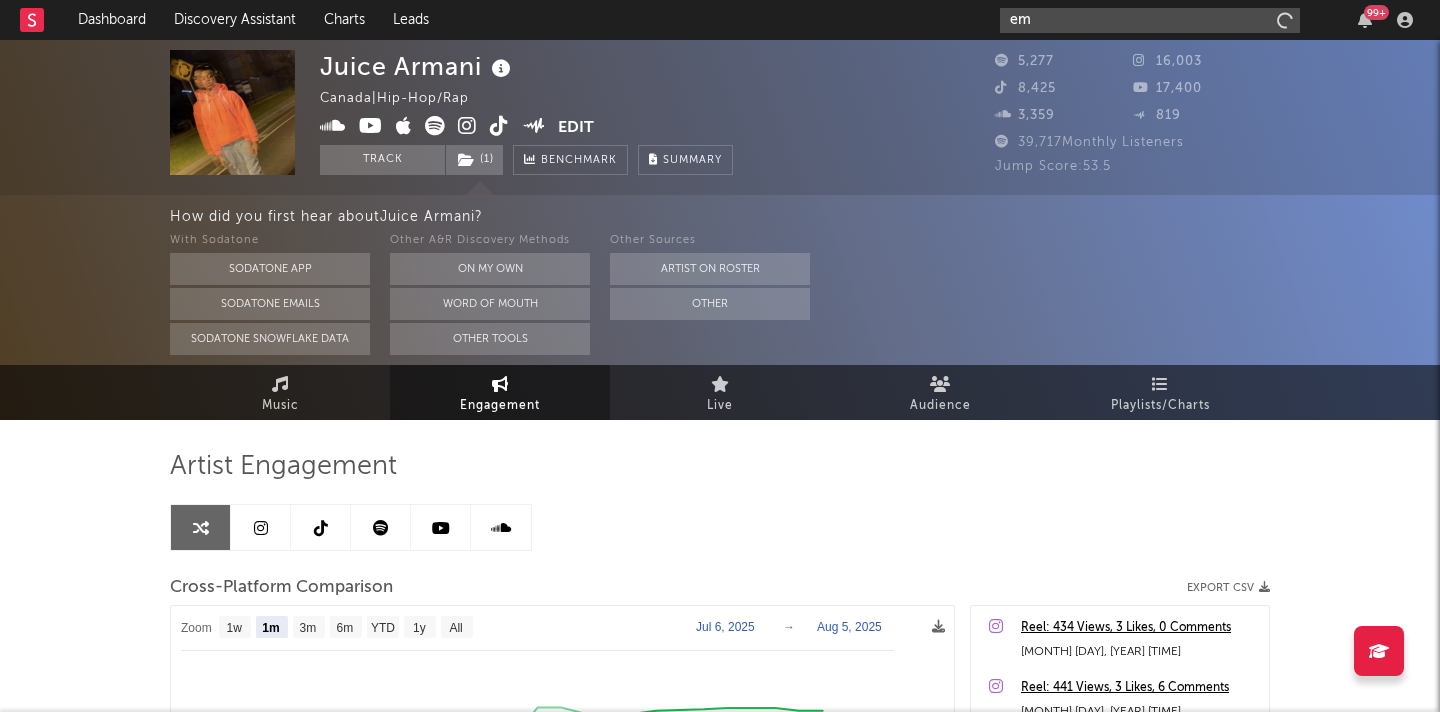 type on "e" 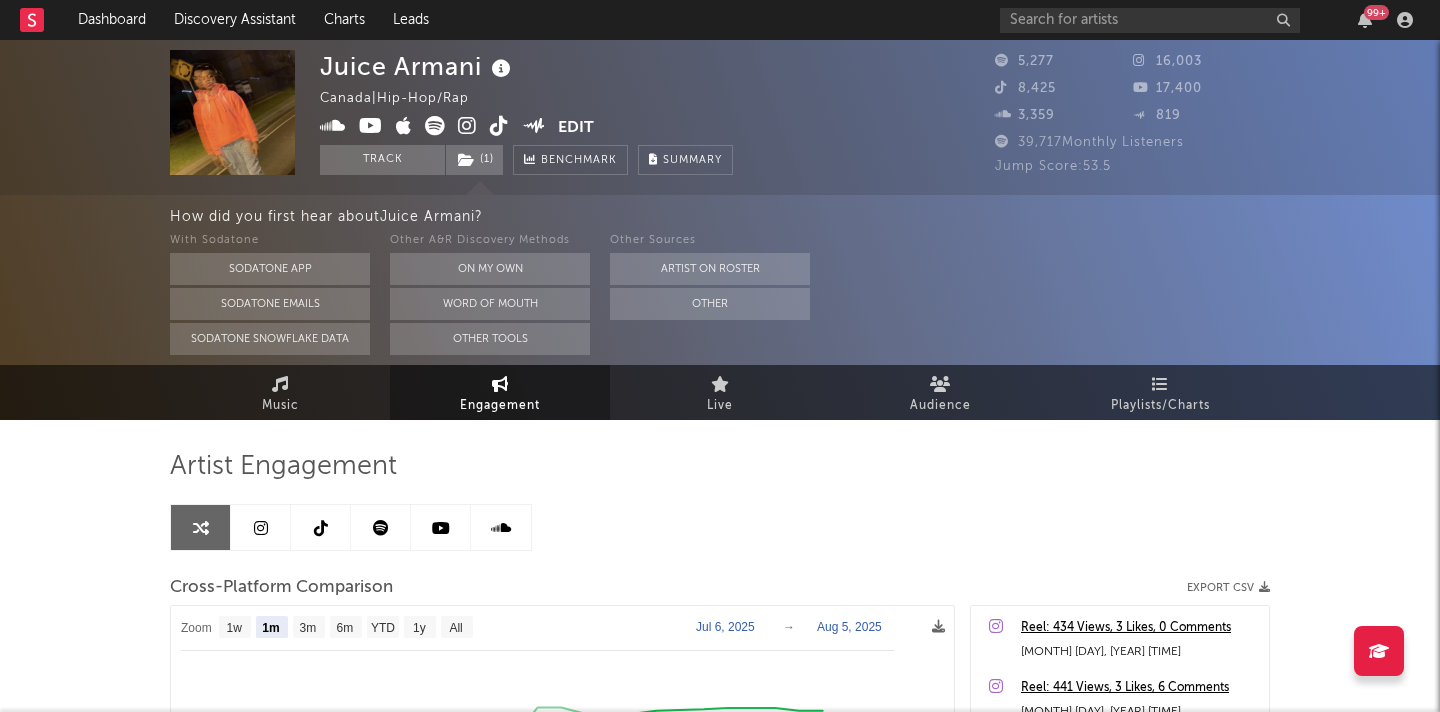 click on "Juice Armani Canada  |  Hip-Hop/Rap Edit Track ( 1 ) Benchmark Summary" at bounding box center (645, 112) 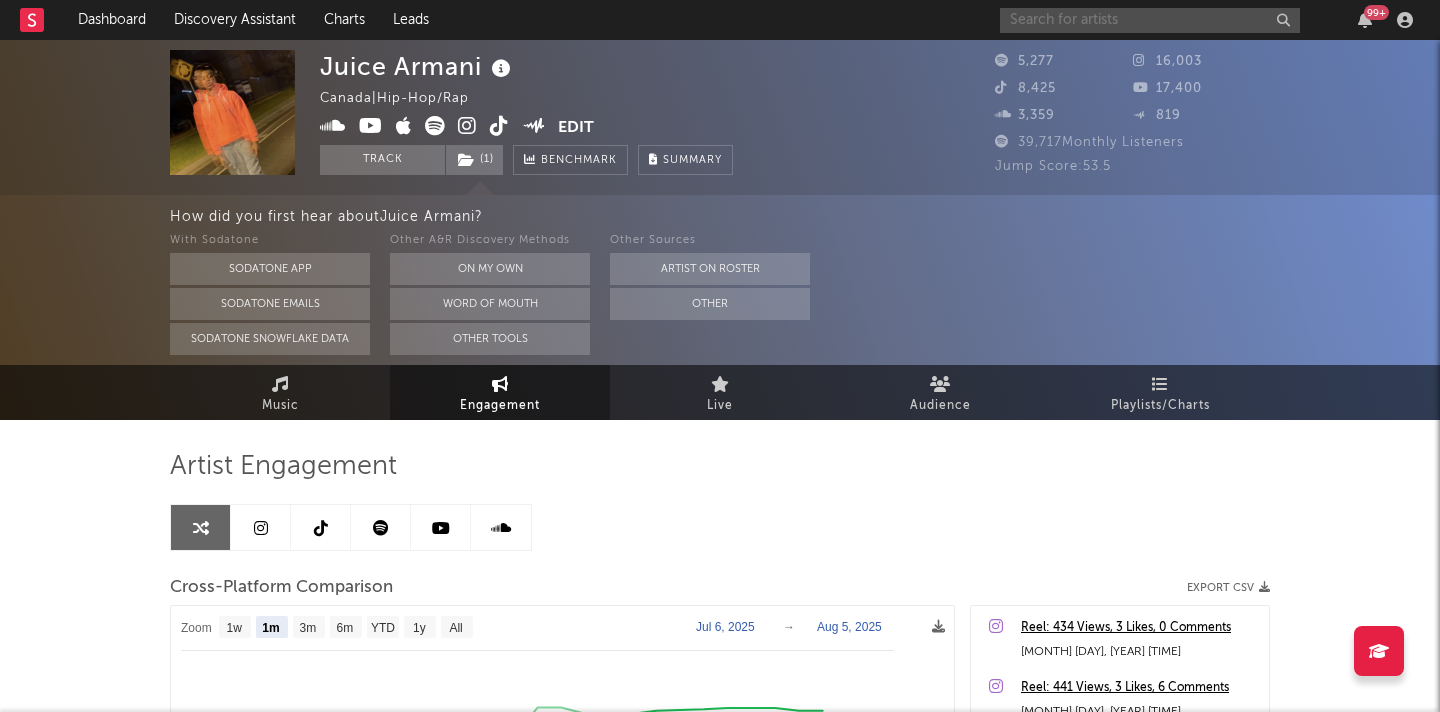 click at bounding box center [1150, 20] 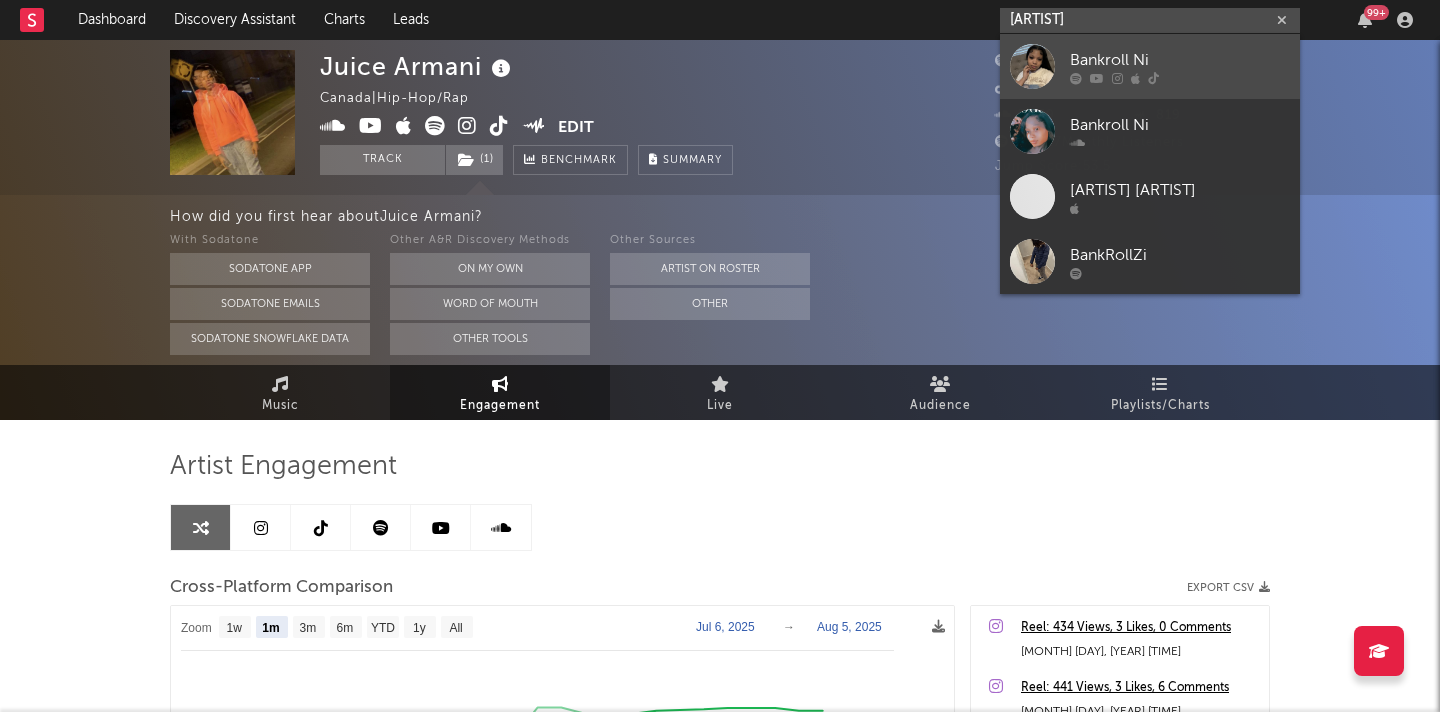 type on "bankroll ni" 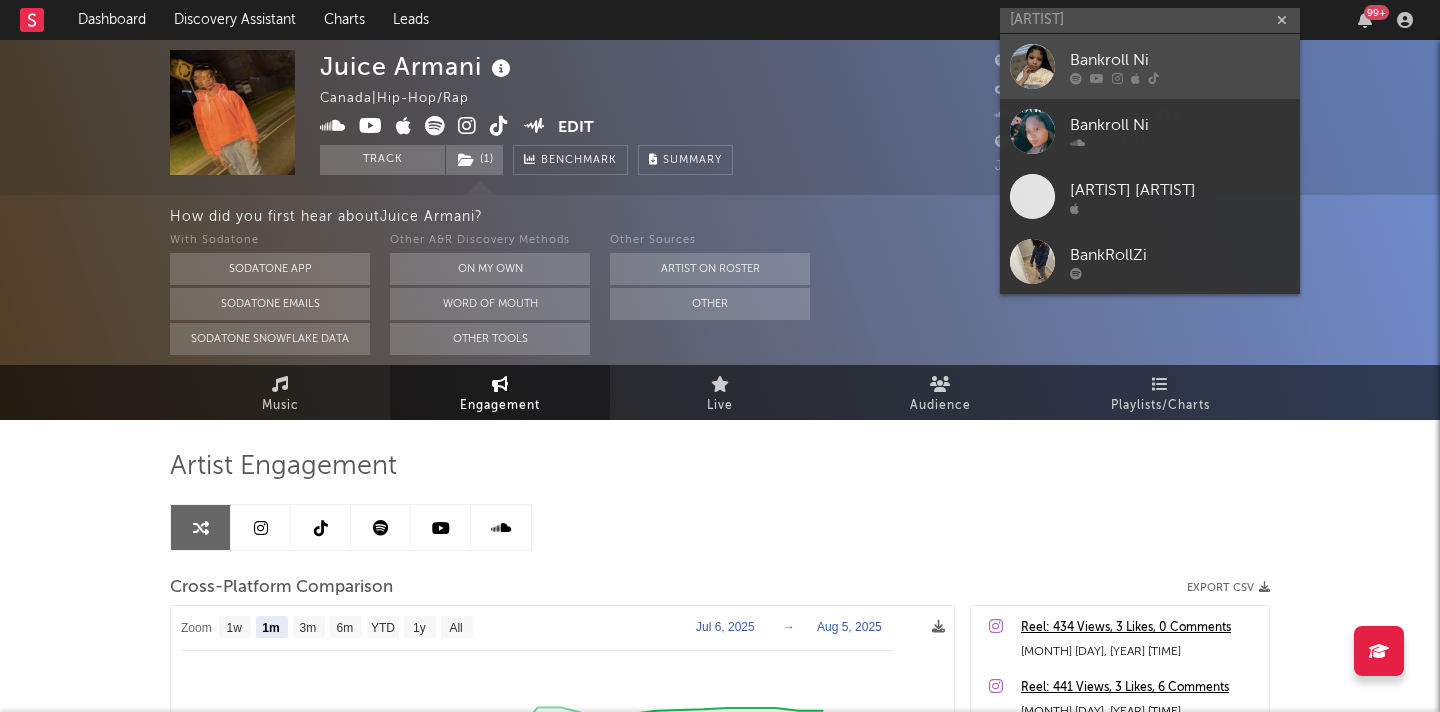 click at bounding box center [1032, 66] 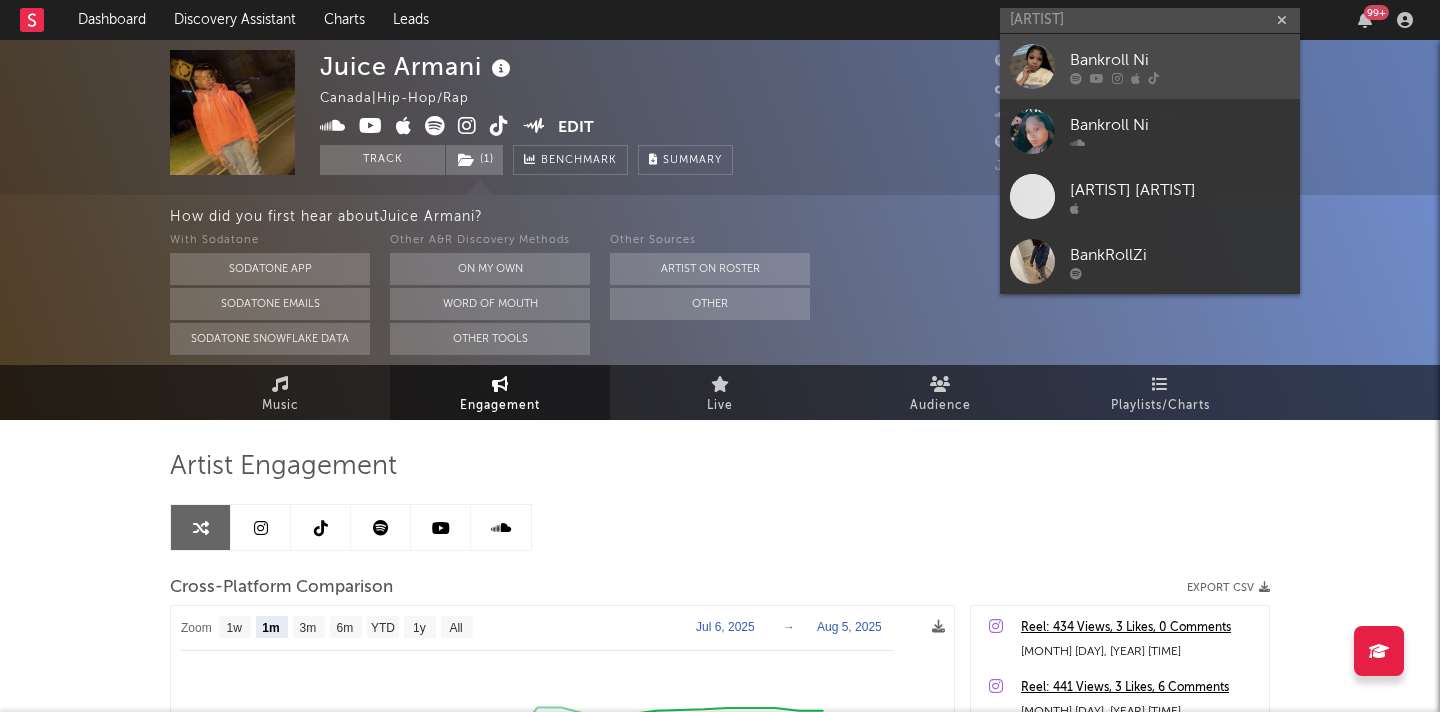 type 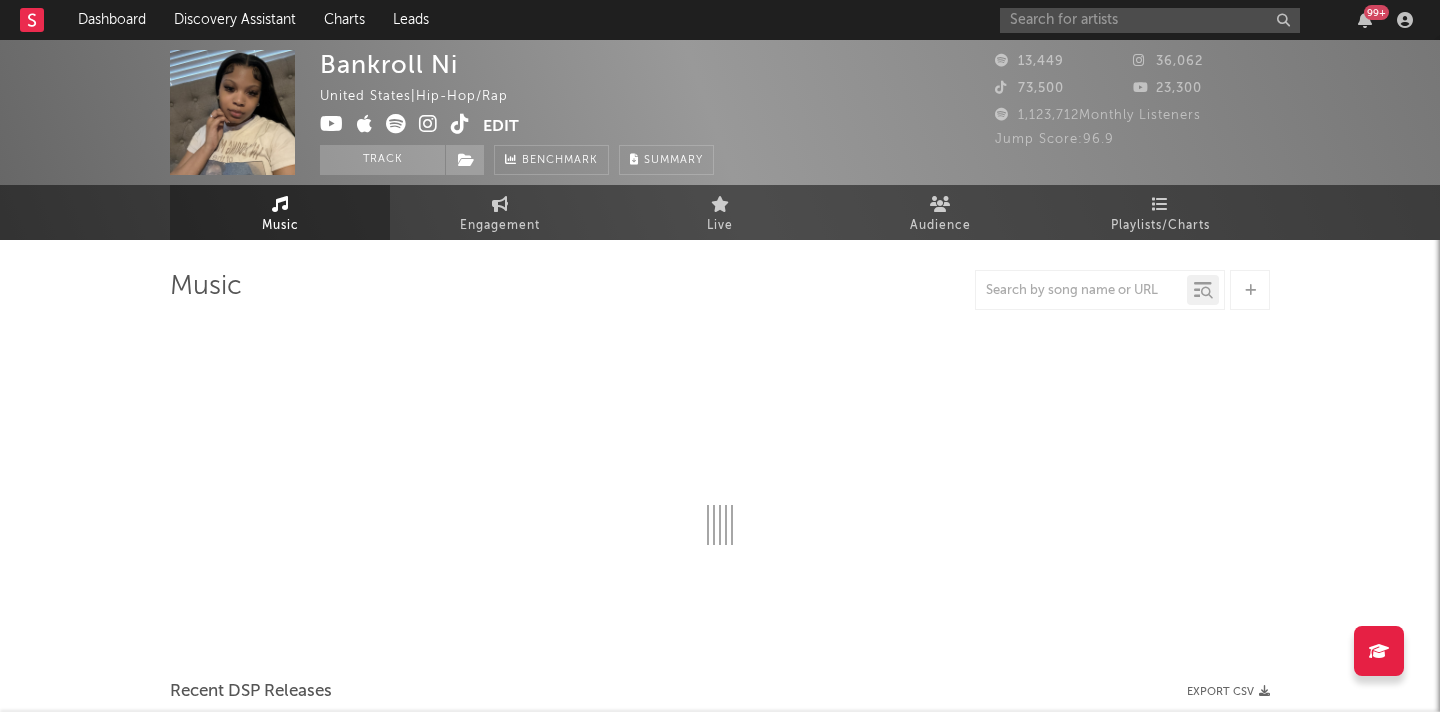 select on "1w" 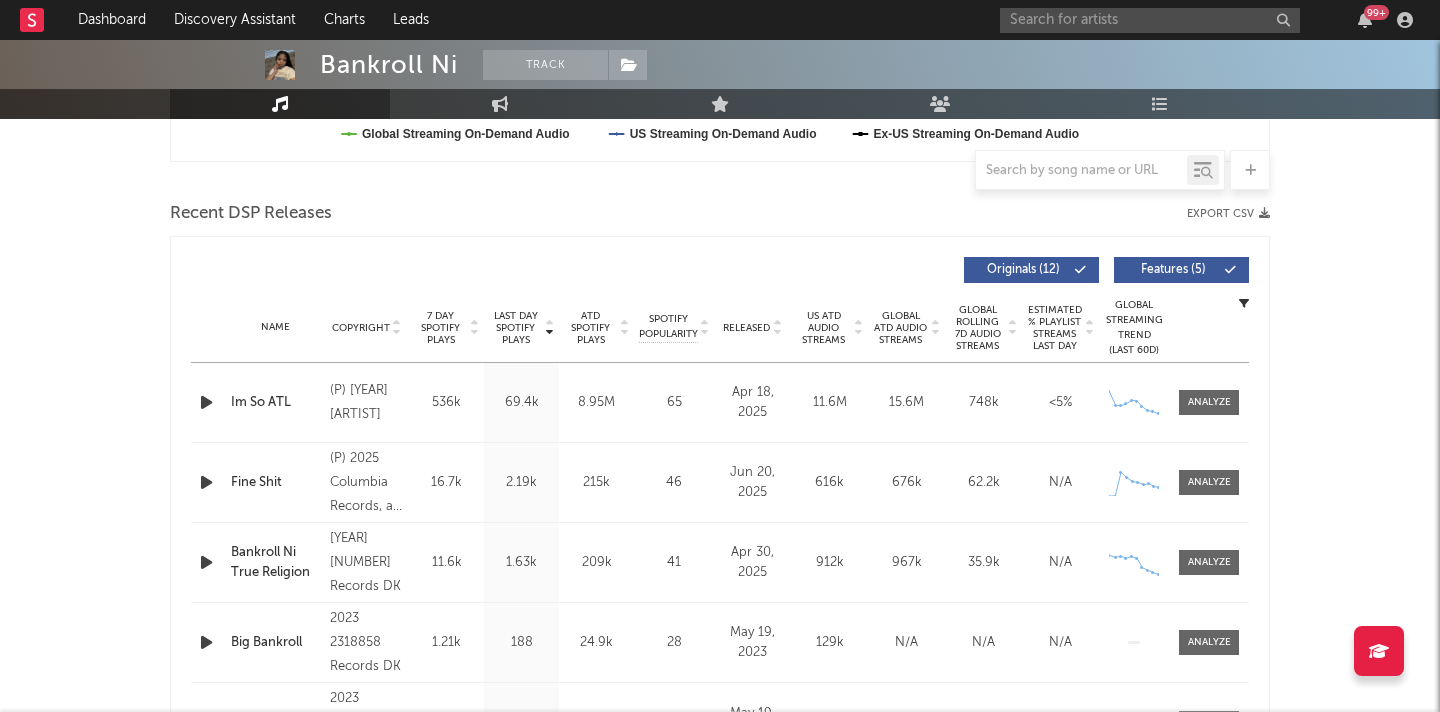 scroll, scrollTop: 559, scrollLeft: 0, axis: vertical 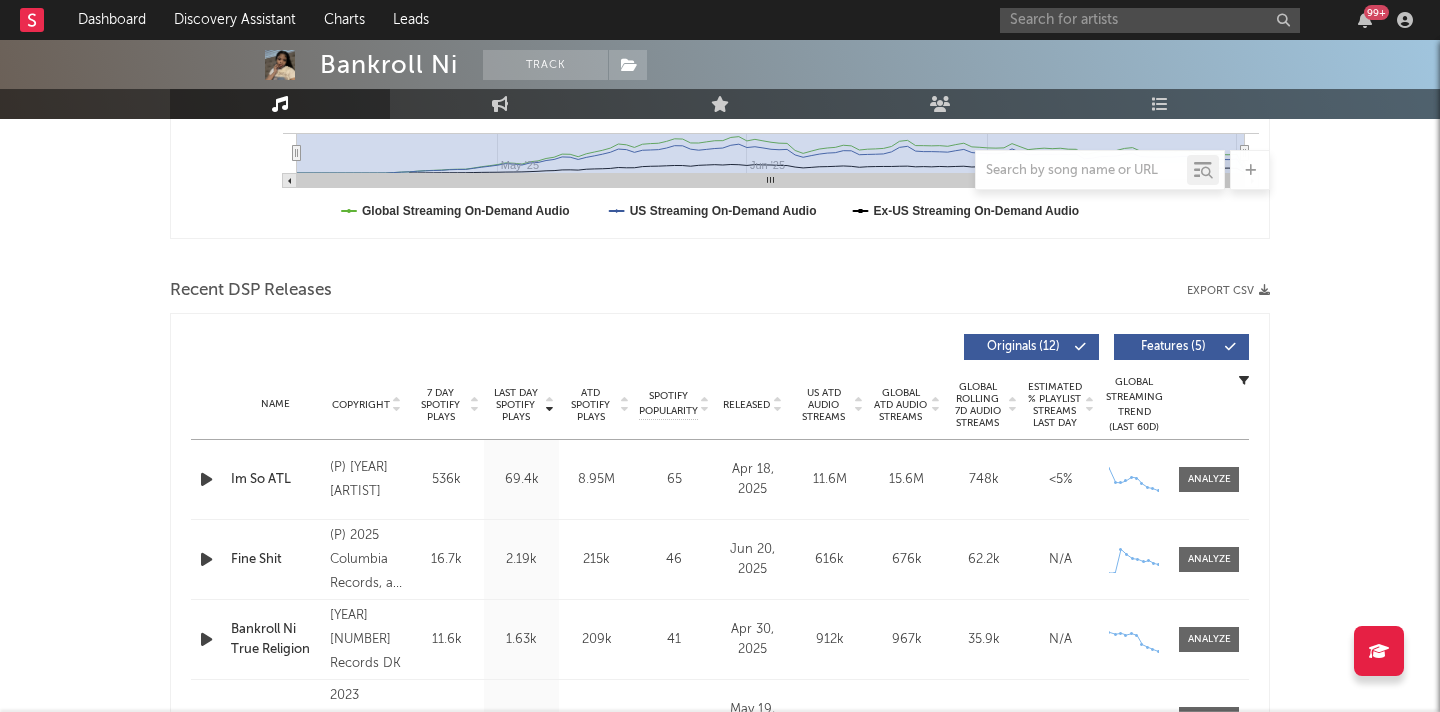 click on "Released" at bounding box center (746, 405) 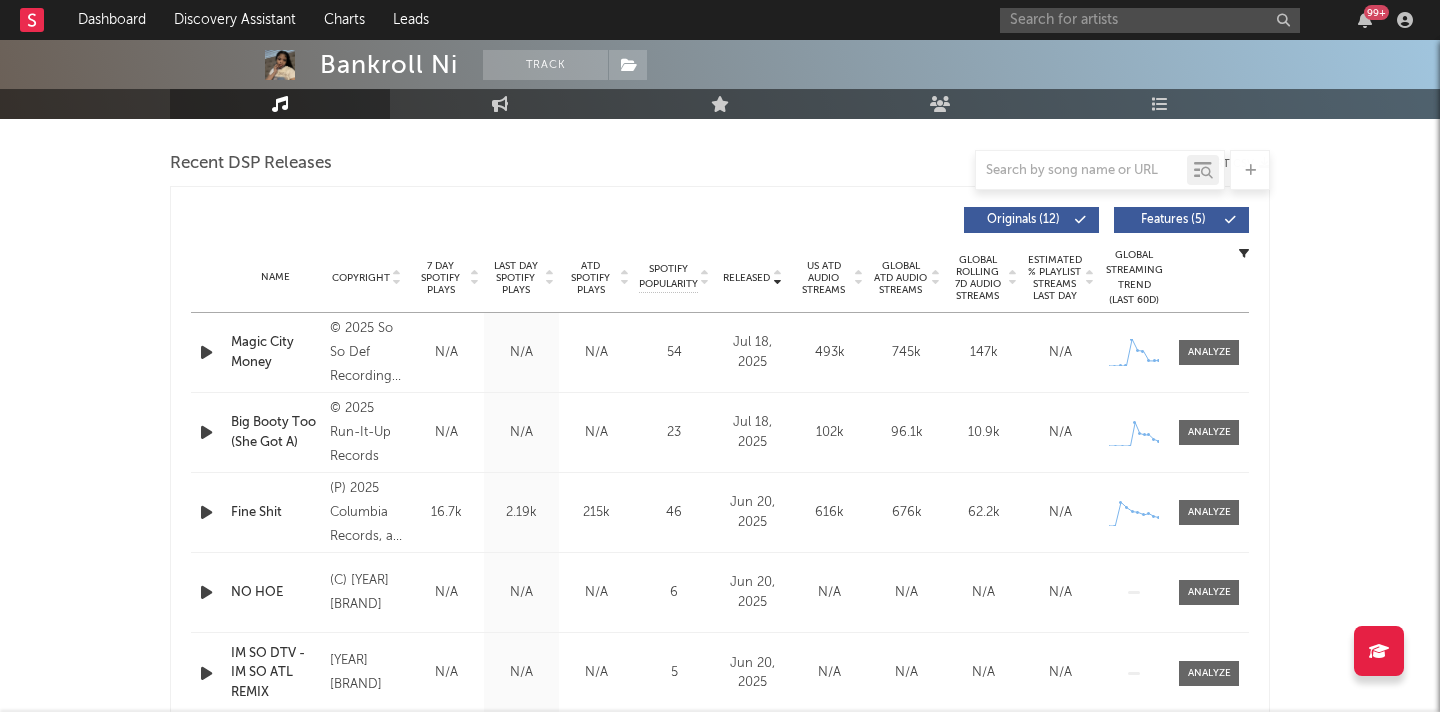 scroll, scrollTop: 752, scrollLeft: 0, axis: vertical 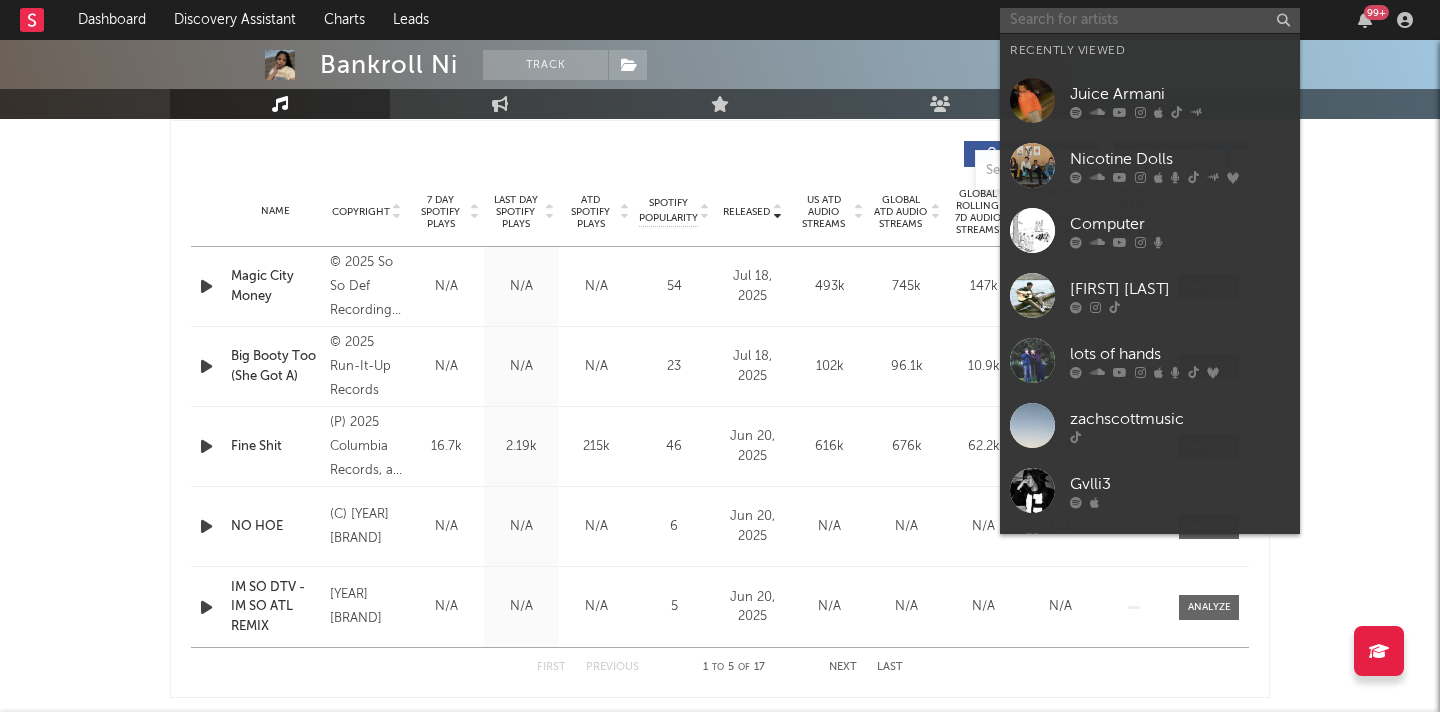 click at bounding box center (1150, 20) 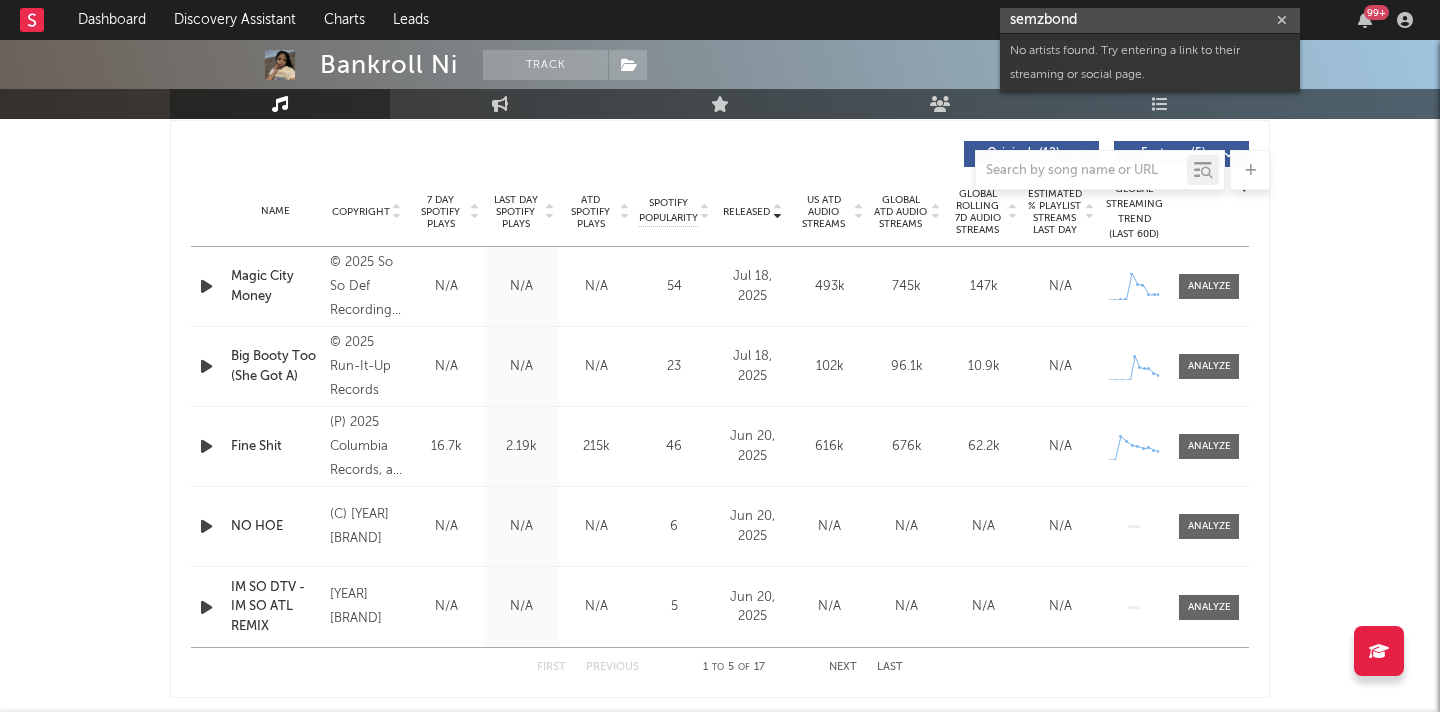 click on "semzbond" at bounding box center (1150, 20) 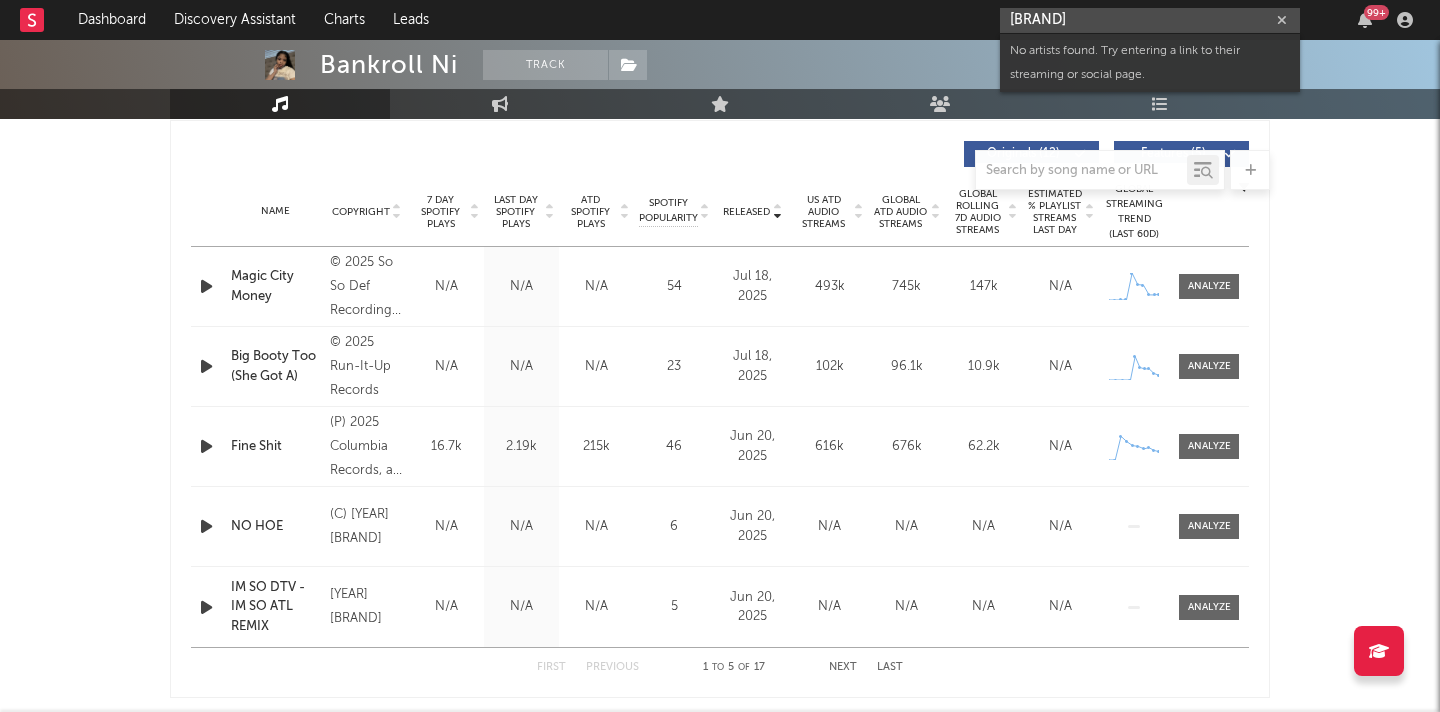 drag, startPoint x: 1119, startPoint y: 25, endPoint x: 686, endPoint y: 77, distance: 436.11124 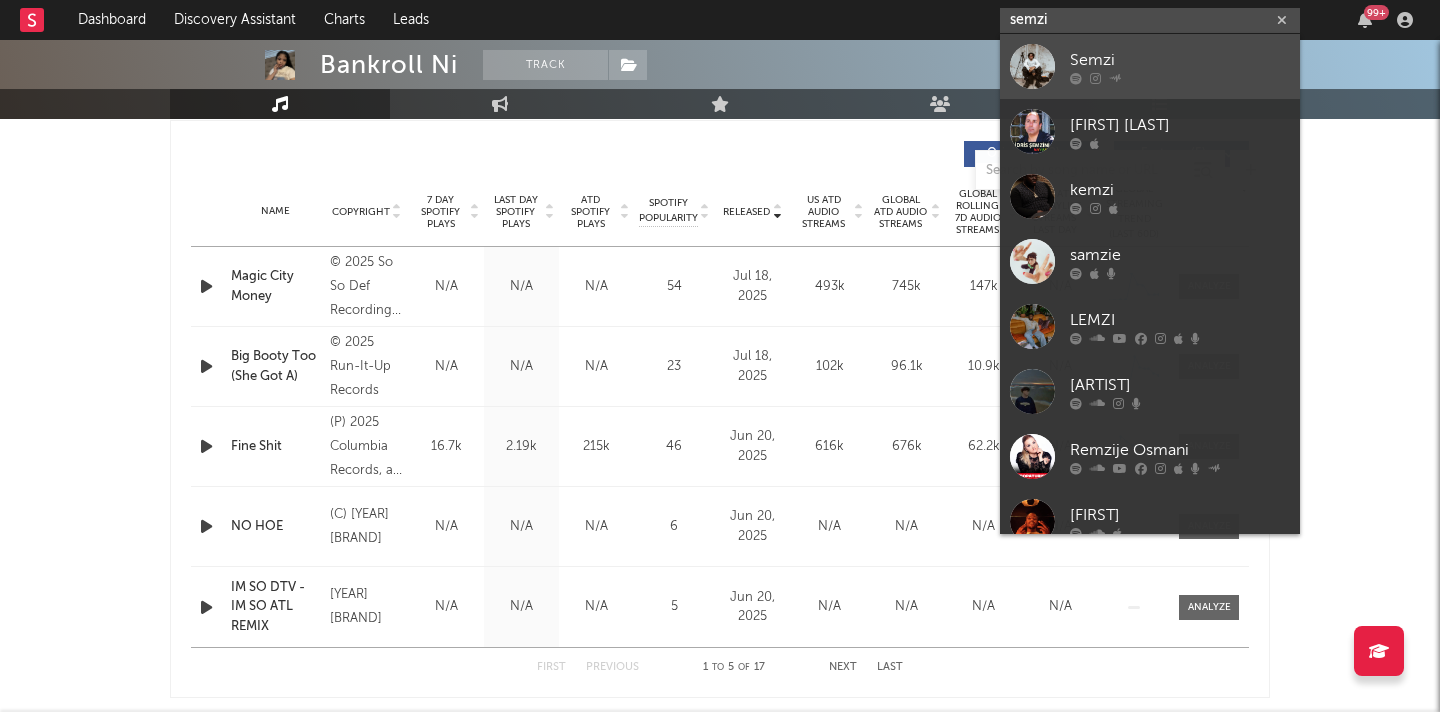 type on "semzi" 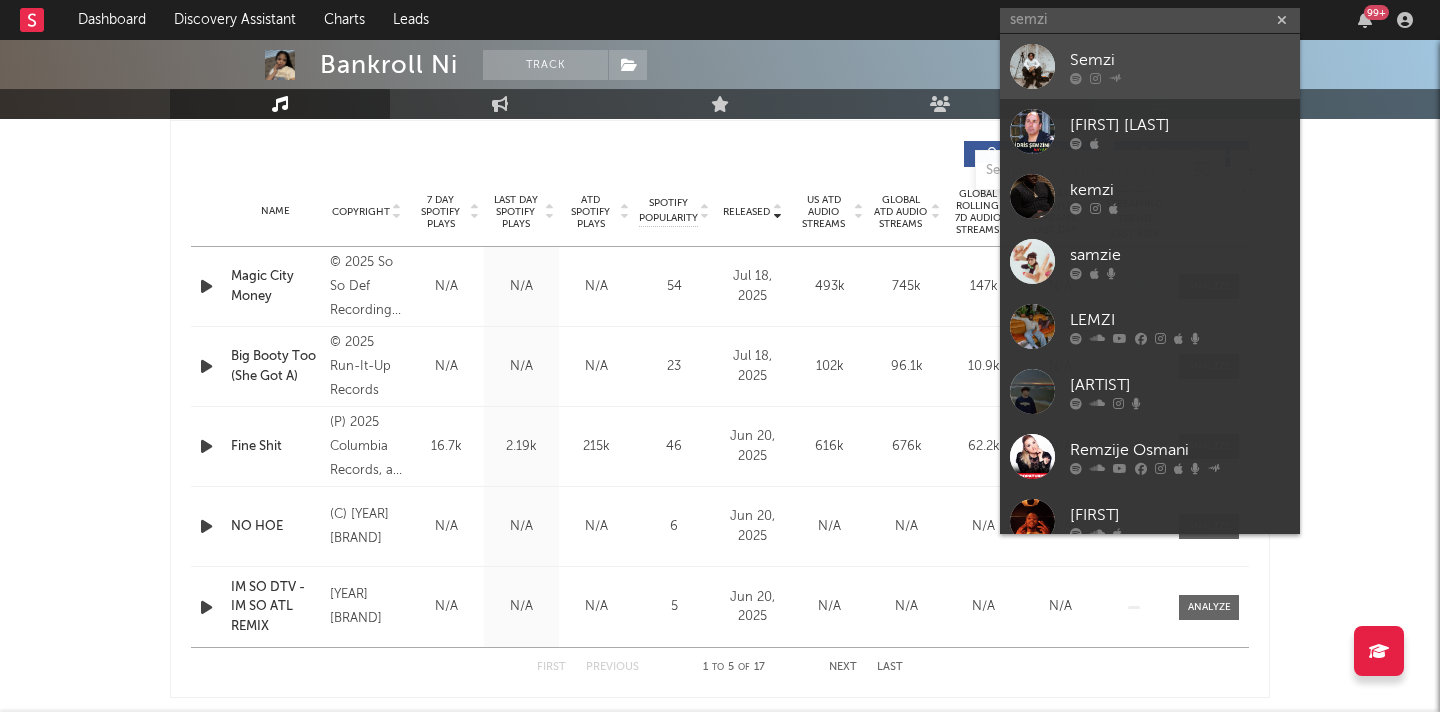 click on "Semzi" at bounding box center [1180, 60] 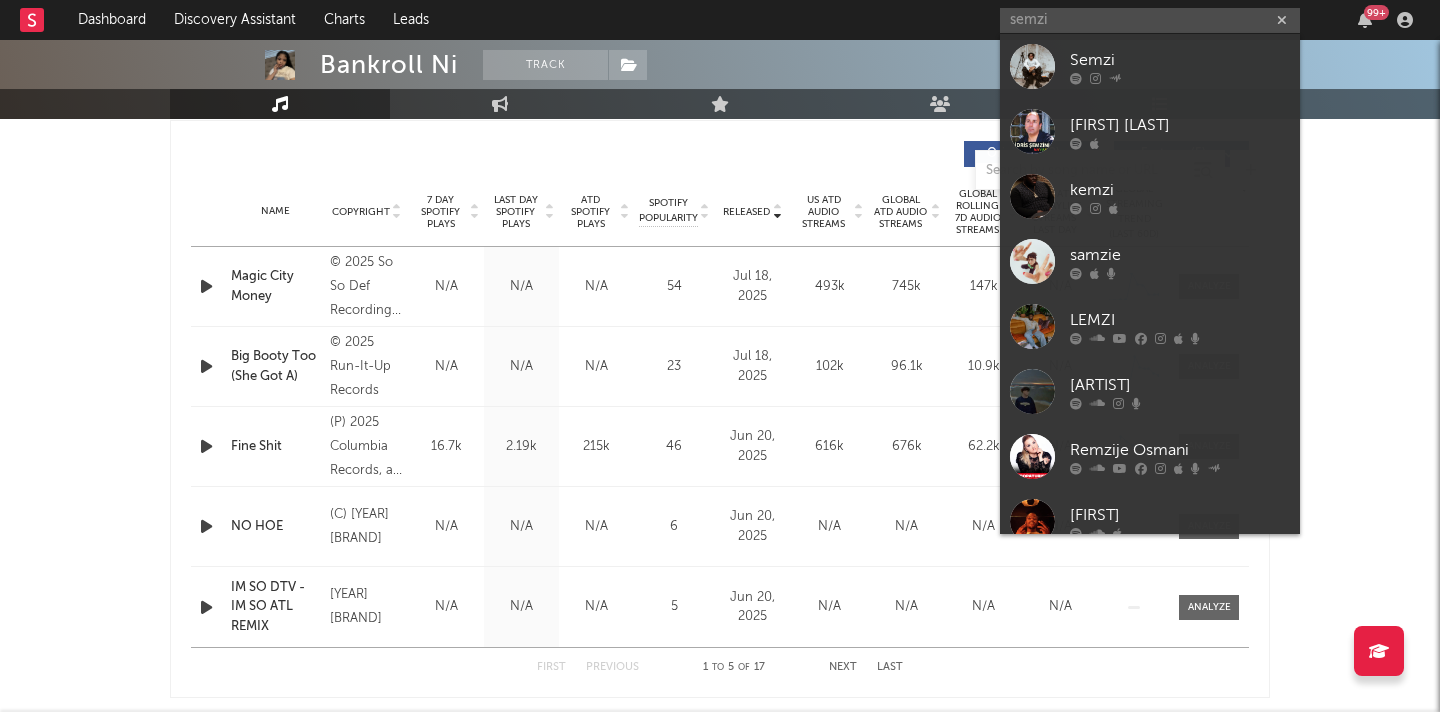 type 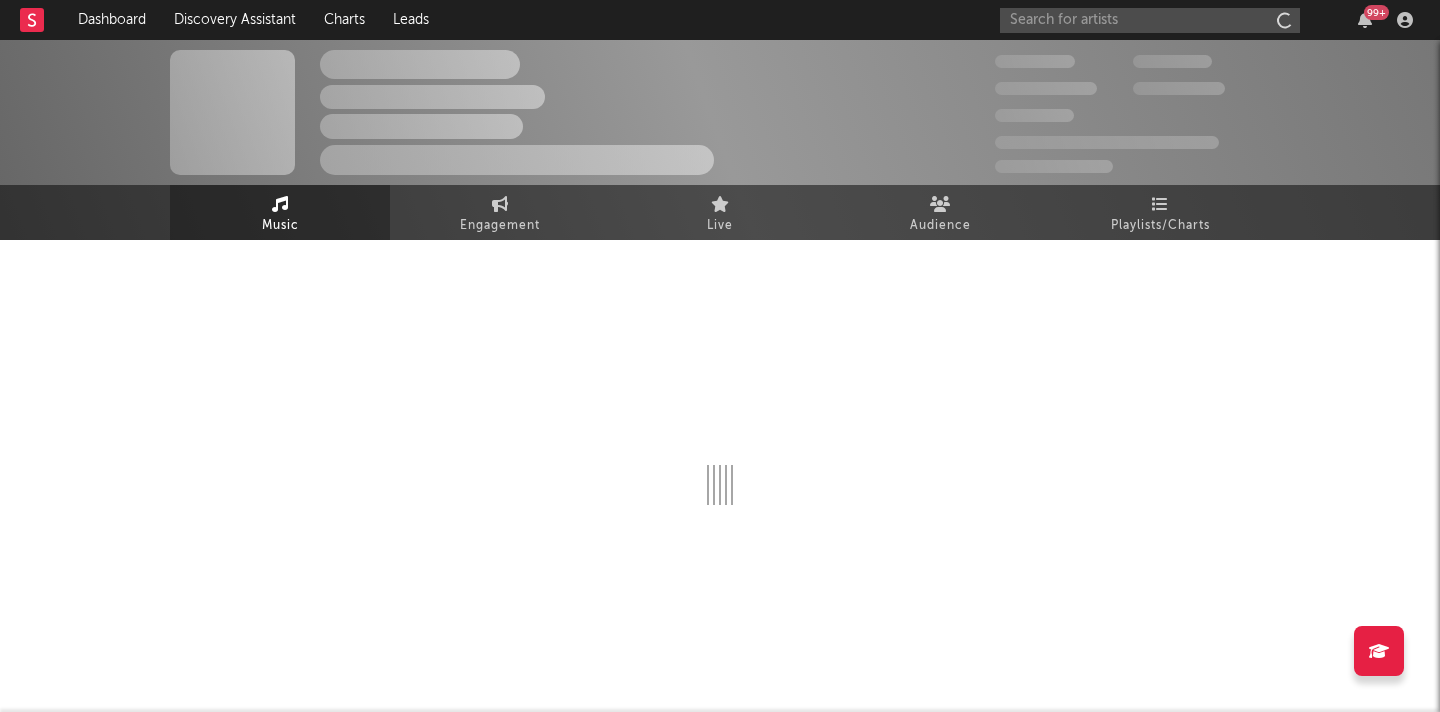 scroll, scrollTop: 0, scrollLeft: 0, axis: both 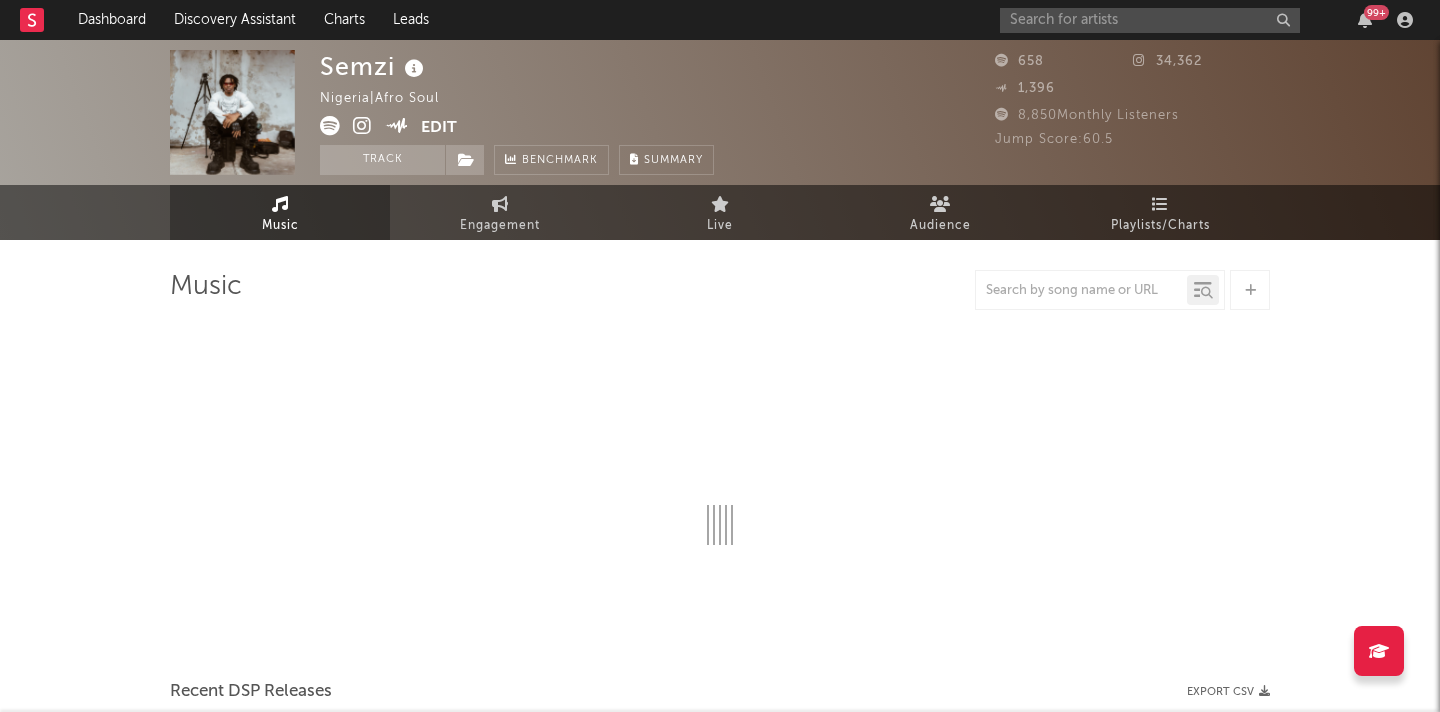 select on "1w" 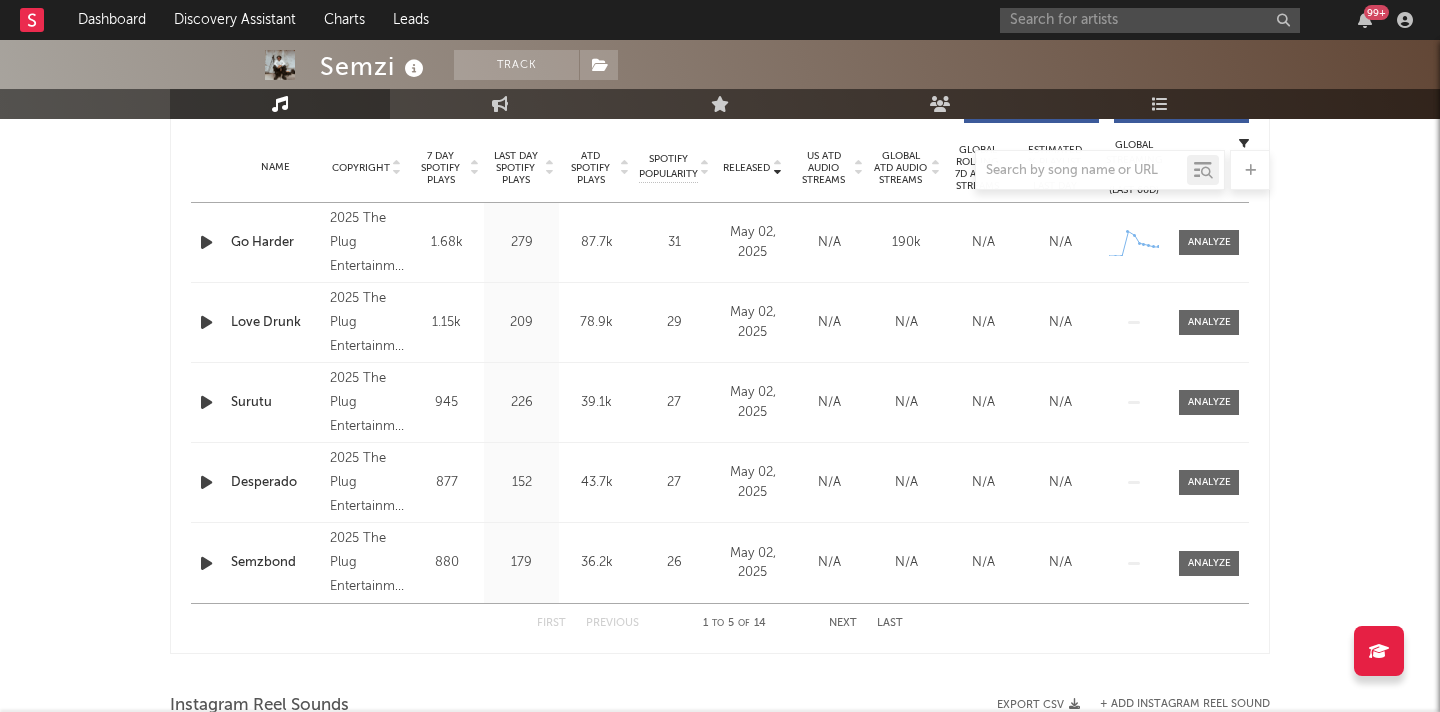 scroll, scrollTop: 712, scrollLeft: 0, axis: vertical 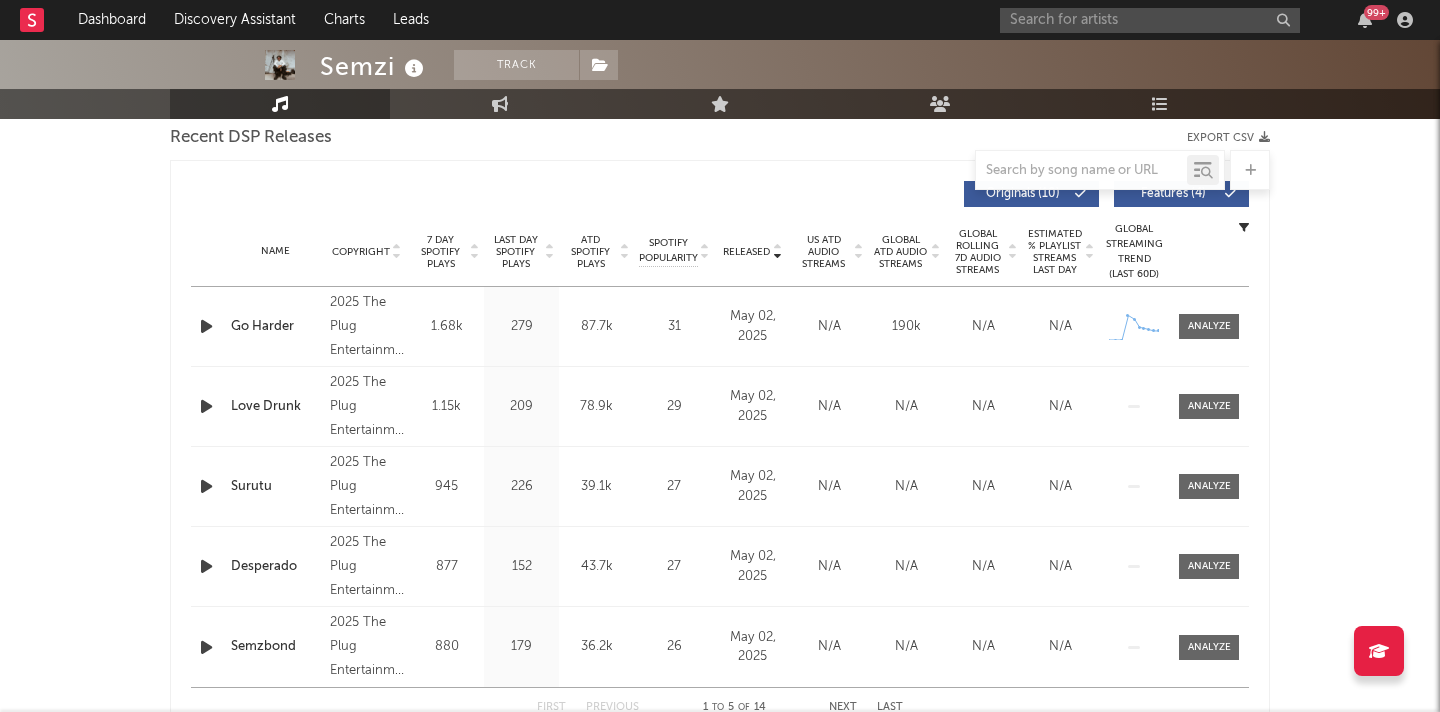 click on "7 Day Spotify Plays" at bounding box center [440, 252] 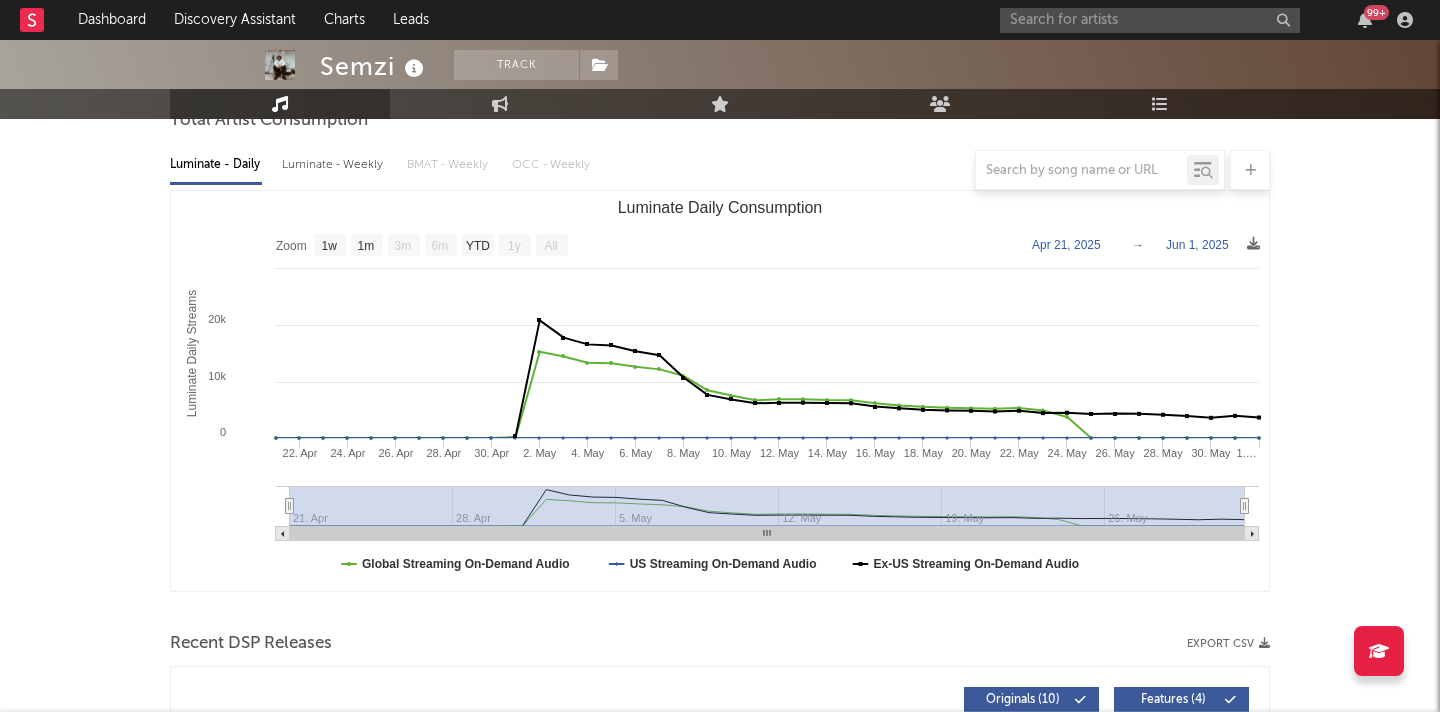scroll, scrollTop: 0, scrollLeft: 0, axis: both 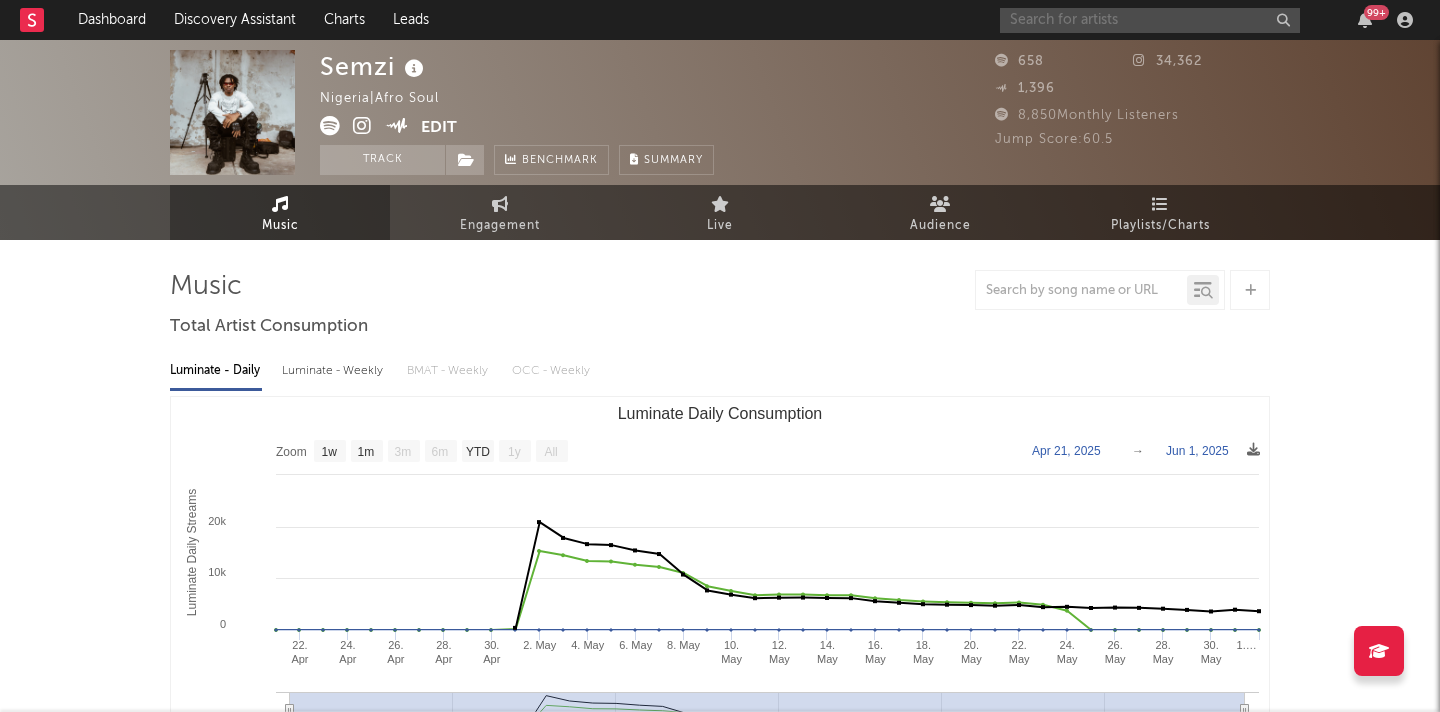 click at bounding box center [1150, 20] 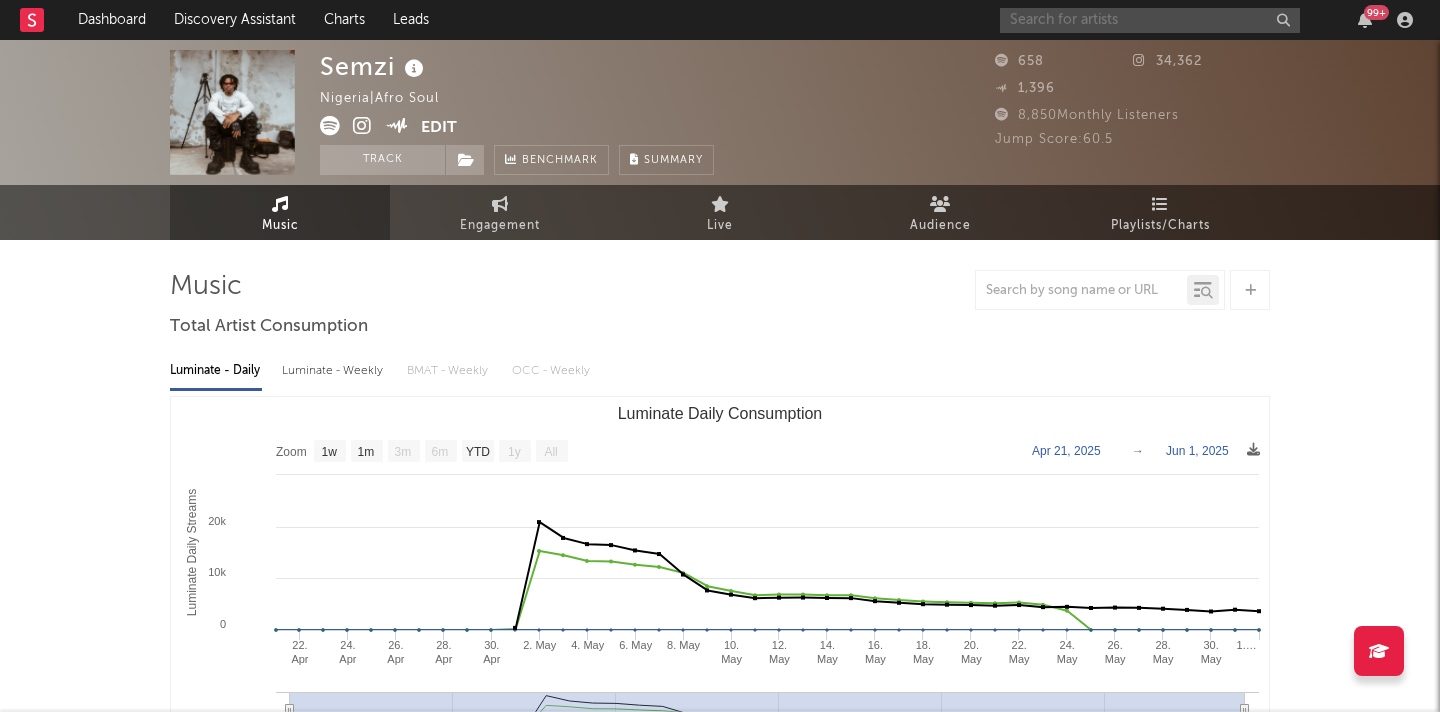 paste on "https://www.instagram.com/luvmenji" 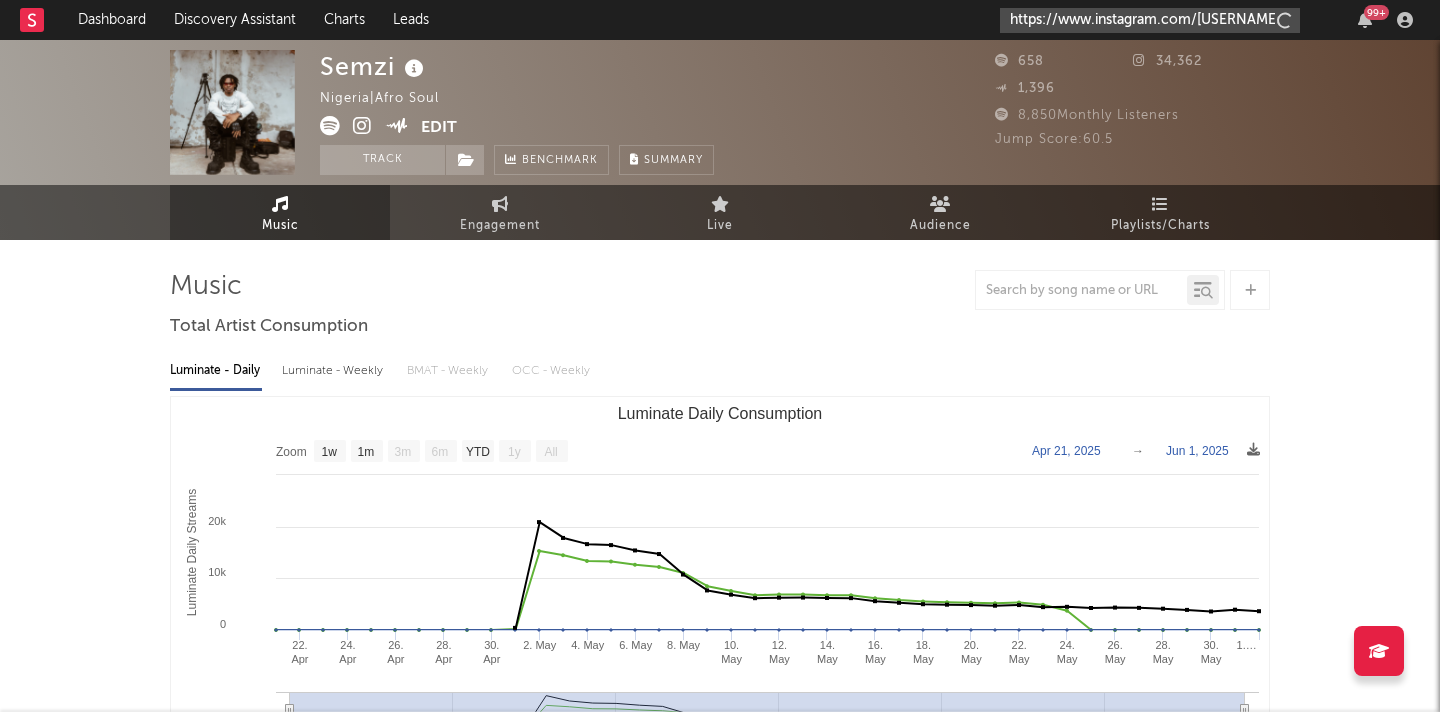 type on "https://www.instagram.com/luvmenji" 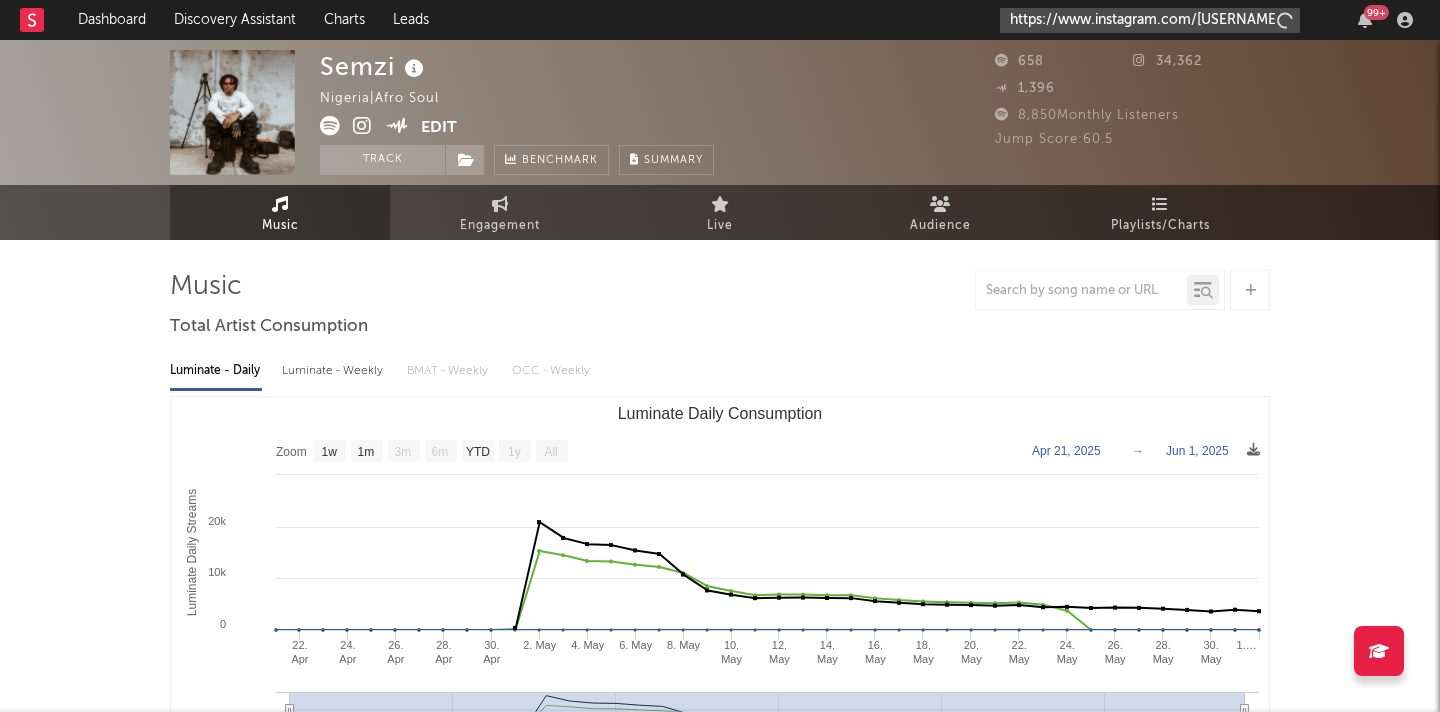 drag, startPoint x: 1257, startPoint y: 27, endPoint x: 1061, endPoint y: -5, distance: 198.59506 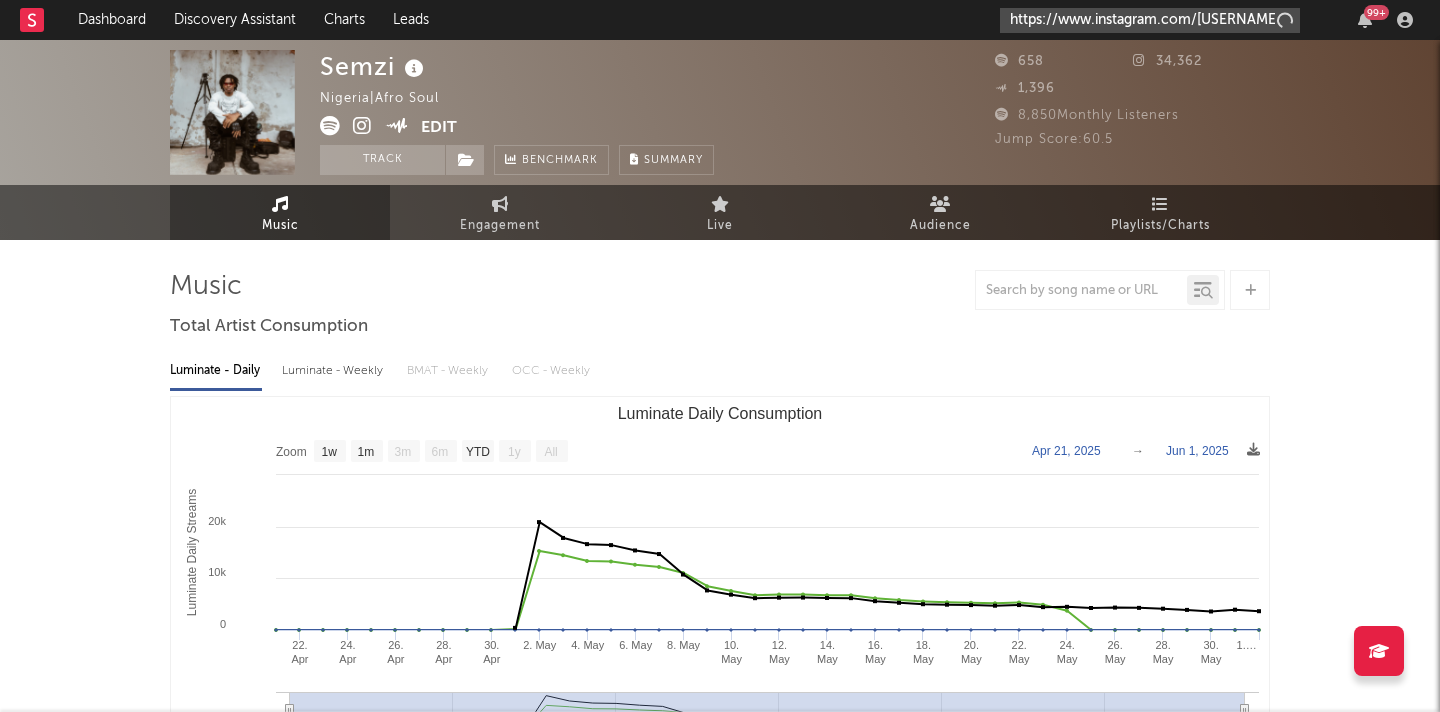 click on "Dashboard Discovery Assistant Charts Leads https://www.instagram.com/luvmenji 99 + Notifications Settings Mark all as read All Growth Releases/Events Playlisting Yesterday Natalie Red 9:34am Added 17.87x more Tiktok followers than their usual daily growth (+140 compared to +8 on average). Natalie Red 9:34am Added 5.48x more YouTube subscribers than their usual daily growth (+150 compared to +27 on average). Elby Faser 7:59am Added 22.28x more Instagram followers than their usual daily growth (+510 compared to +23 on average). Harrison 6:56am Added 19.0x more Tiktok followers than their usual daily growth (+100 compared to +5 on average). Fluorescents 6:15am Added 6.97x more Instagram followers than their usual daily growth (+161 compared to +23 on average). Nation of Language 4:41am Added 3.11x more Spotify followers than their usual daily growth (+400 compared to +129 on average). RYMAN 2:41am Added 14.02x more YouTube views than their usual daily growth (+6.42k compared to +458 on average). August 3, 2025 0" at bounding box center (720, 1289) 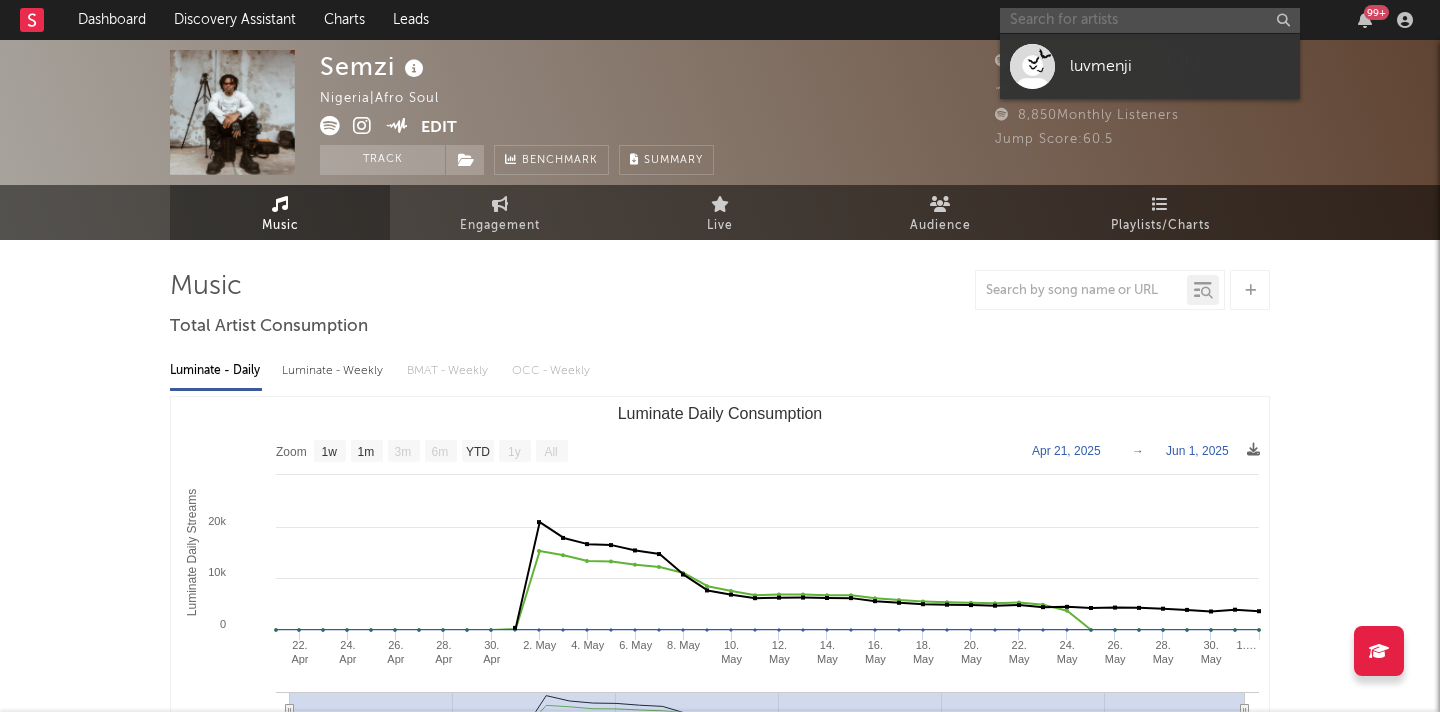 paste on "https://open.spotify.com/artist/2deaDZHtT0dnd9ooju35GD?si=r25H6ZtJRT6bIGuYEegVPg&nd=1&dlsi=c85d6eb54084413d" 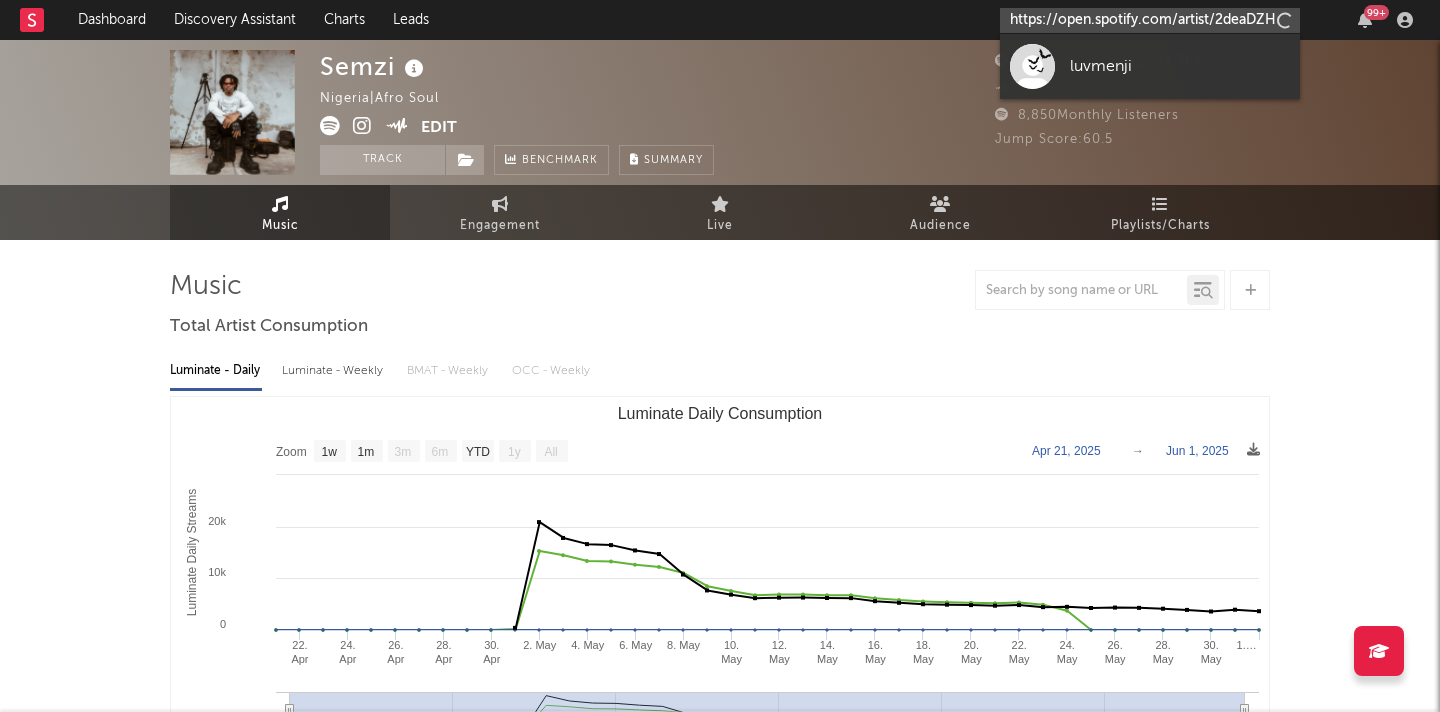 scroll, scrollTop: 0, scrollLeft: 540, axis: horizontal 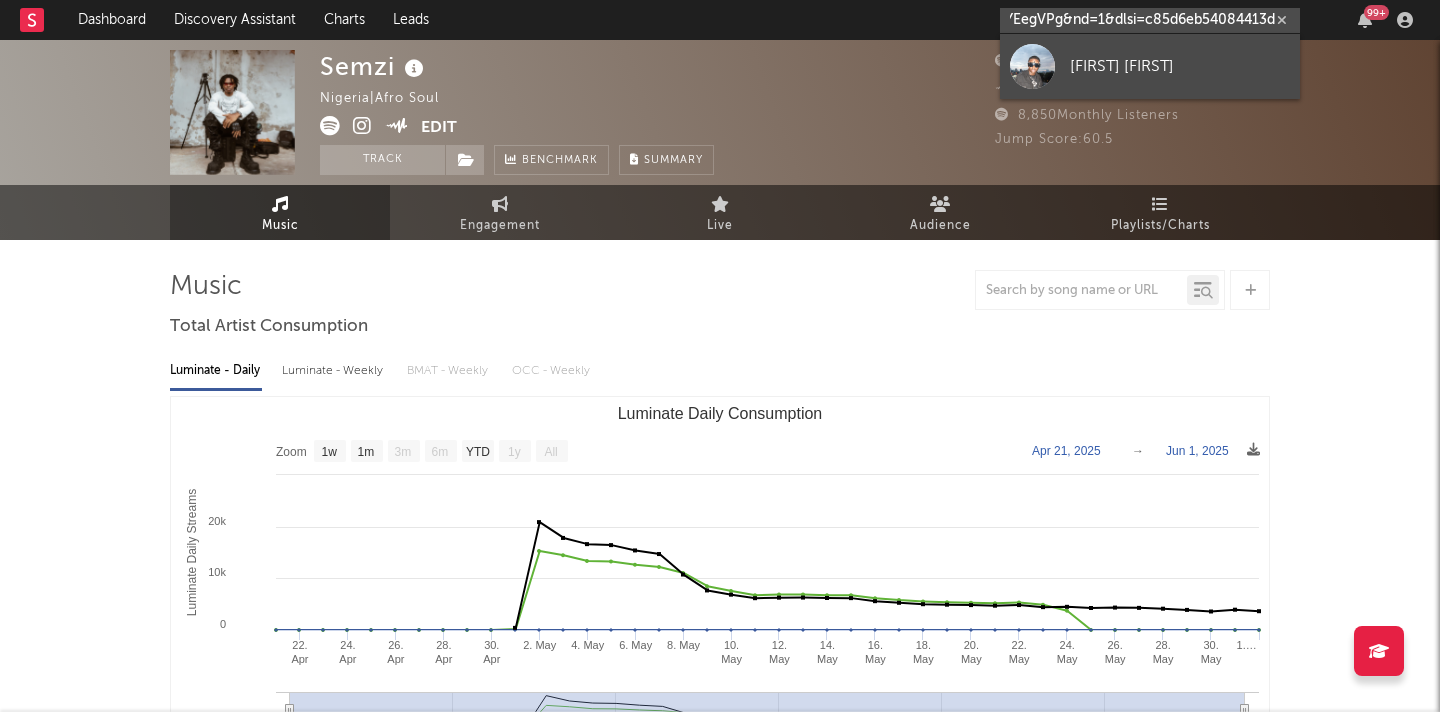 type on "https://open.spotify.com/artist/2deaDZHtT0dnd9ooju35GD?si=r25H6ZtJRT6bIGuYEegVPg&nd=1&dlsi=c85d6eb54084413d" 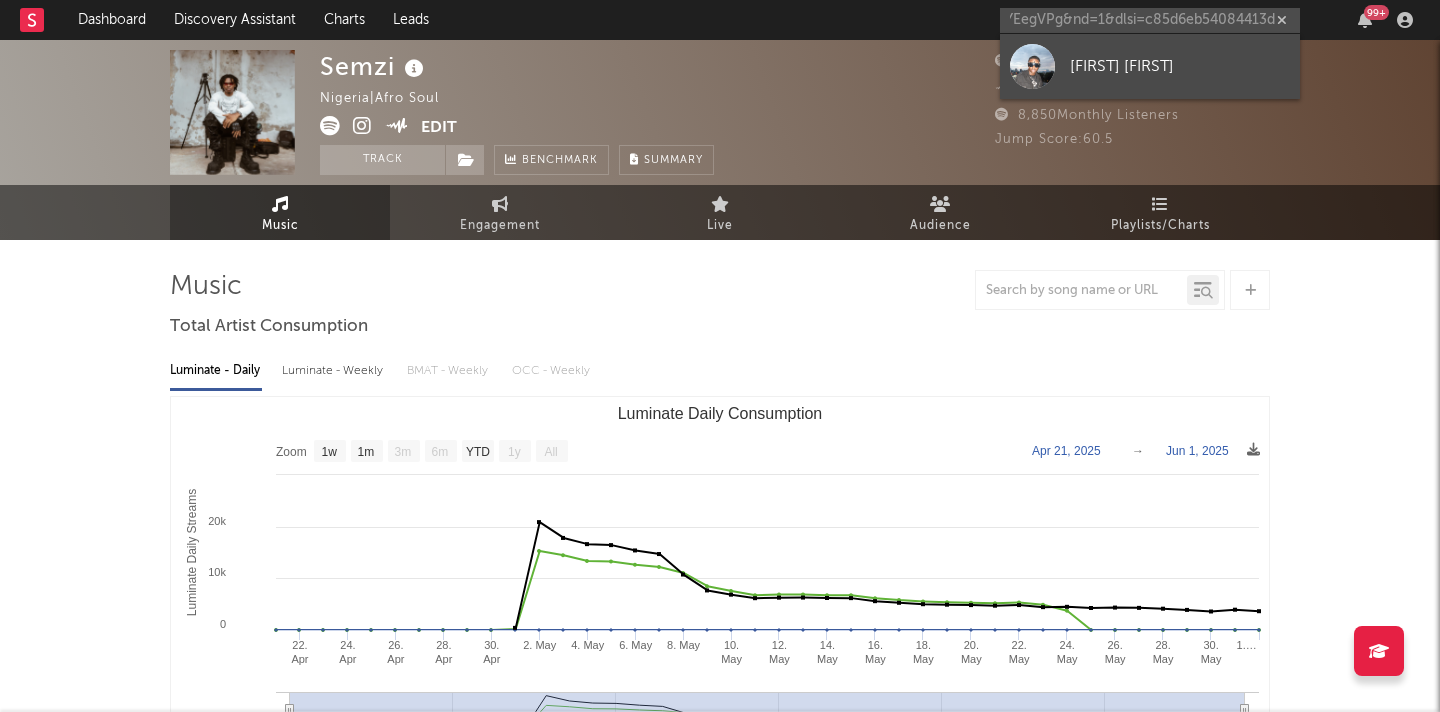 click on "Jay Amor" at bounding box center (1180, 66) 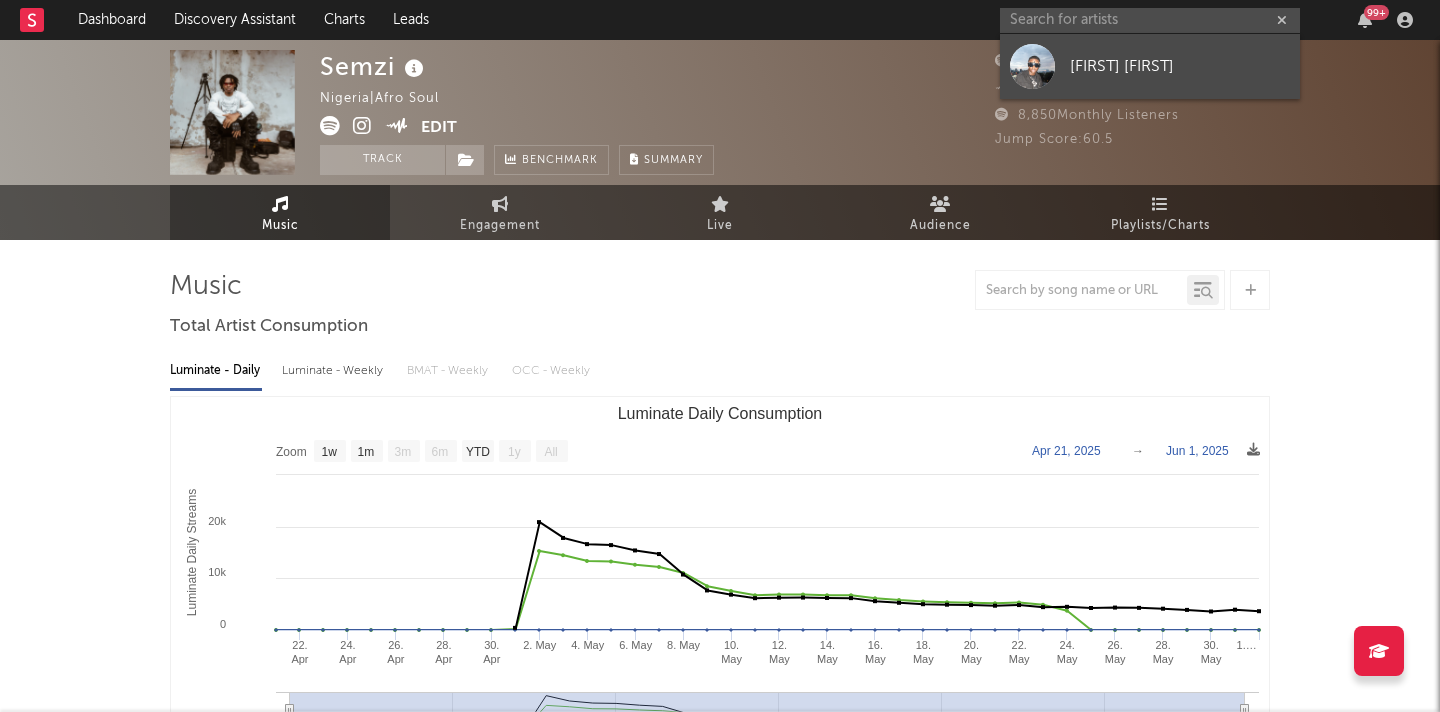 scroll, scrollTop: 0, scrollLeft: 0, axis: both 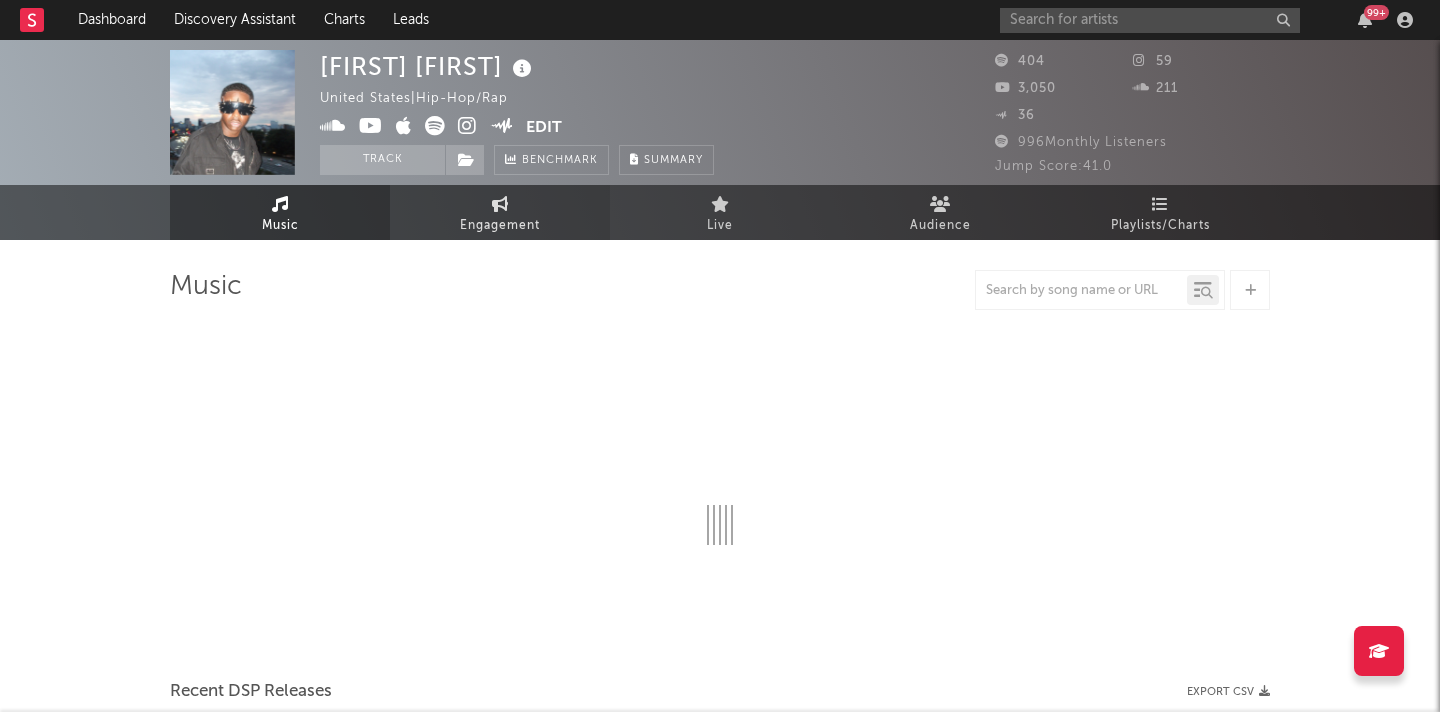 select on "1w" 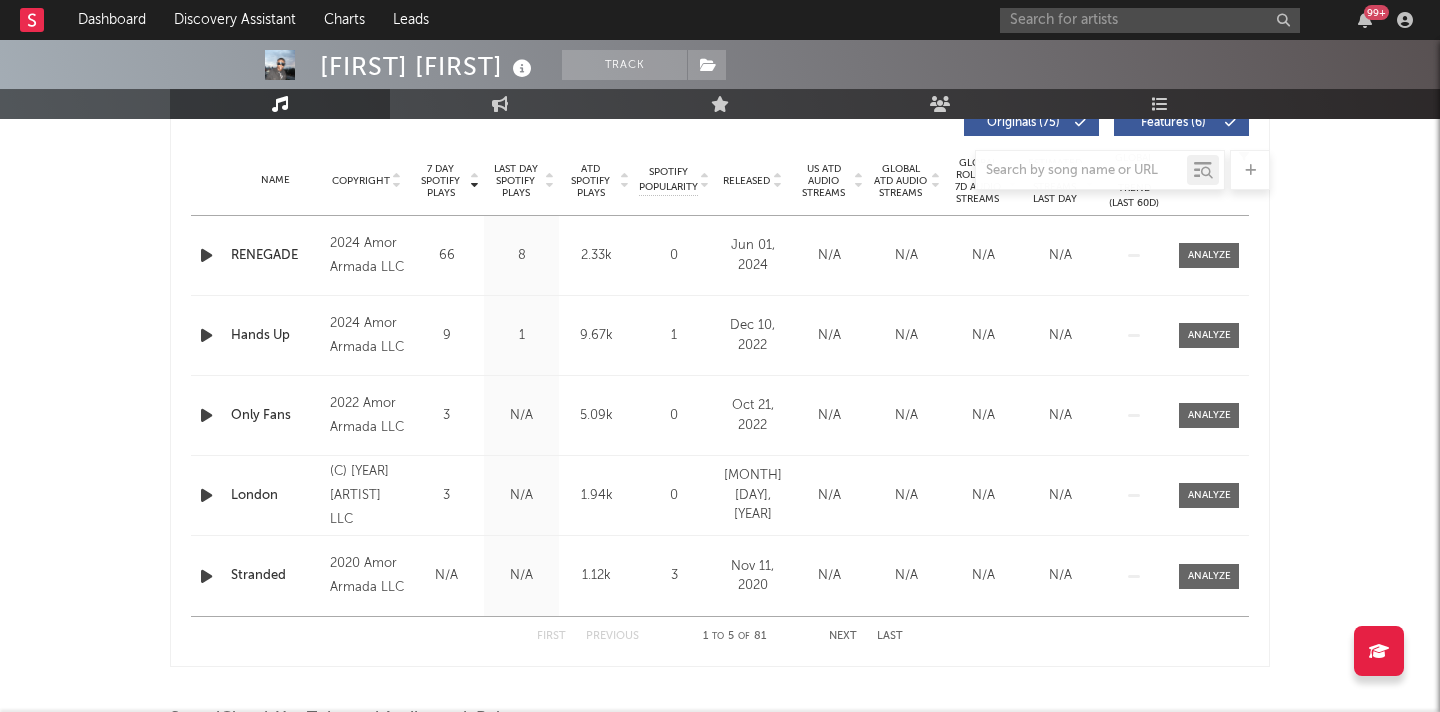 scroll, scrollTop: 780, scrollLeft: 0, axis: vertical 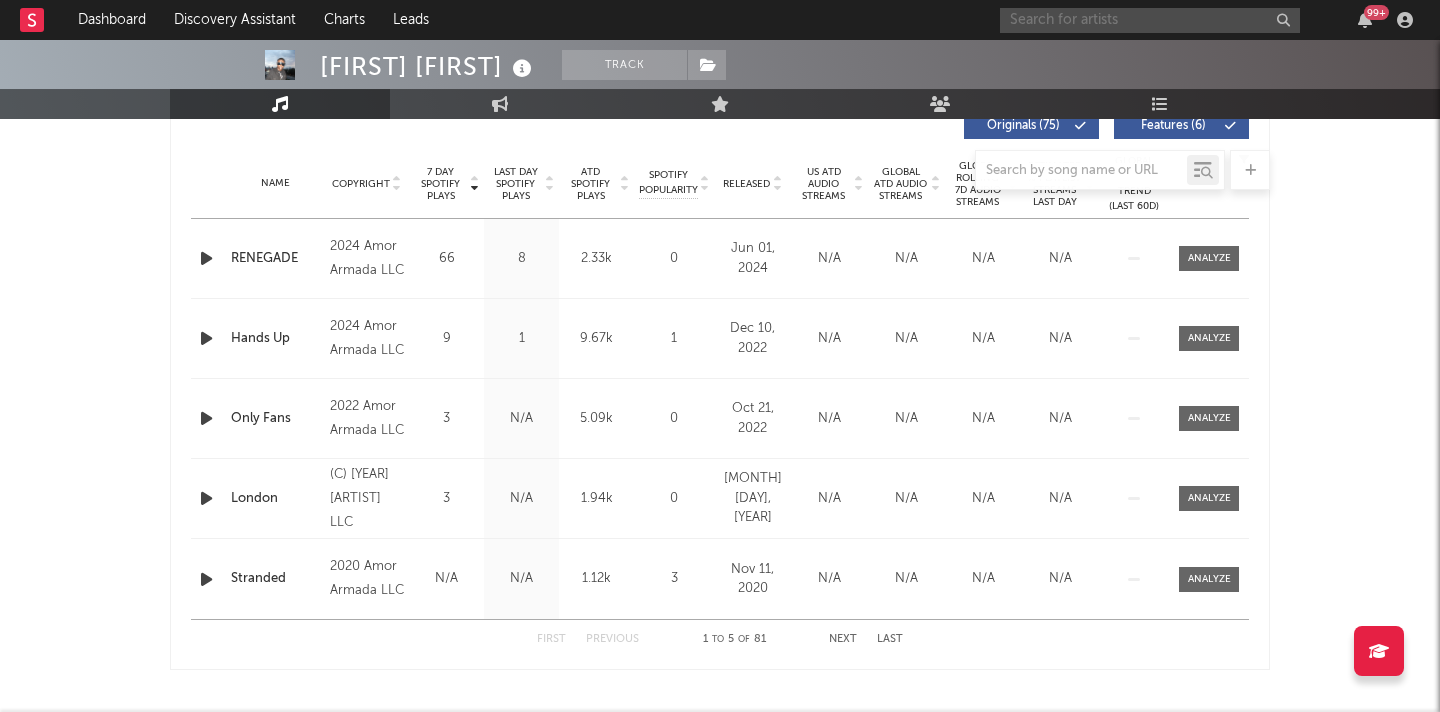 click at bounding box center (1150, 20) 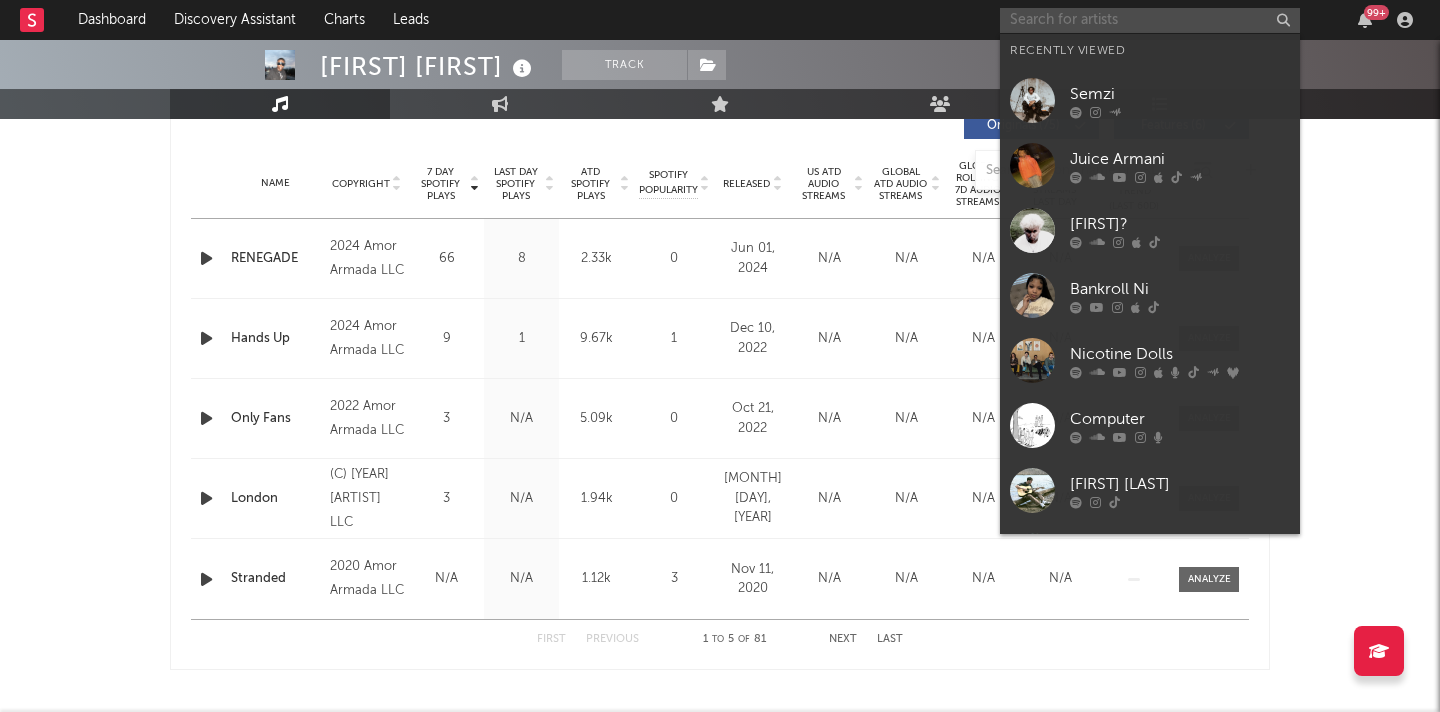paste on "https://open.spotify.com/artist/6VZPmzBAcPAHRr3SmPxvIV" 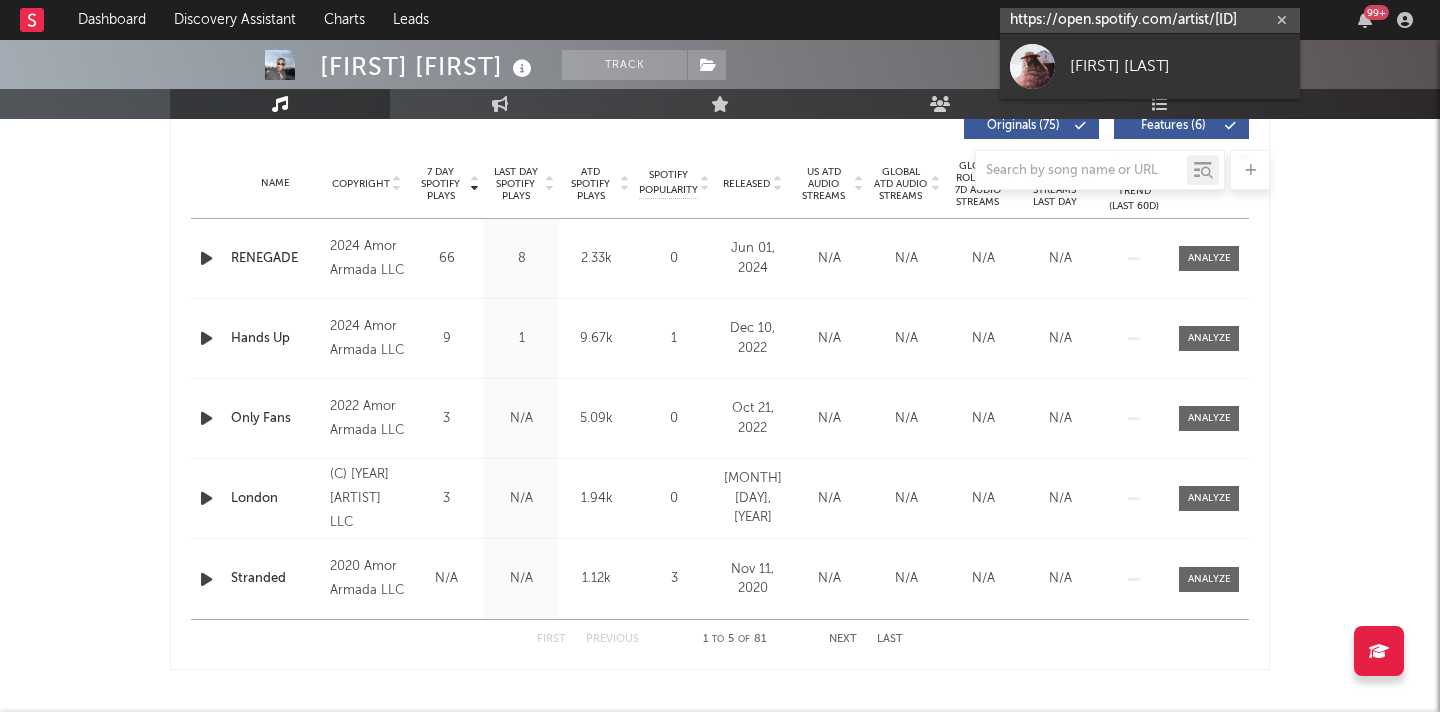 scroll, scrollTop: 0, scrollLeft: 129, axis: horizontal 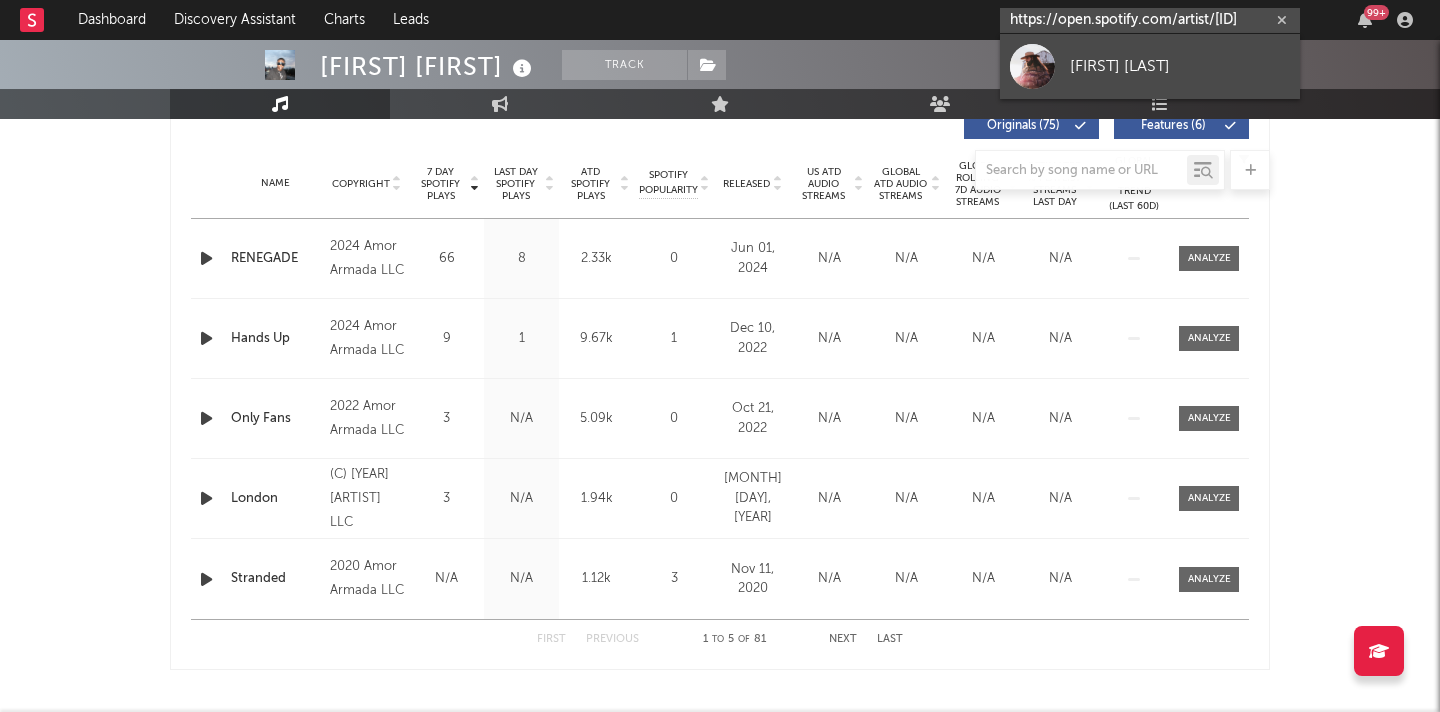 type on "https://open.spotify.com/artist/6VZPmzBAcPAHRr3SmPxvIV" 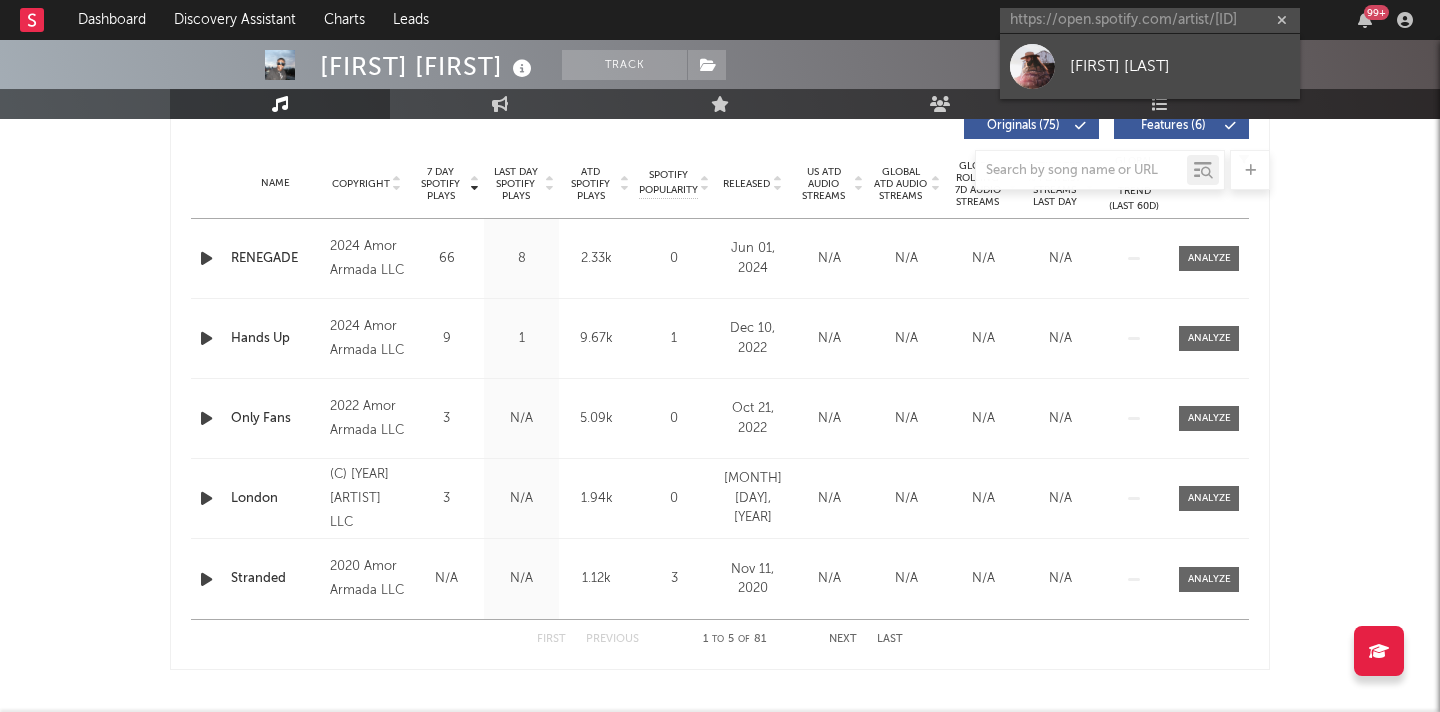 click on "Aaron Golay" at bounding box center [1180, 66] 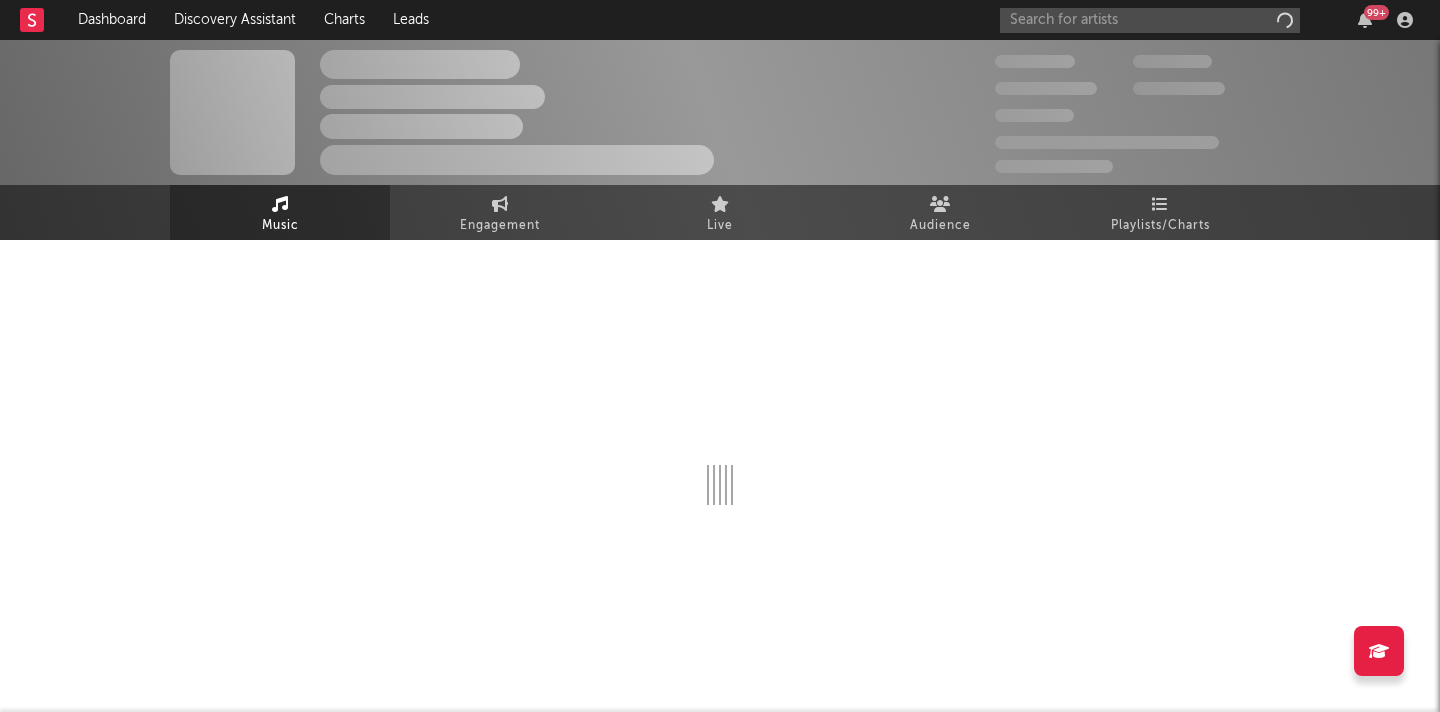 scroll, scrollTop: 0, scrollLeft: 0, axis: both 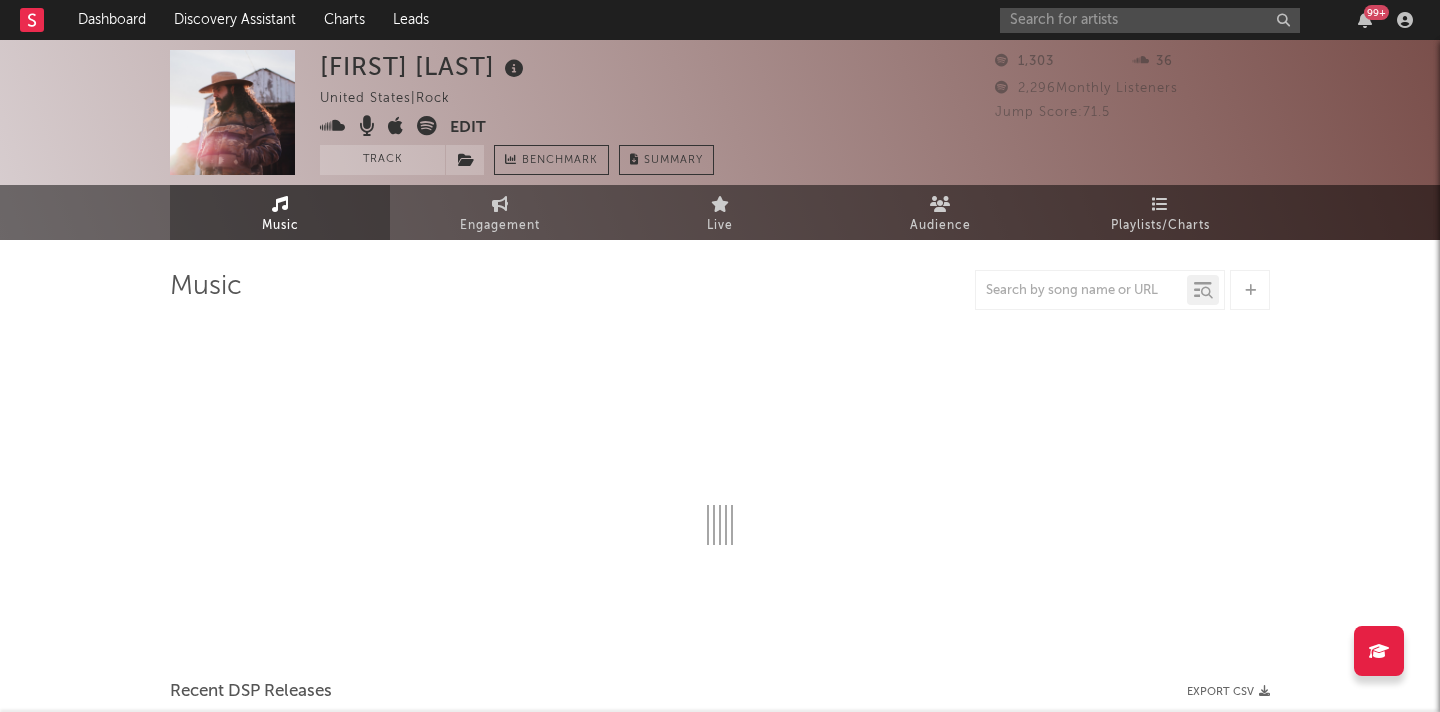 select on "1w" 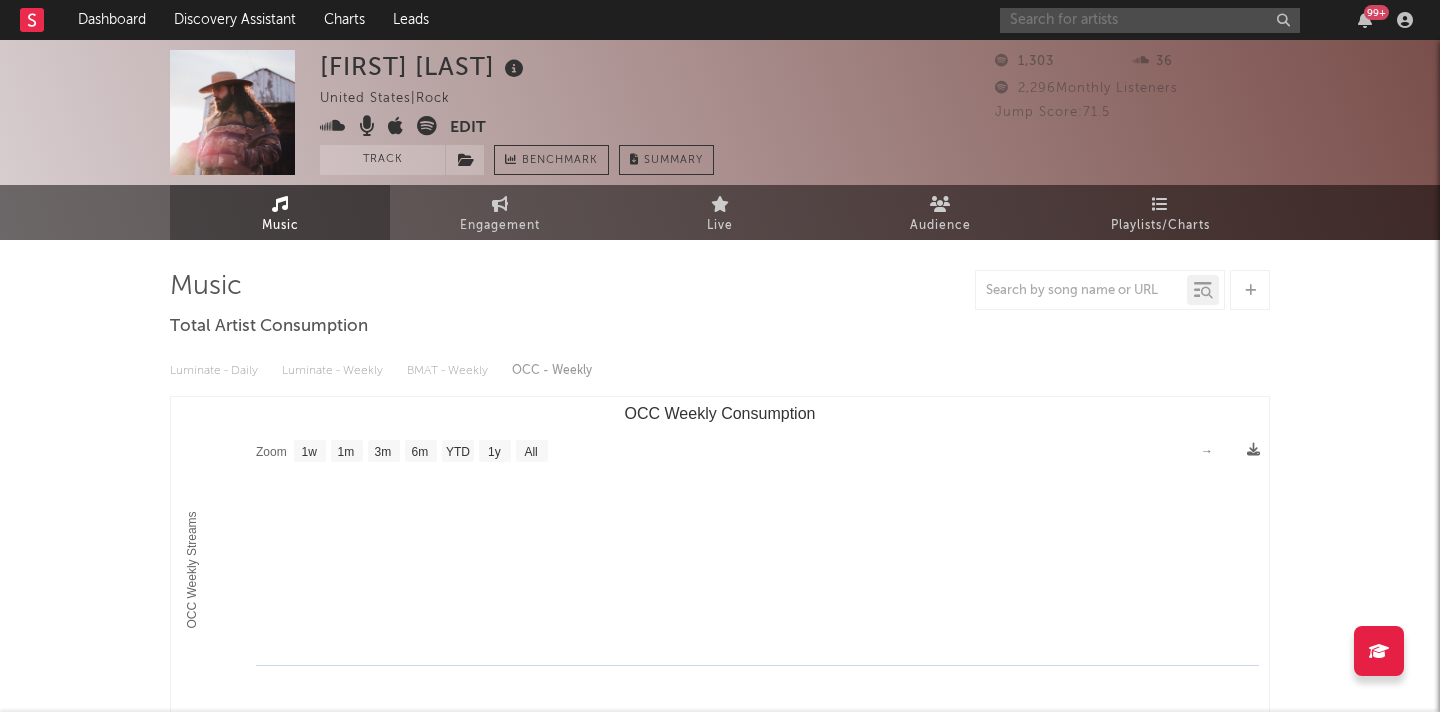 click at bounding box center [1150, 20] 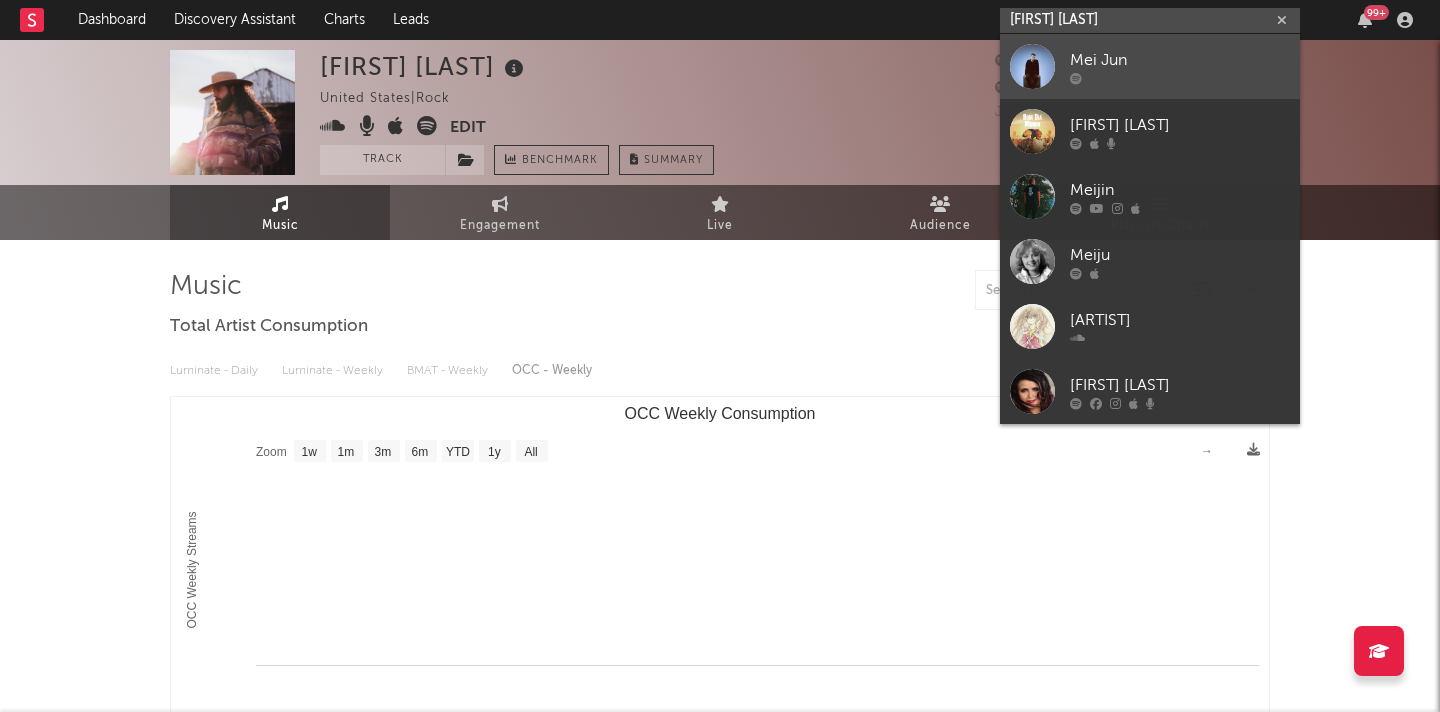 type on "mei jun" 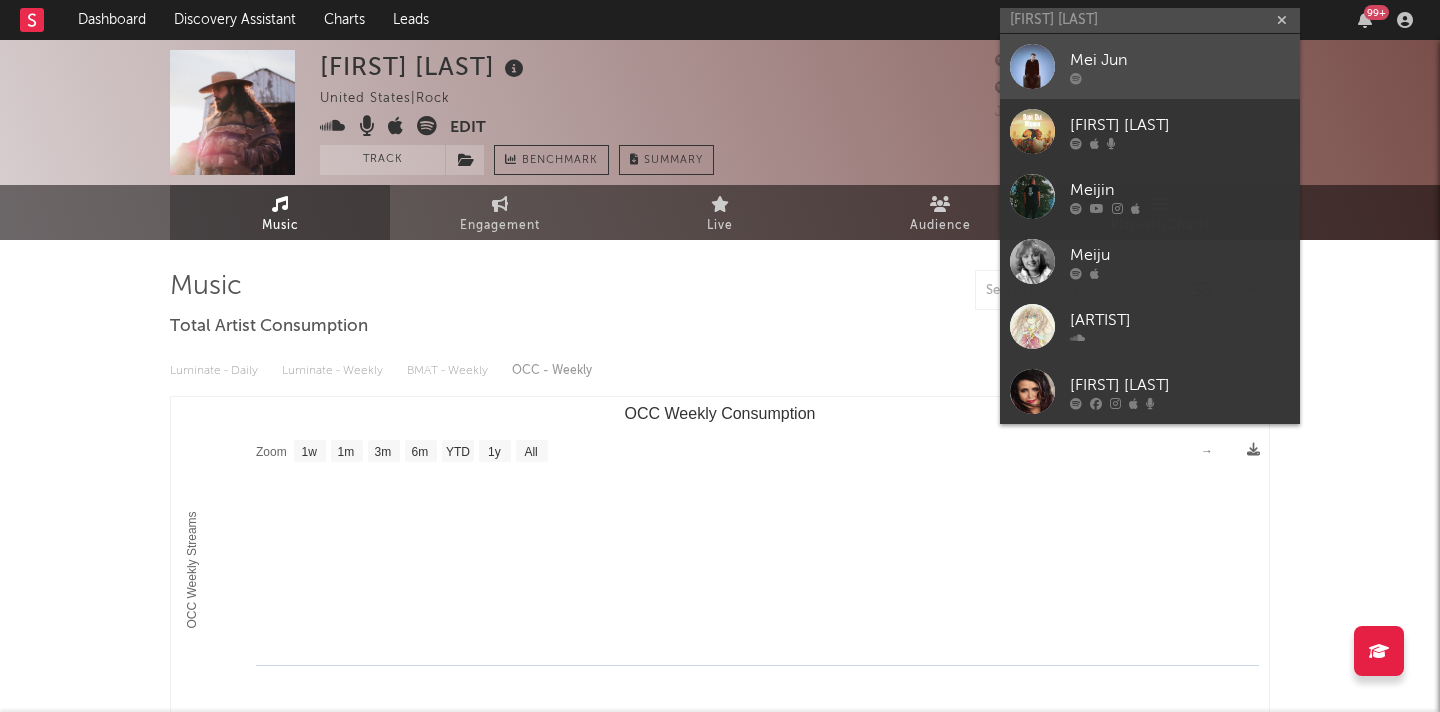 click at bounding box center [1032, 66] 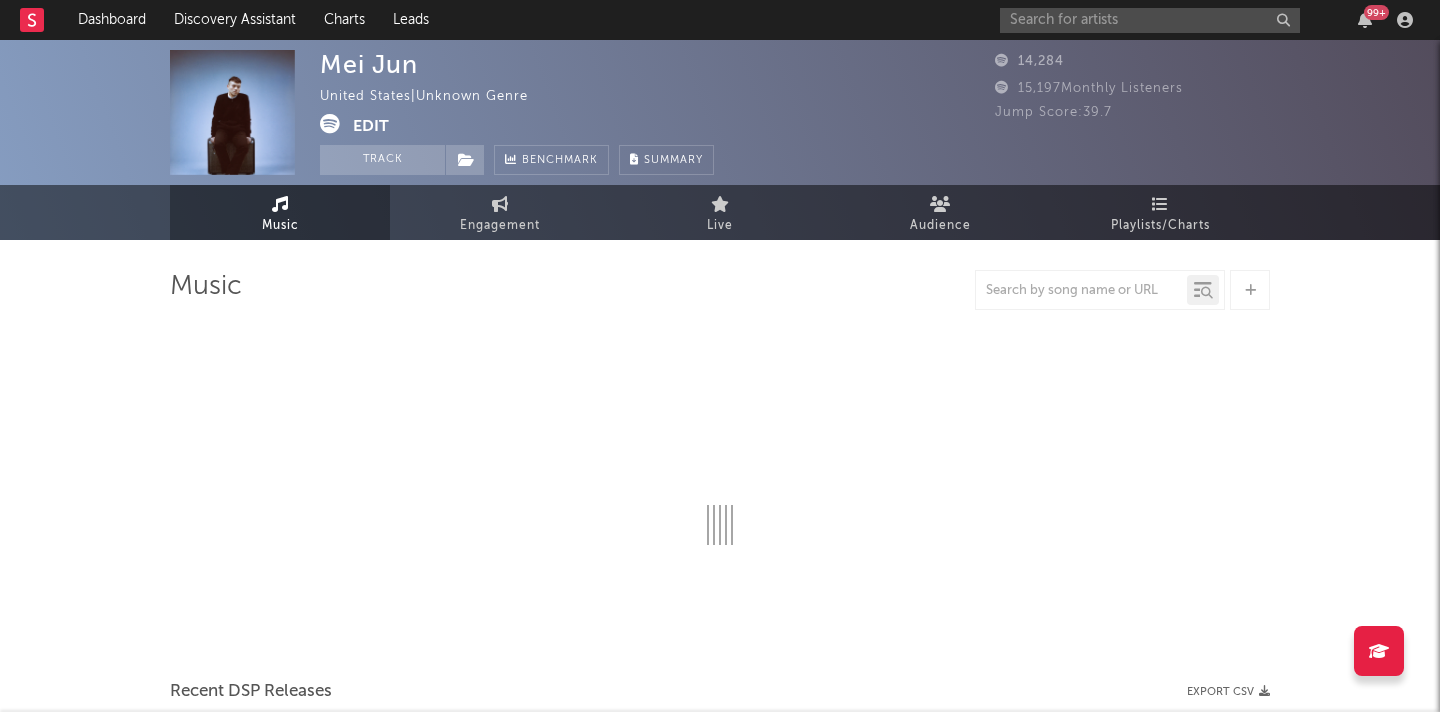 select on "6m" 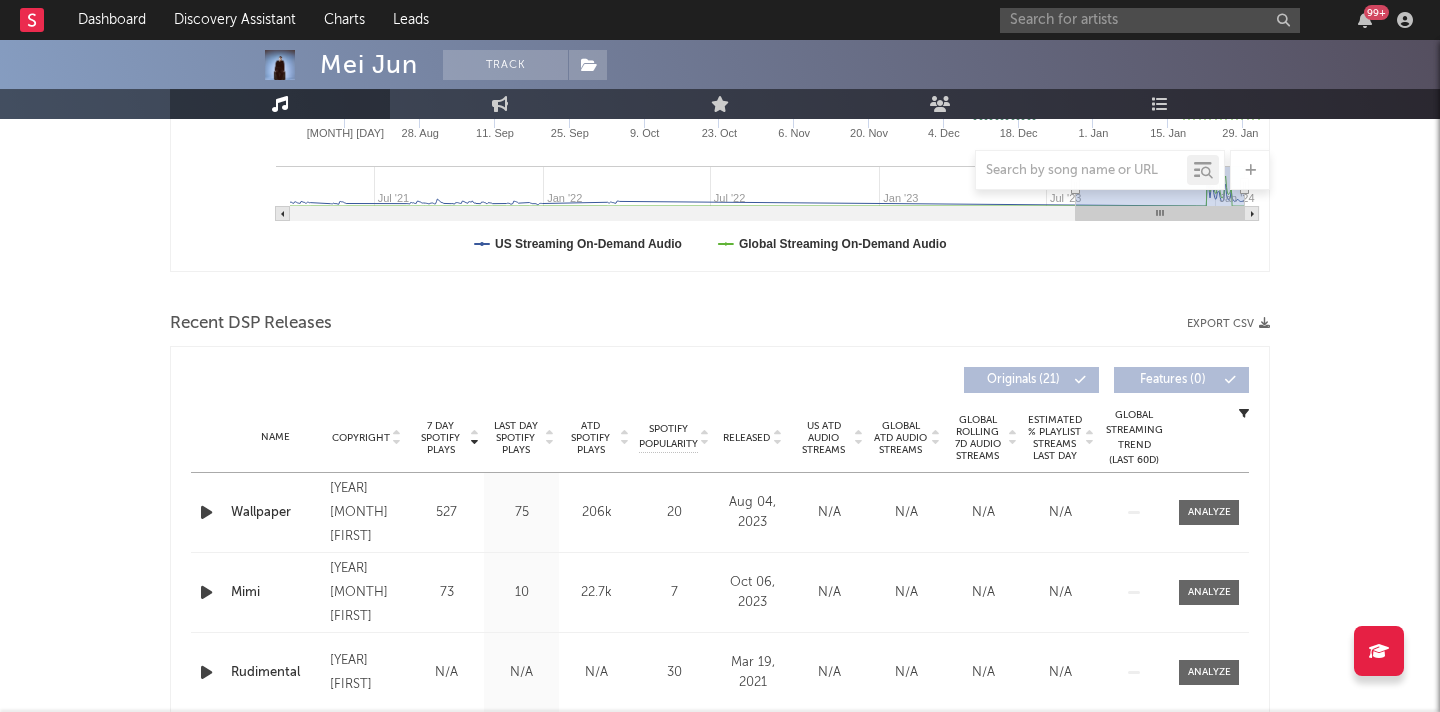 scroll, scrollTop: 0, scrollLeft: 0, axis: both 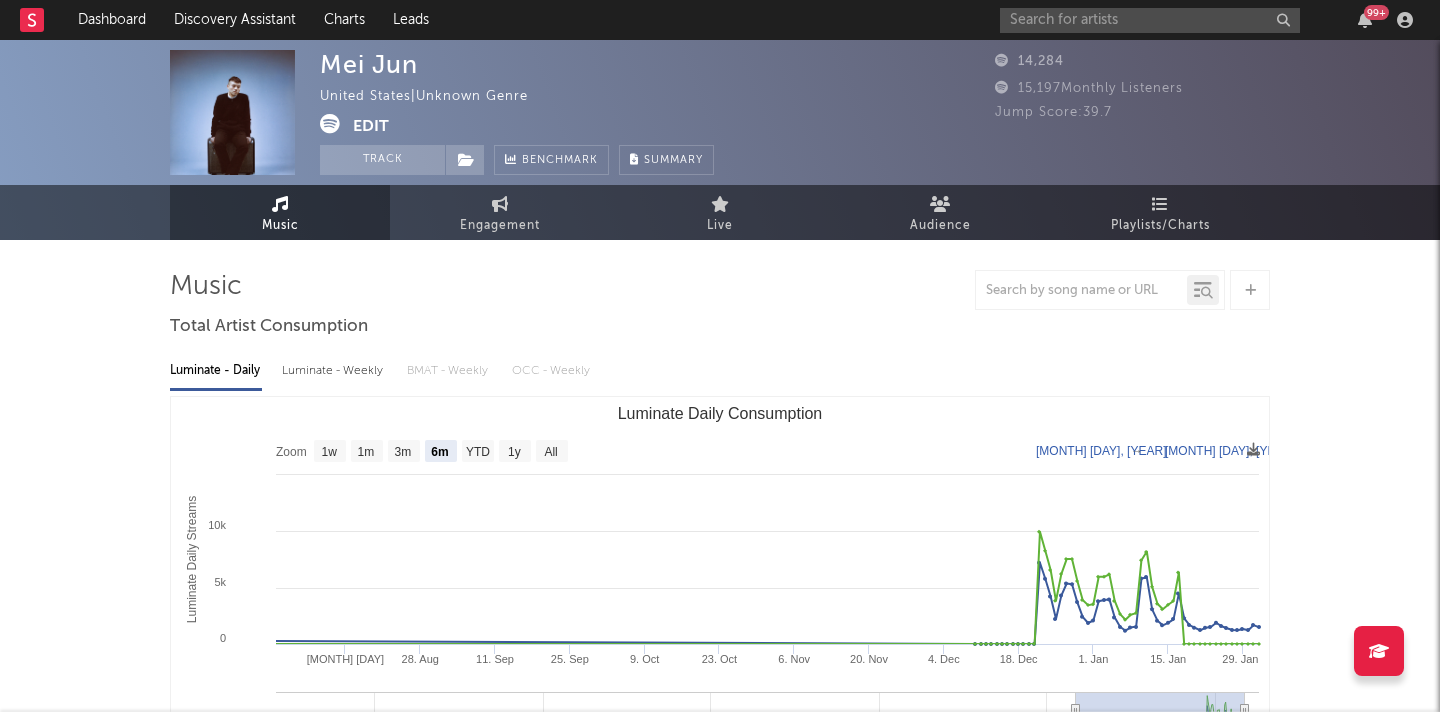 click on "Edit" at bounding box center [371, 126] 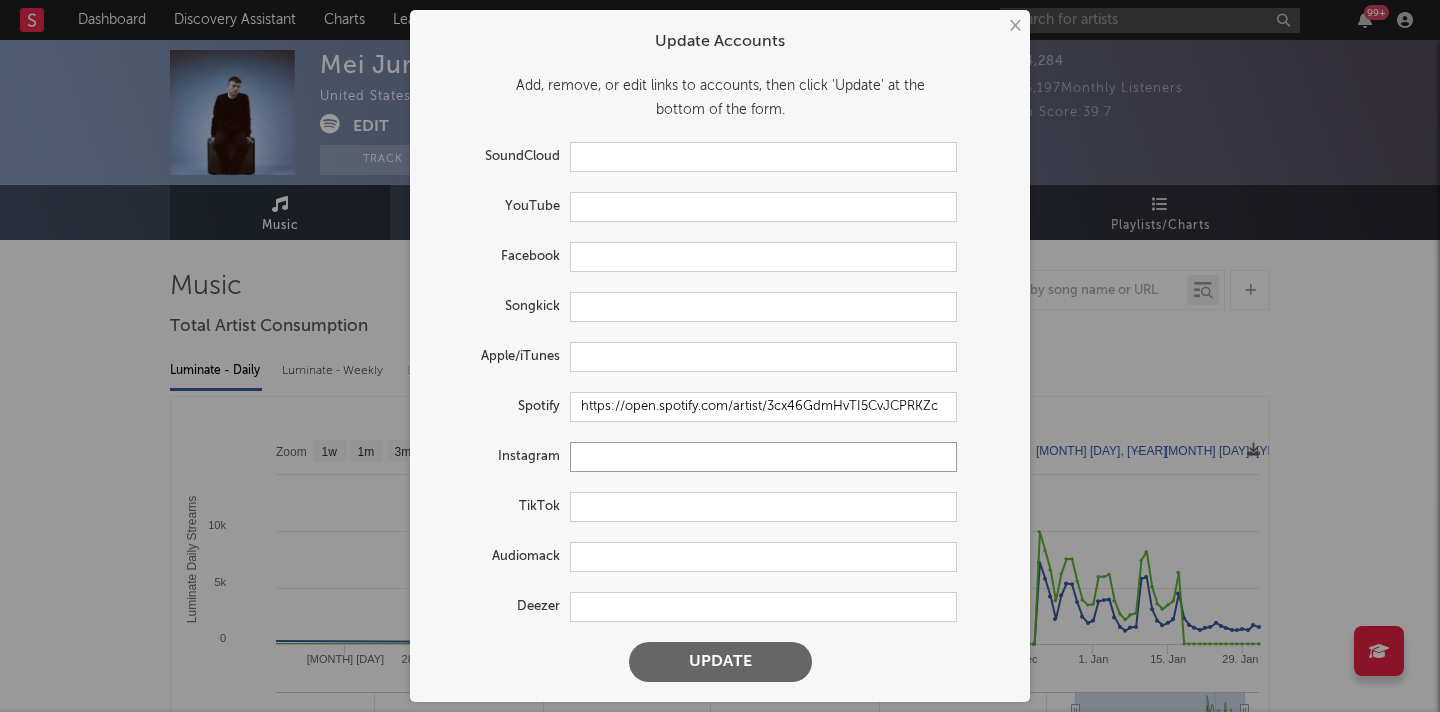 click at bounding box center (763, 457) 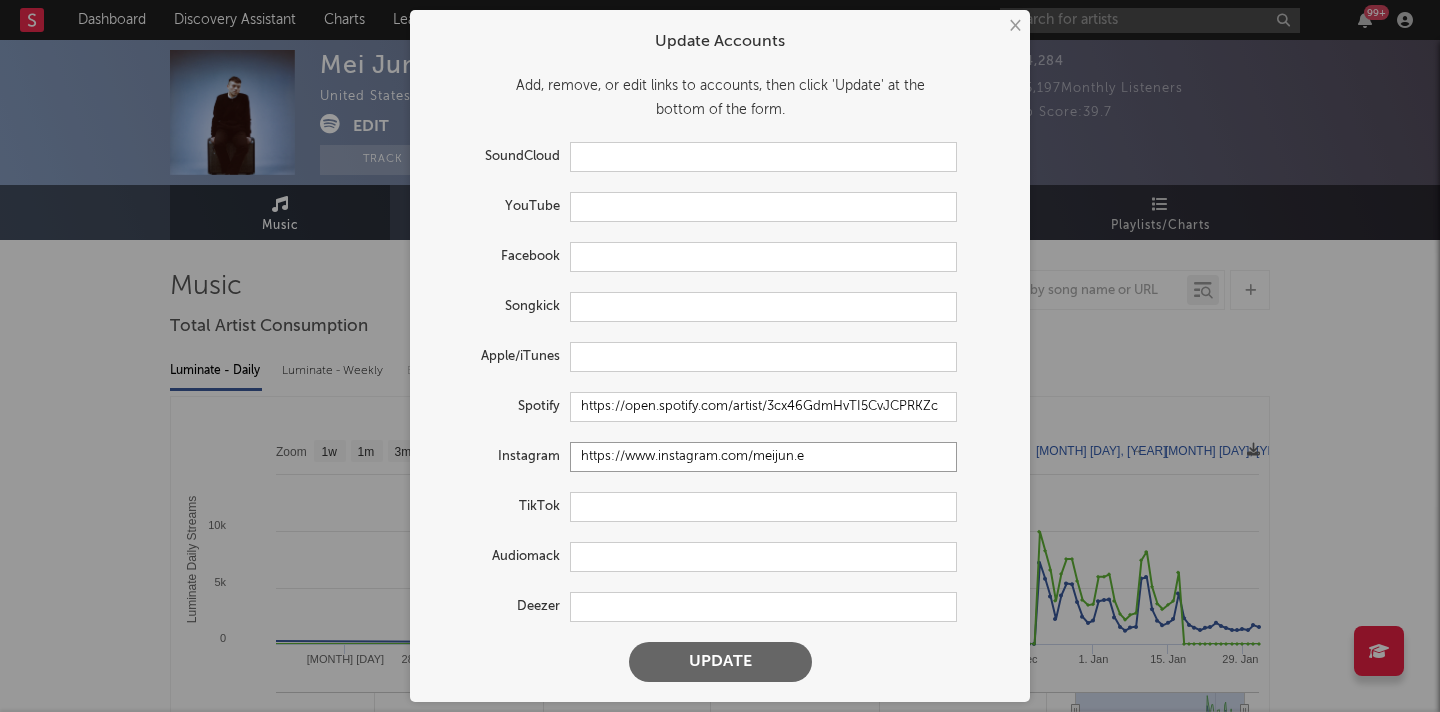 type on "https://www.instagram.com/meijun.e" 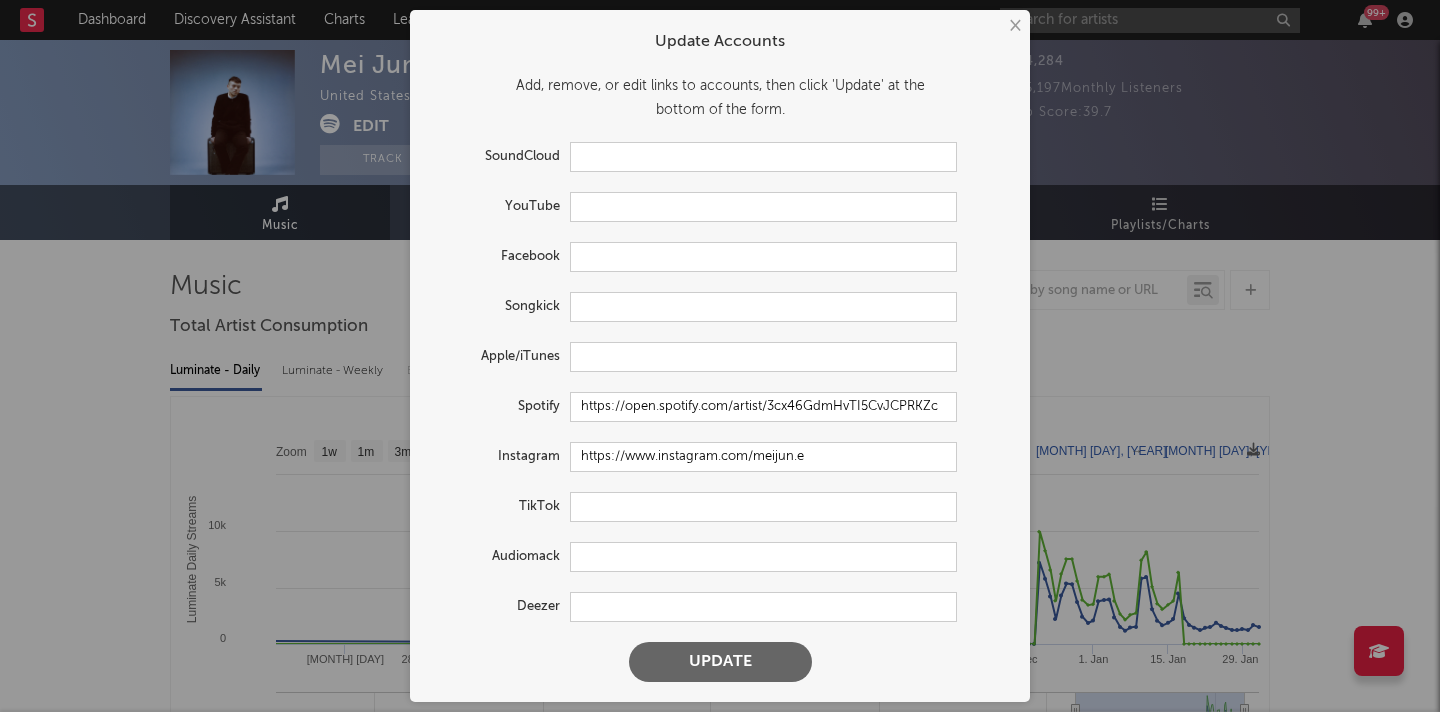 click on "Update" at bounding box center [720, 662] 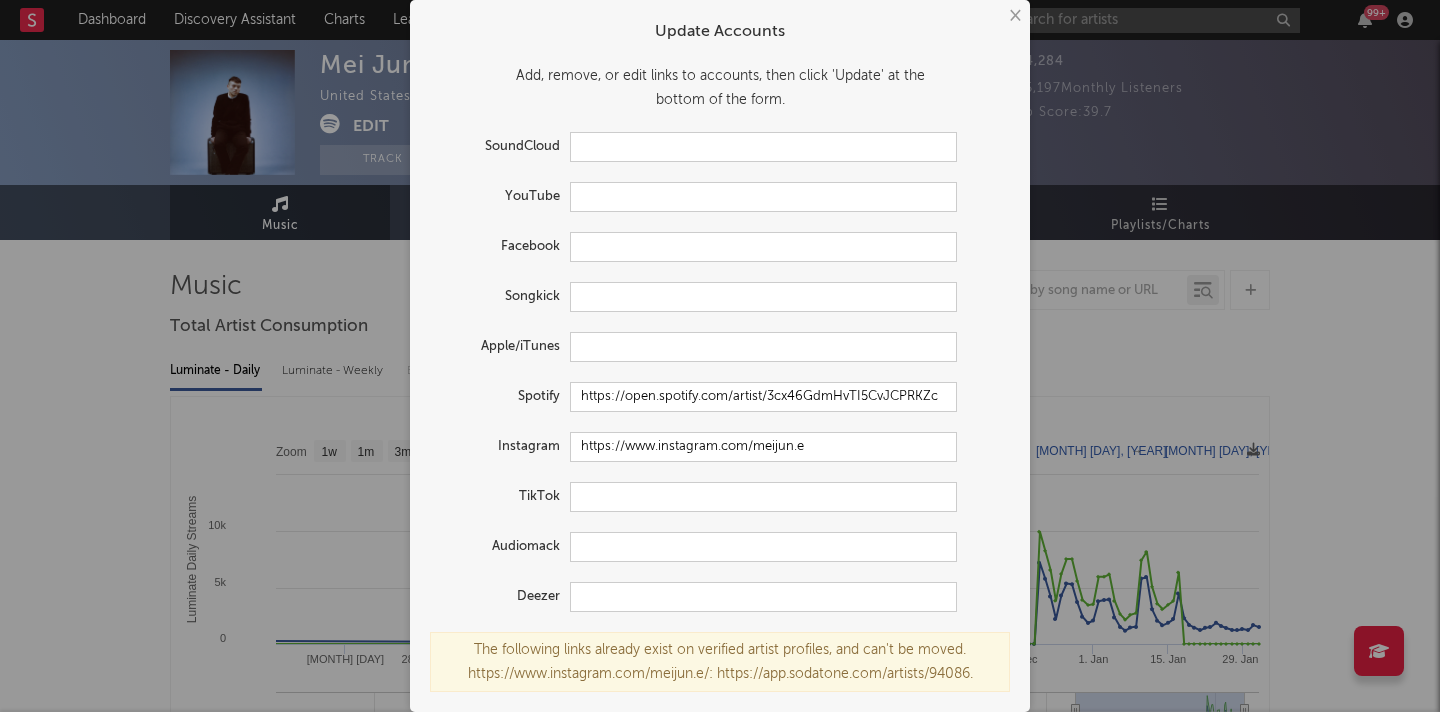 click on "×" at bounding box center (1014, 16) 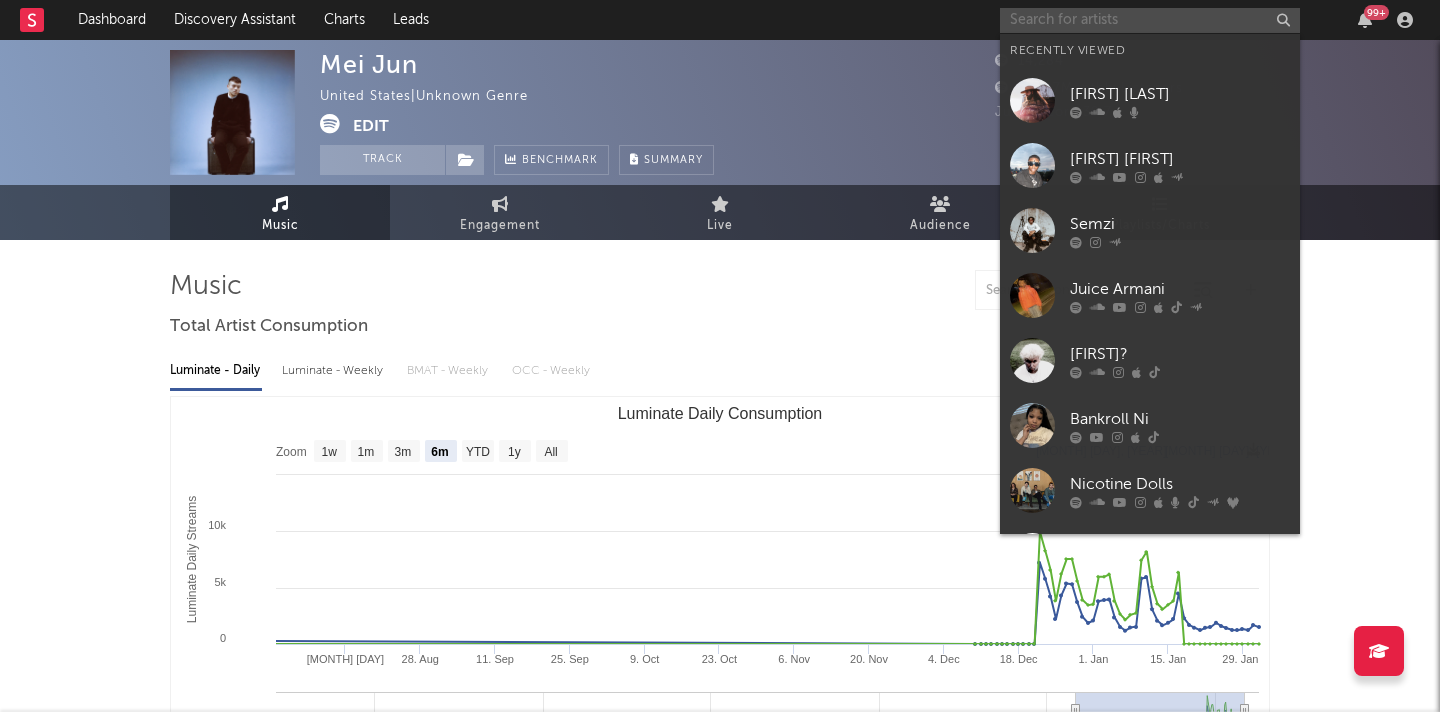 click at bounding box center (1150, 20) 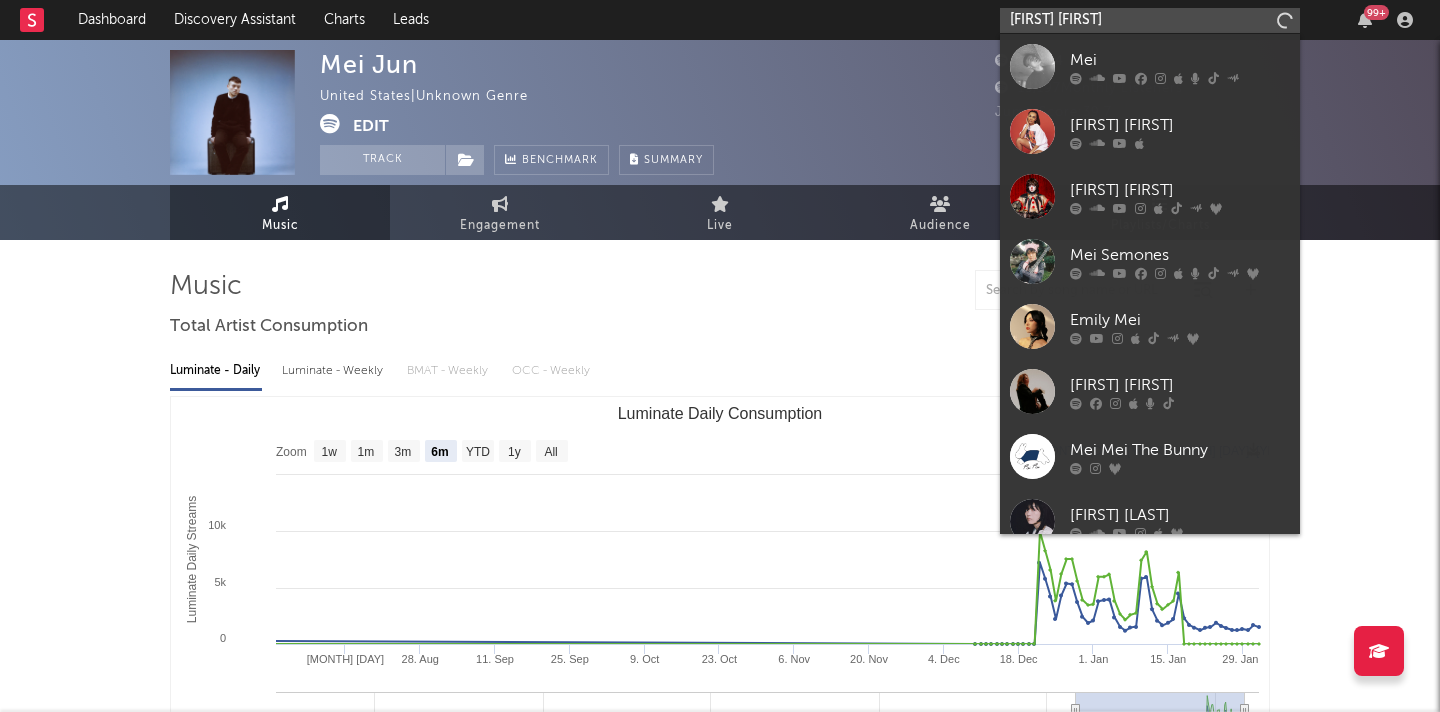 type on "mei jun" 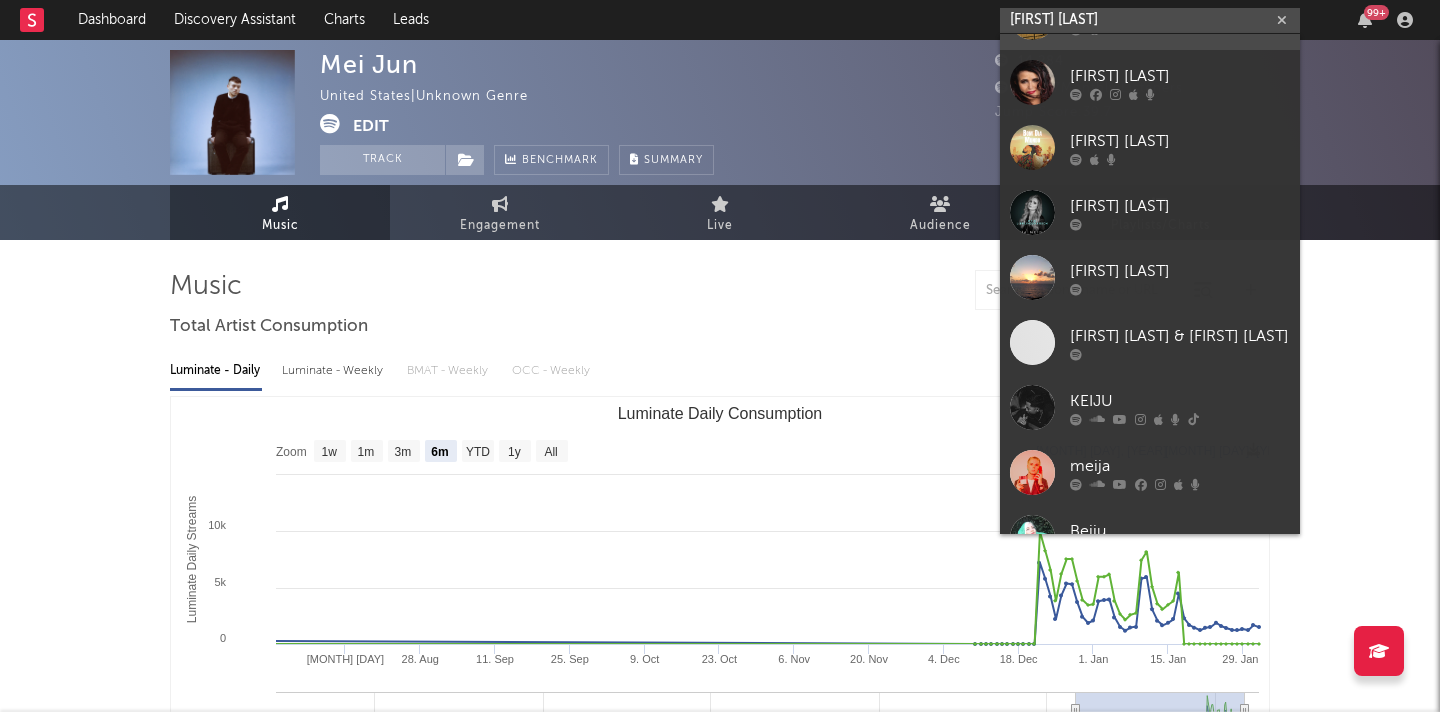 scroll, scrollTop: 360, scrollLeft: 0, axis: vertical 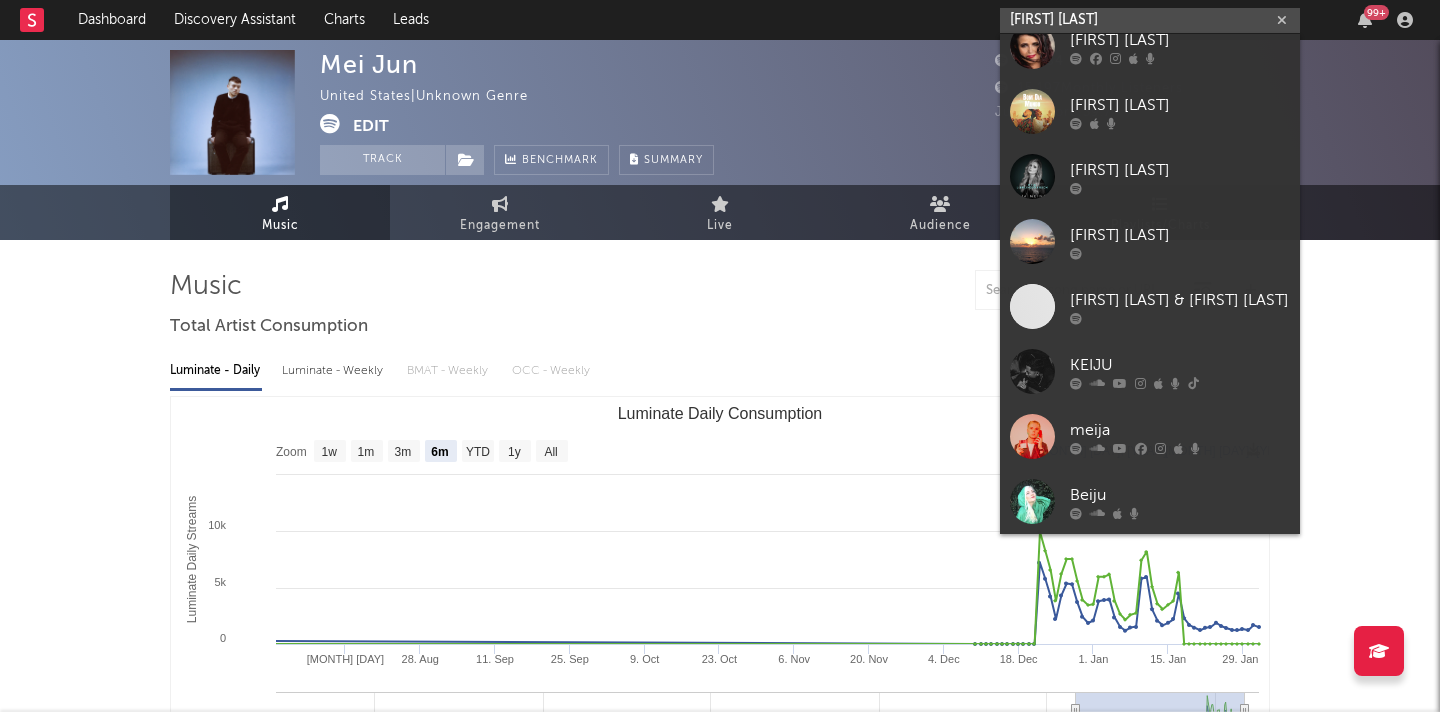 drag, startPoint x: 1072, startPoint y: 19, endPoint x: 1017, endPoint y: 2, distance: 57.567352 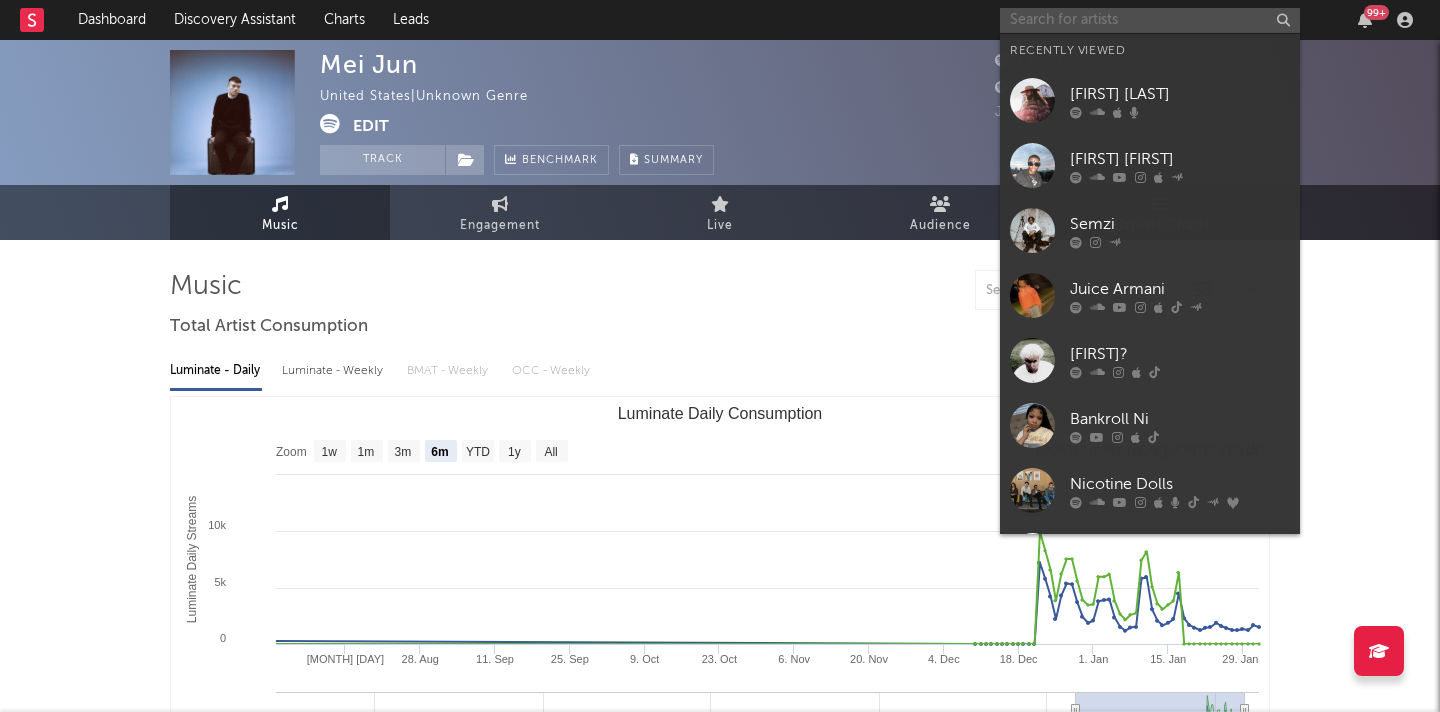paste on "https://www.instagram.com/meijun.e" 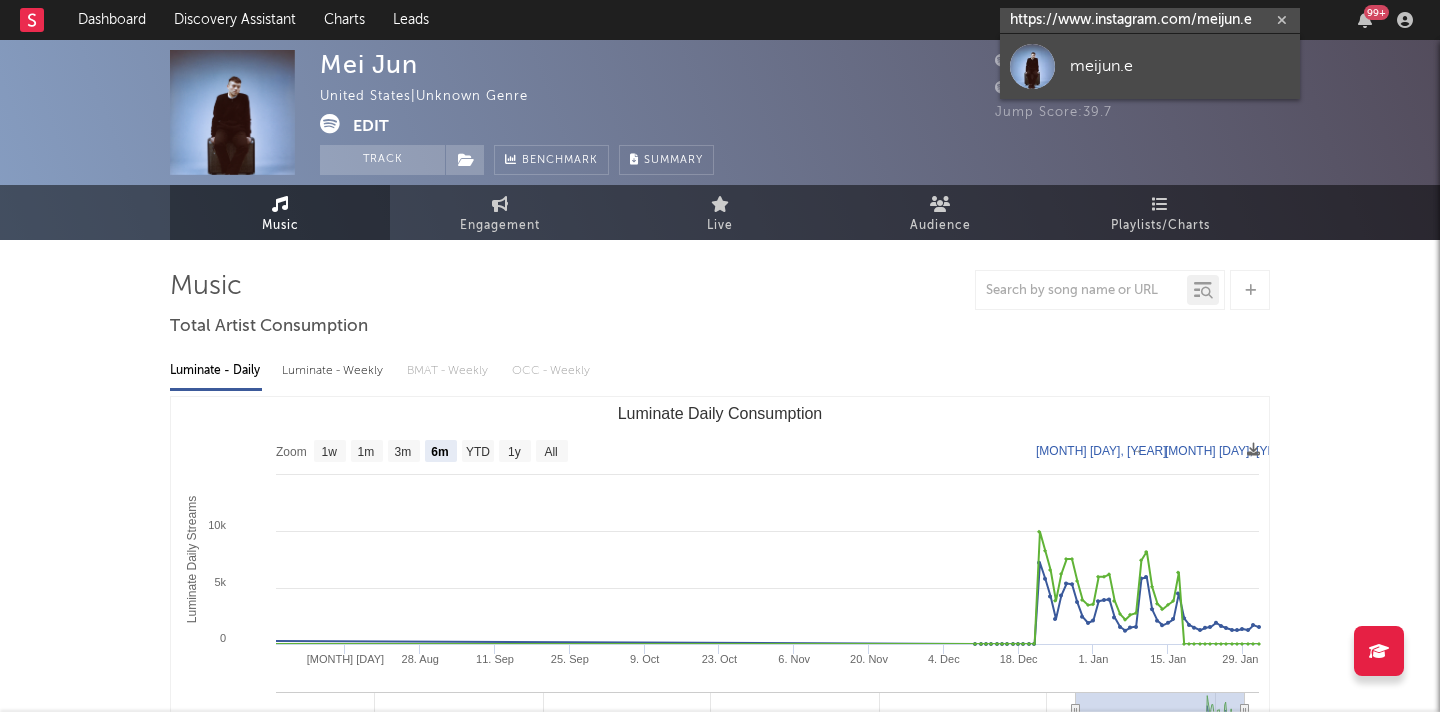 type on "https://www.instagram.com/meijun.e" 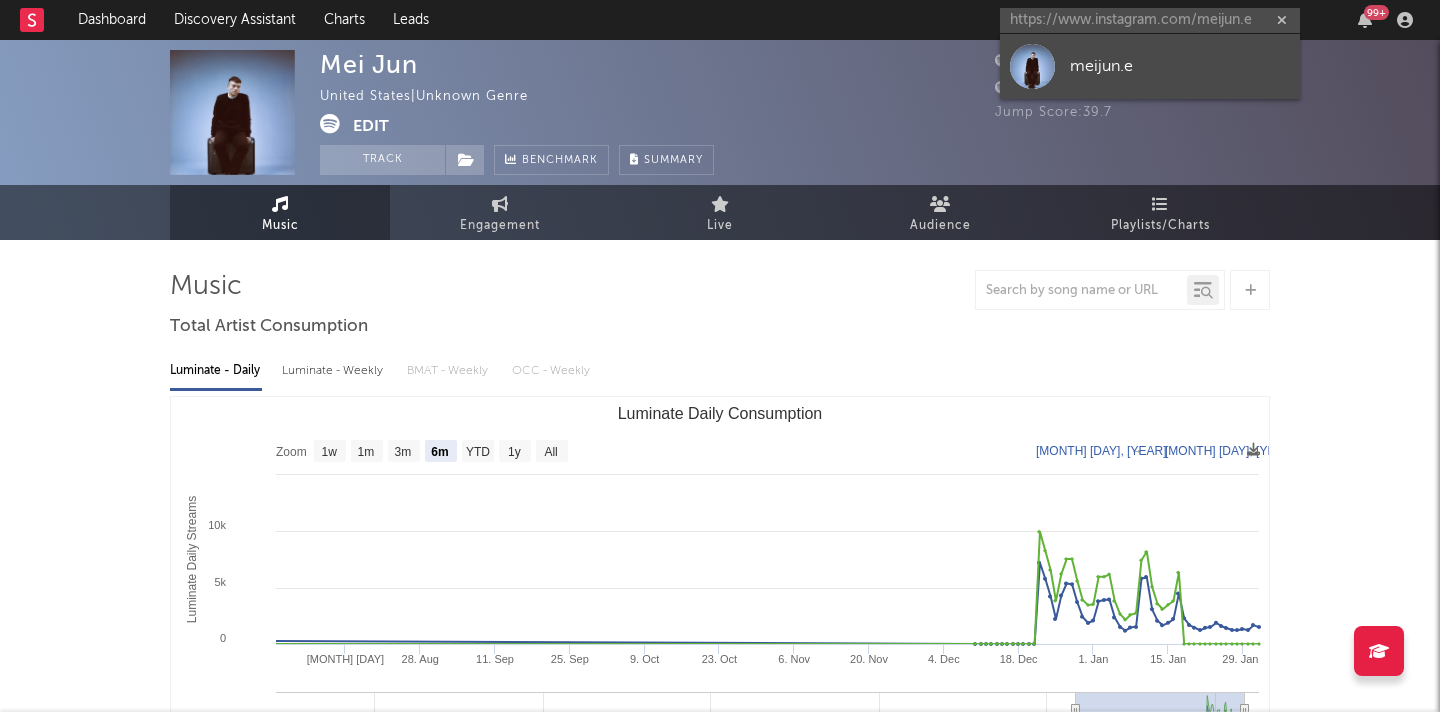 click on "meijun.e" at bounding box center (1150, 66) 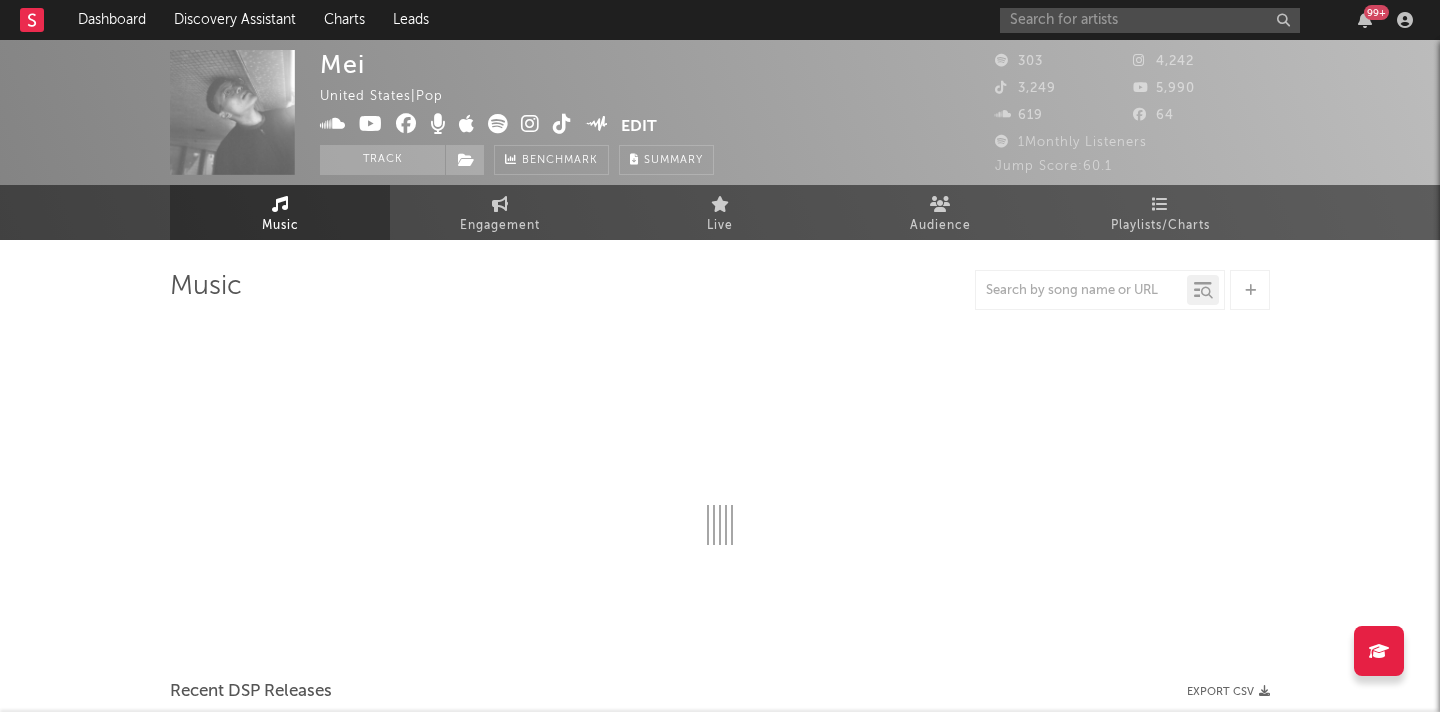 select on "6m" 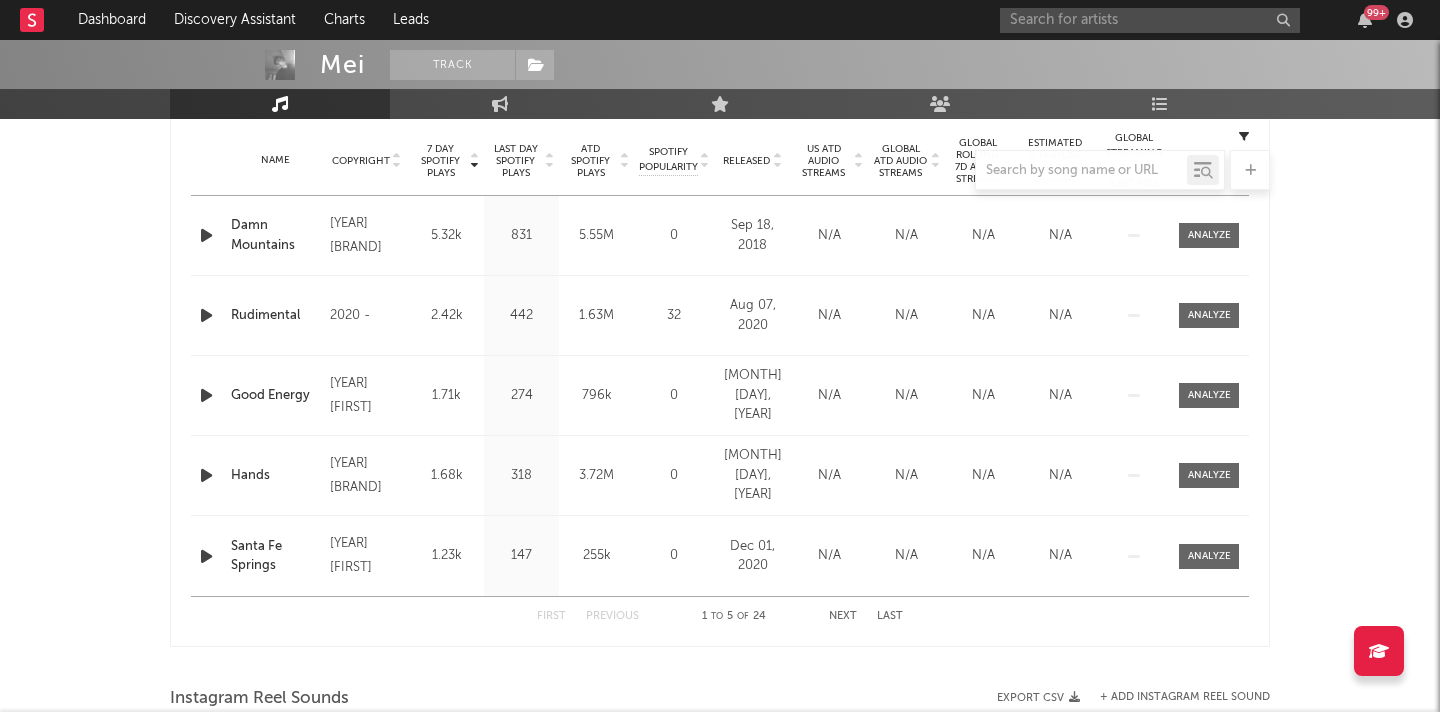 scroll, scrollTop: 793, scrollLeft: 0, axis: vertical 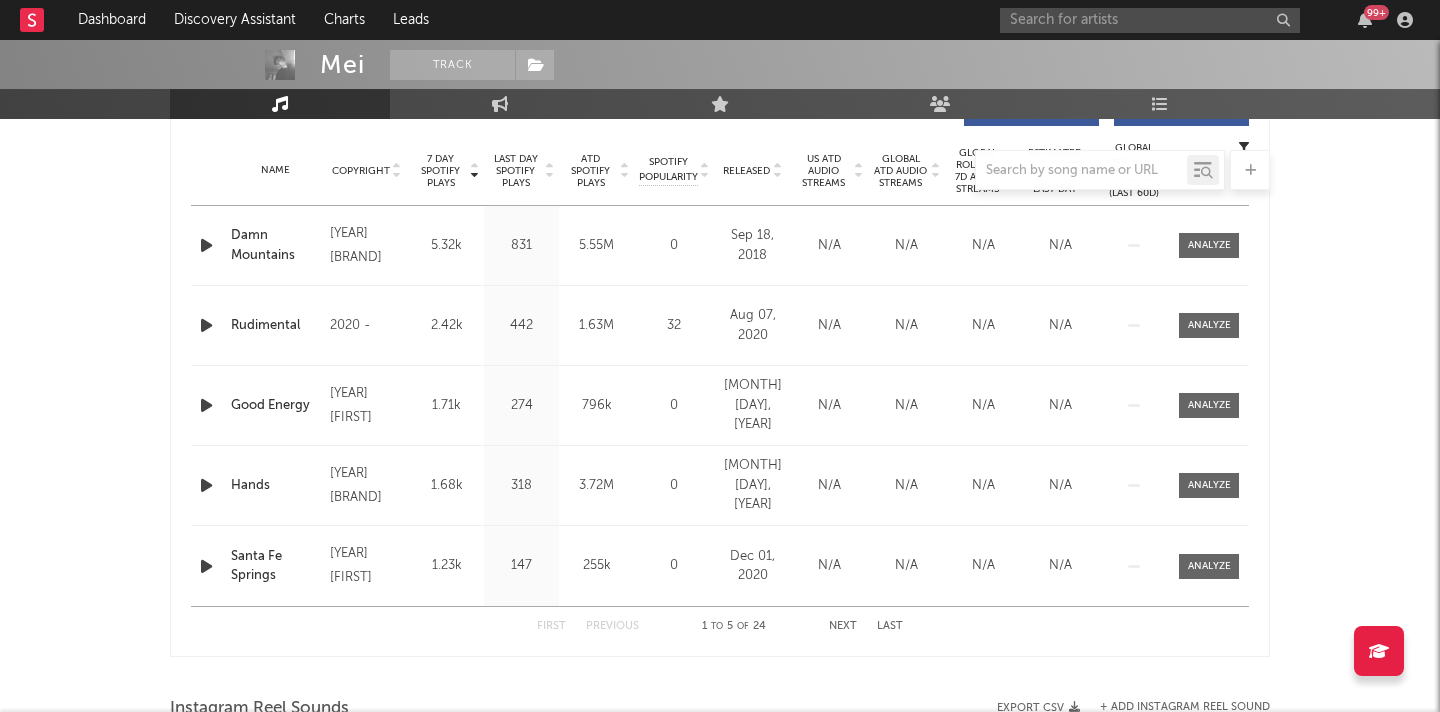 click at bounding box center (720, 170) 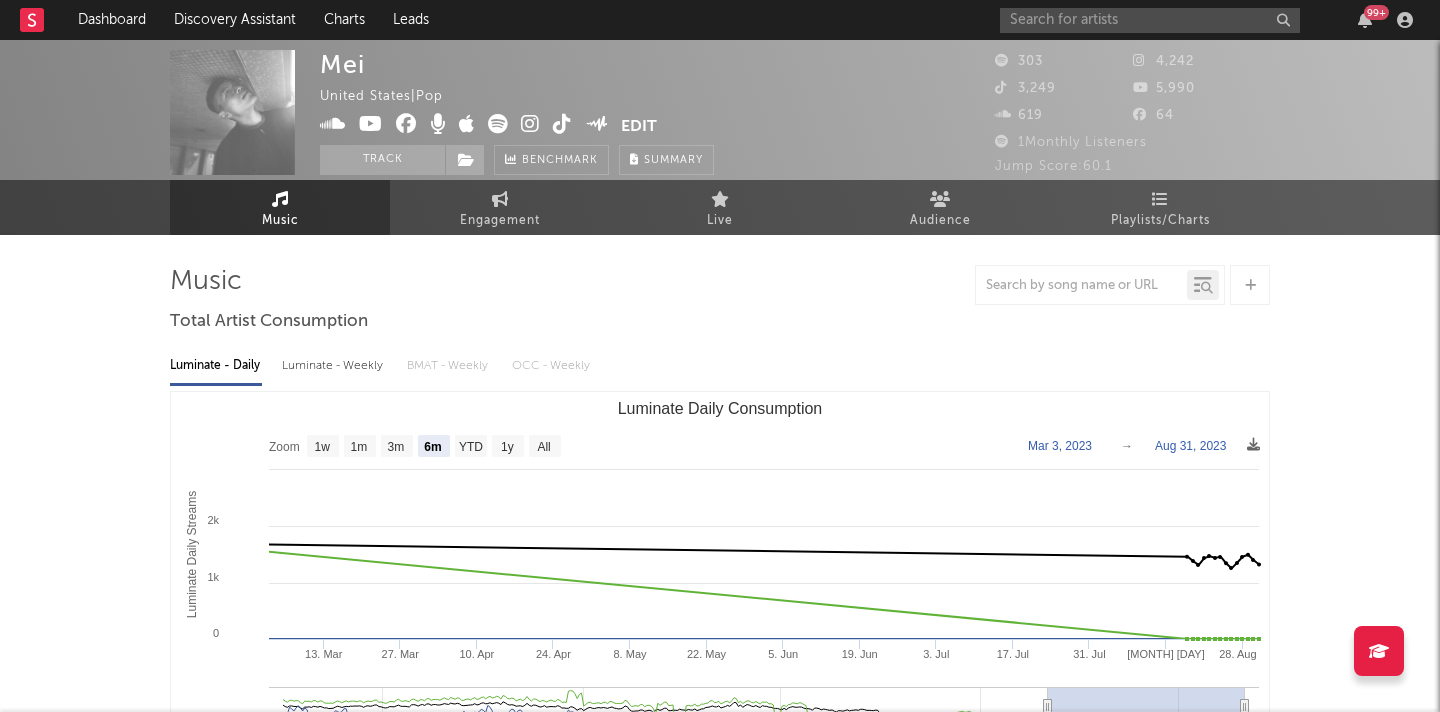 scroll, scrollTop: 0, scrollLeft: 0, axis: both 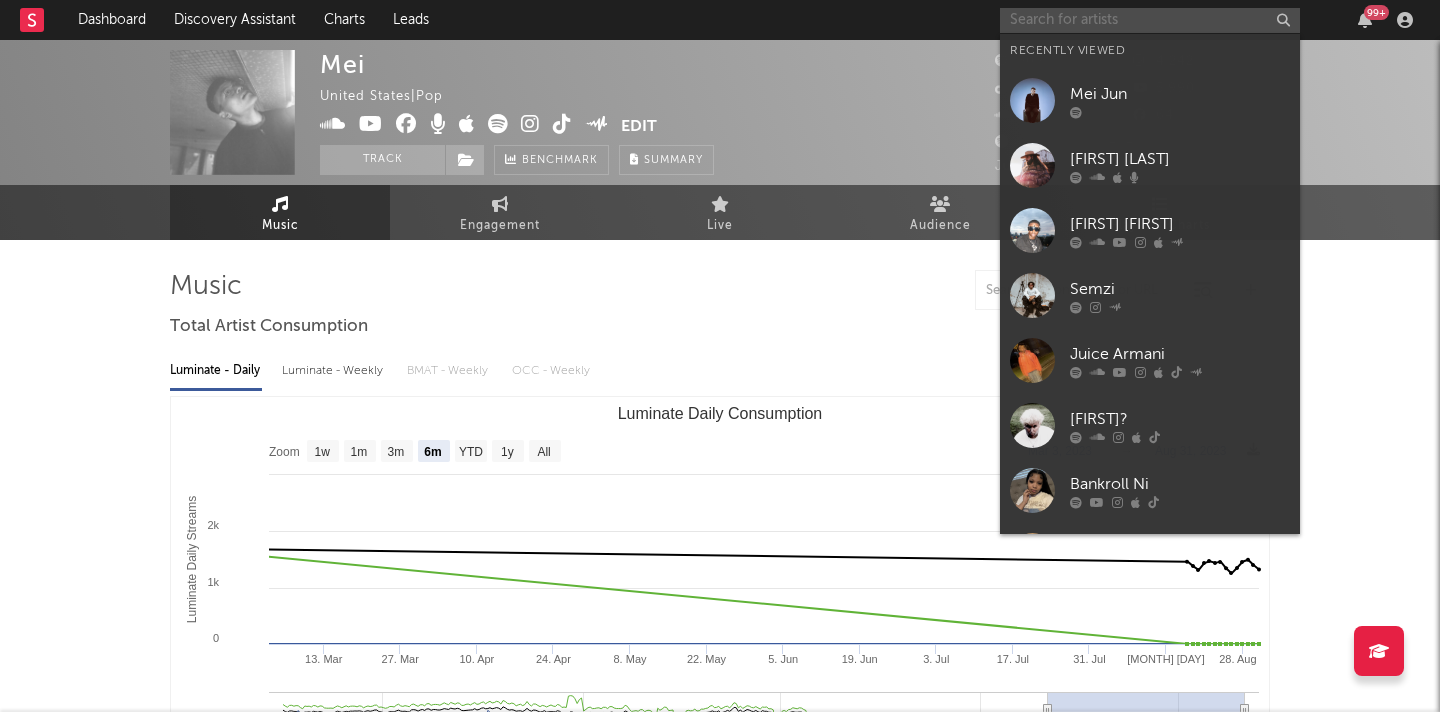 click at bounding box center [1150, 20] 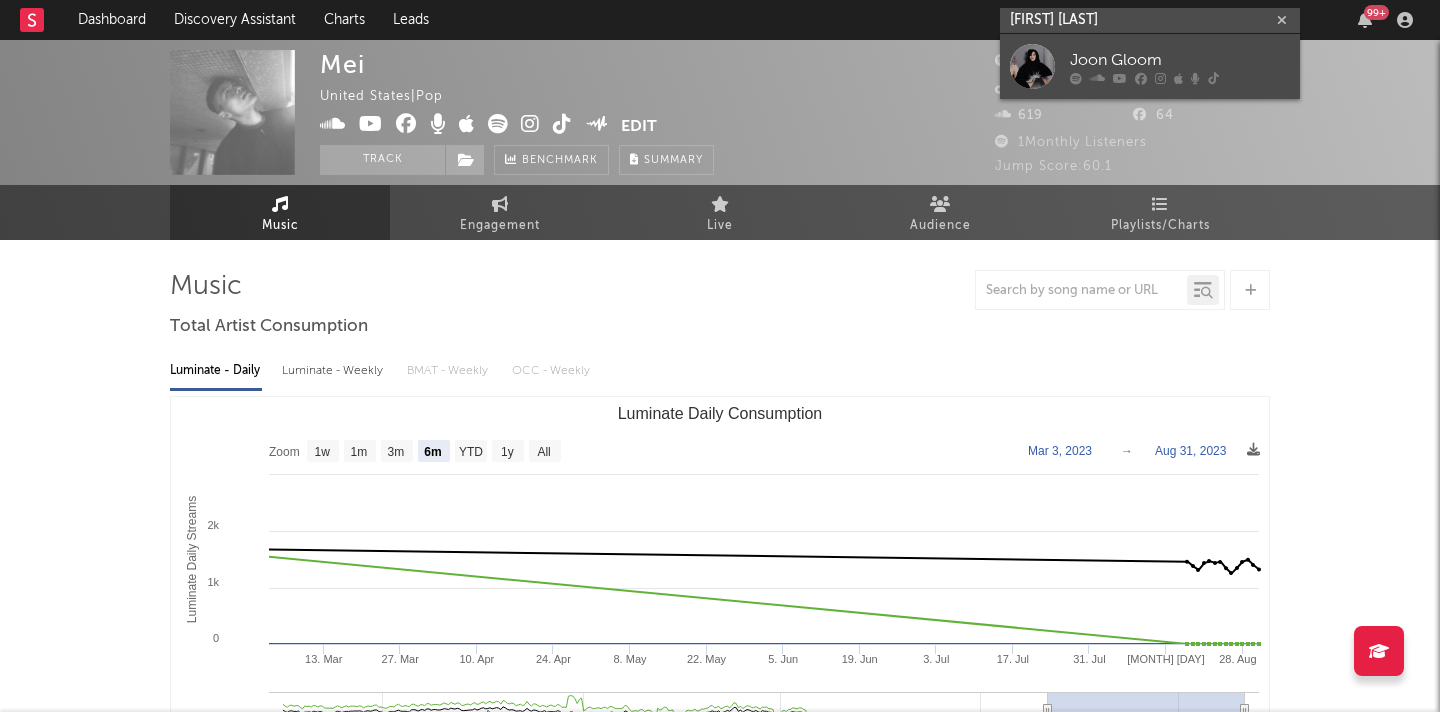 type on "joon gloom" 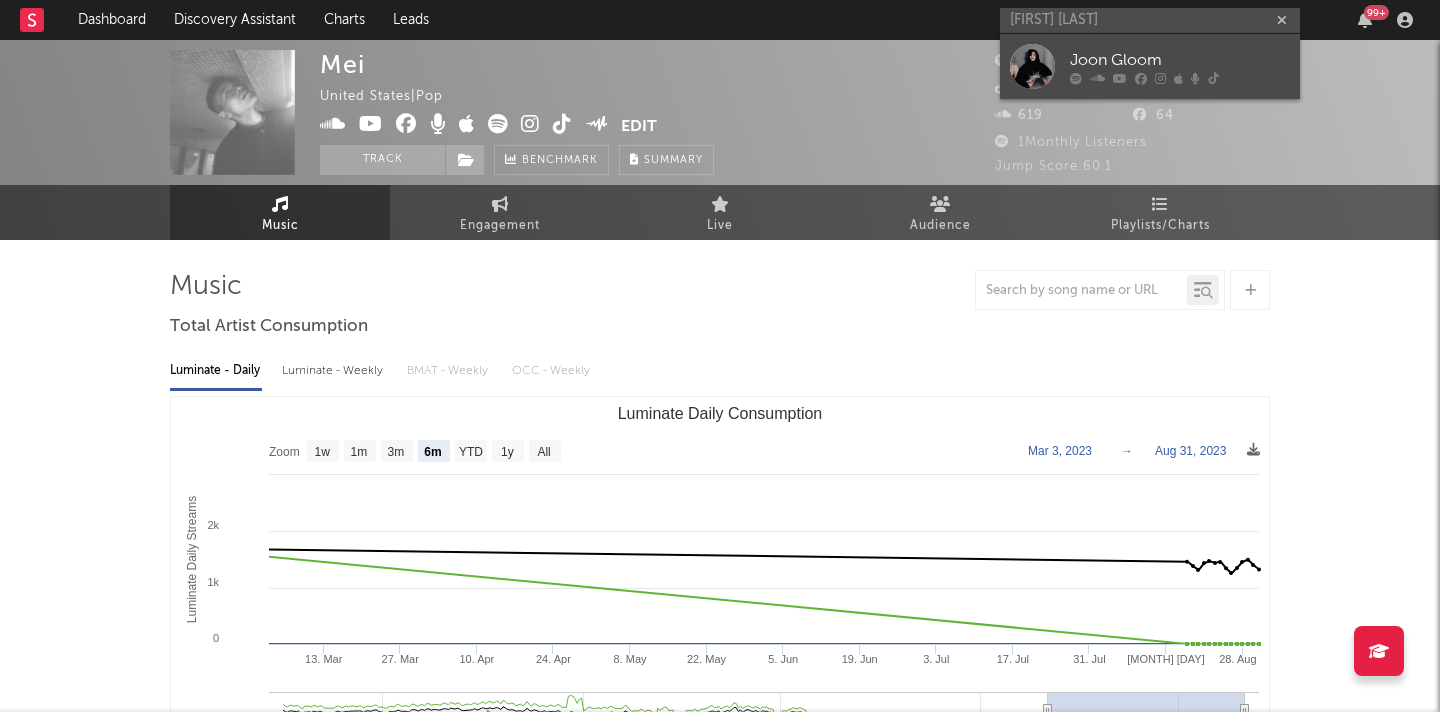 click on "Joon Gloom" at bounding box center [1150, 66] 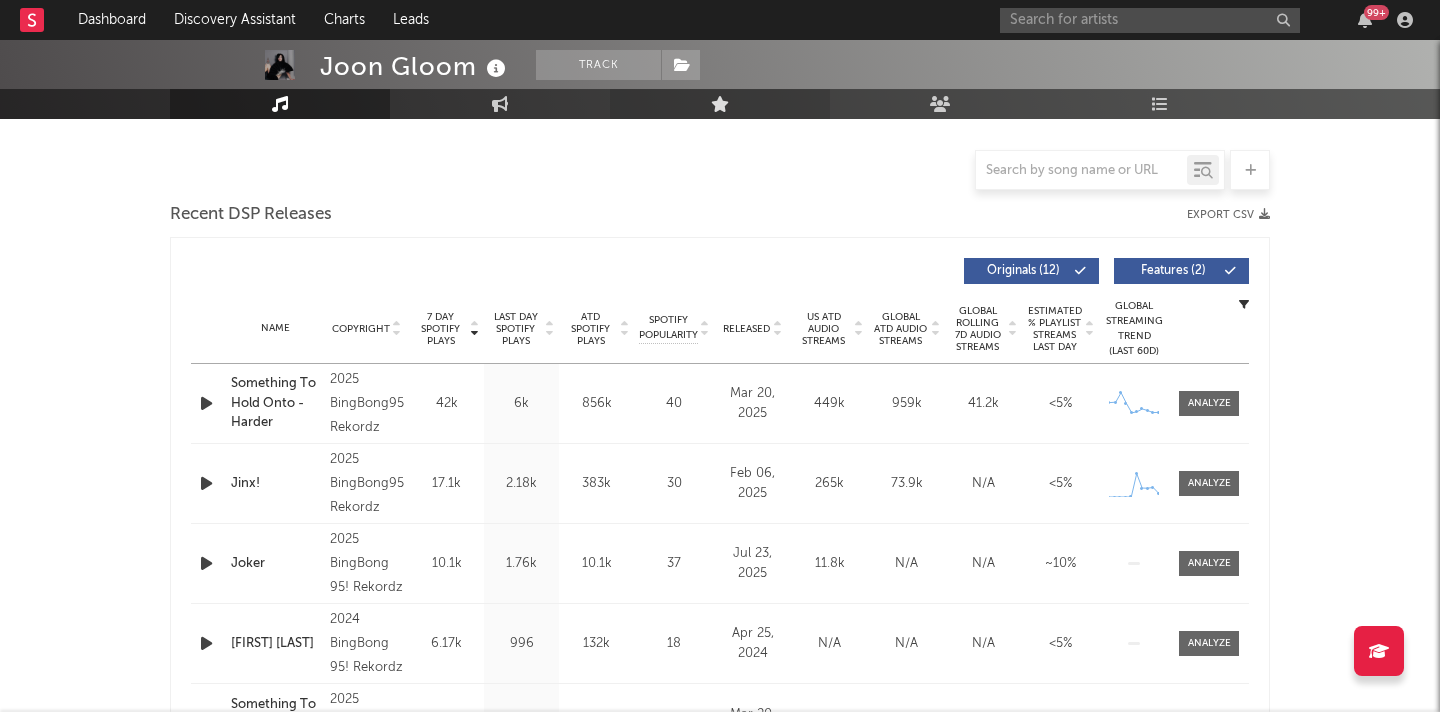 select on "6m" 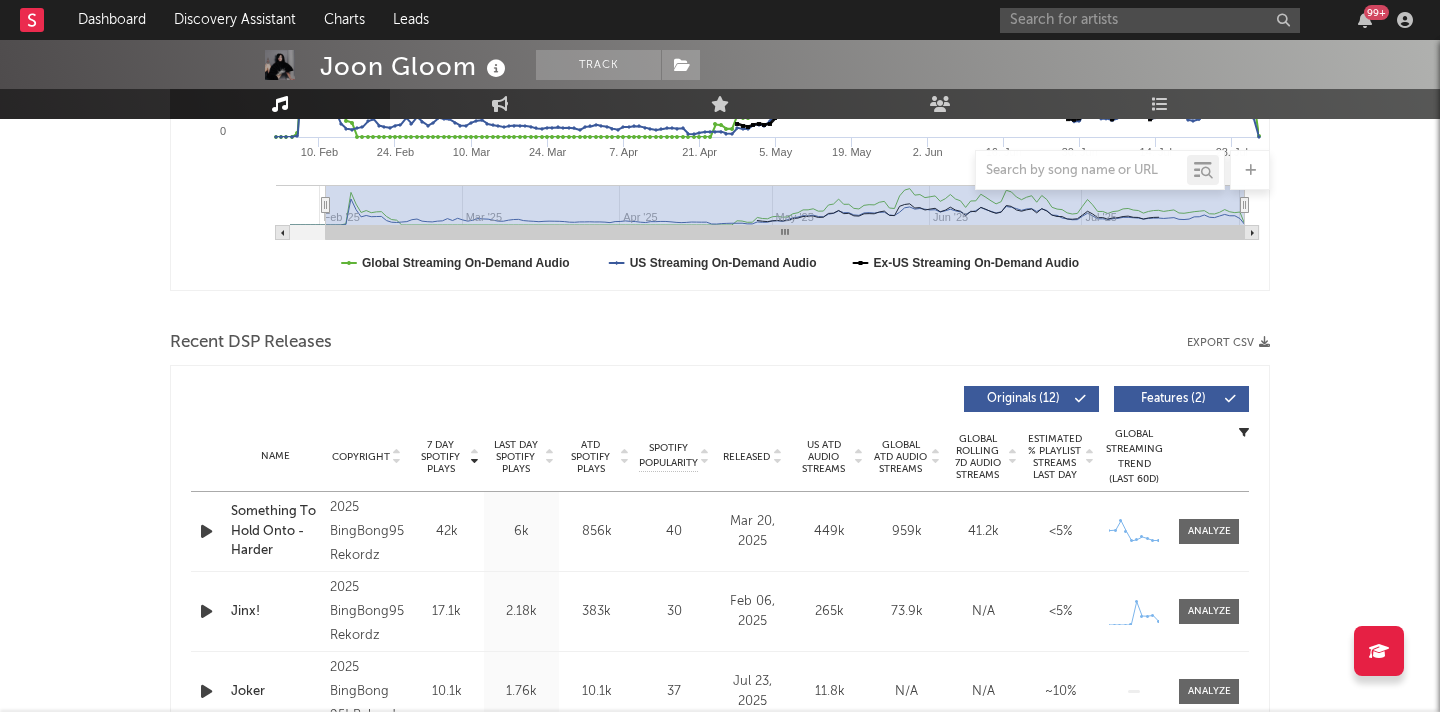 scroll, scrollTop: 742, scrollLeft: 0, axis: vertical 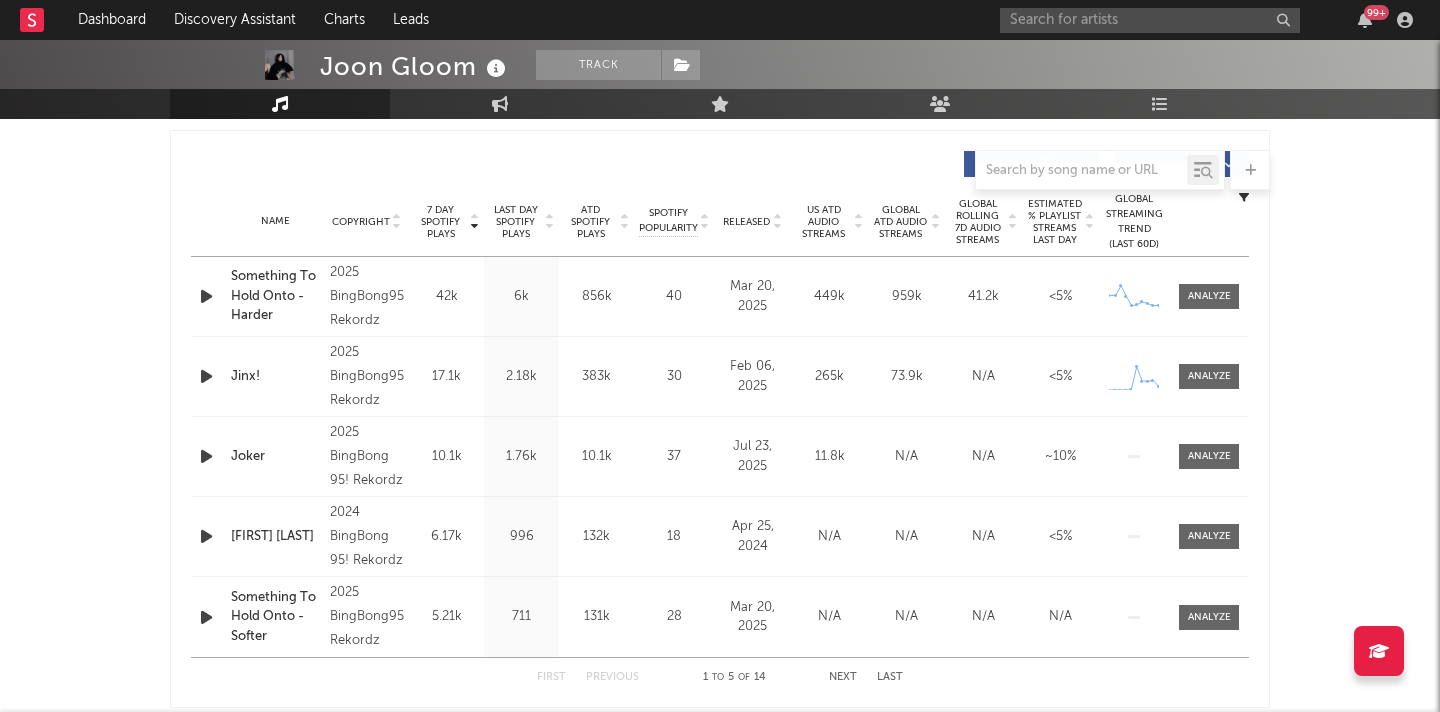 click at bounding box center [206, 296] 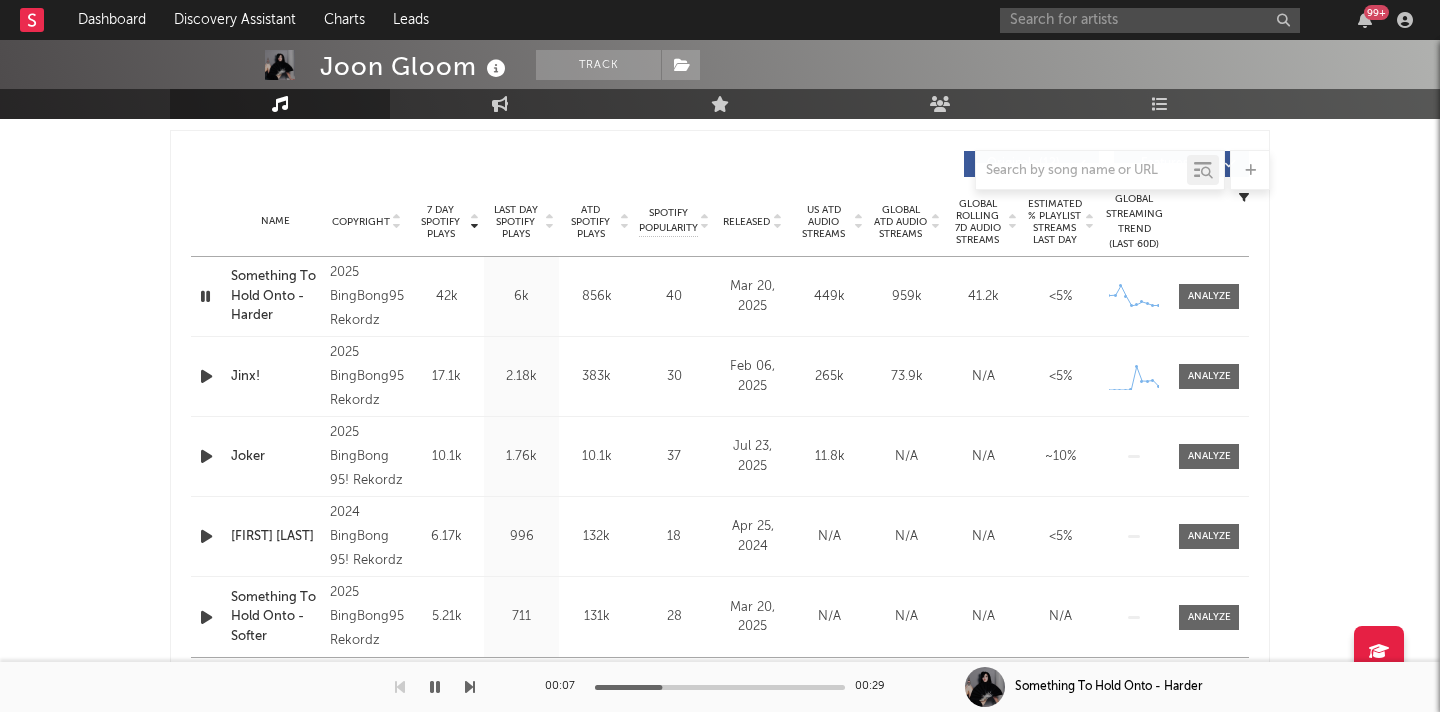 click at bounding box center [206, 376] 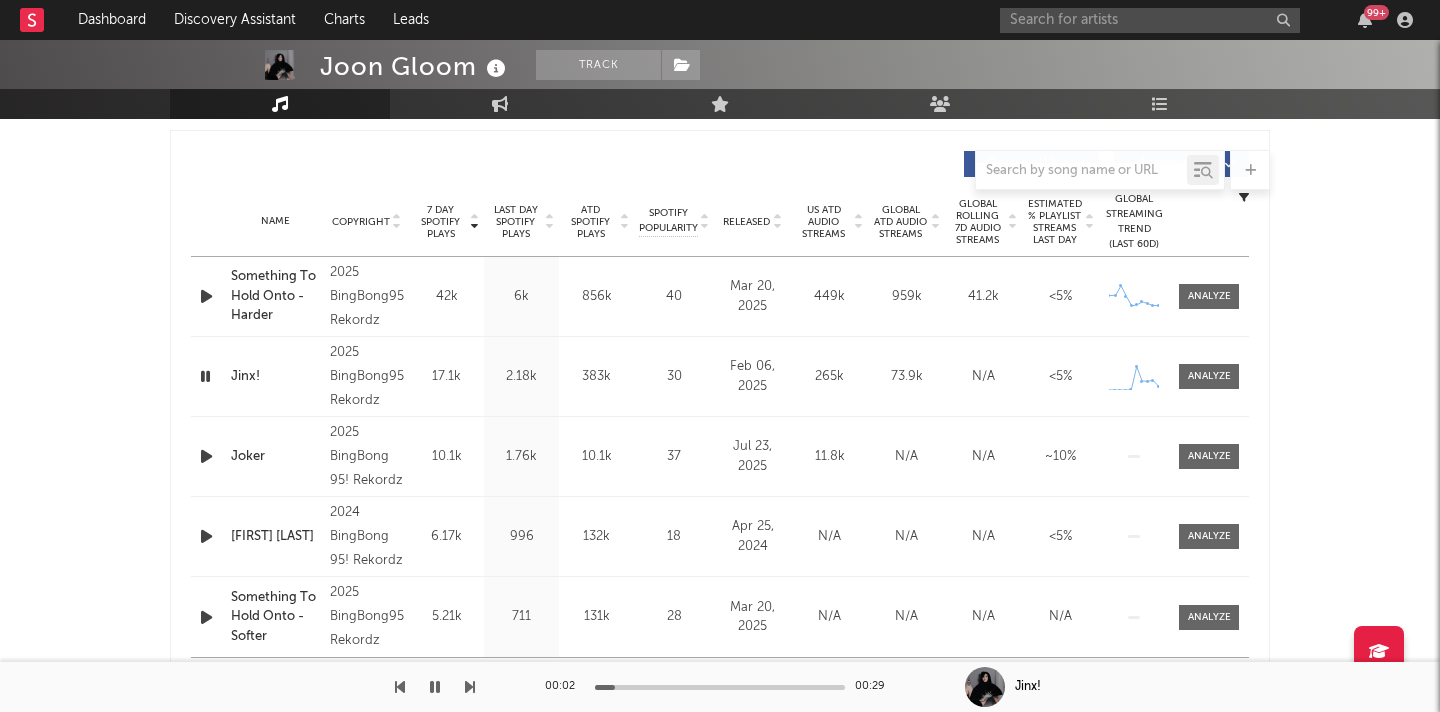 click at bounding box center [720, 687] 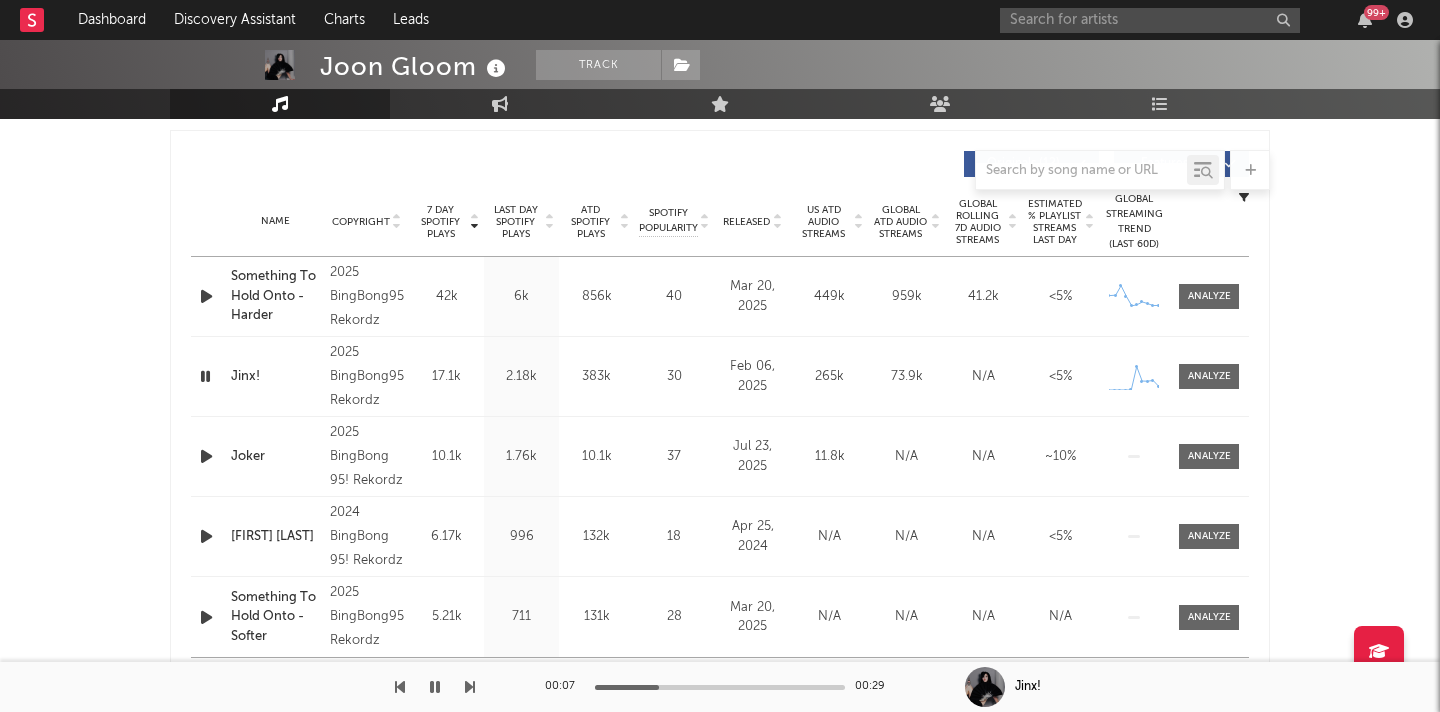 click at bounding box center [720, 687] 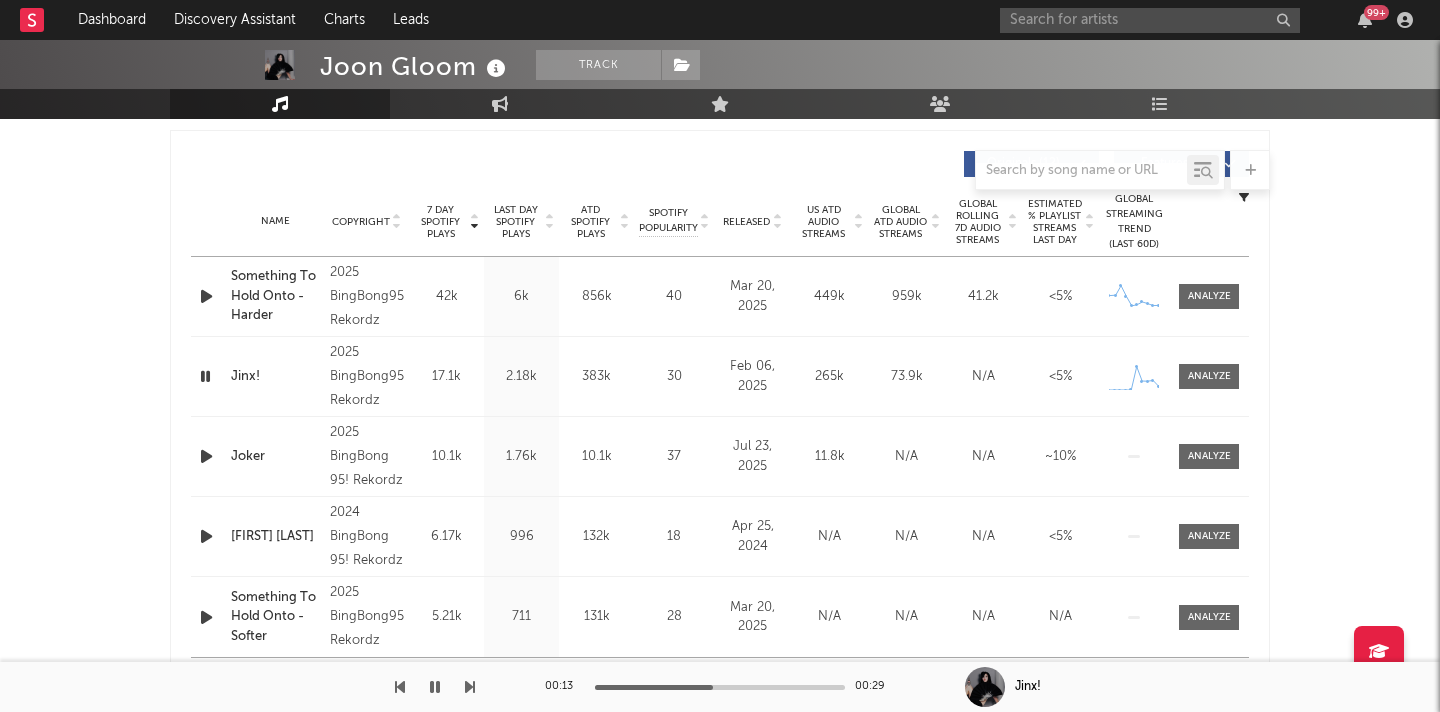 click at bounding box center [206, 456] 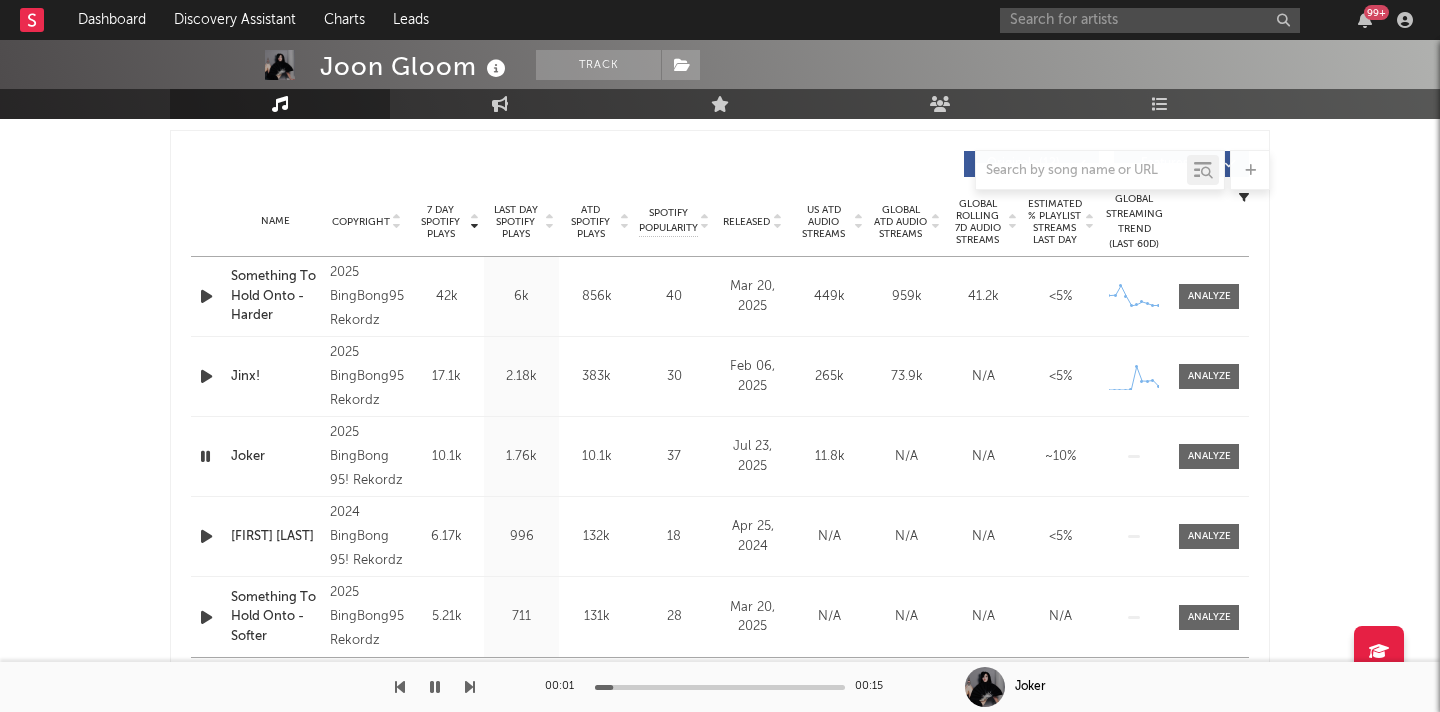 click at bounding box center [720, 687] 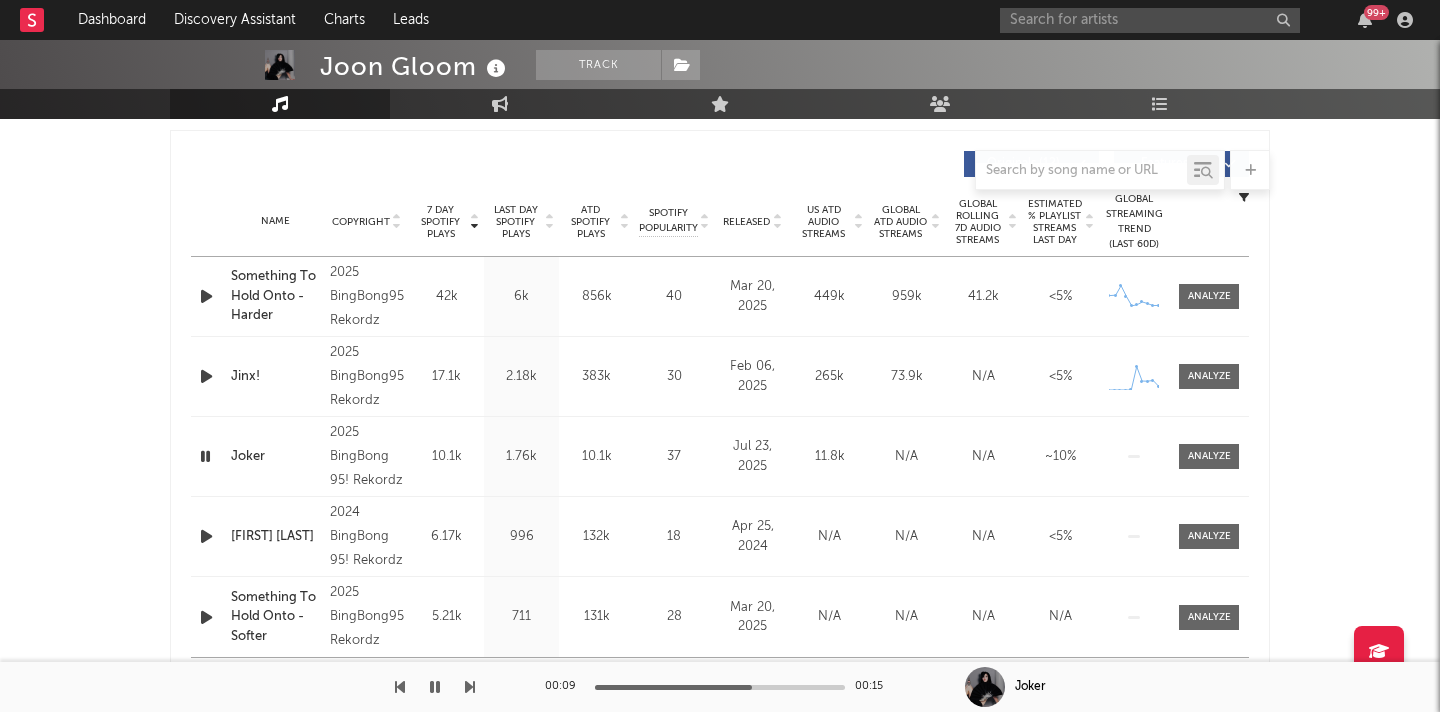 click at bounding box center (206, 536) 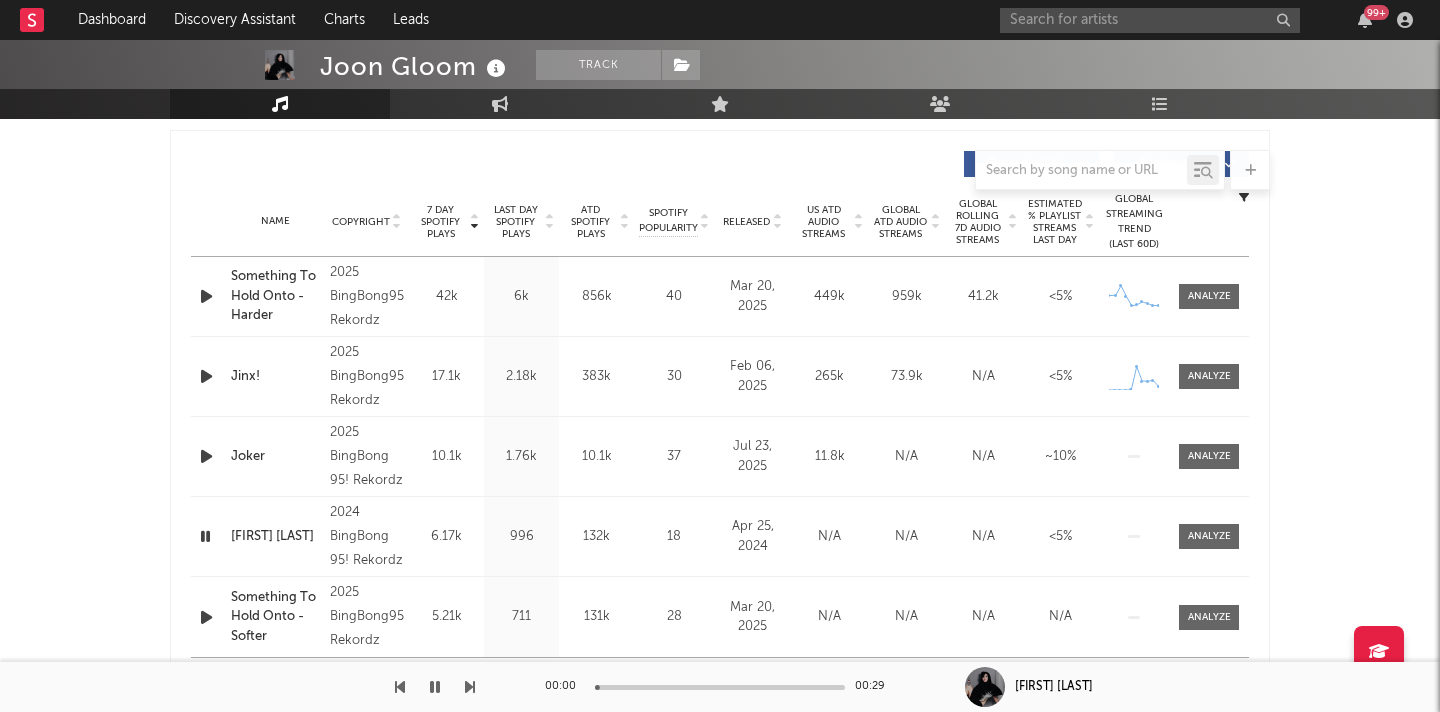 click at bounding box center (720, 687) 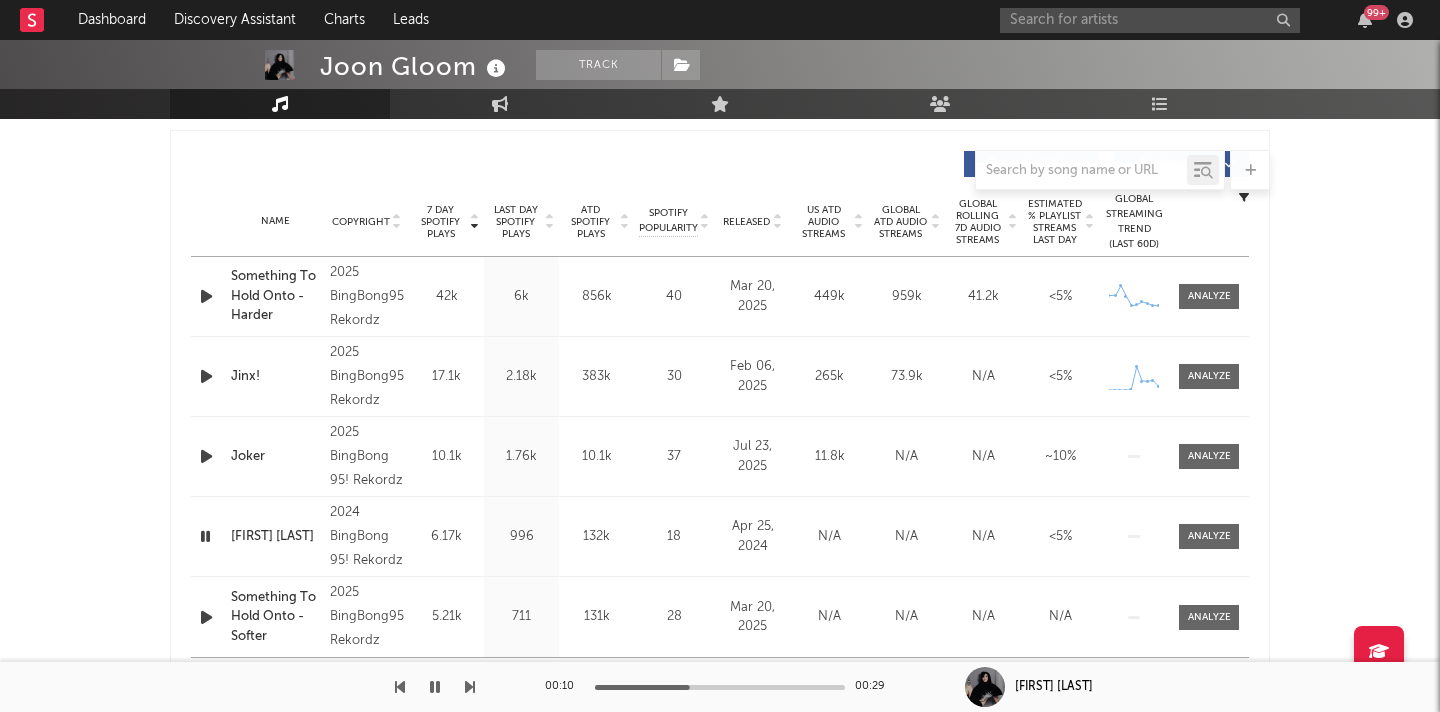 scroll, scrollTop: 0, scrollLeft: 0, axis: both 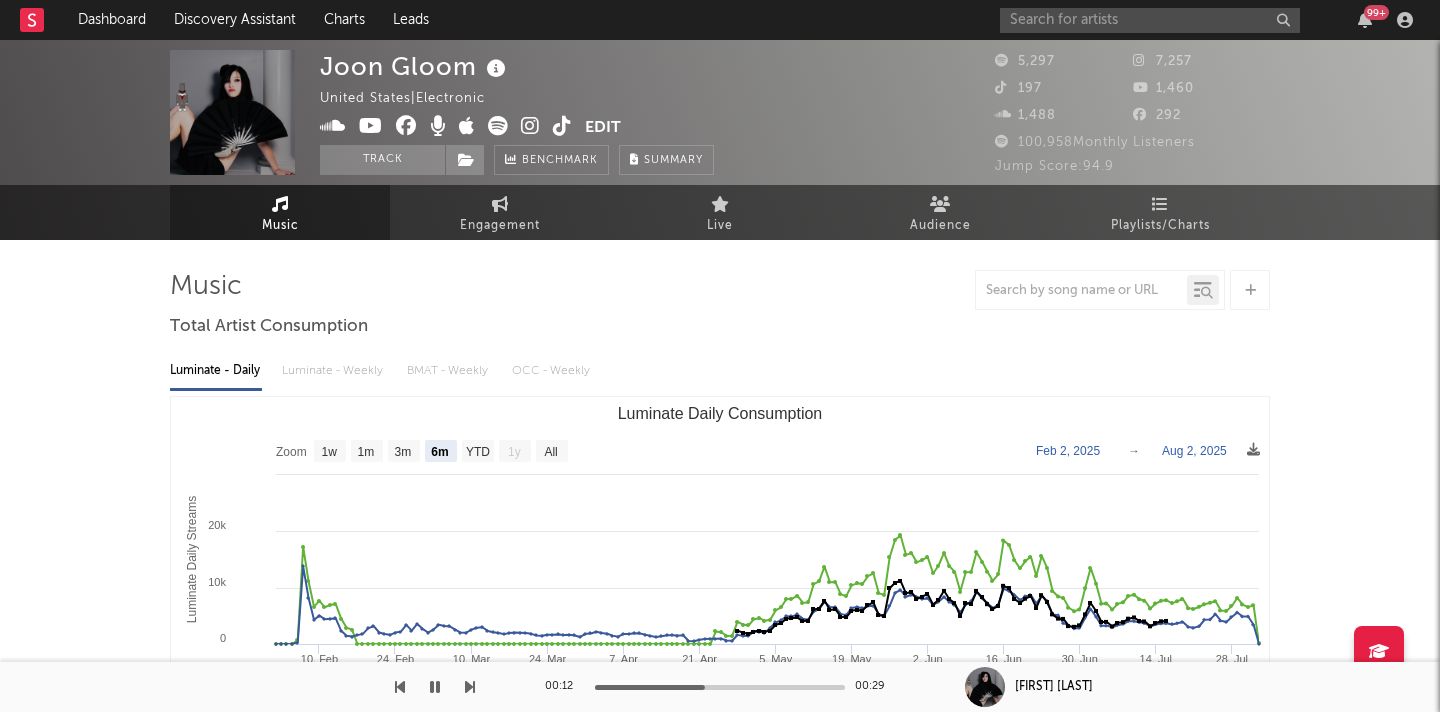 click at bounding box center (562, 126) 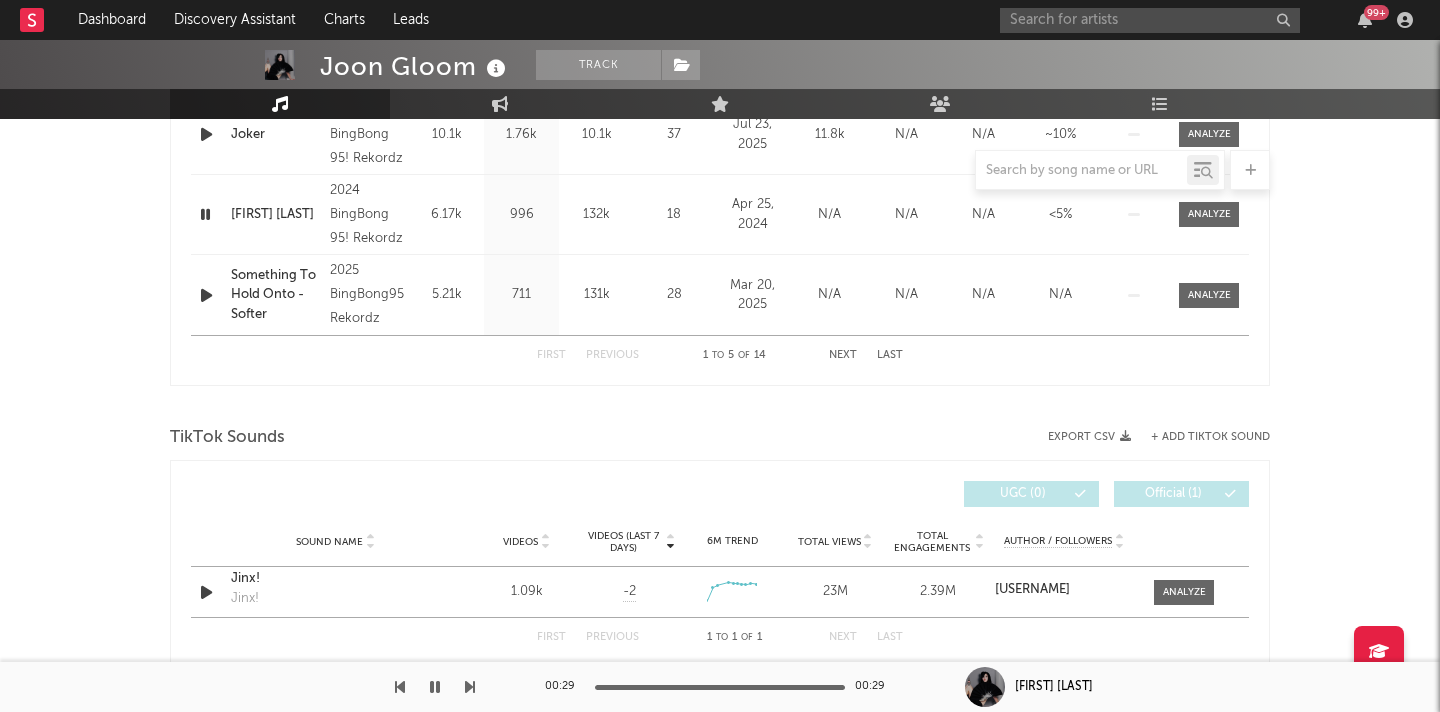 scroll, scrollTop: 1217, scrollLeft: 0, axis: vertical 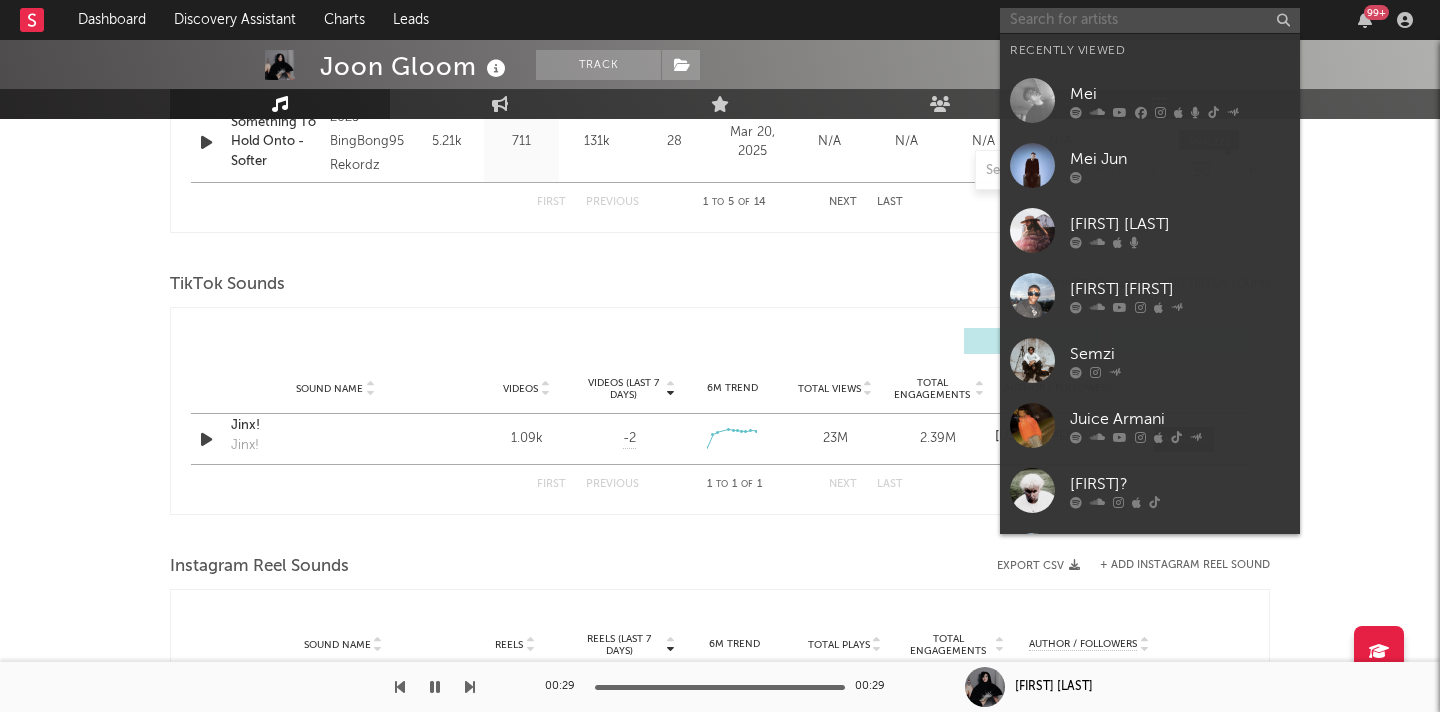 click at bounding box center [1150, 20] 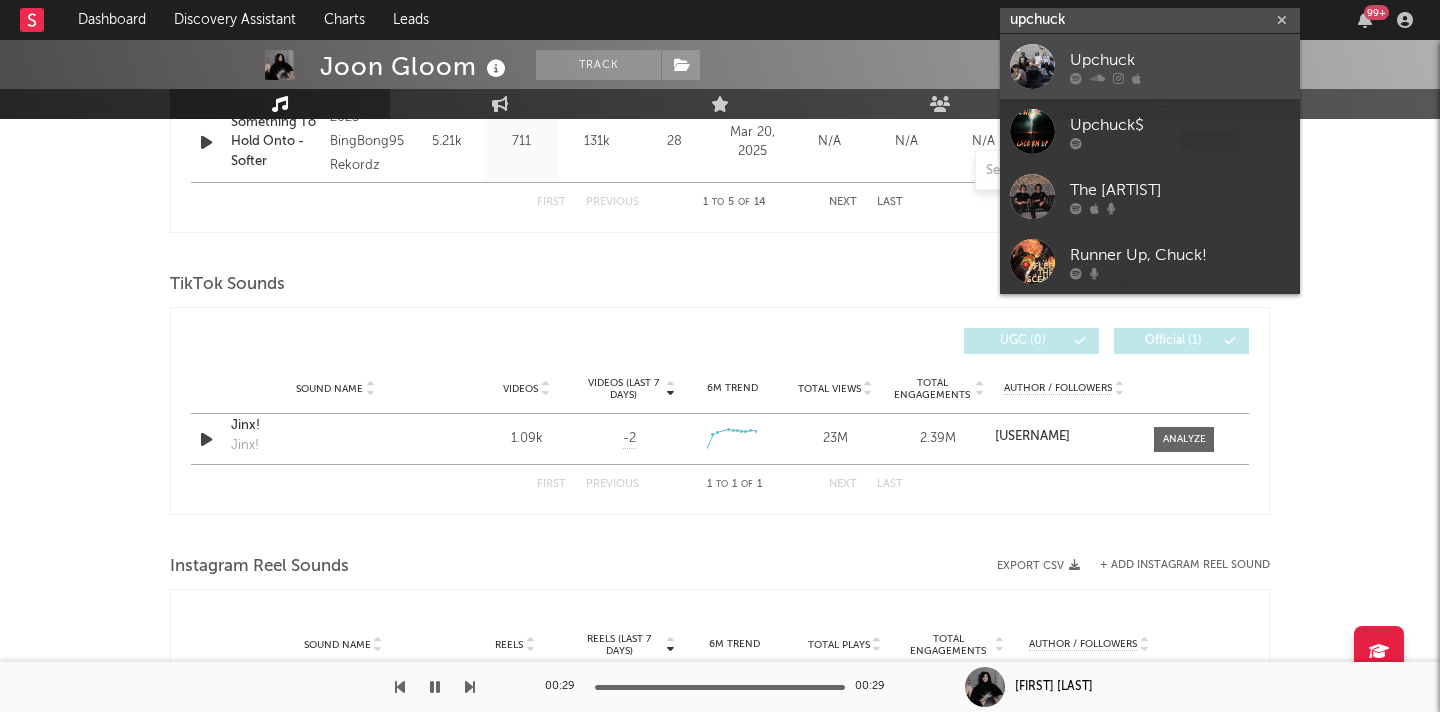 type on "upchuck" 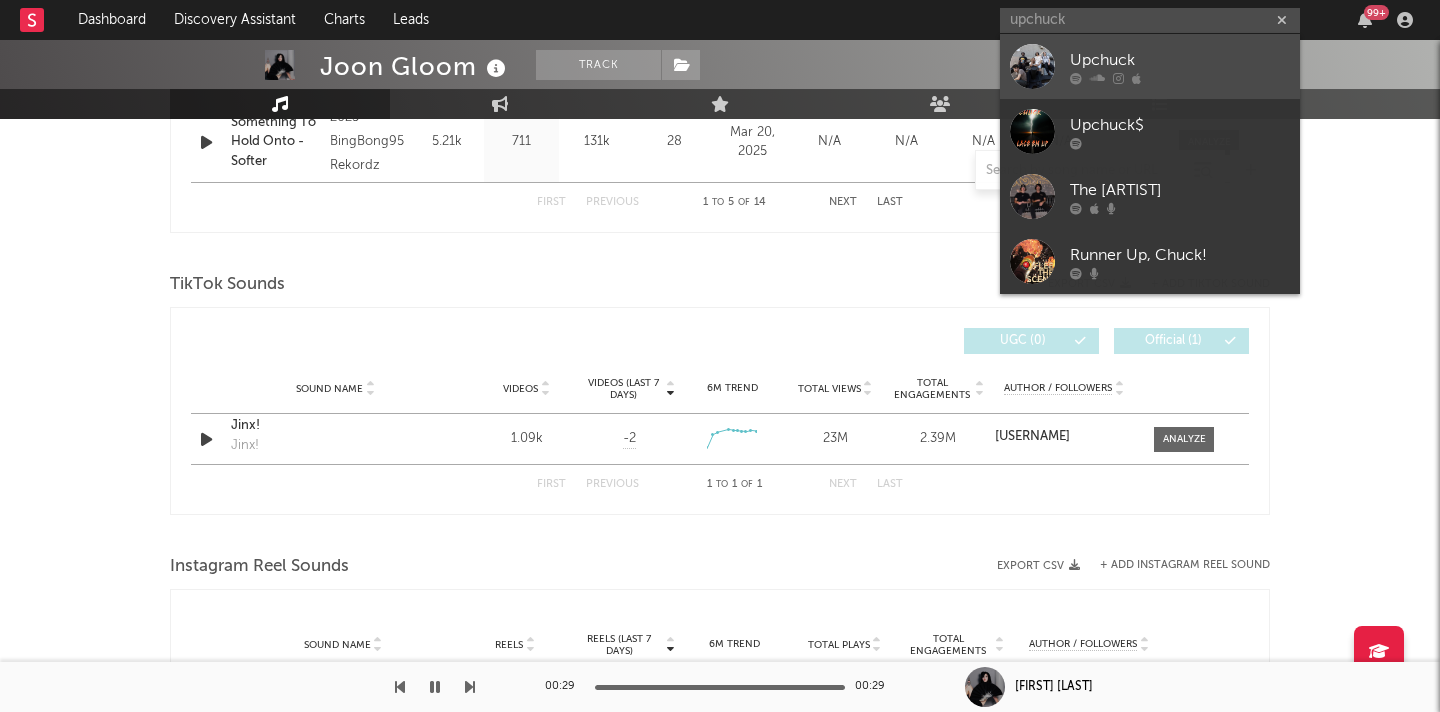 click at bounding box center (1032, 66) 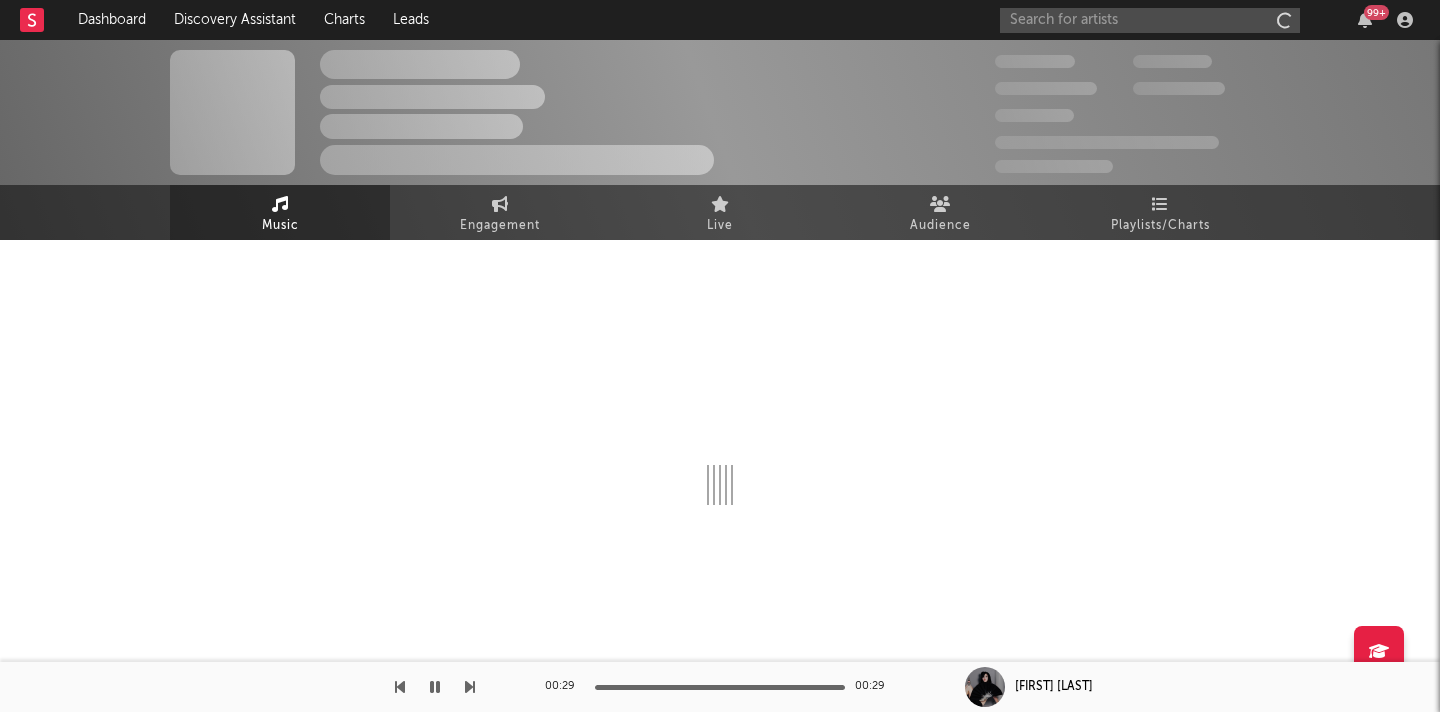 scroll, scrollTop: 0, scrollLeft: 0, axis: both 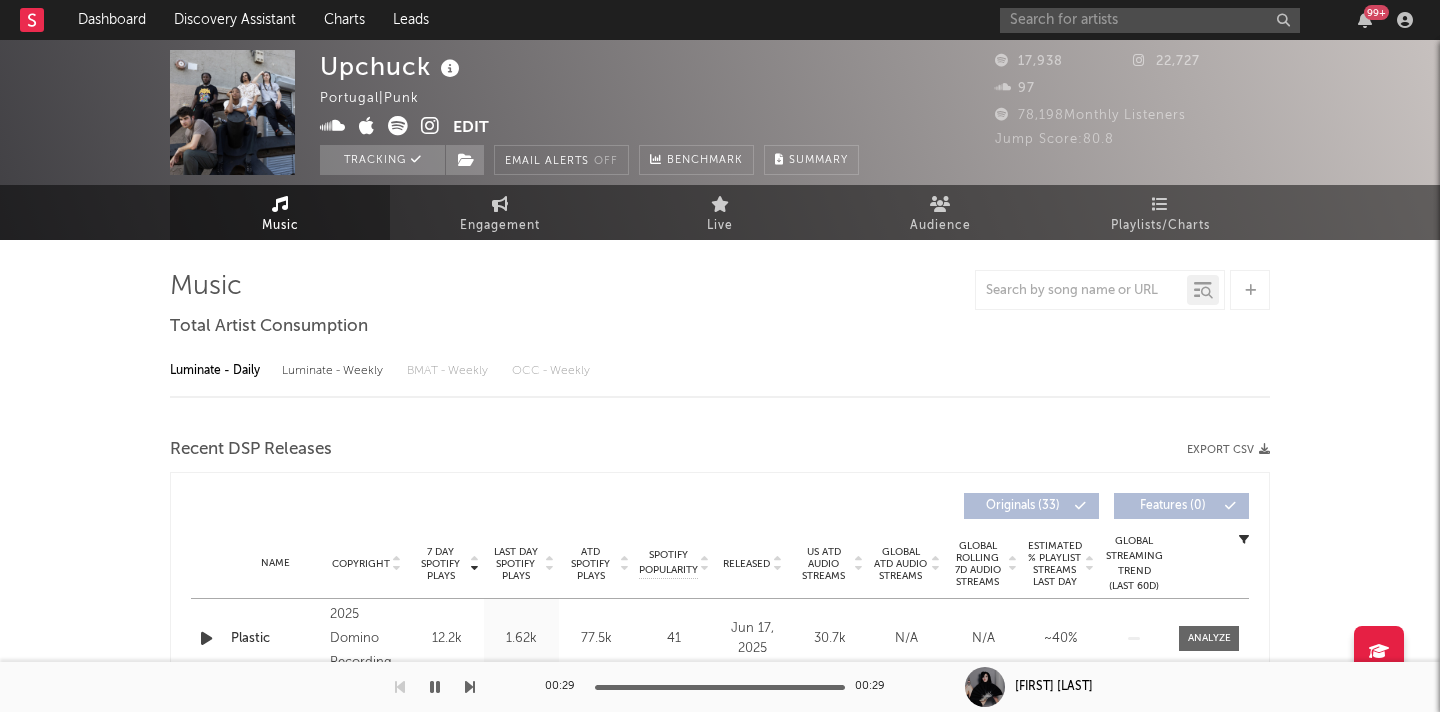 select on "1w" 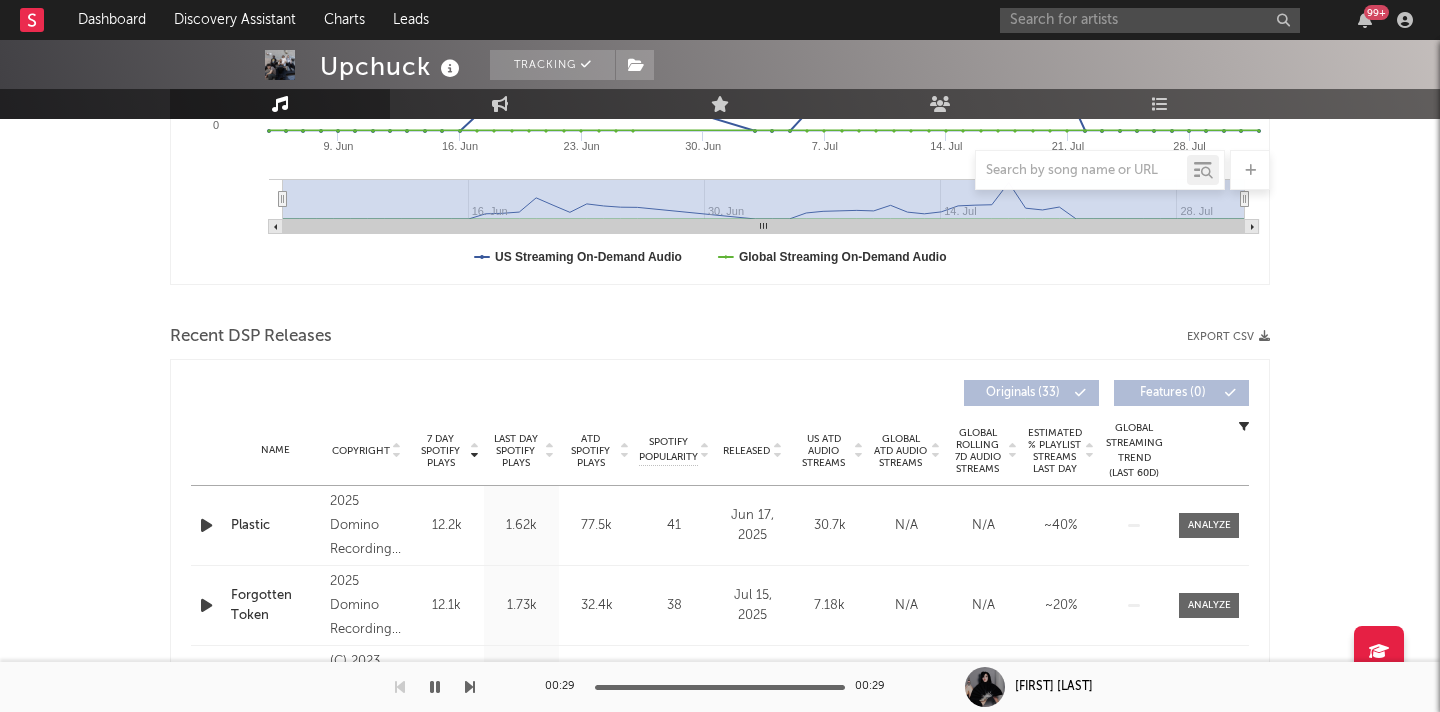 scroll, scrollTop: 707, scrollLeft: 0, axis: vertical 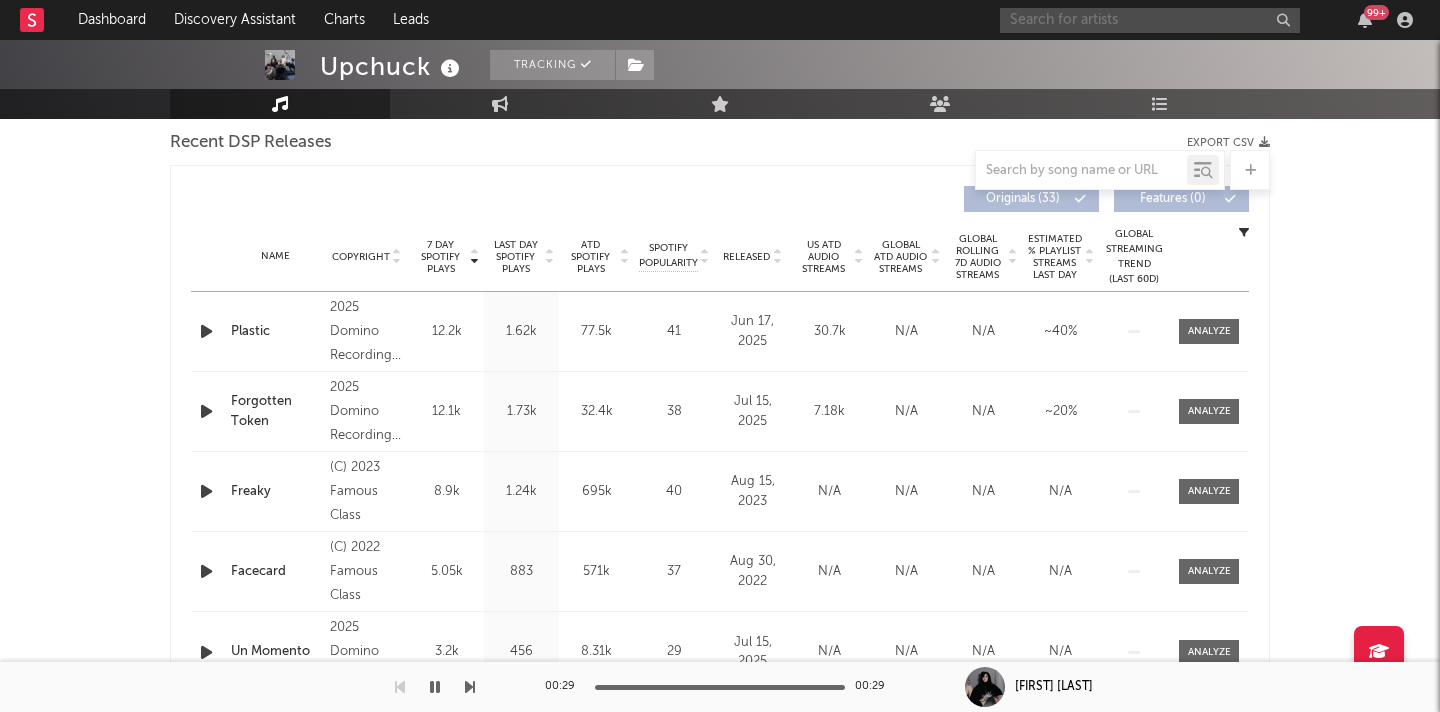 click at bounding box center [1150, 20] 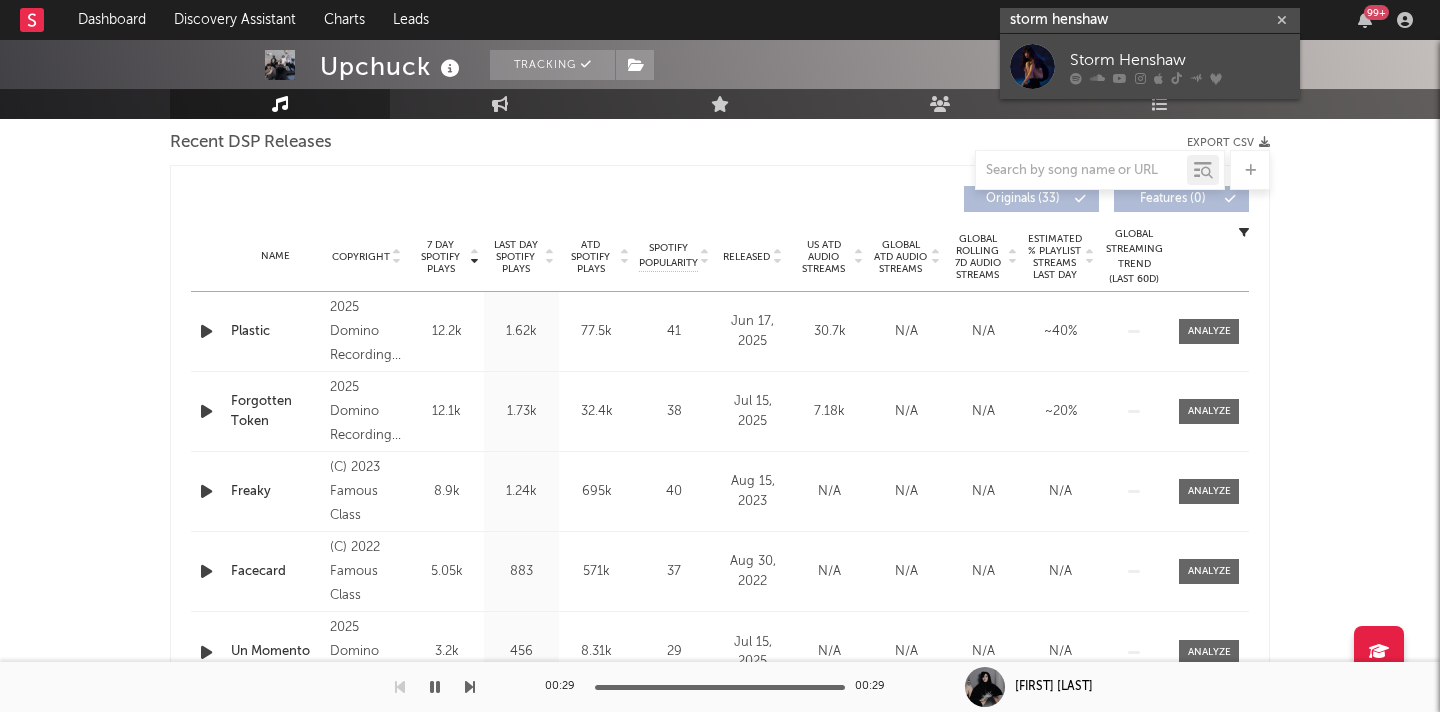 type on "storm henshaw" 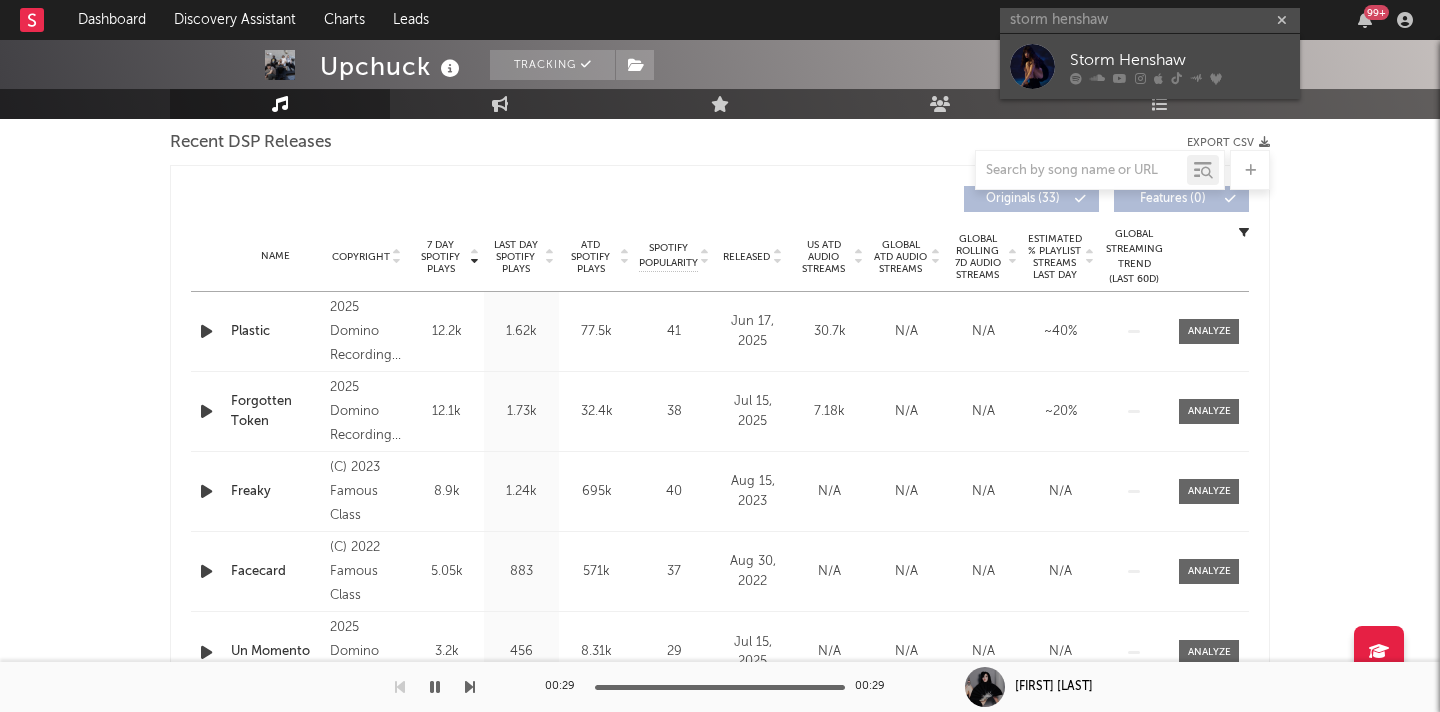 click on "Storm Henshaw" at bounding box center [1180, 60] 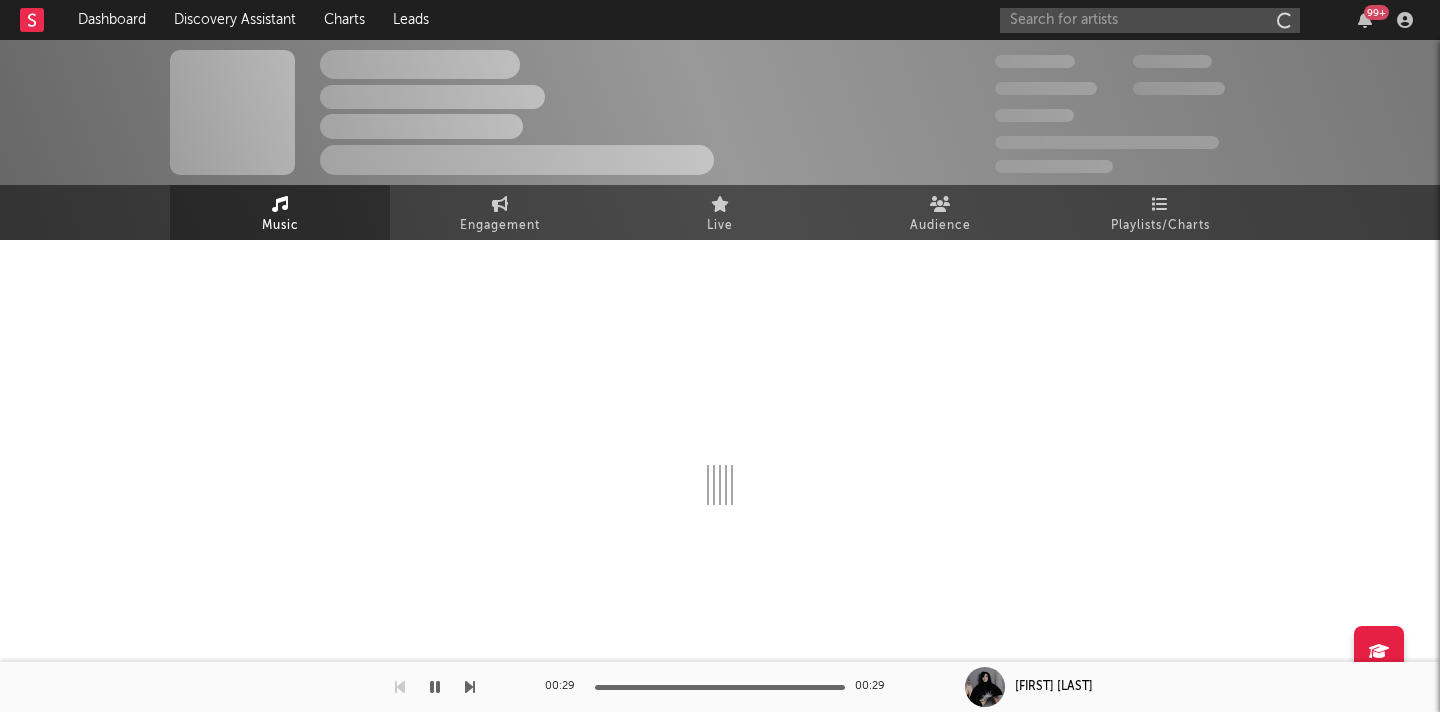 scroll, scrollTop: 0, scrollLeft: 0, axis: both 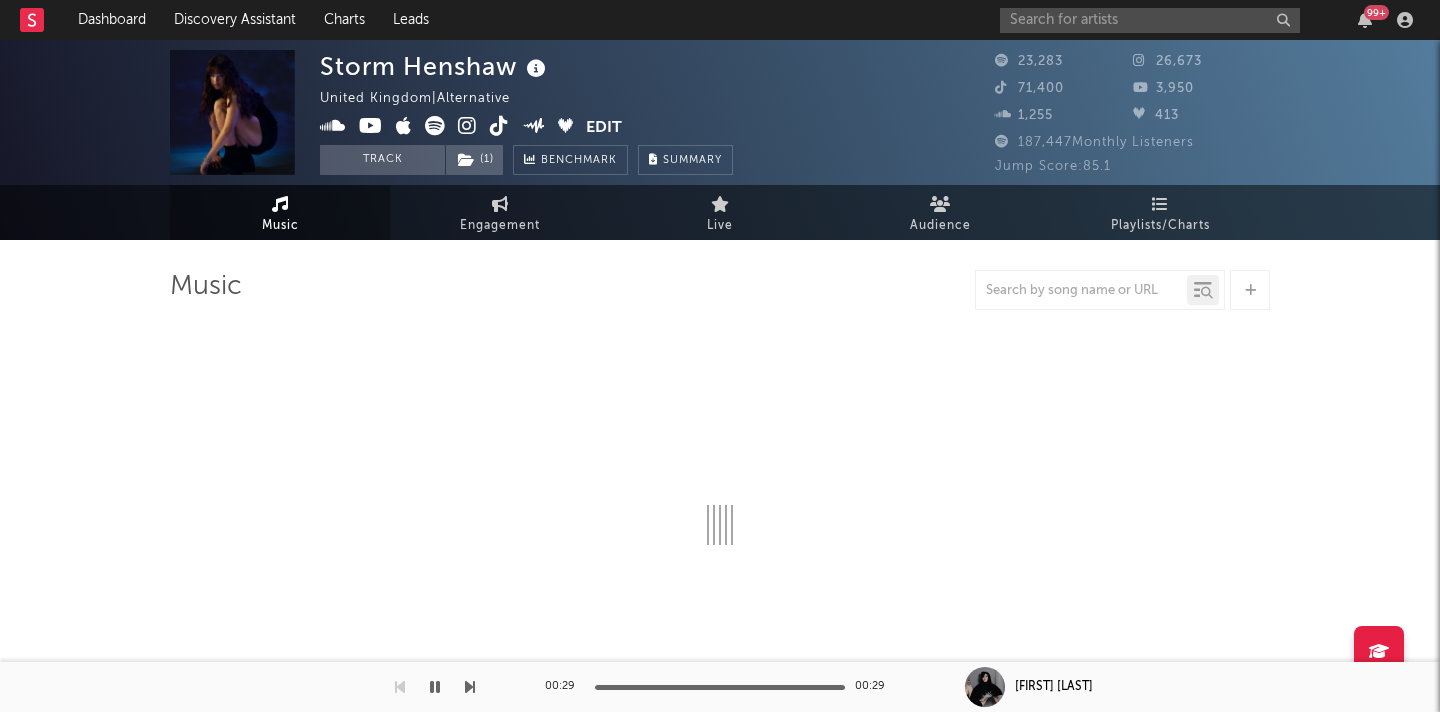 select on "6m" 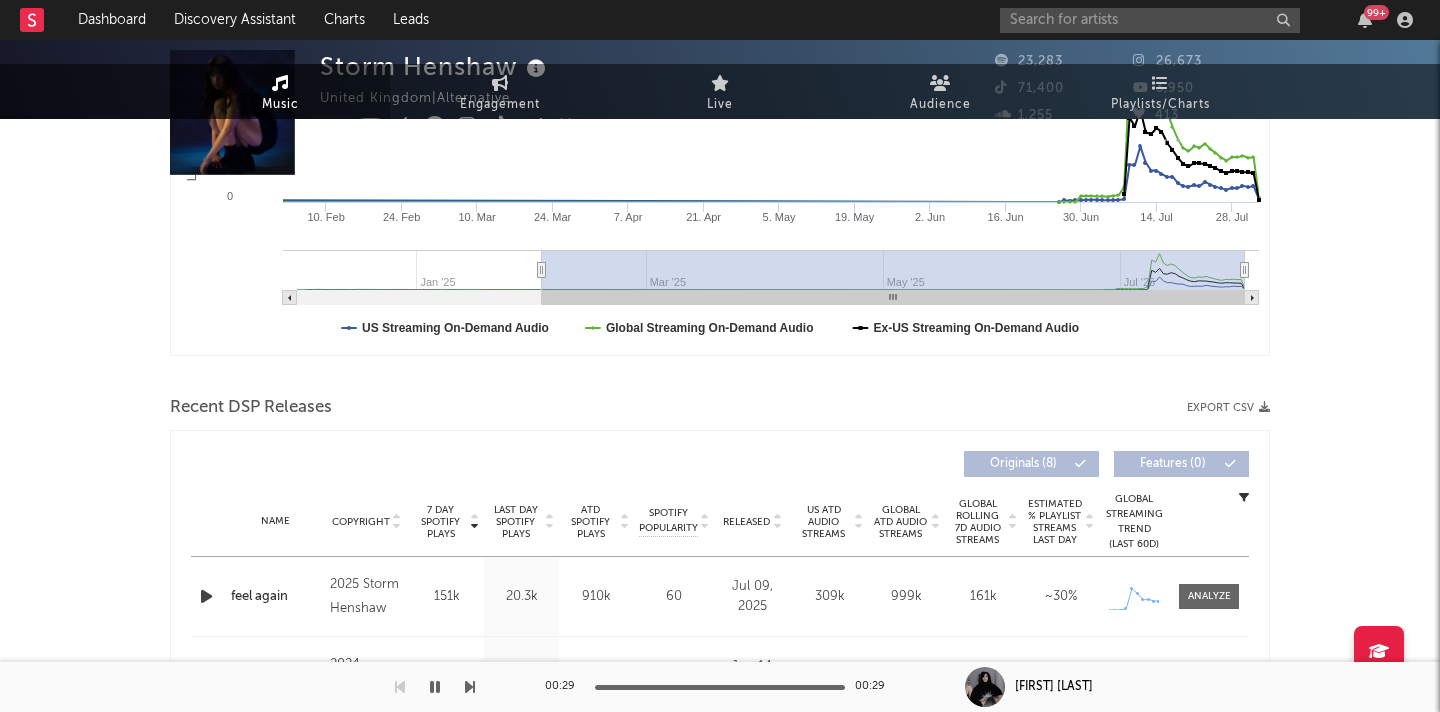 scroll, scrollTop: 0, scrollLeft: 0, axis: both 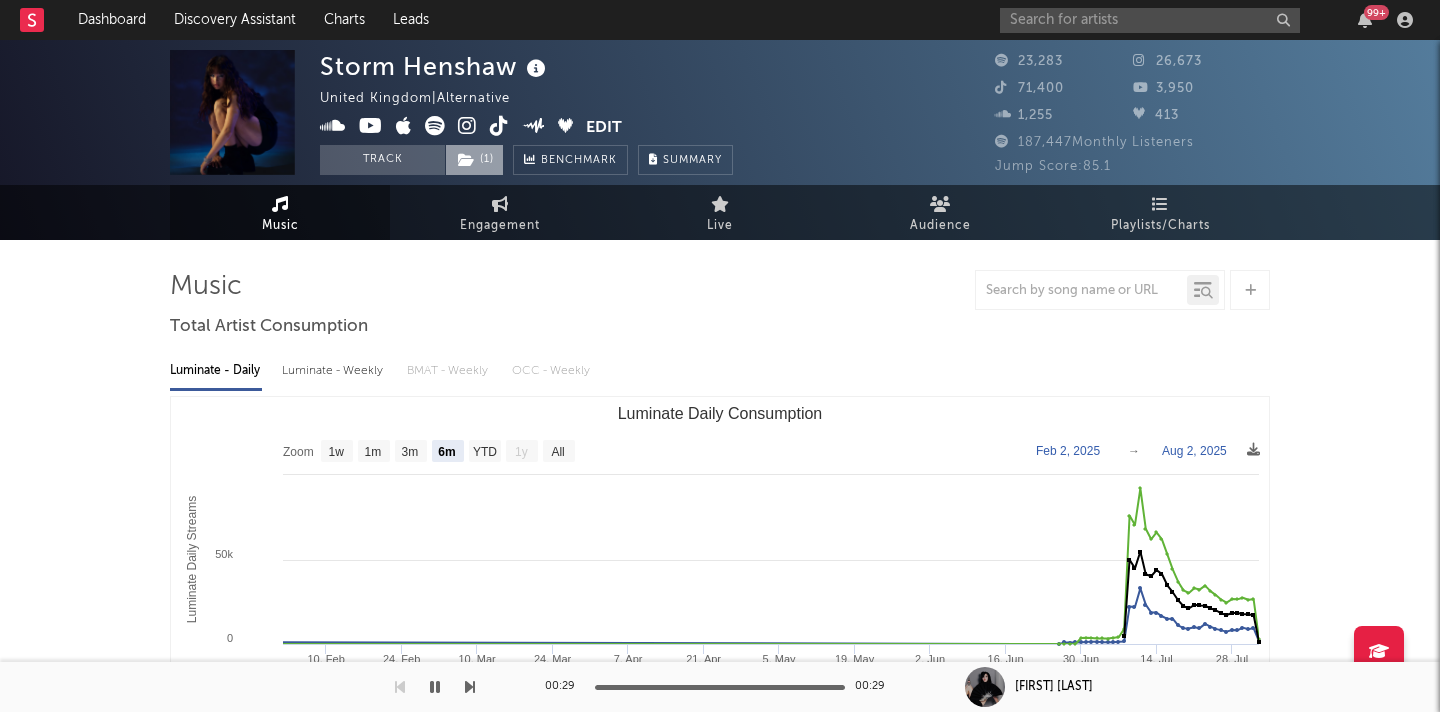 click at bounding box center (466, 160) 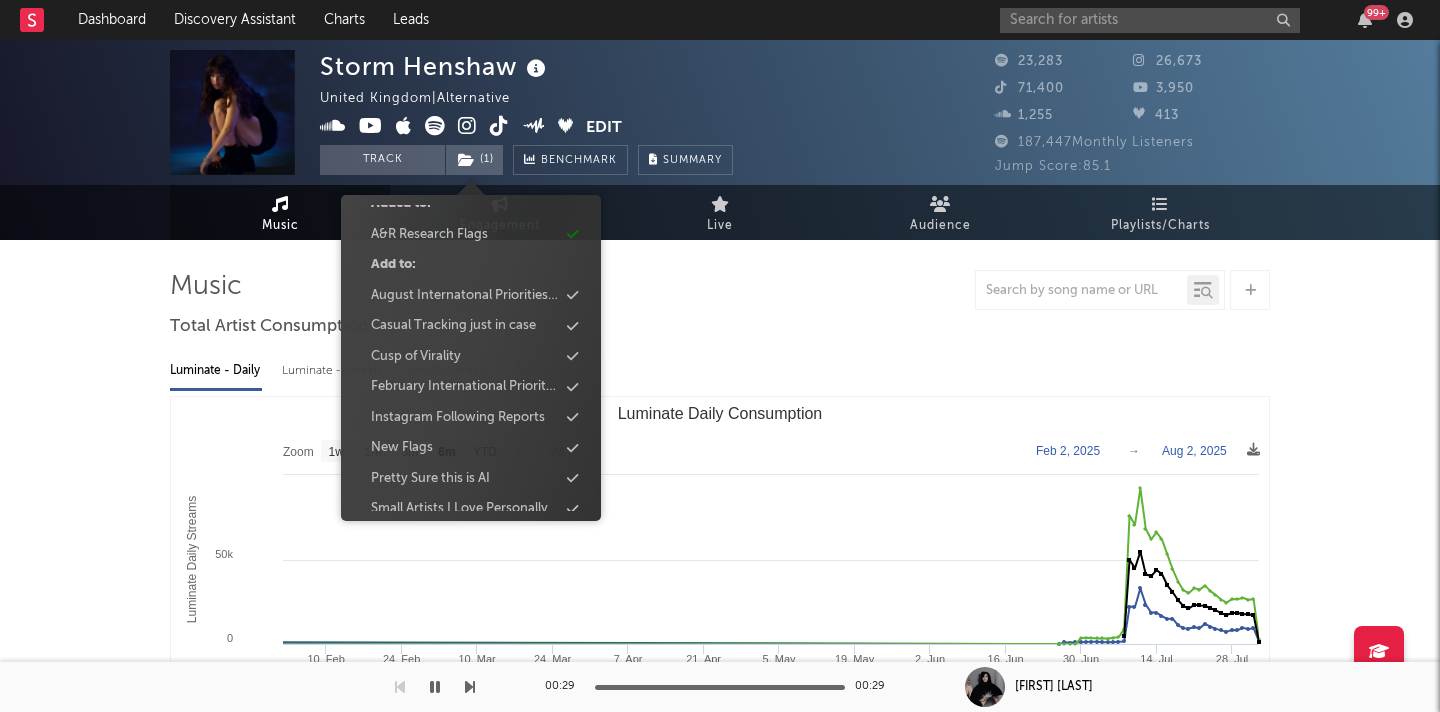 scroll, scrollTop: 160, scrollLeft: 0, axis: vertical 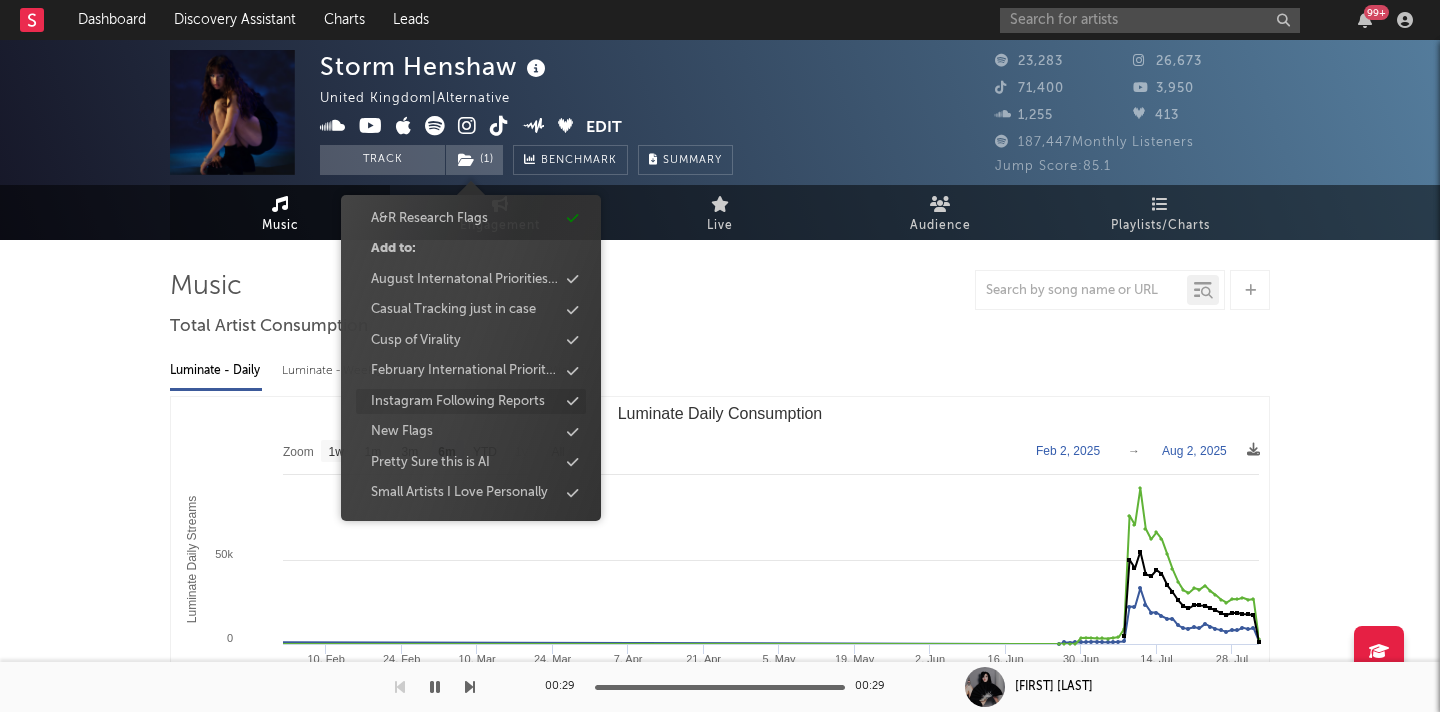 click on "Instagram Following Reports" at bounding box center (458, 402) 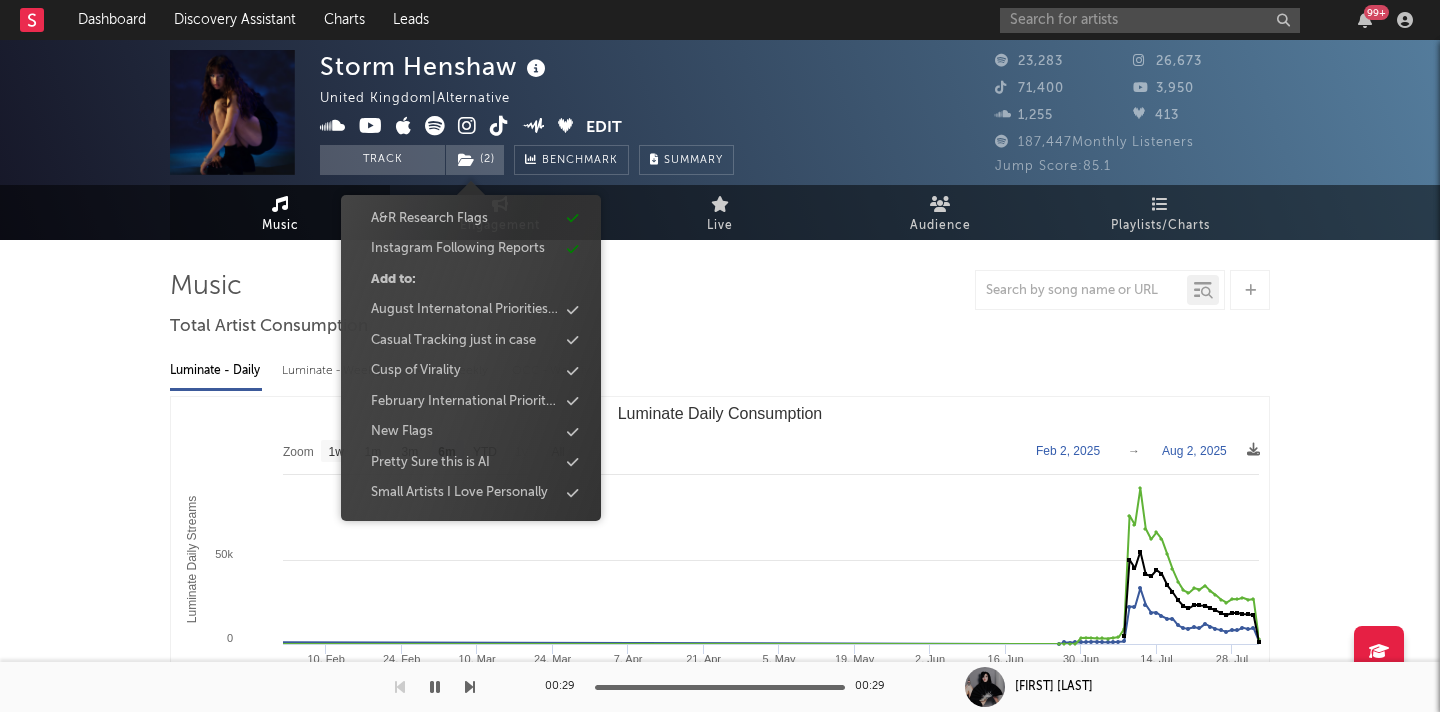 click on "Music Total Artist Consumption Luminate - Daily Luminate - Weekly BMAT - Weekly OCC - Weekly Zoom 1w 1m 3m 6m YTD 1y All 2025-02-02 2025-08-02 Created with Highcharts 10.3.3 Luminate Daily Streams Luminate Daily Consumption 10. Feb 24. Feb 10. Mar 24. Mar 7. Apr 21. Apr 5. May 19. May 2. Jun 16. Jun 30. Jun 14. Jul 28. Jul Jan '25 Mar '25 May '25 Jul '25 0 100k 50k Zoom 1w 1m 3m 6m YTD 1y All Feb  2, 2025 → Aug  2, 2025 US Streaming On-Demand Audio Global Streaming On-Demand Audio Ex-US Streaming On-Demand Audio Recent DSP Releases Export CSV  7 Day Spotify Plays Copyright 7 Day Spotify Plays Last Day Spotify Plays ATD Spotify Plays Spotify Popularity Released US ATD Audio Streams Global ATD Audio Streams Global Rolling 7D Audio Streams Estimated % Playlist Streams Last Day Spotify Popularity Streams / 7d Growth Originals   ( 8 ) Features   ( 0 ) Name Copyright Label Album Names Composer Names 7 Day Spotify Plays Last Day Spotify Plays ATD Spotify Plays Spotify Popularity Total US Streams Total US SES 60" at bounding box center [720, 1590] 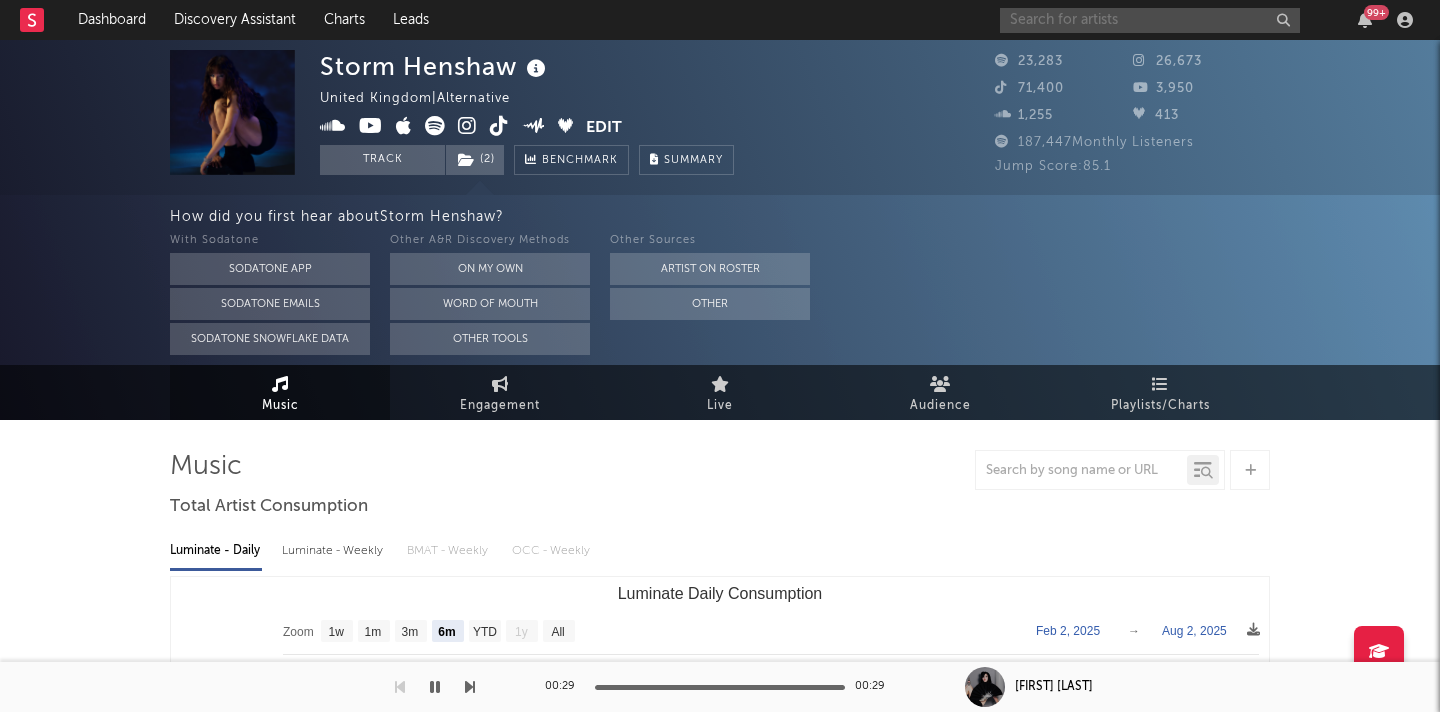 click at bounding box center [1150, 20] 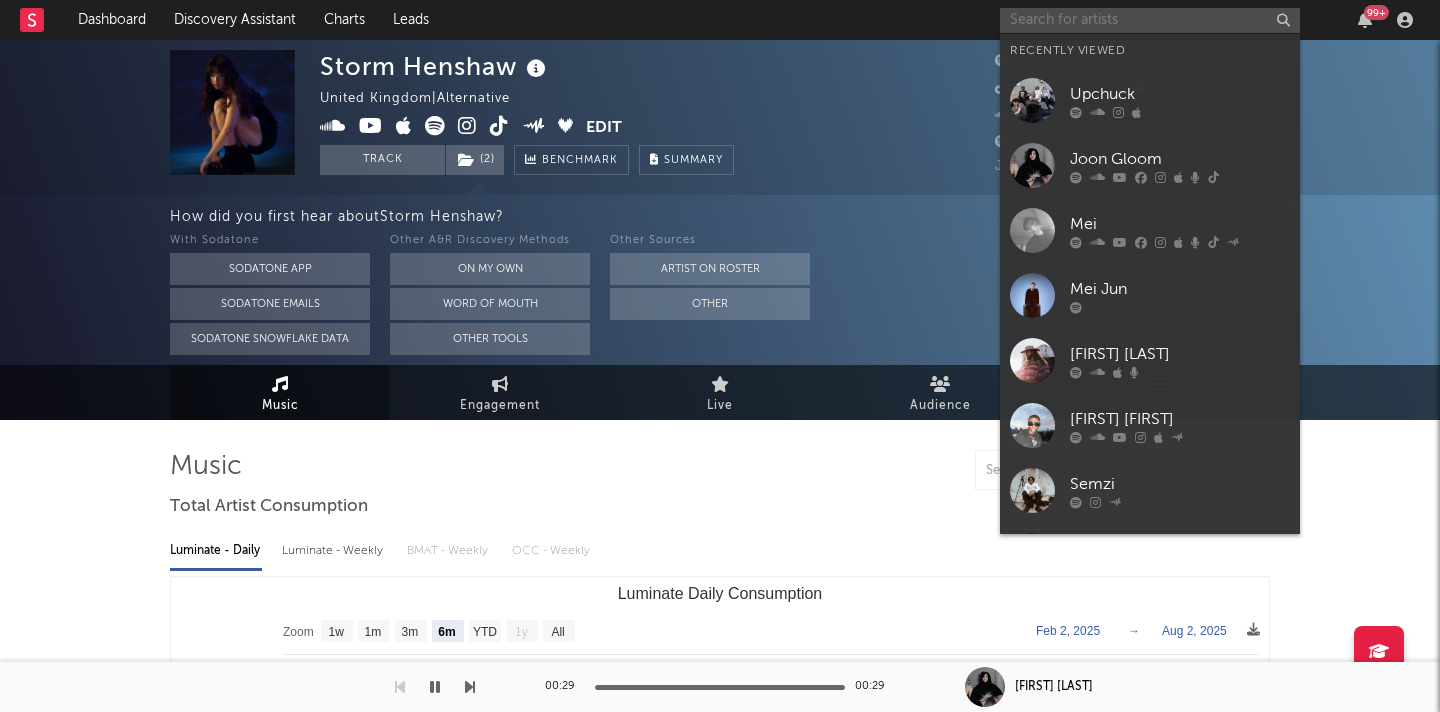 click at bounding box center [1150, 20] 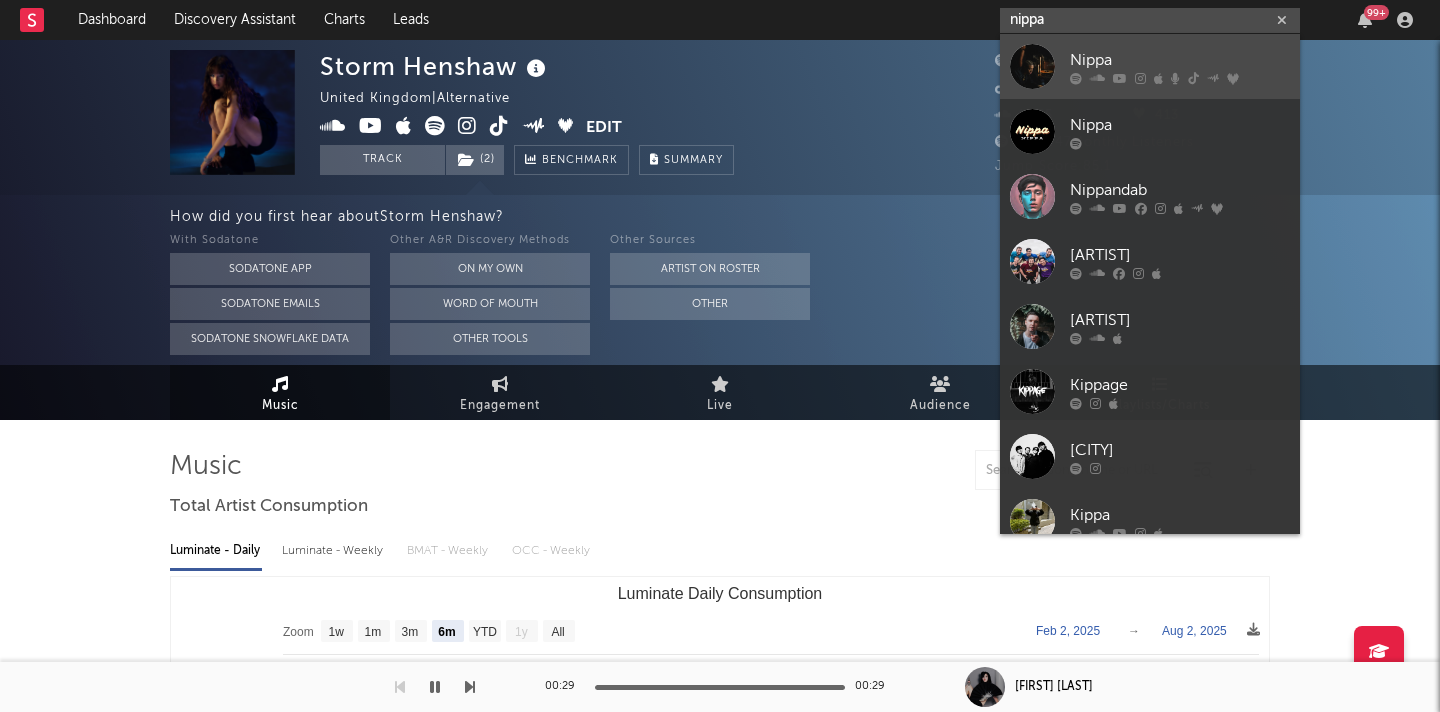 type on "nippa" 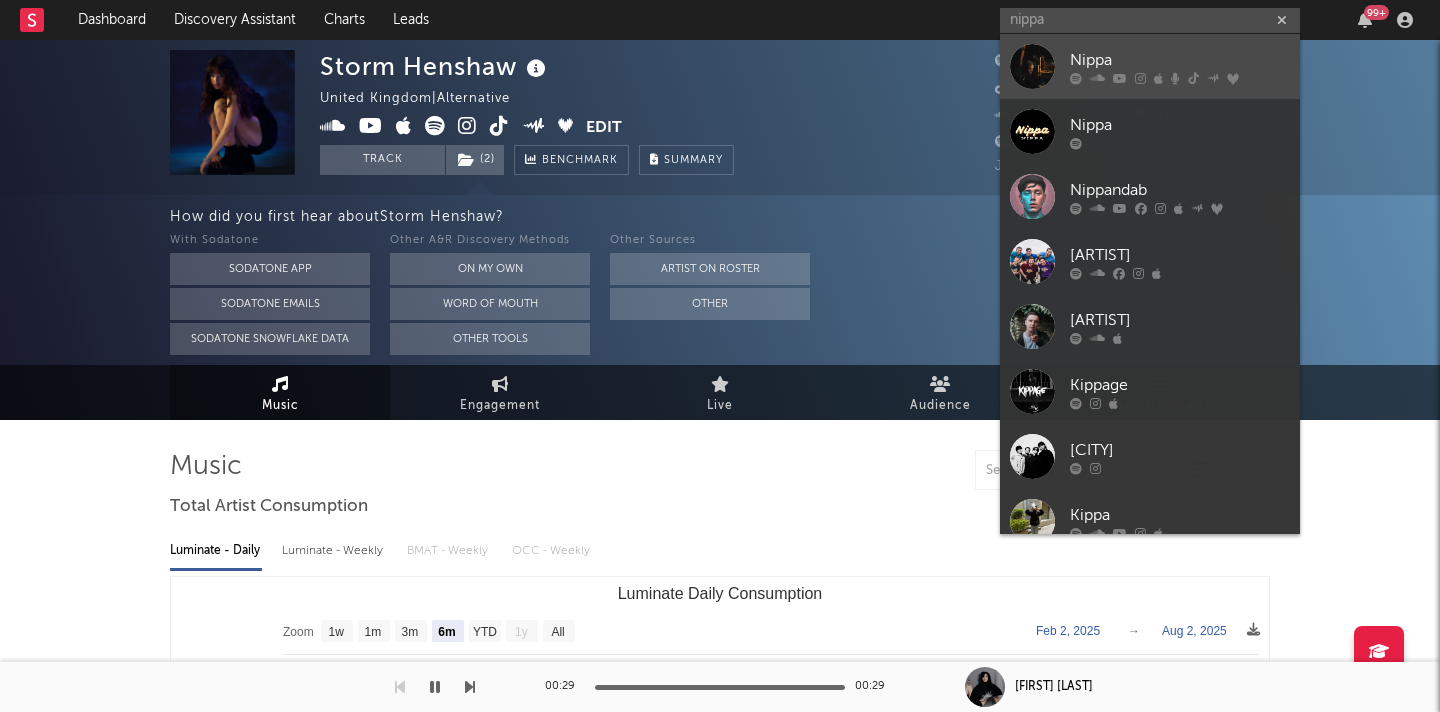 click at bounding box center (1032, 66) 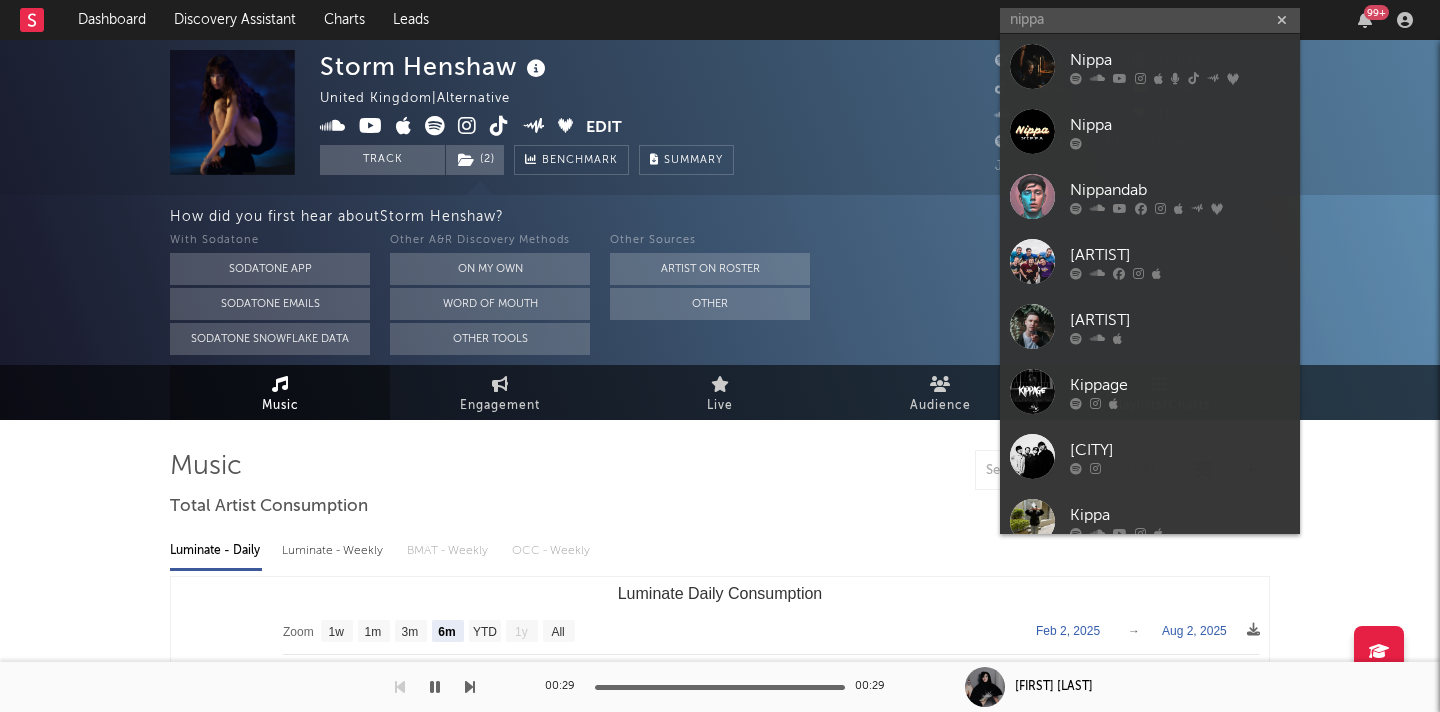 type 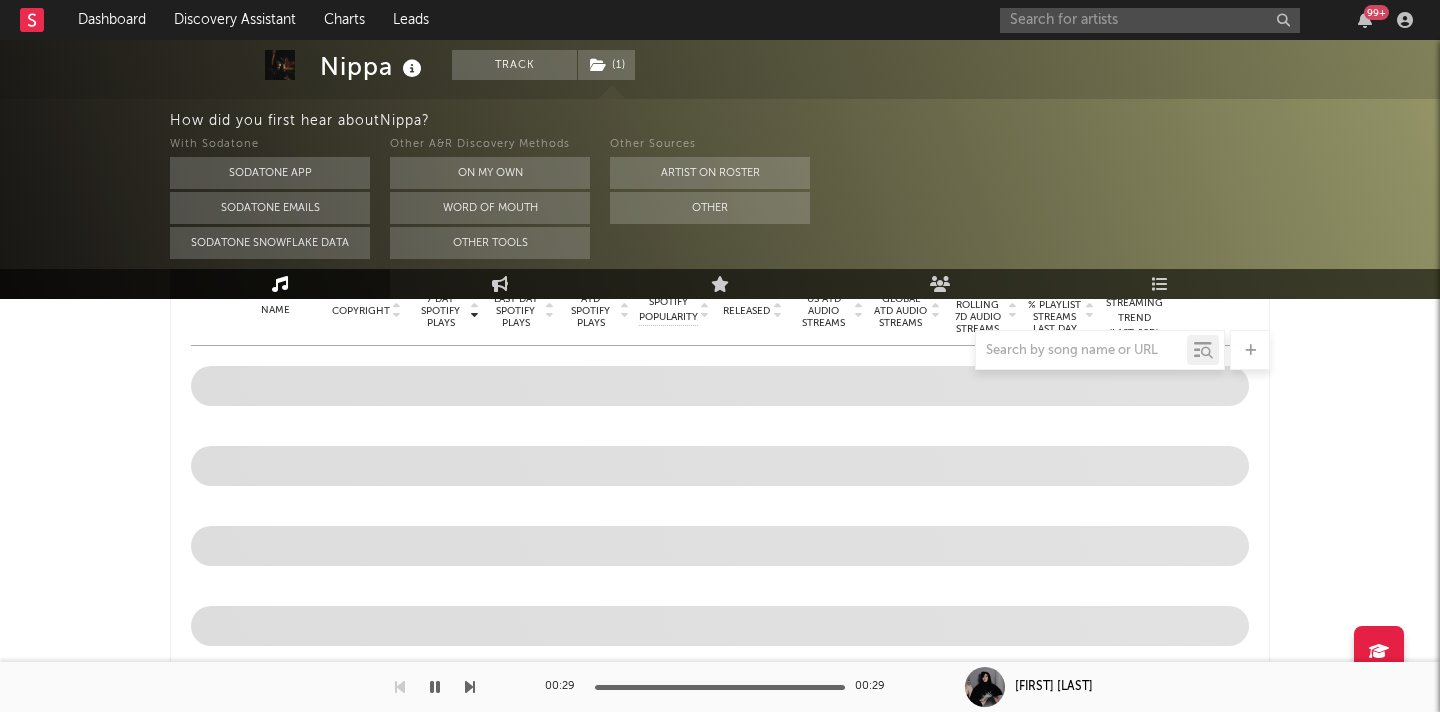 scroll, scrollTop: 748, scrollLeft: 0, axis: vertical 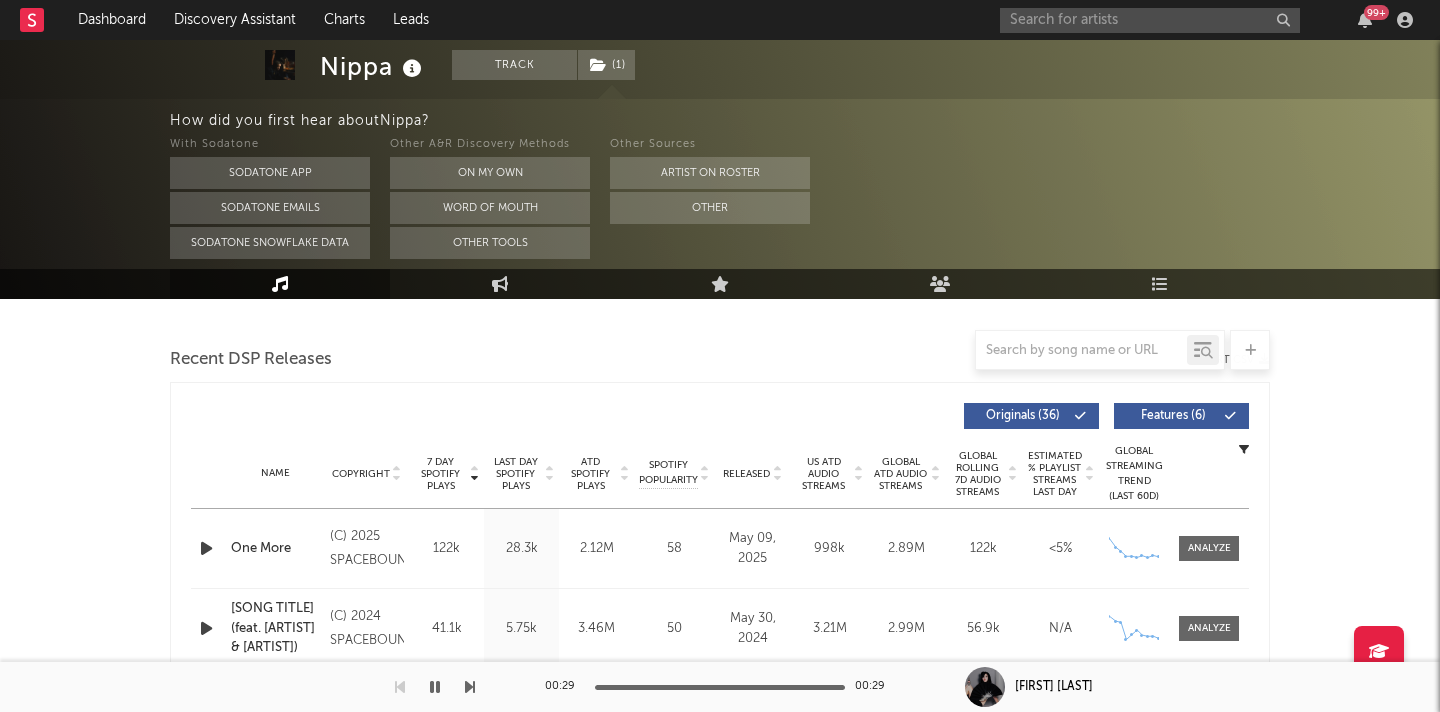 select on "6m" 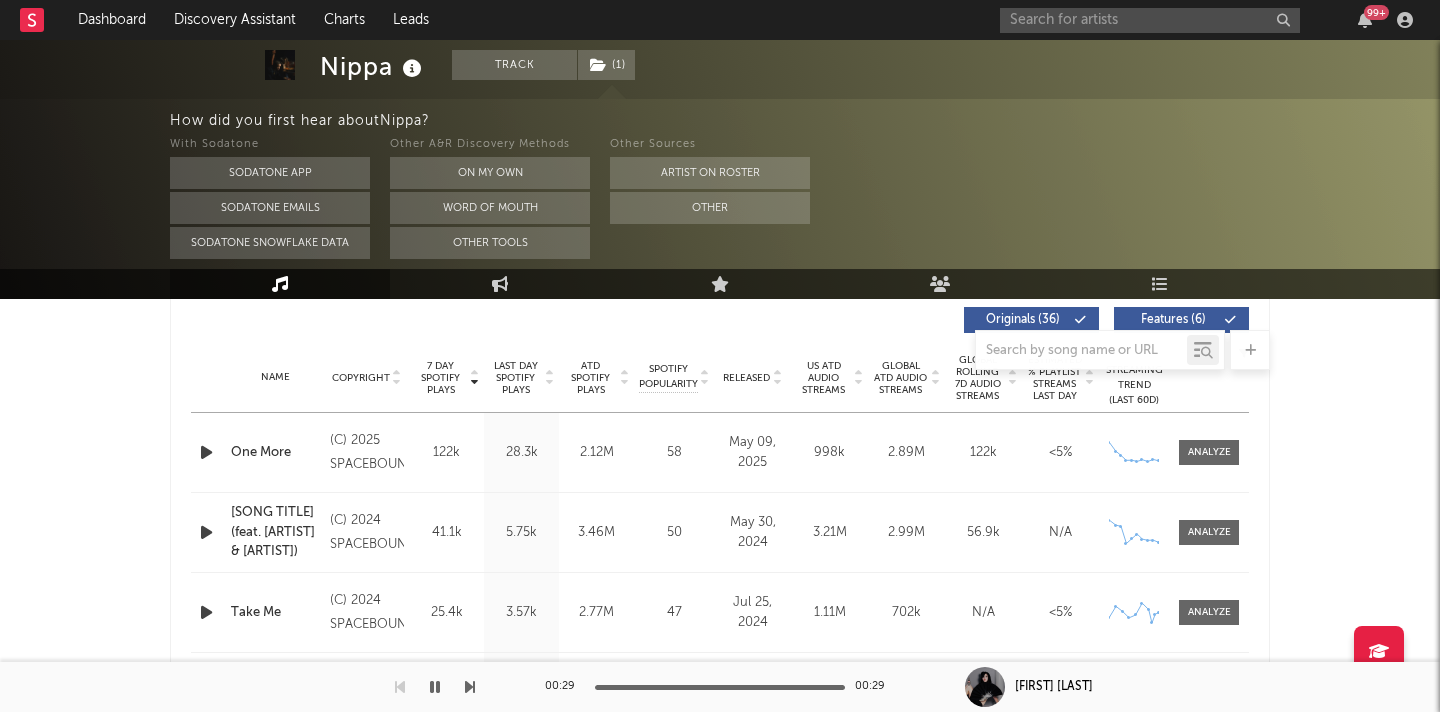 scroll, scrollTop: 771, scrollLeft: 0, axis: vertical 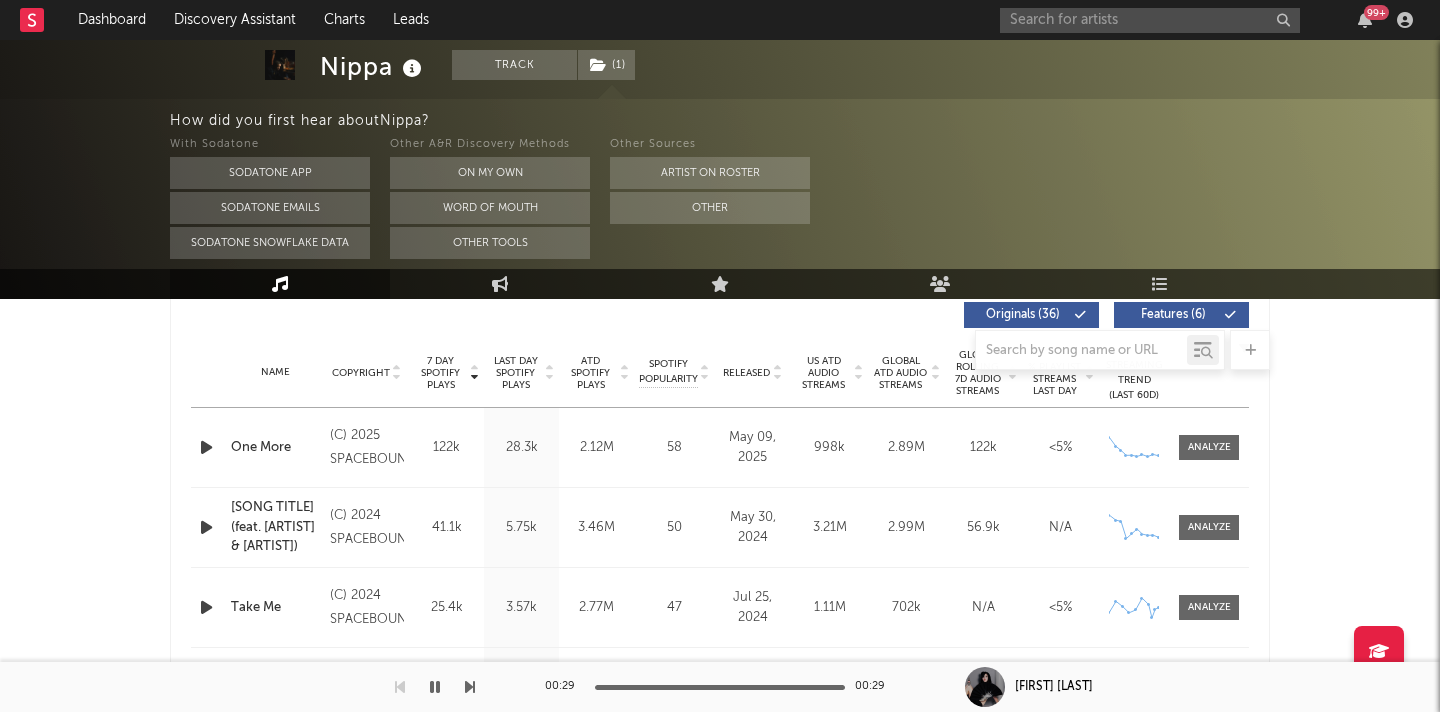 click on "Released" at bounding box center (746, 373) 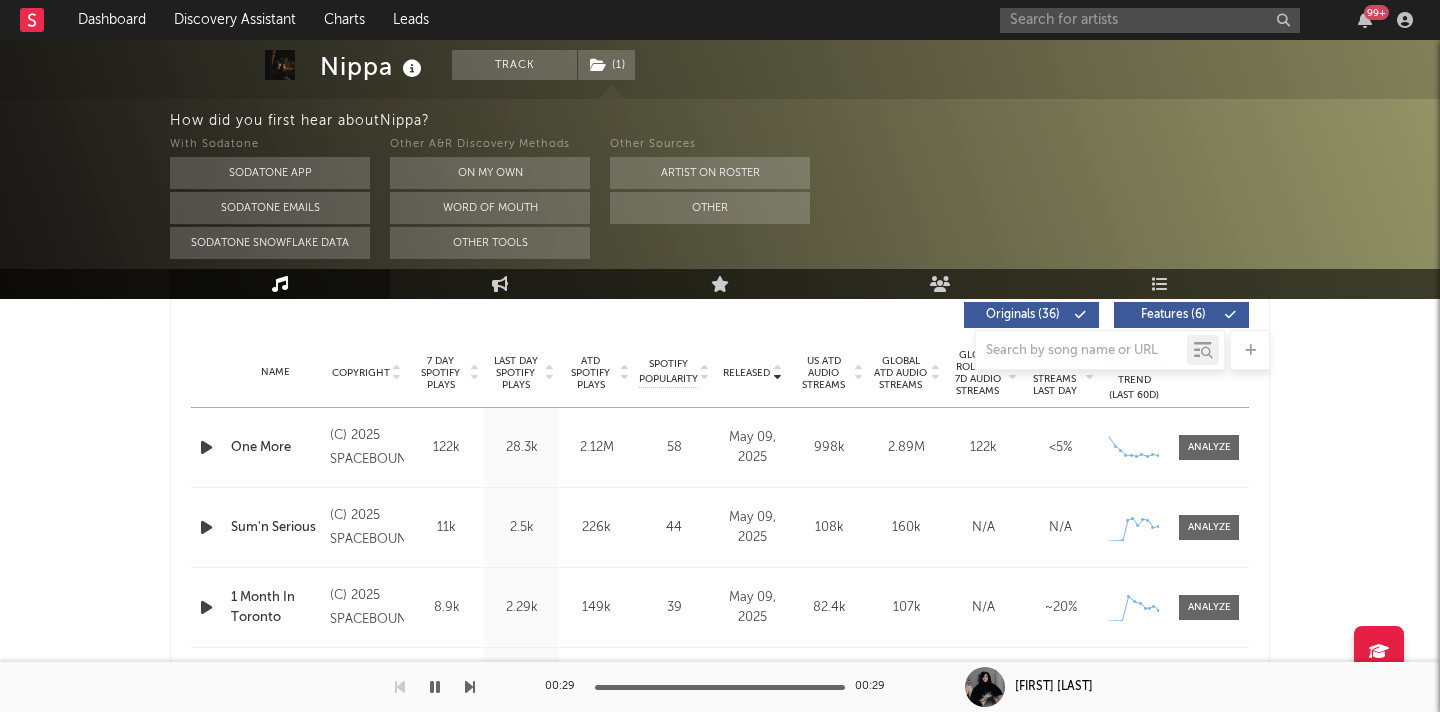 click on "(C) 2025 SPACEBOUND" at bounding box center (367, 448) 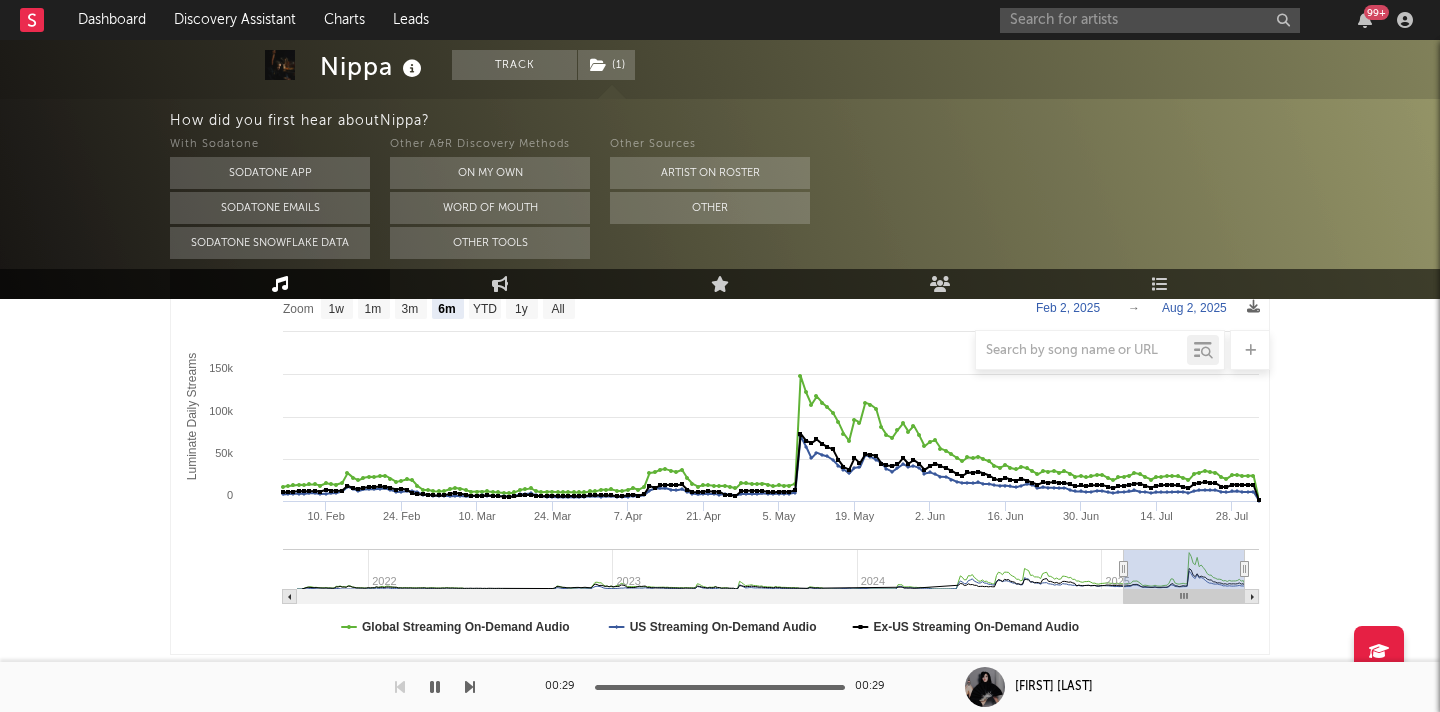 scroll, scrollTop: 321, scrollLeft: 0, axis: vertical 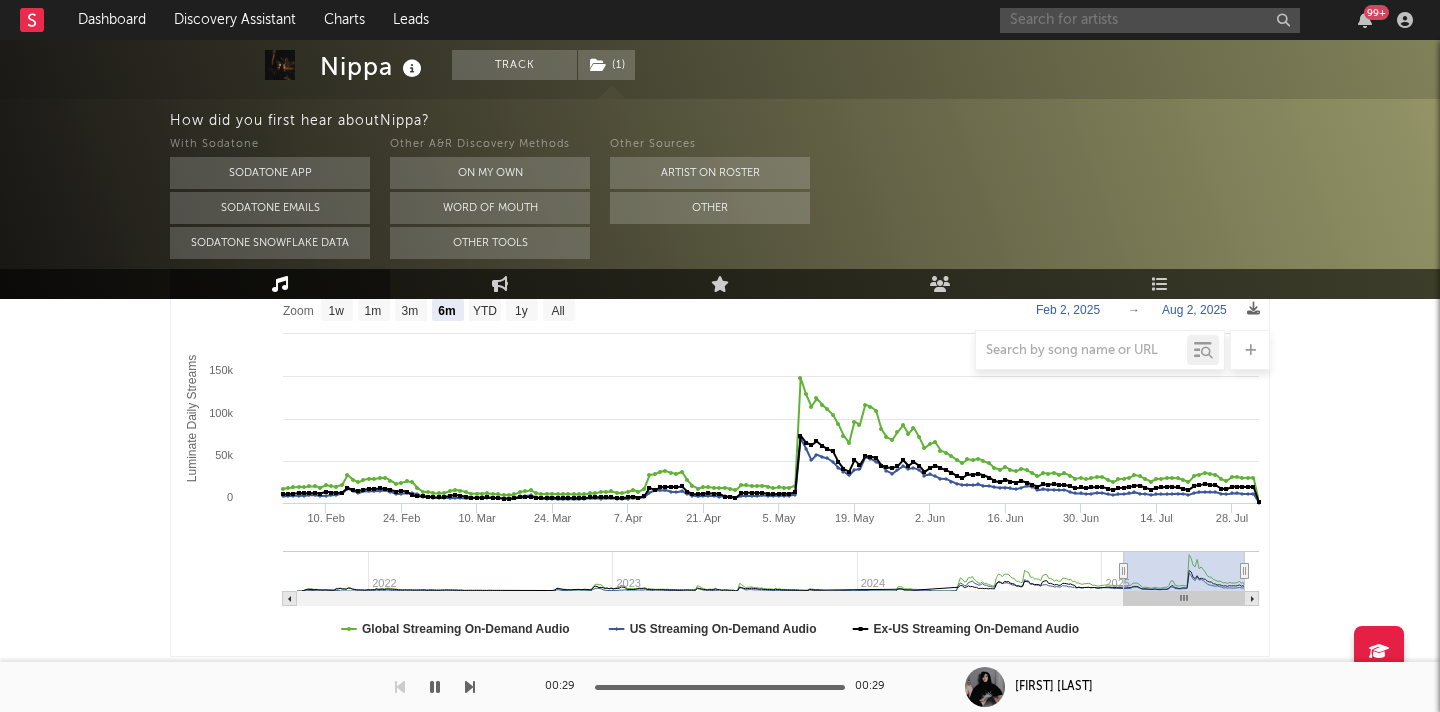 click at bounding box center (1150, 20) 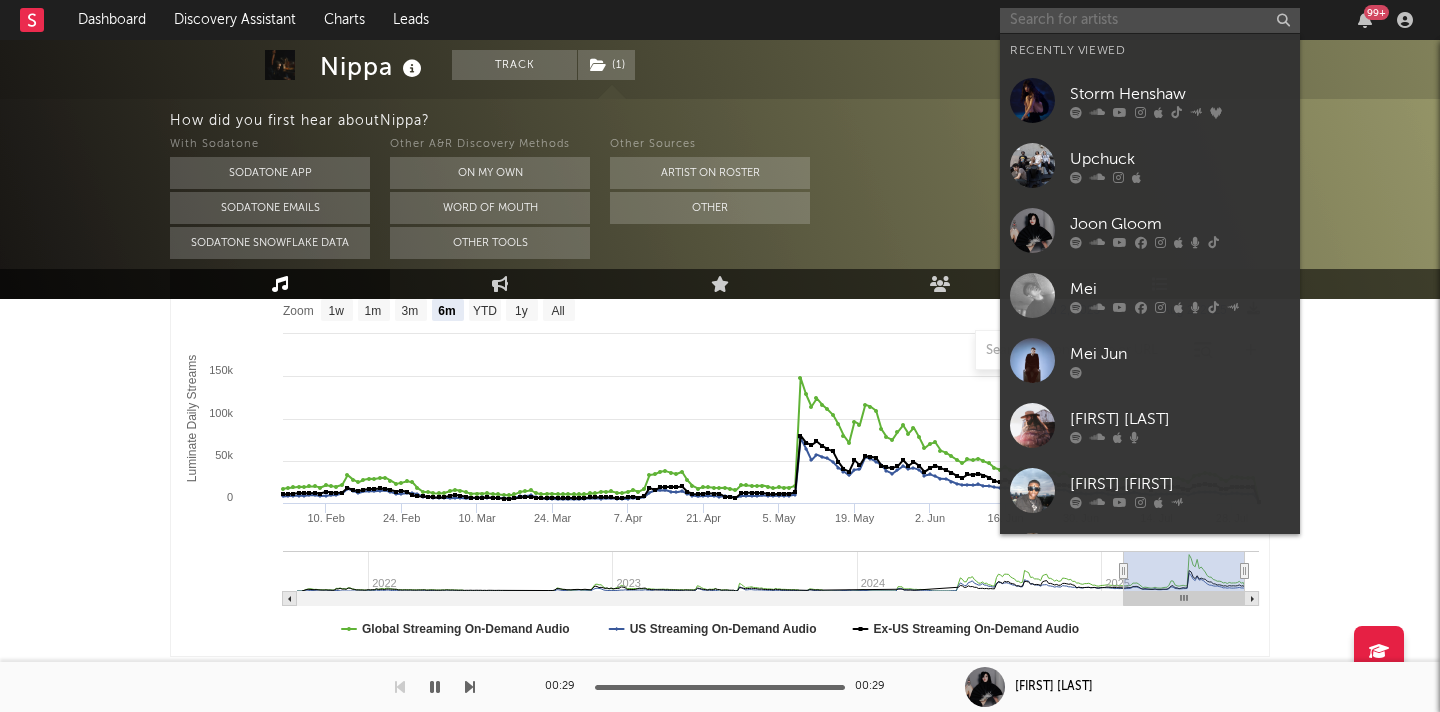 click at bounding box center (1150, 20) 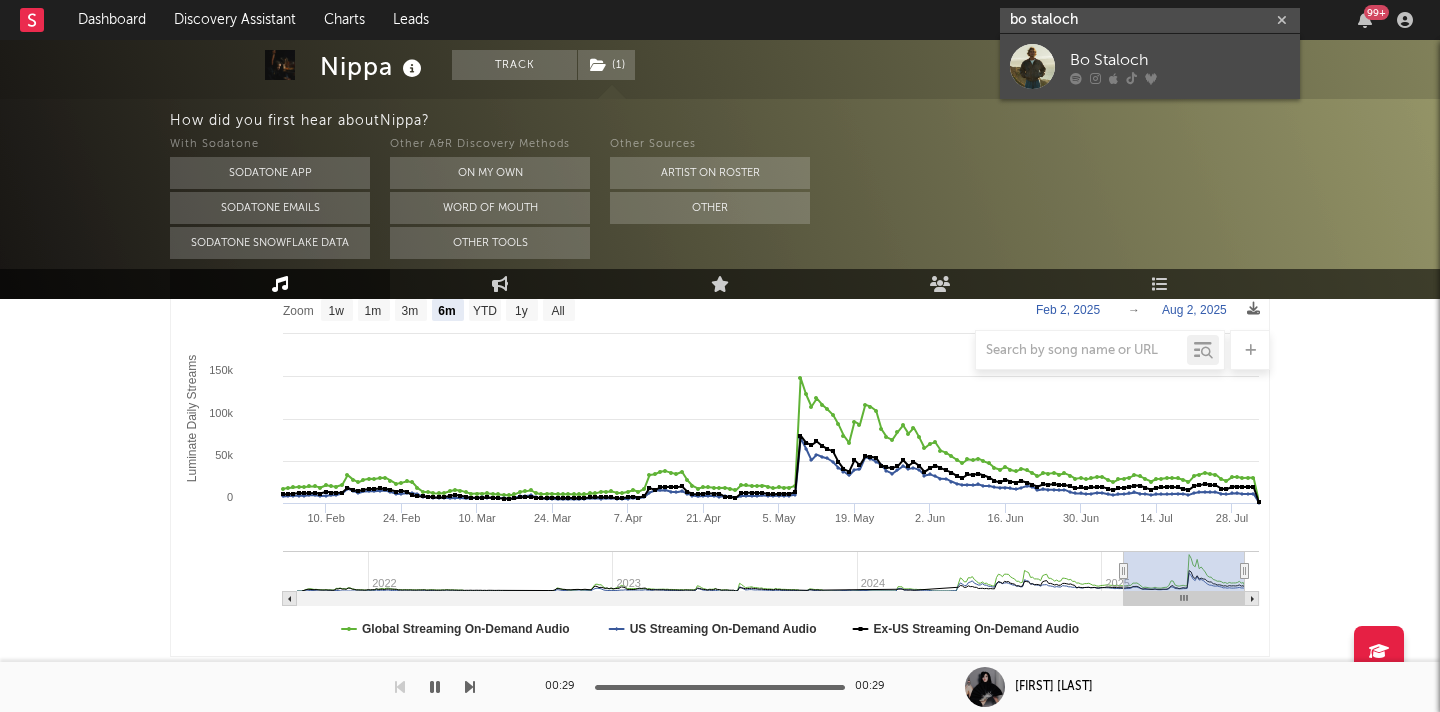 type on "bo staloch" 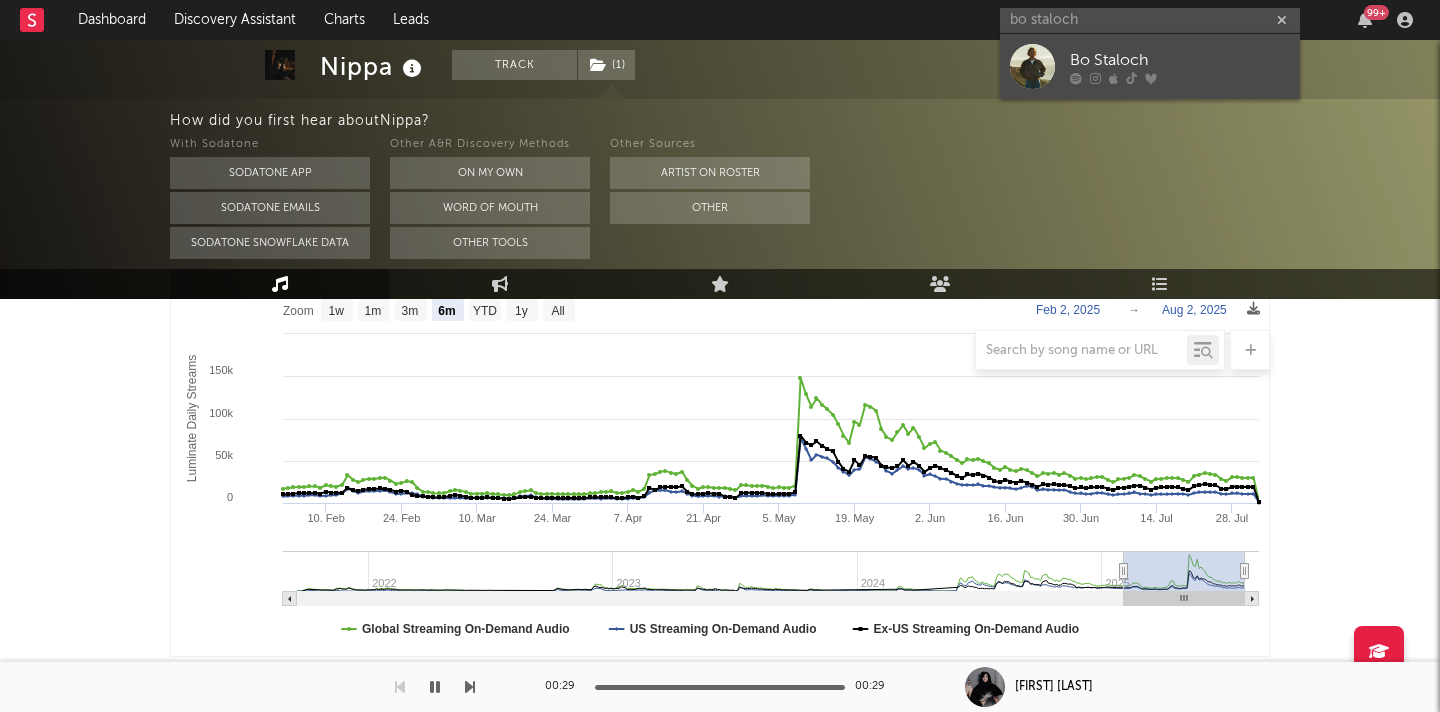 click at bounding box center [1032, 66] 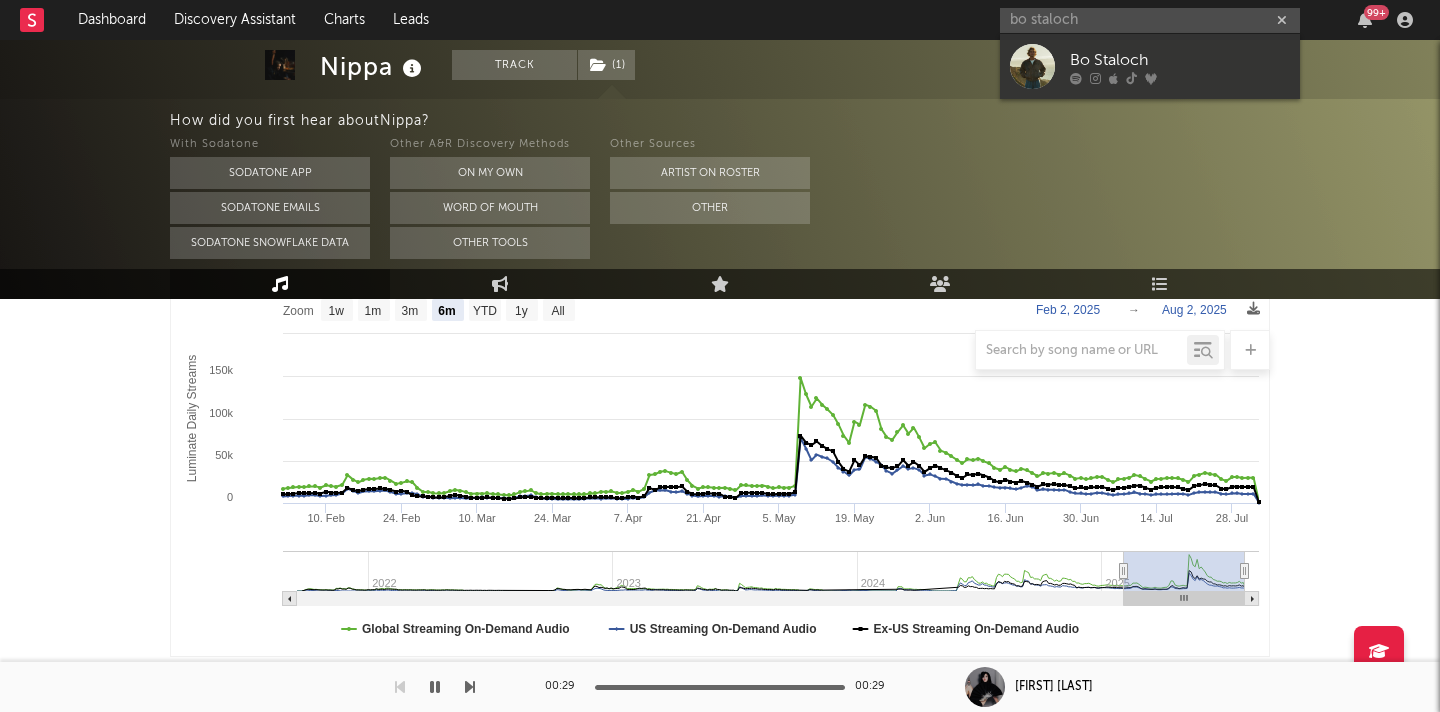 type 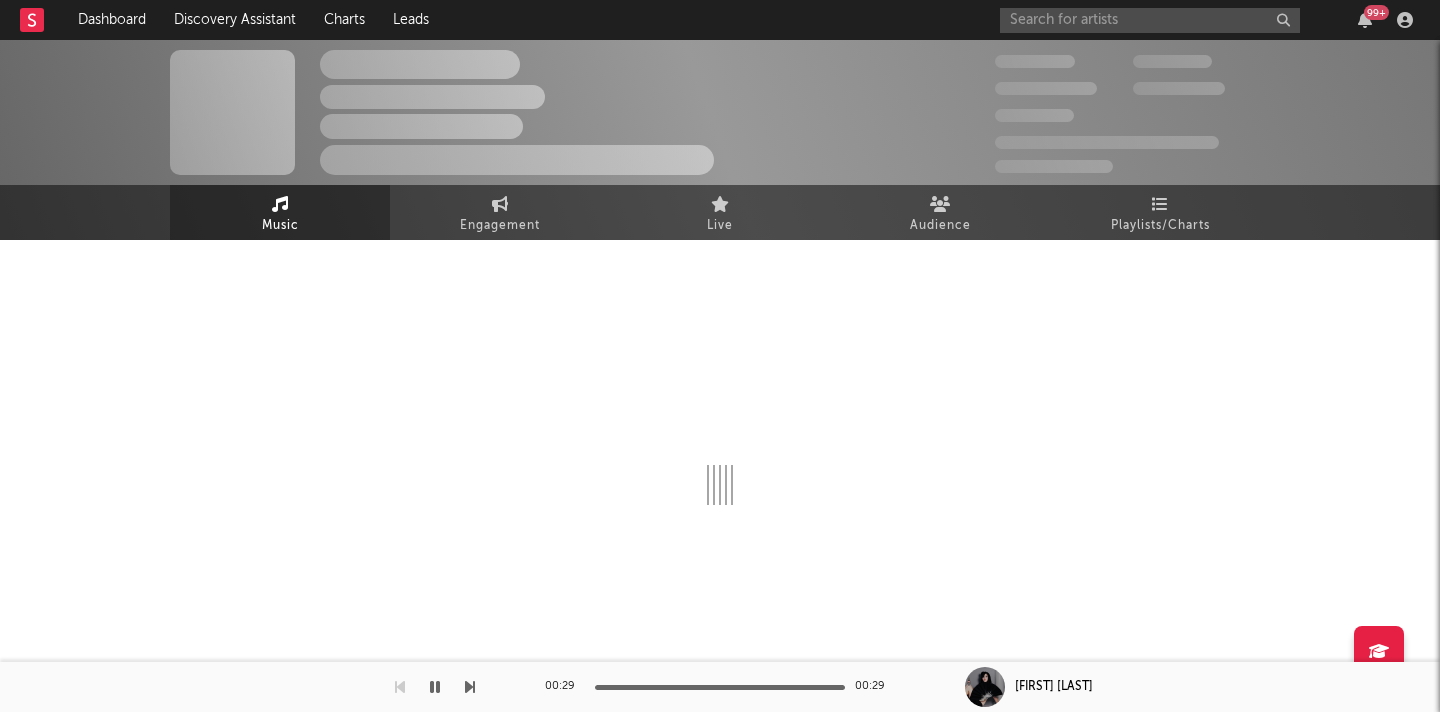 scroll, scrollTop: 0, scrollLeft: 0, axis: both 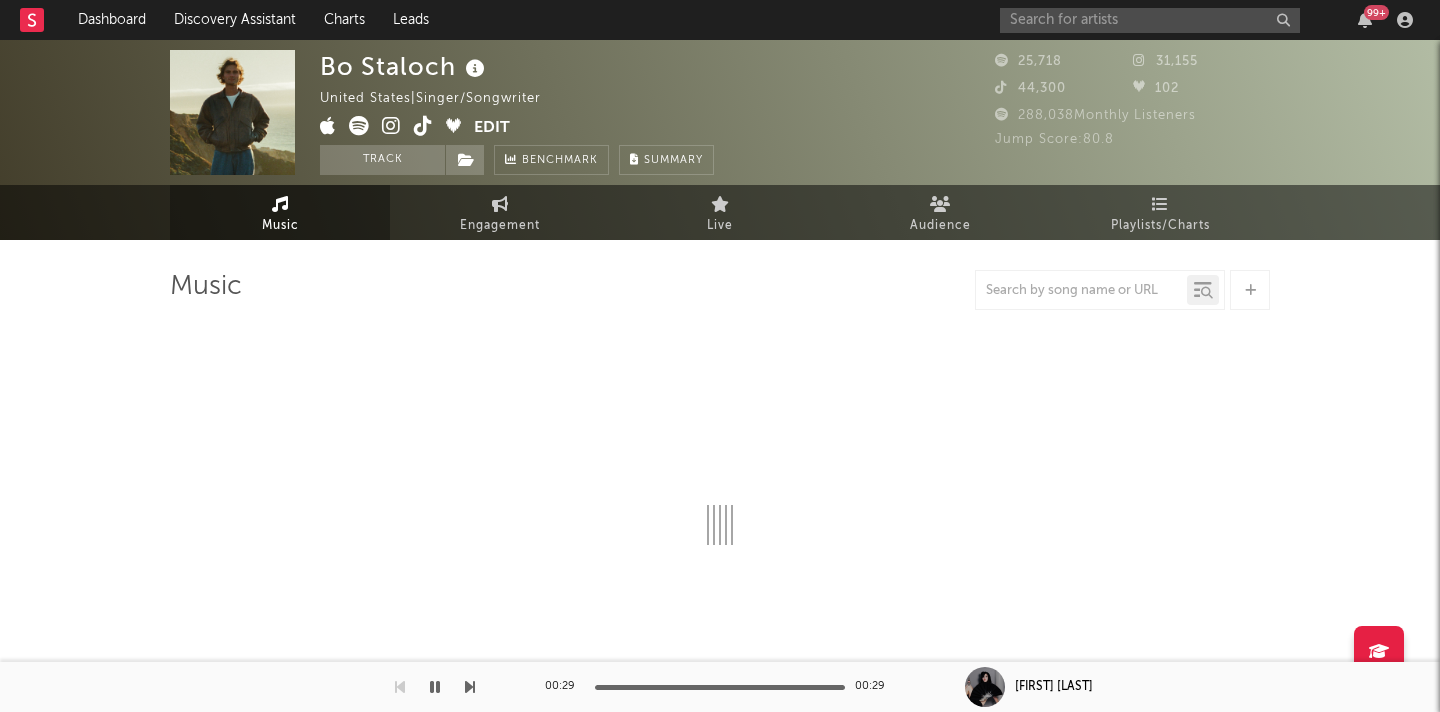 select on "6m" 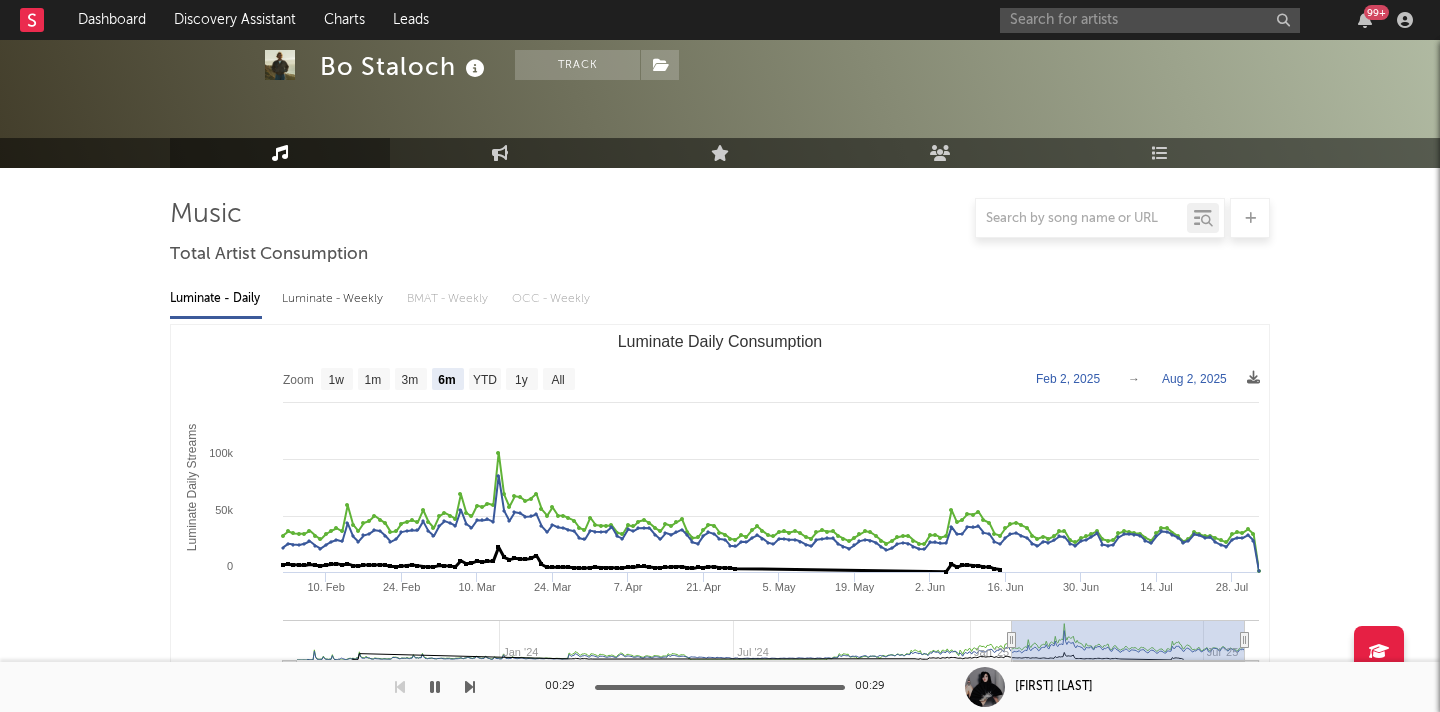 scroll, scrollTop: 0, scrollLeft: 0, axis: both 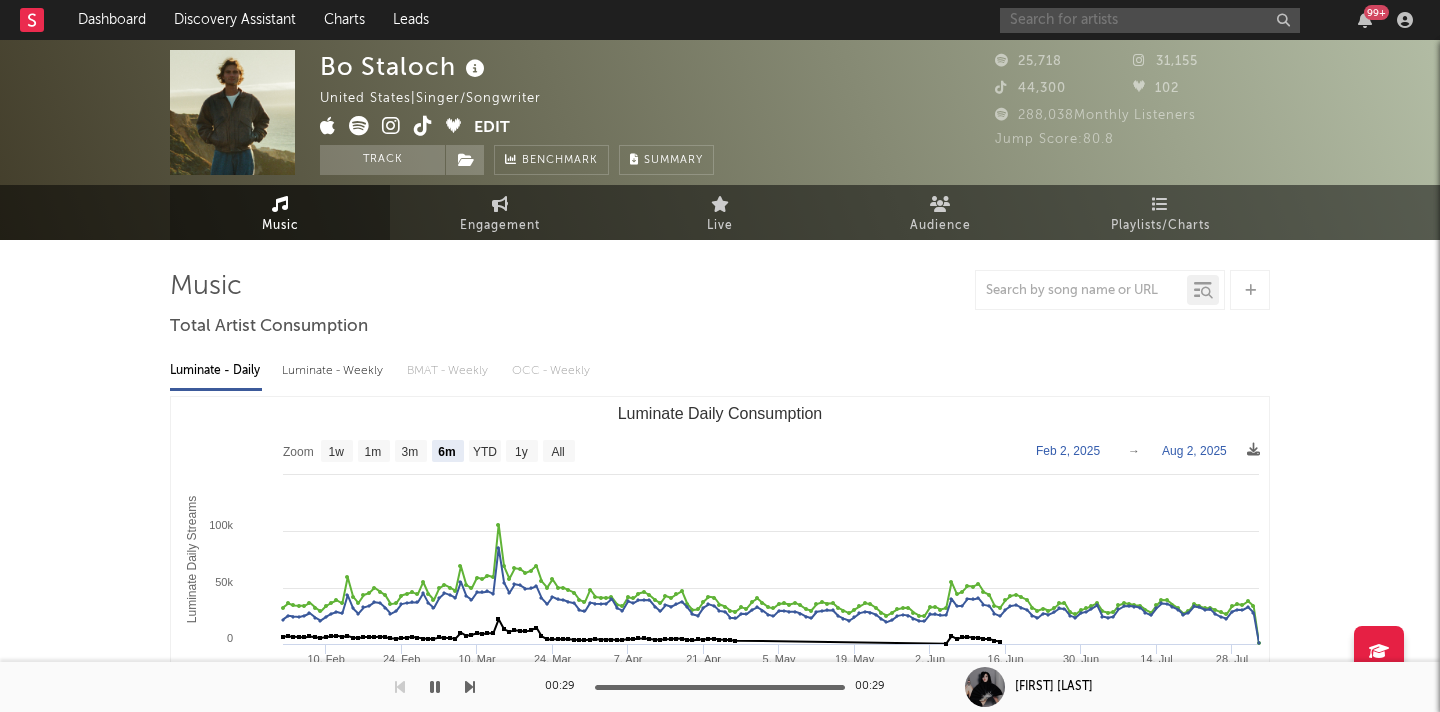 click at bounding box center (1150, 20) 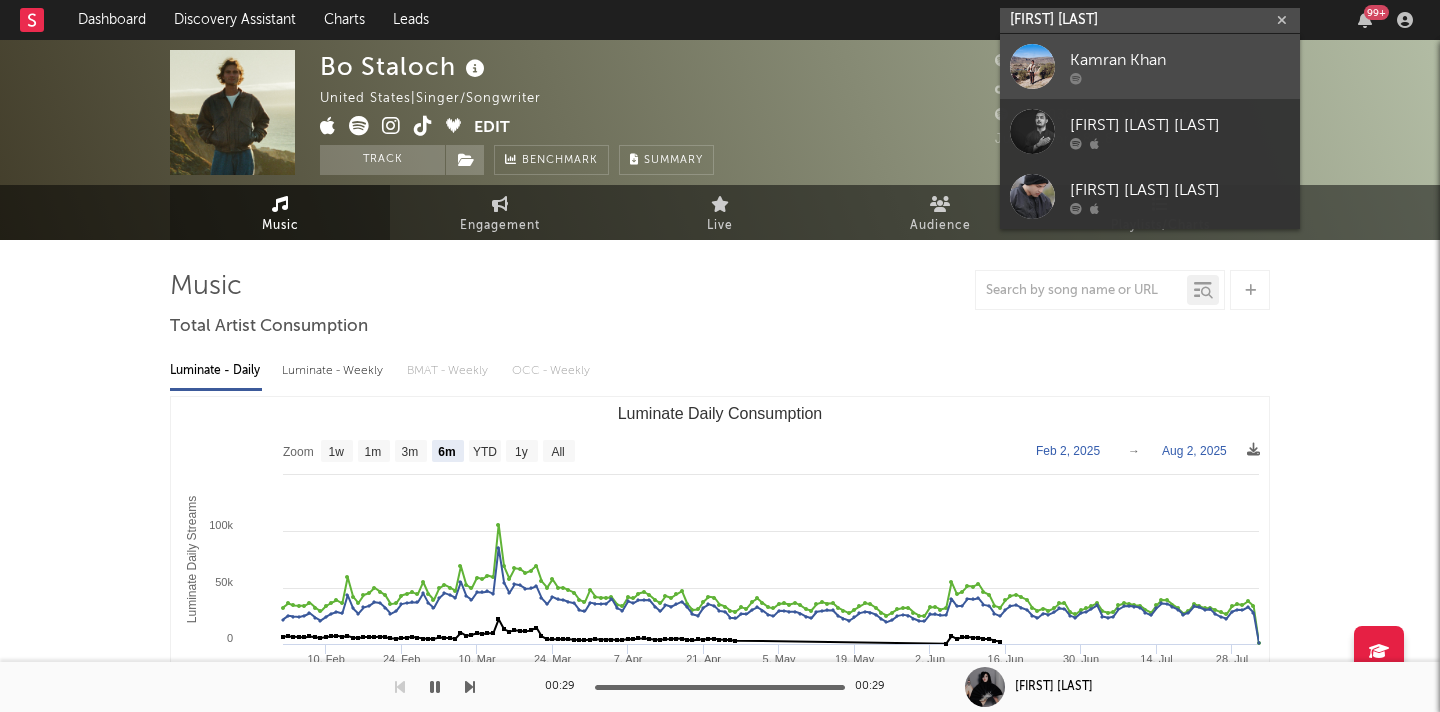 type on "kamran khan" 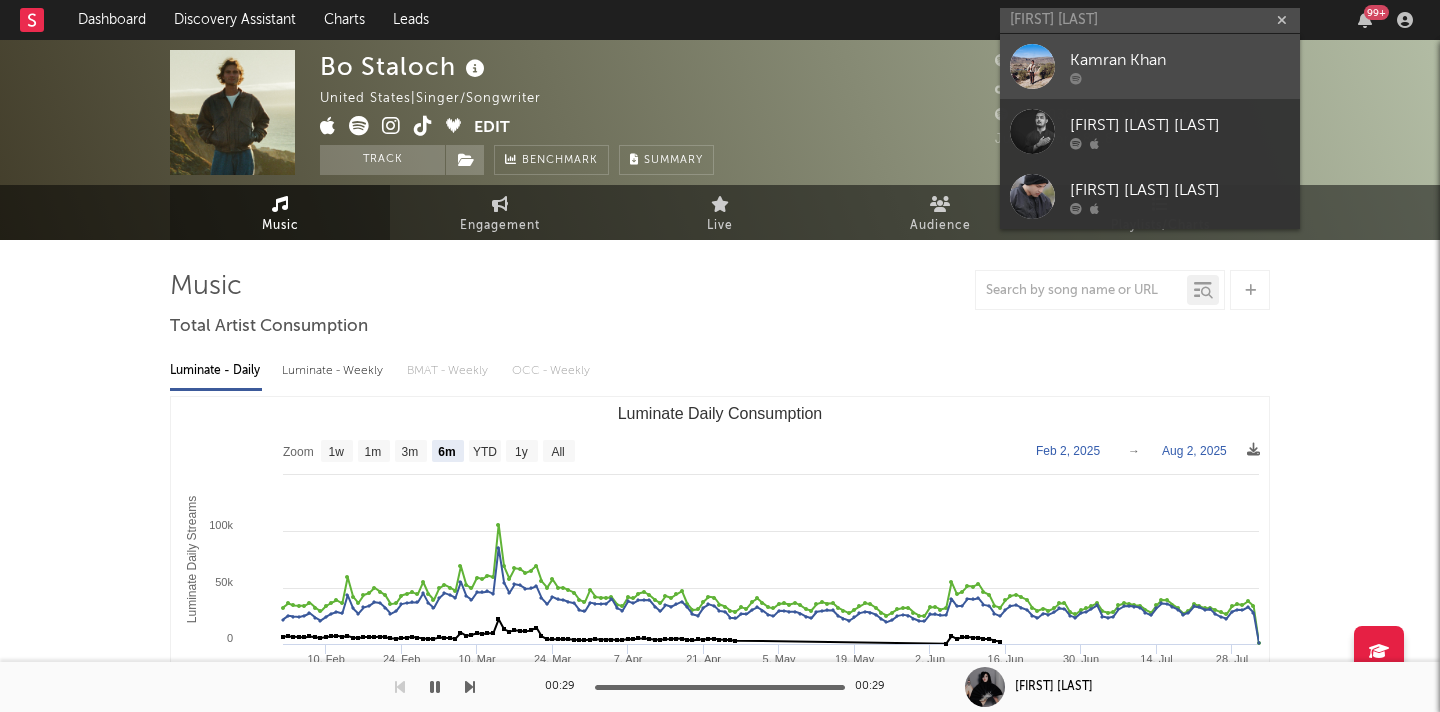 click on "Kamran Khan" at bounding box center (1180, 60) 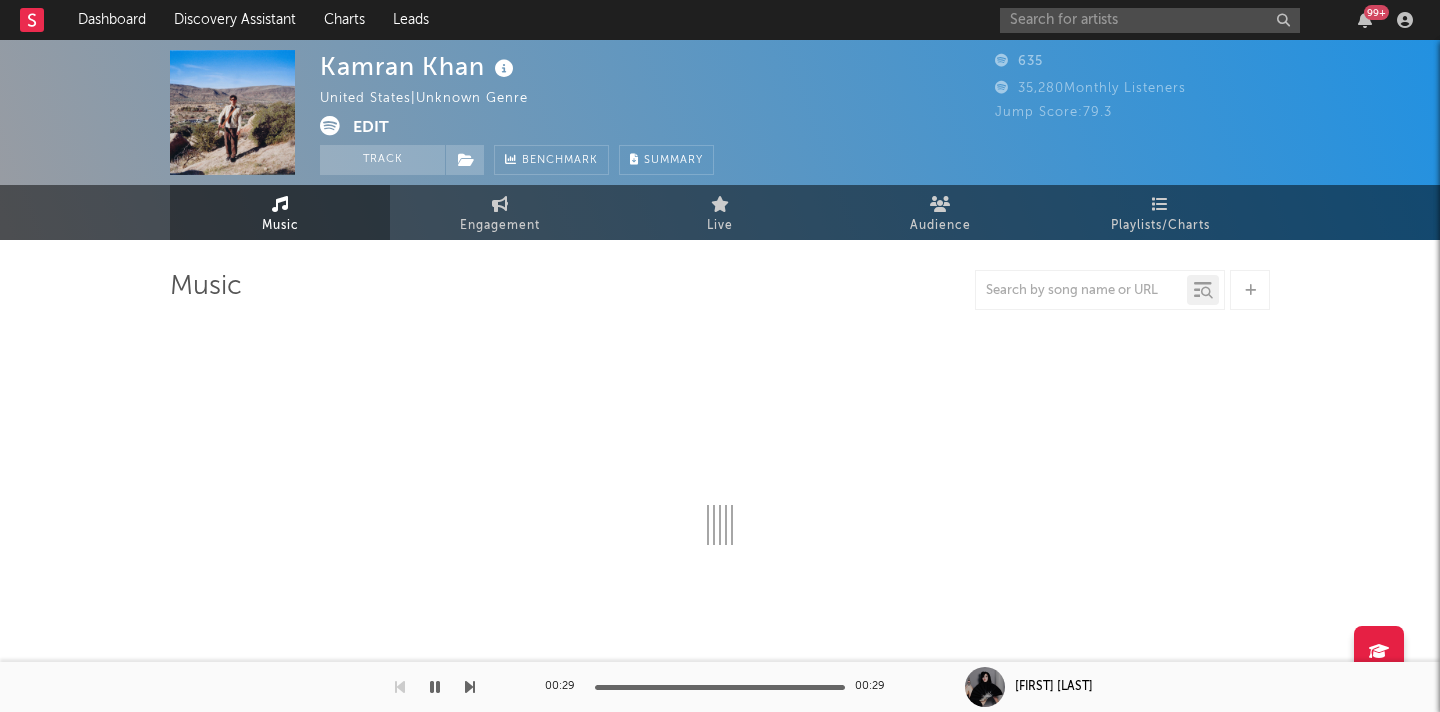 select on "1w" 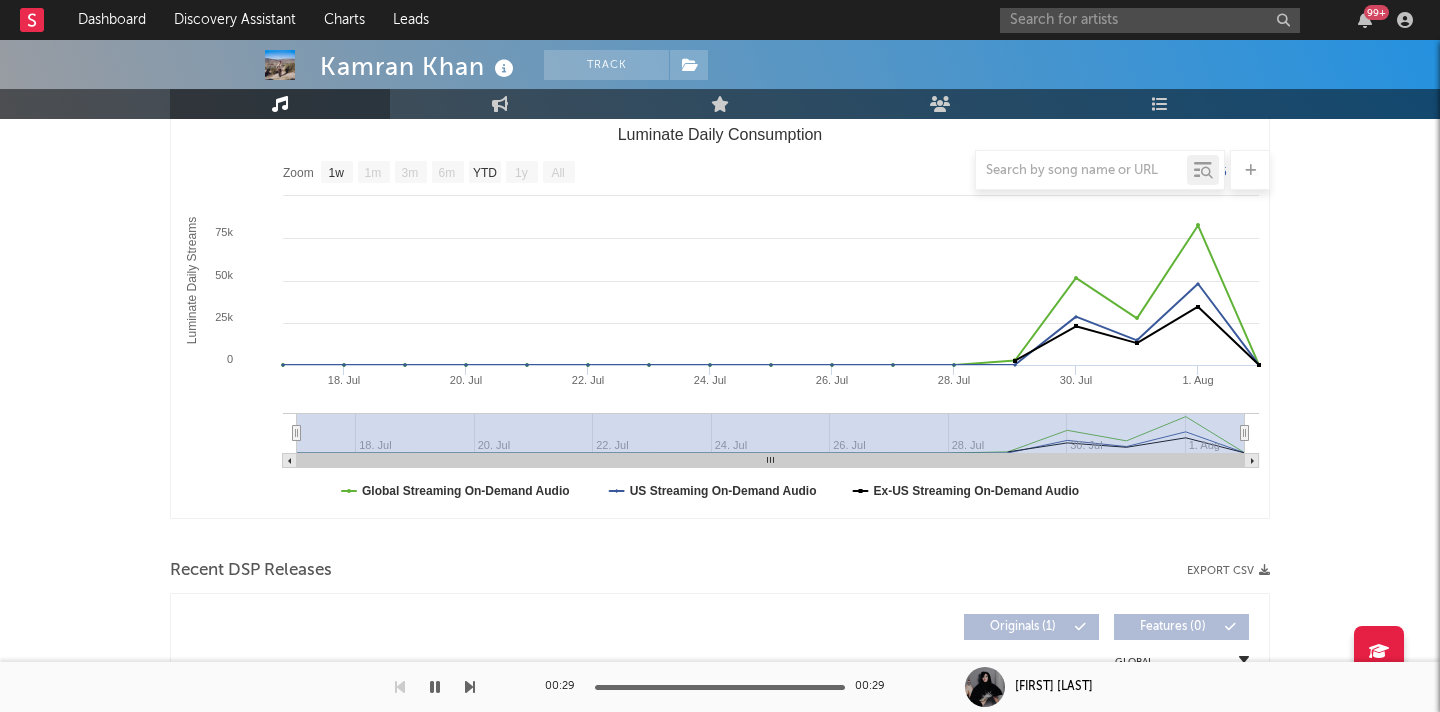 scroll, scrollTop: 513, scrollLeft: 0, axis: vertical 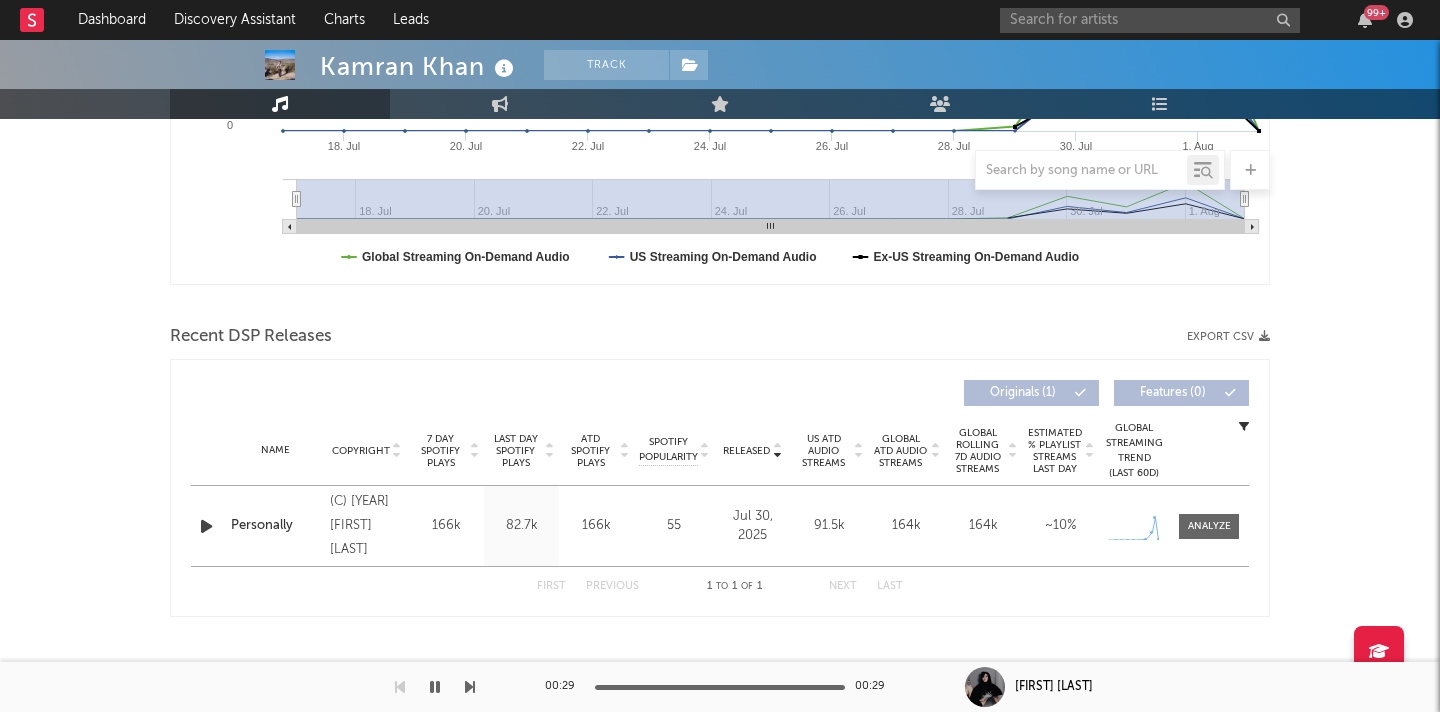 click at bounding box center (208, 526) 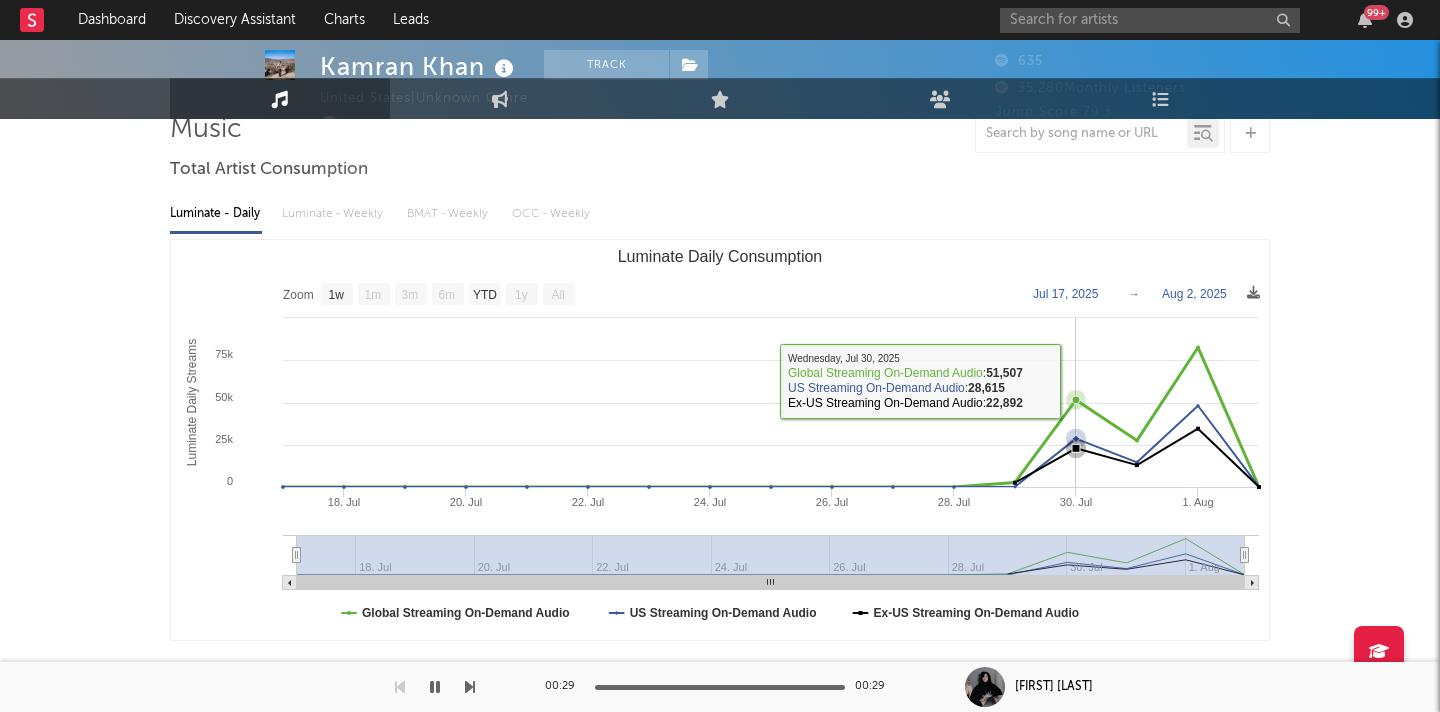 scroll, scrollTop: 0, scrollLeft: 0, axis: both 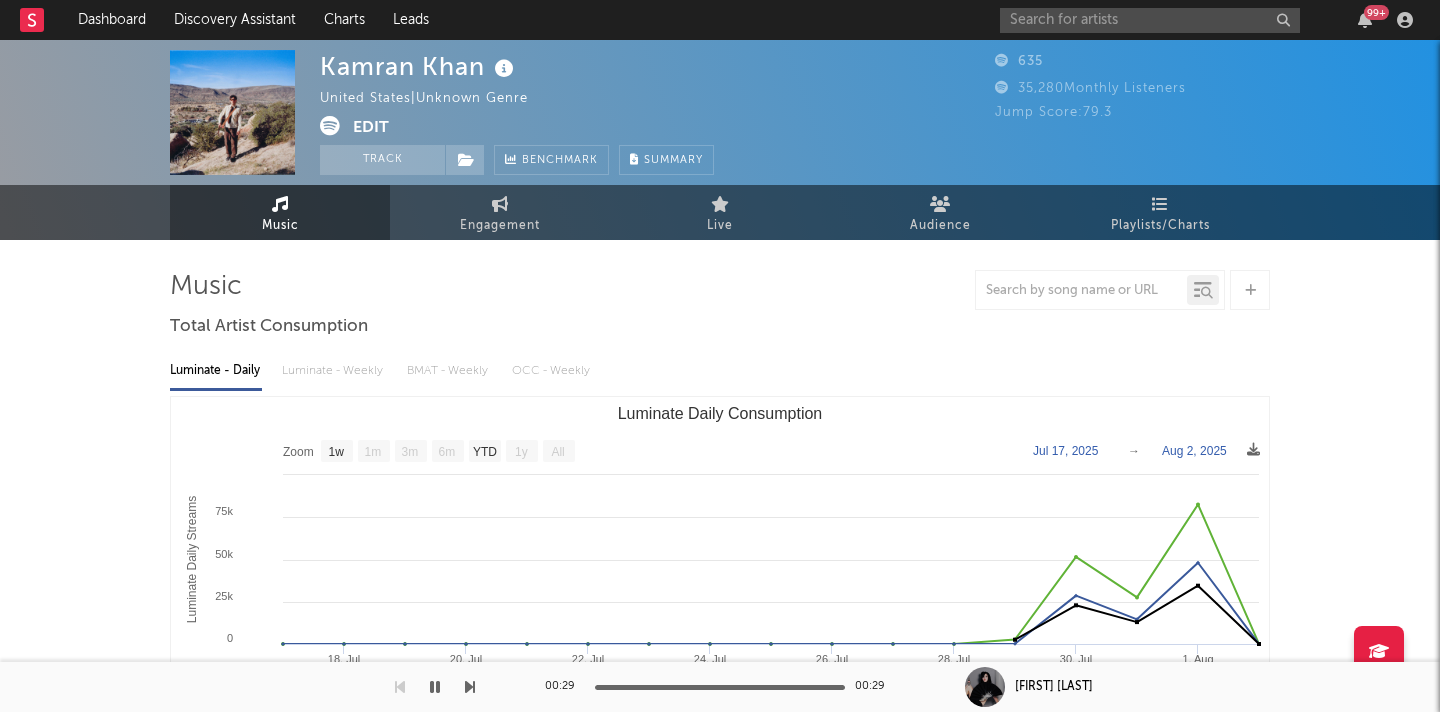 click on "Edit" at bounding box center (371, 128) 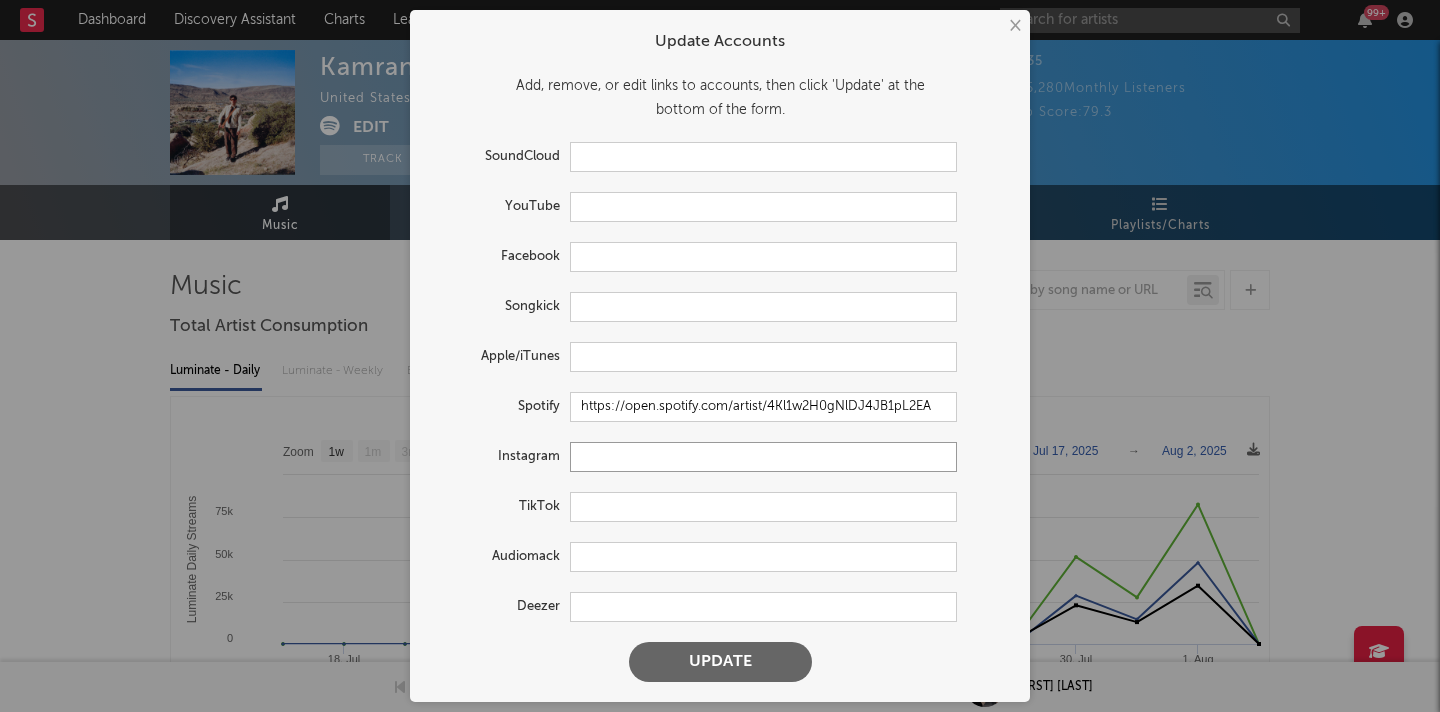 click at bounding box center [763, 457] 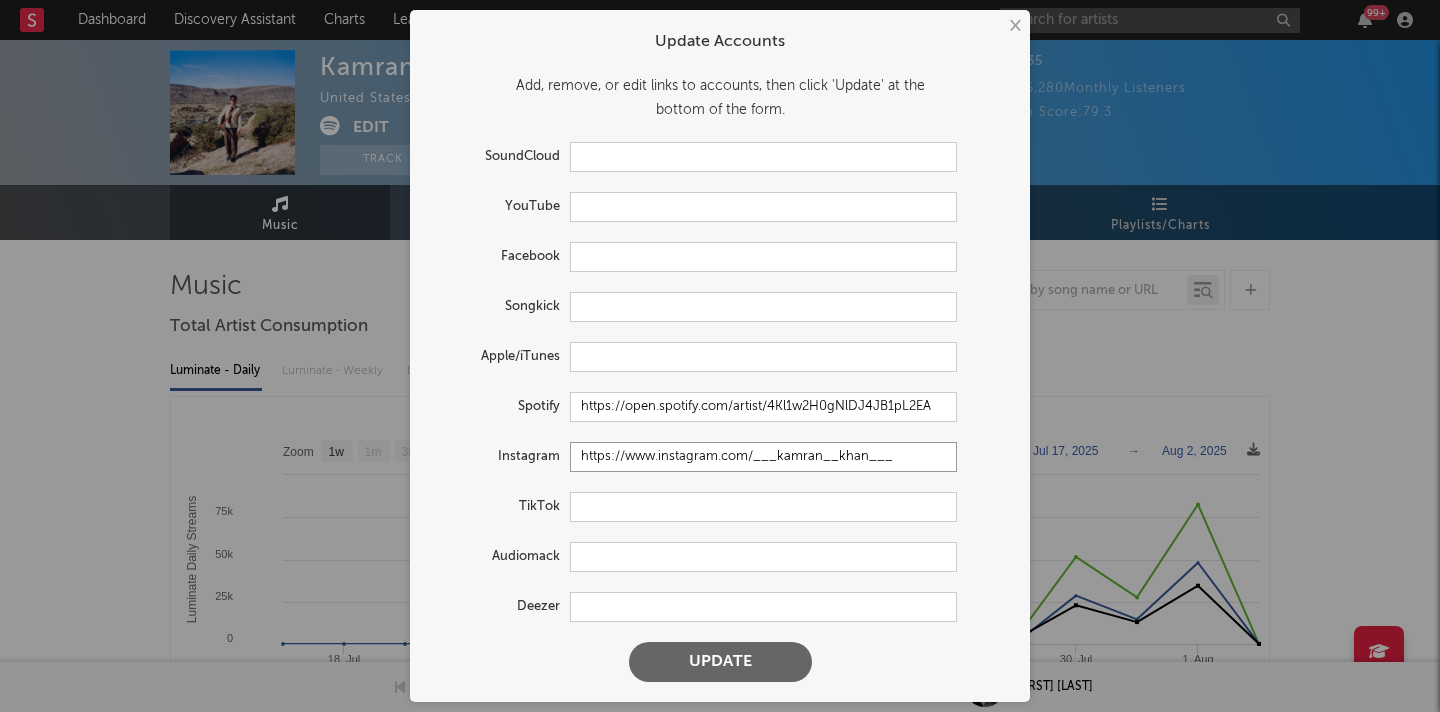 type on "https://www.instagram.com/___kamran__khan___" 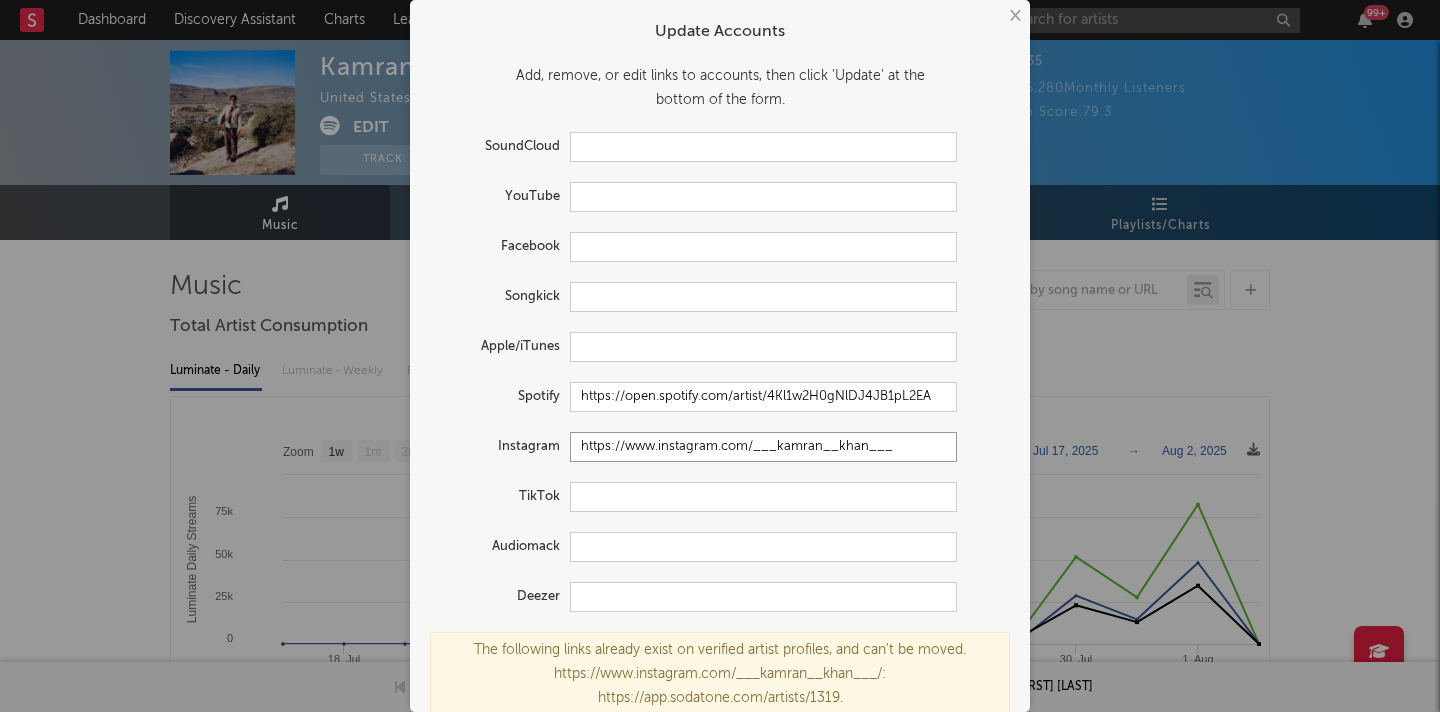 scroll, scrollTop: 84, scrollLeft: 0, axis: vertical 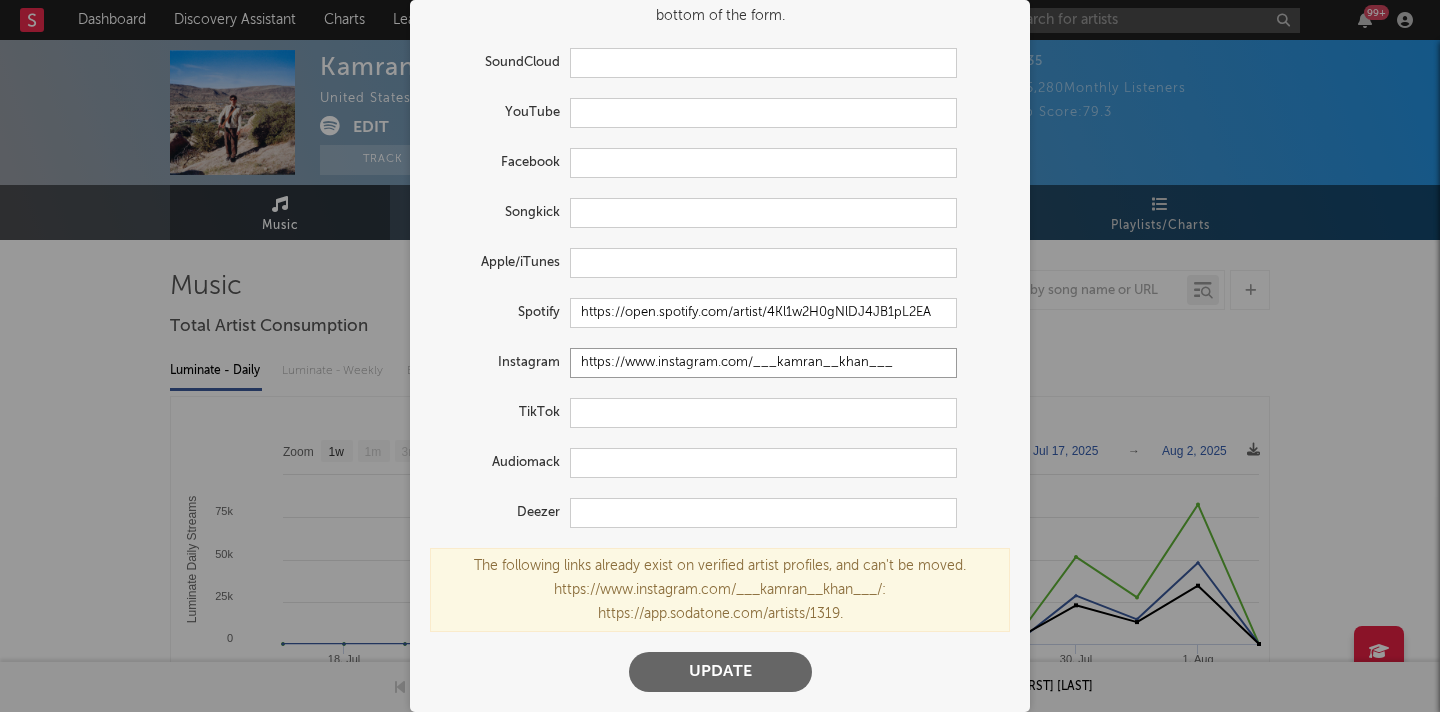 click on "https://www.instagram.com/___kamran__khan___" at bounding box center (763, 363) 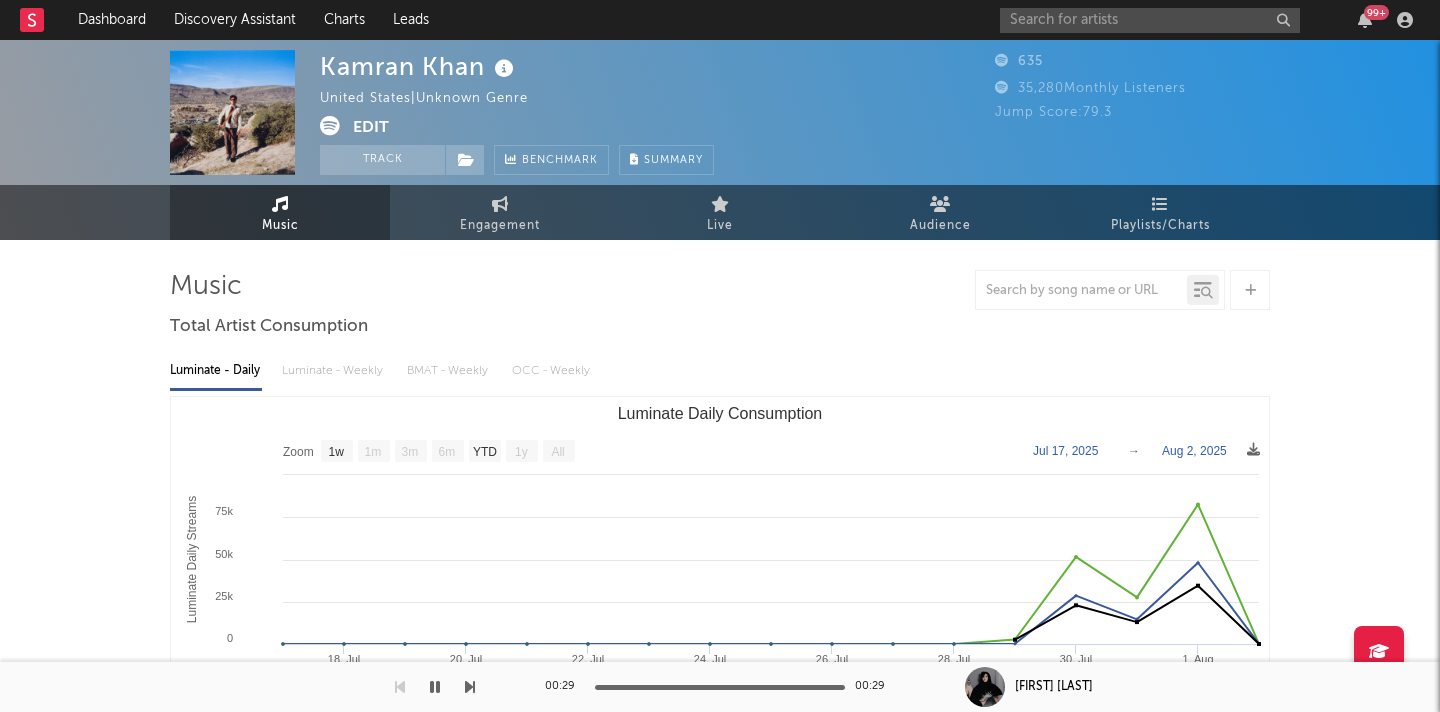 click on "× Update Accounts Add, remove, or edit links to accounts, then click 'Update' at the bottom of the form. SoundCloud YouTube Facebook Songkick Apple/iTunes Spotify https://open.spotify.com/artist/4Kl1w2H0gNlDJ4JB1pL2EA Instagram https://www.instagram.com/___kamran__khan___ TikTok Audiomack Deezer The following links already exist on verified artist profiles, and can't be moved. https://www.instagram.com/___kamran__khan___/: https://app.sodatone.com/artists/1319. Update" at bounding box center [720, 356] 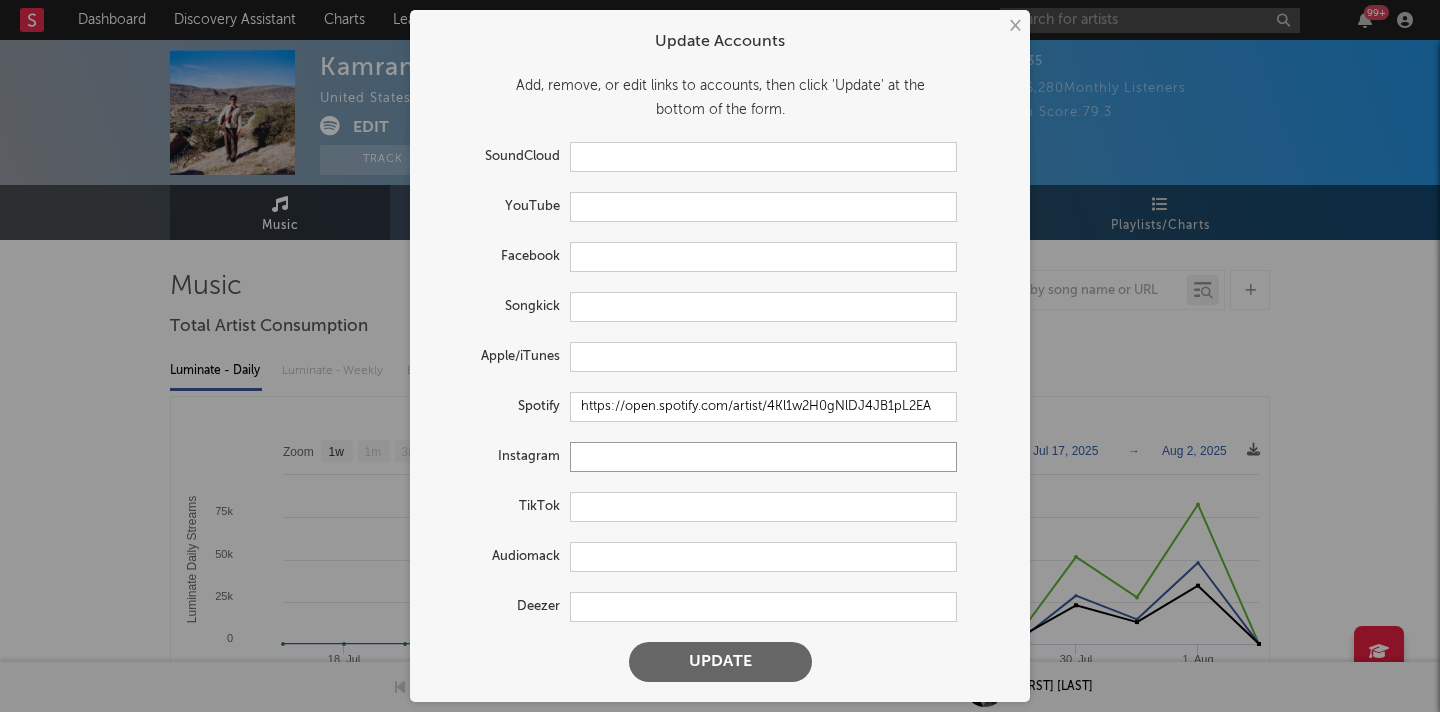 click at bounding box center [763, 457] 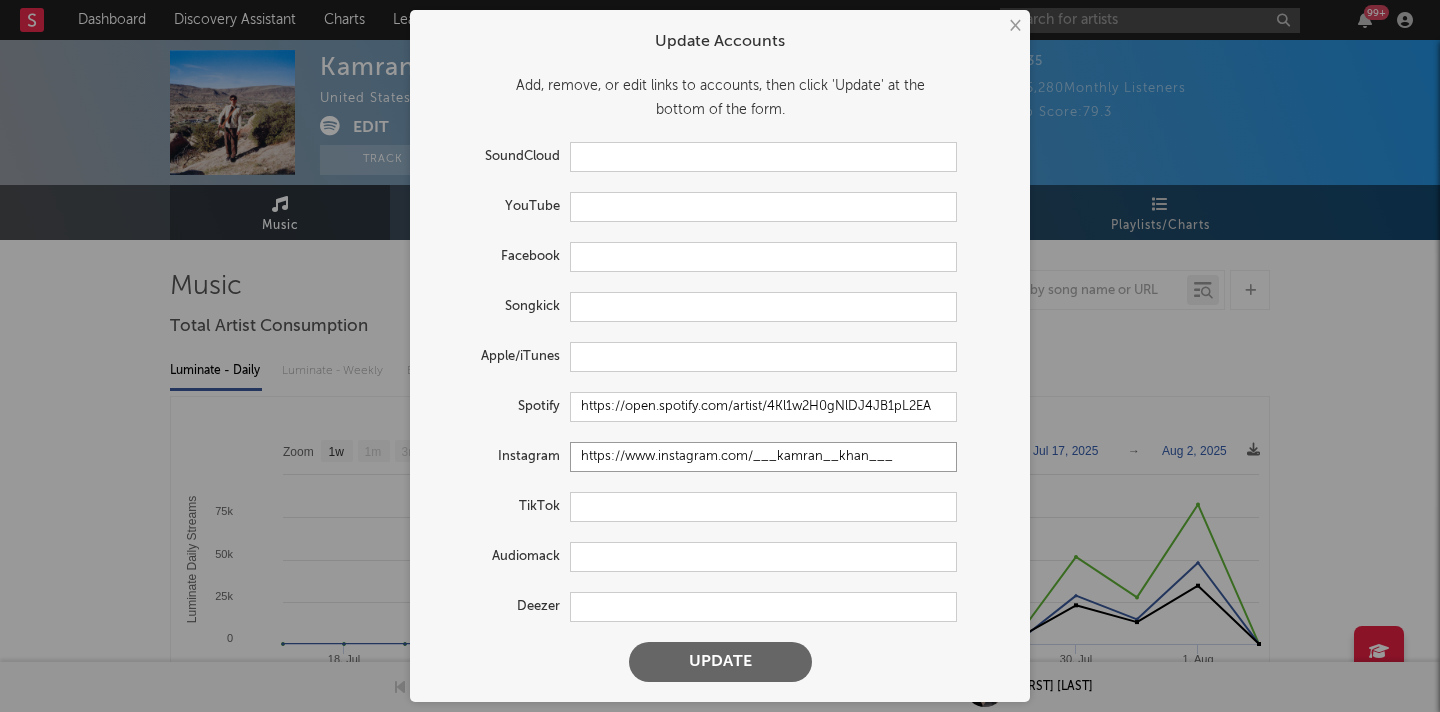 type on "https://www.instagram.com/___kamran__khan___" 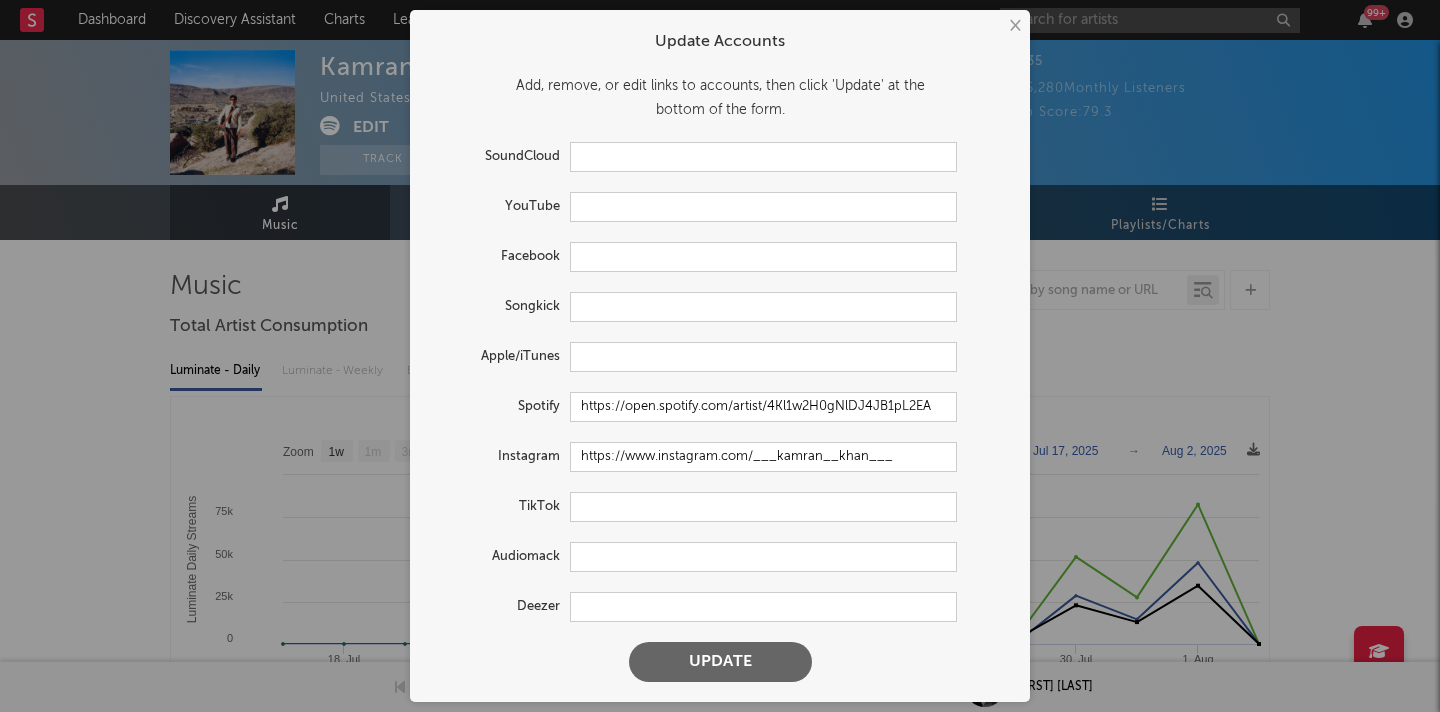 click on "Update" at bounding box center (720, 662) 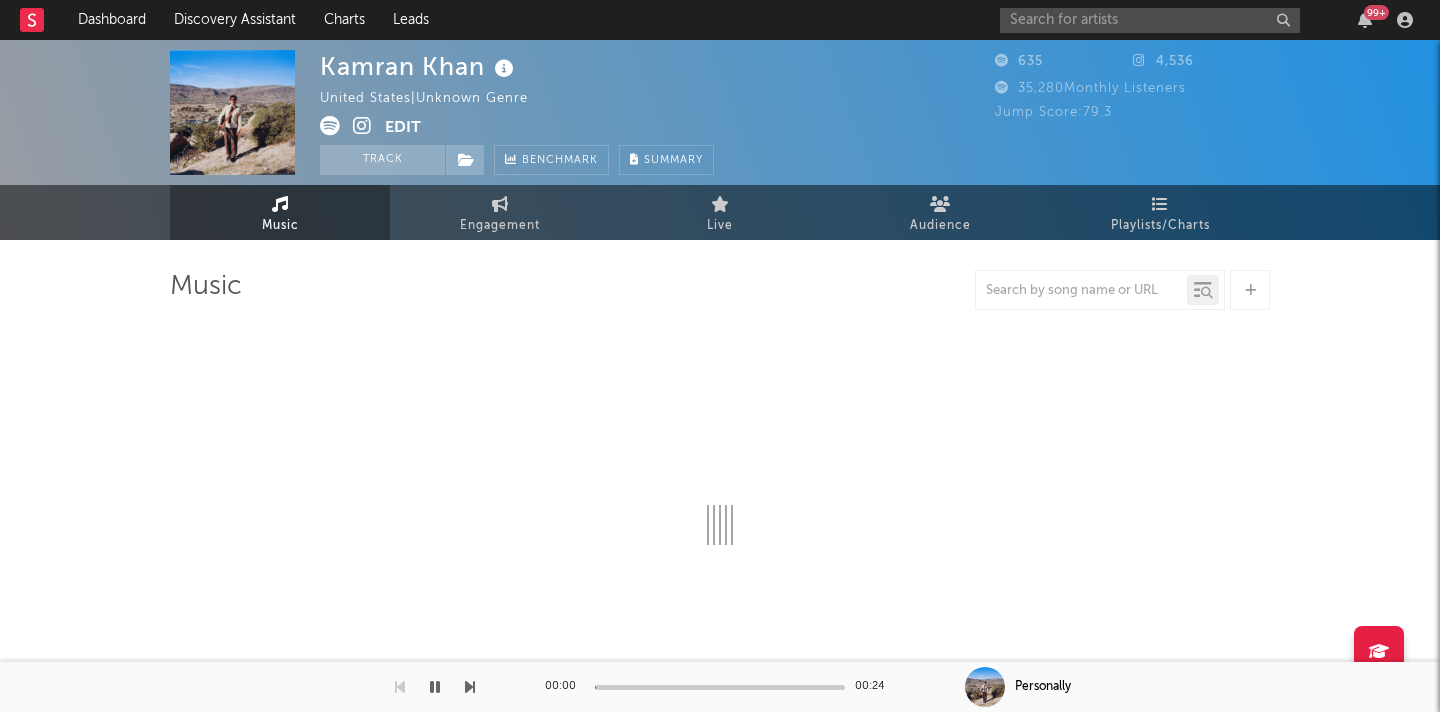 select on "1w" 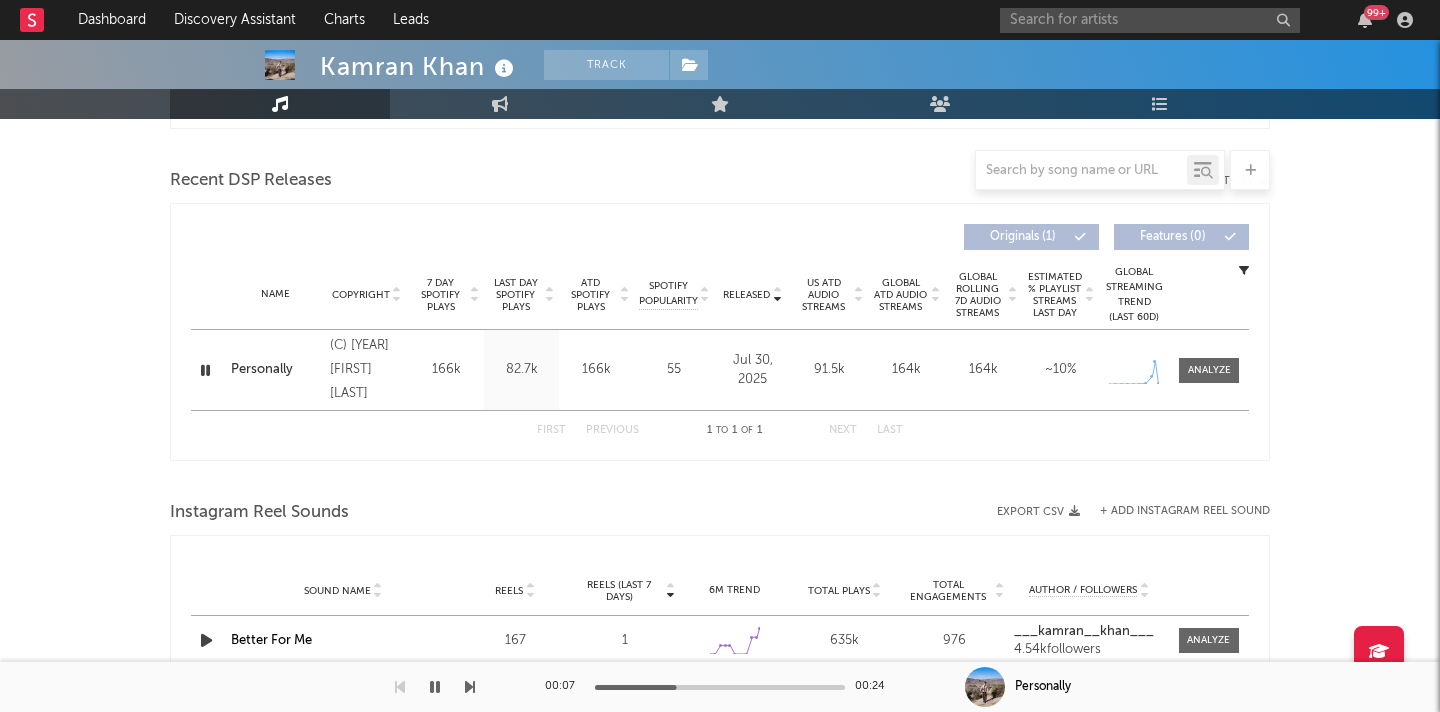scroll, scrollTop: 687, scrollLeft: 0, axis: vertical 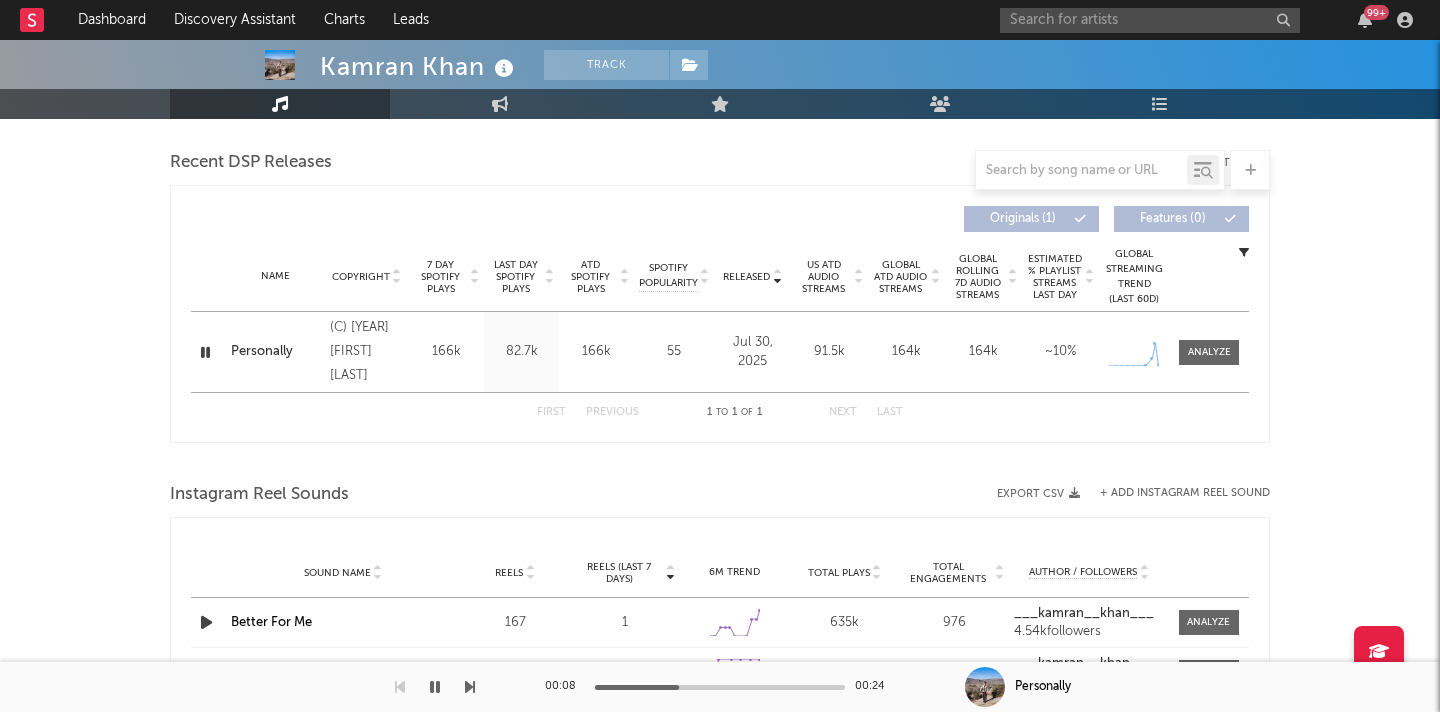 click at bounding box center [205, 352] 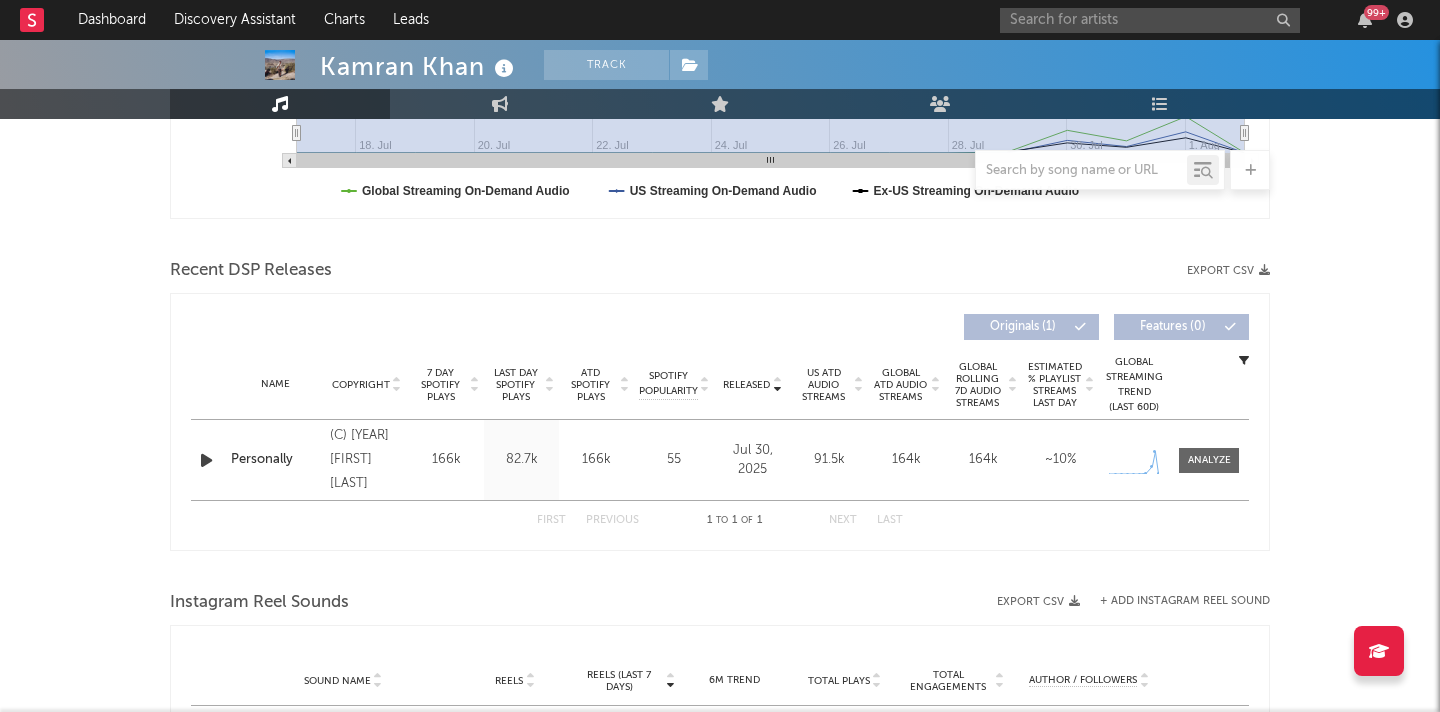 scroll, scrollTop: 731, scrollLeft: 0, axis: vertical 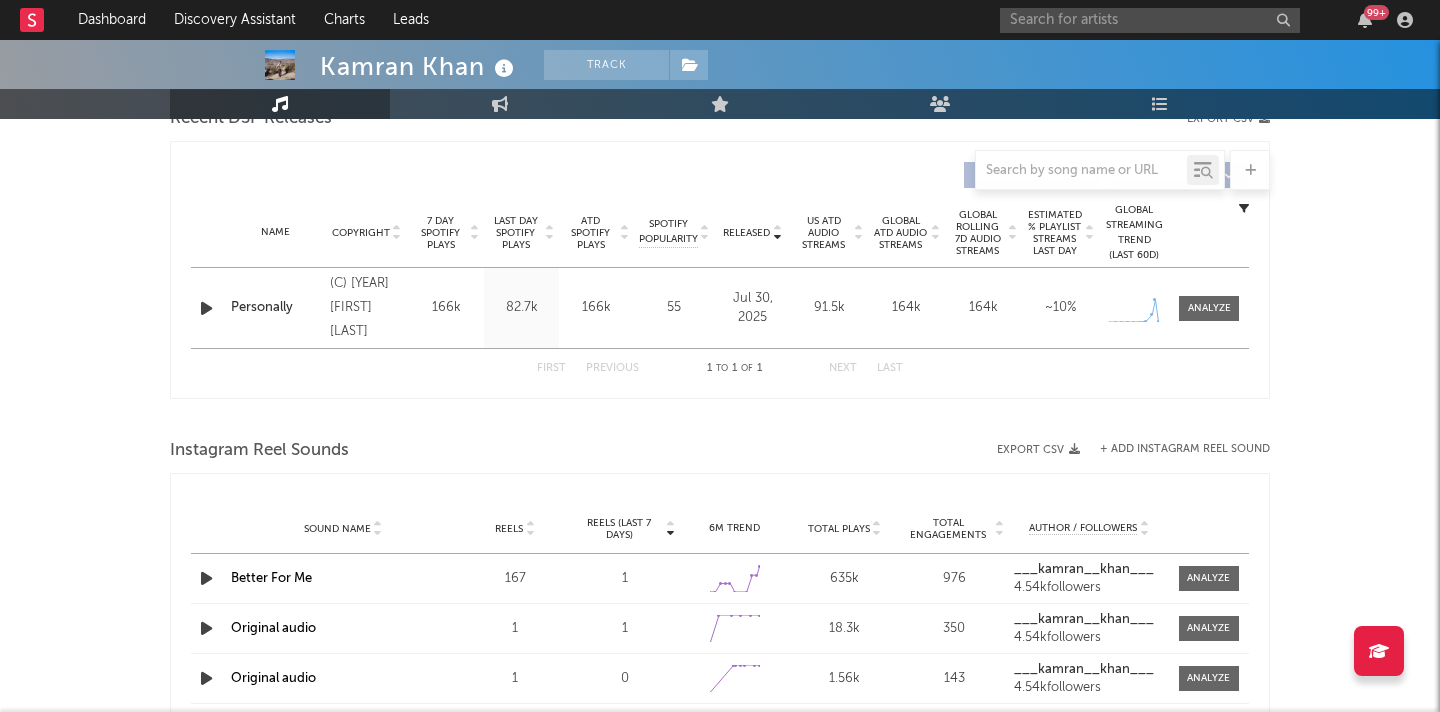 click at bounding box center (206, 308) 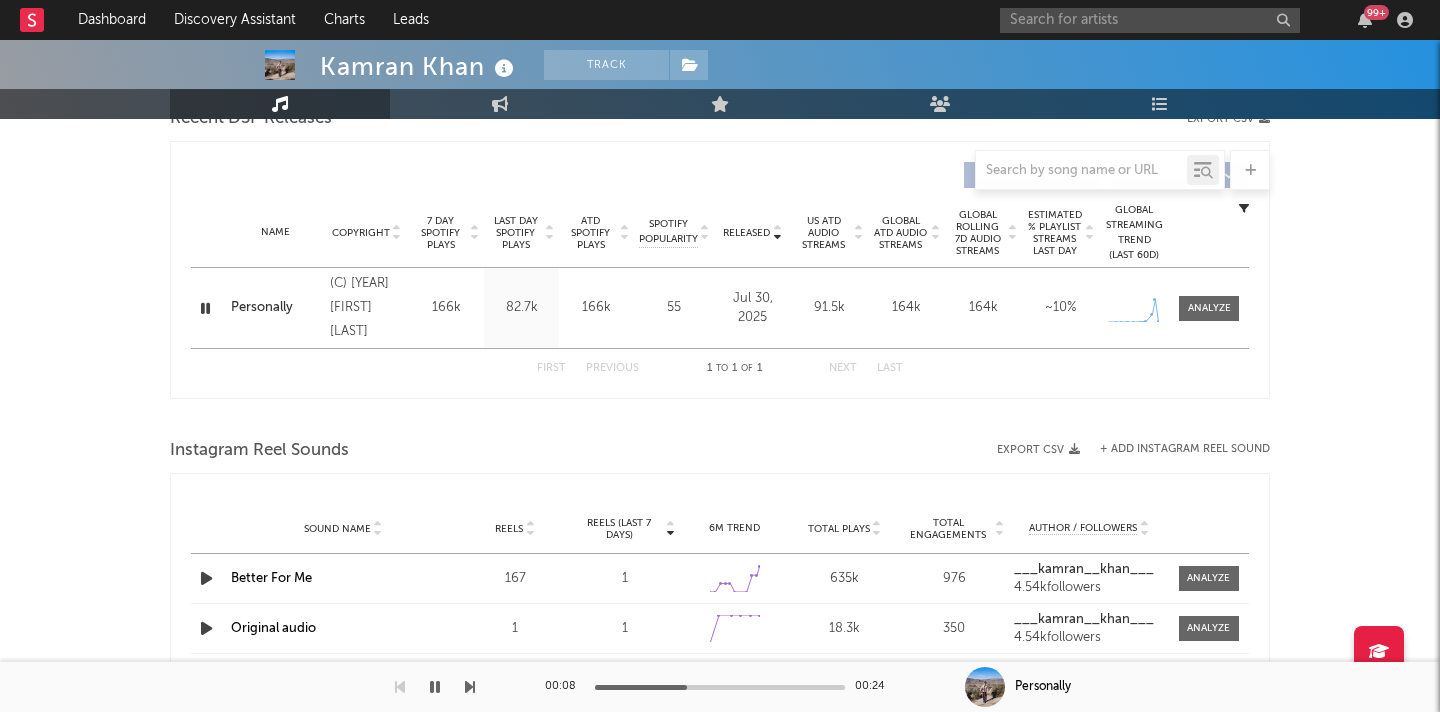 click at bounding box center [205, 308] 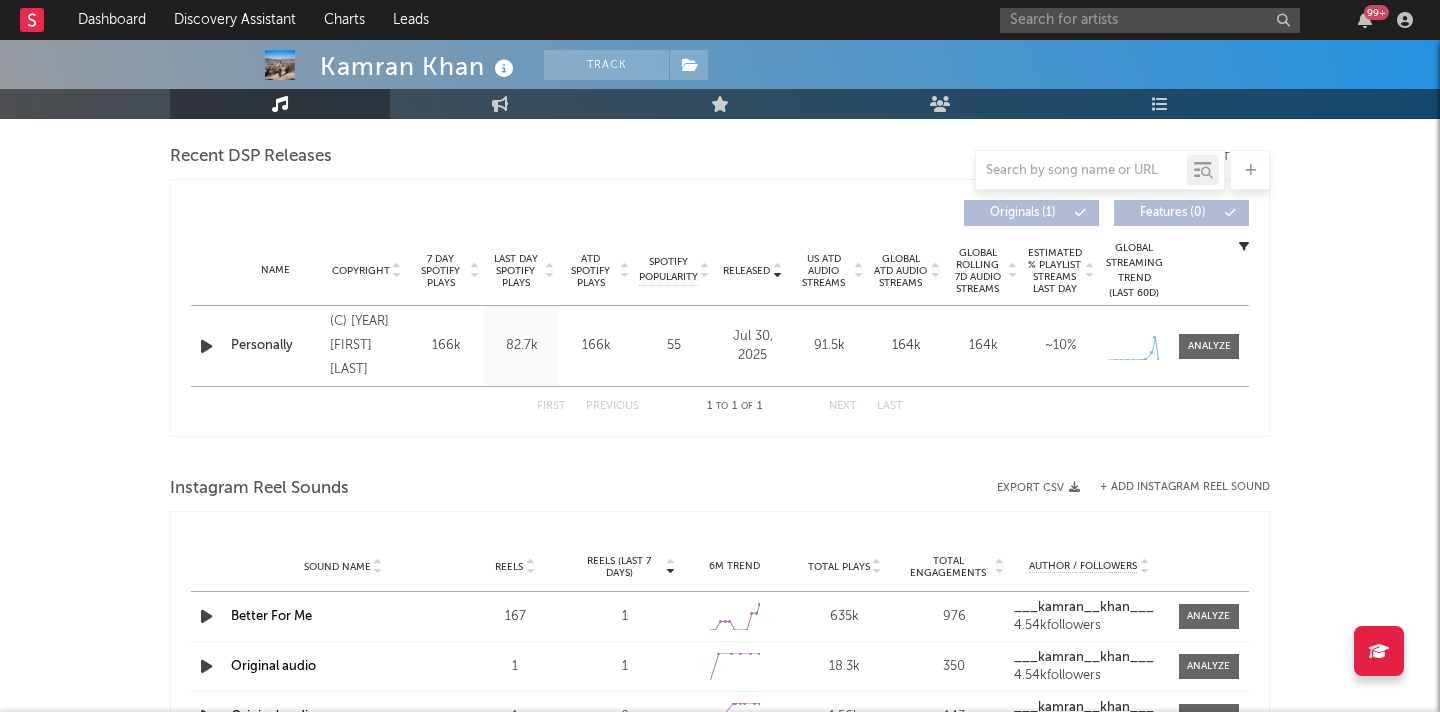 scroll, scrollTop: 702, scrollLeft: 0, axis: vertical 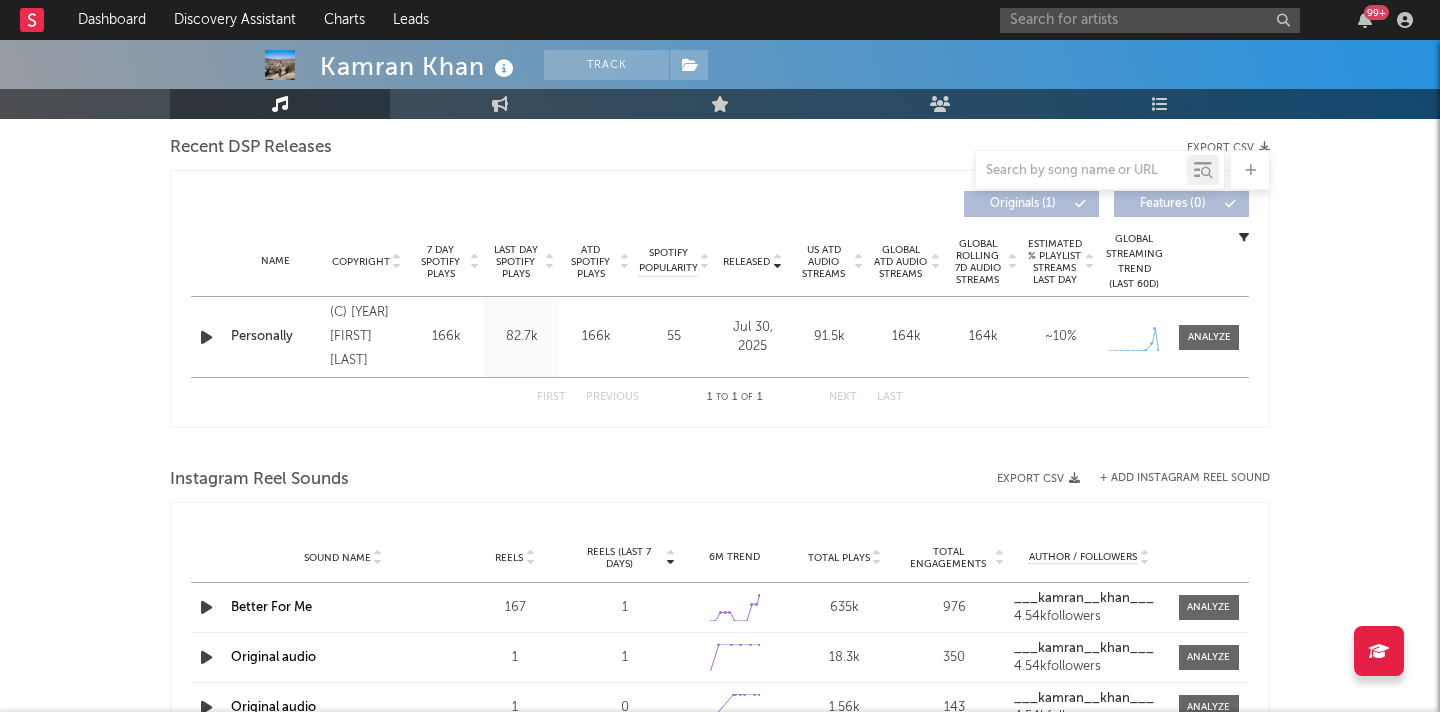 click on "Name Personally Copyright (C) 2025 Kamran Khan Label Failure & Fantasy Album Names Personally Composer Names Kamran Khan 7 Day Spotify Plays 166k Last Day Spotify Plays 82.7k ATD Spotify Plays 166k Spotify Popularity 55 Total US Streams N/A Total US SES N/A Total UK Streams N/A Total UK Audio Streams N/A UK Weekly Streams N/A UK Weekly Audio Streams N/A Released Jul 30, 2025 US ATD Audio Streams 91.5k US Rolling 7D Audio Streams 91.5k US Rolling WoW % Chg N/A Global ATD Audio Streams 164k Global Rolling 7D Audio Streams 164k Global Rolling WoW % Chg N/A Estimated % Playlist Streams Last Day ~ 10 % Global Streaming Trend (Last 60D) Created with Highcharts 10.3.3 Ex-US Streaming Trend (Last 60D) Created with Highcharts 10.3.3 US Streaming Trend (Last 60D) Created with Highcharts 10.3.3 Global Latest Day Audio Streams 33 US Latest Day Audio Streams 18" at bounding box center (720, 337) 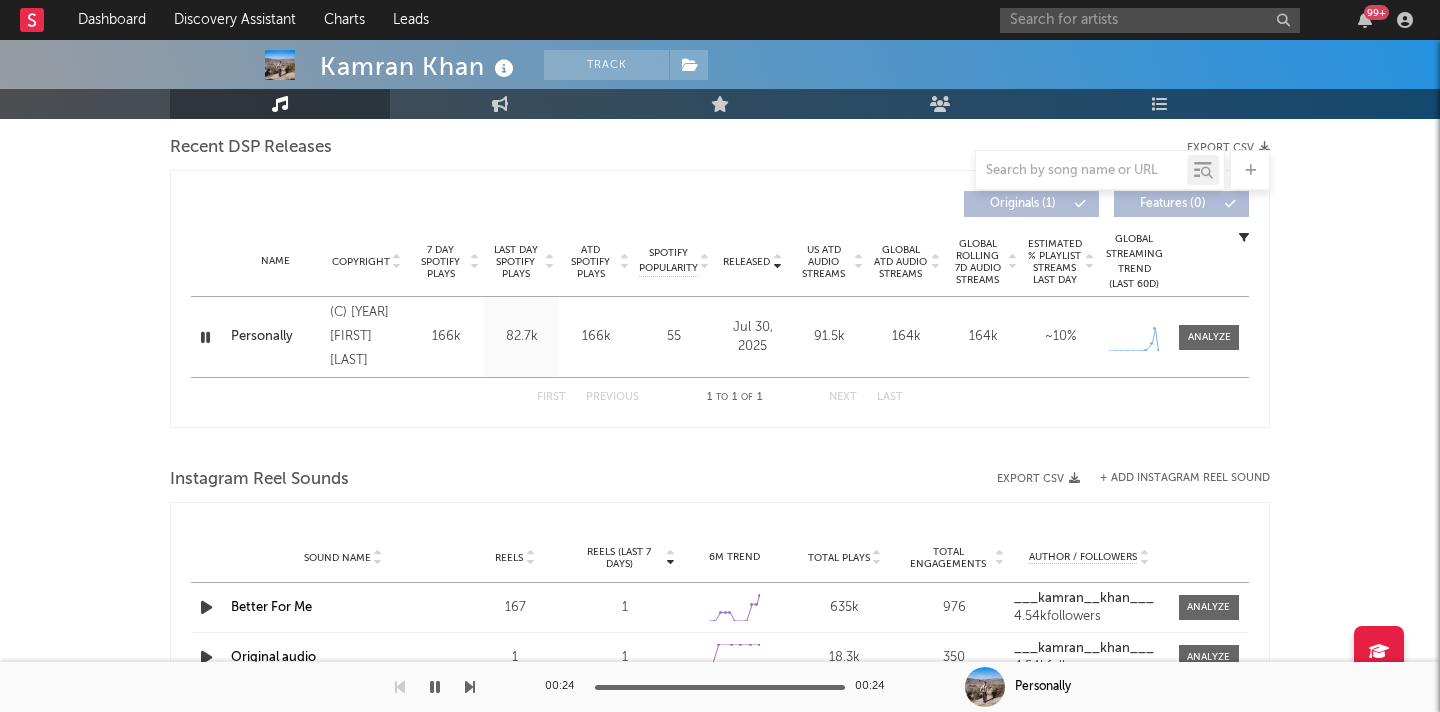 scroll, scrollTop: 874, scrollLeft: 0, axis: vertical 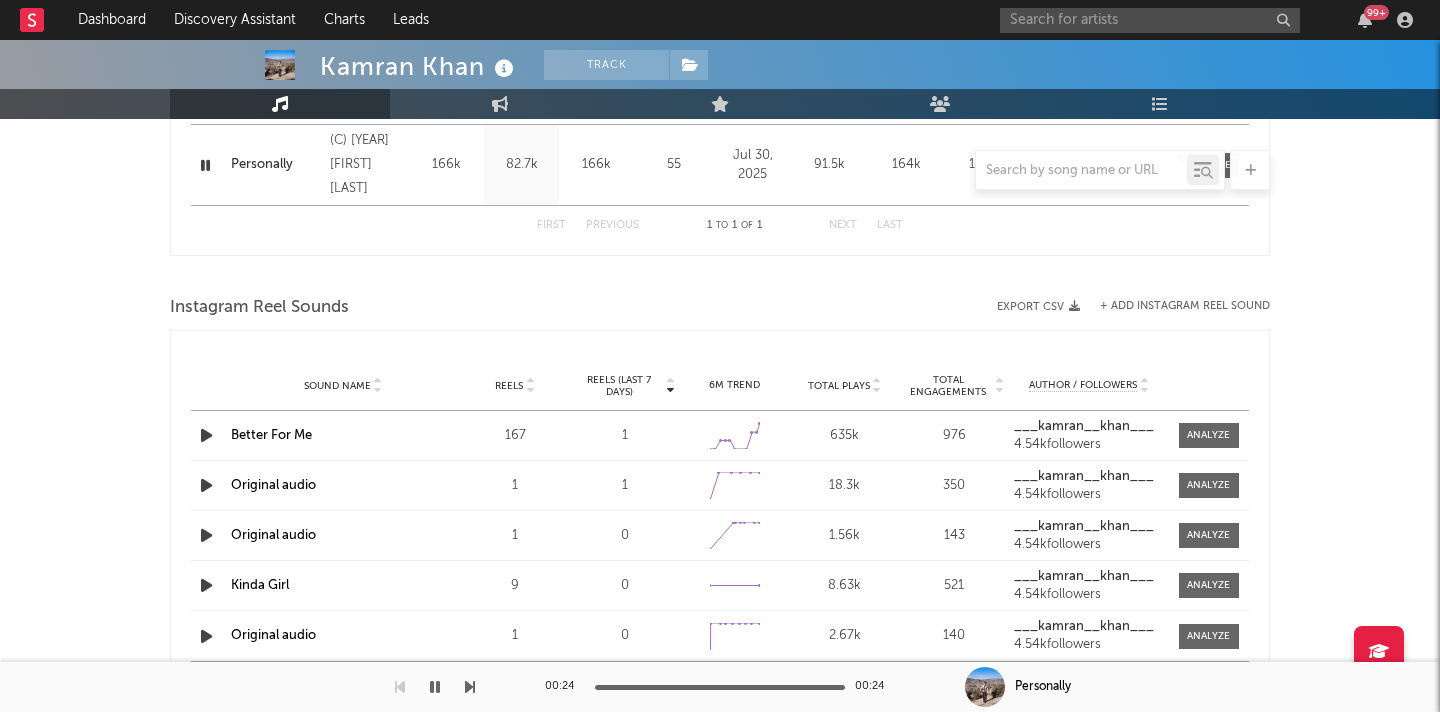 click at bounding box center [720, 170] 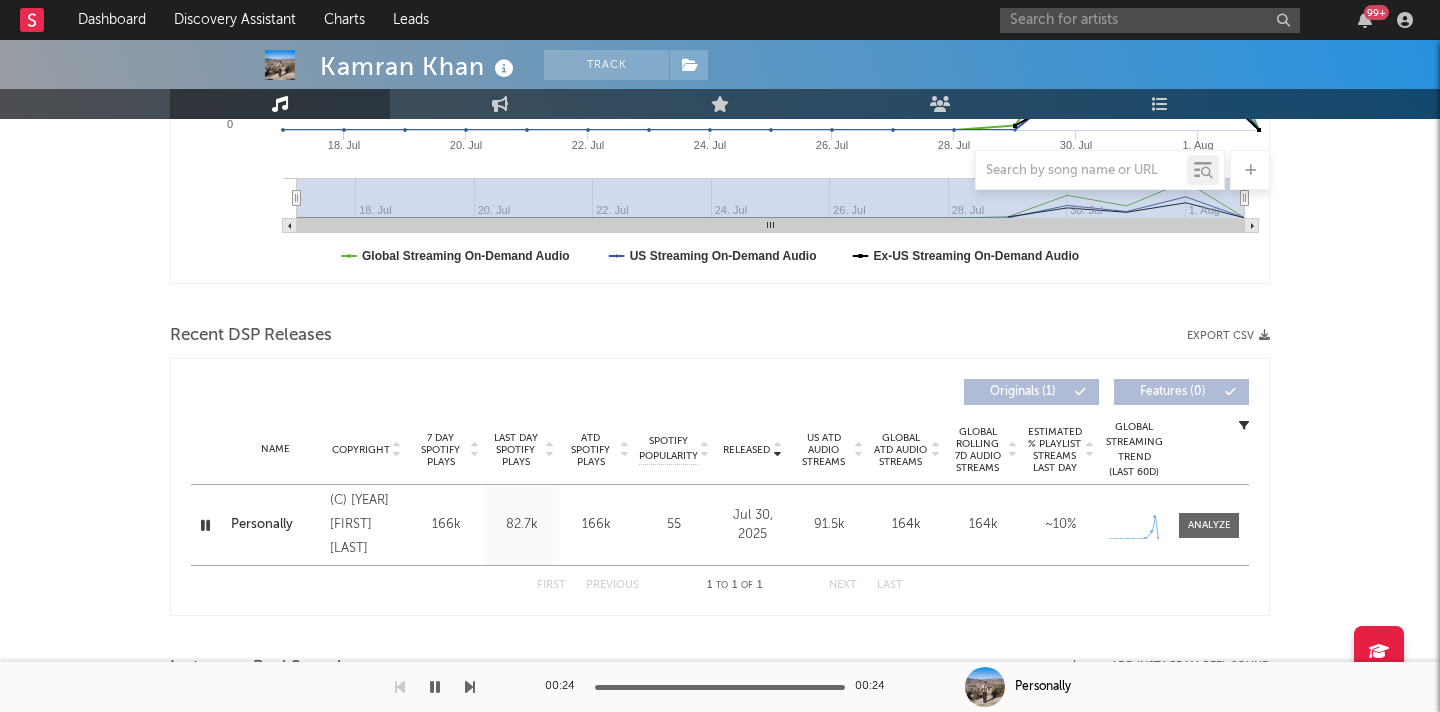 scroll, scrollTop: 126, scrollLeft: 0, axis: vertical 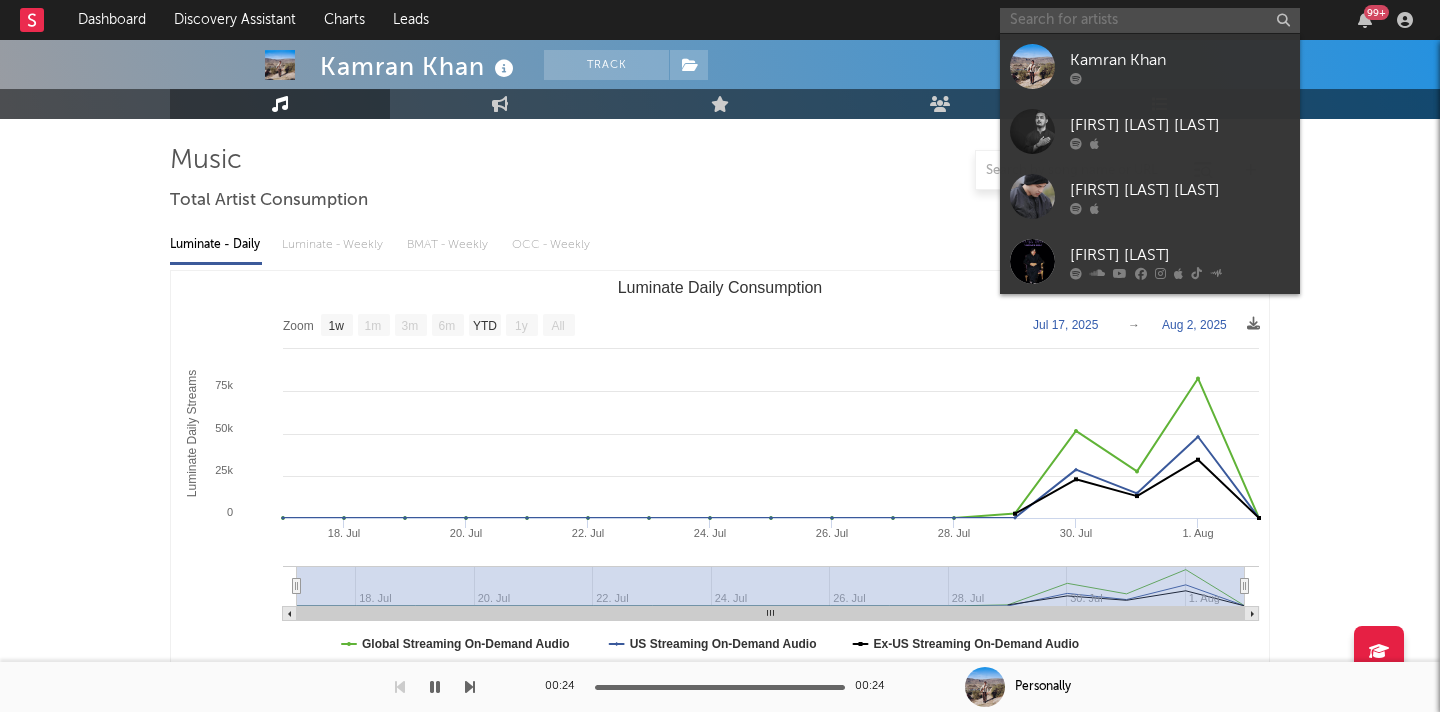 click at bounding box center [1150, 20] 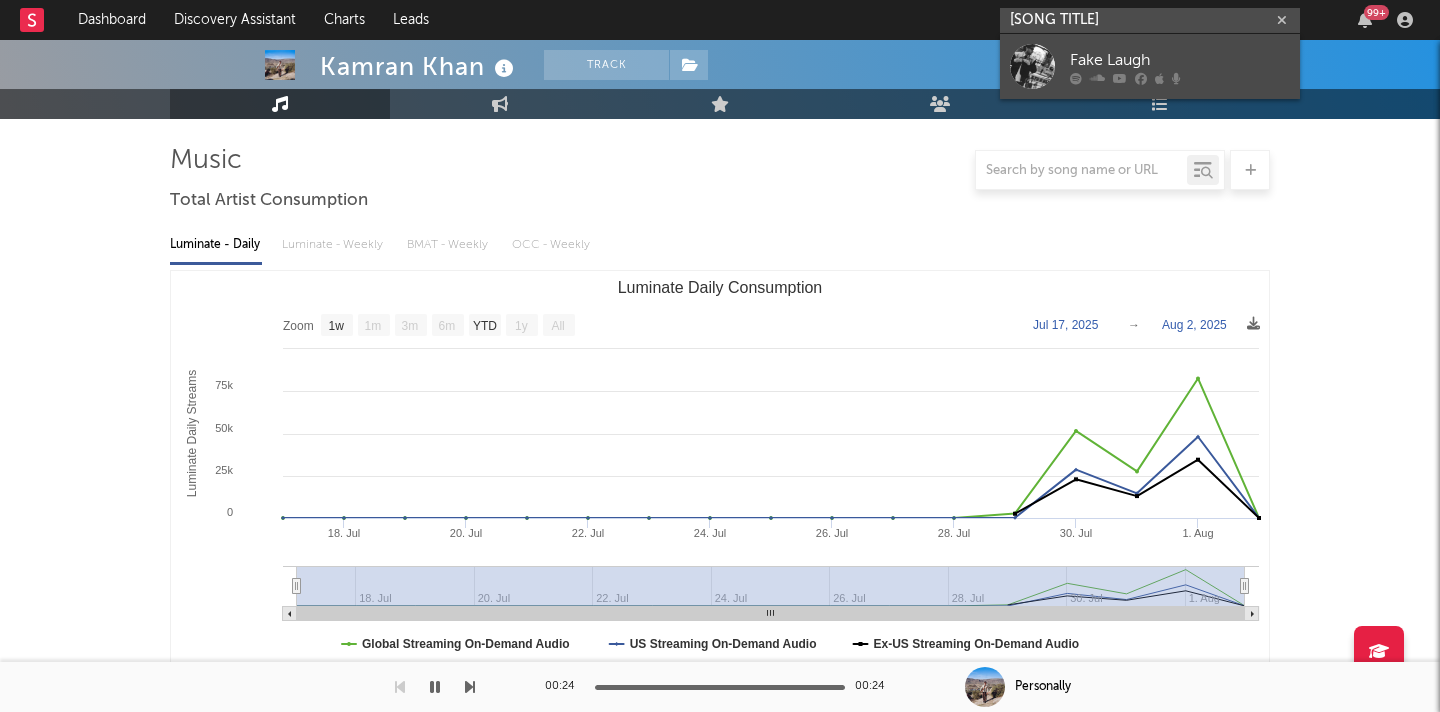 type on "fake laugh" 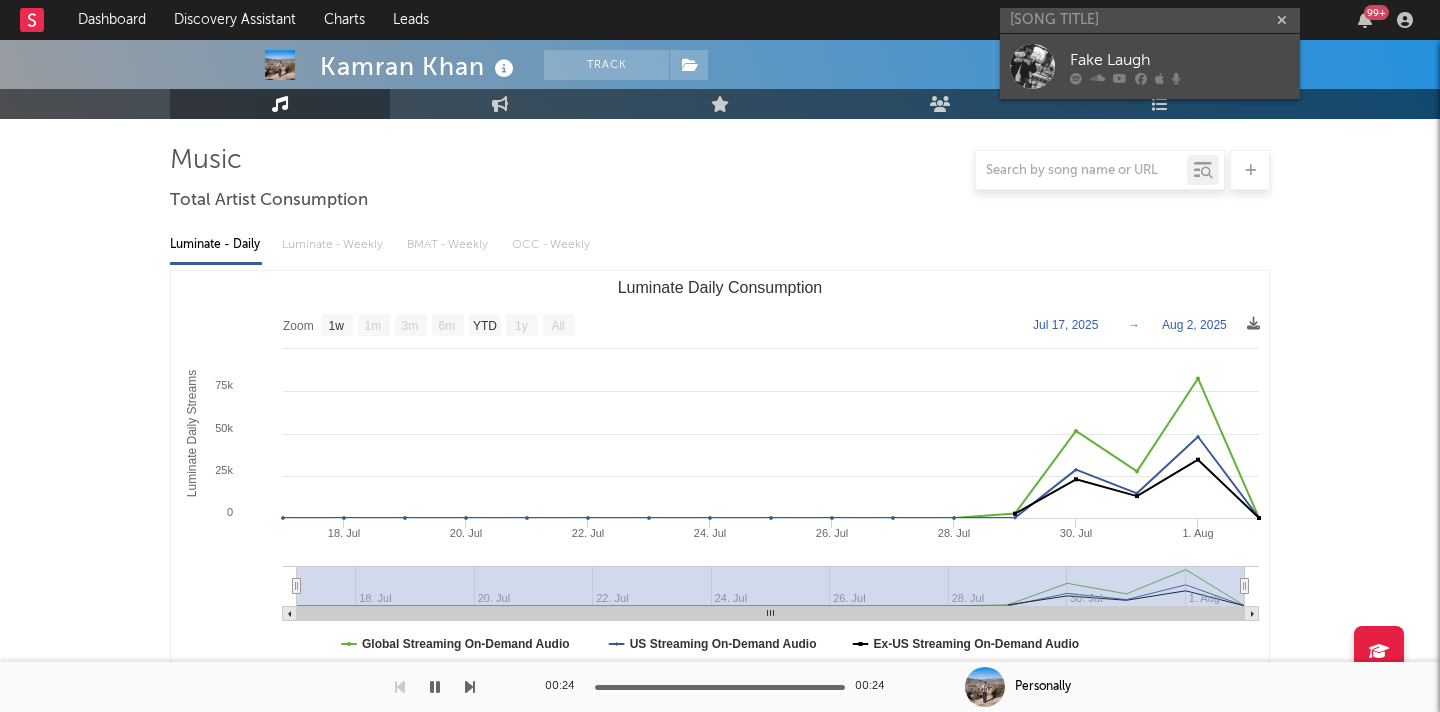 click at bounding box center (1032, 66) 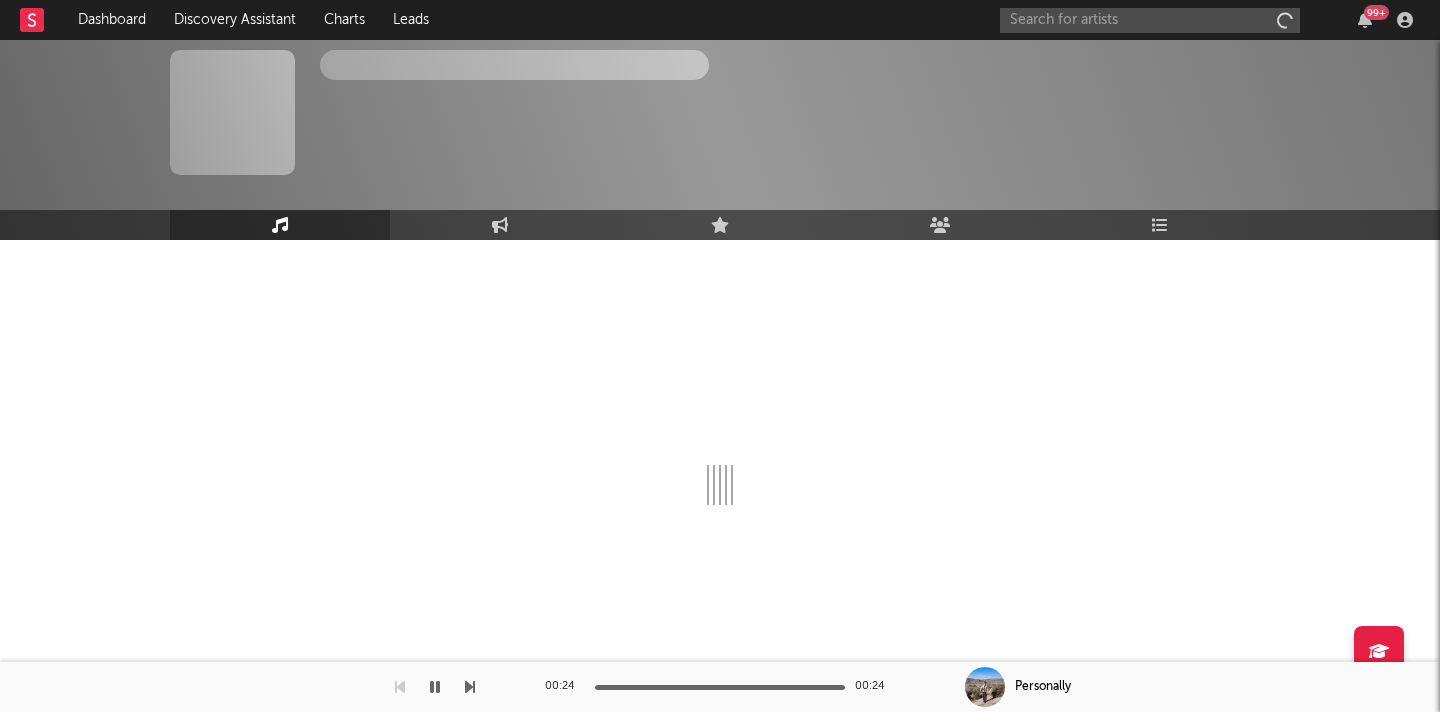 scroll, scrollTop: 0, scrollLeft: 0, axis: both 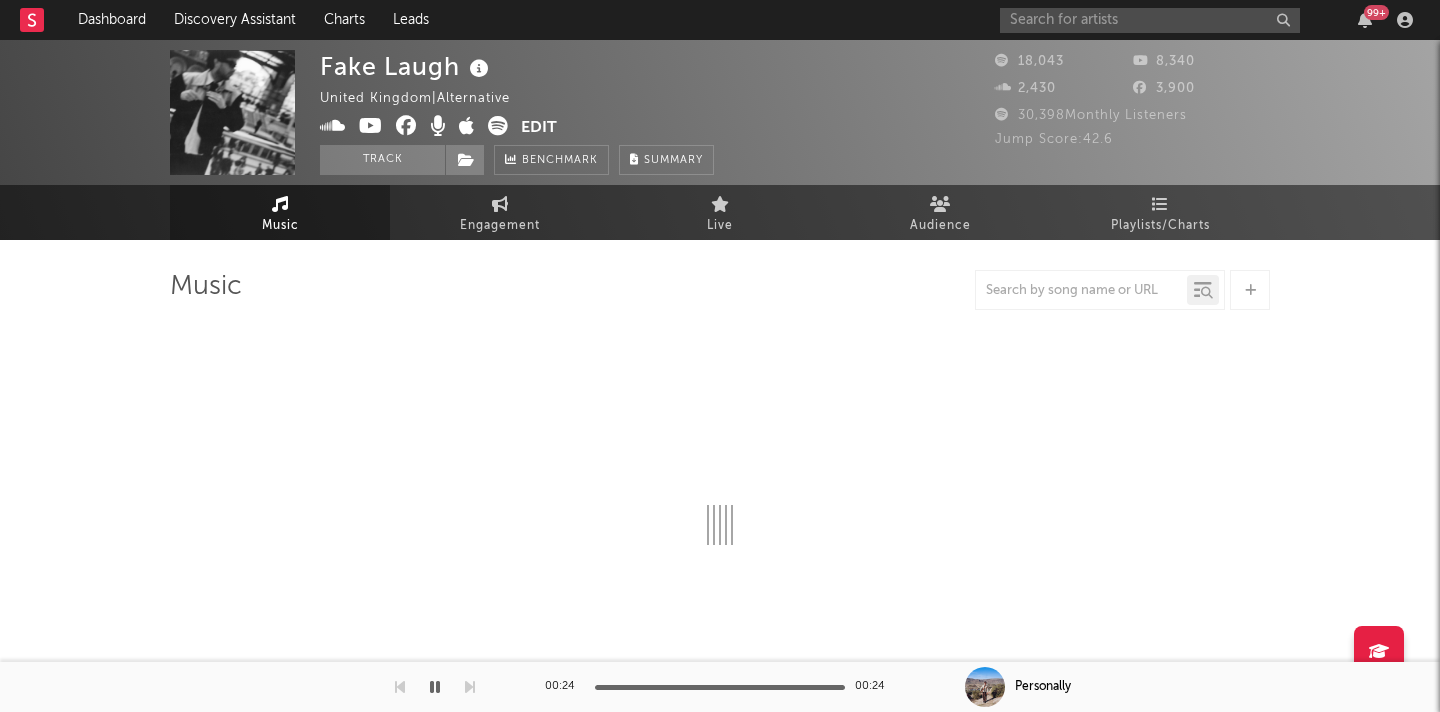 select on "6m" 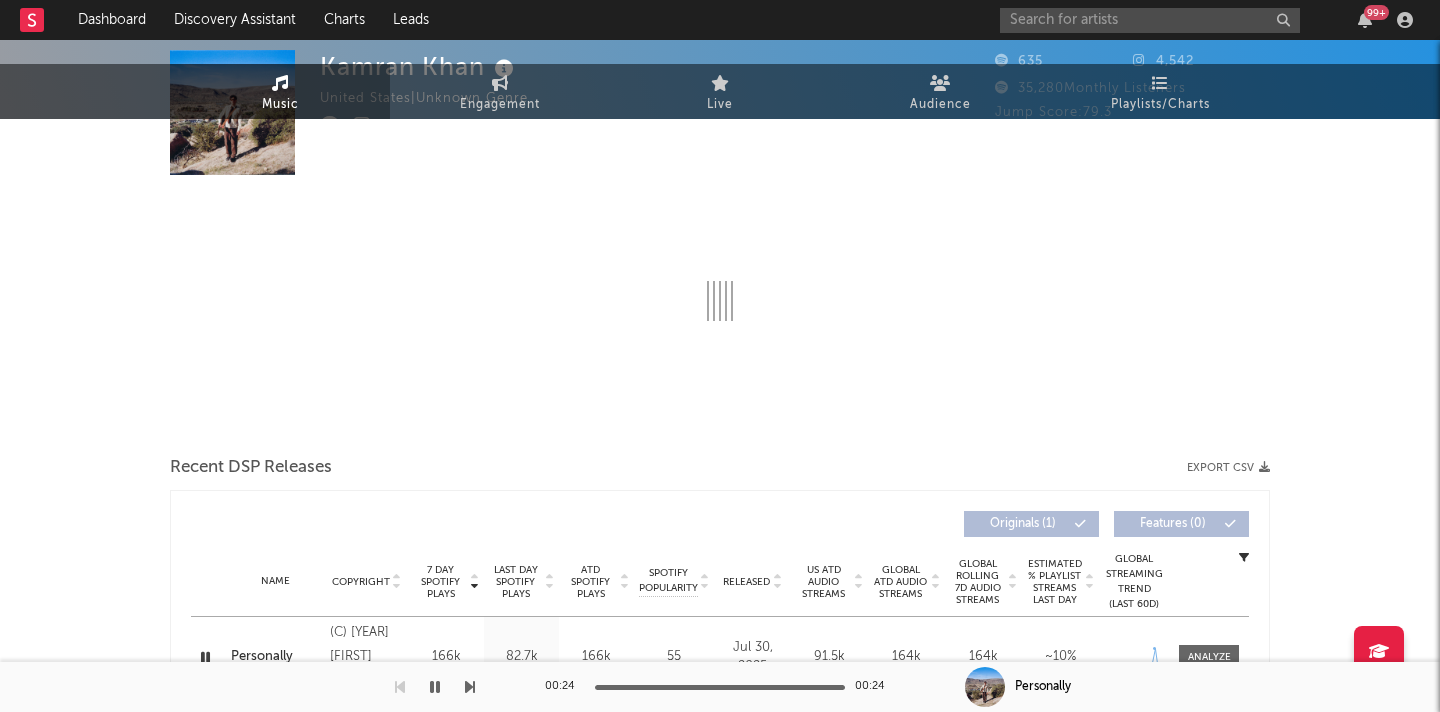 select on "1w" 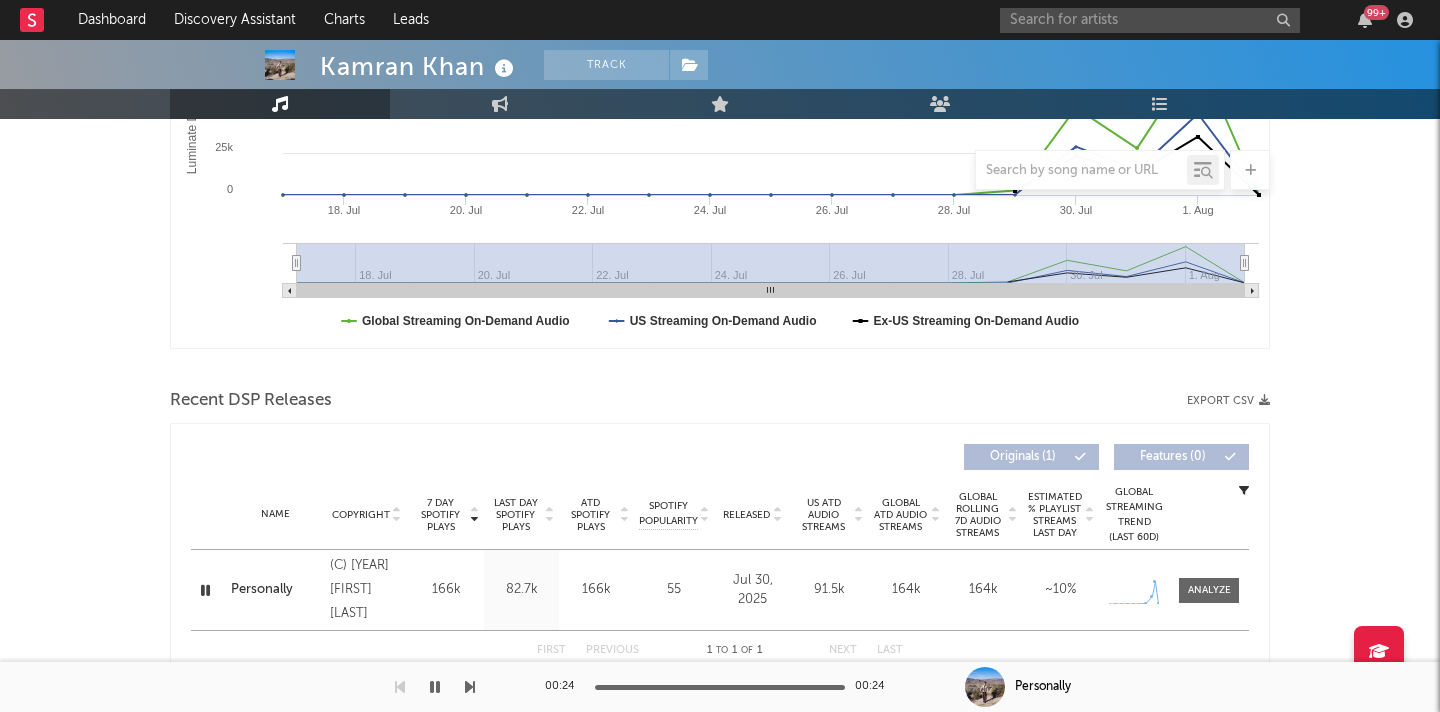 scroll, scrollTop: 0, scrollLeft: 0, axis: both 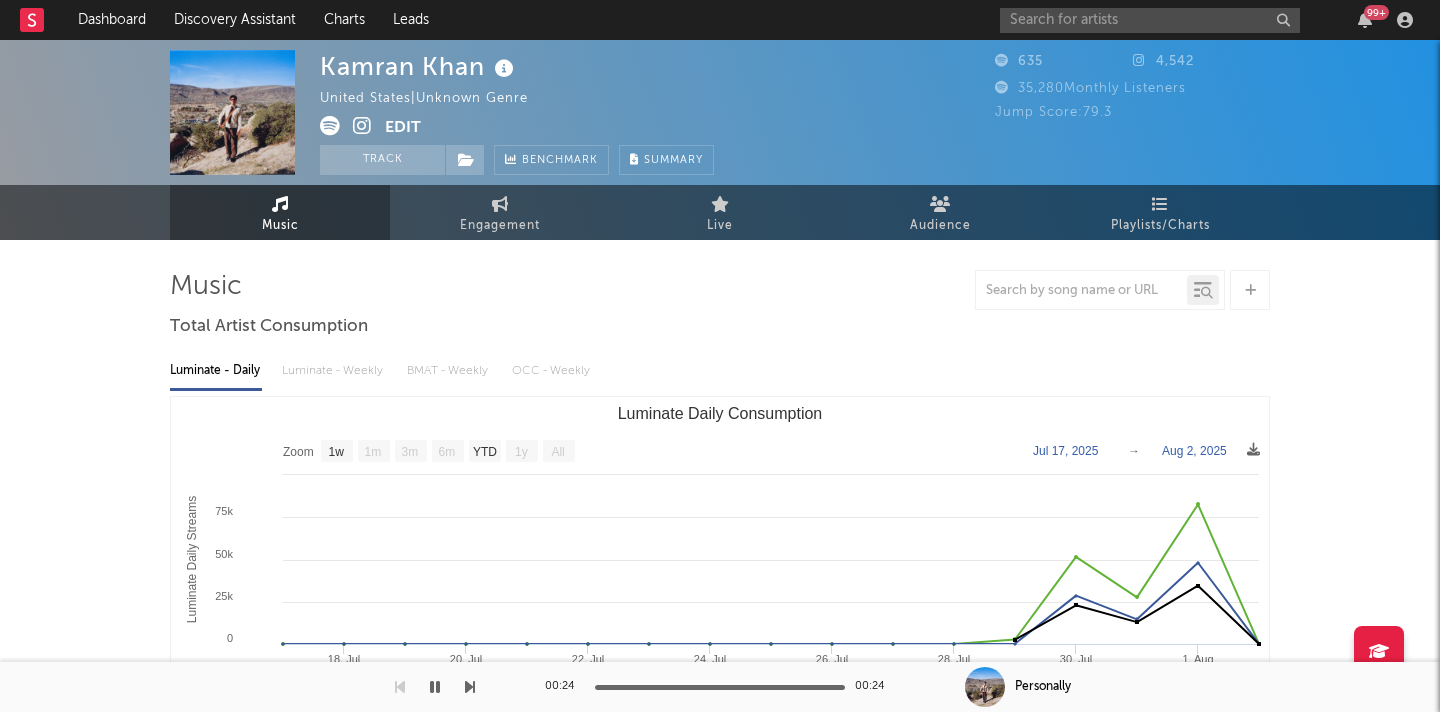 click at bounding box center [362, 126] 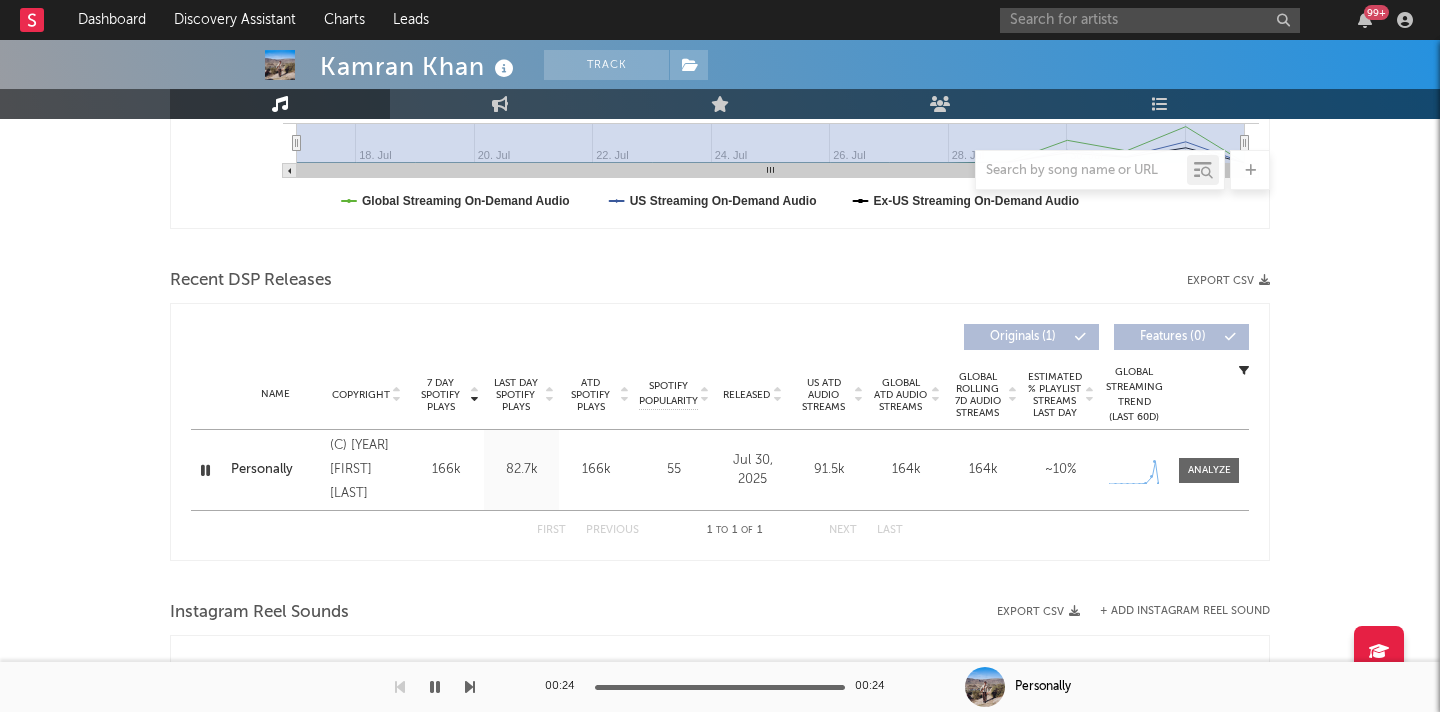 scroll, scrollTop: 0, scrollLeft: 0, axis: both 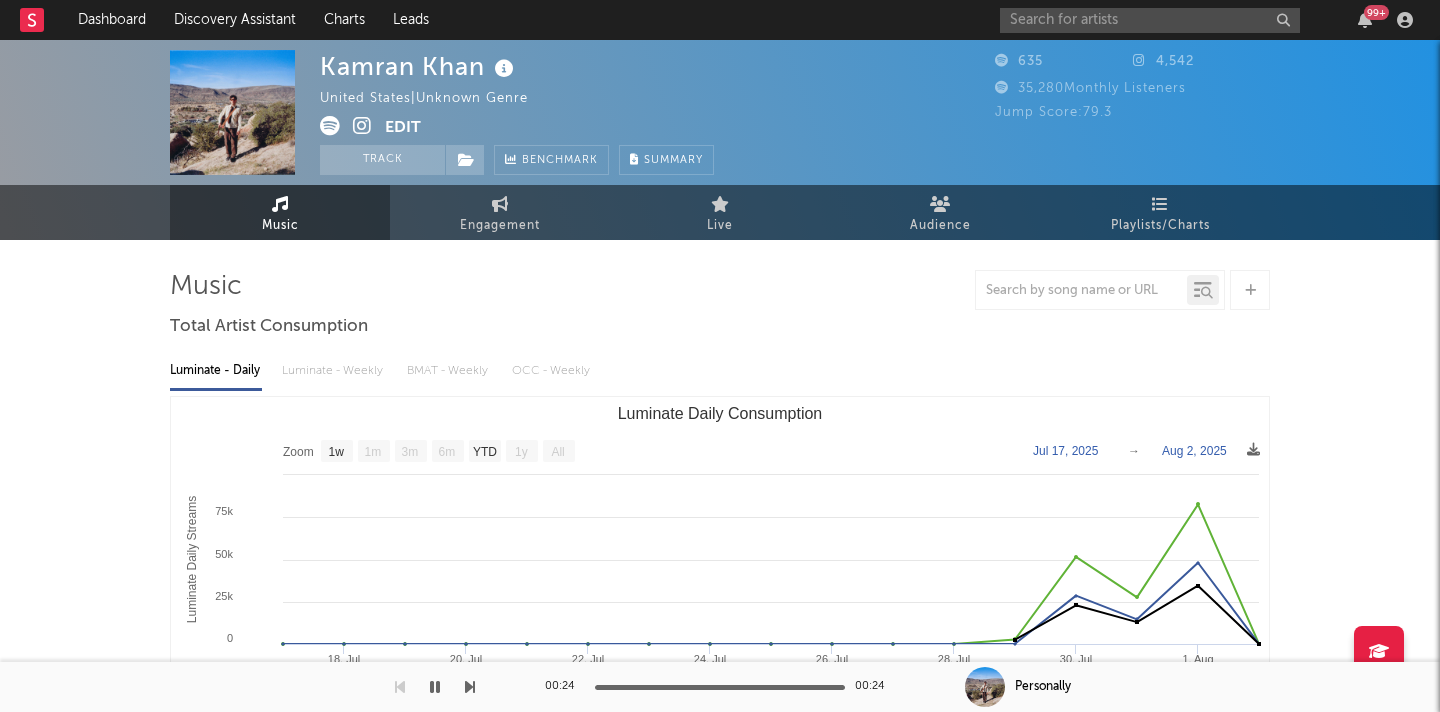 click on "Edit" at bounding box center (403, 128) 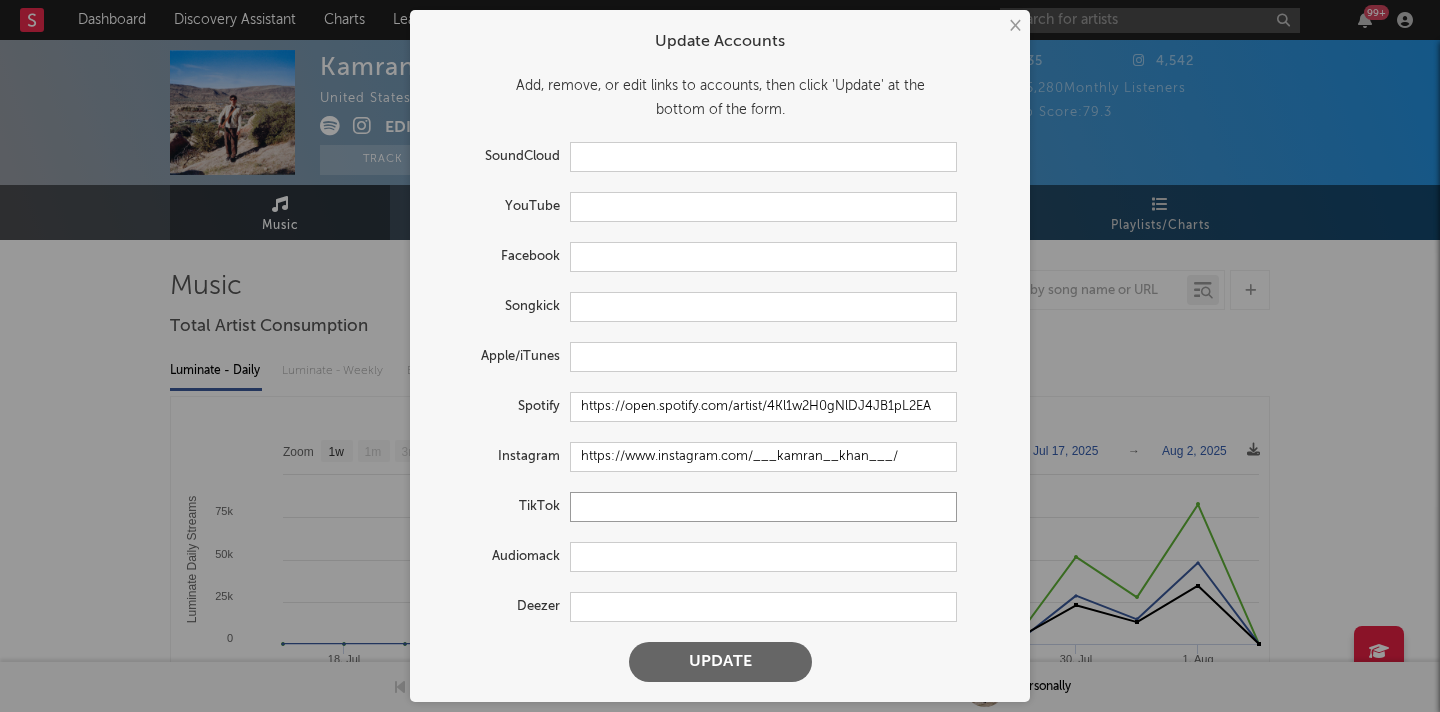 click at bounding box center [763, 507] 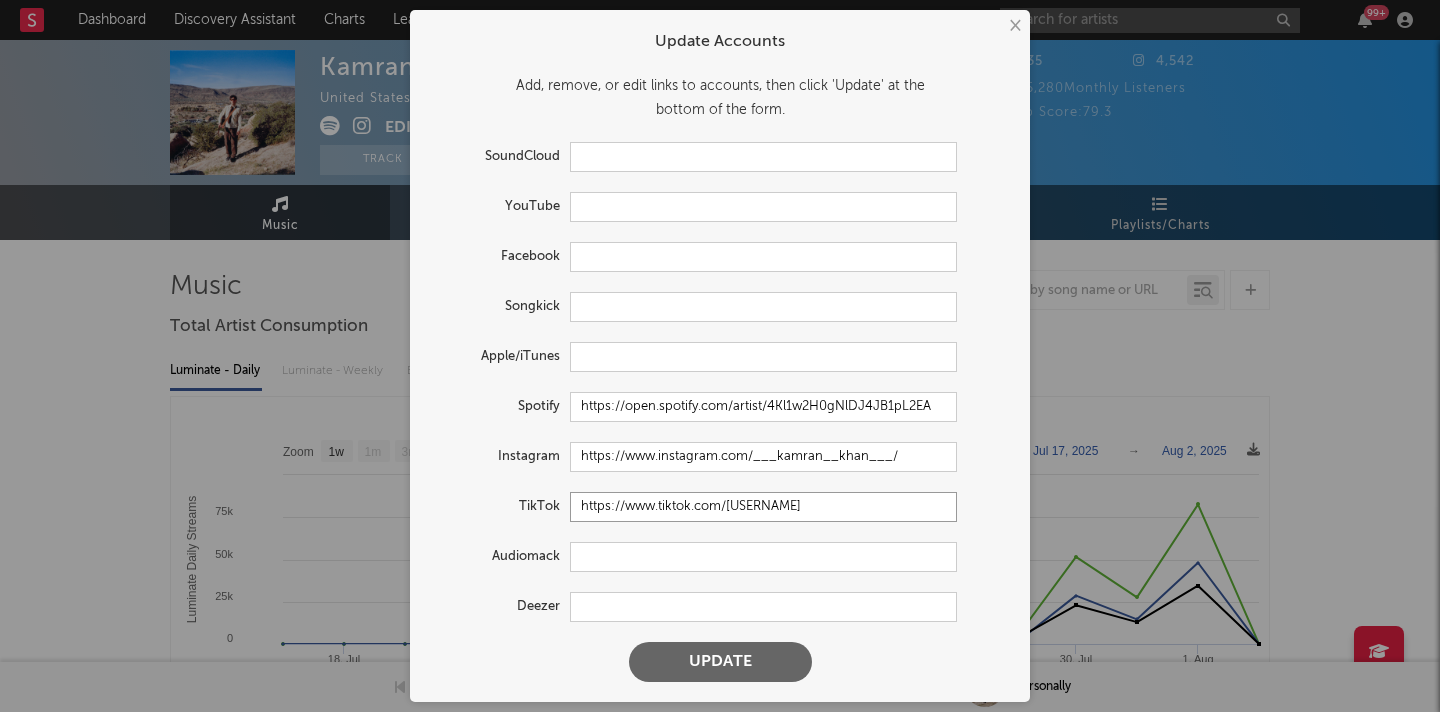 type on "https://www.tiktok.com/@kamrankhansongs" 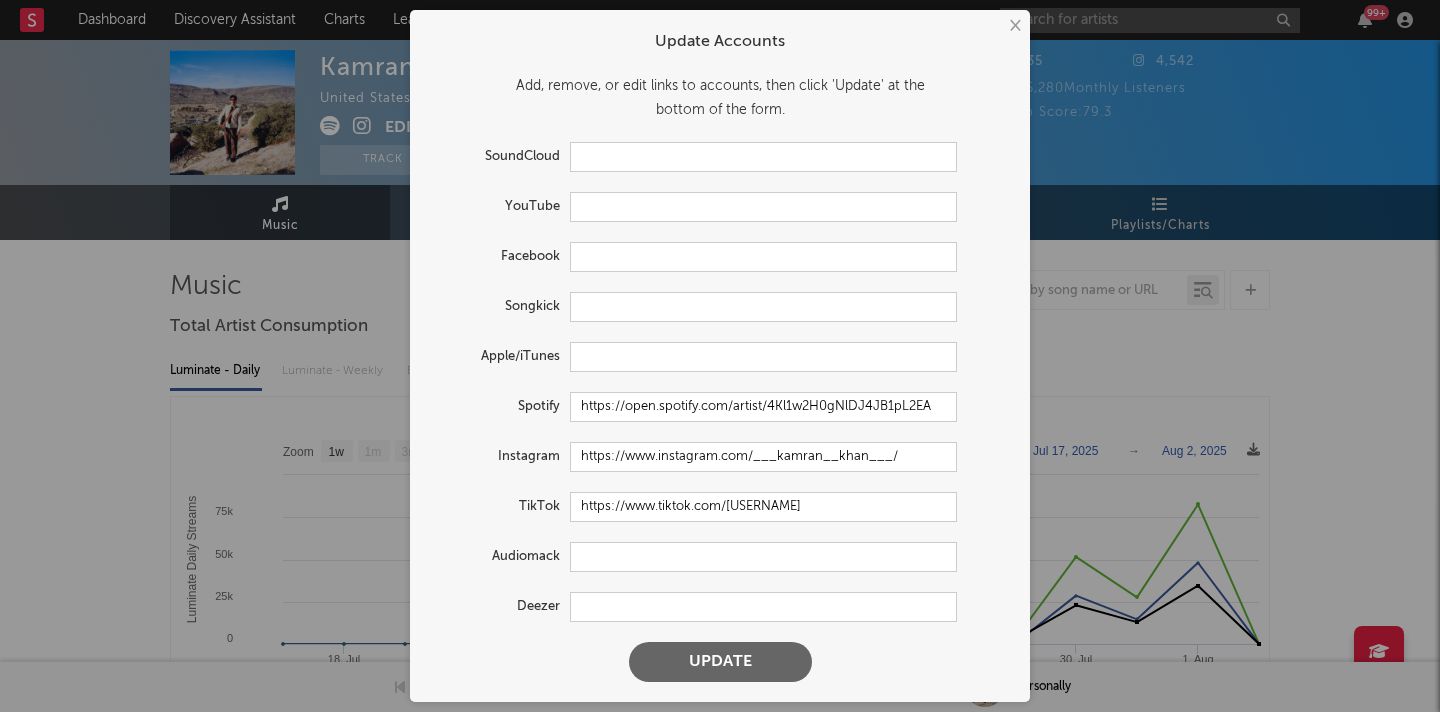 click on "Update" at bounding box center [720, 662] 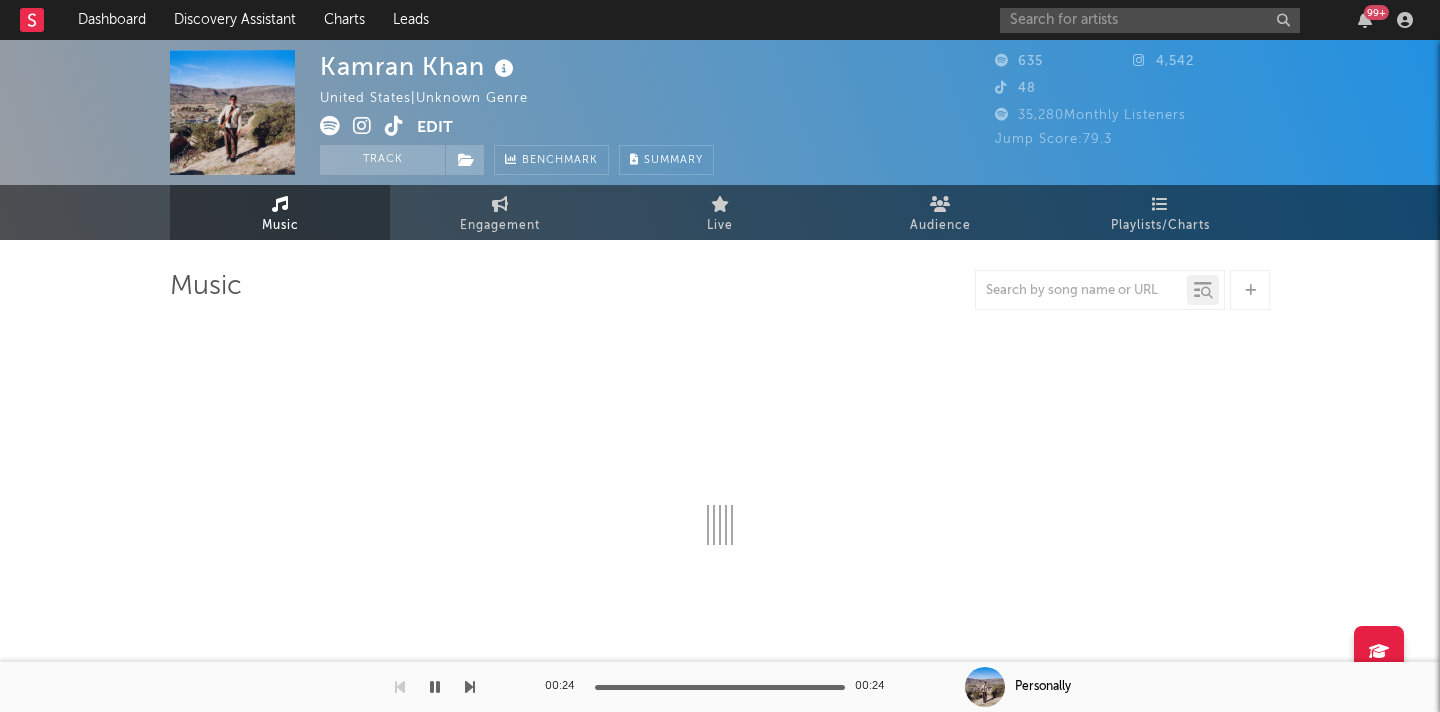 select on "1w" 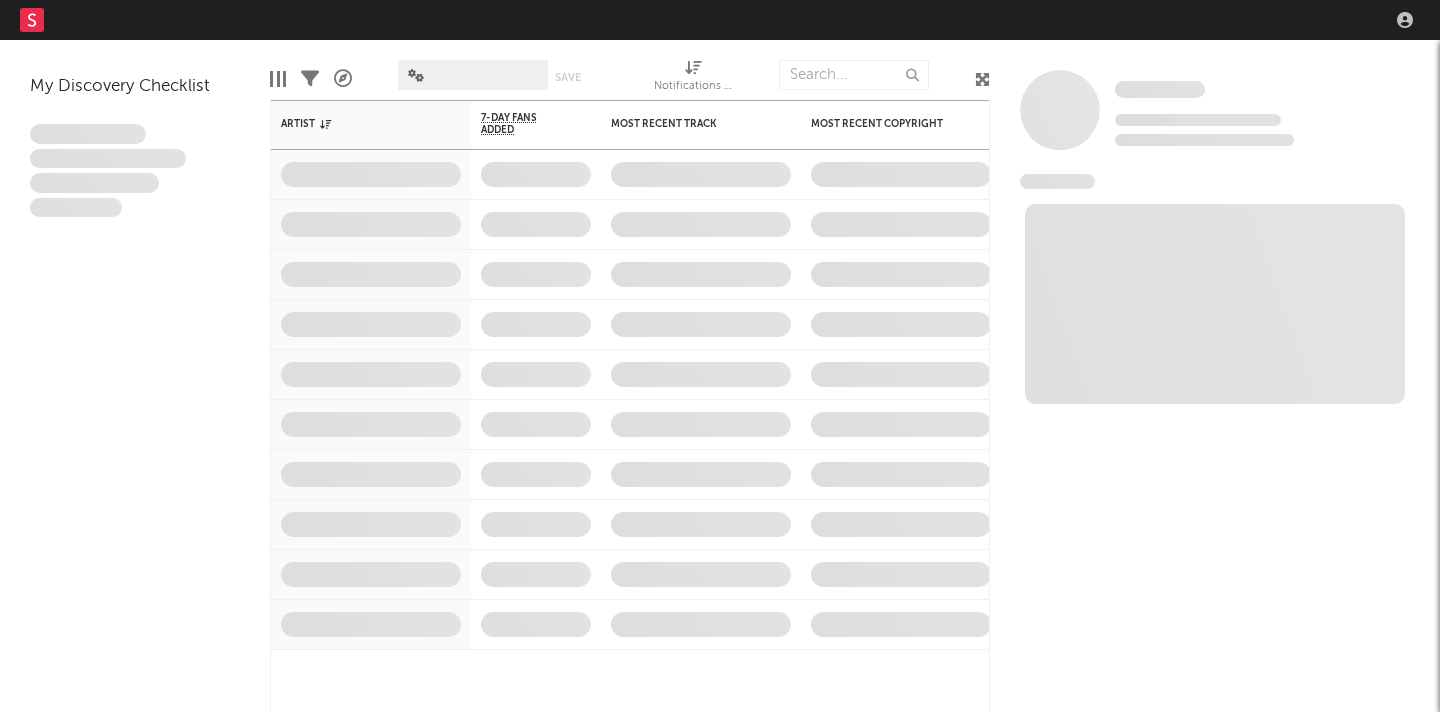 scroll, scrollTop: 0, scrollLeft: 0, axis: both 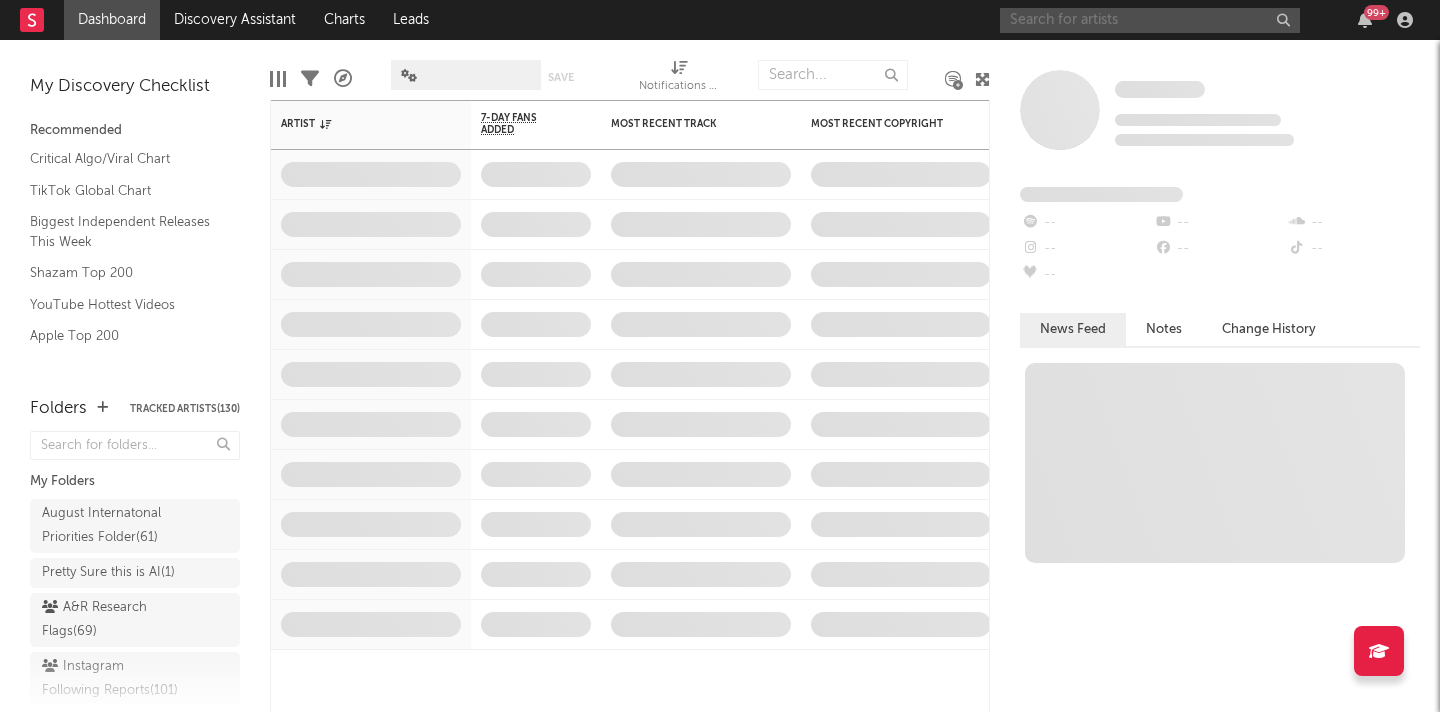 click at bounding box center [1150, 20] 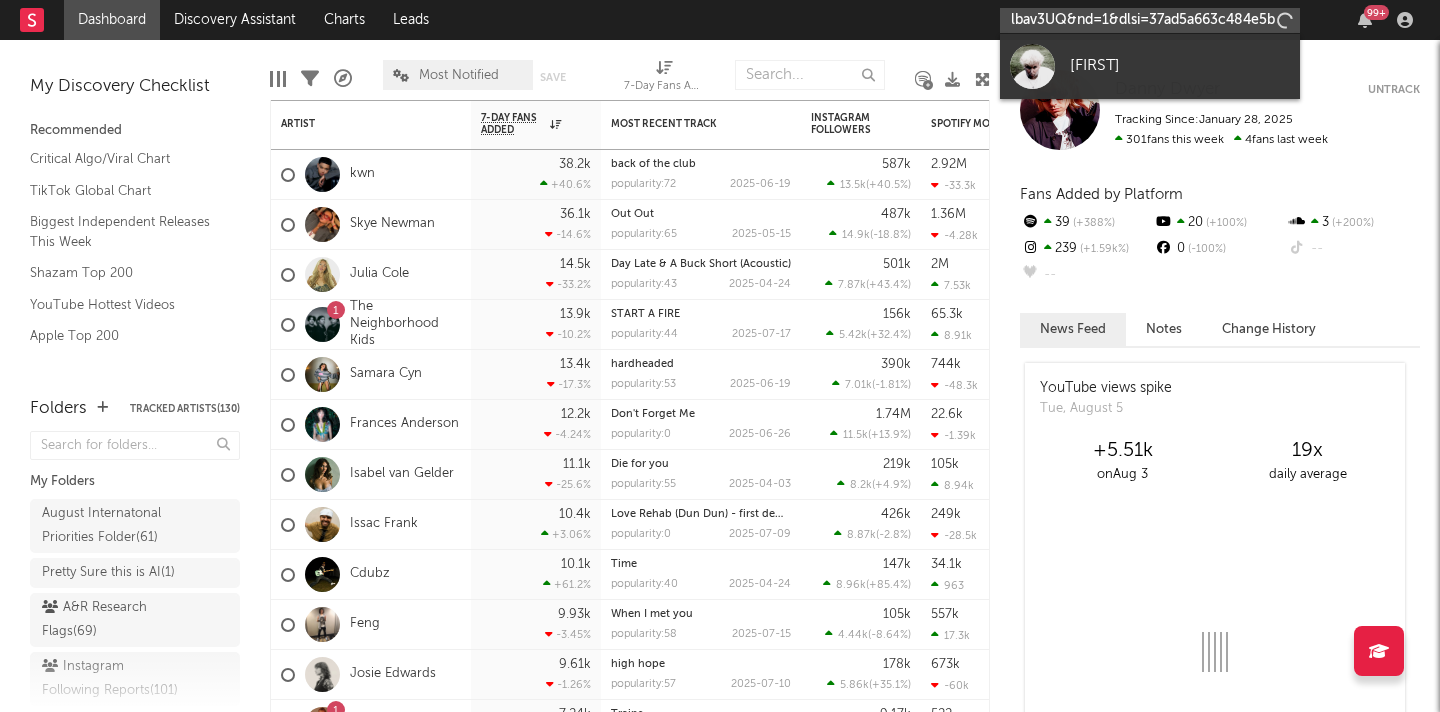 scroll, scrollTop: 0, scrollLeft: 558, axis: horizontal 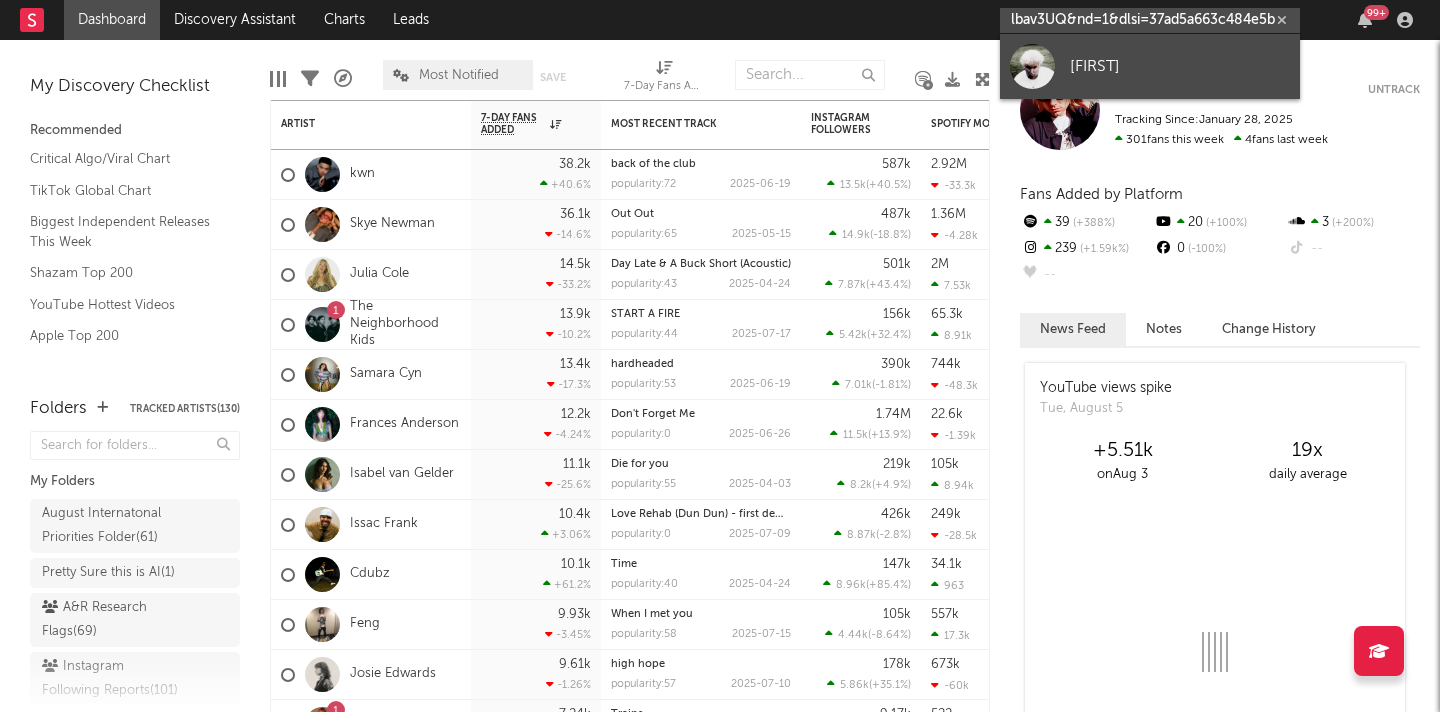 type on "https://open.spotify.com/artist/7uIm0u3lDq4e0eTGVBbee1?si=NcmUMGQyQEeTviUlbav3UQ&nd=1&dlsi=37ad5a663c484e5b" 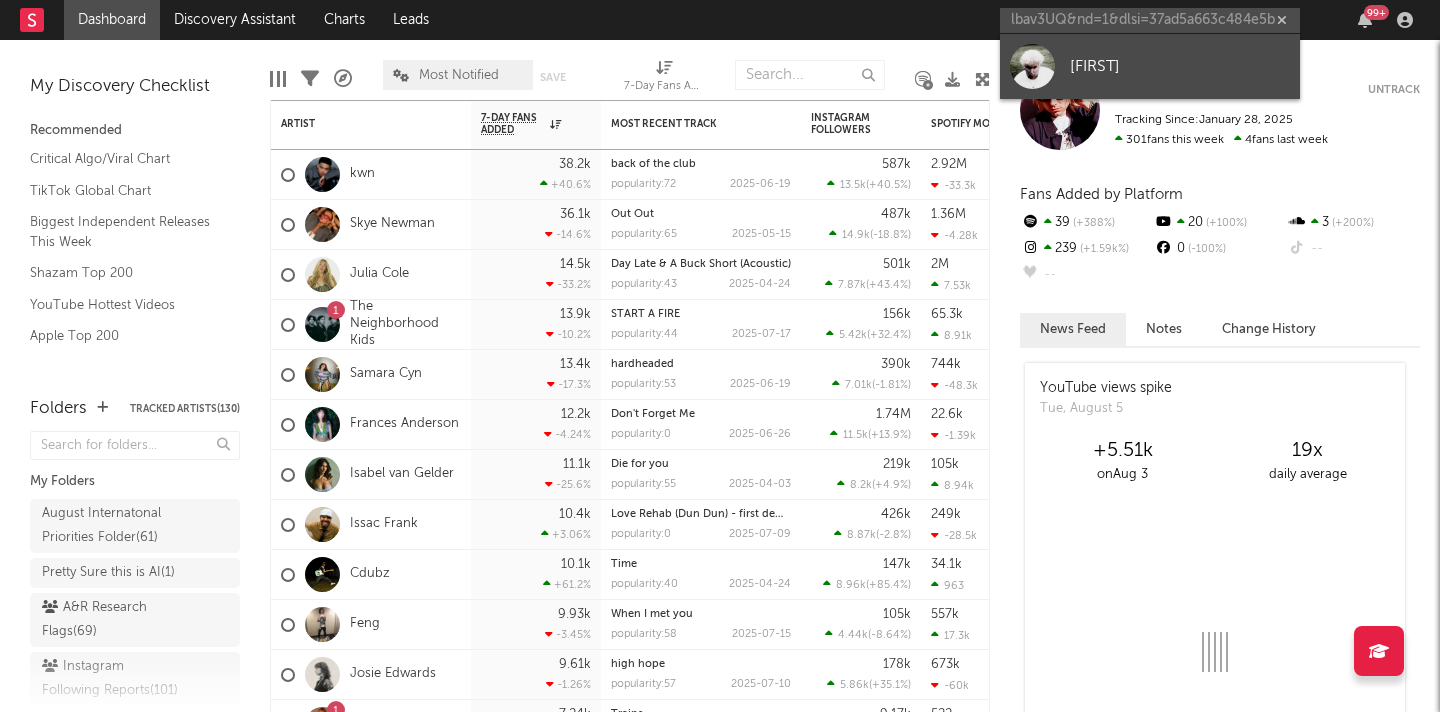 scroll, scrollTop: 0, scrollLeft: 0, axis: both 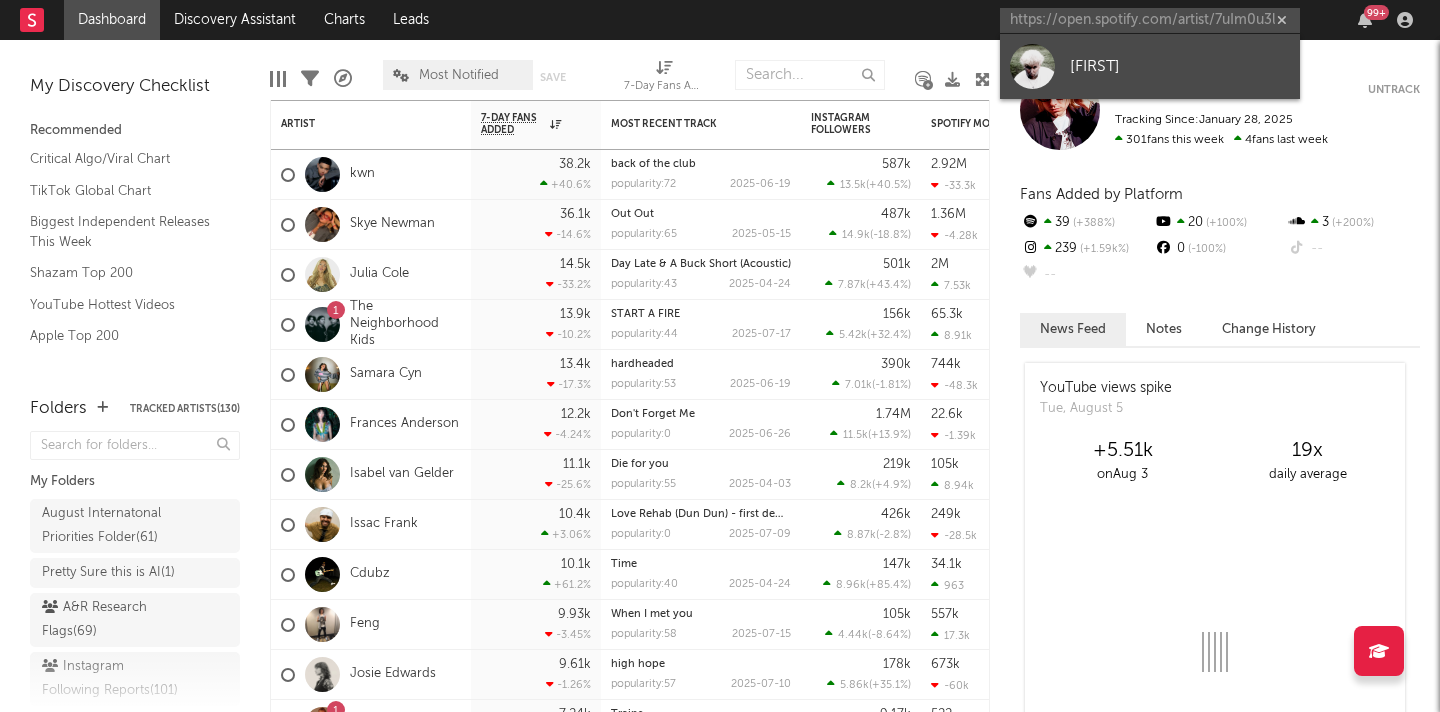 click on "[FIRST]" at bounding box center [1150, 66] 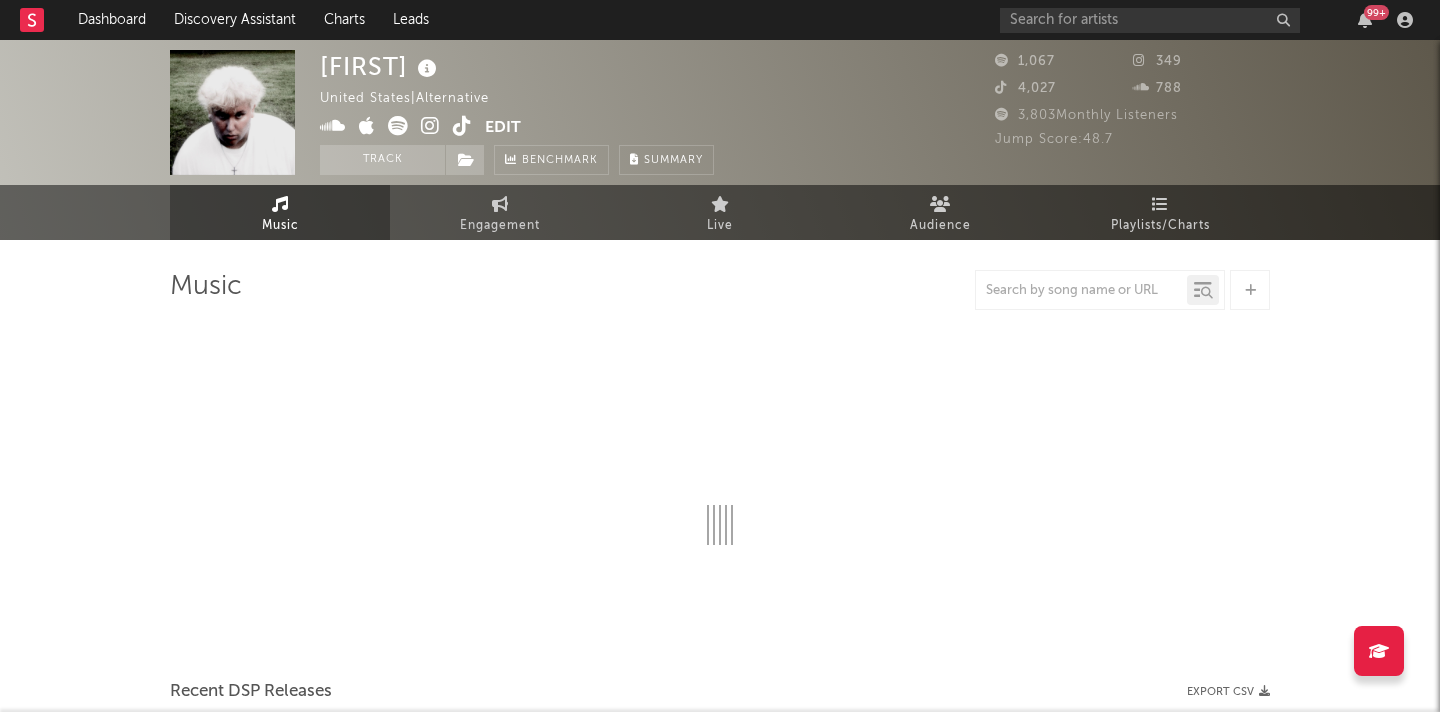 select on "1w" 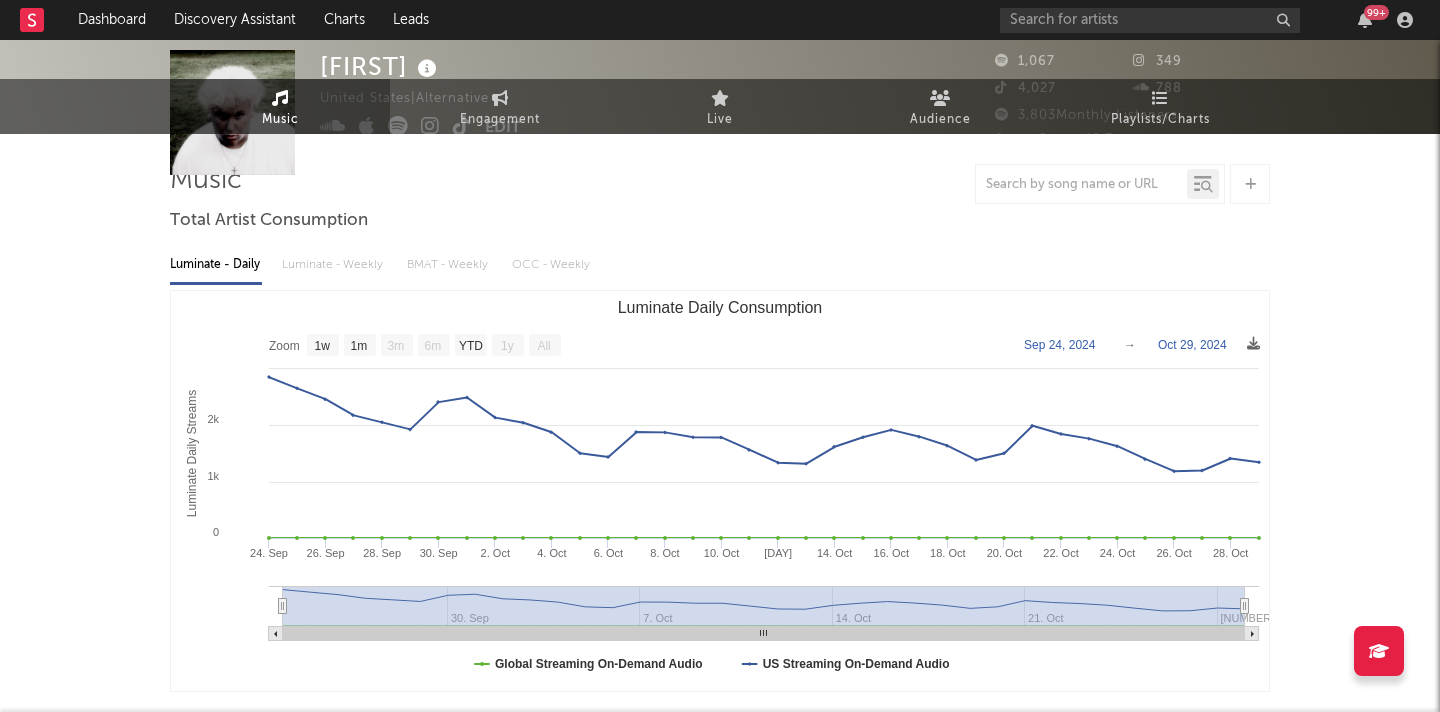 scroll, scrollTop: 0, scrollLeft: 0, axis: both 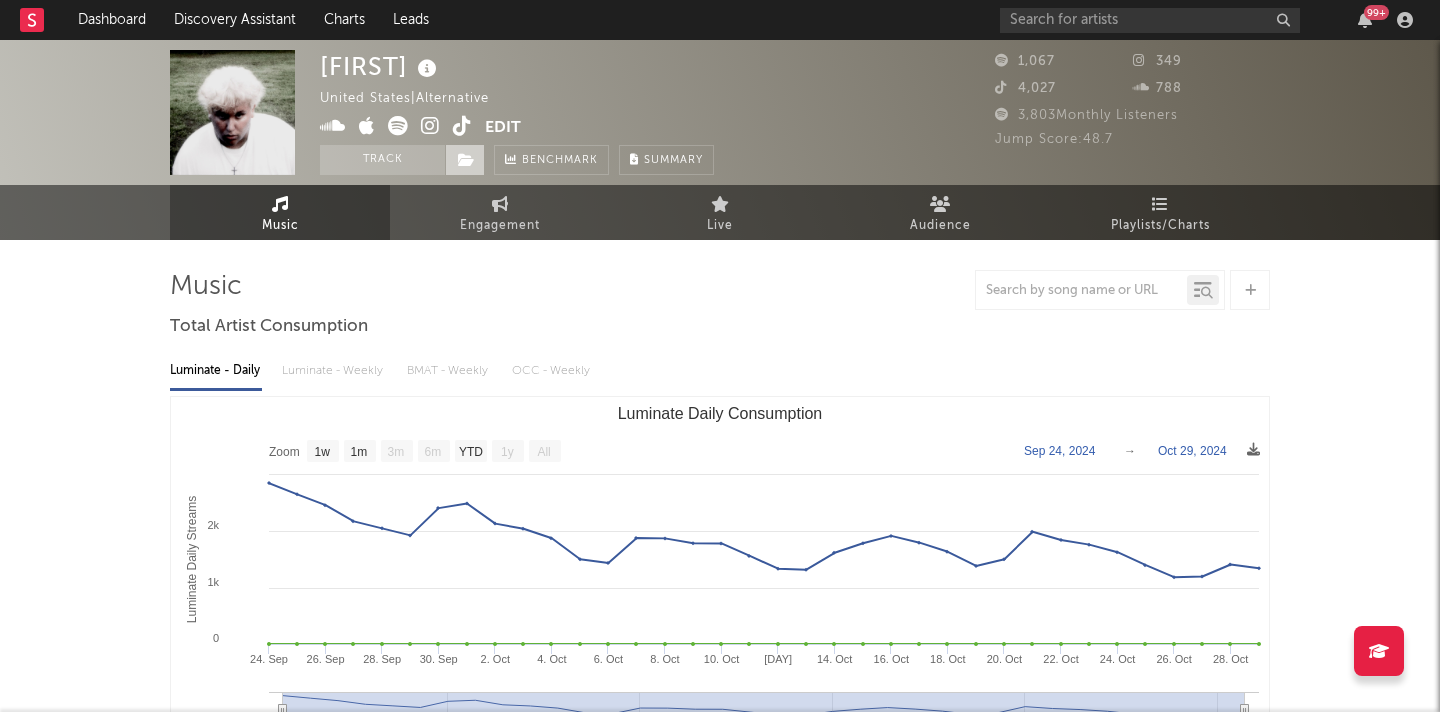 click at bounding box center (466, 160) 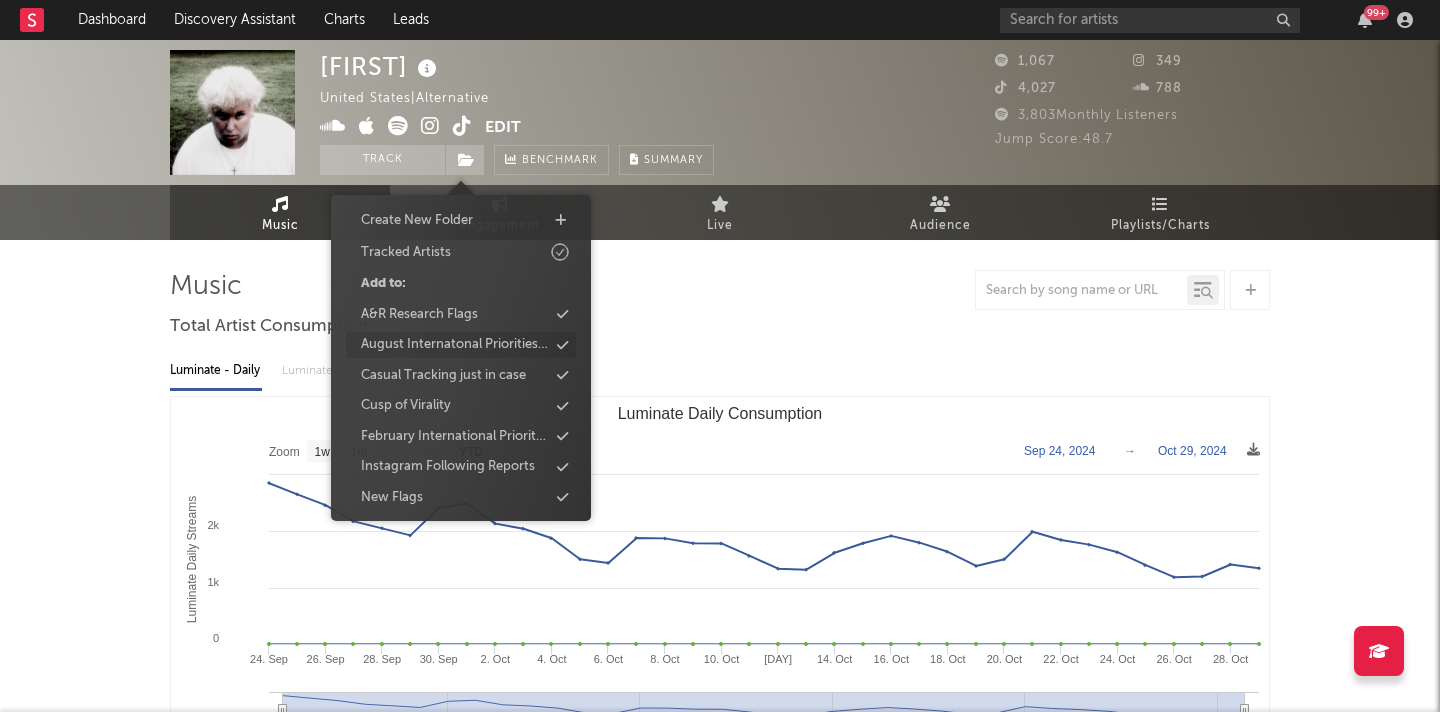 scroll, scrollTop: 129, scrollLeft: 0, axis: vertical 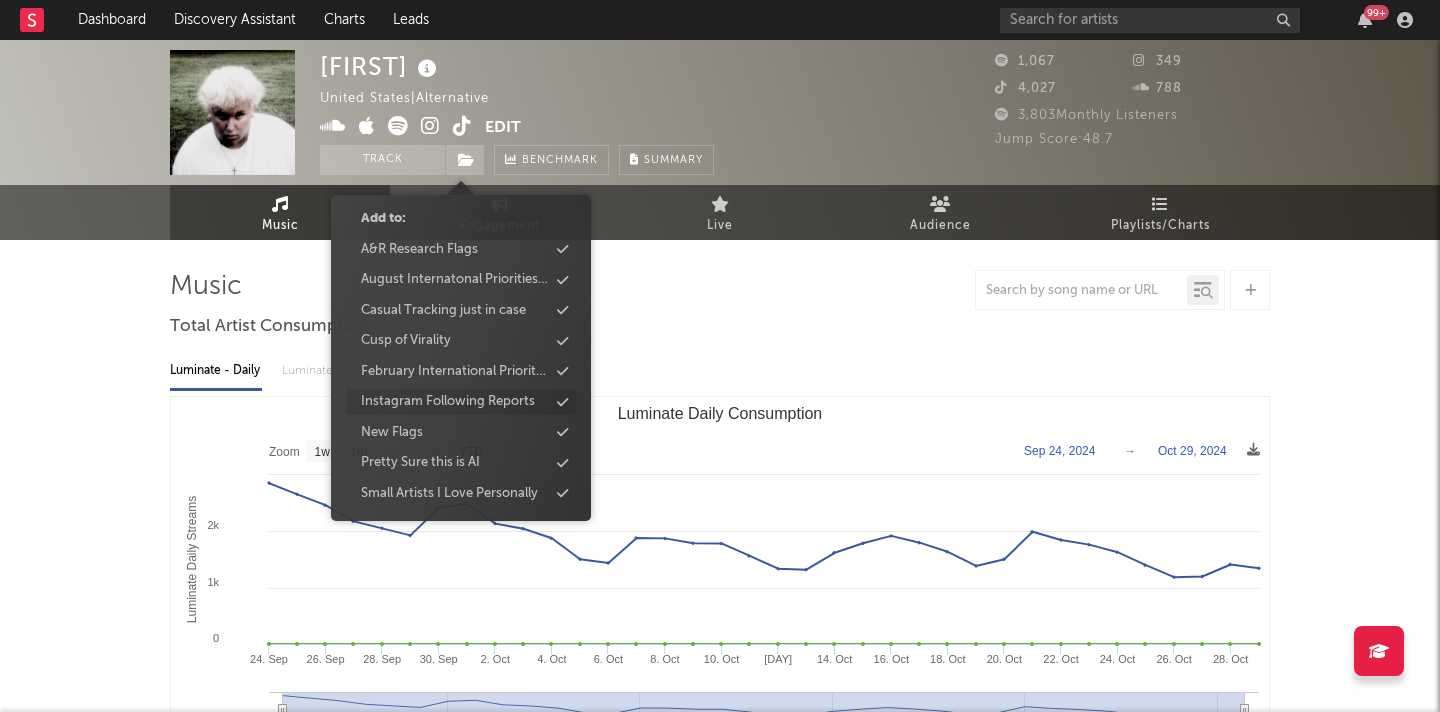 click on "Instagram Following Reports" at bounding box center (448, 402) 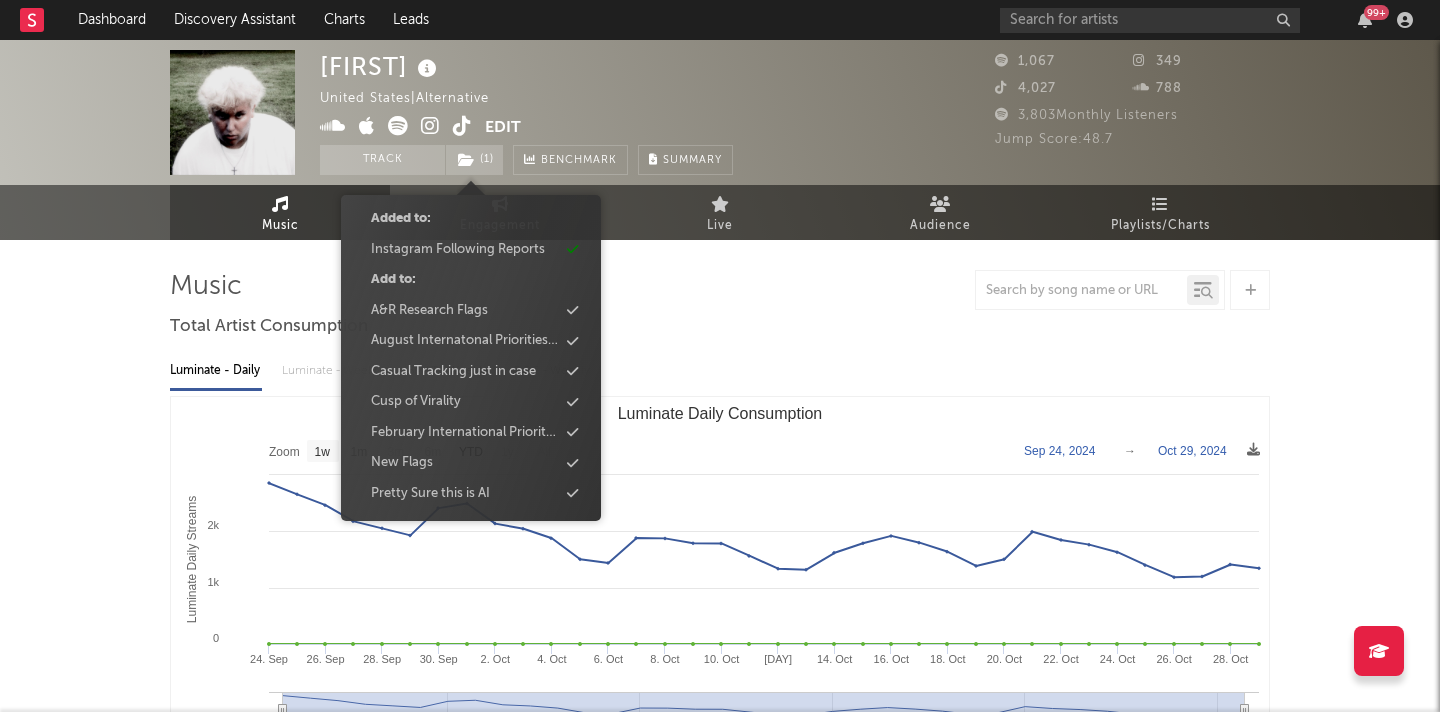 scroll, scrollTop: 160, scrollLeft: 0, axis: vertical 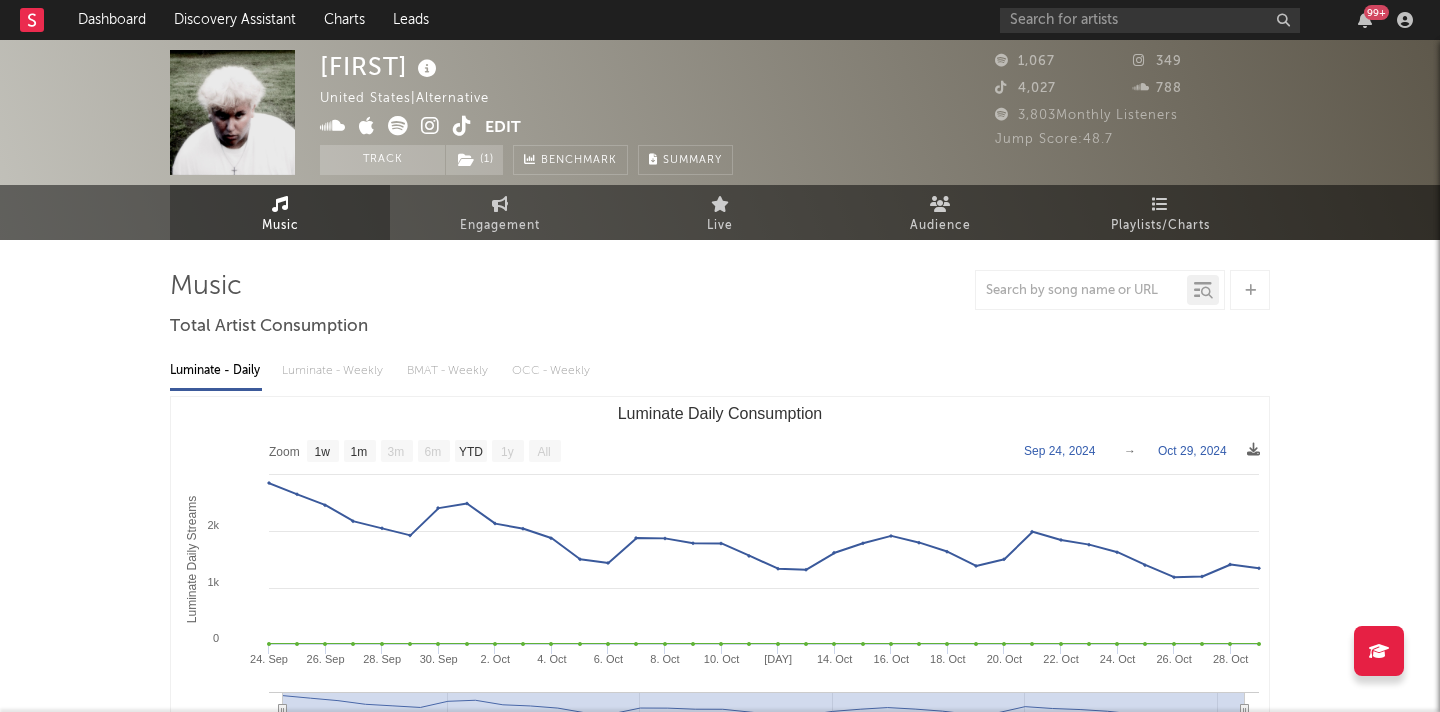 click at bounding box center (720, 290) 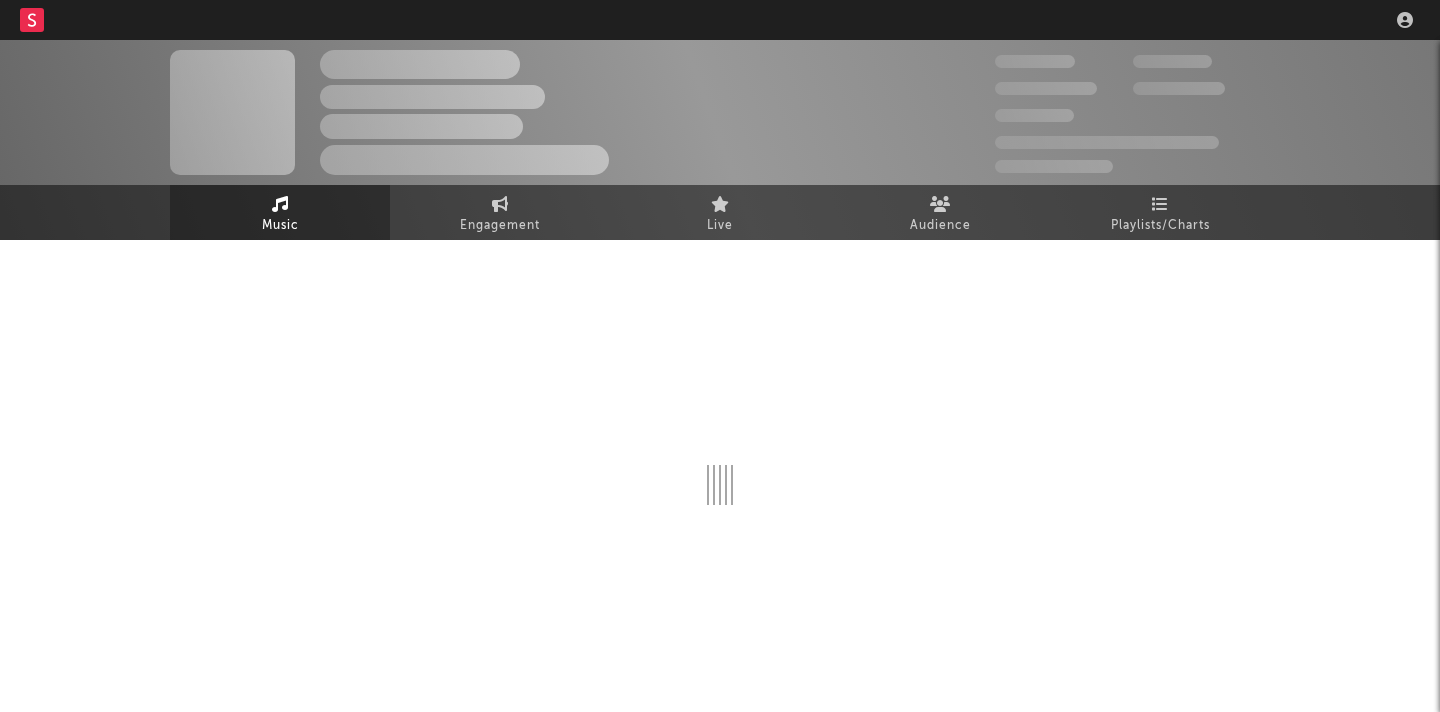 scroll, scrollTop: 0, scrollLeft: 0, axis: both 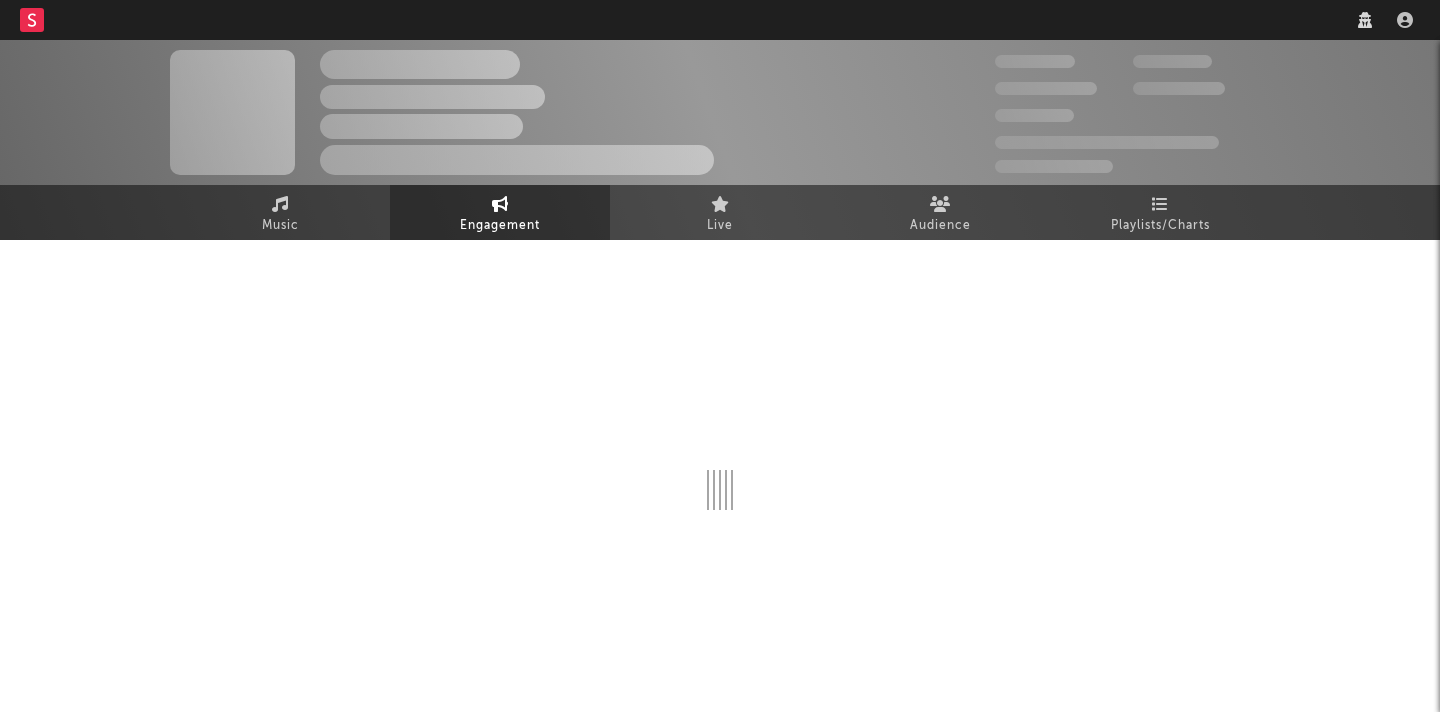 select on "1w" 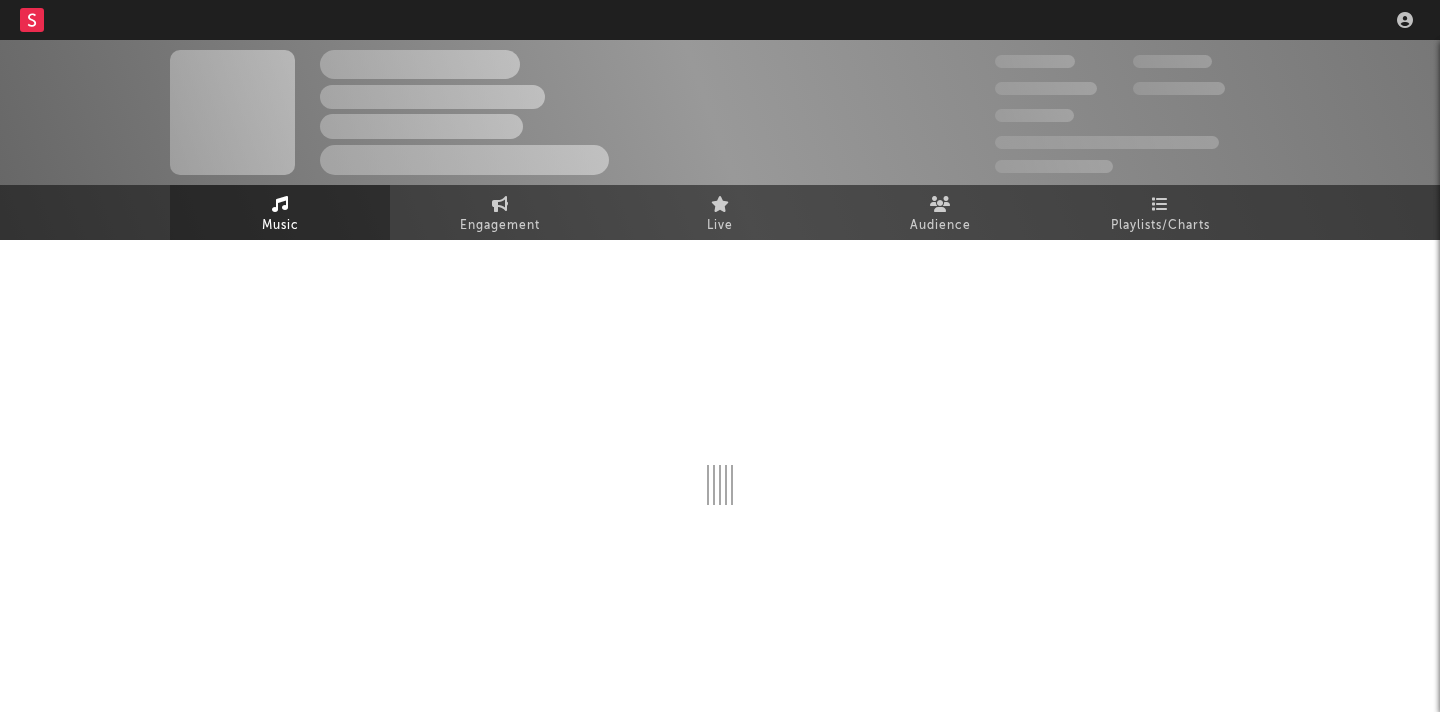 scroll, scrollTop: 0, scrollLeft: 0, axis: both 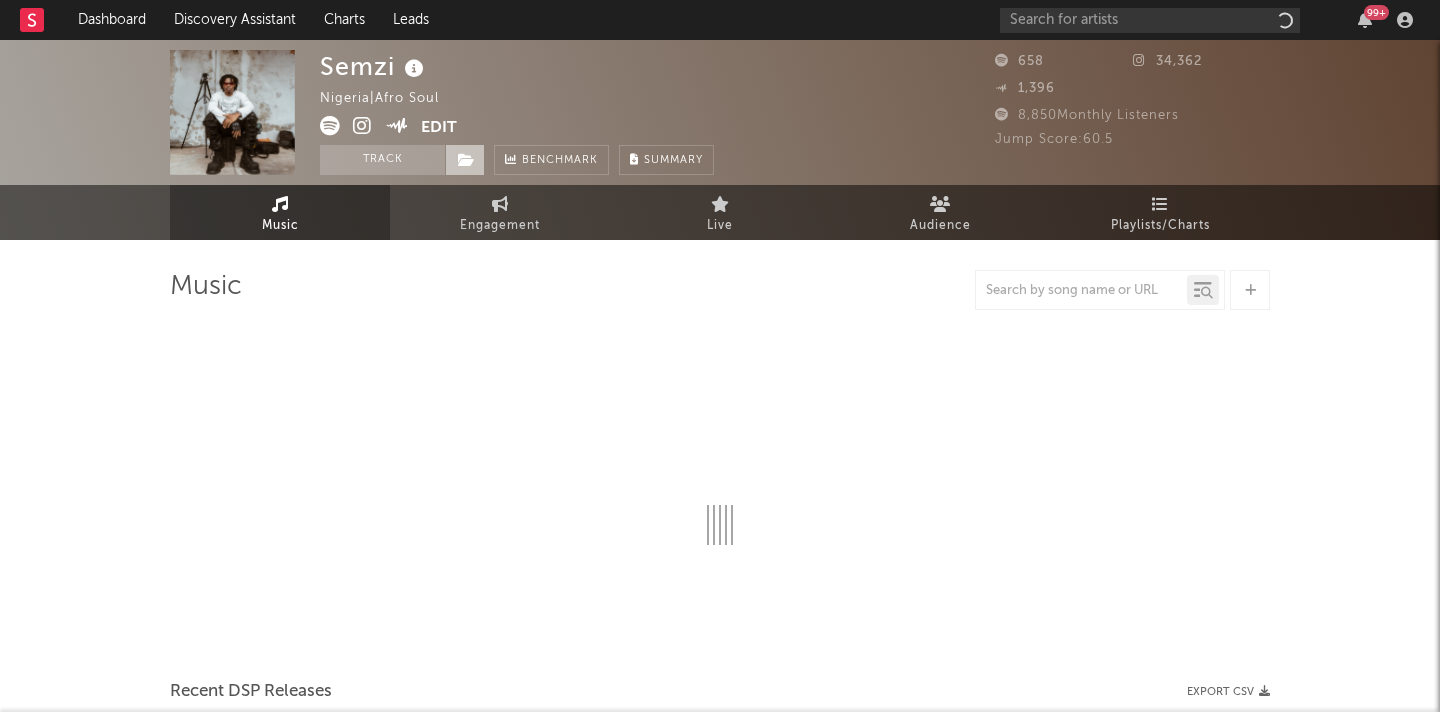 click at bounding box center (466, 160) 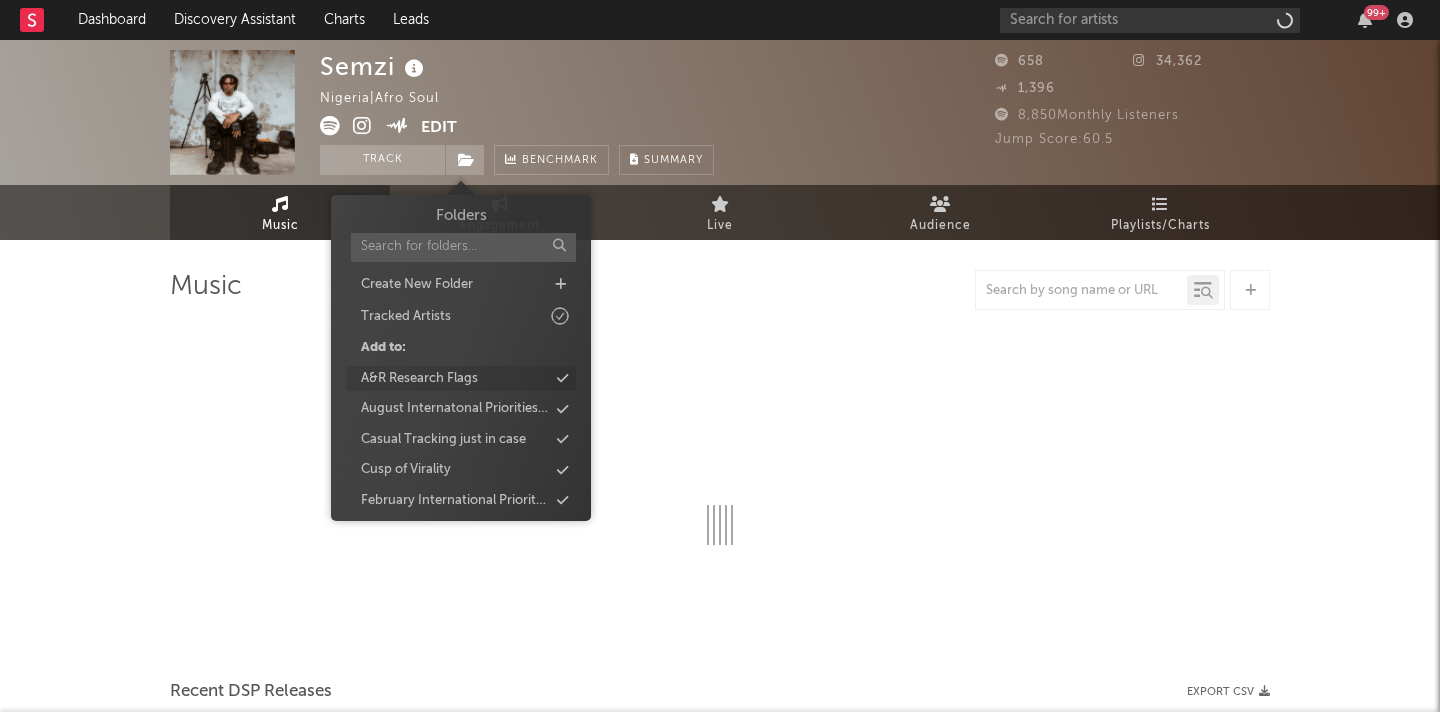 select on "1w" 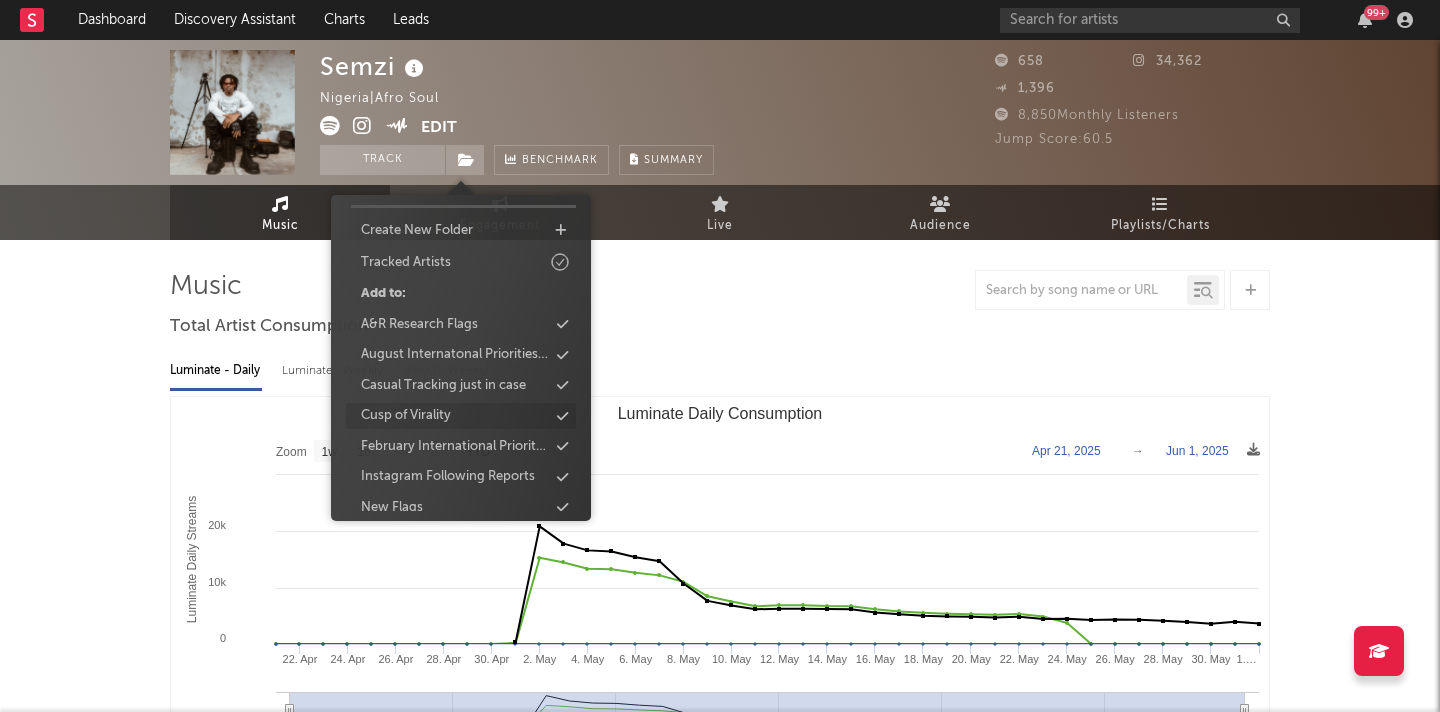 scroll, scrollTop: 129, scrollLeft: 0, axis: vertical 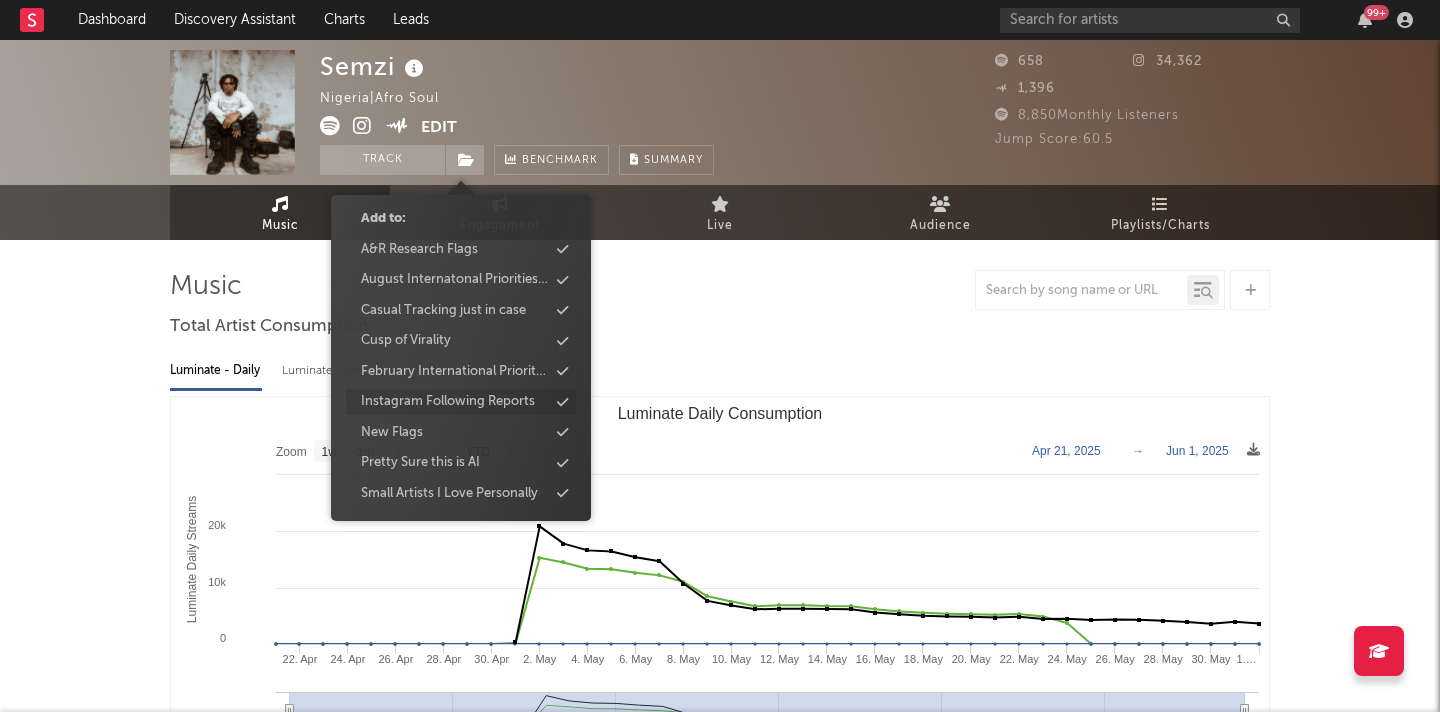 click on "Instagram Following Reports" at bounding box center [448, 402] 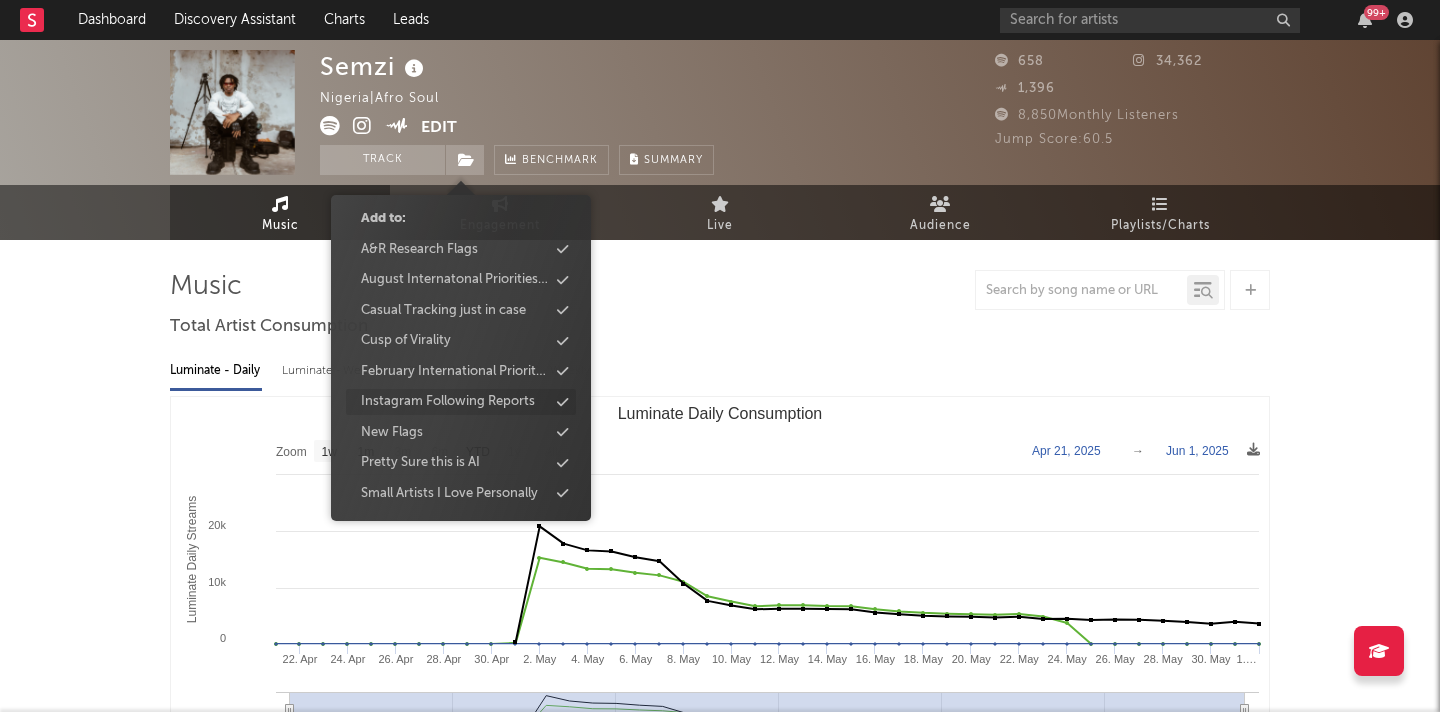 scroll, scrollTop: 160, scrollLeft: 0, axis: vertical 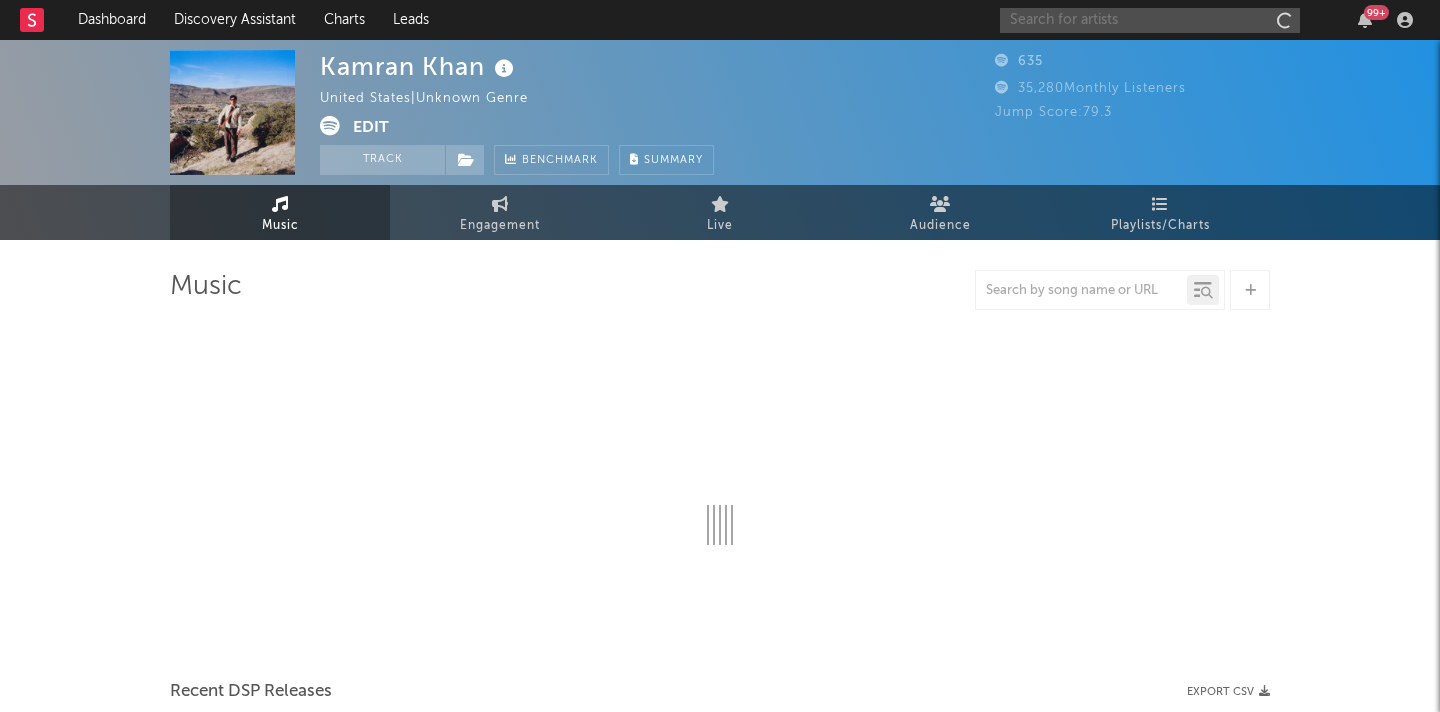 click at bounding box center [1150, 20] 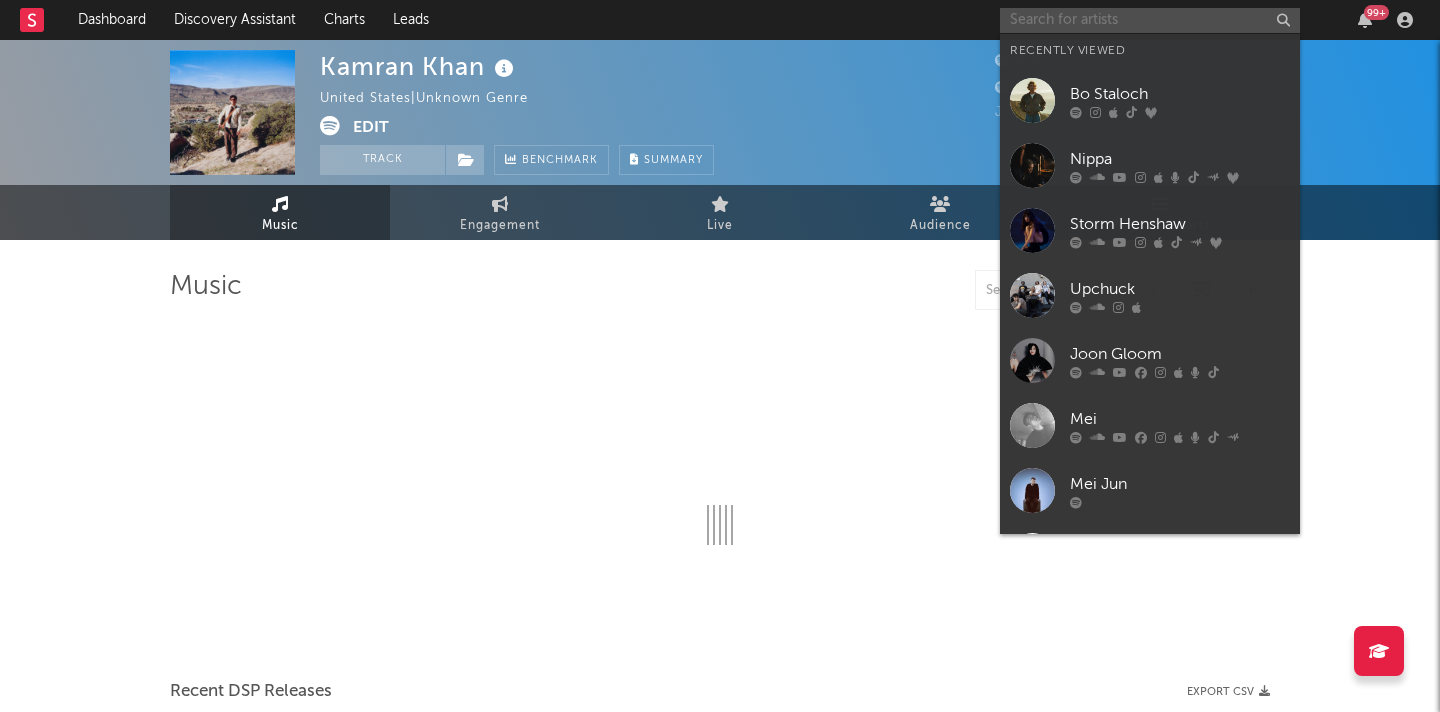 select on "1w" 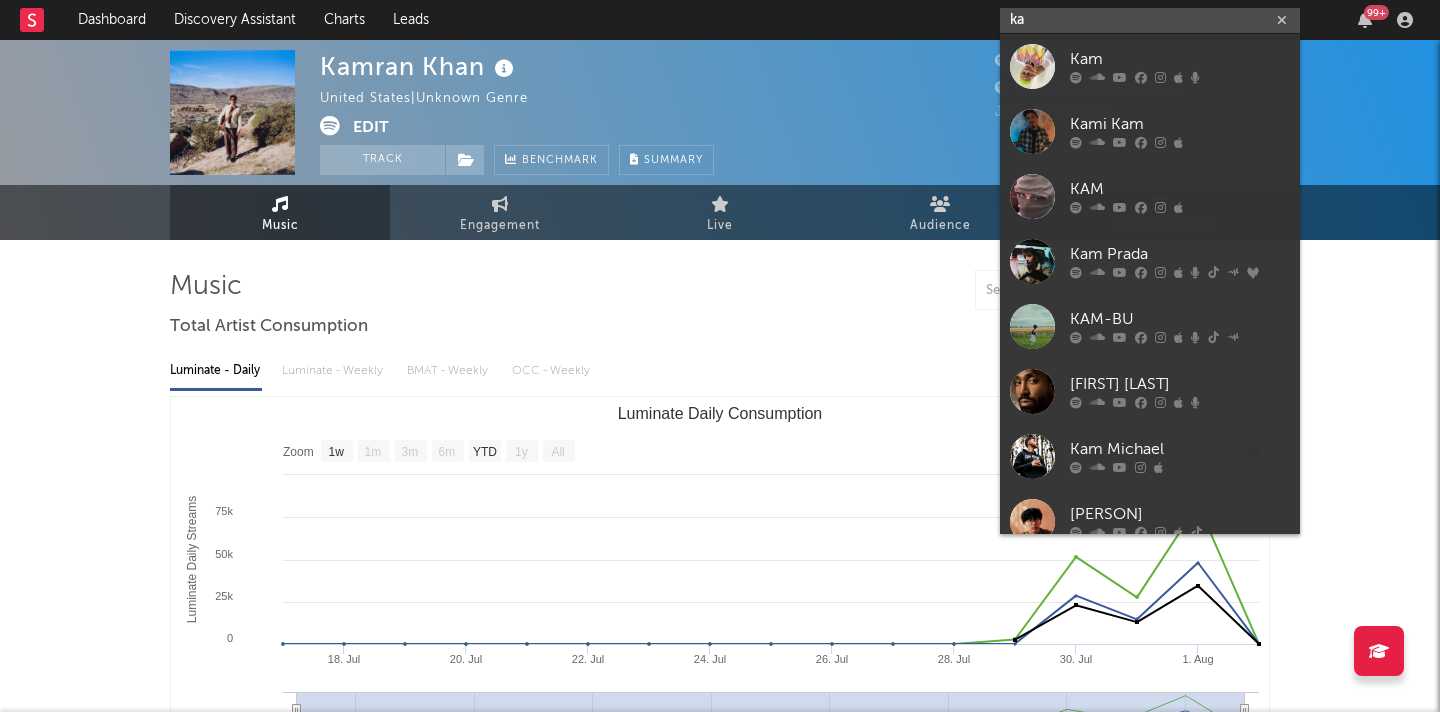 type on "k" 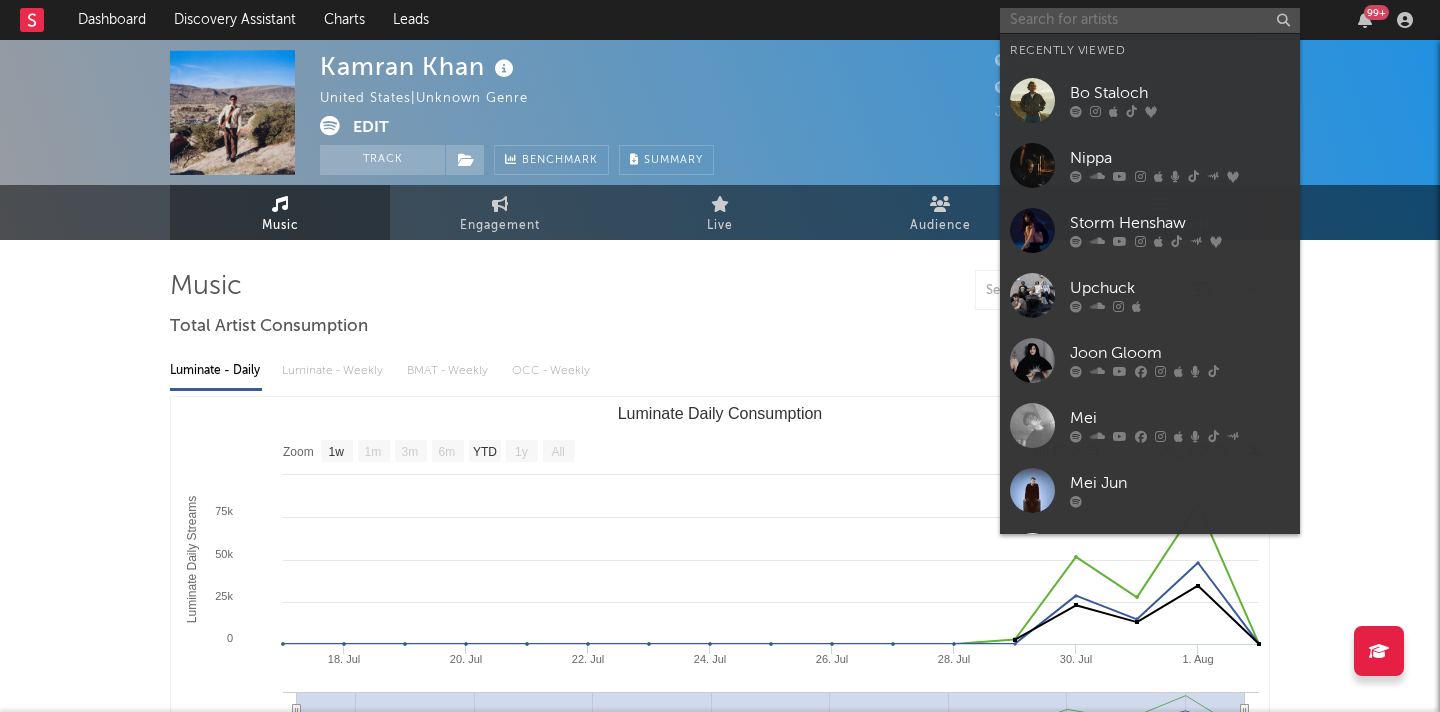 paste on "https://www.instagram.com/___kamran__khan___" 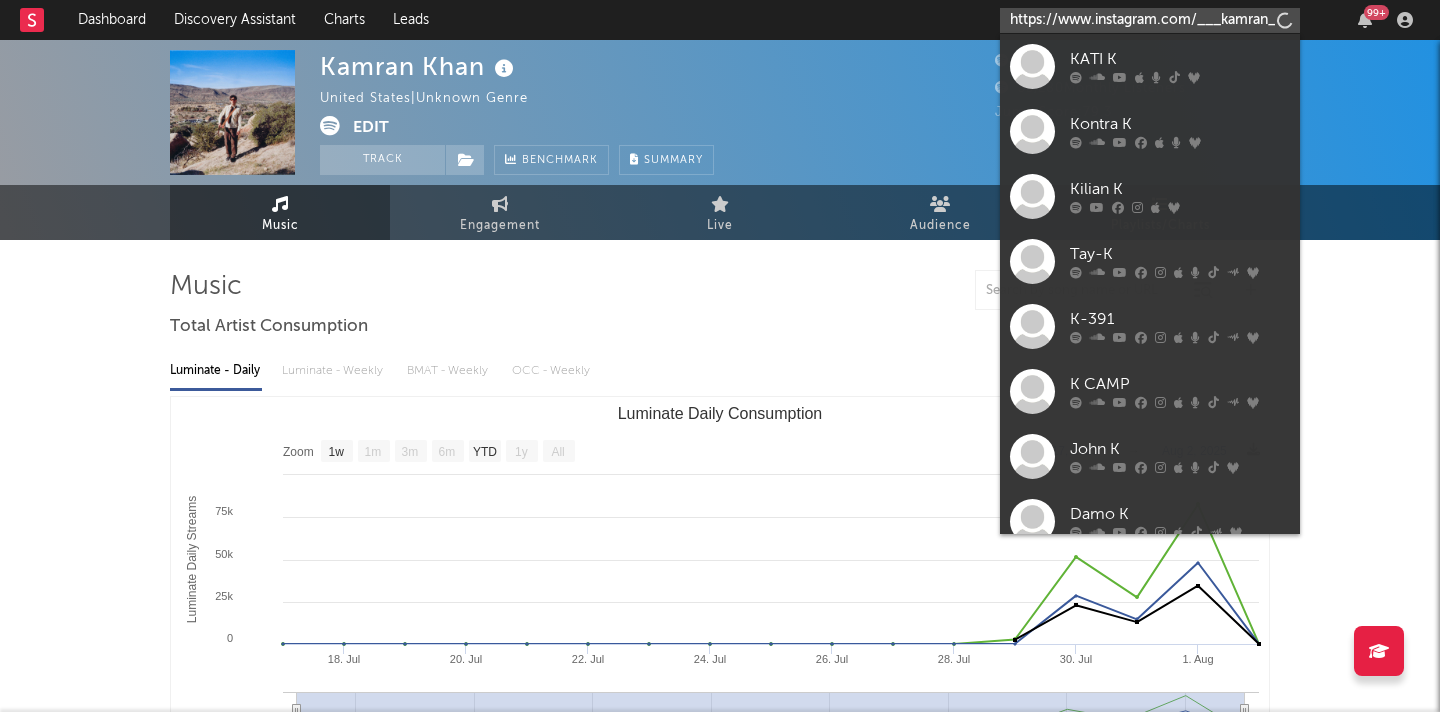 scroll, scrollTop: 0, scrollLeft: 70, axis: horizontal 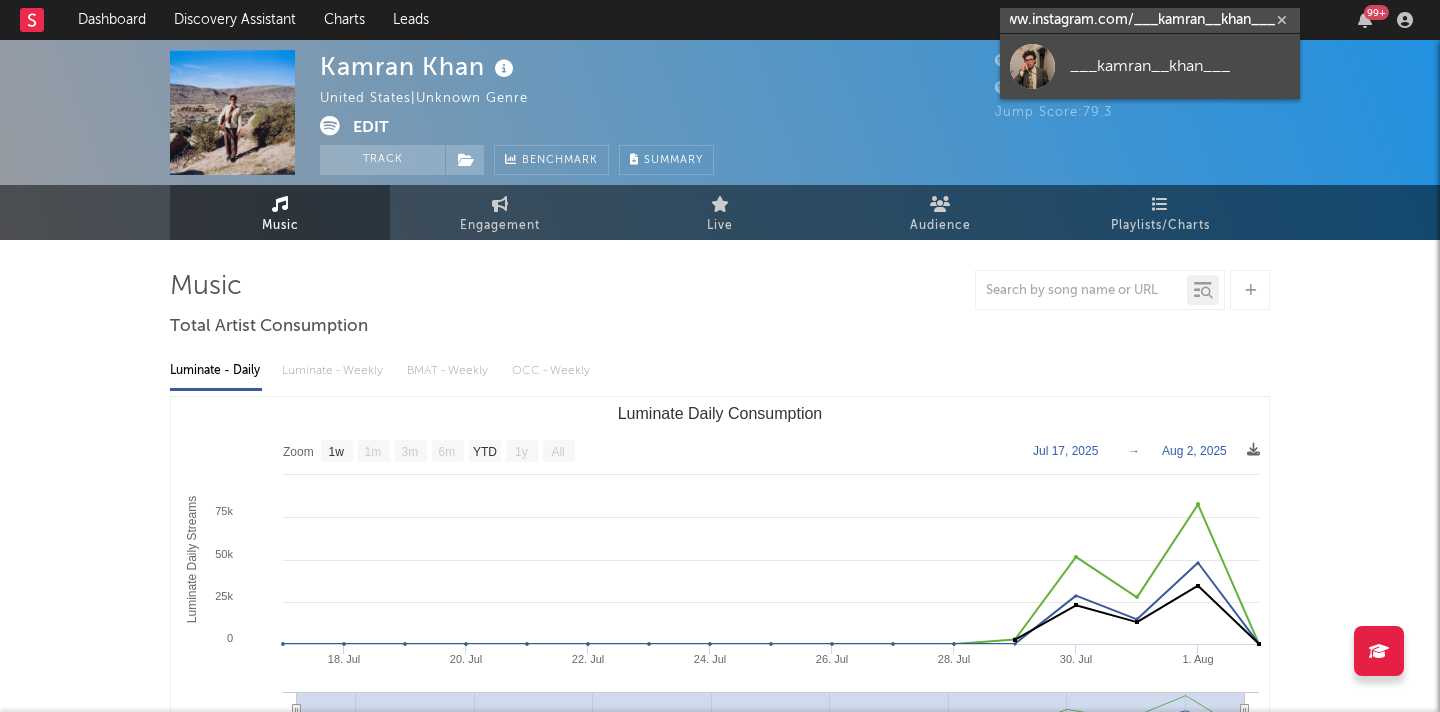 type on "https://www.instagram.com/___kamran__khan___" 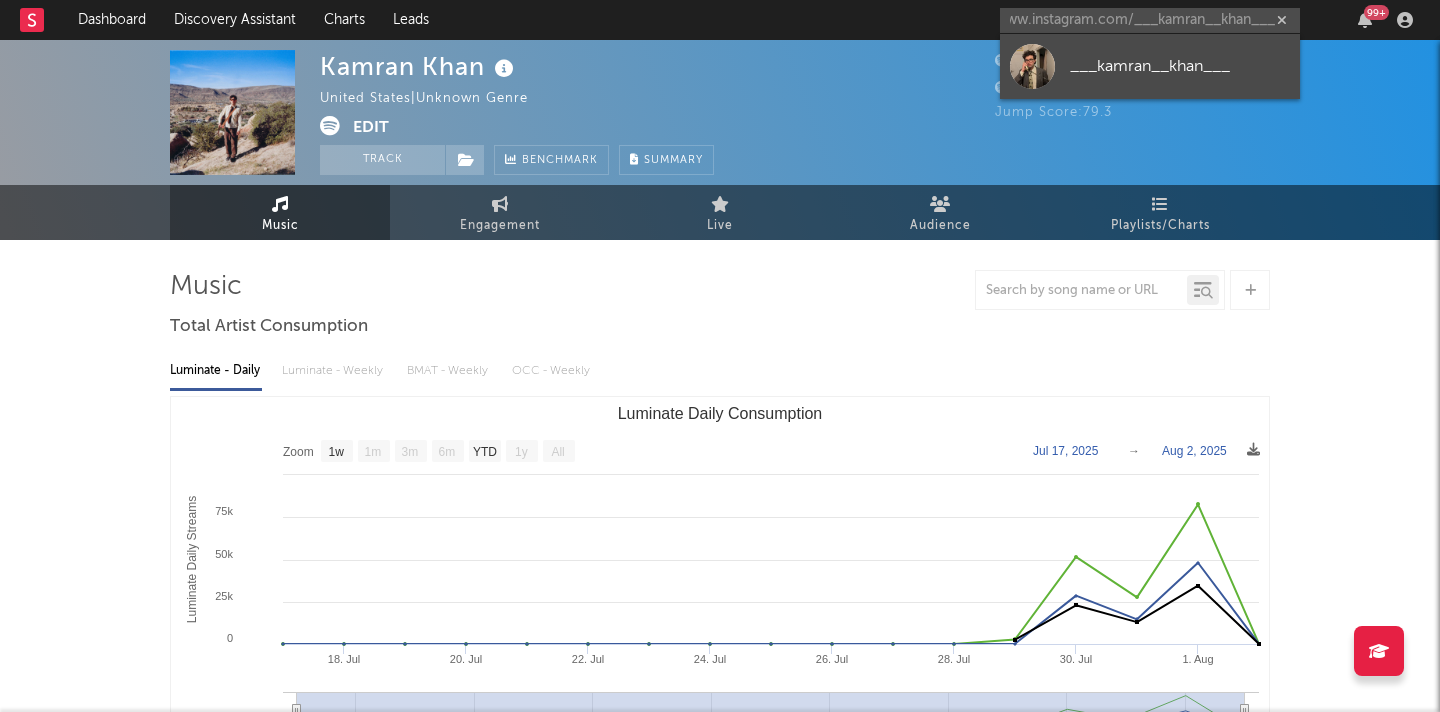 click on "___kamran__khan___" at bounding box center (1180, 66) 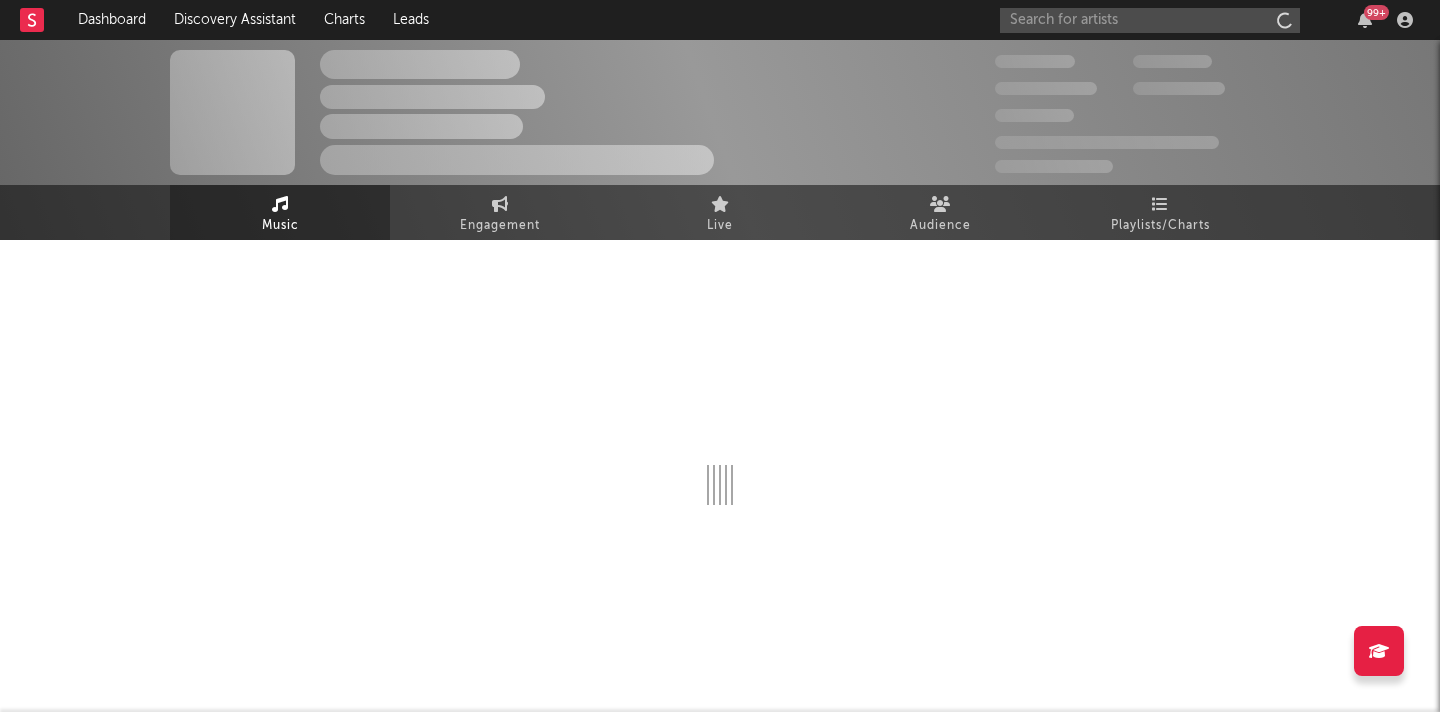 scroll, scrollTop: 0, scrollLeft: 0, axis: both 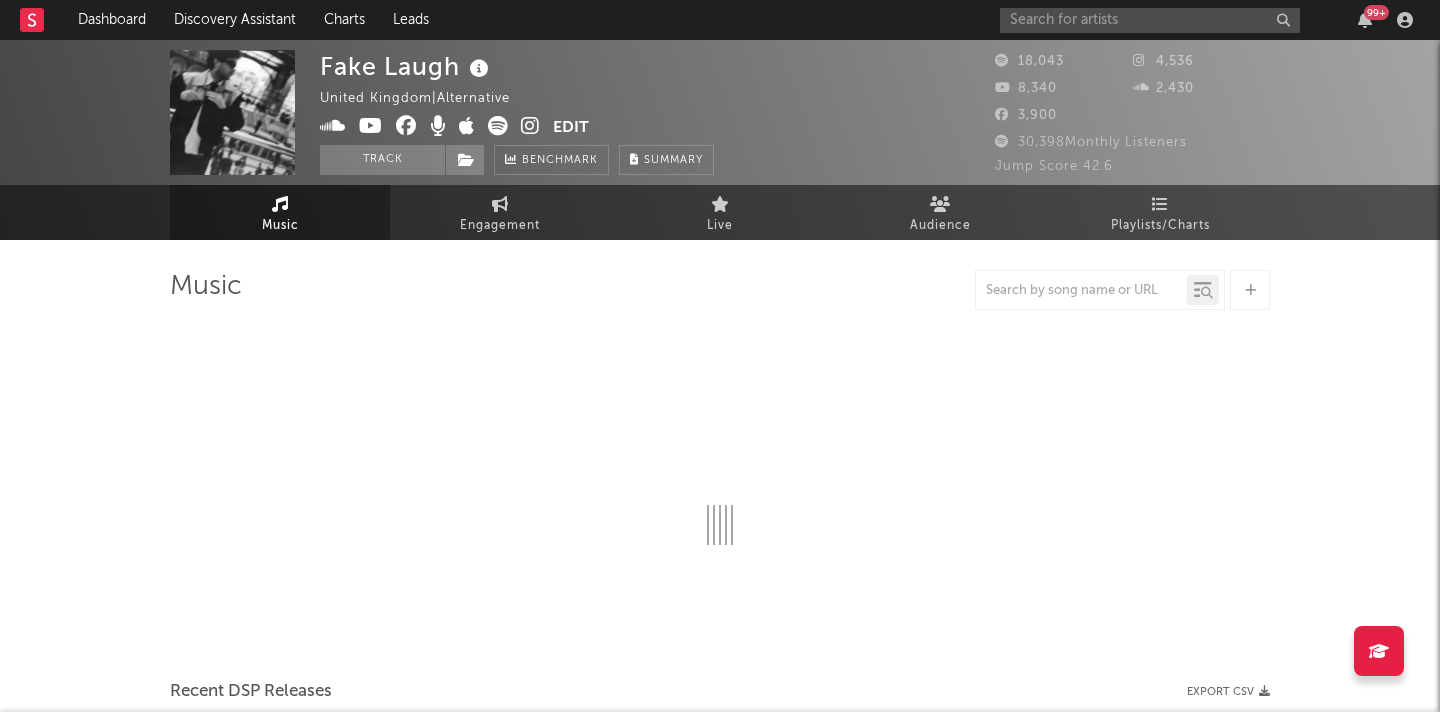 select on "6m" 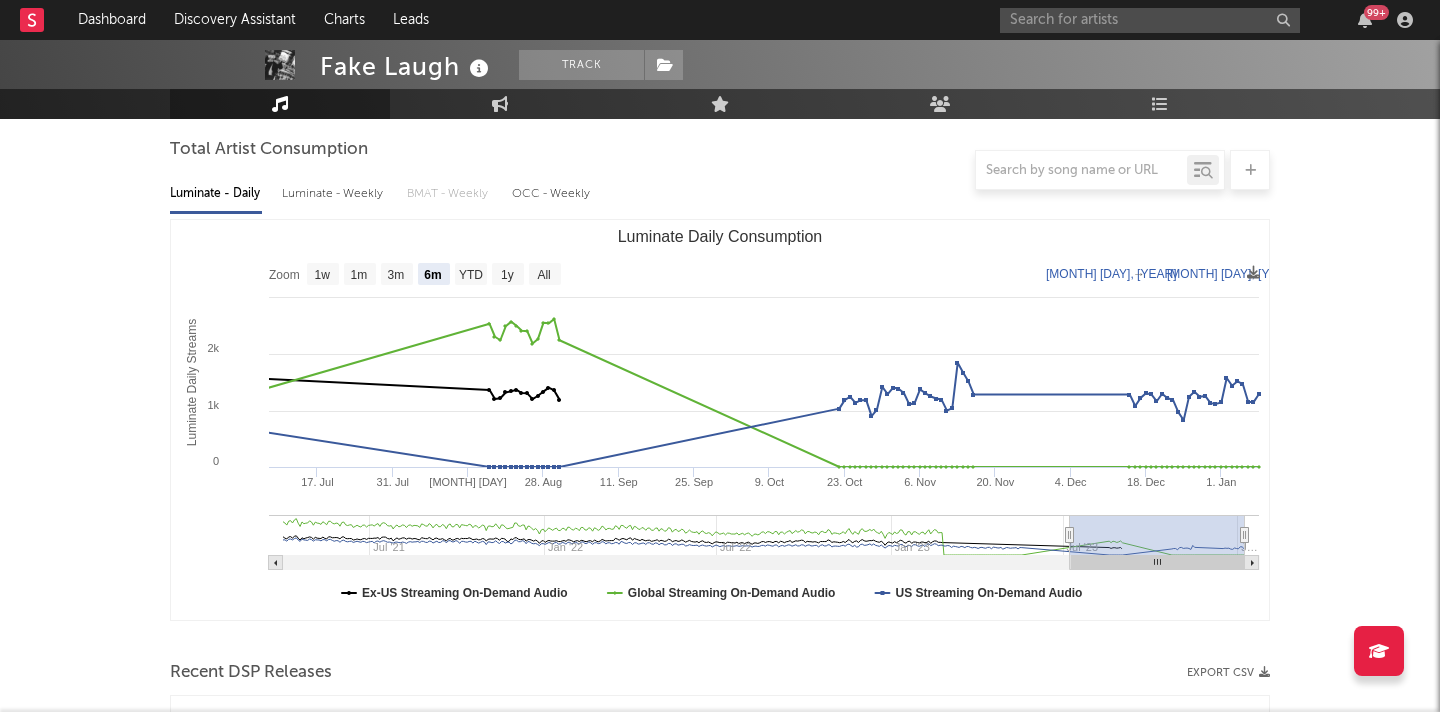 scroll, scrollTop: 0, scrollLeft: 0, axis: both 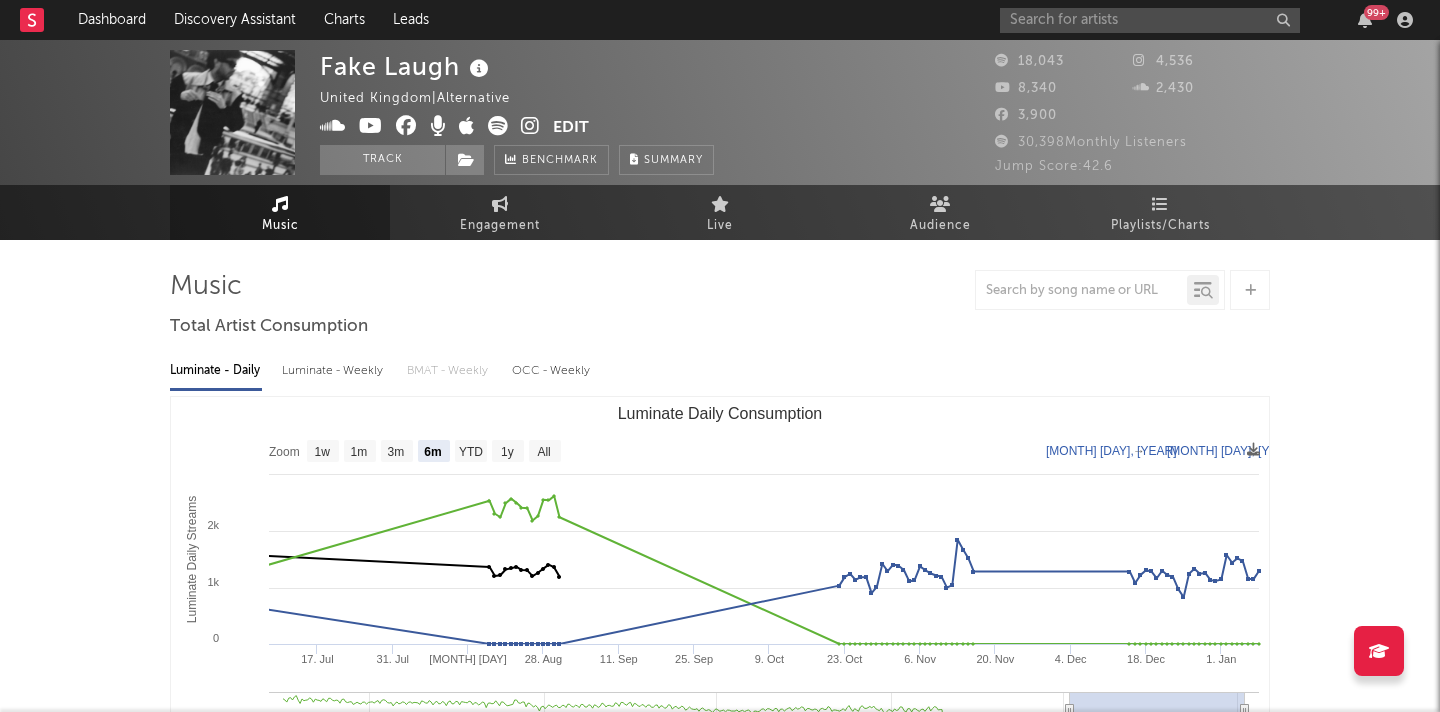 click on "Edit" at bounding box center [571, 128] 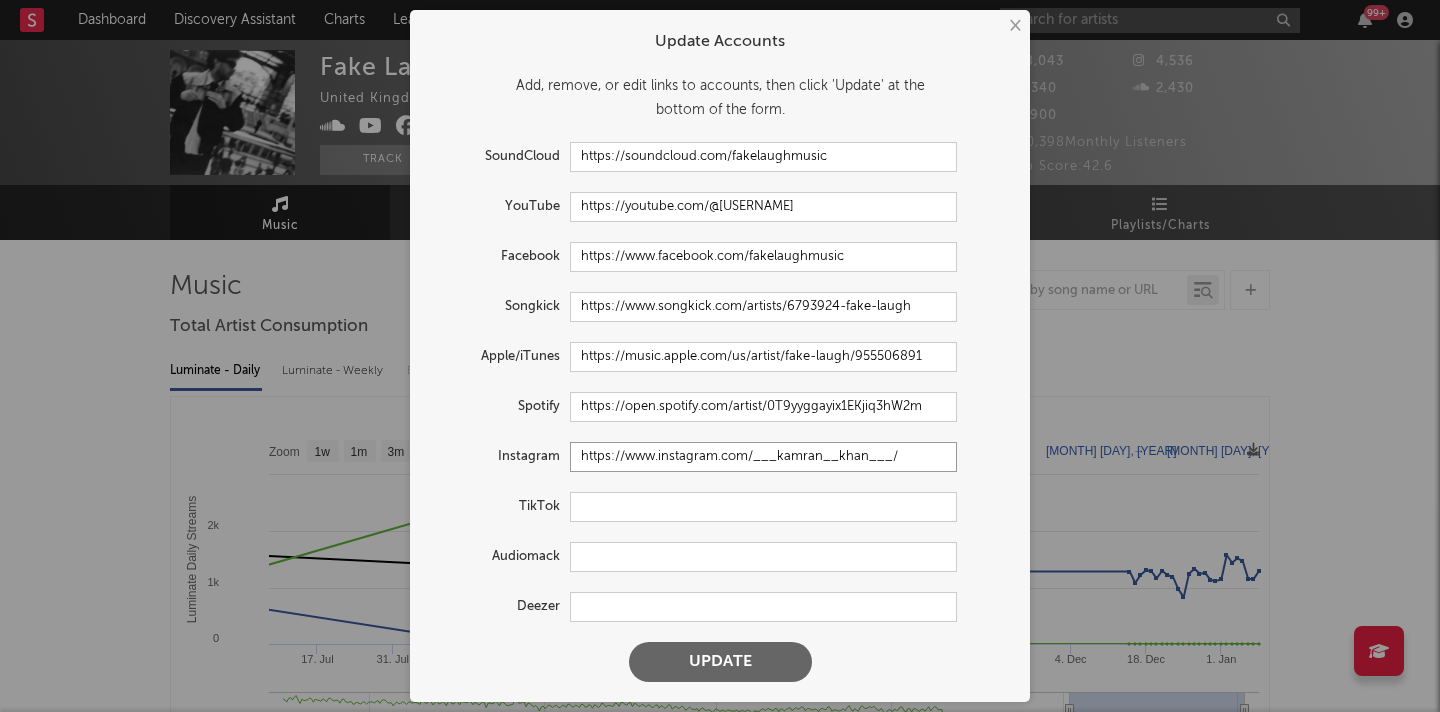 drag, startPoint x: 920, startPoint y: 457, endPoint x: 601, endPoint y: 441, distance: 319.401 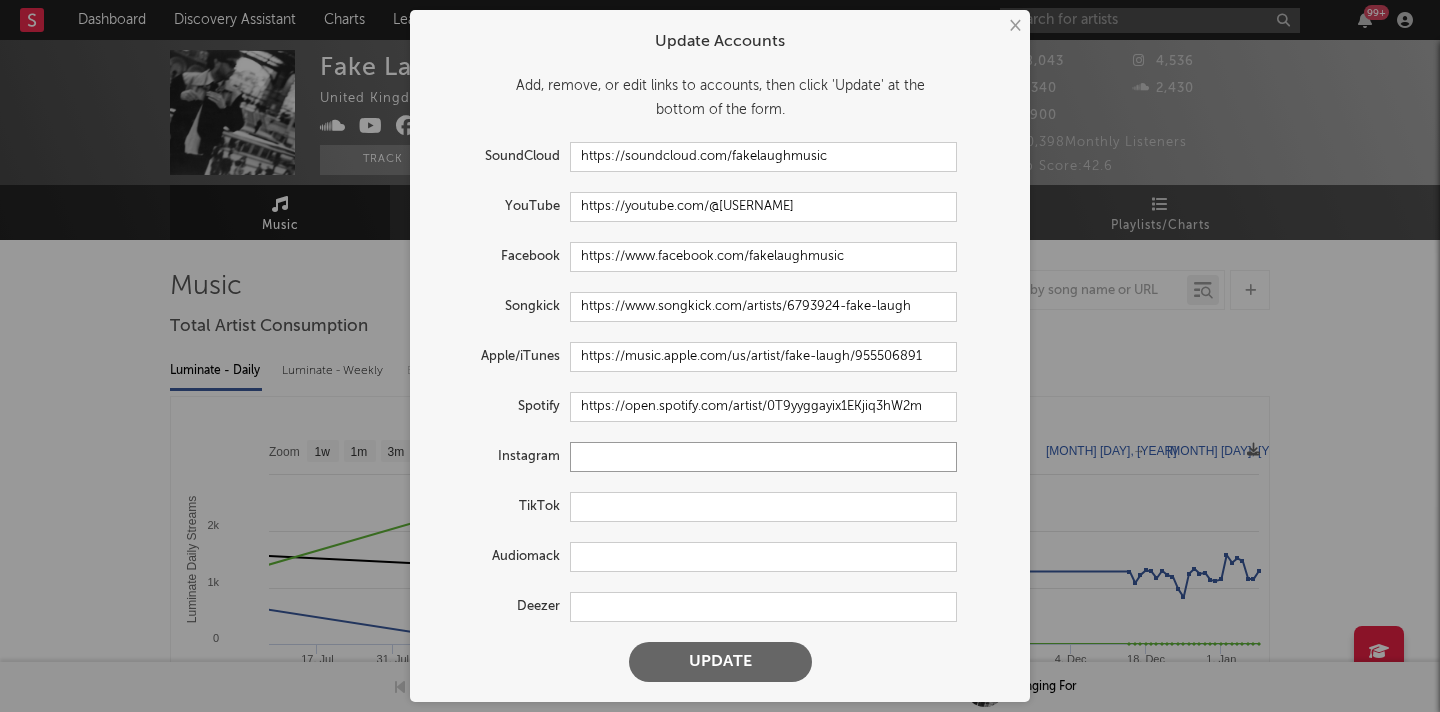 type 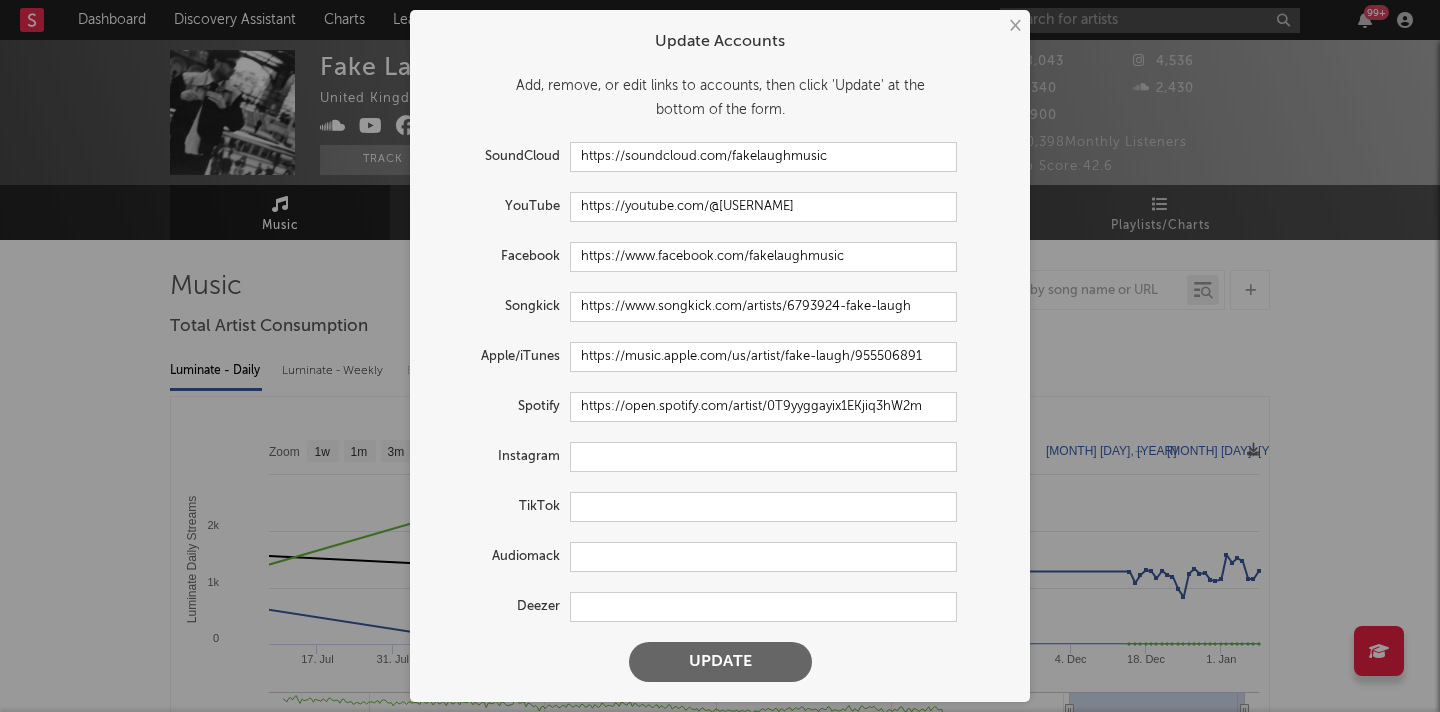 click on "Update" at bounding box center [720, 662] 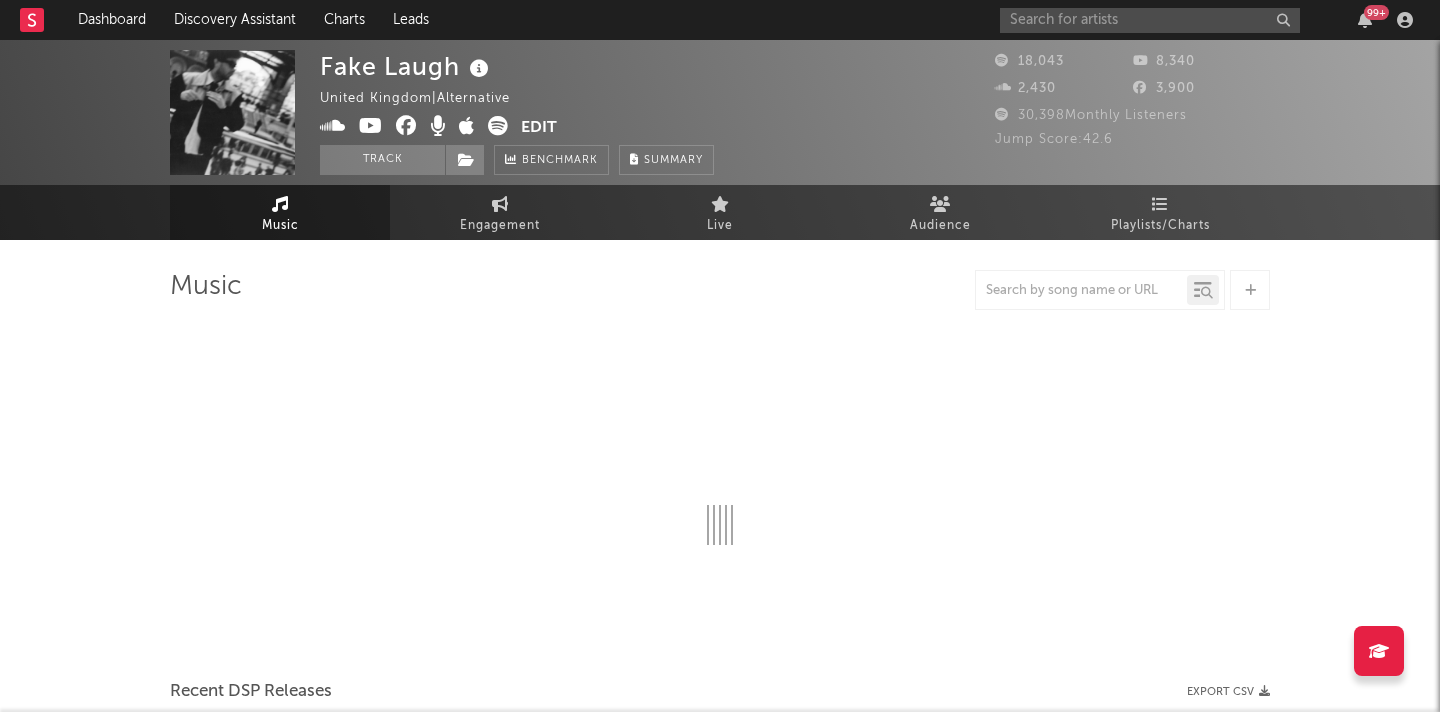 select on "6m" 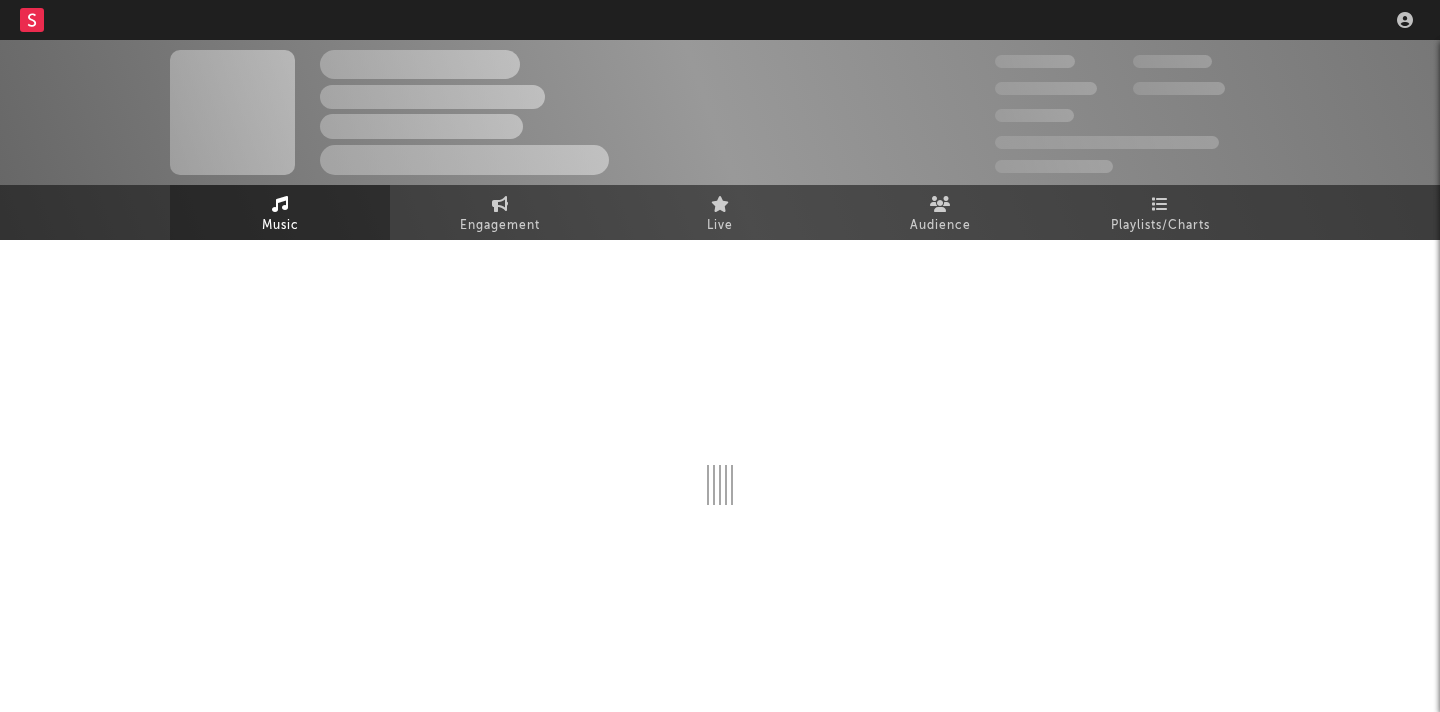 scroll, scrollTop: 0, scrollLeft: 0, axis: both 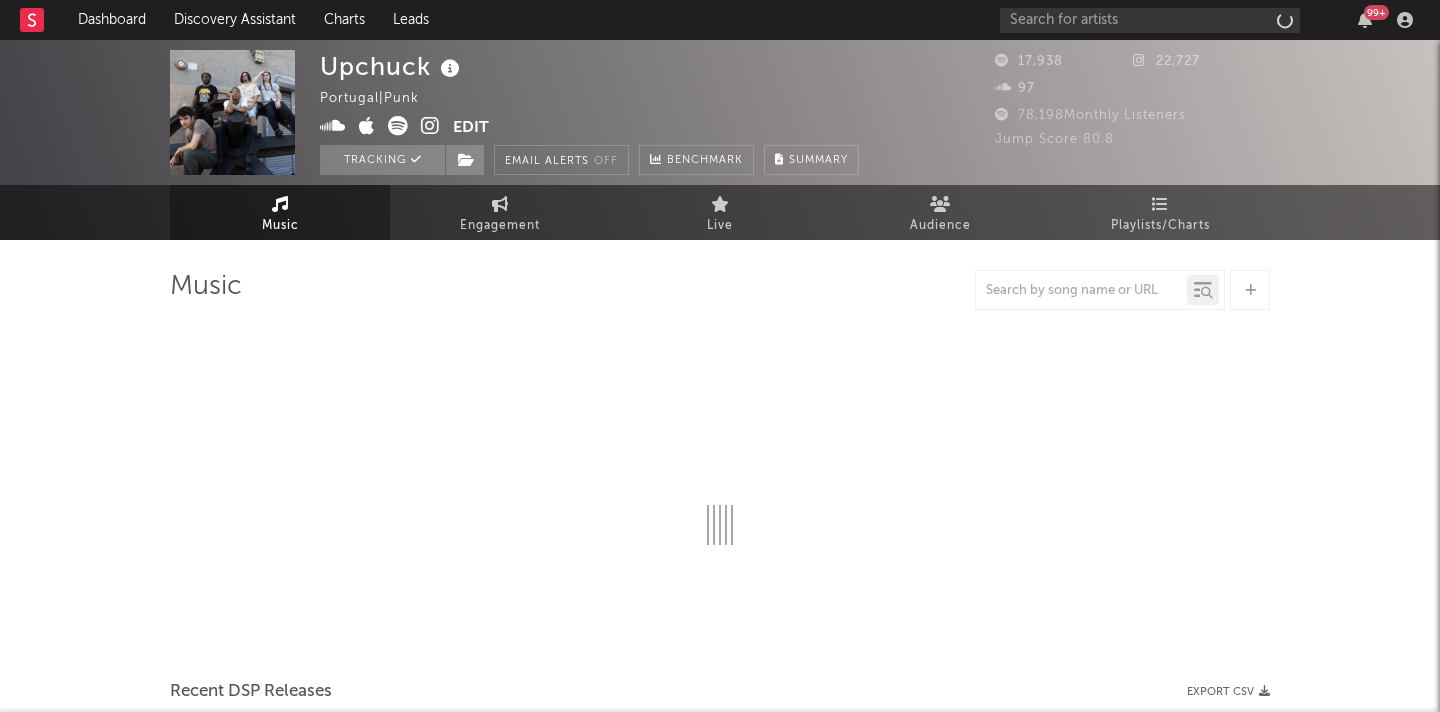select on "1w" 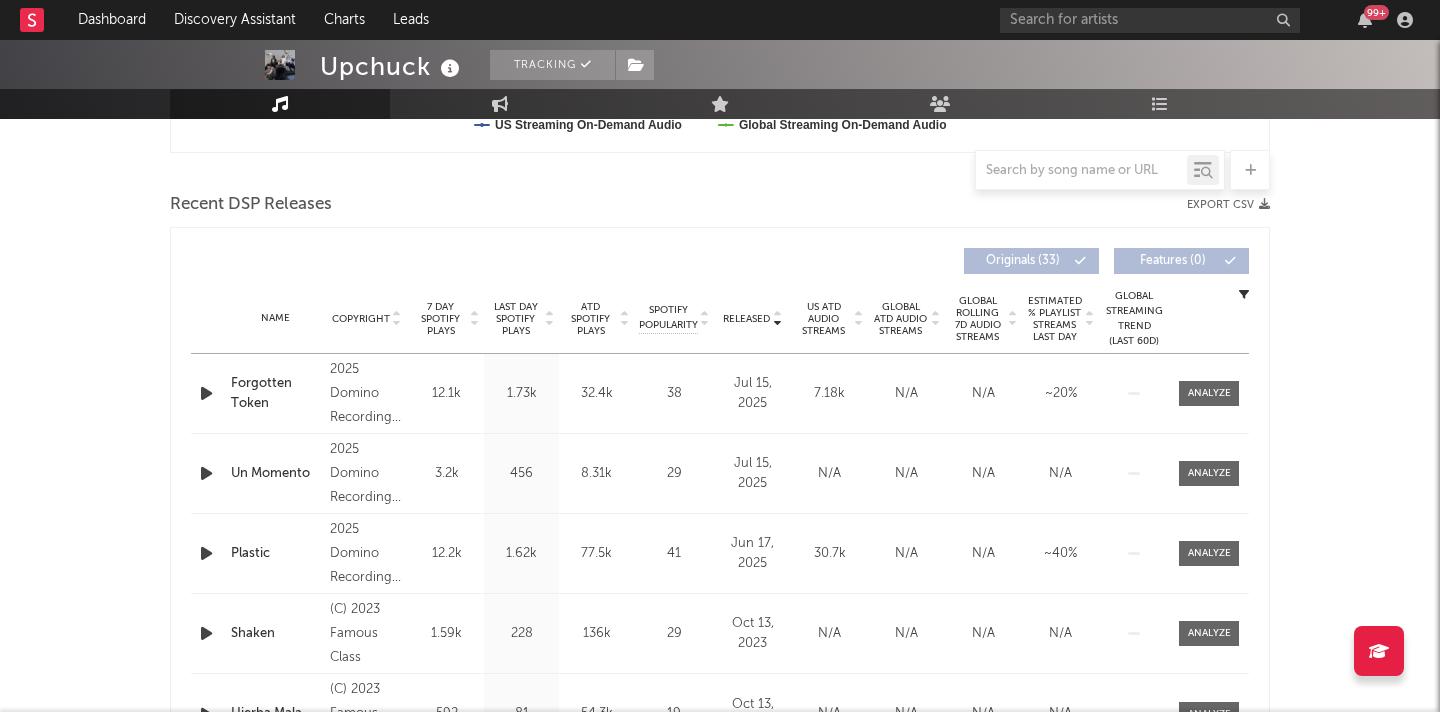 scroll, scrollTop: 702, scrollLeft: 0, axis: vertical 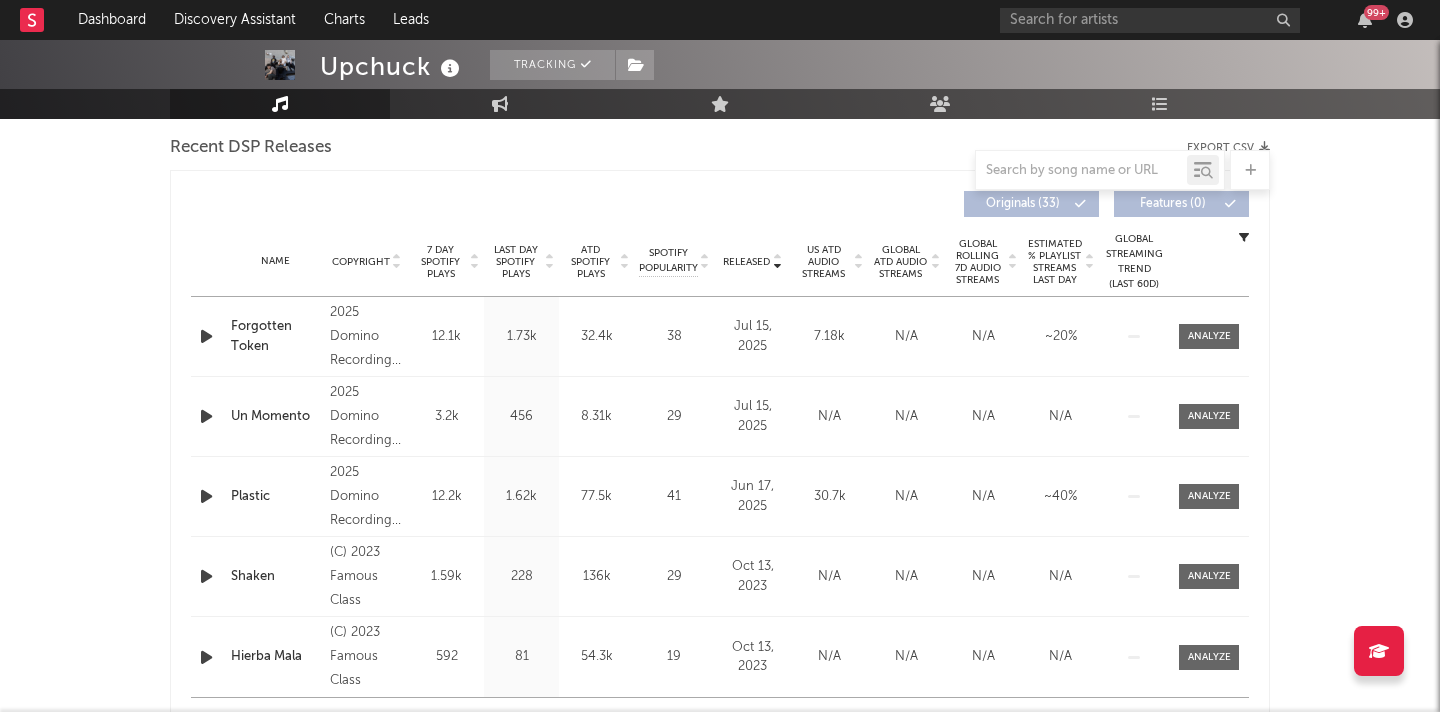 click on "7 Day Spotify Plays" at bounding box center (440, 262) 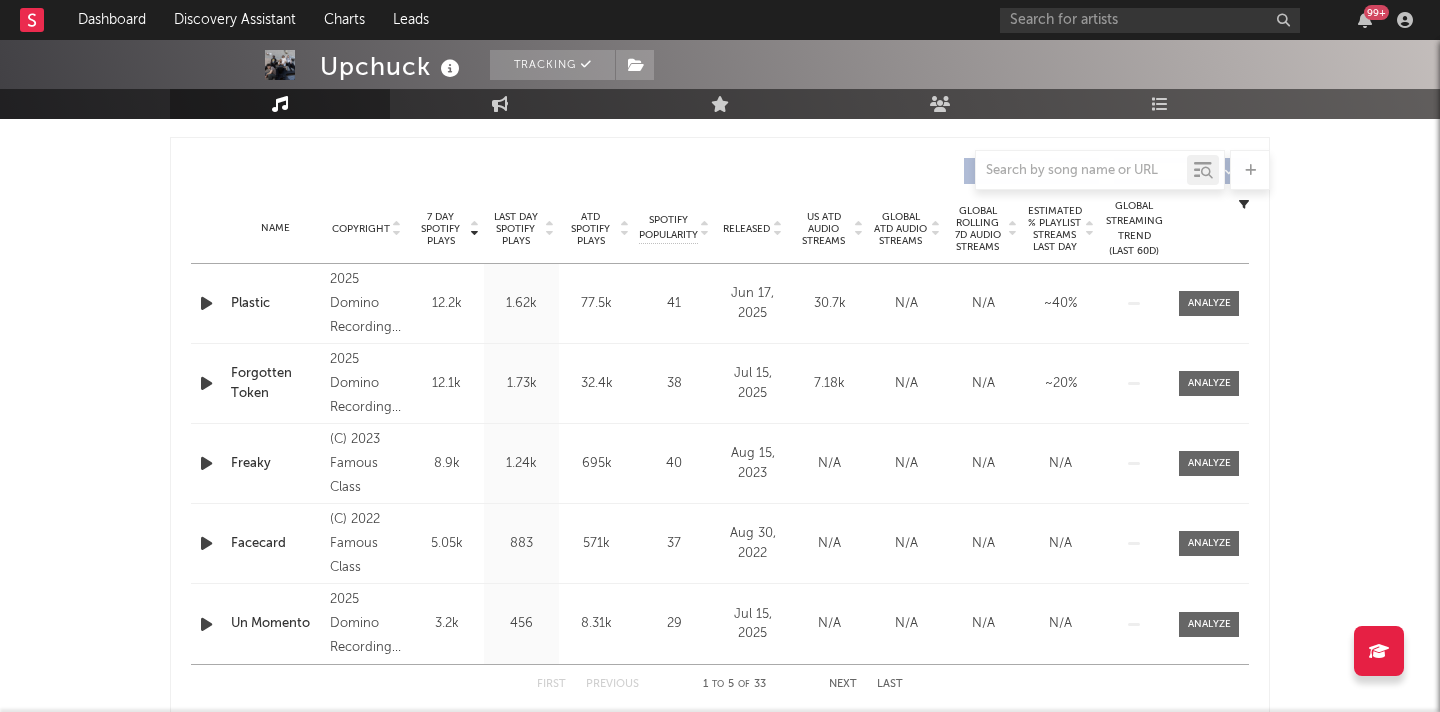 scroll, scrollTop: 0, scrollLeft: 0, axis: both 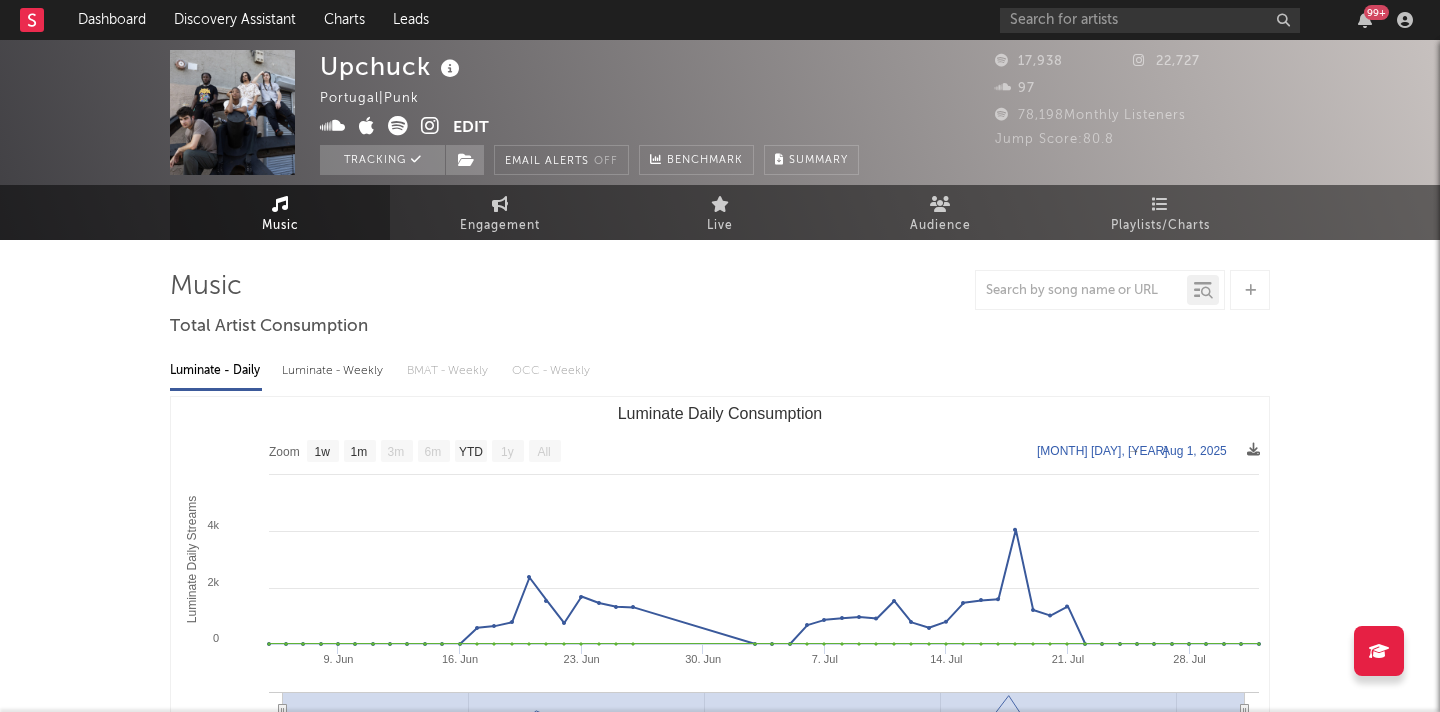 click at bounding box center (232, 112) 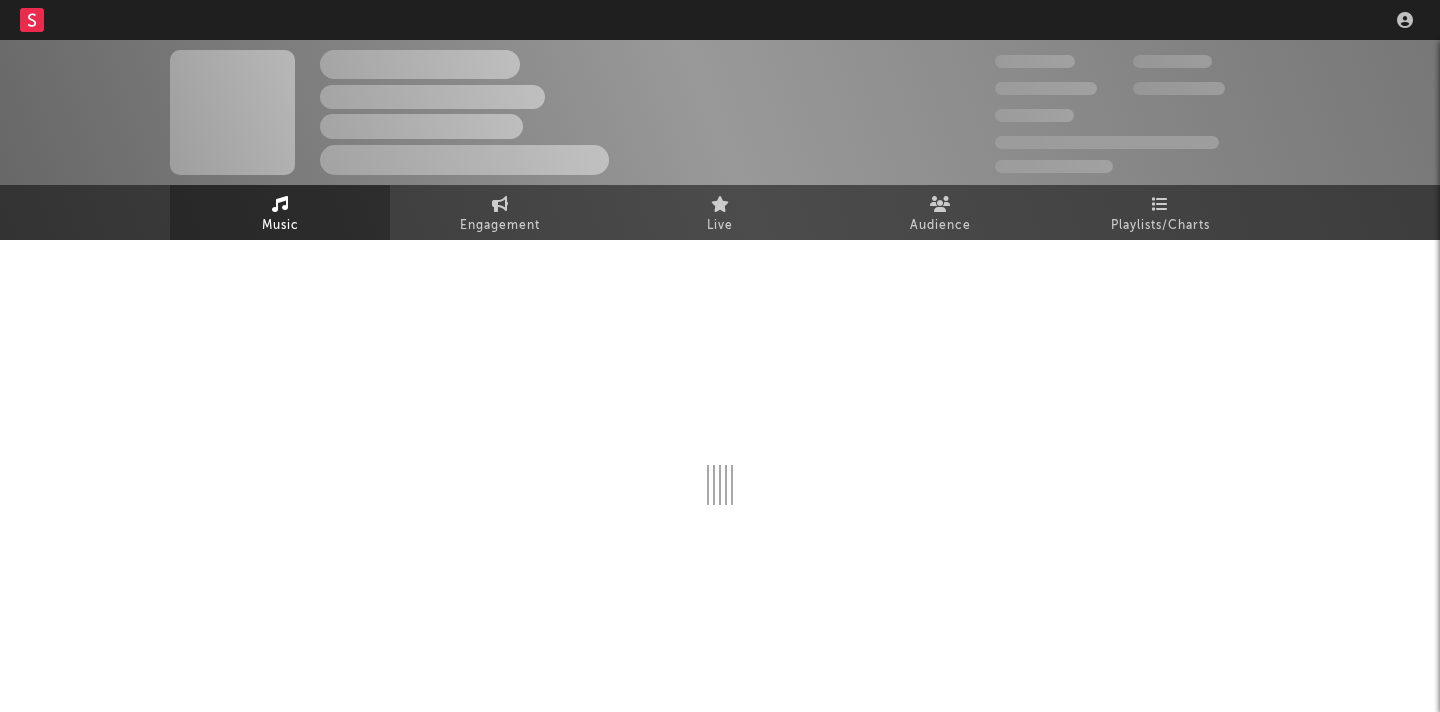 scroll, scrollTop: 0, scrollLeft: 0, axis: both 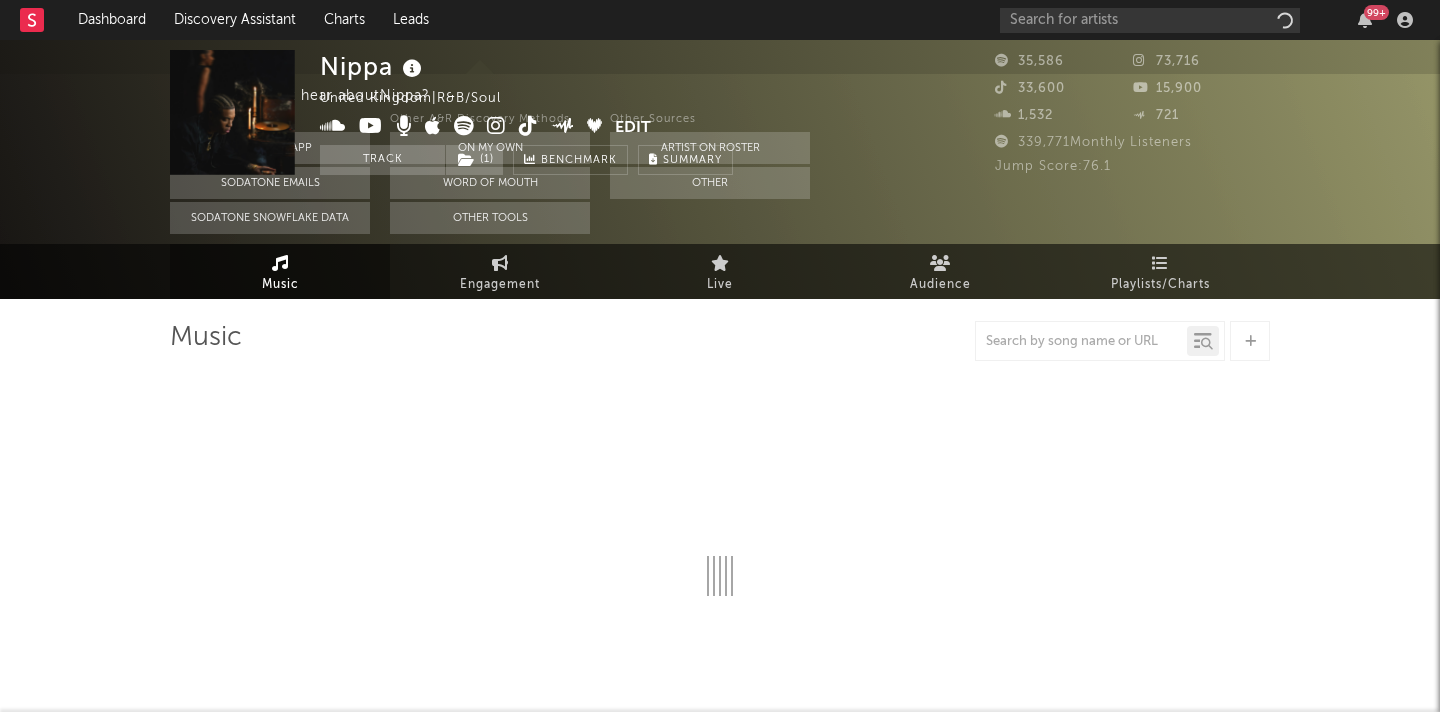 select on "6m" 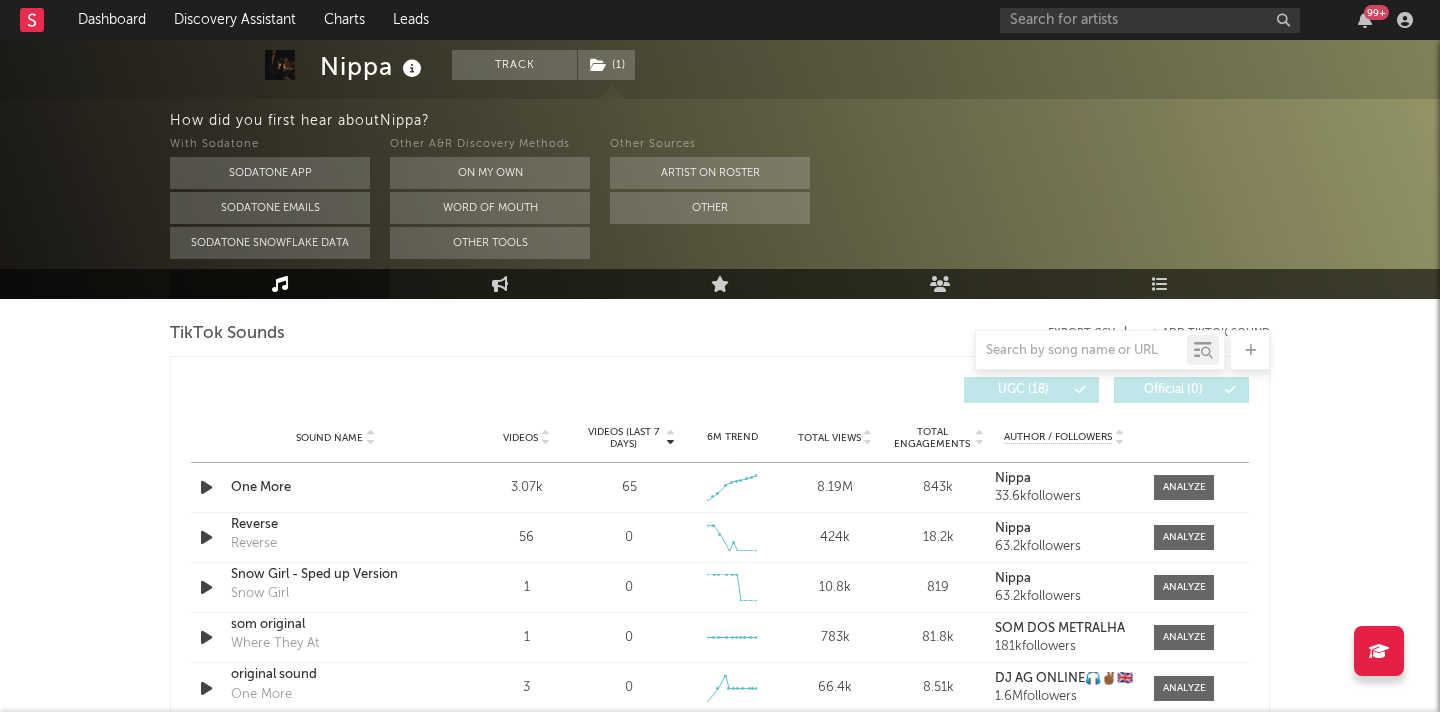 scroll, scrollTop: 1344, scrollLeft: 0, axis: vertical 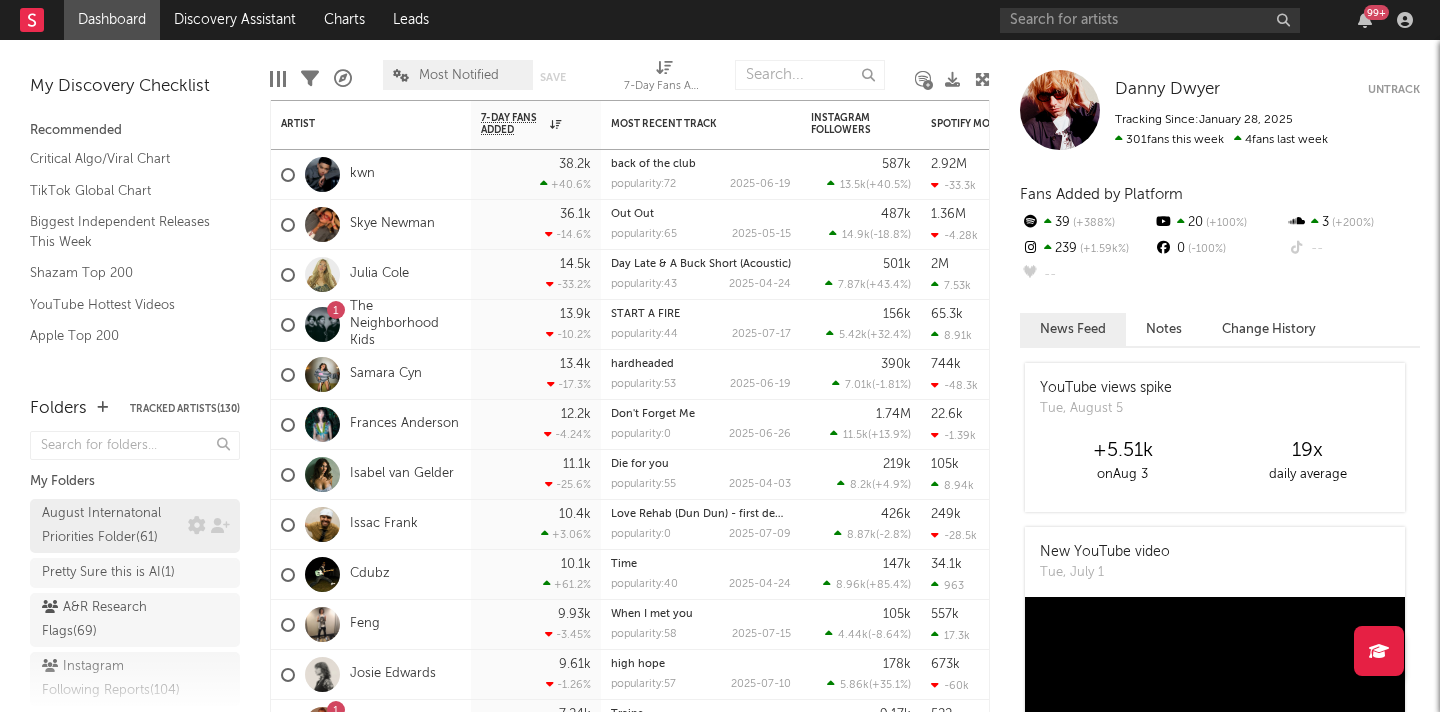 click on "August Internatonal Priorities Folder  ( 61 )" at bounding box center [112, 526] 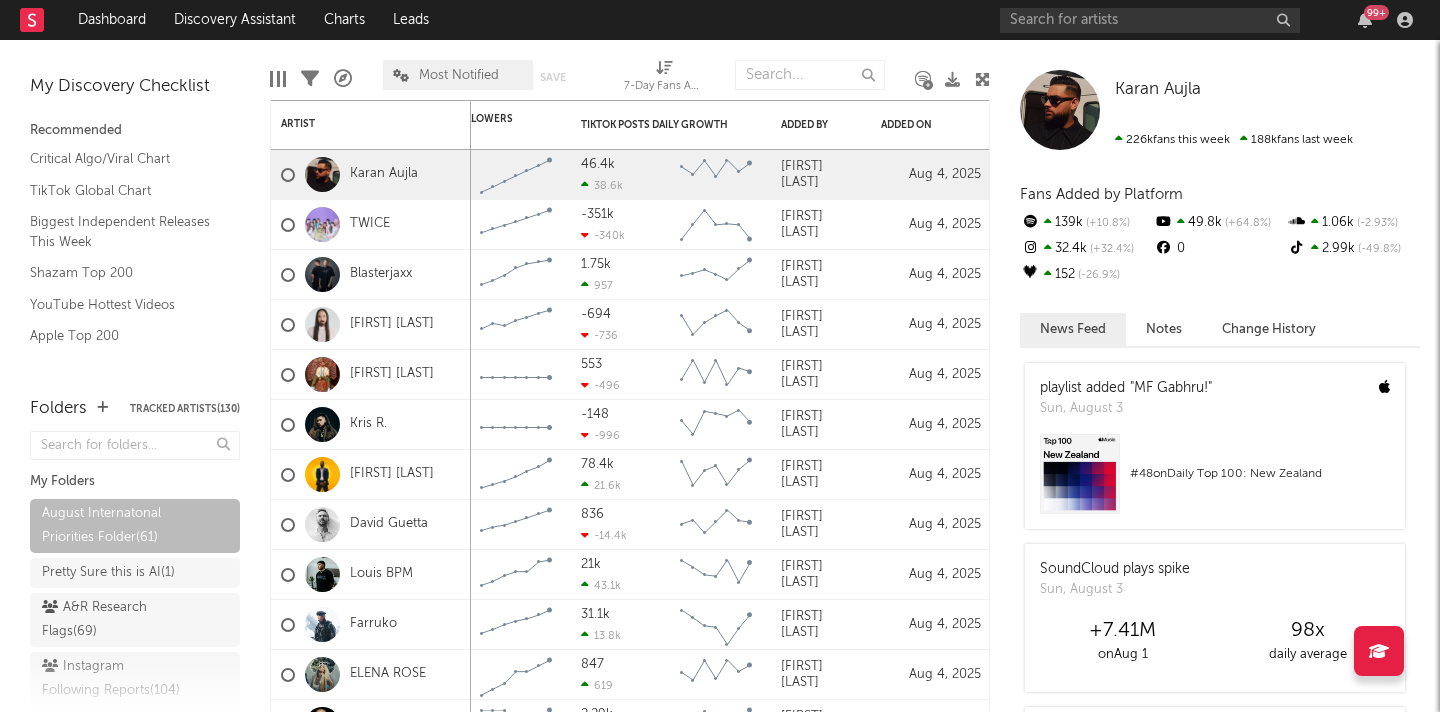 click at bounding box center [982, 79] 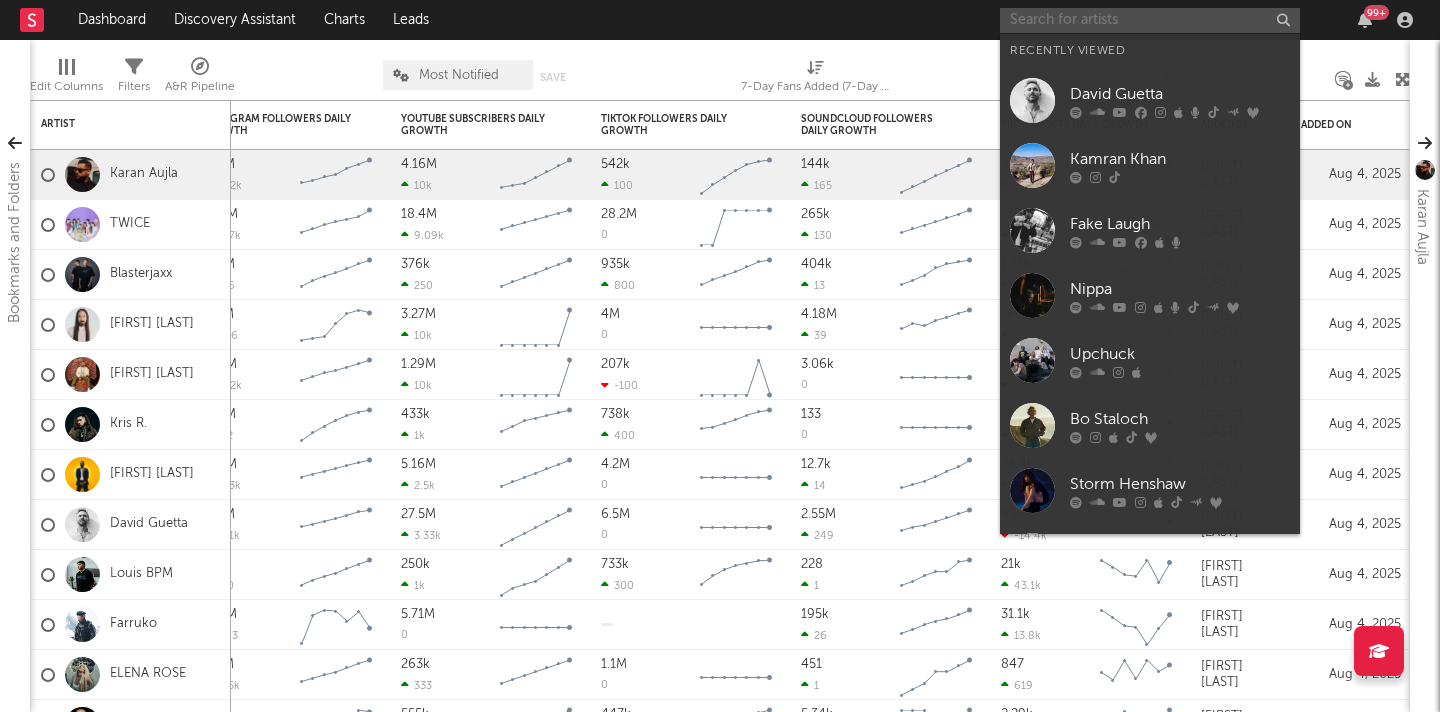 click at bounding box center [1150, 20] 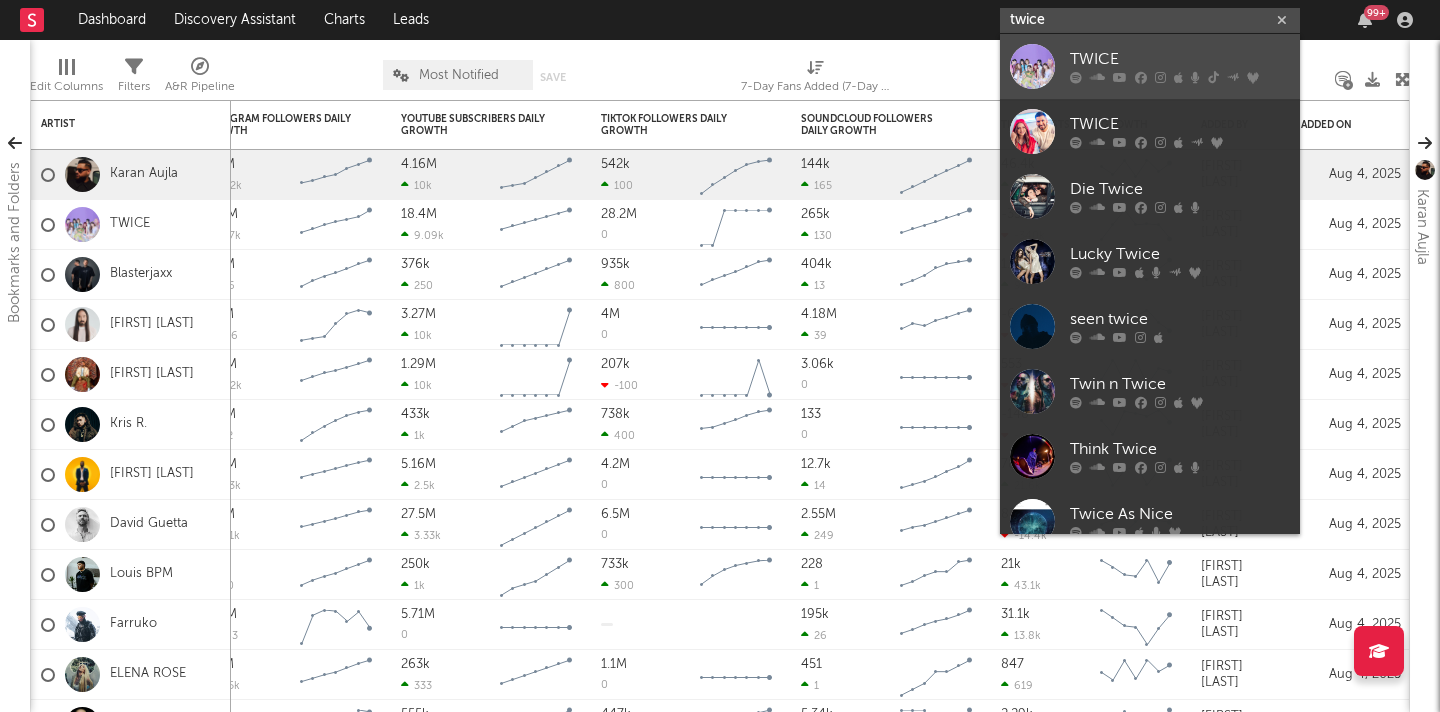 type on "twice" 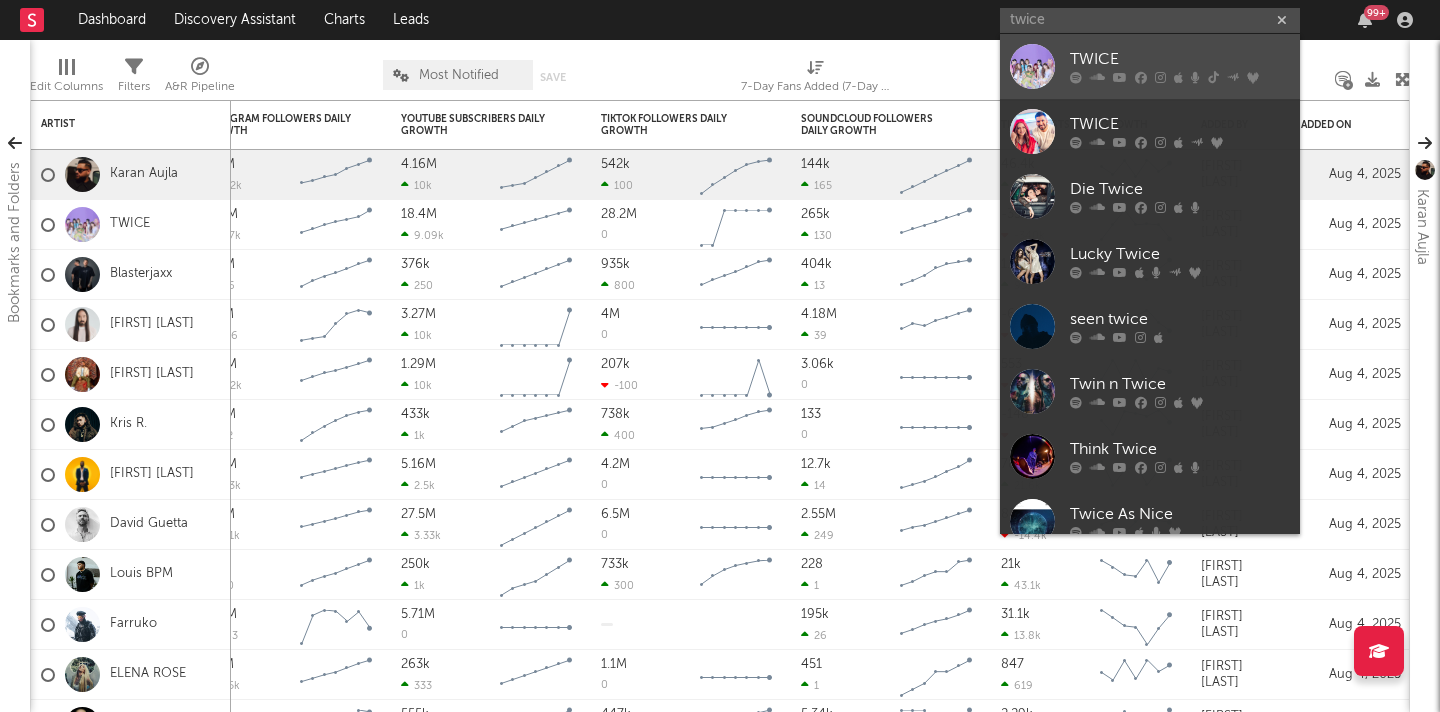 click on "TWICE" at bounding box center [1150, 66] 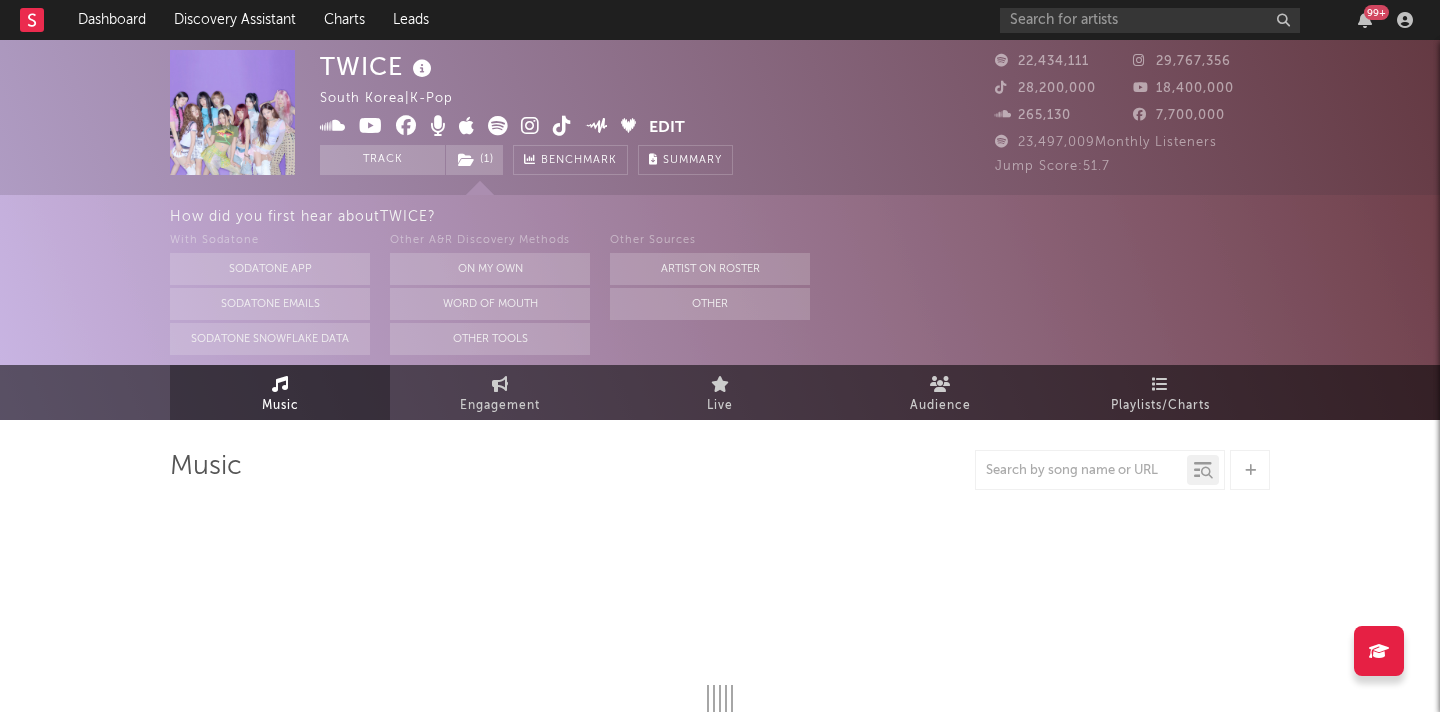 select on "6m" 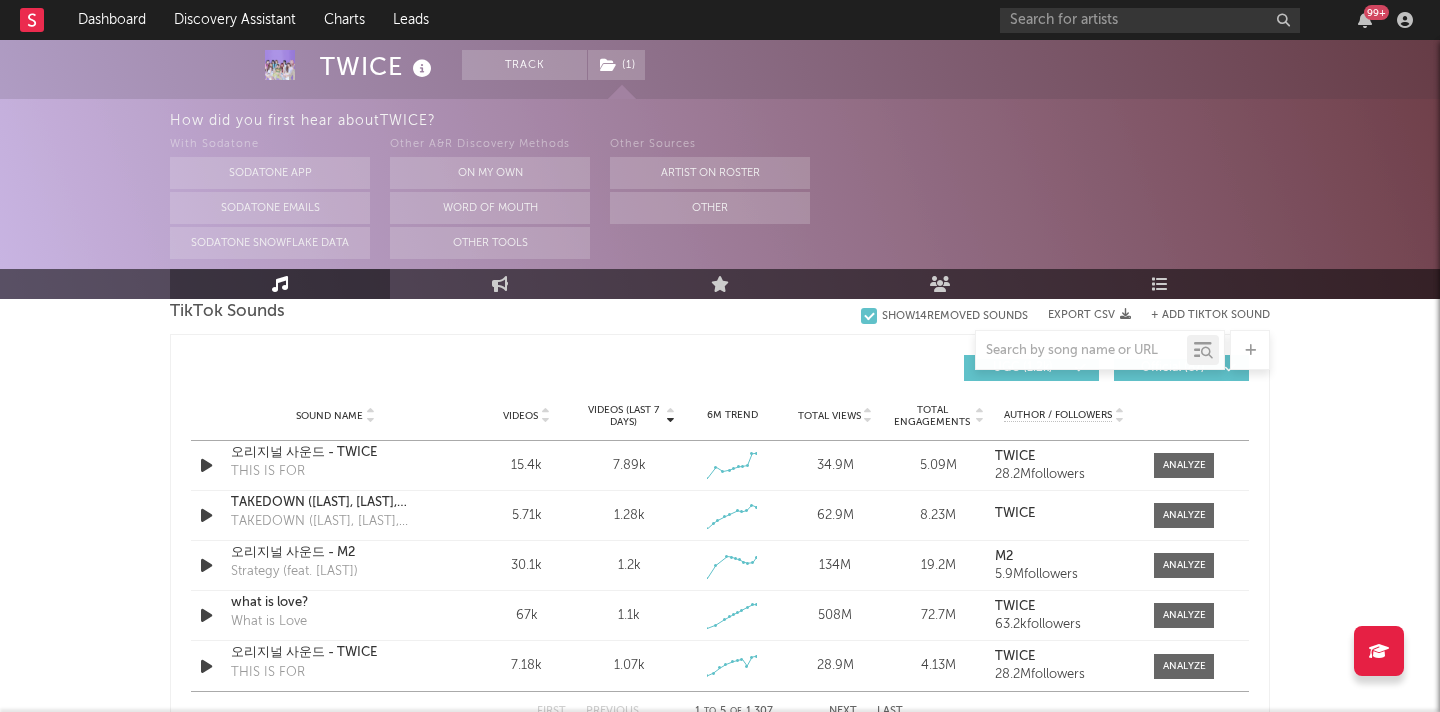 scroll, scrollTop: 1421, scrollLeft: 0, axis: vertical 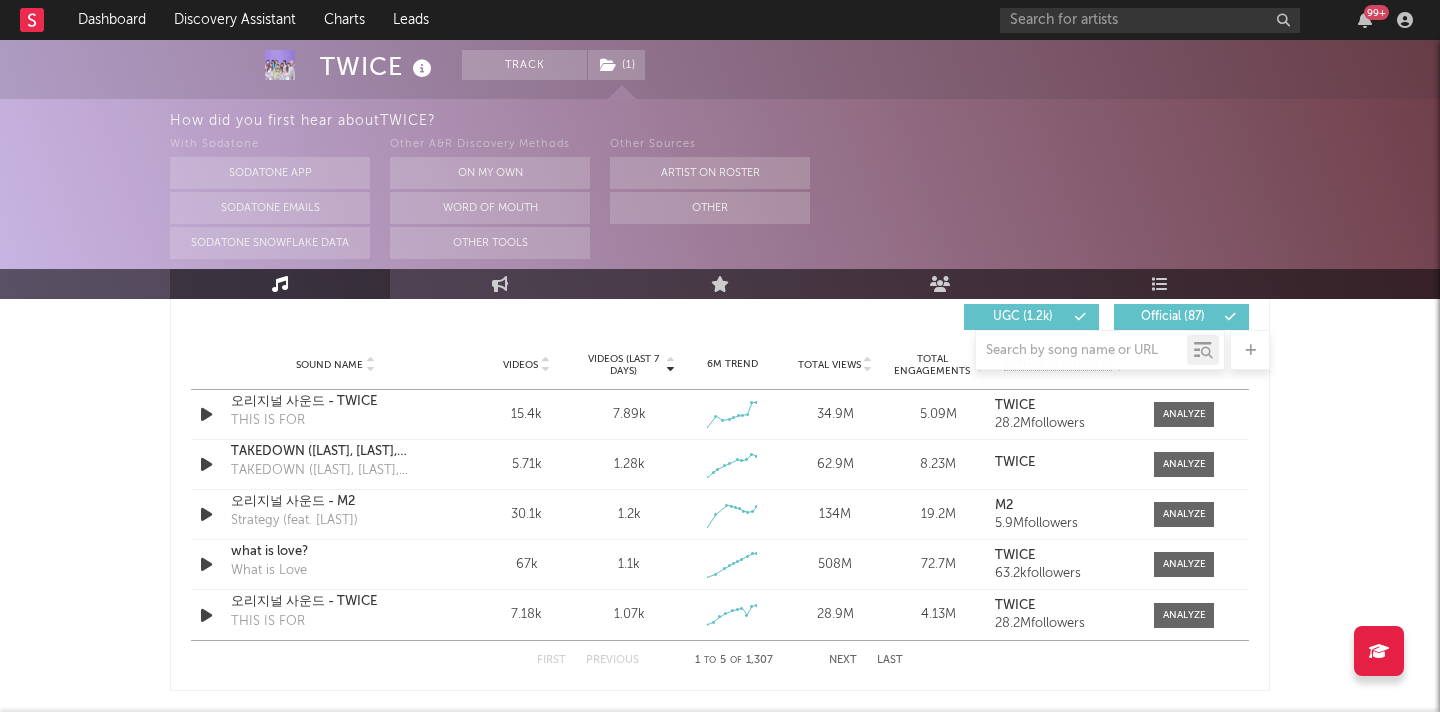 click on "Last" at bounding box center (890, 660) 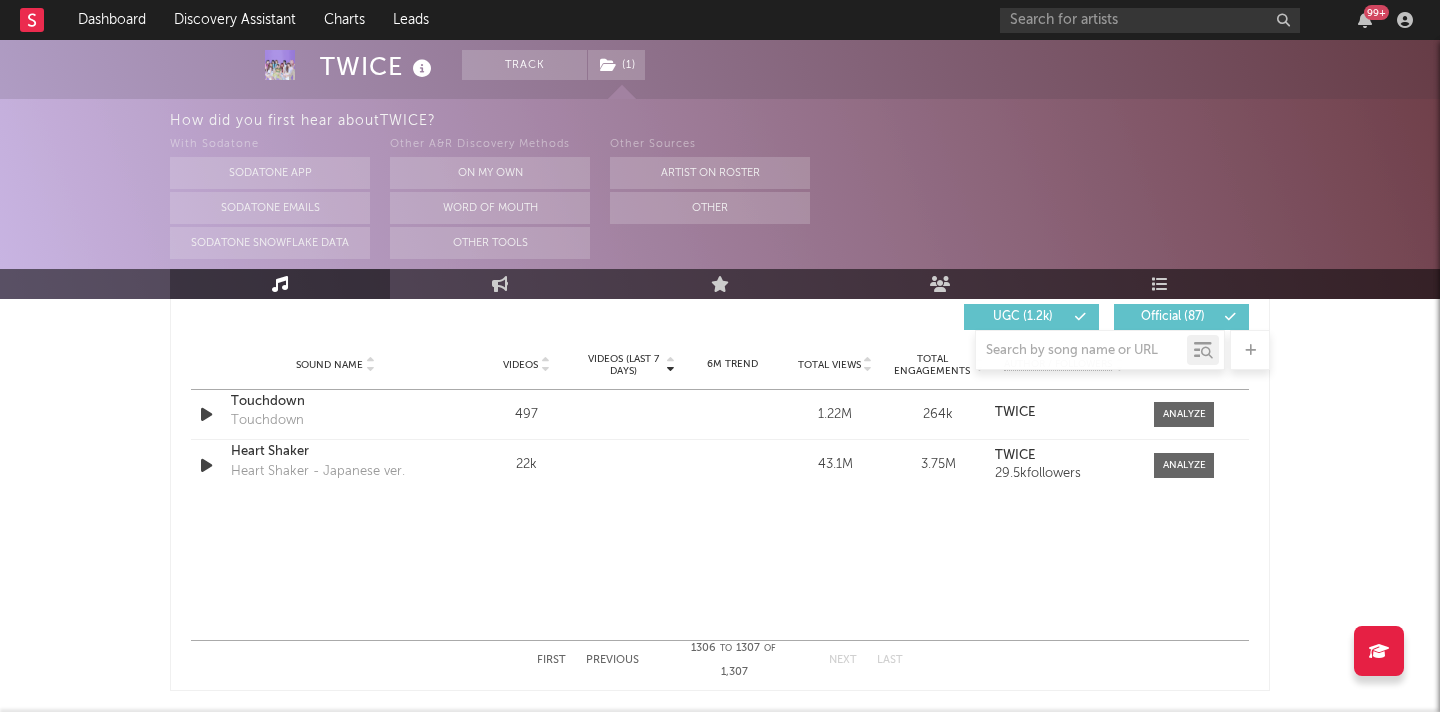 click on "First Previous 1306   to   1307   of   1,307 Next Last" at bounding box center (720, 660) 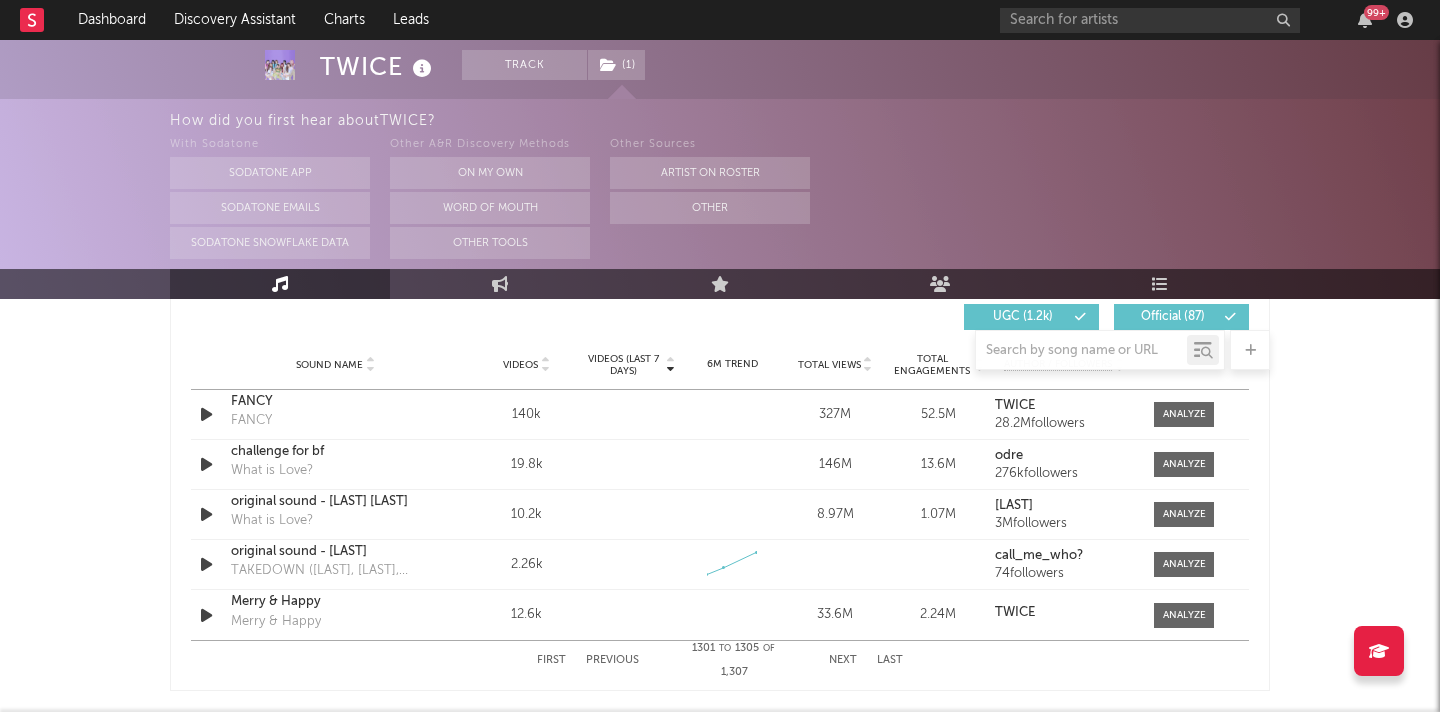 click on "Previous" at bounding box center (612, 660) 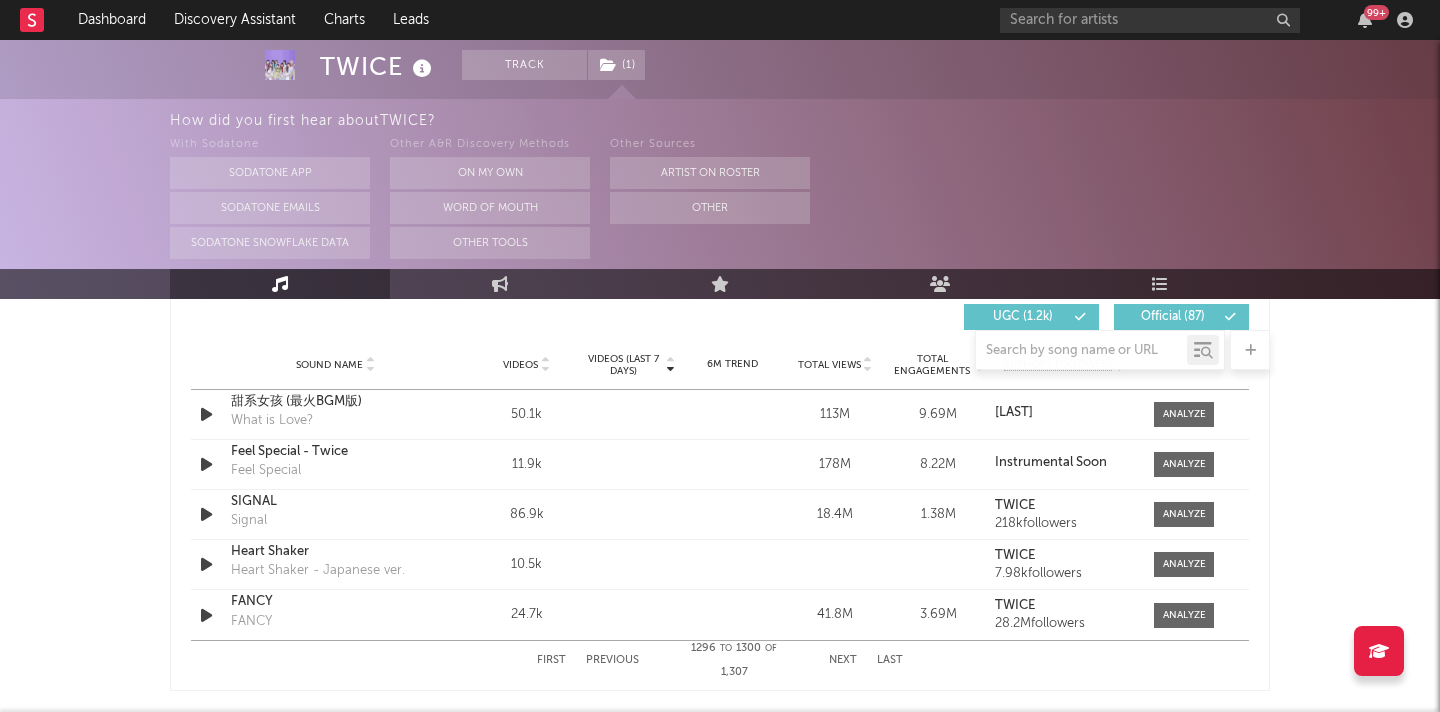 click on "Previous" at bounding box center [612, 660] 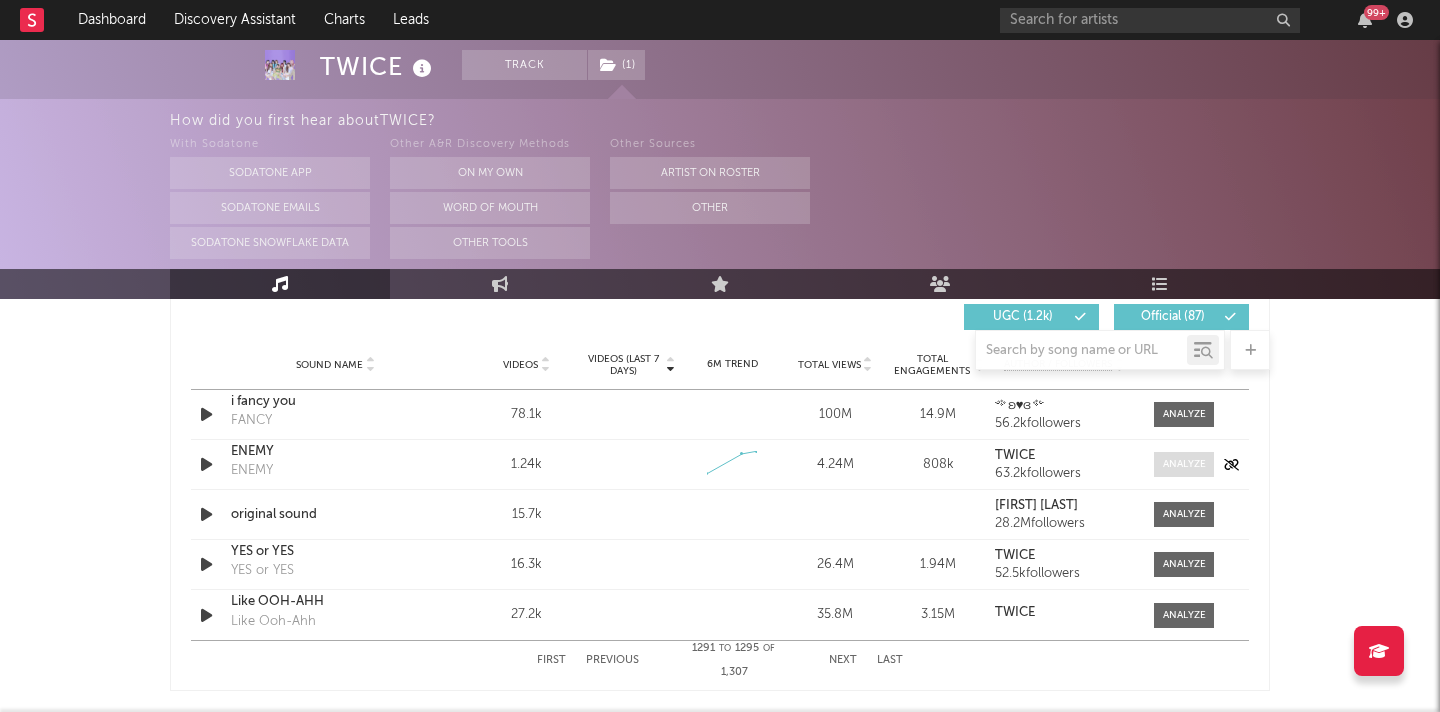 click at bounding box center (1184, 464) 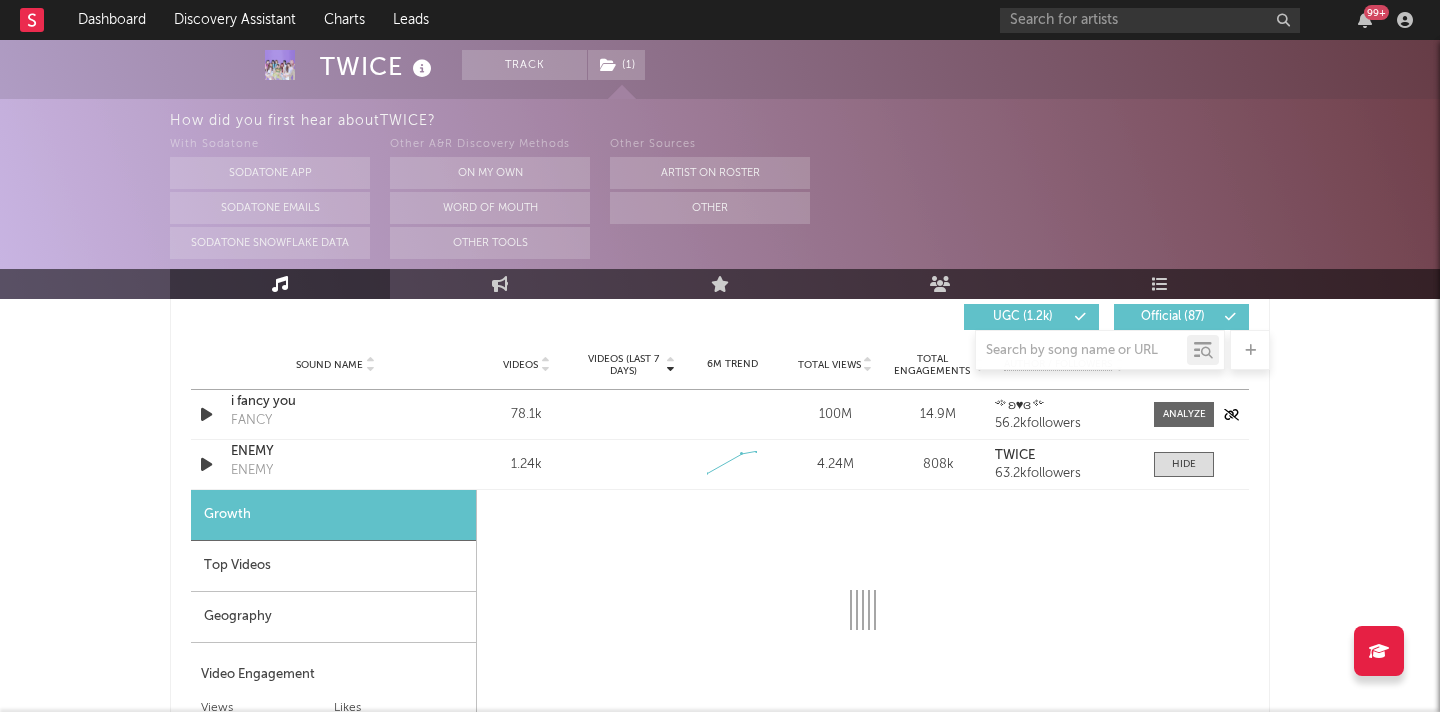 select on "1w" 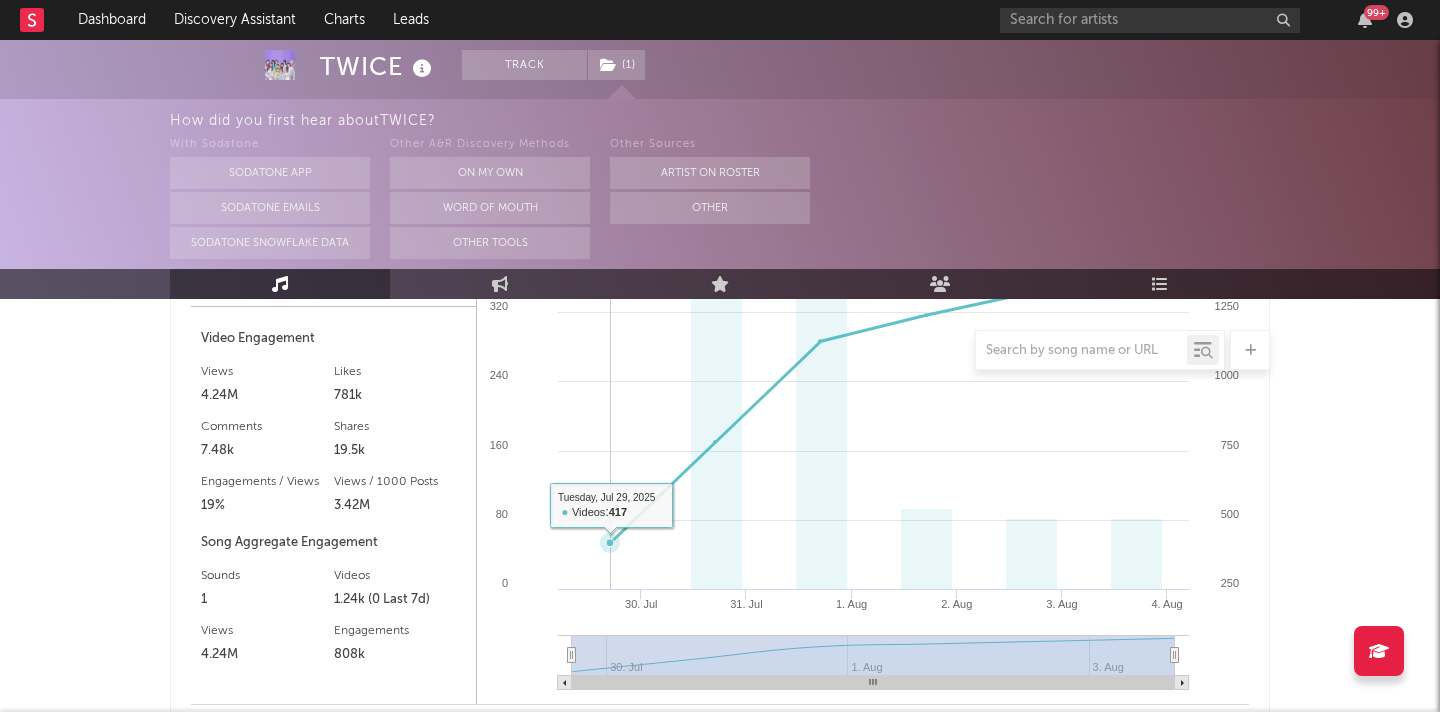 scroll, scrollTop: 1755, scrollLeft: 0, axis: vertical 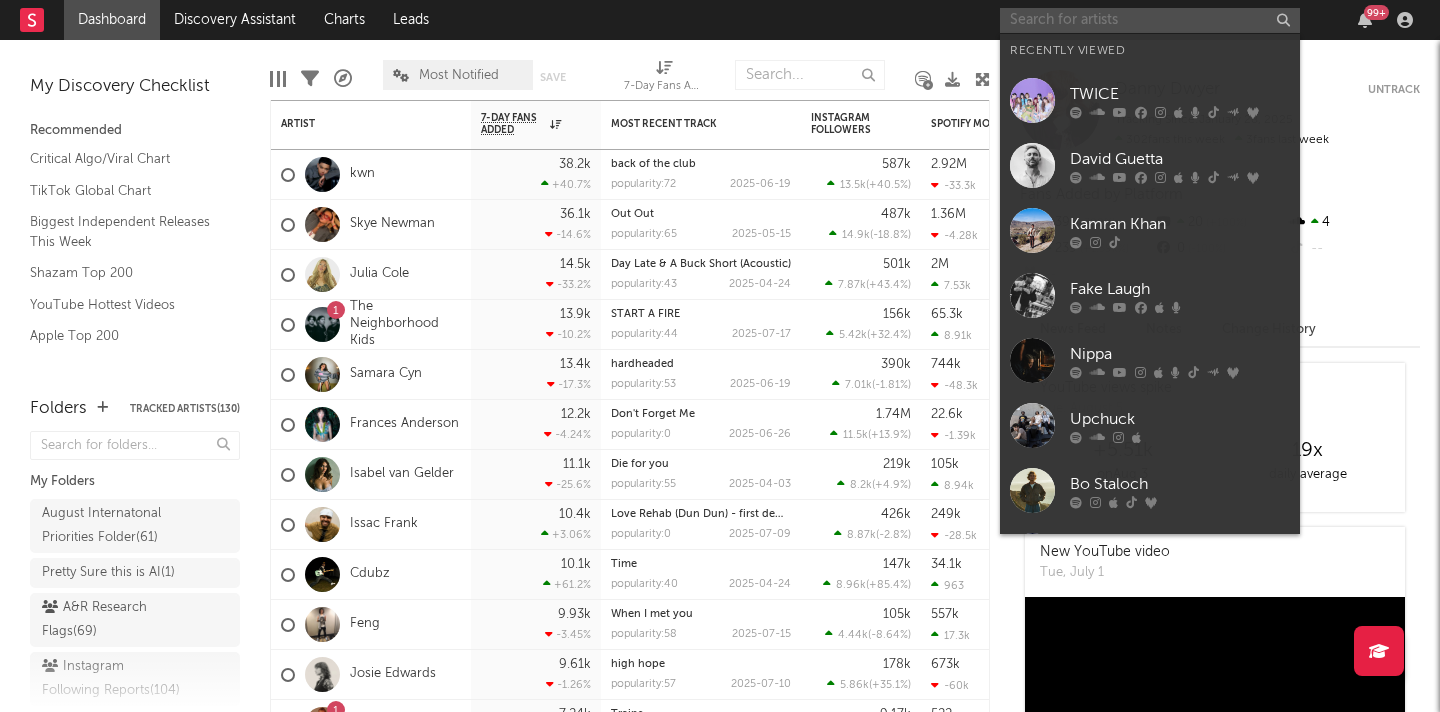 click at bounding box center (1150, 20) 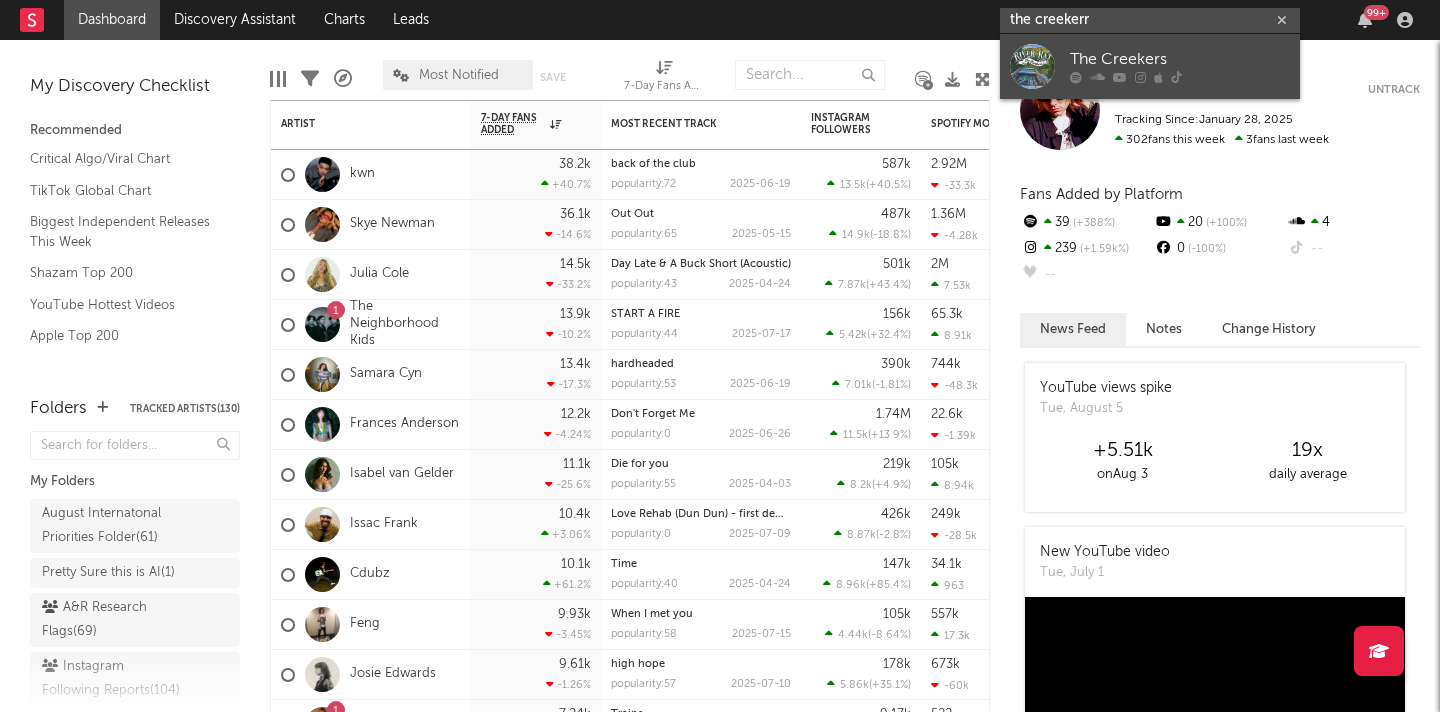 type on "the creekerr" 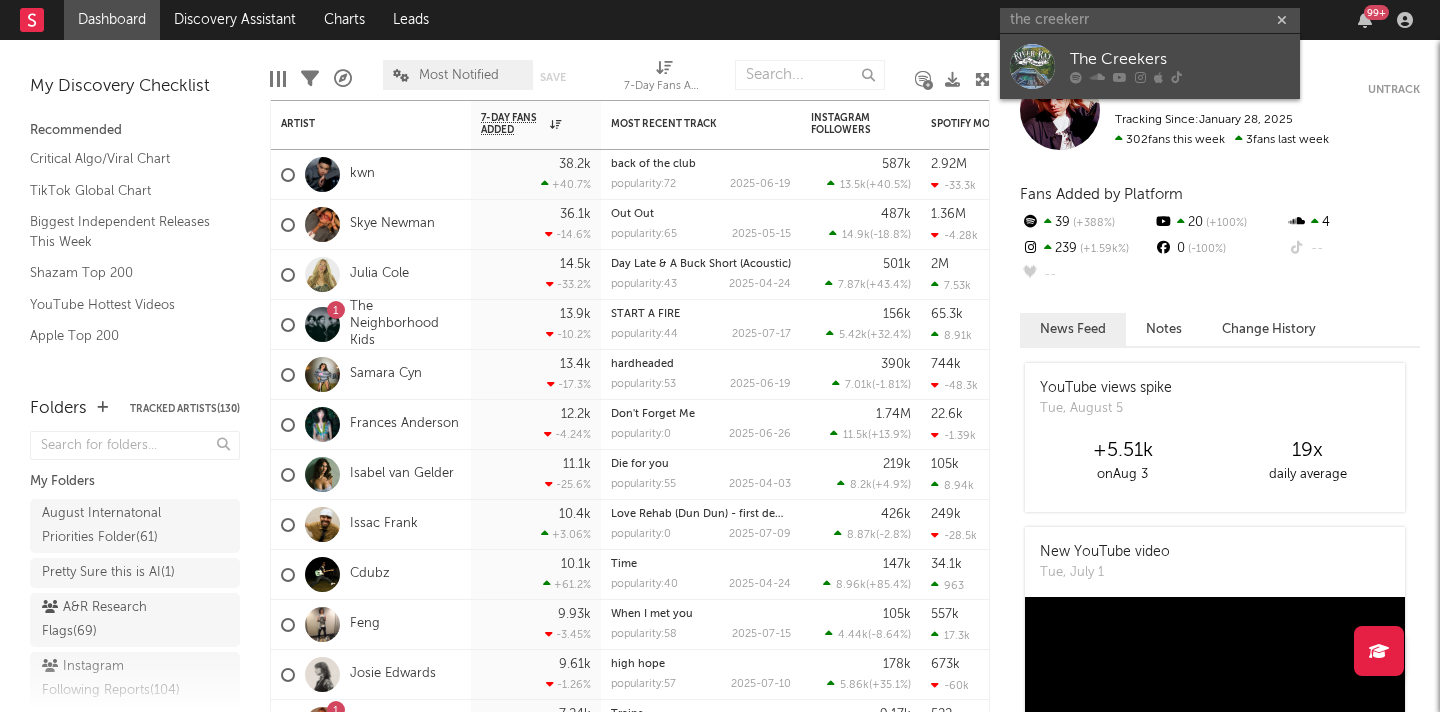 click at bounding box center [1076, 78] 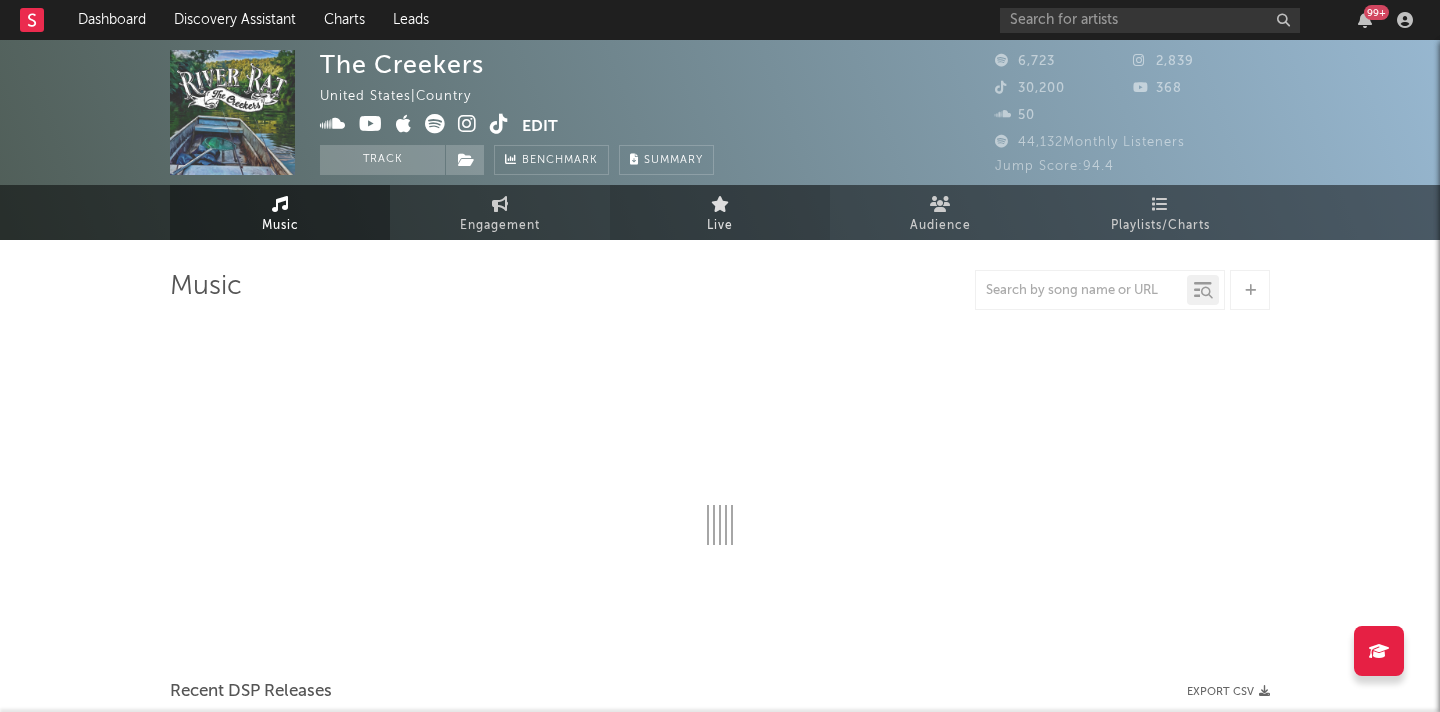 select on "6m" 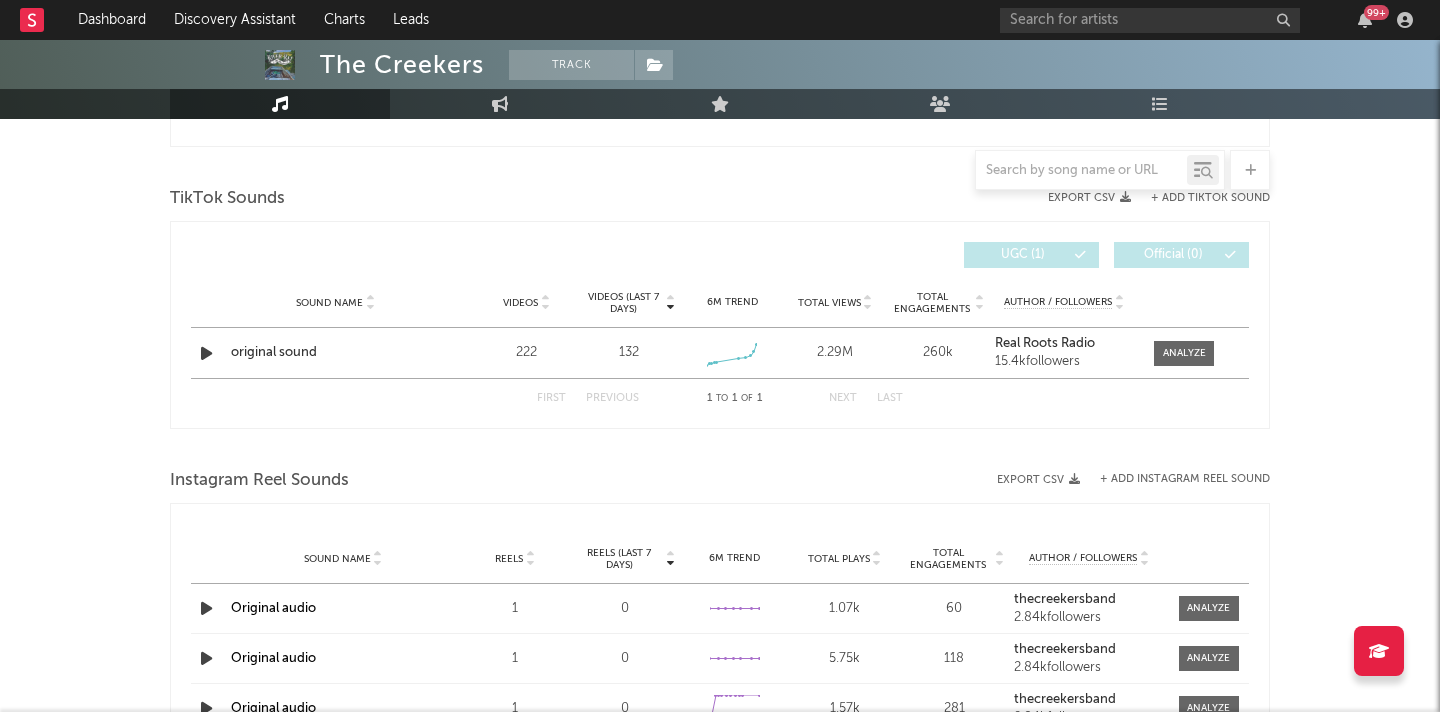 scroll, scrollTop: 1213, scrollLeft: 0, axis: vertical 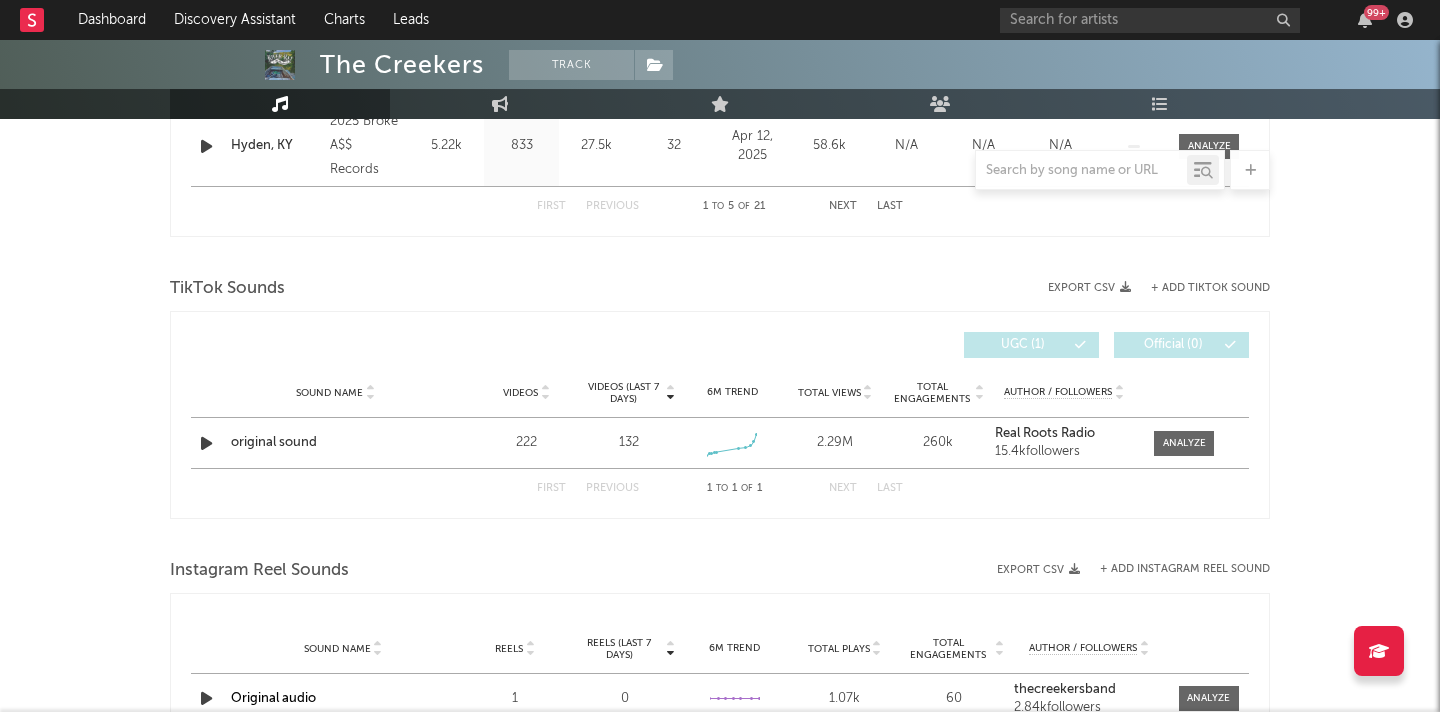 click on "+ Add TikTok Sound" at bounding box center [1210, 288] 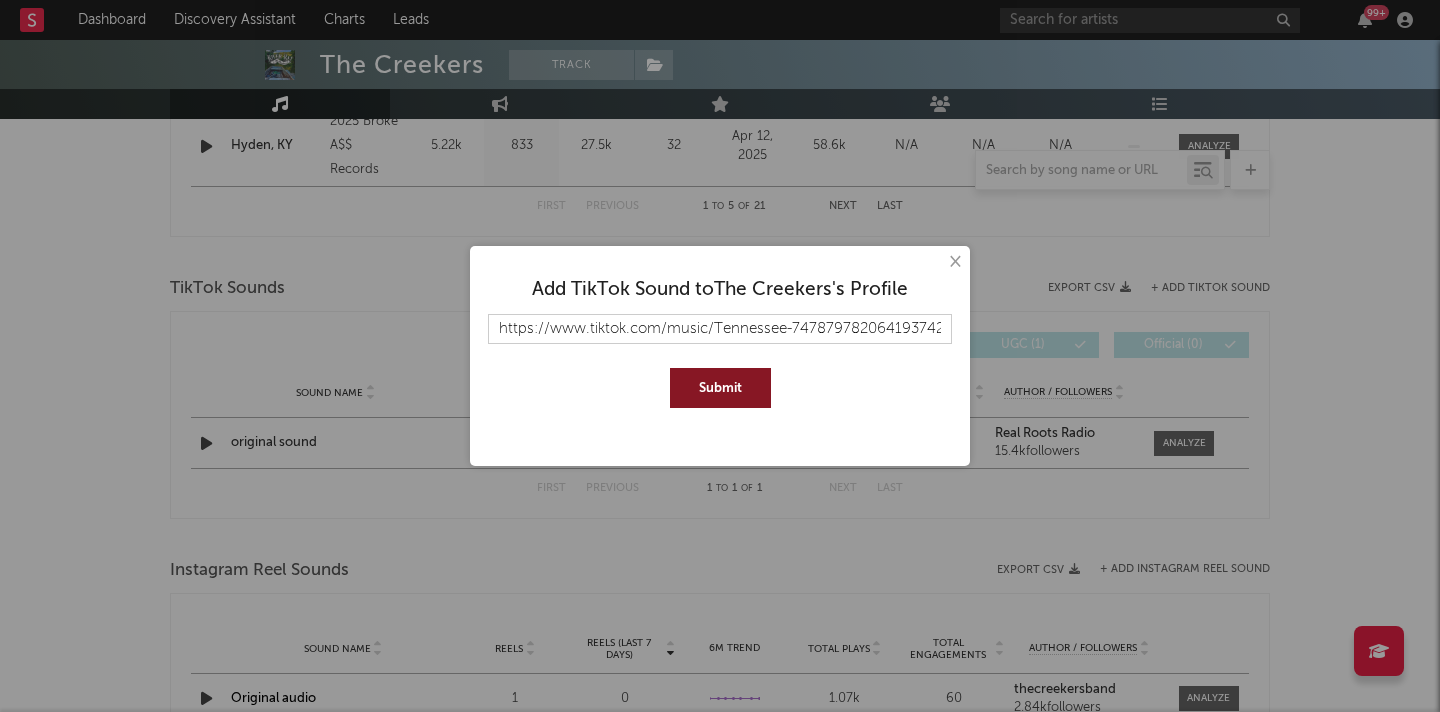scroll, scrollTop: 0, scrollLeft: 5043, axis: horizontal 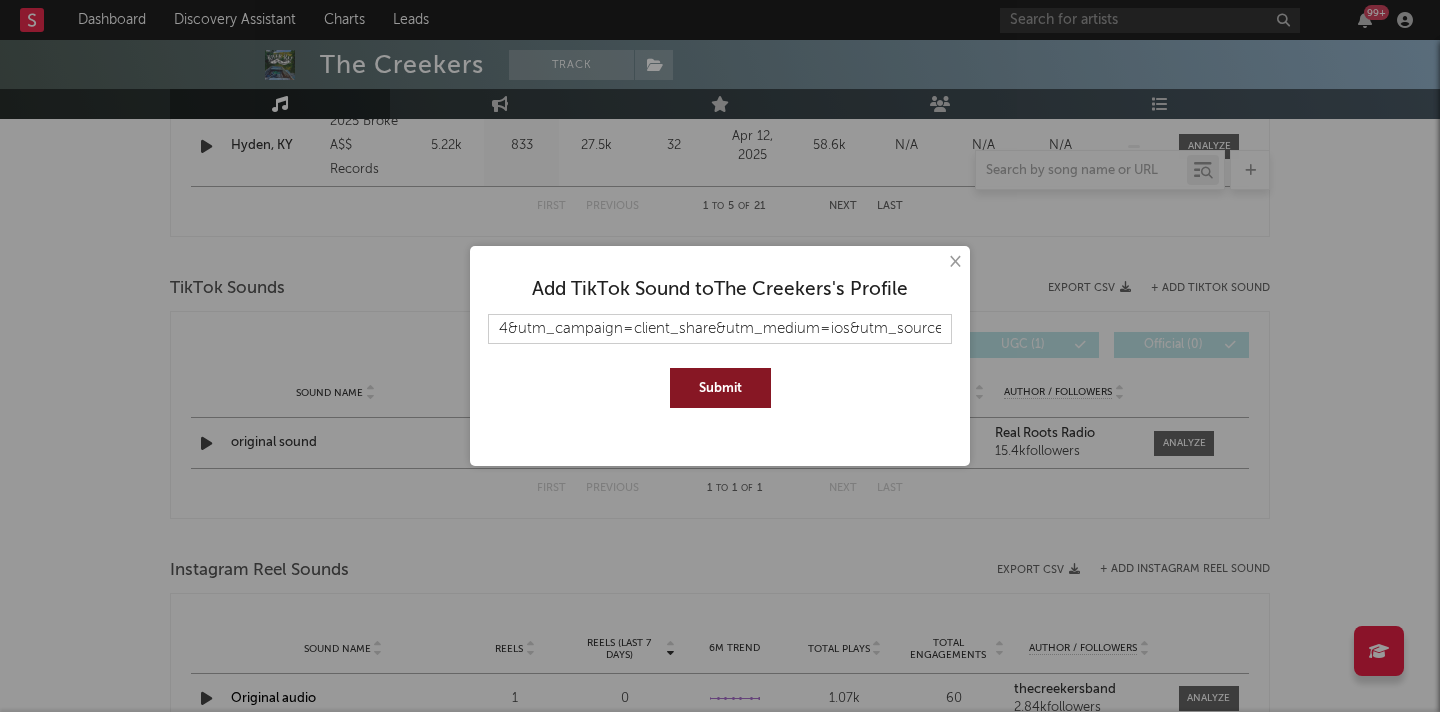 type on "https://www.tiktok.com/music/Tennessee-7478797820641937424?_d=secCgYIASAHKAESPgo8CM8ap2CP2YArxZ0AW%2B5ZpMcPfRk48nAEhYKf0Bye2IHRkvn49VHUVAf40LQs5rU0EWmi33CF061aAx8fGgA%3D&_r=1&_svg=3&checksum=676401094498f12a6d83002bfa3c1249bd7400932605b173b1721a4f5e38795b&sec_user_id=MS4wLjABAAAAgOiOJrDY7yLp7gWxUkhtMumo3qXAqjf-Zx9dxZZrHVxIWj8-vckPF2dGuRHGWysC&share_app_id=1233&share_link_id=C2218EC9-0C19-423D-AC31-E1C8E701A17E&share_music_id=7478797820641937424&sharer_language=en&social_share_type=7&source=h5_m&timestamp=1754419140&tt_from=more&u_code=eihc6aab509e68&ug_btm=b2001%2Cb5171&user_id=7467678816640779294&utm_campaign=client_share&utm_medium=ios&utm_source=more" 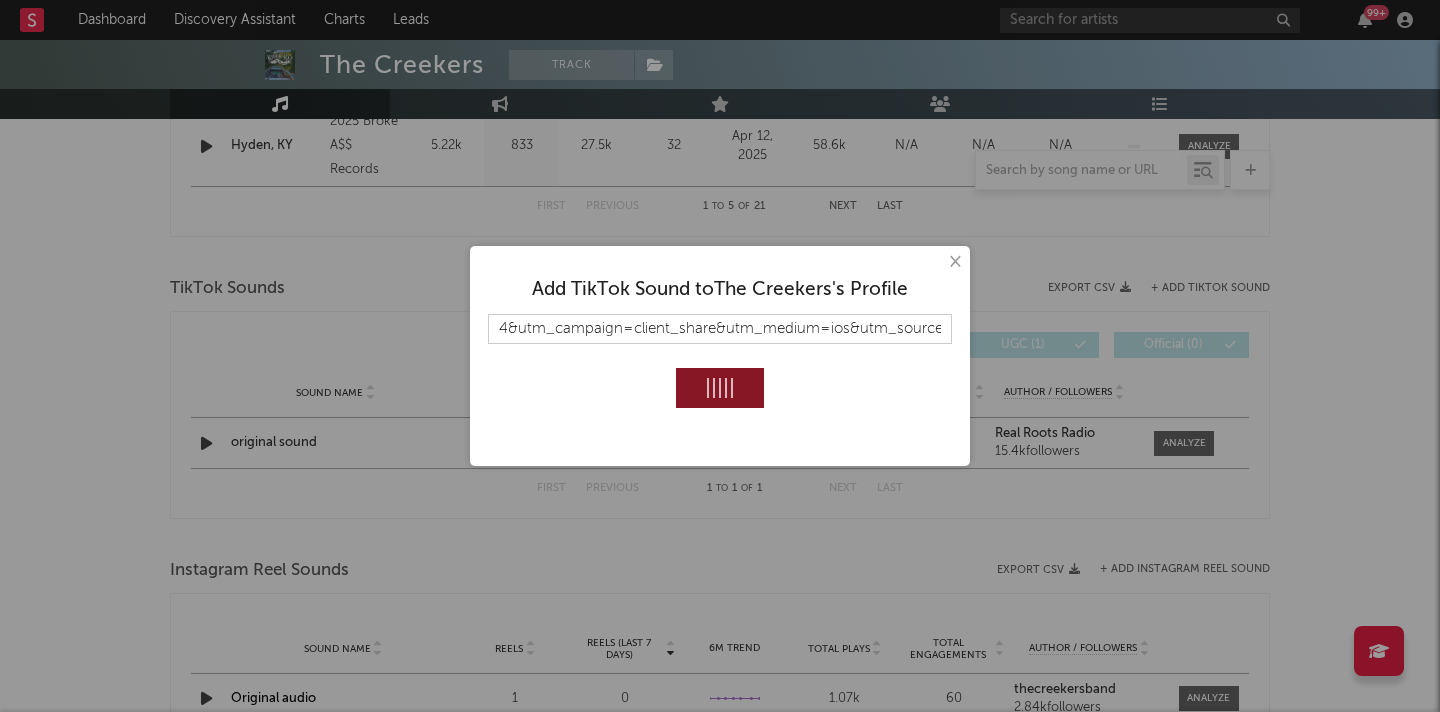 type 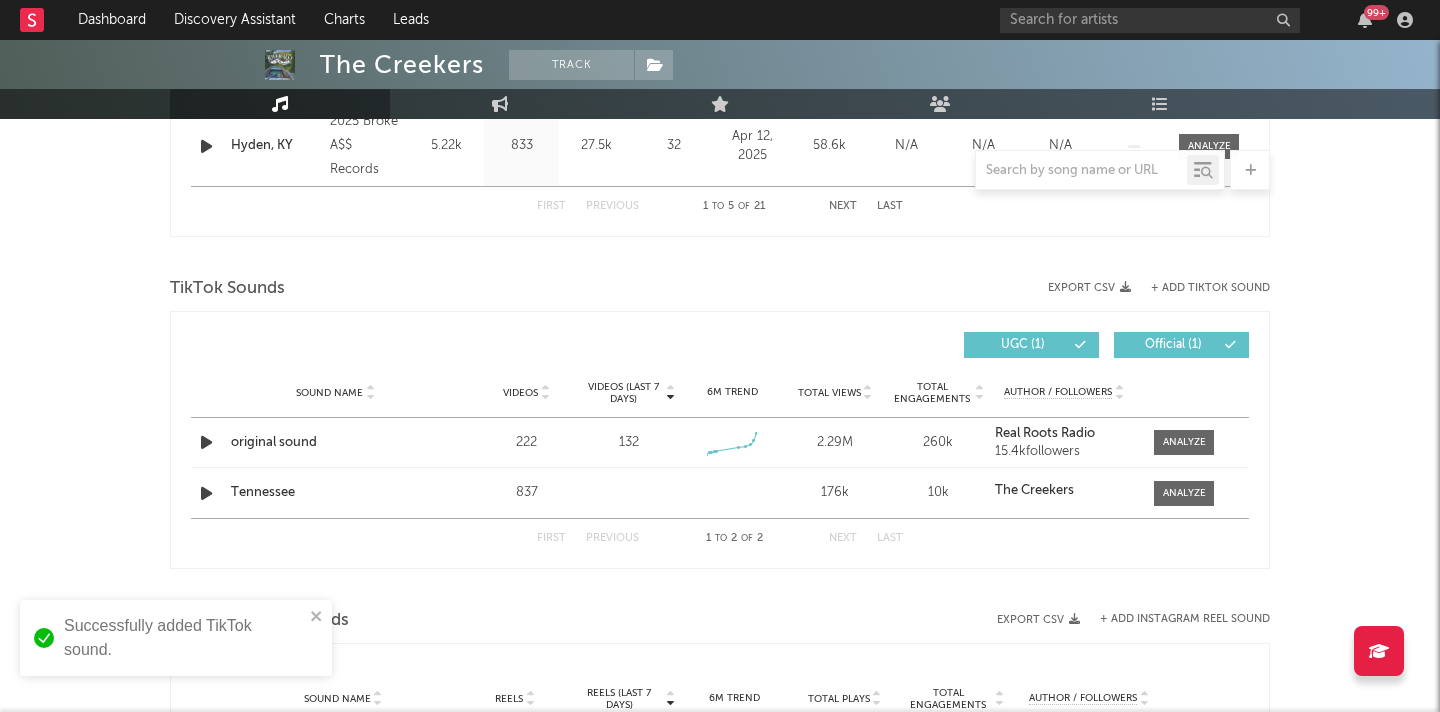 scroll, scrollTop: 0, scrollLeft: 0, axis: both 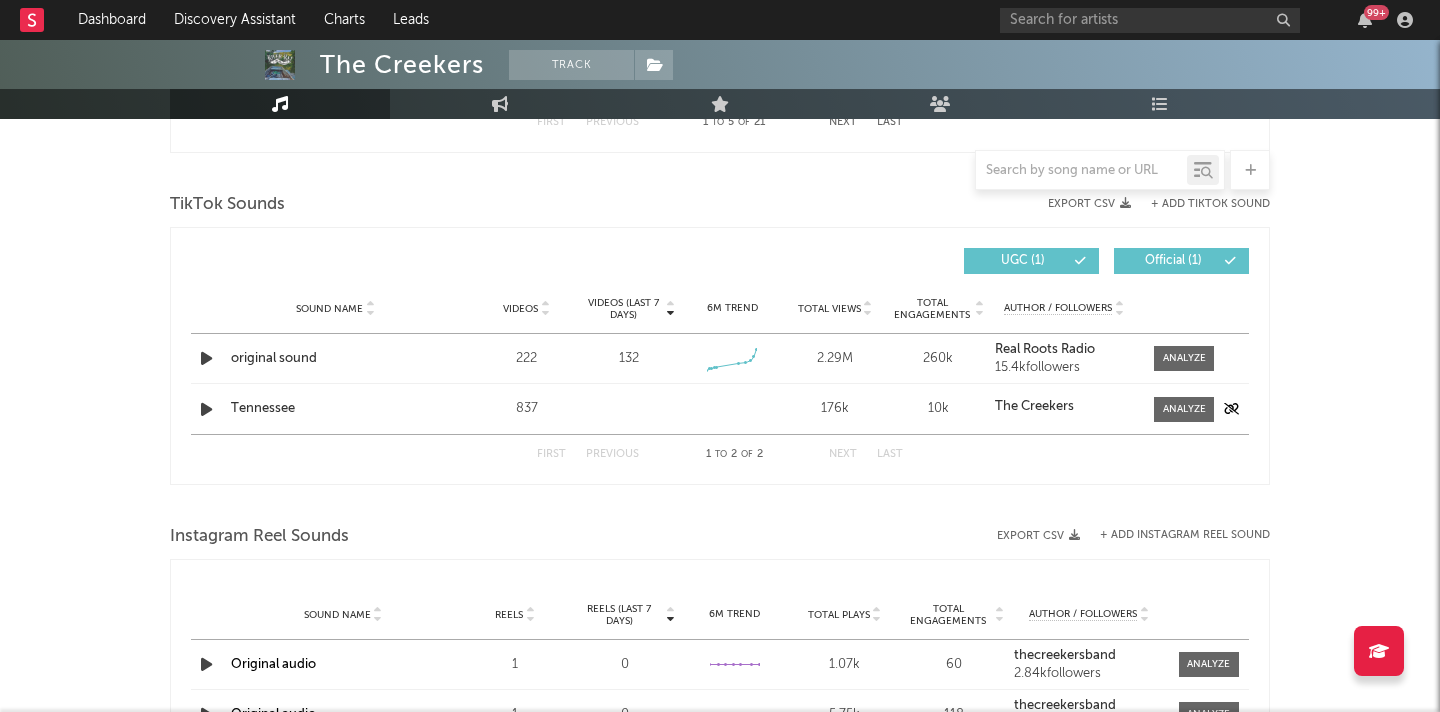 click at bounding box center (208, 409) 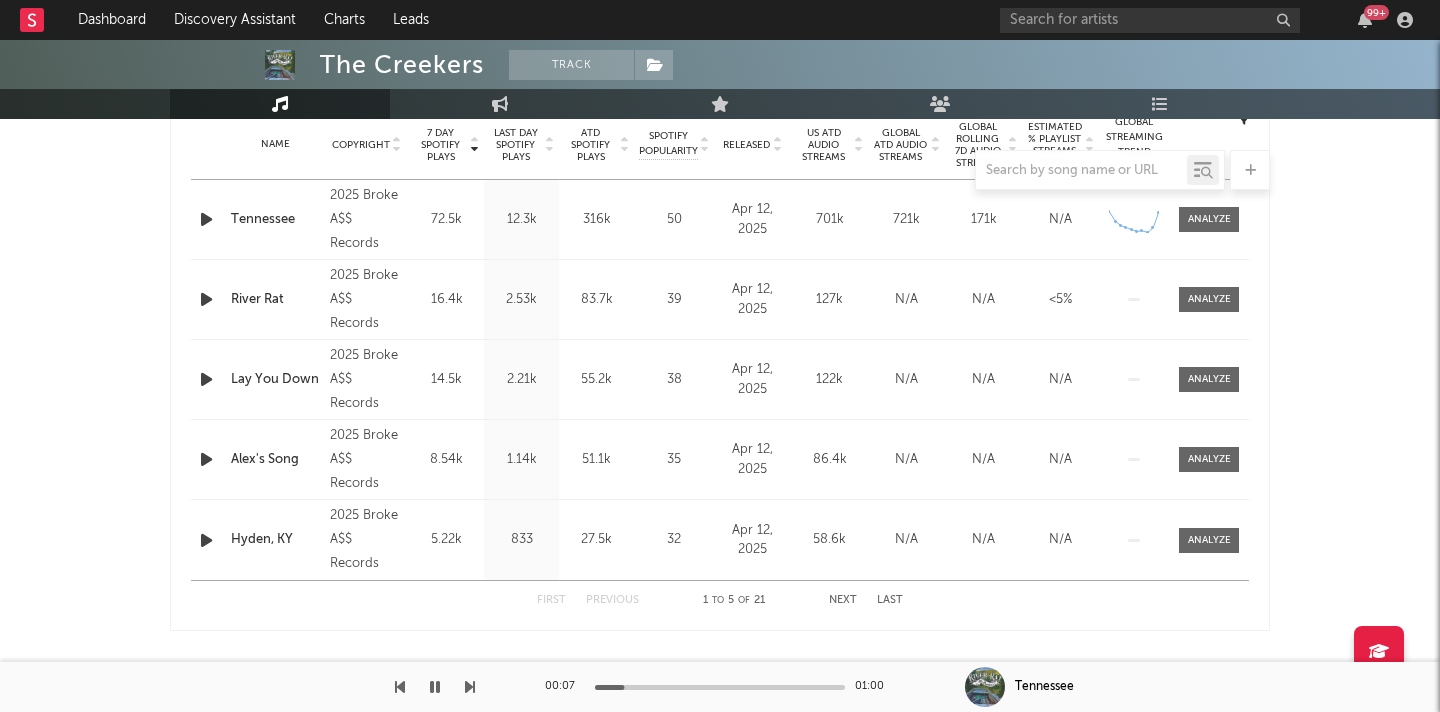 scroll, scrollTop: 828, scrollLeft: 0, axis: vertical 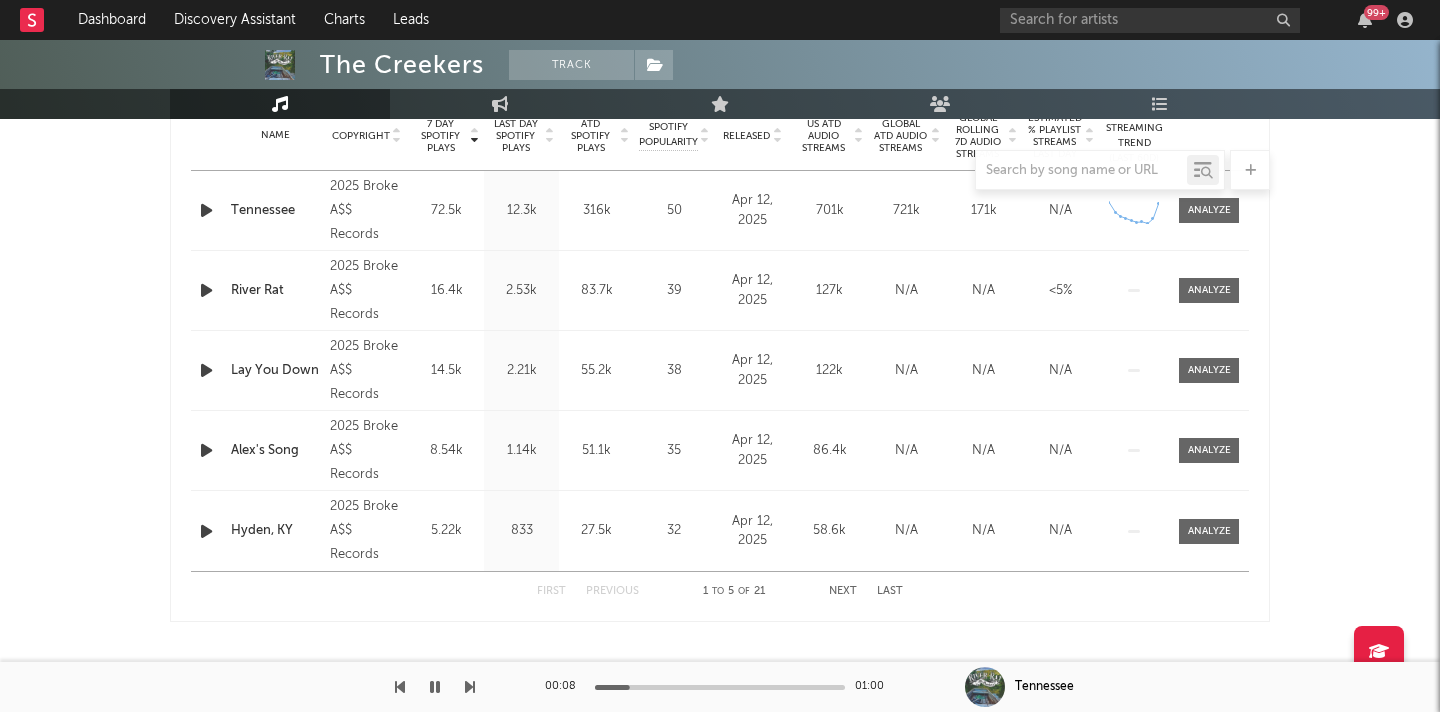 click on "Next" at bounding box center (843, 591) 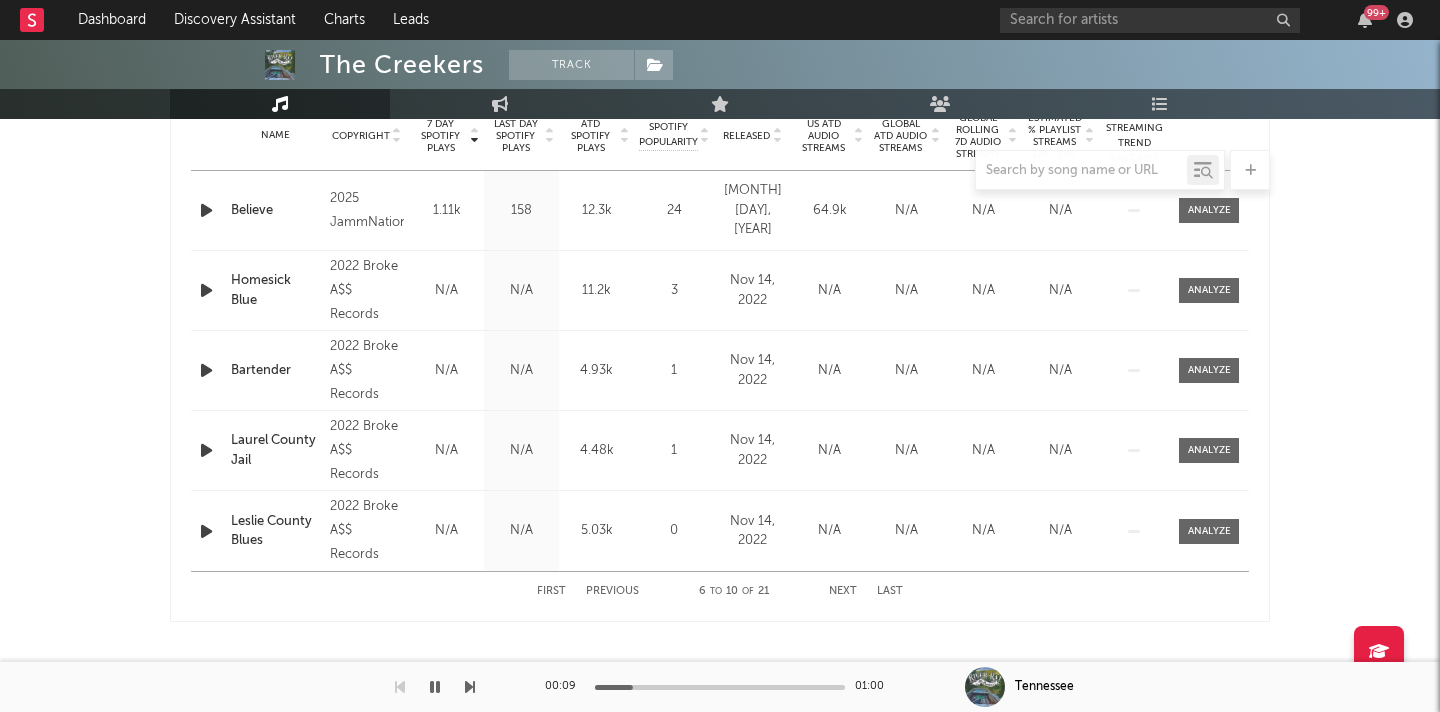 click on "Next" at bounding box center [843, 591] 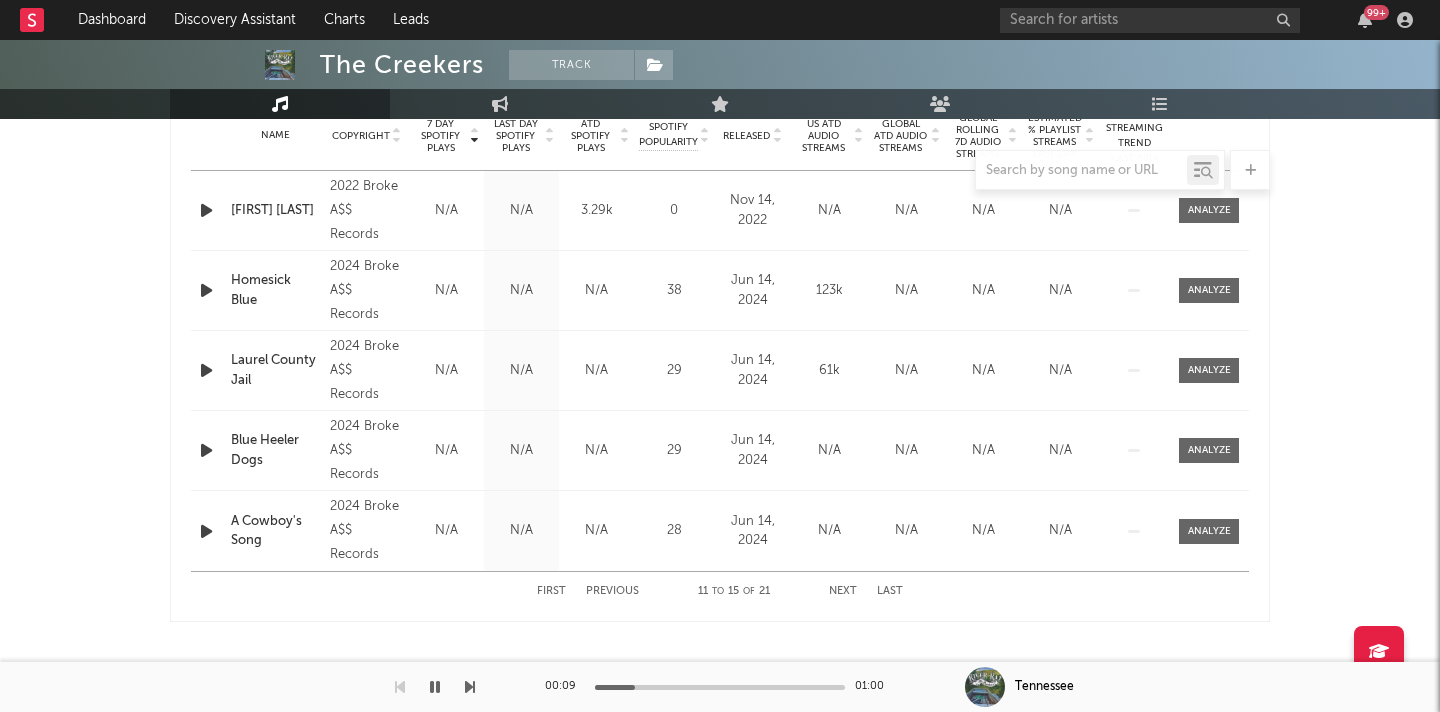 click on "Next" at bounding box center [843, 591] 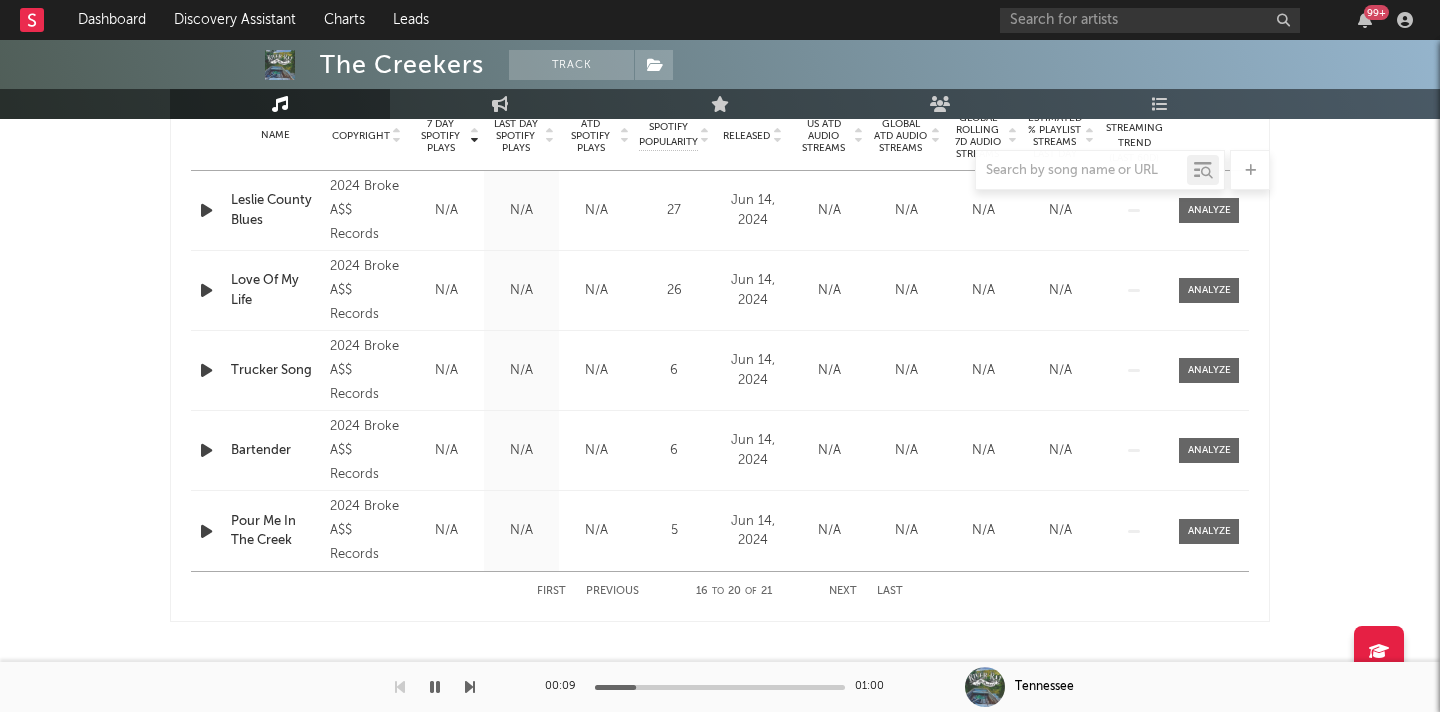 click on "Next" at bounding box center [843, 591] 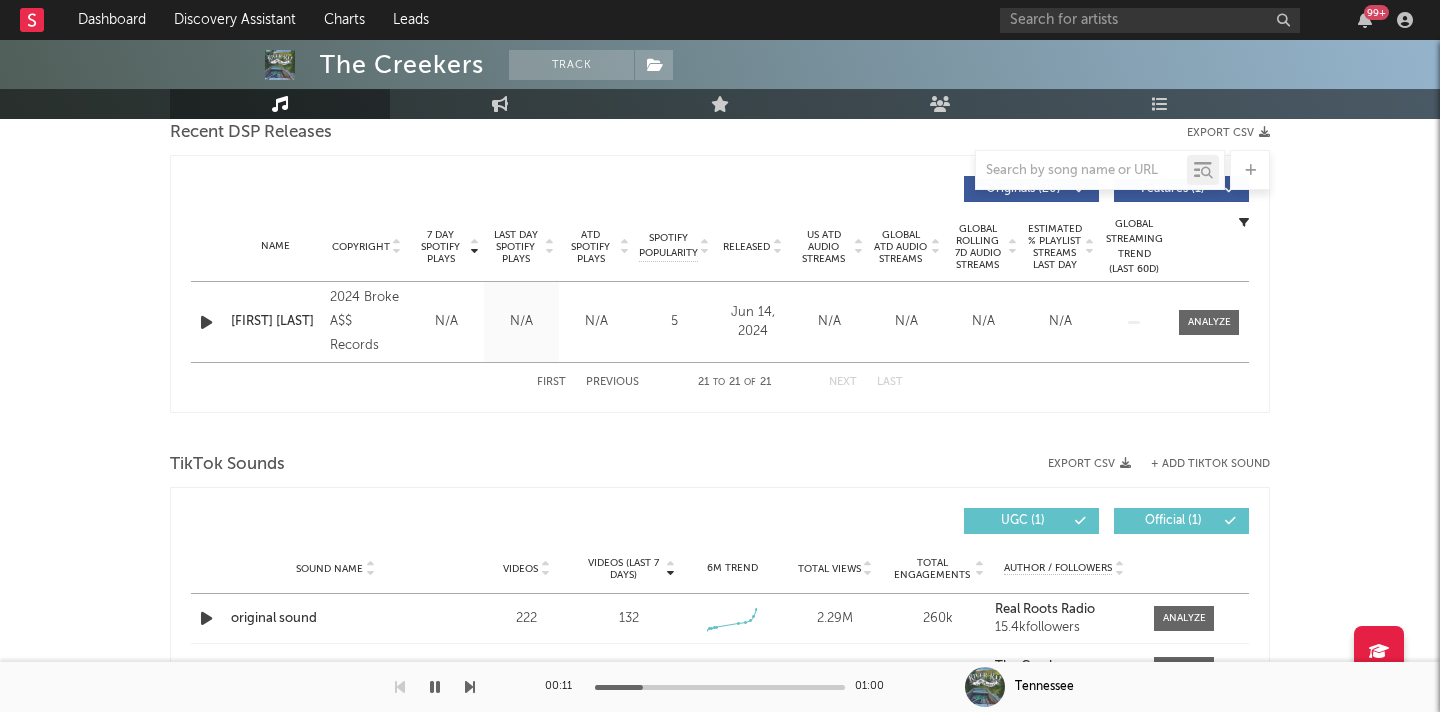 scroll, scrollTop: 525, scrollLeft: 0, axis: vertical 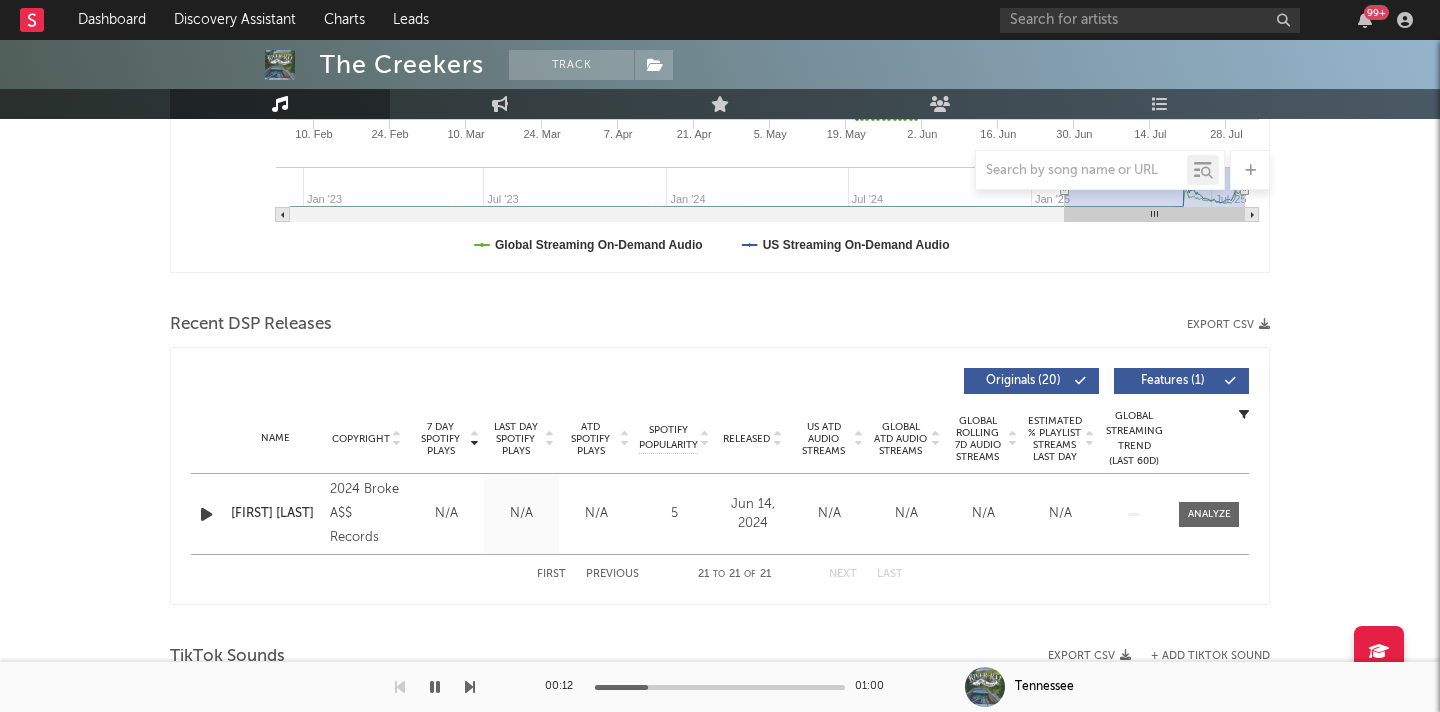click on "First" at bounding box center (551, 574) 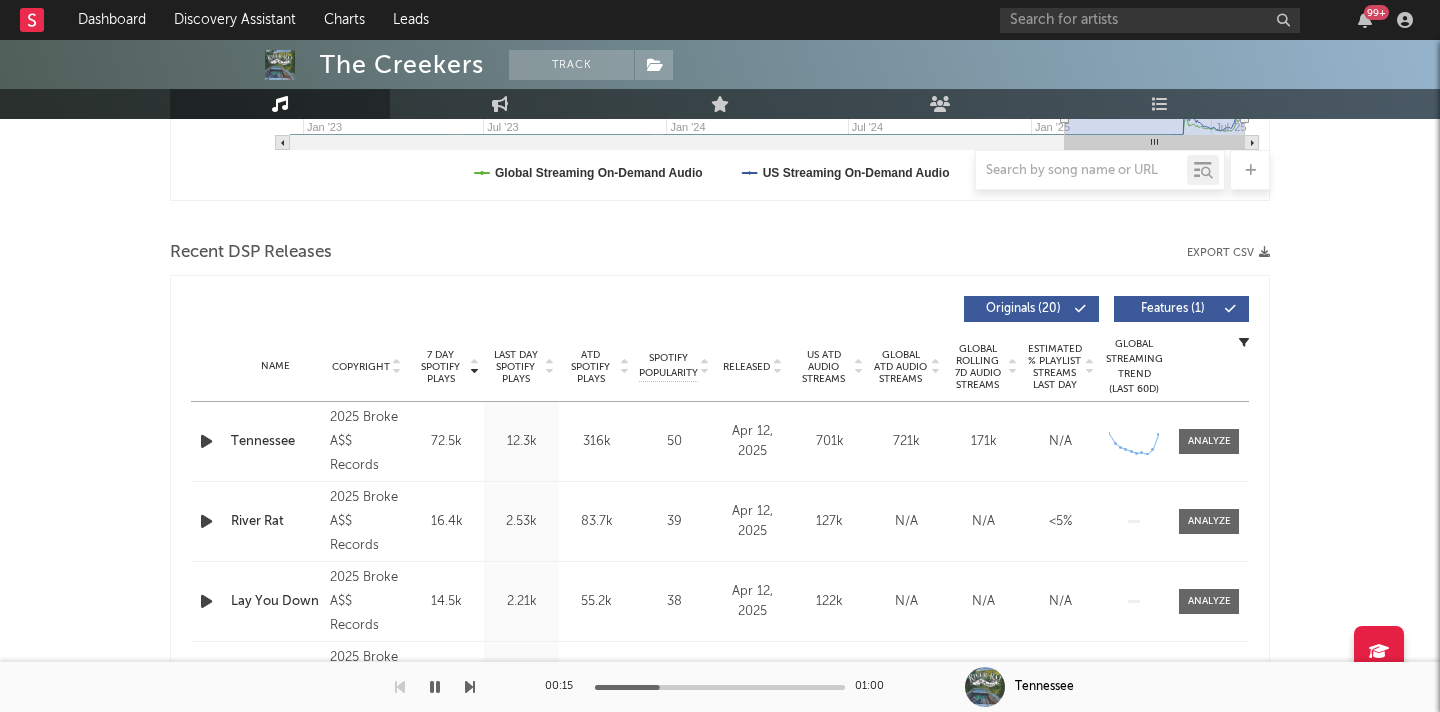 scroll, scrollTop: 722, scrollLeft: 0, axis: vertical 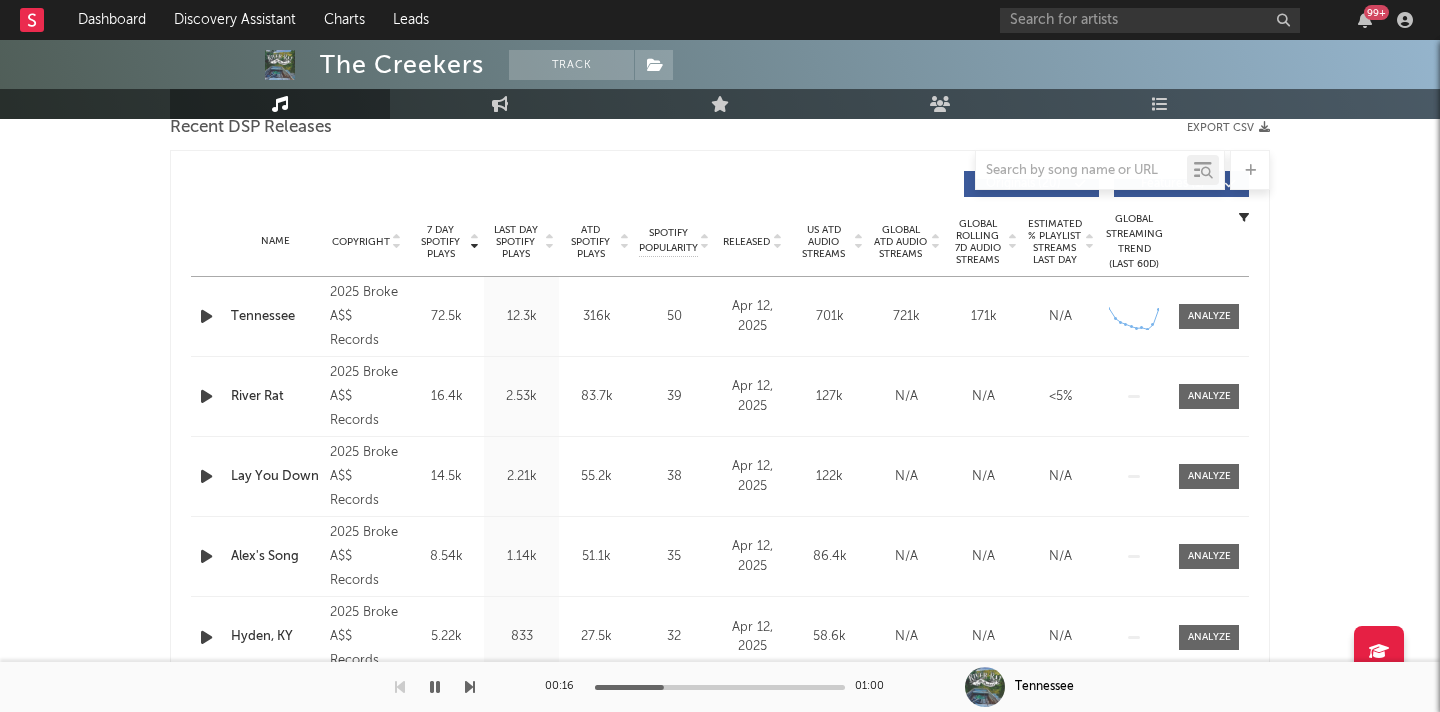 click on "2025 Broke A$$ Records" at bounding box center (367, 317) 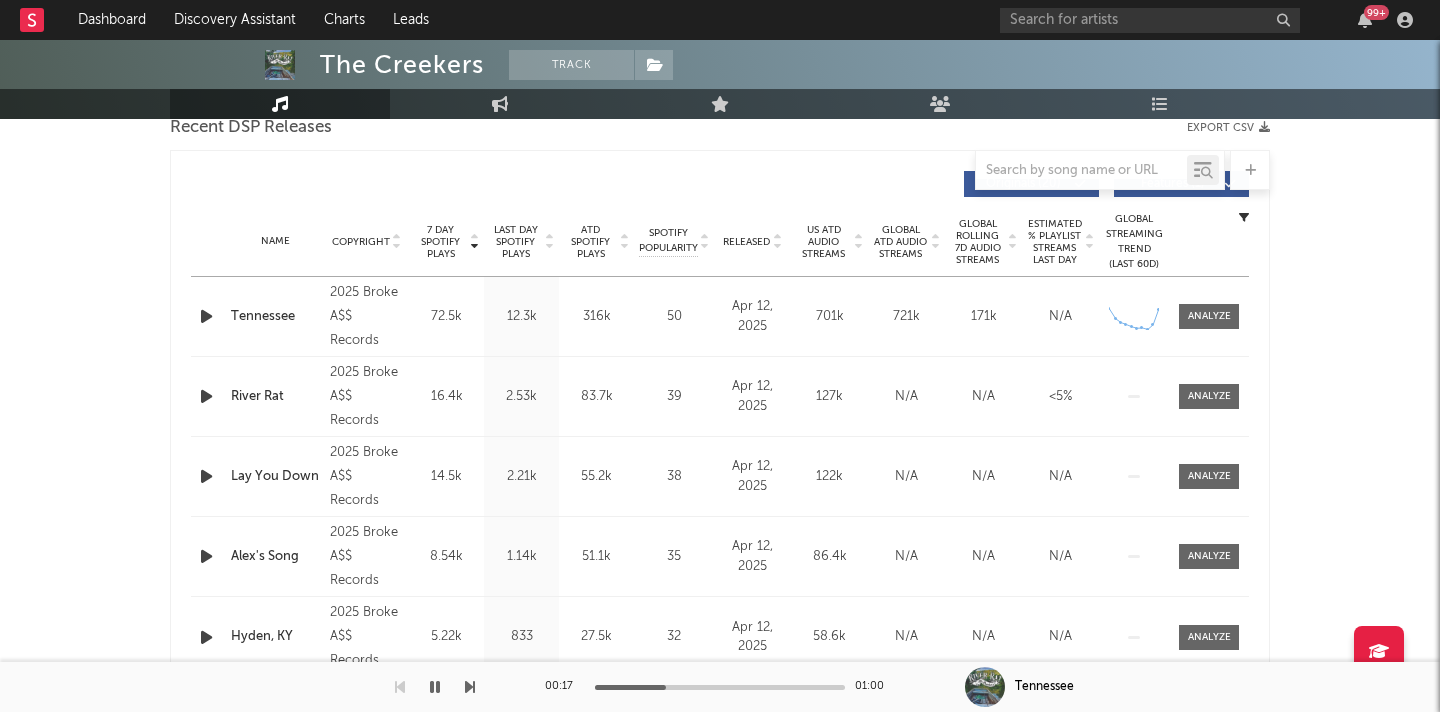 click on "2025 Broke A$$ Records" at bounding box center (367, 317) 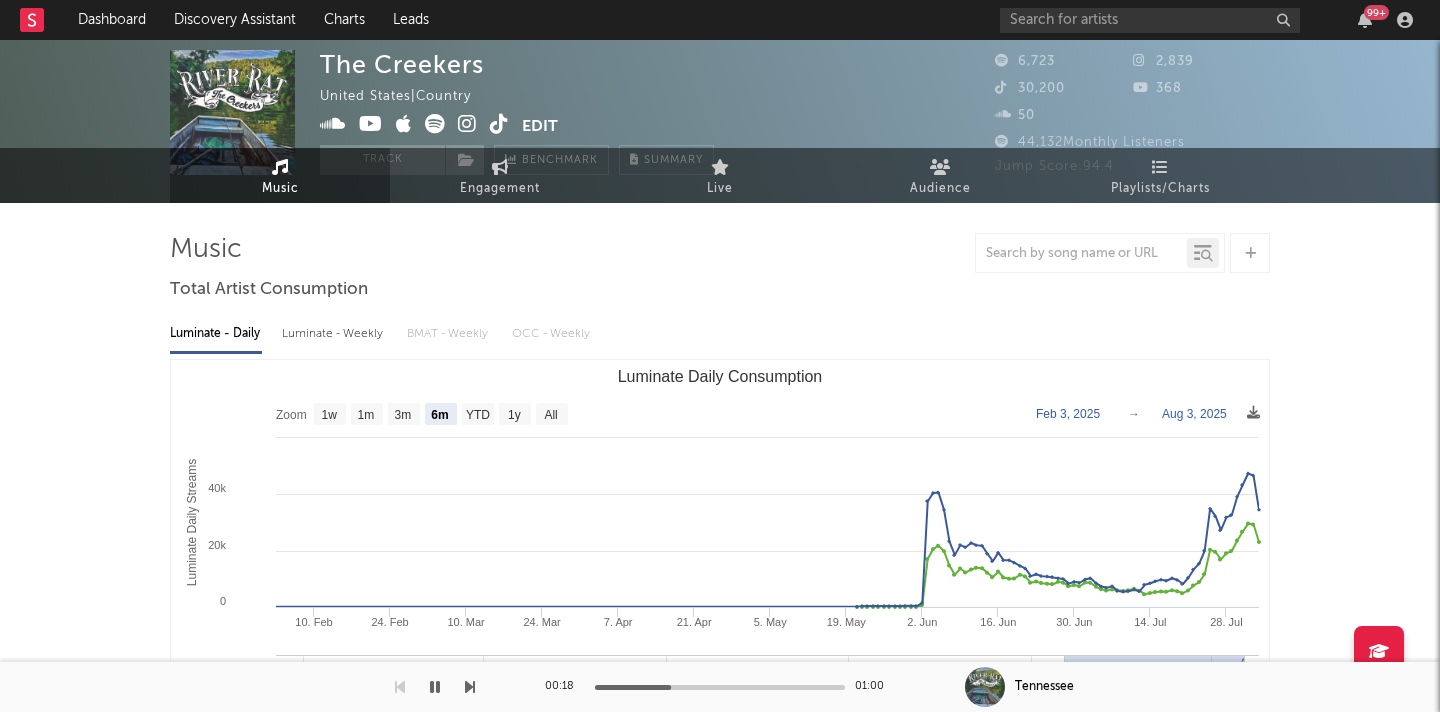 scroll, scrollTop: 0, scrollLeft: 0, axis: both 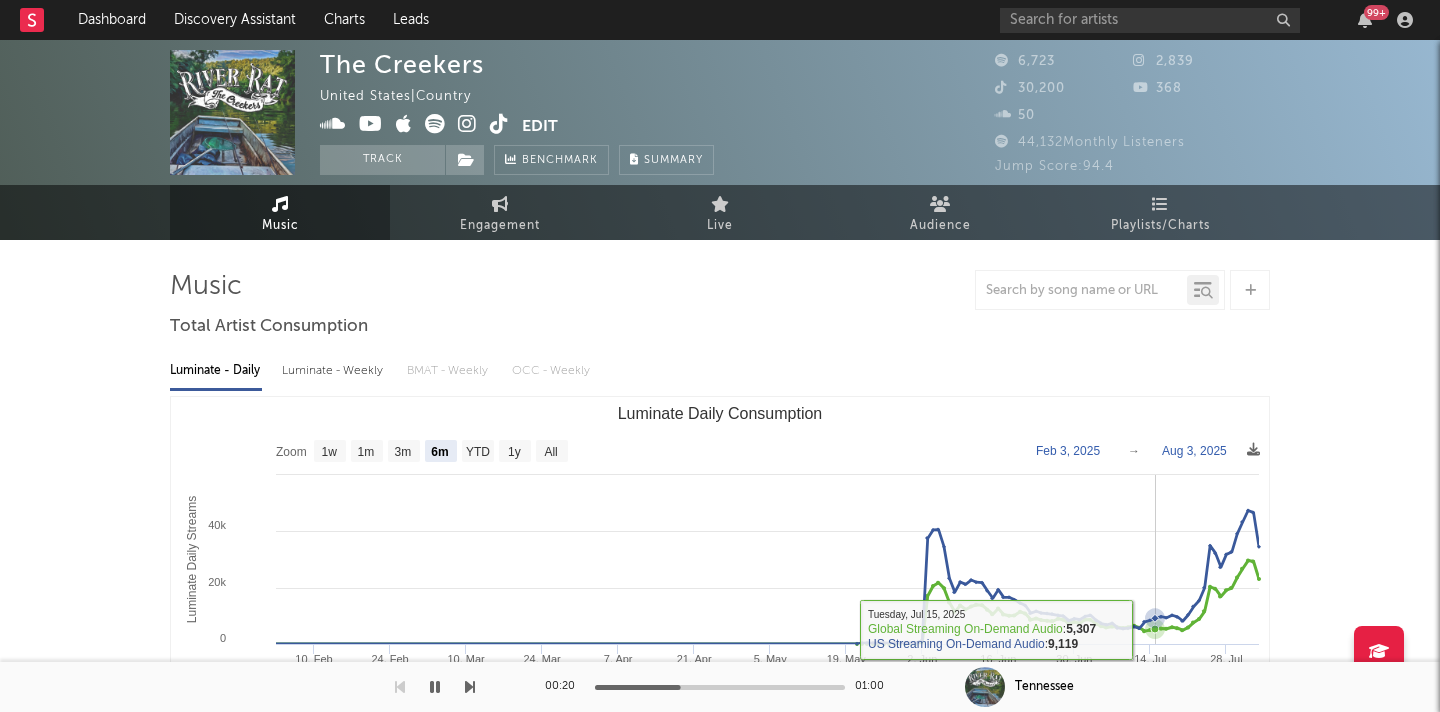 click 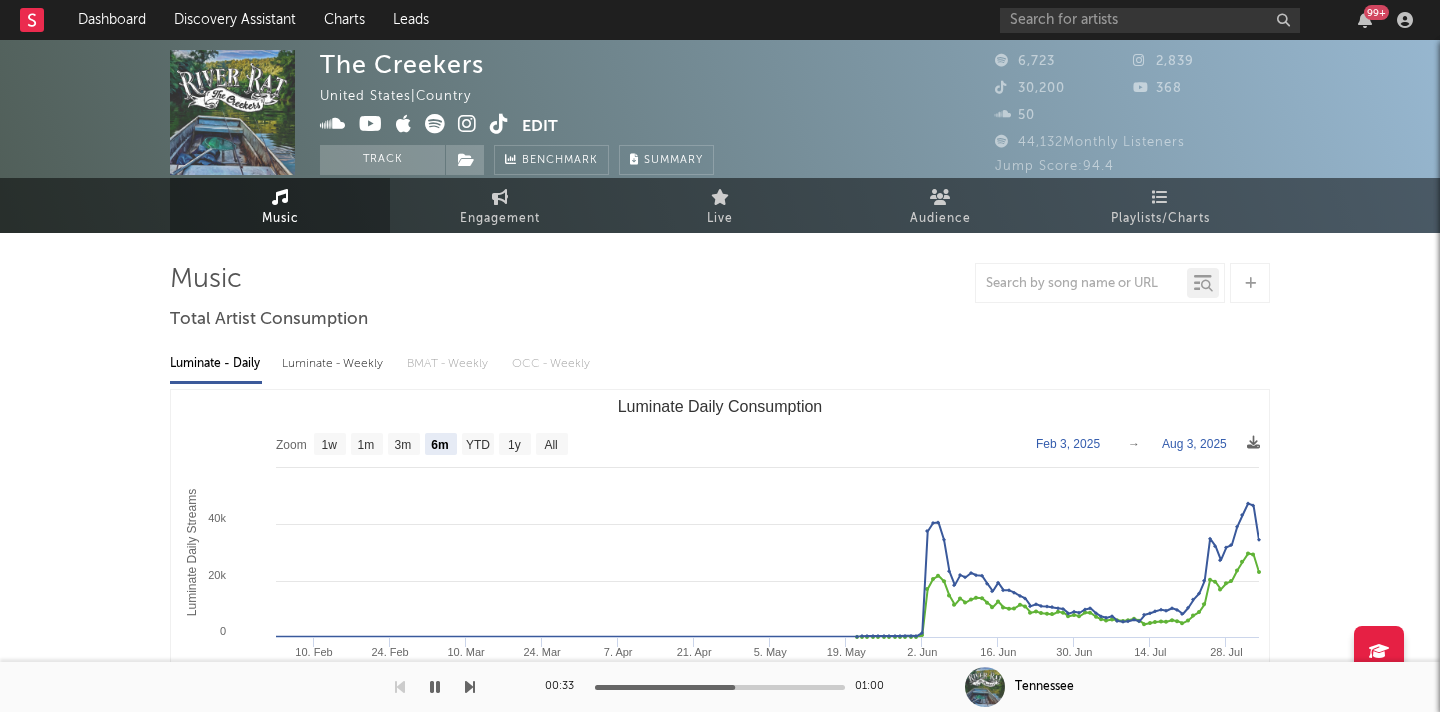 scroll, scrollTop: 0, scrollLeft: 0, axis: both 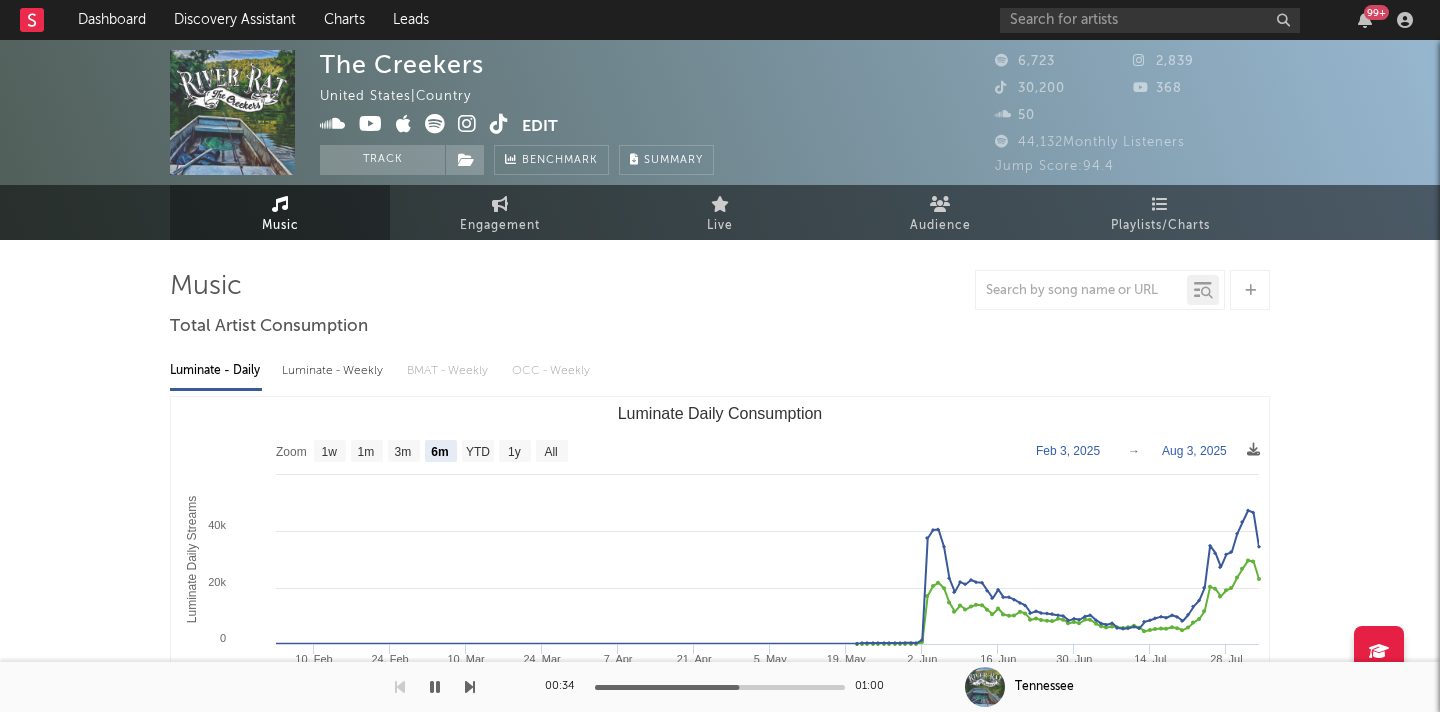 click at bounding box center [499, 124] 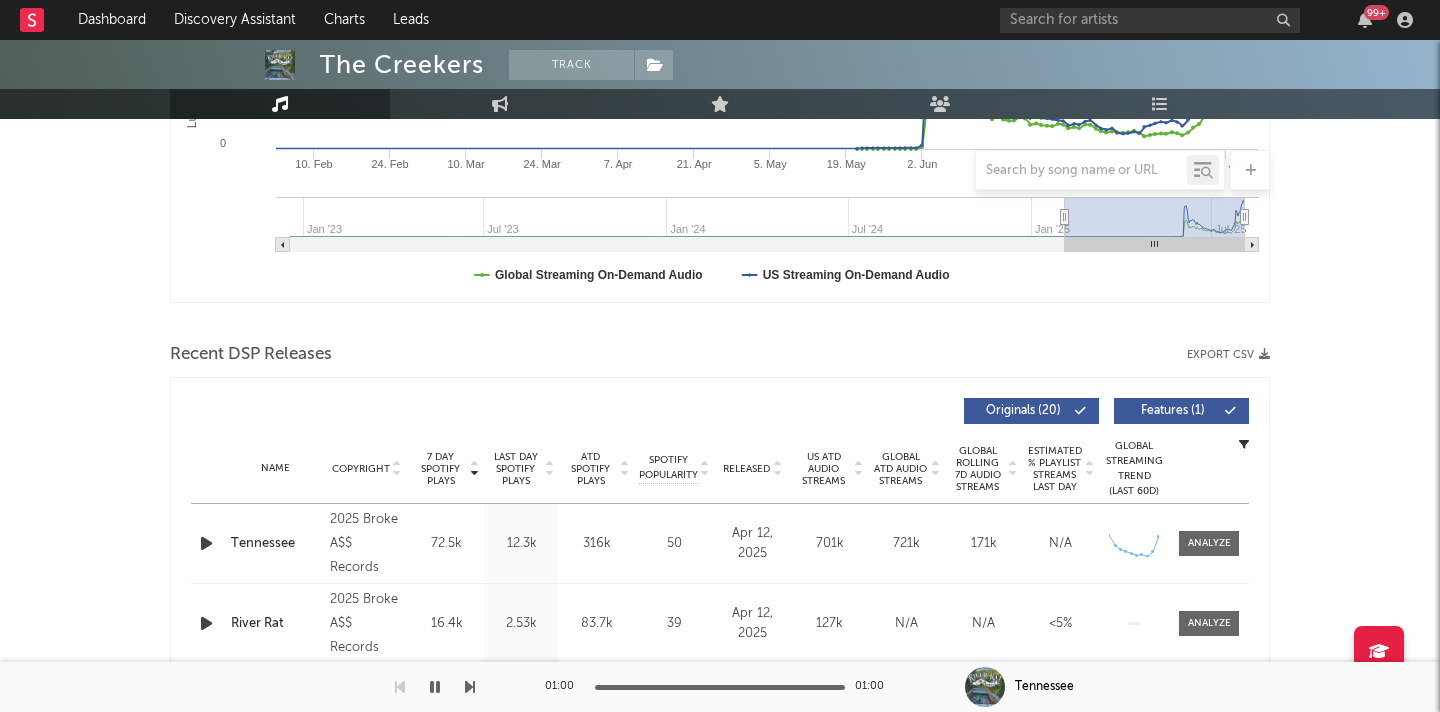scroll, scrollTop: 544, scrollLeft: 0, axis: vertical 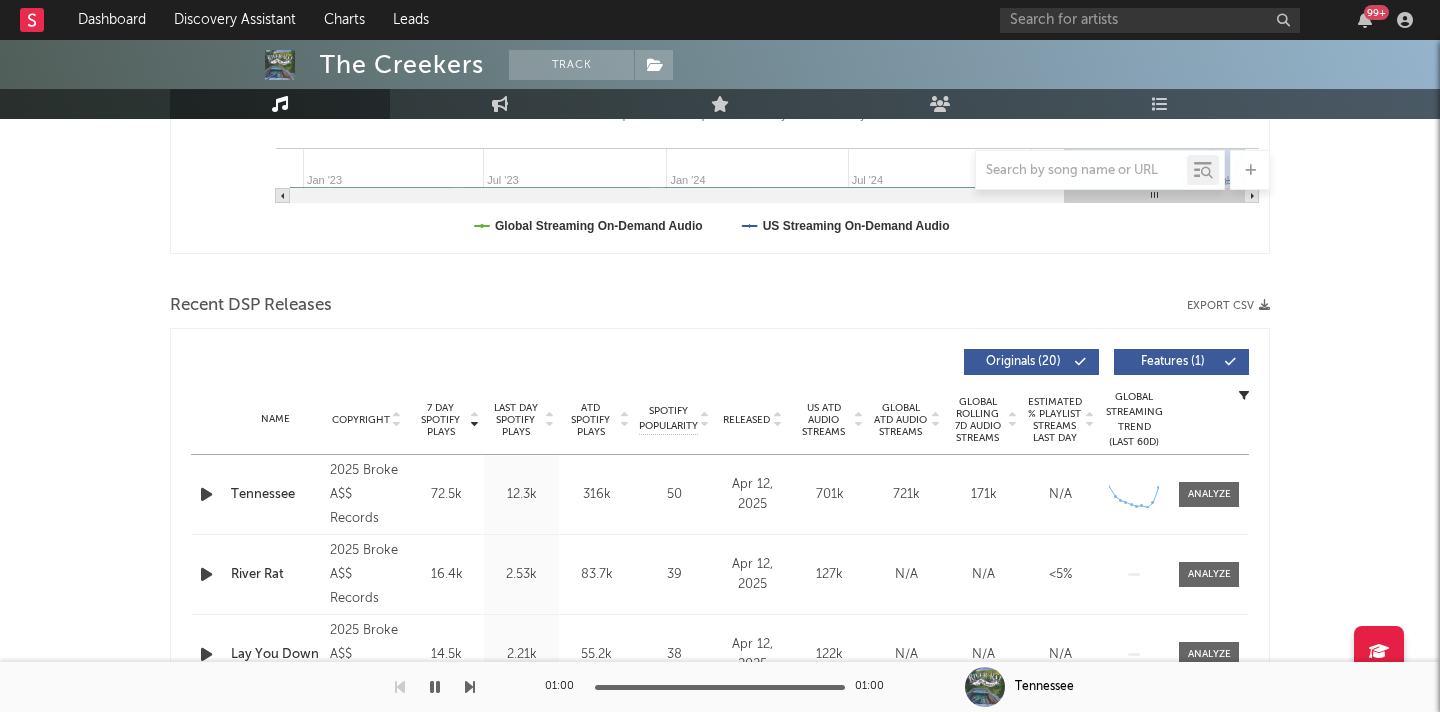 click at bounding box center (206, 494) 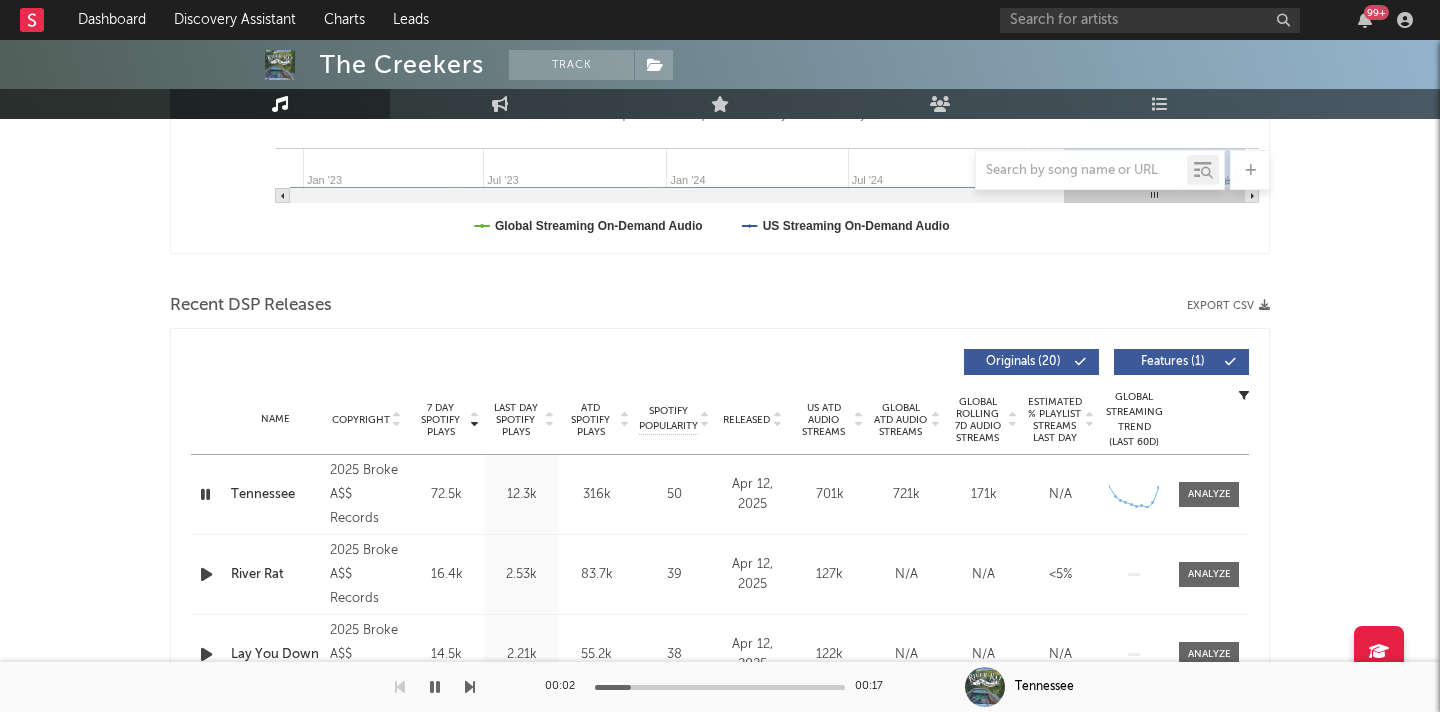 click at bounding box center [435, 687] 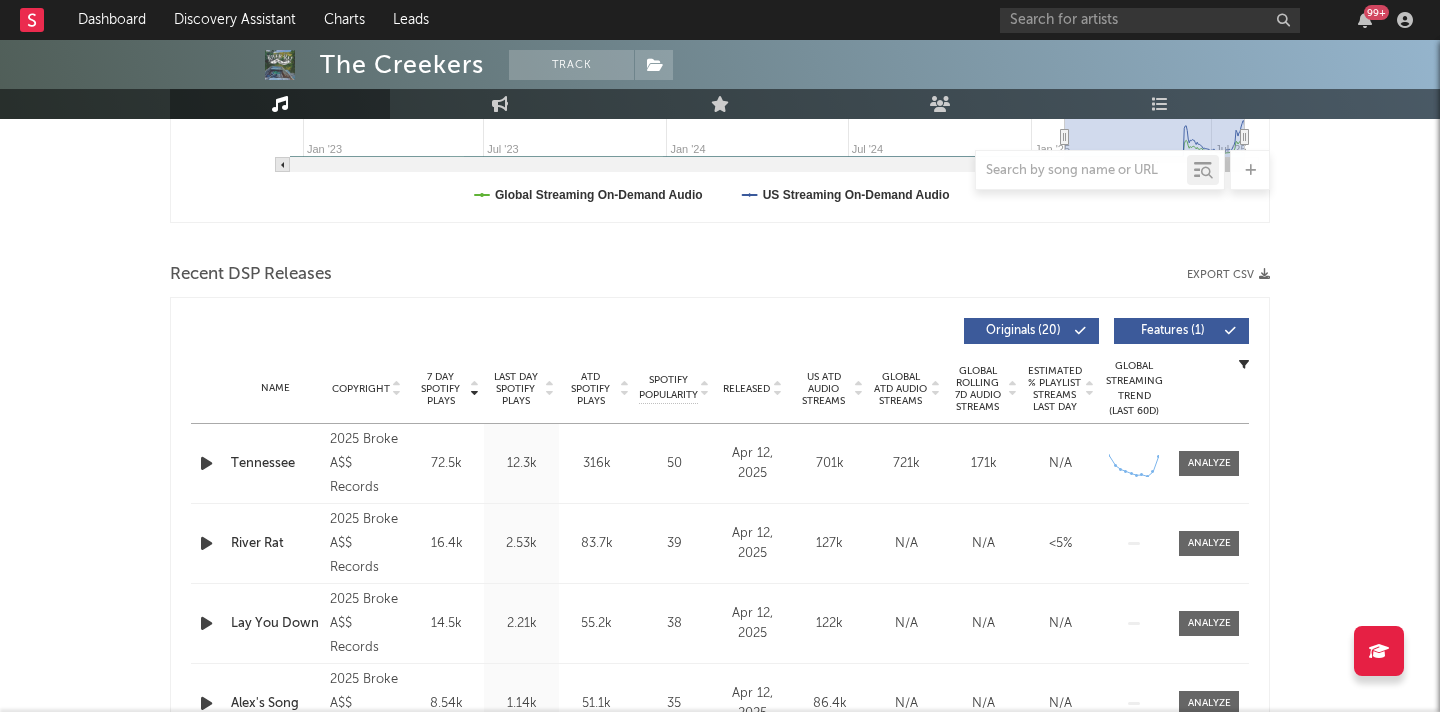 scroll, scrollTop: 128, scrollLeft: 0, axis: vertical 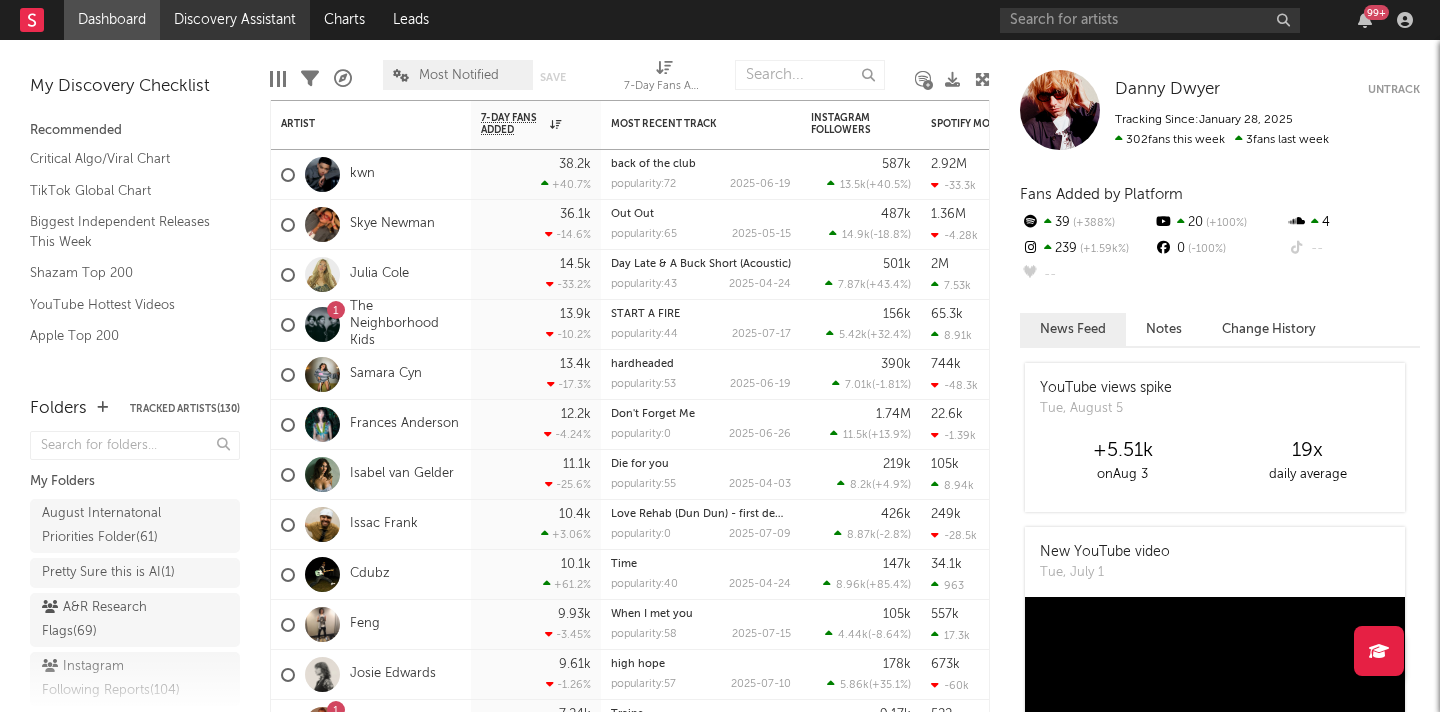 click on "Discovery Assistant" at bounding box center [235, 20] 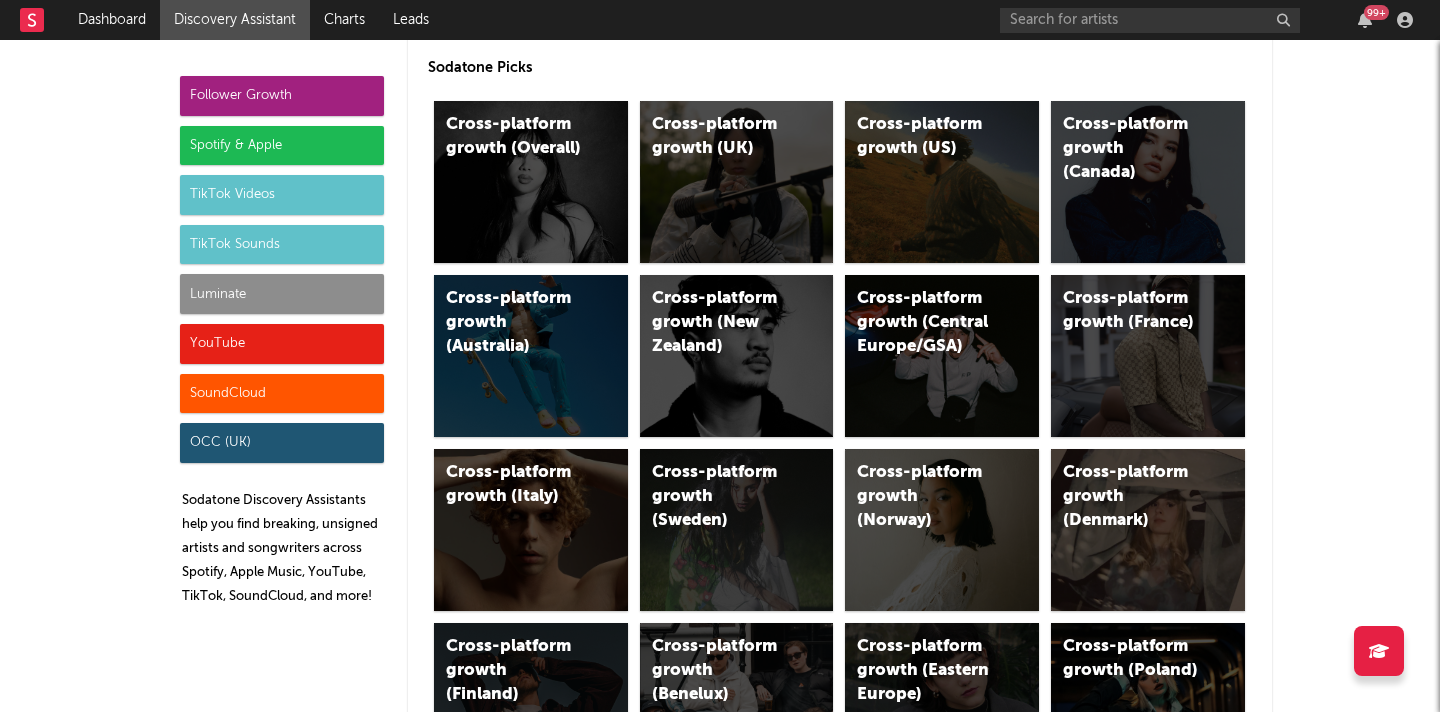 click on "Luminate" at bounding box center (282, 294) 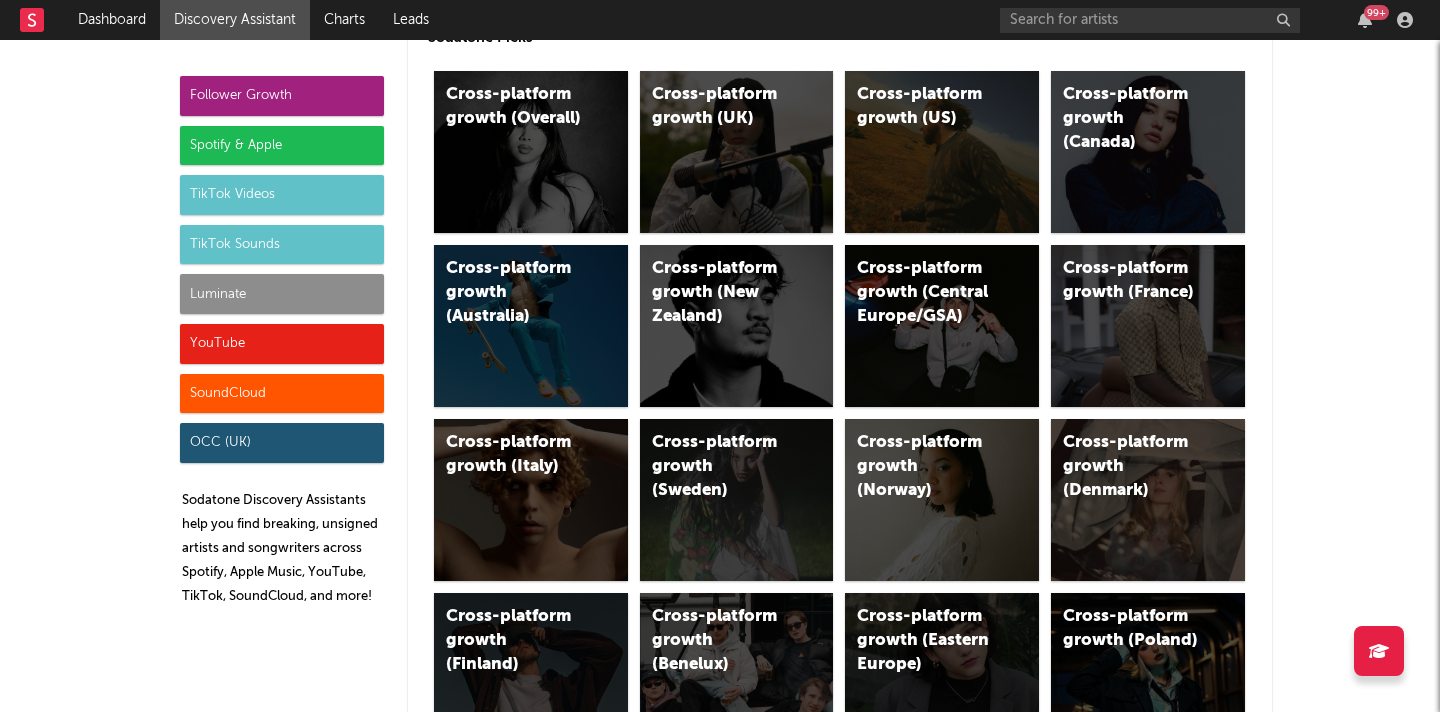 click on "Luminate" at bounding box center [282, 294] 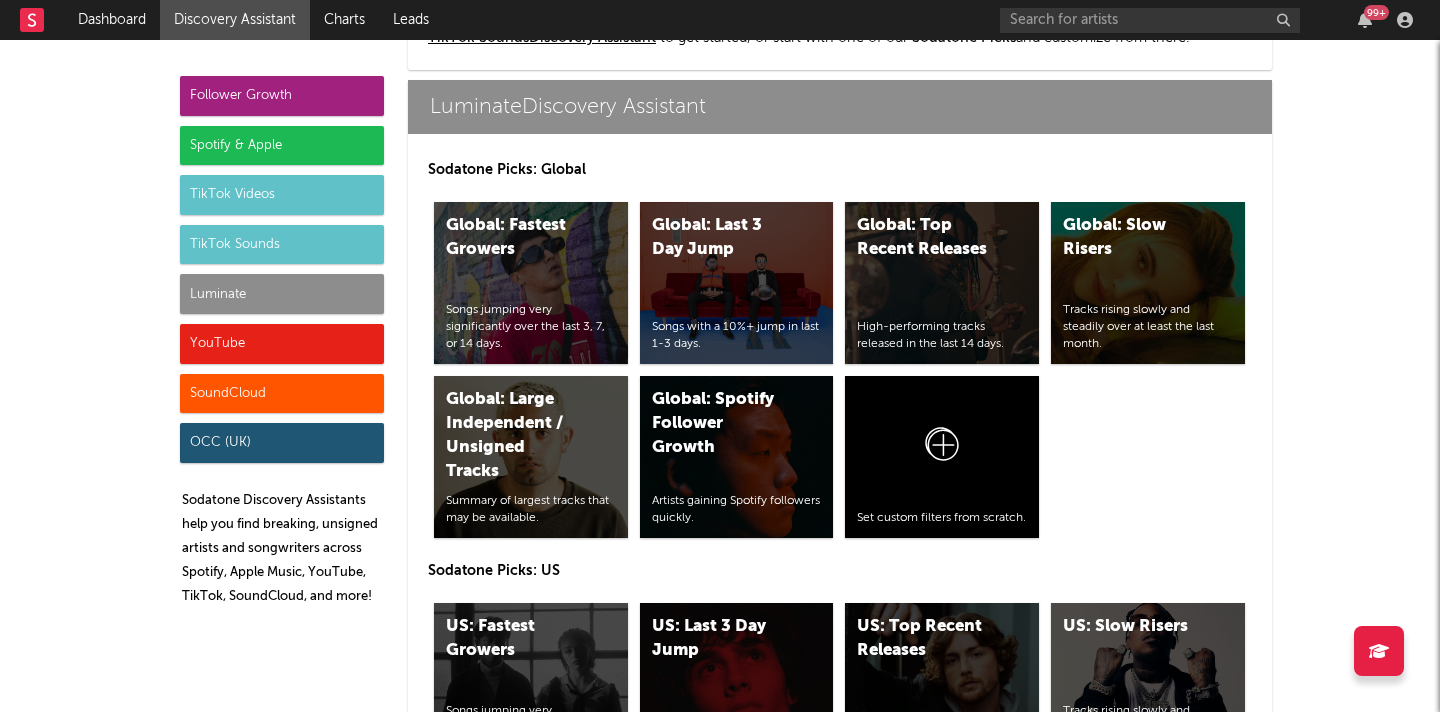 scroll, scrollTop: 8724, scrollLeft: 0, axis: vertical 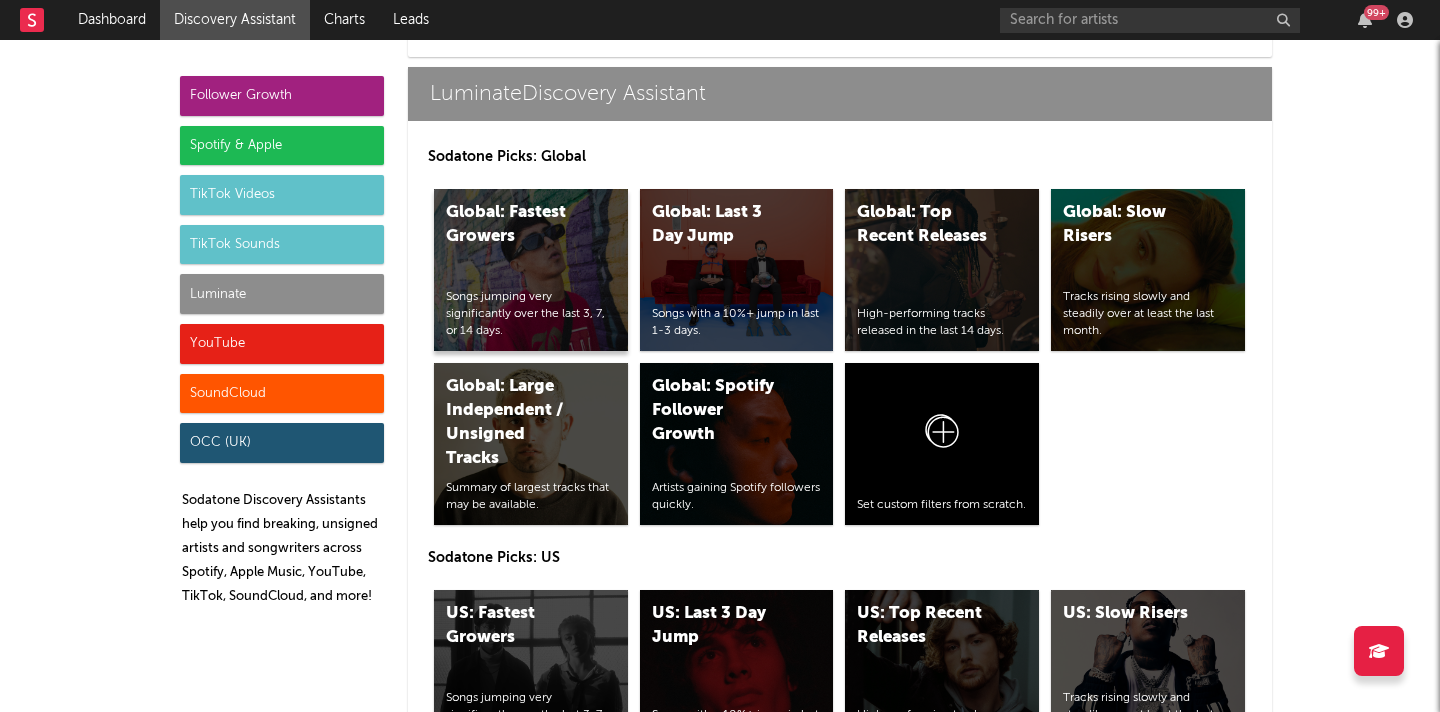 click on "Global: Fastest Growers Songs jumping very significantly over the last 3, 7, or 14 days." at bounding box center (531, 270) 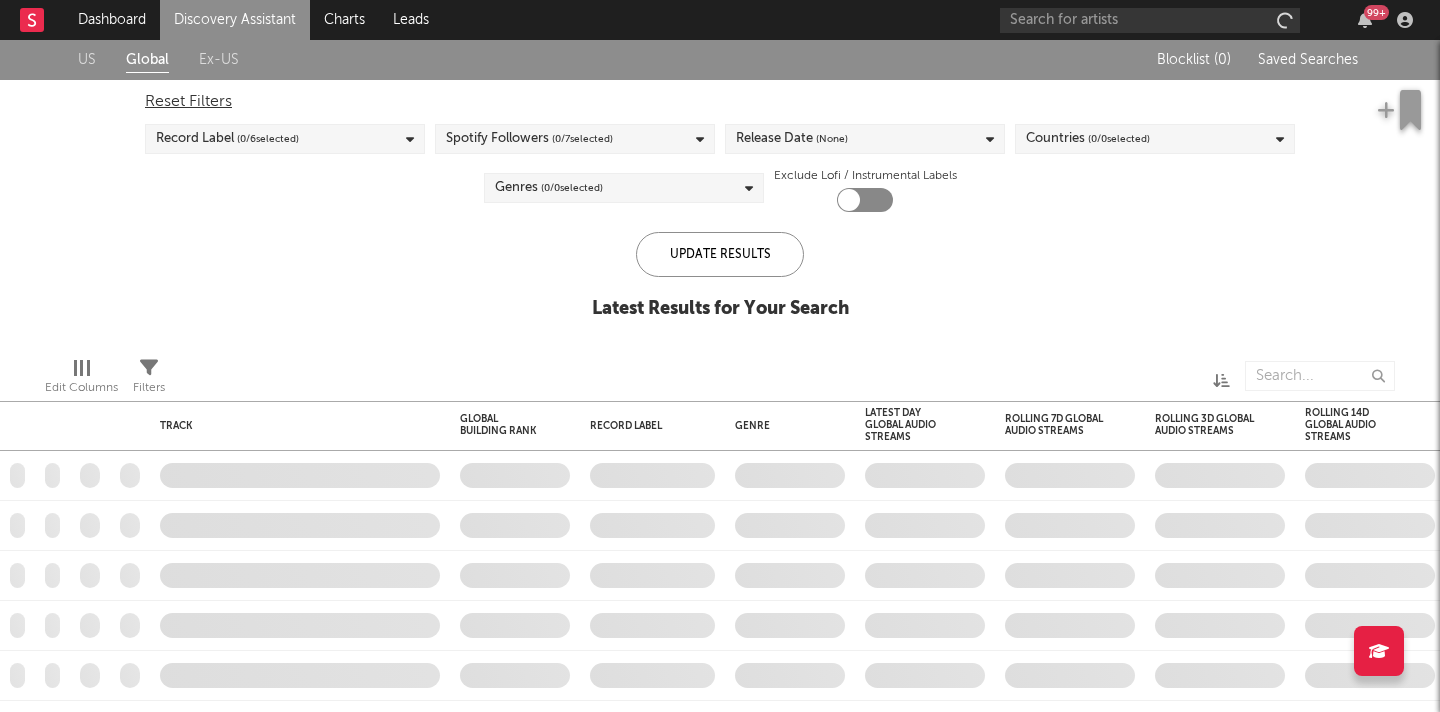 checkbox on "true" 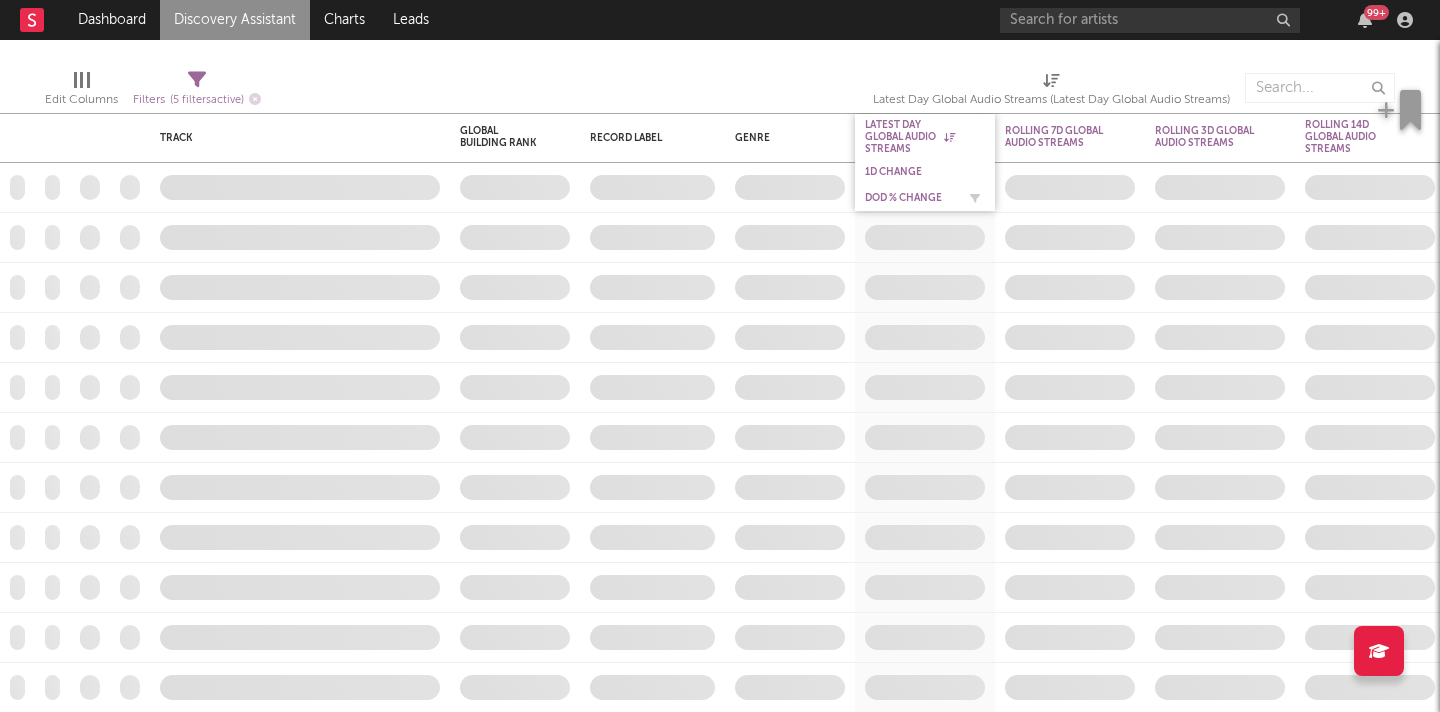 click on "DoD % Change" at bounding box center (910, 198) 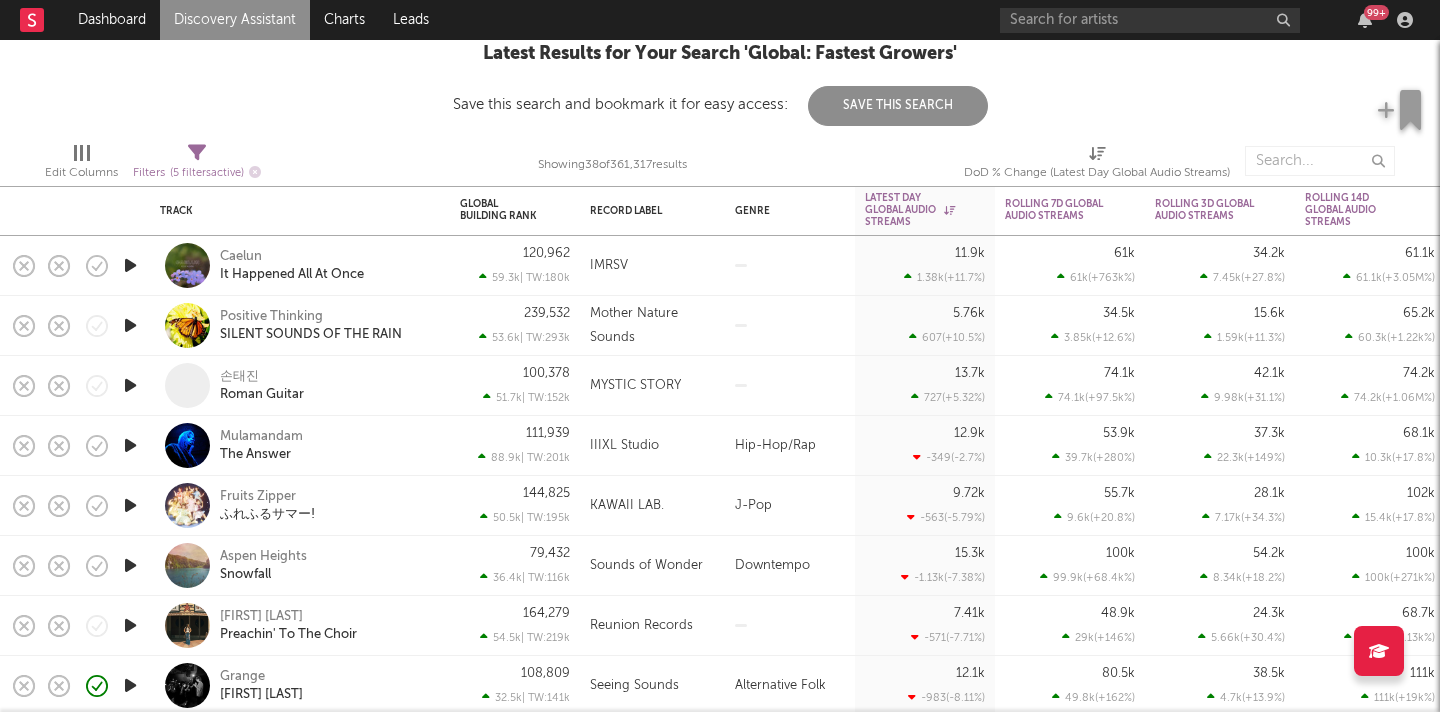 click at bounding box center [130, 325] 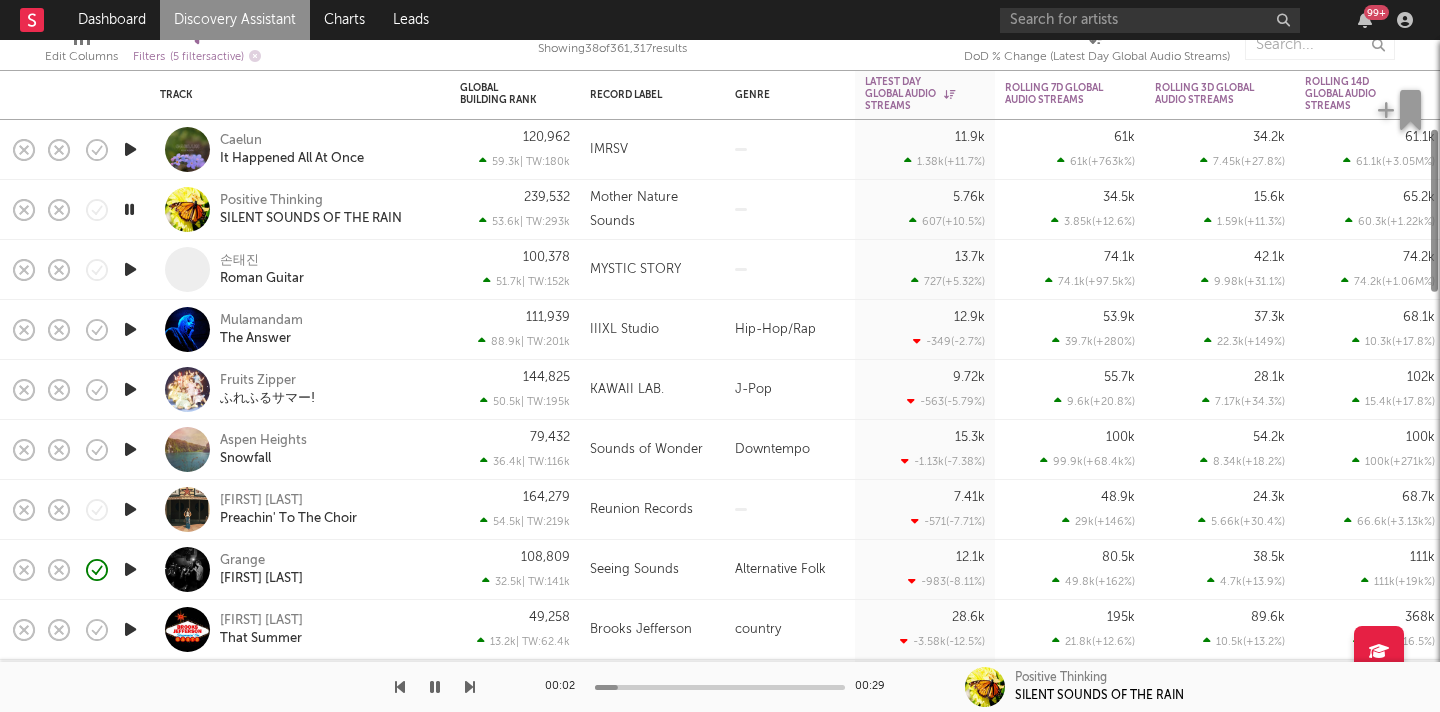 click at bounding box center [130, 329] 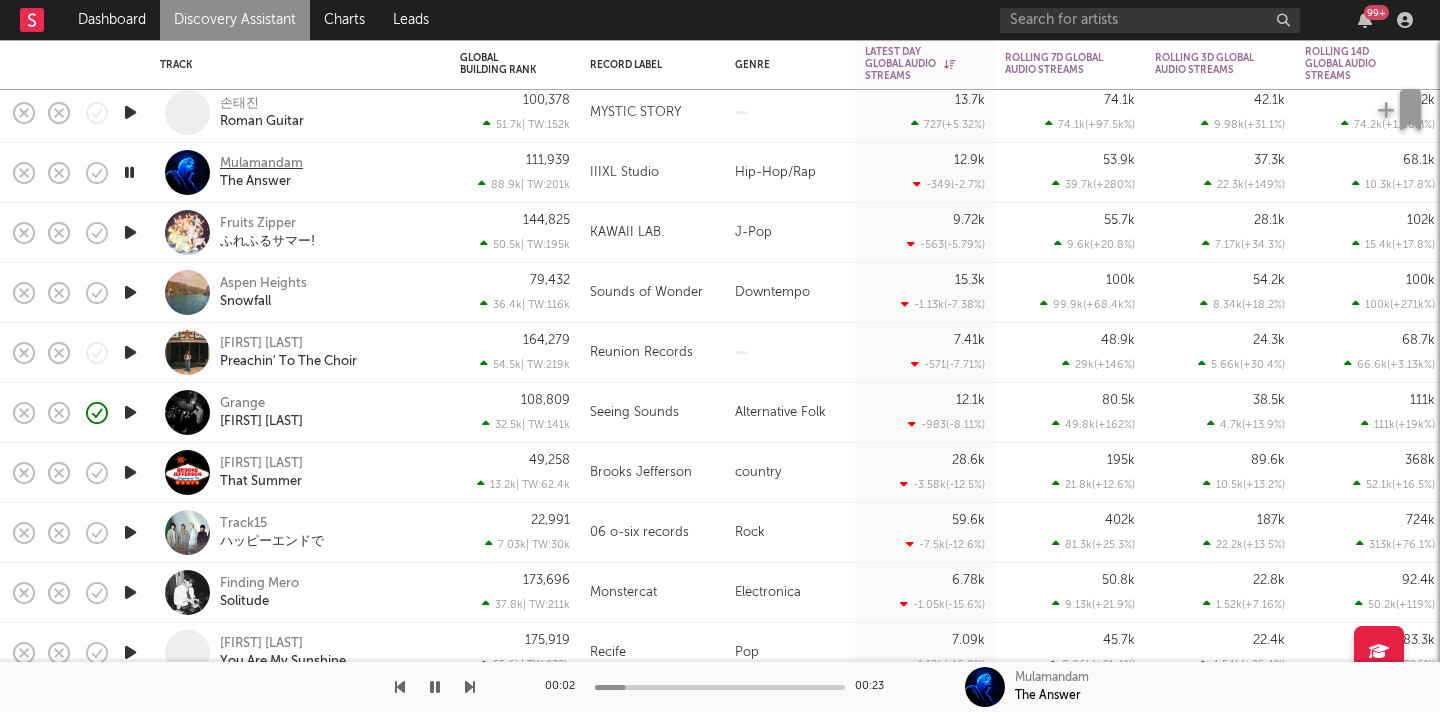 click on "Mulamandam" at bounding box center [261, 164] 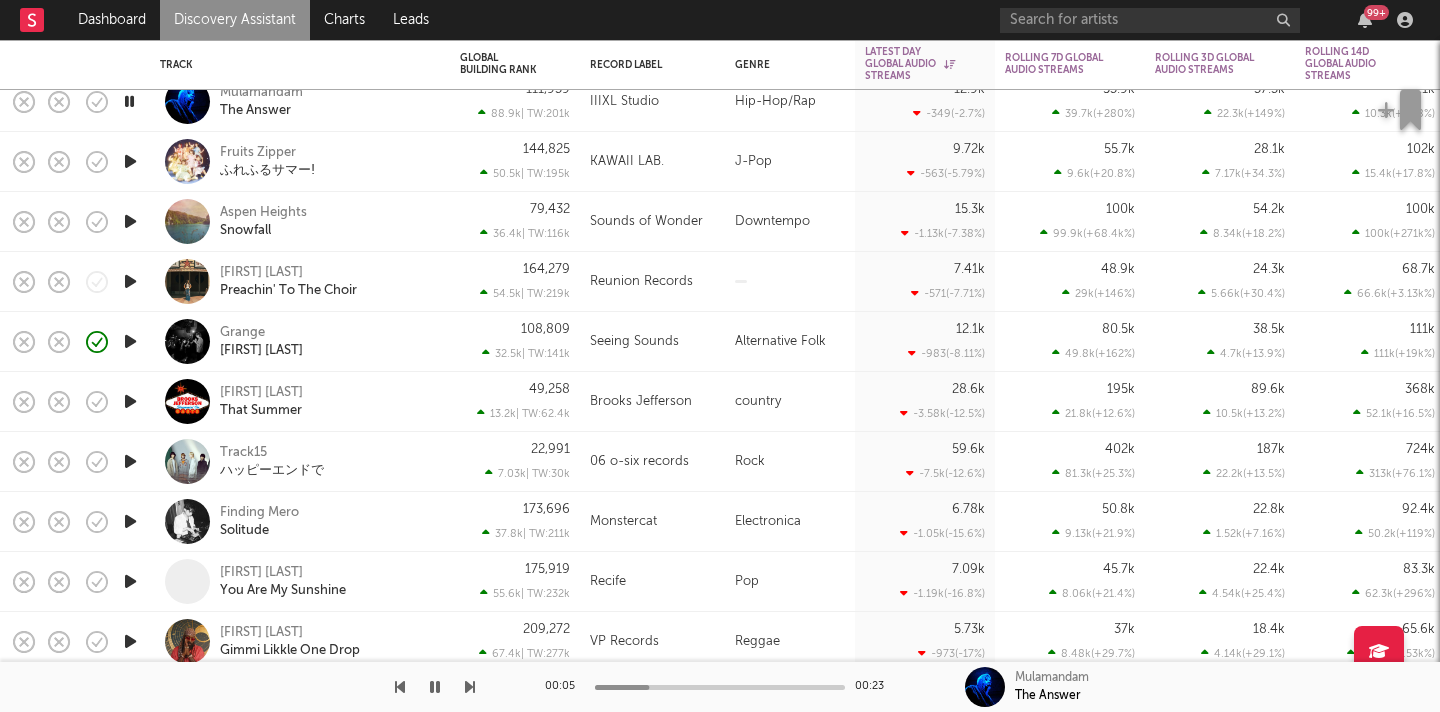 click at bounding box center [130, 281] 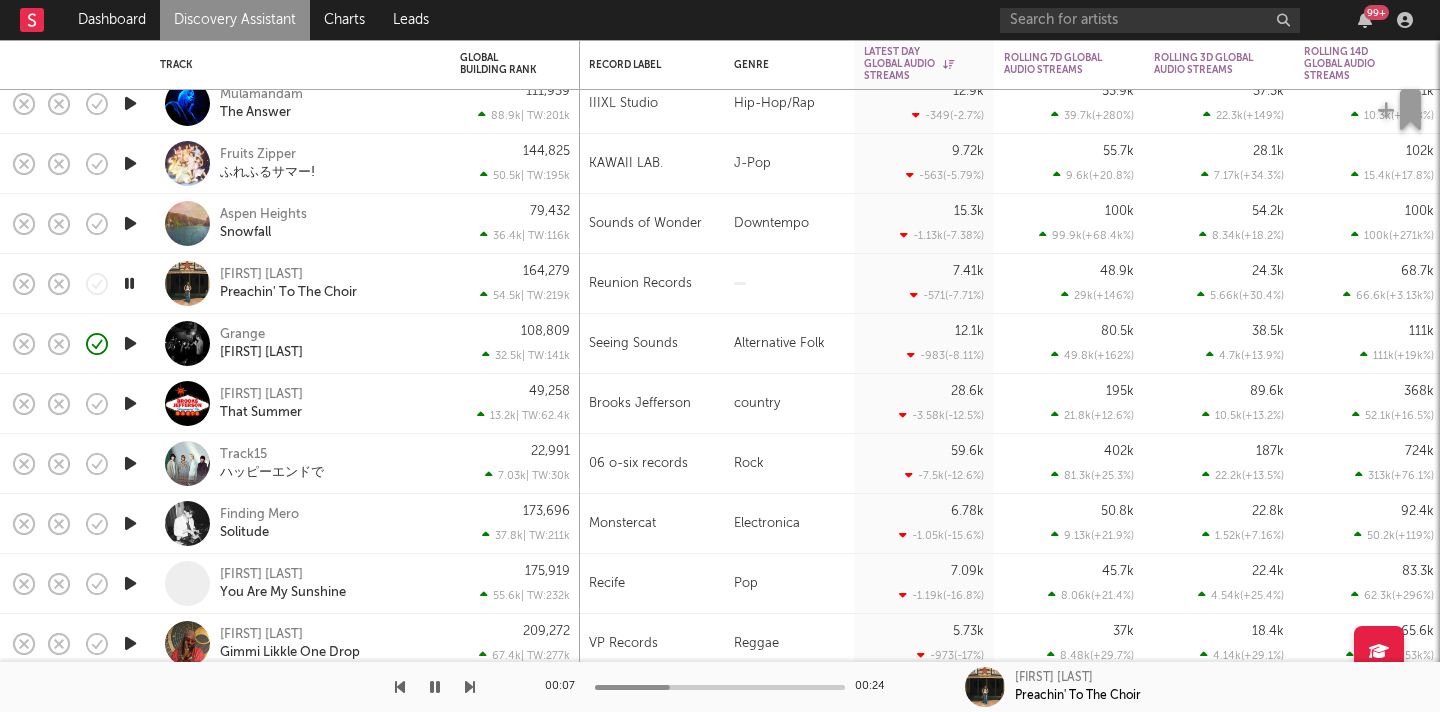 click at bounding box center (130, 223) 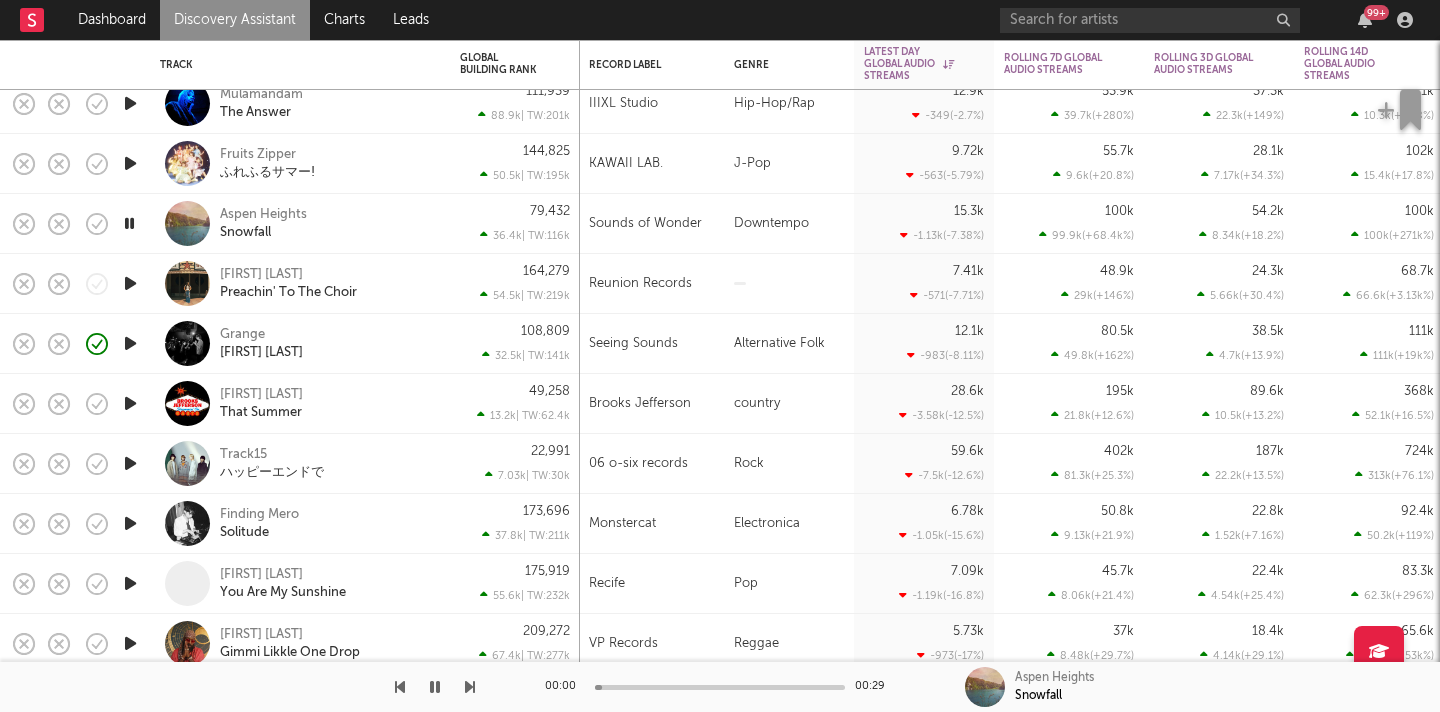 click at bounding box center (130, 343) 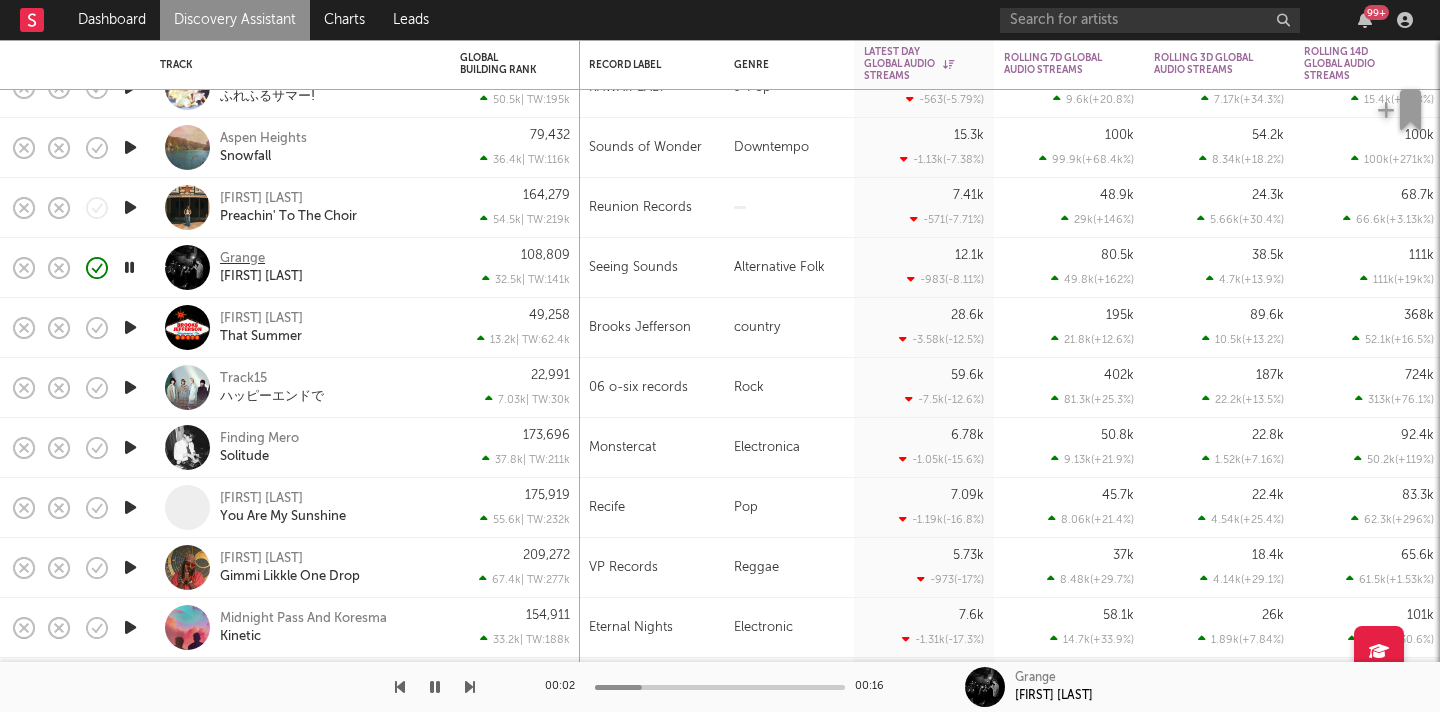 click on "Grange" at bounding box center (242, 259) 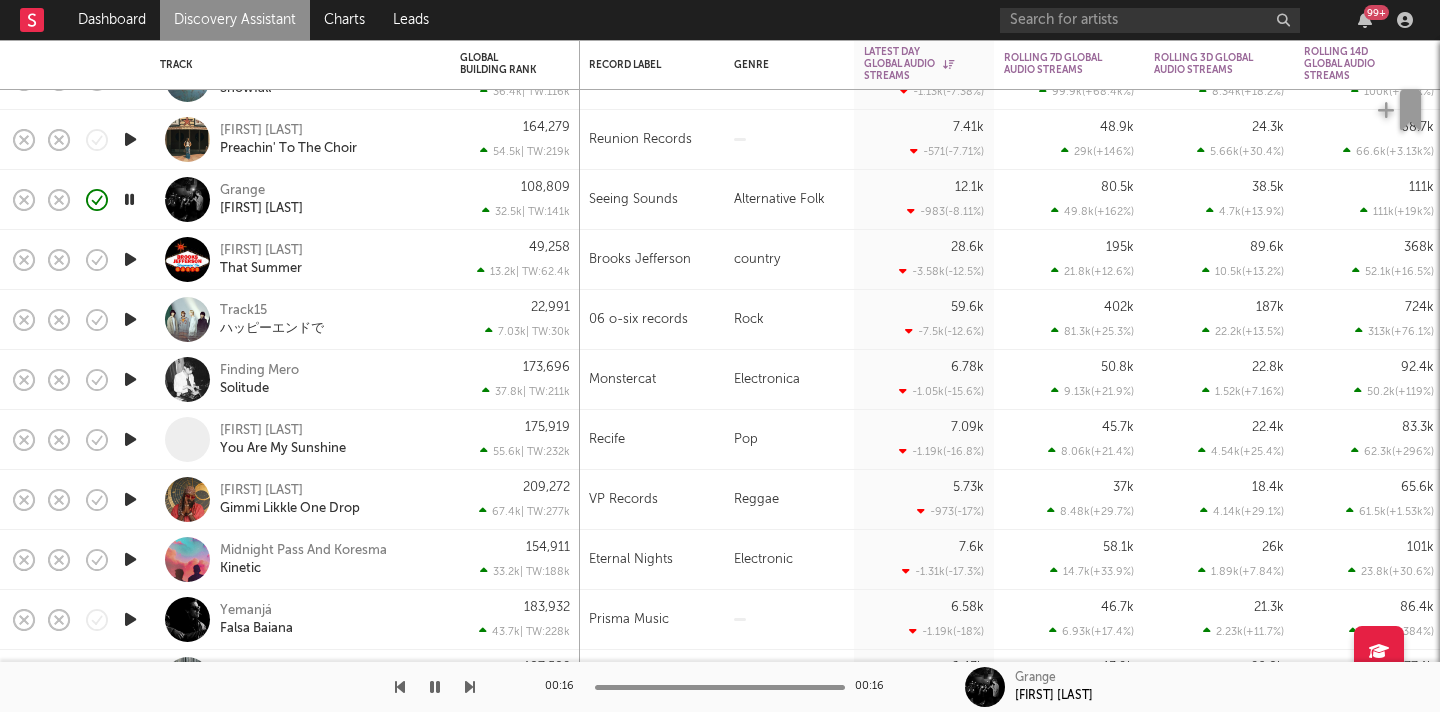 click at bounding box center (130, 259) 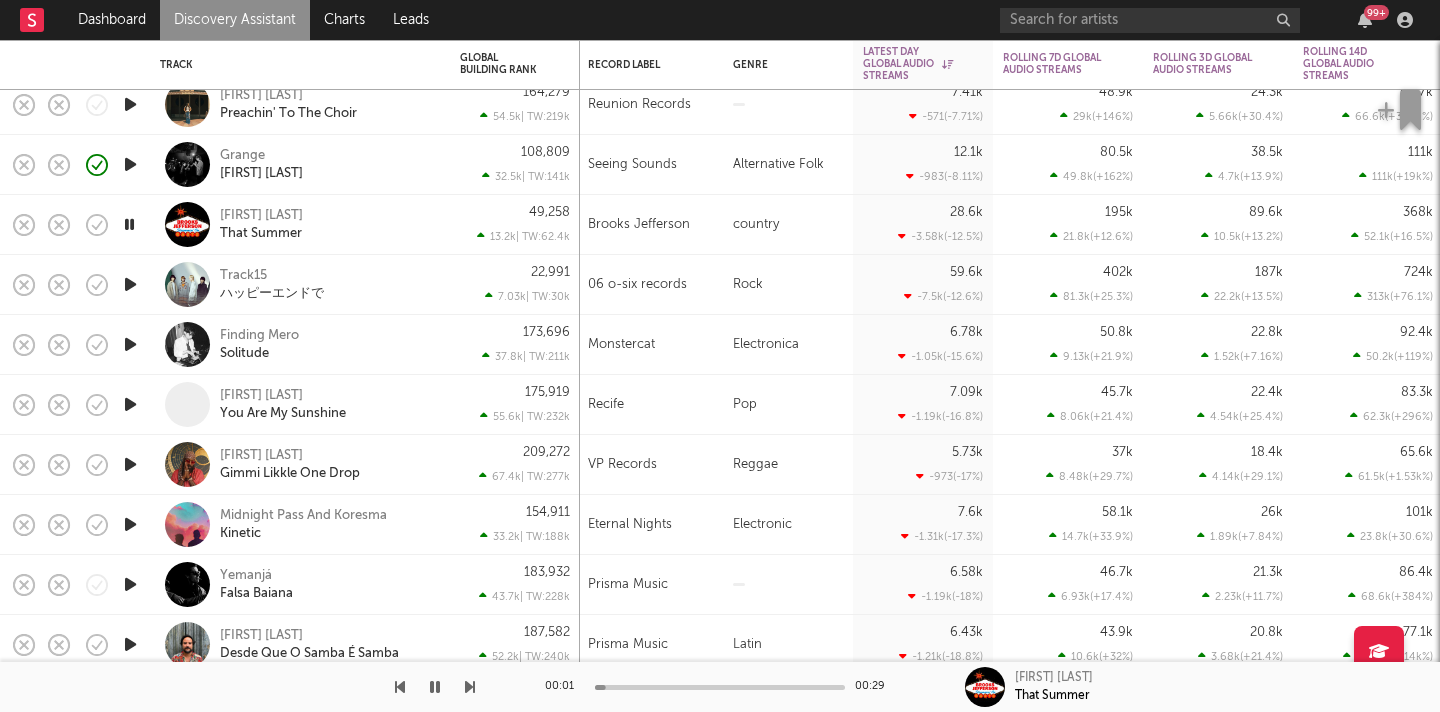 click at bounding box center [130, 284] 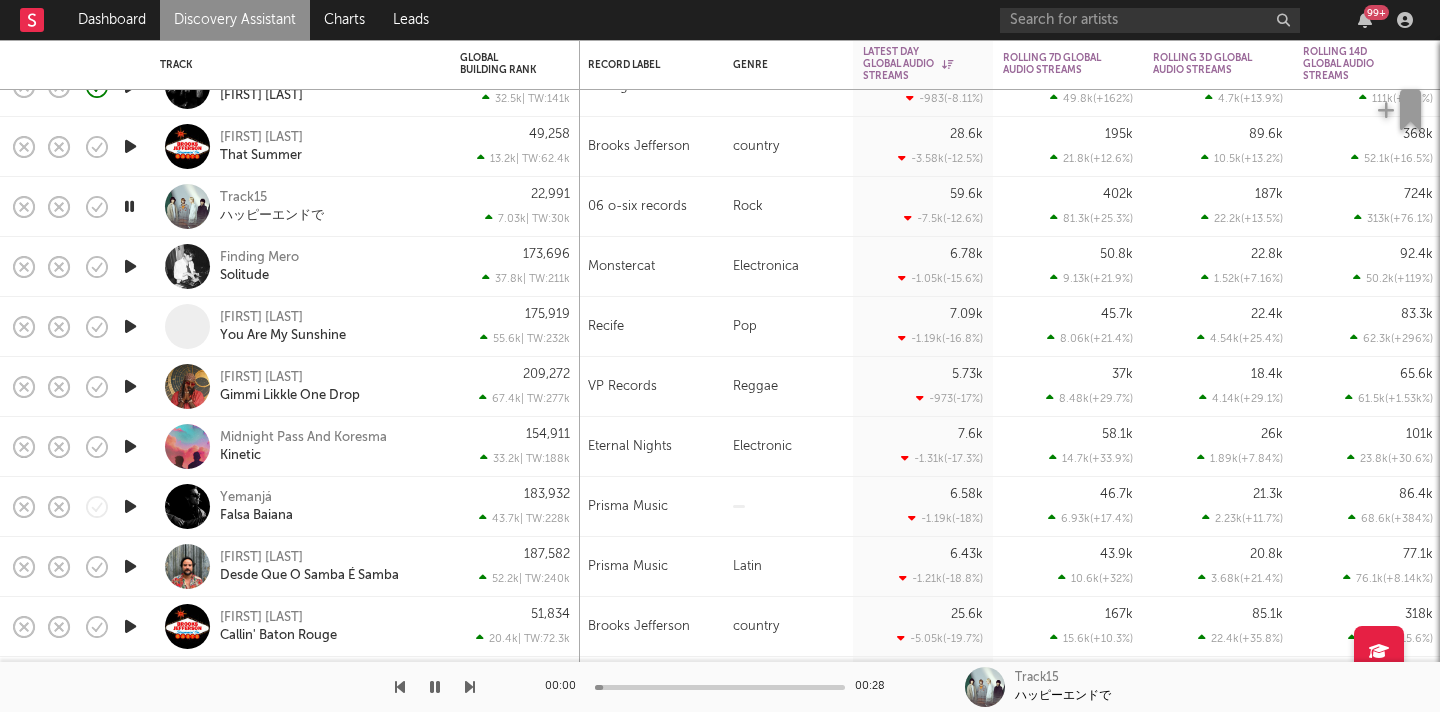 click at bounding box center (130, 266) 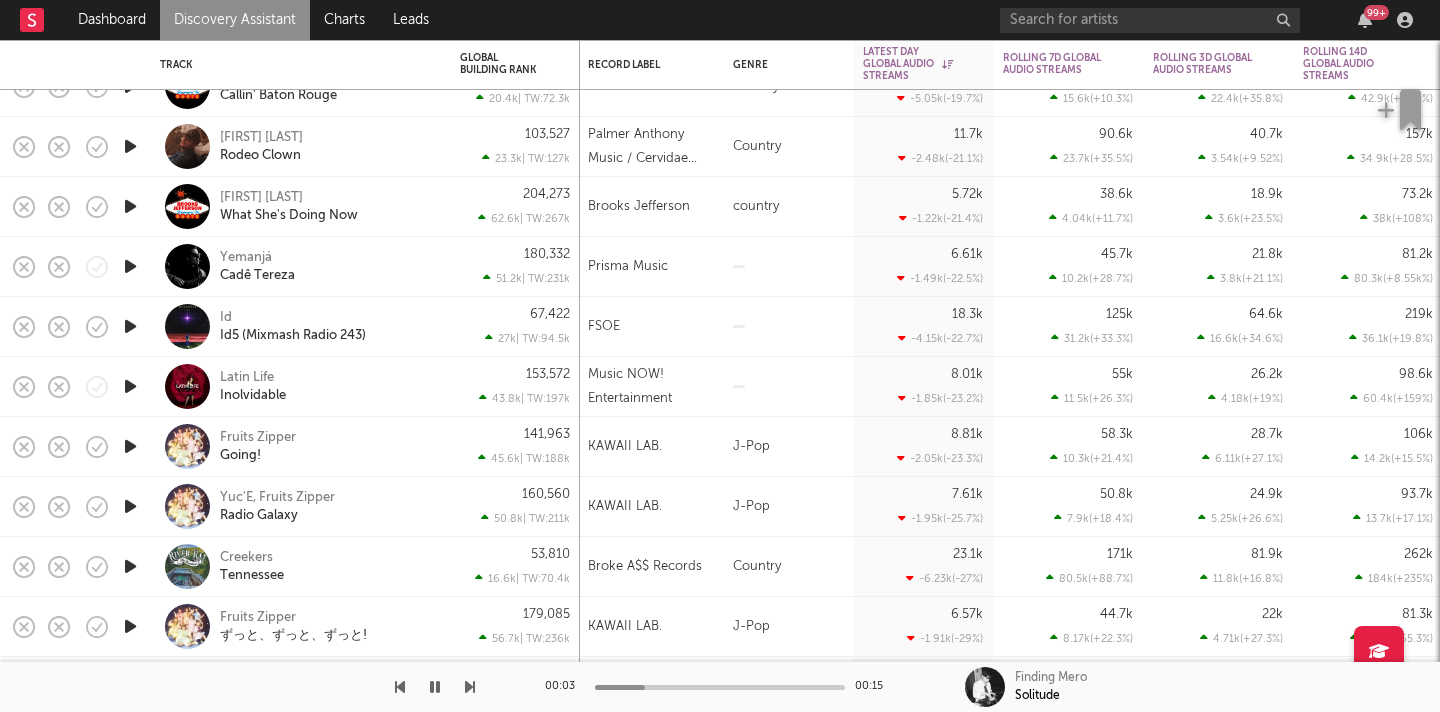 click at bounding box center [130, 146] 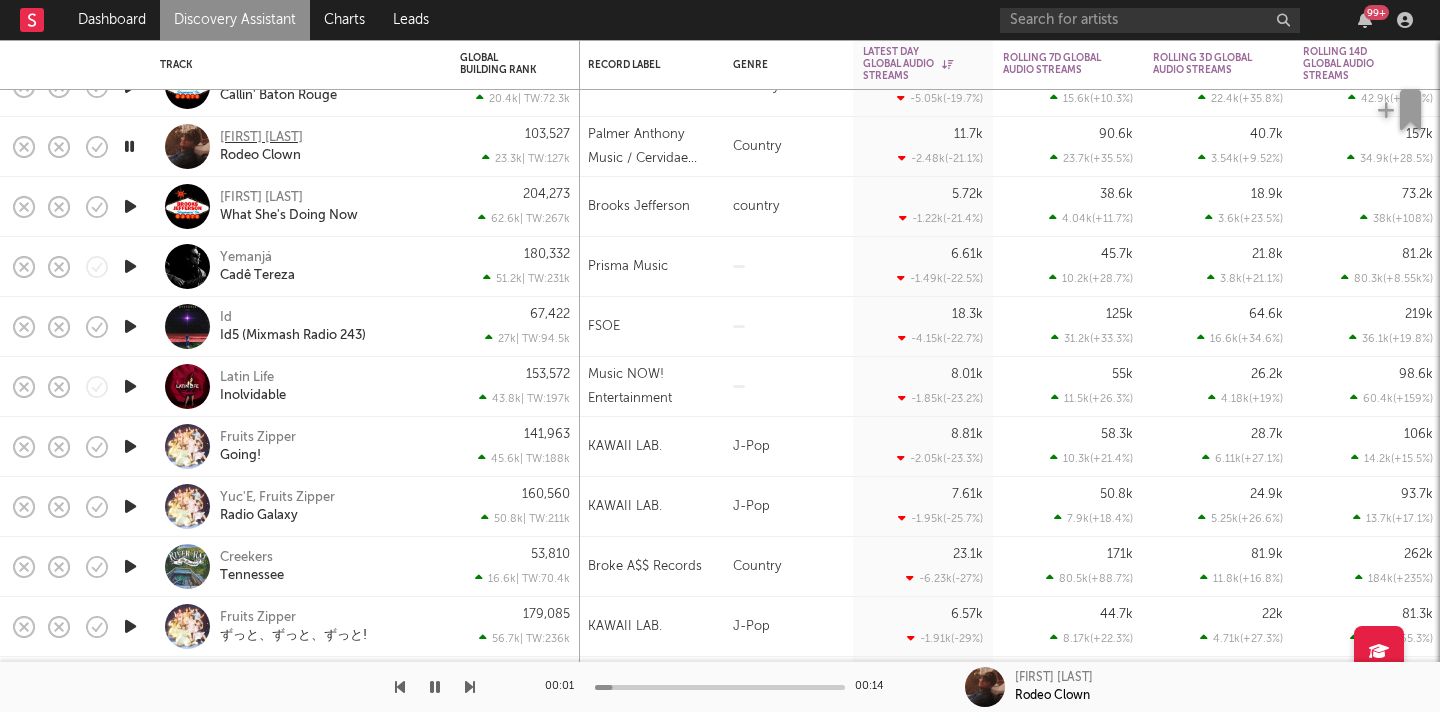 click on "Palmer Anthony" at bounding box center [261, 138] 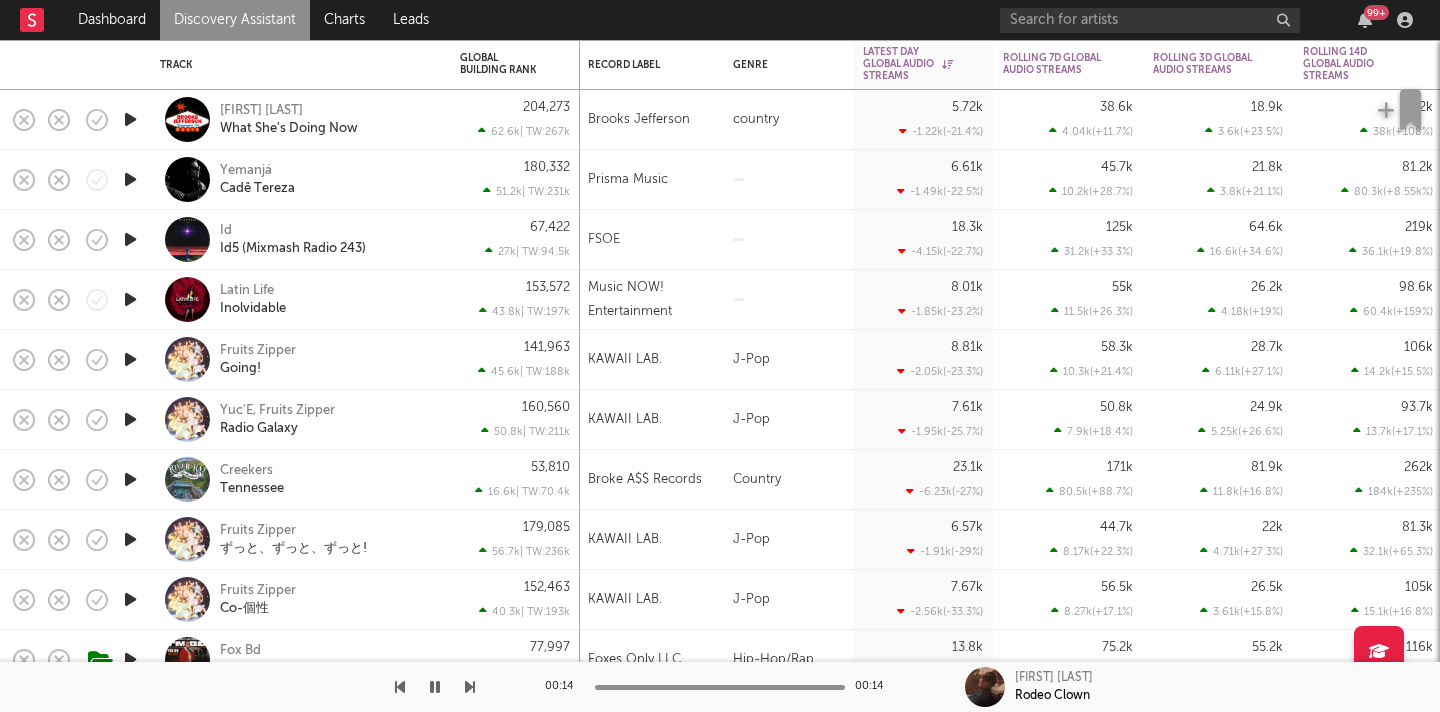click at bounding box center (130, 239) 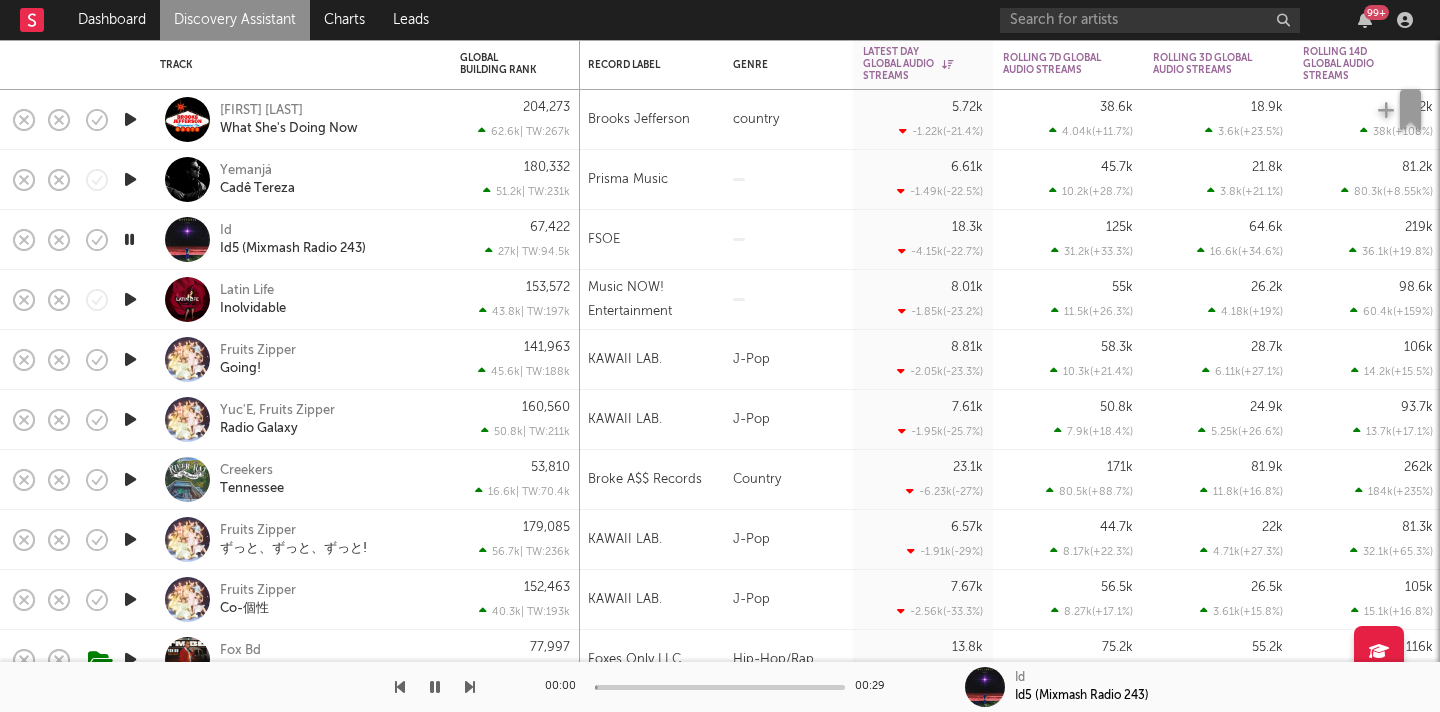 click at bounding box center [130, 299] 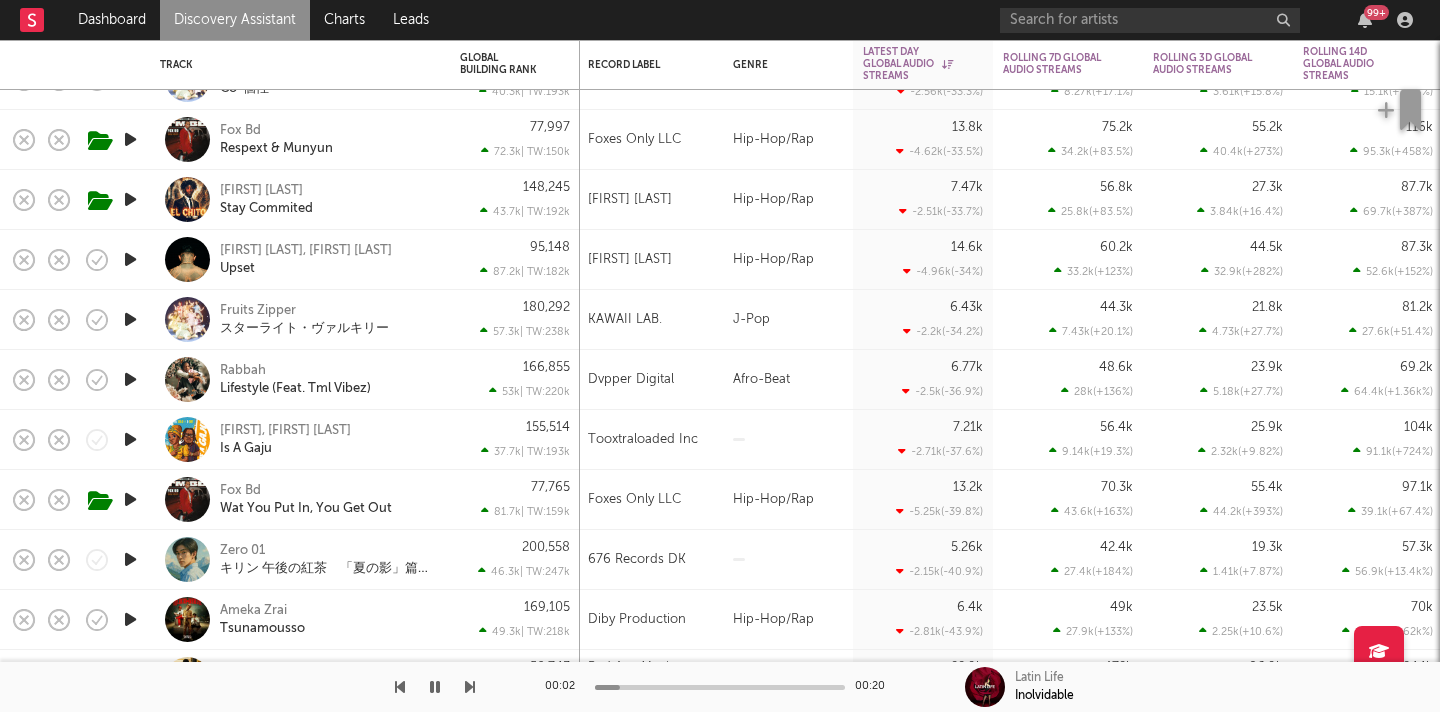 click at bounding box center (130, 139) 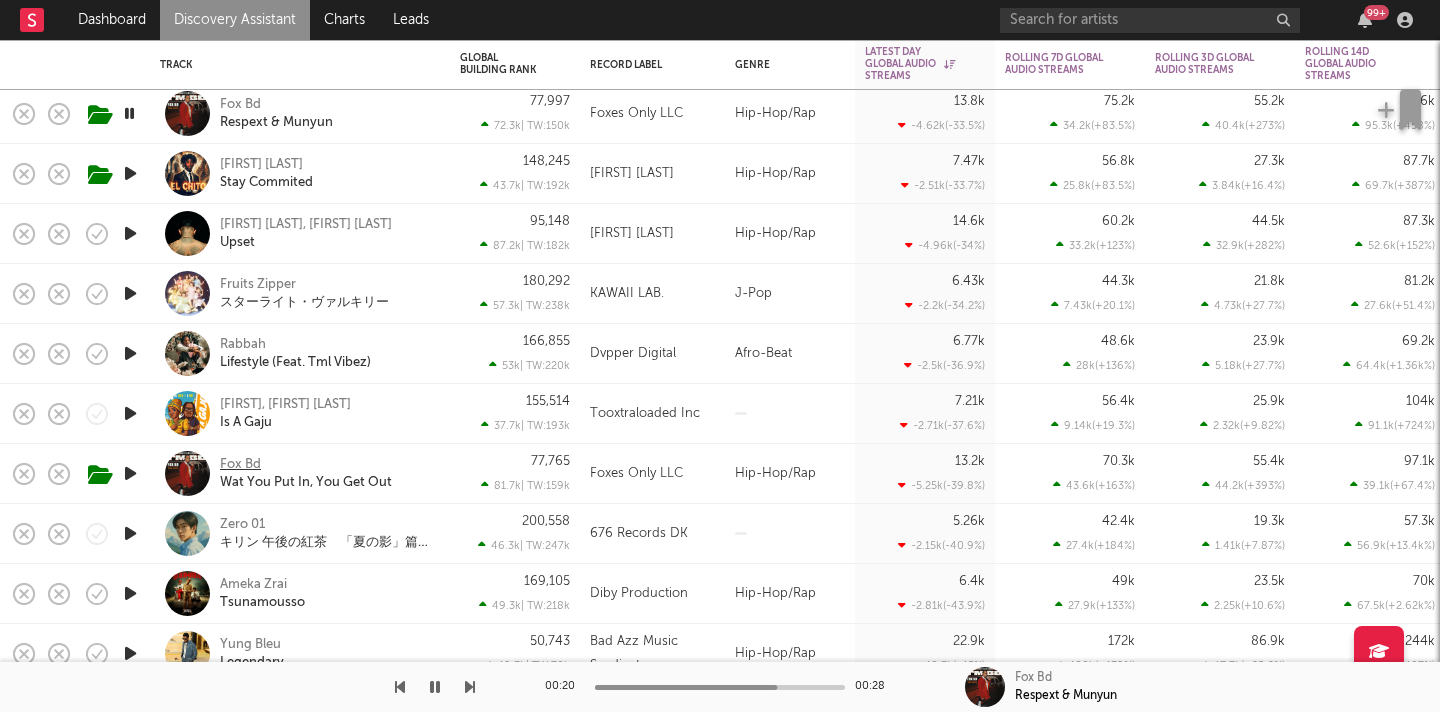 click on "Fox Bd" at bounding box center [240, 465] 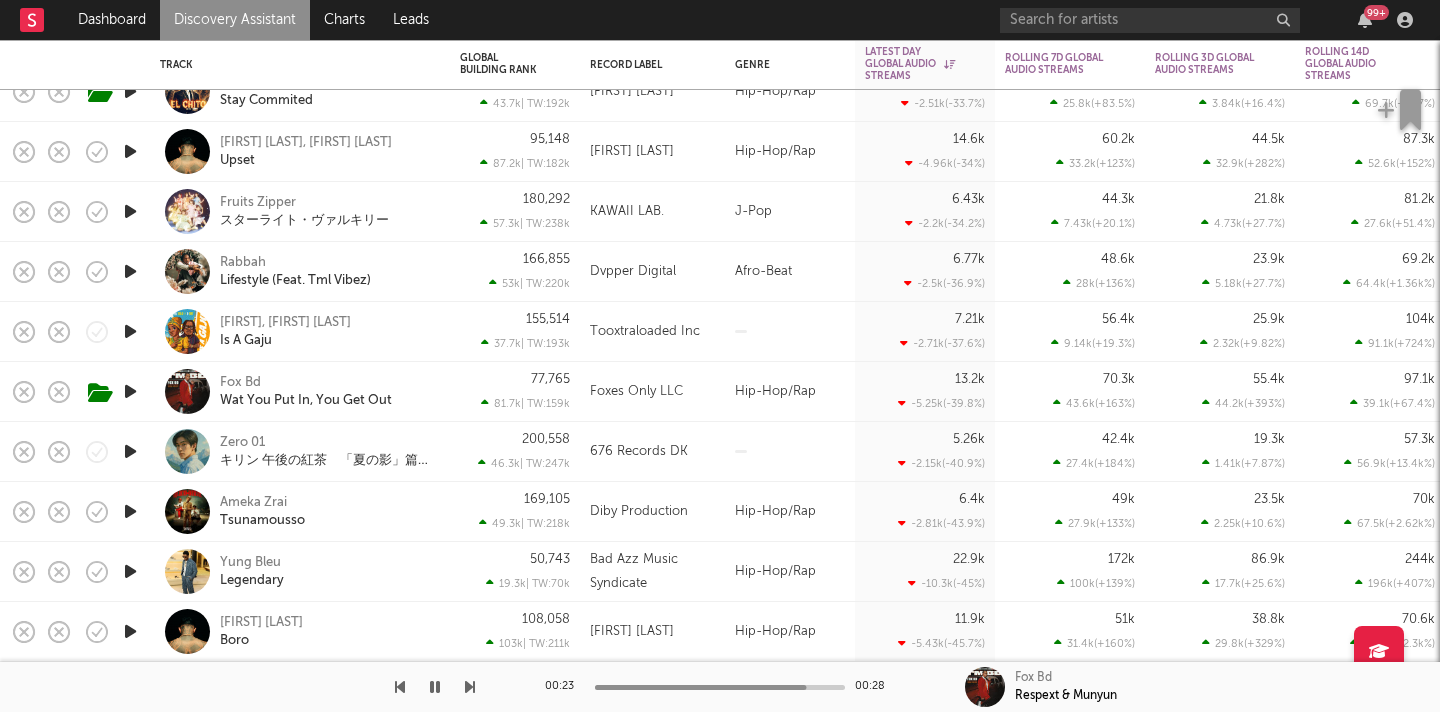 click at bounding box center (130, 571) 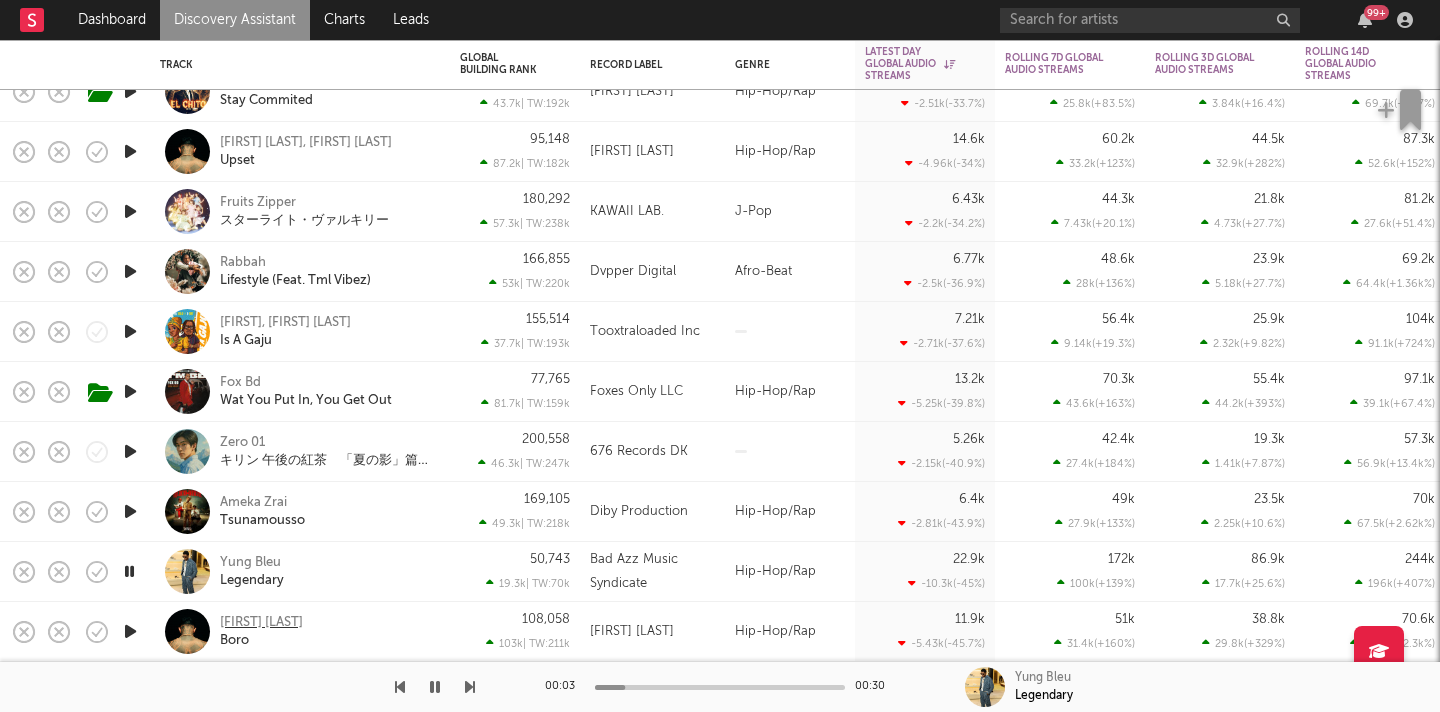 drag, startPoint x: 131, startPoint y: 635, endPoint x: 279, endPoint y: 624, distance: 148.40822 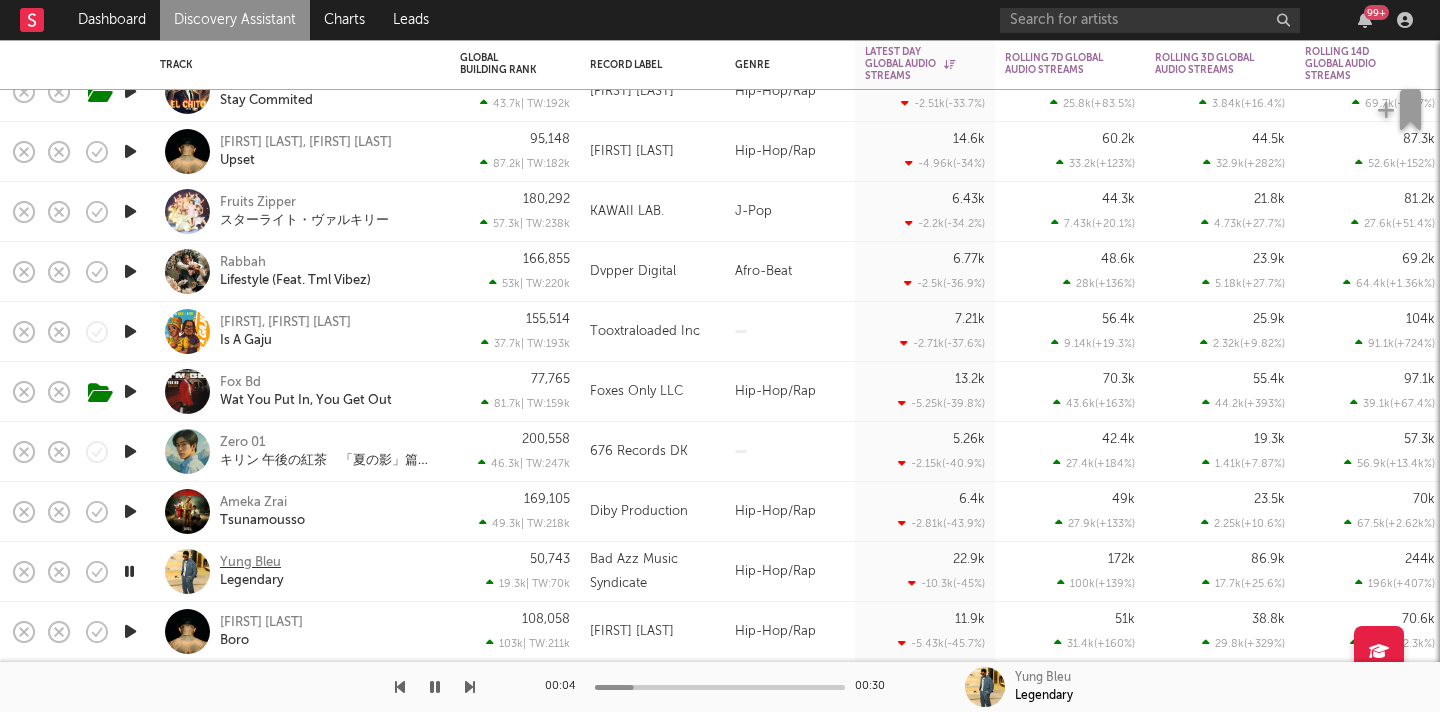 click on "Yung Bleu" at bounding box center (250, 563) 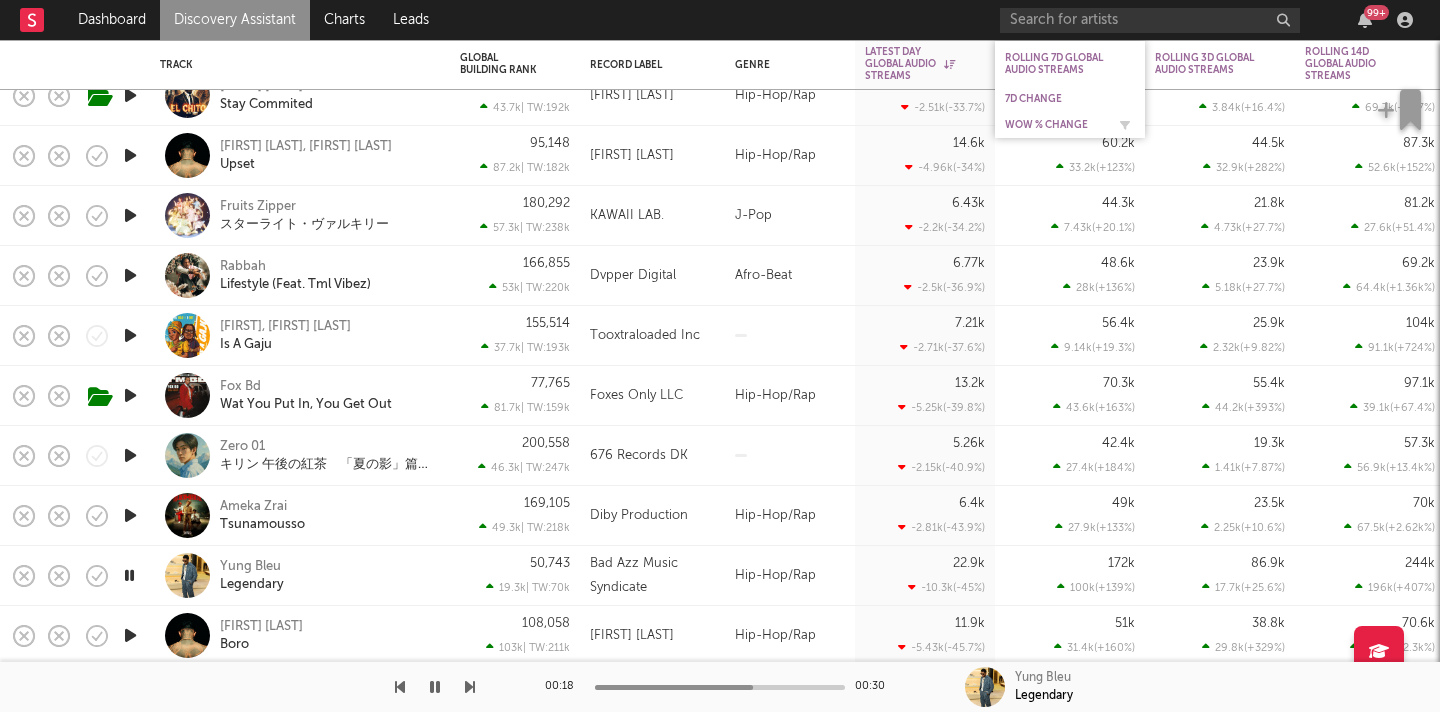 click on "WoW % Change" at bounding box center [1055, 125] 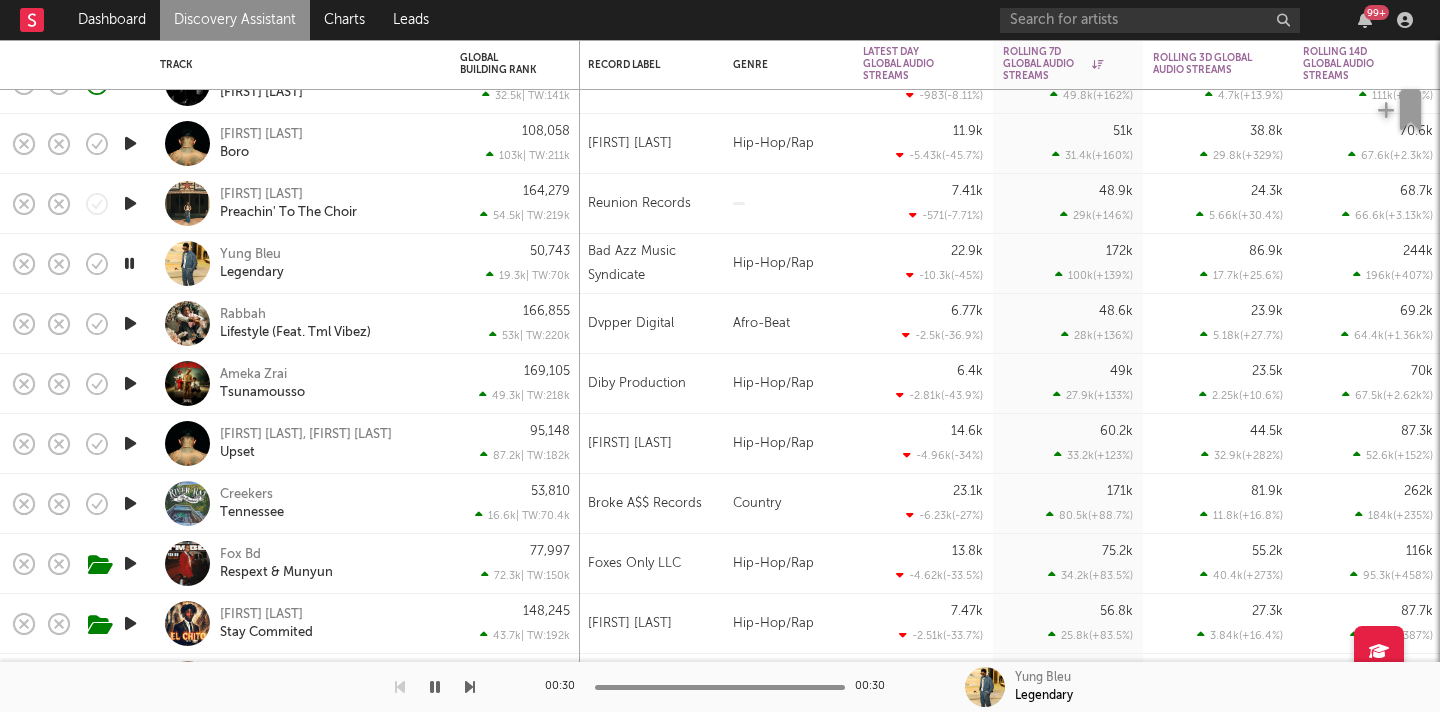 click at bounding box center [130, 323] 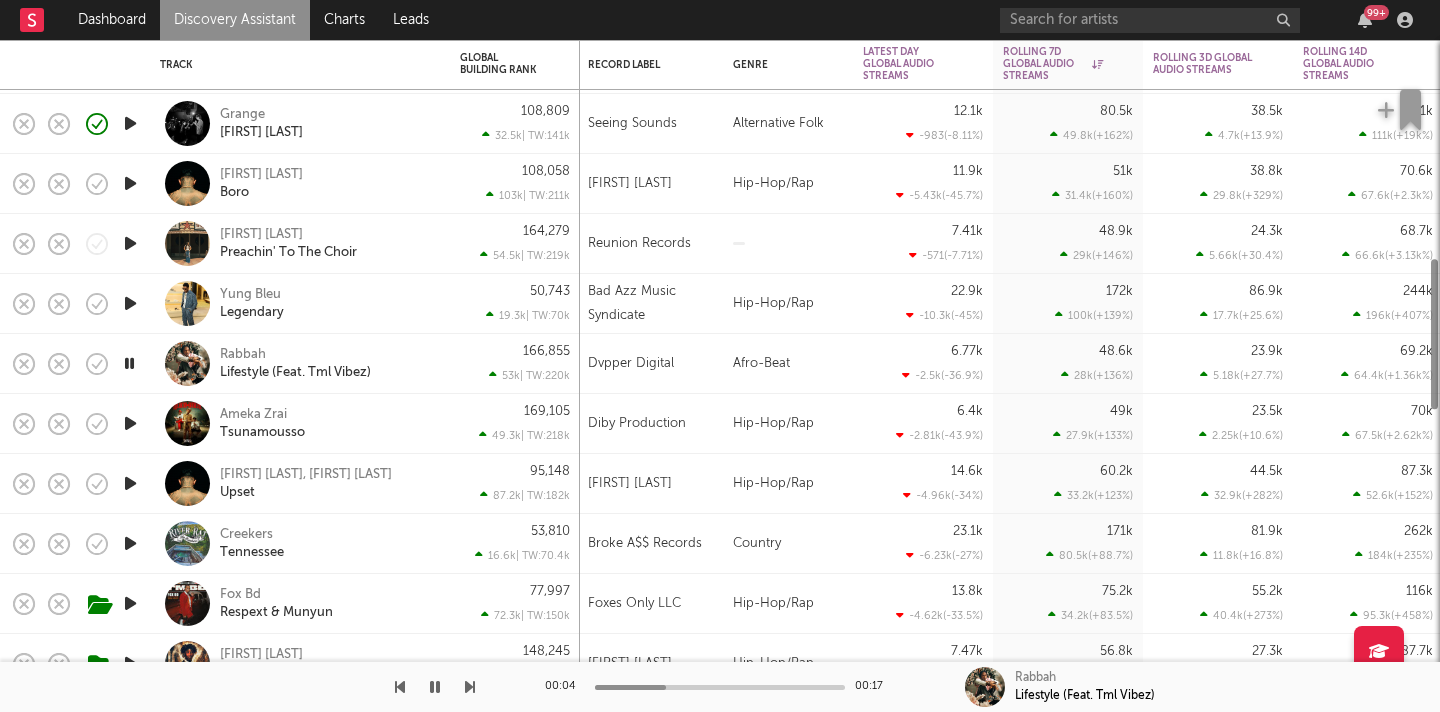 click at bounding box center [130, 303] 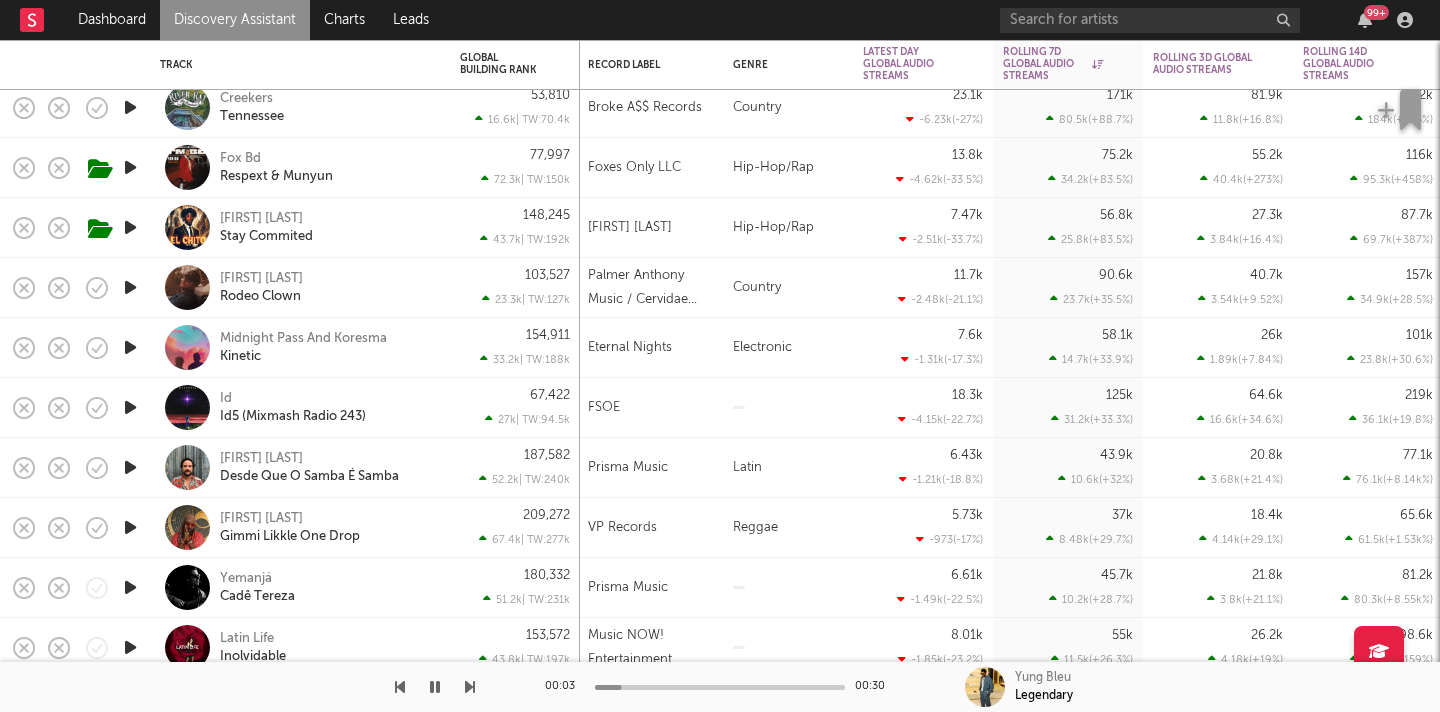 click at bounding box center (130, 227) 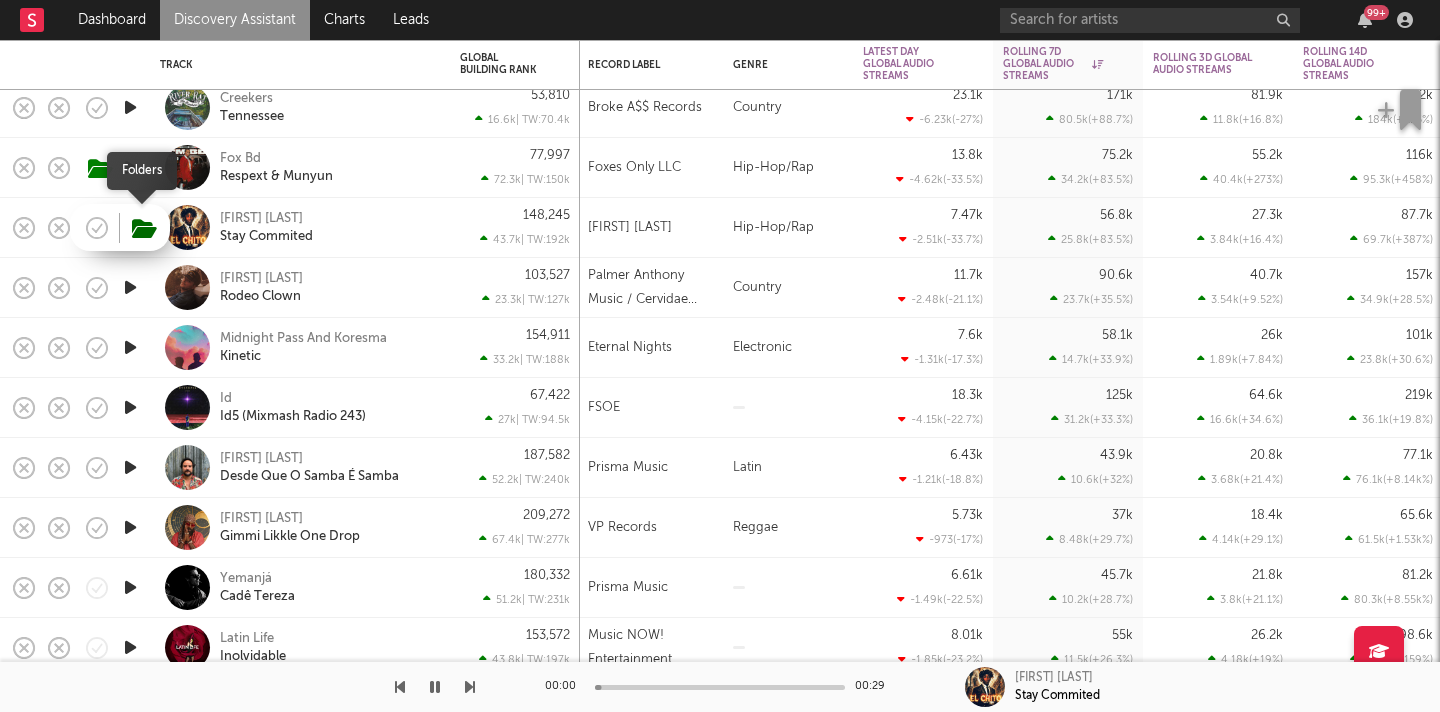 click at bounding box center [144, 229] 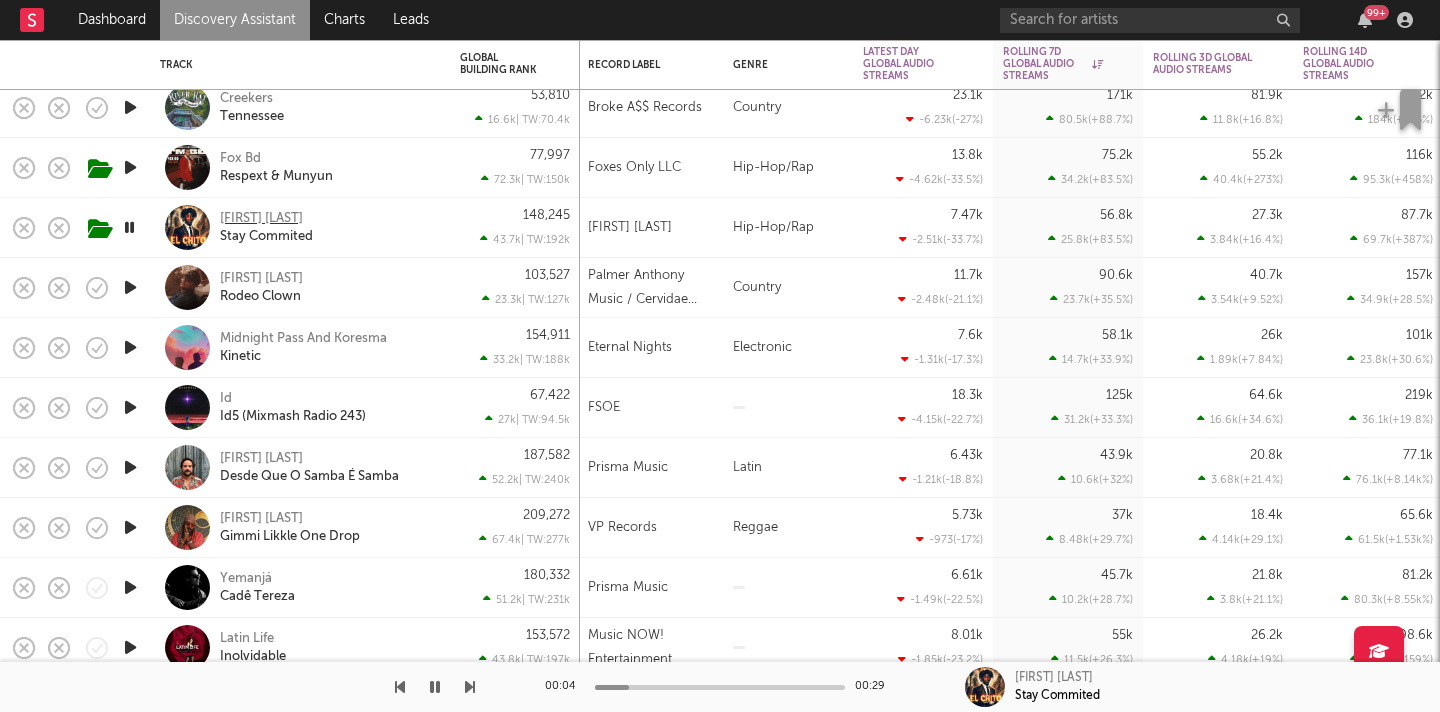 click on "Baby Mel" at bounding box center [261, 219] 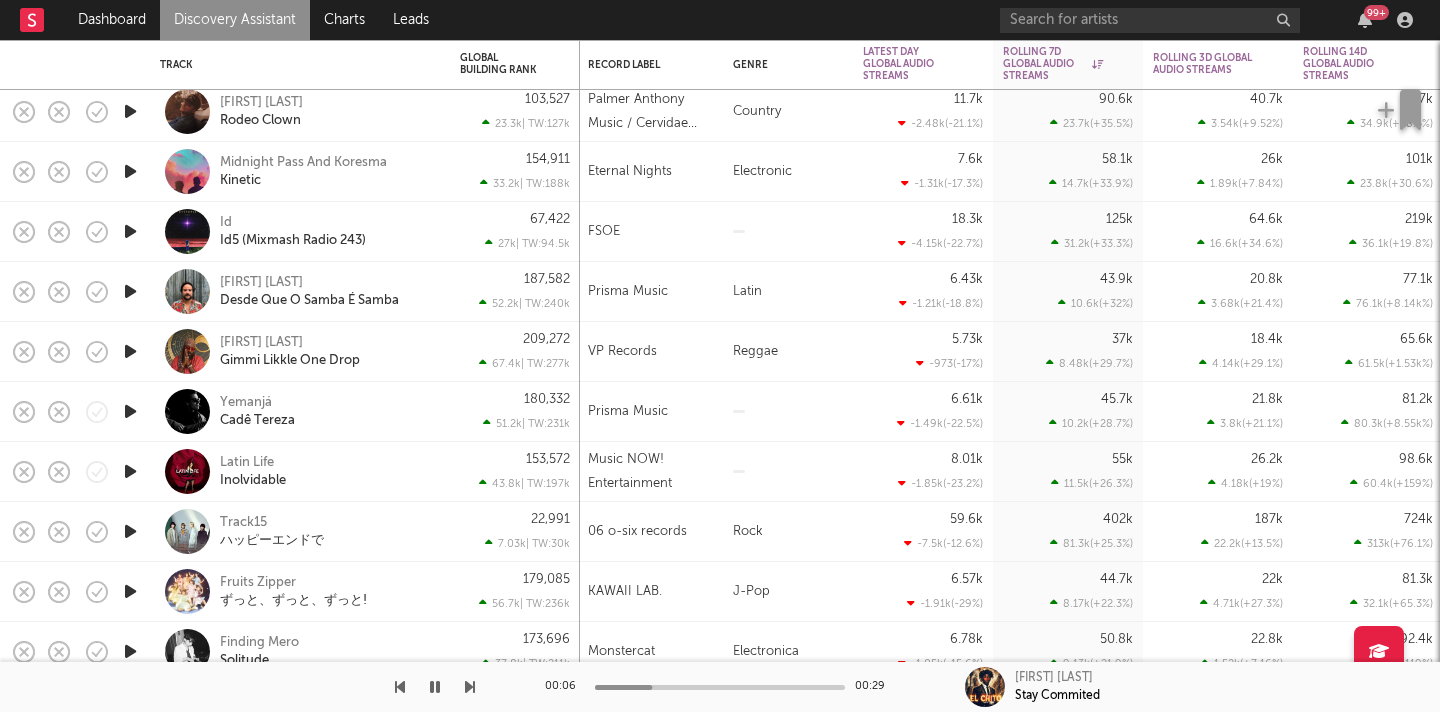 click at bounding box center [130, 231] 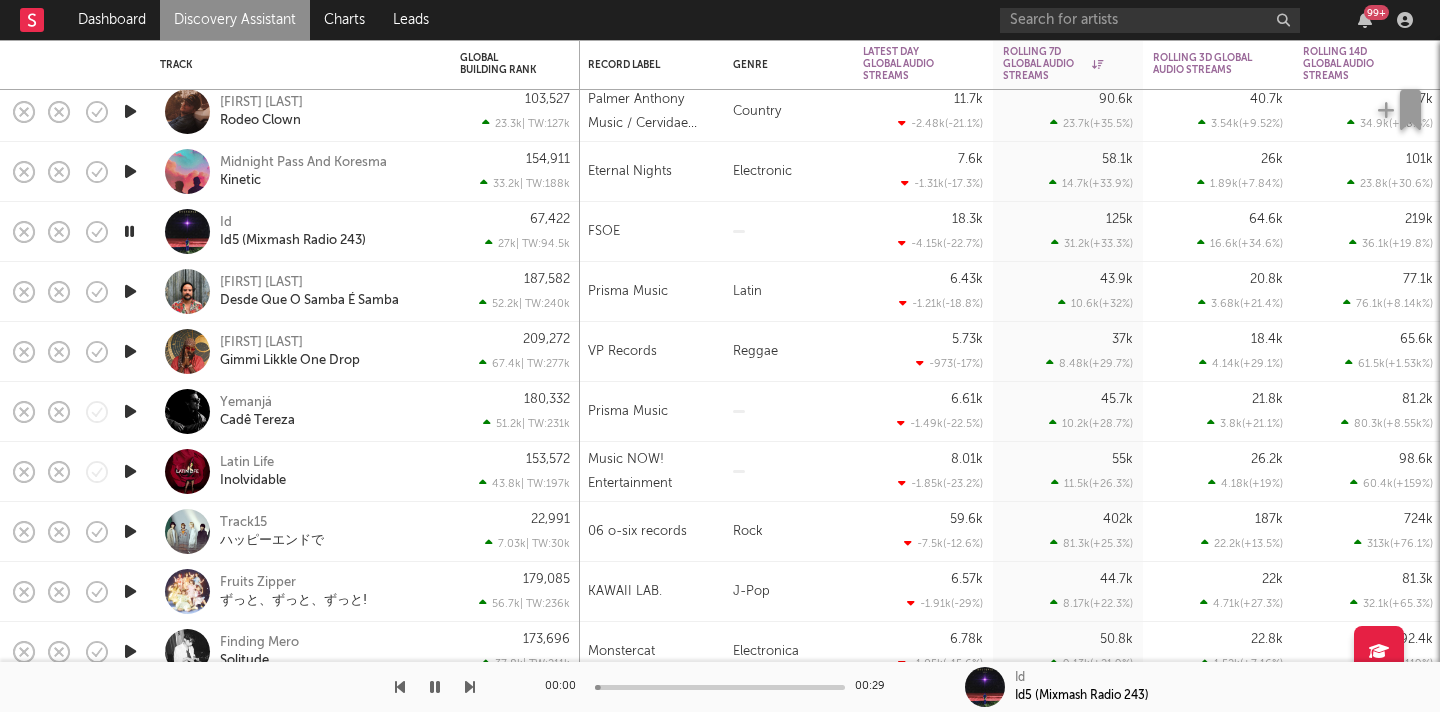 click at bounding box center [129, 231] 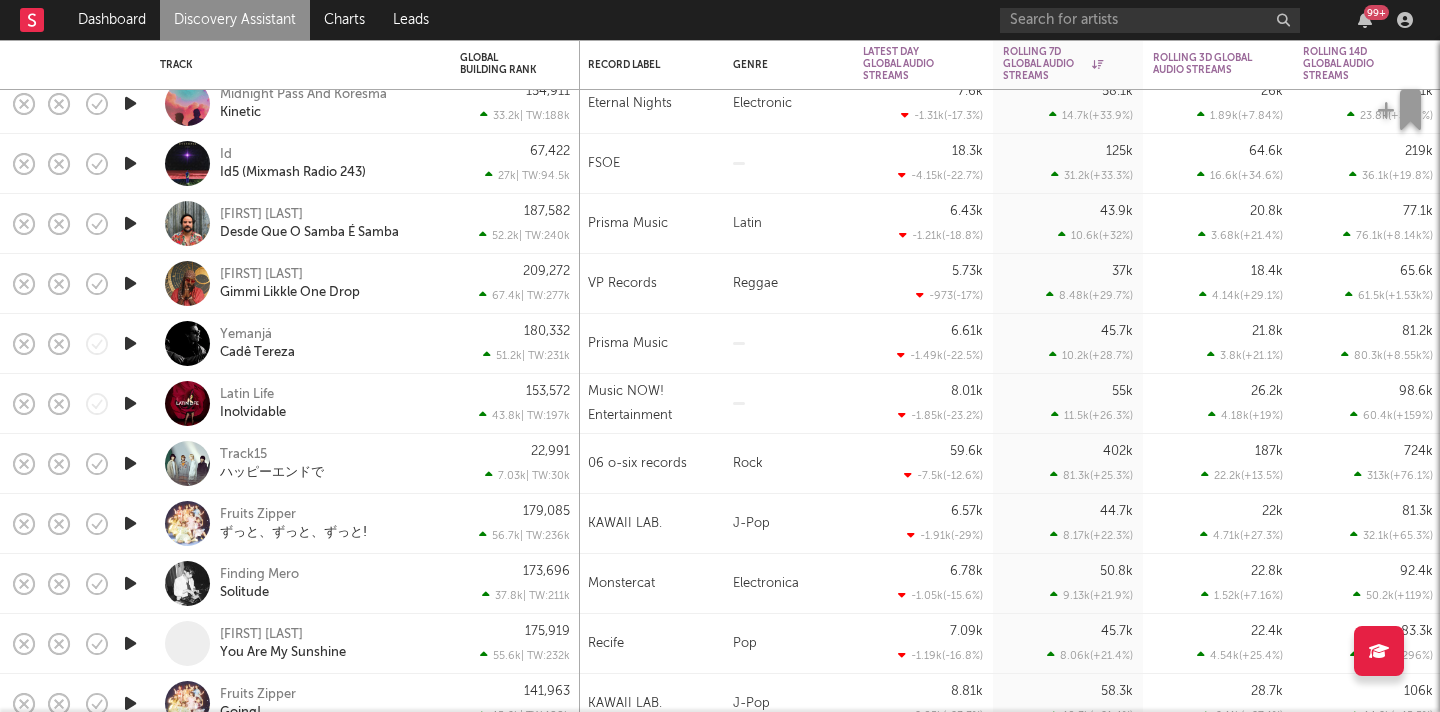 click at bounding box center [130, 283] 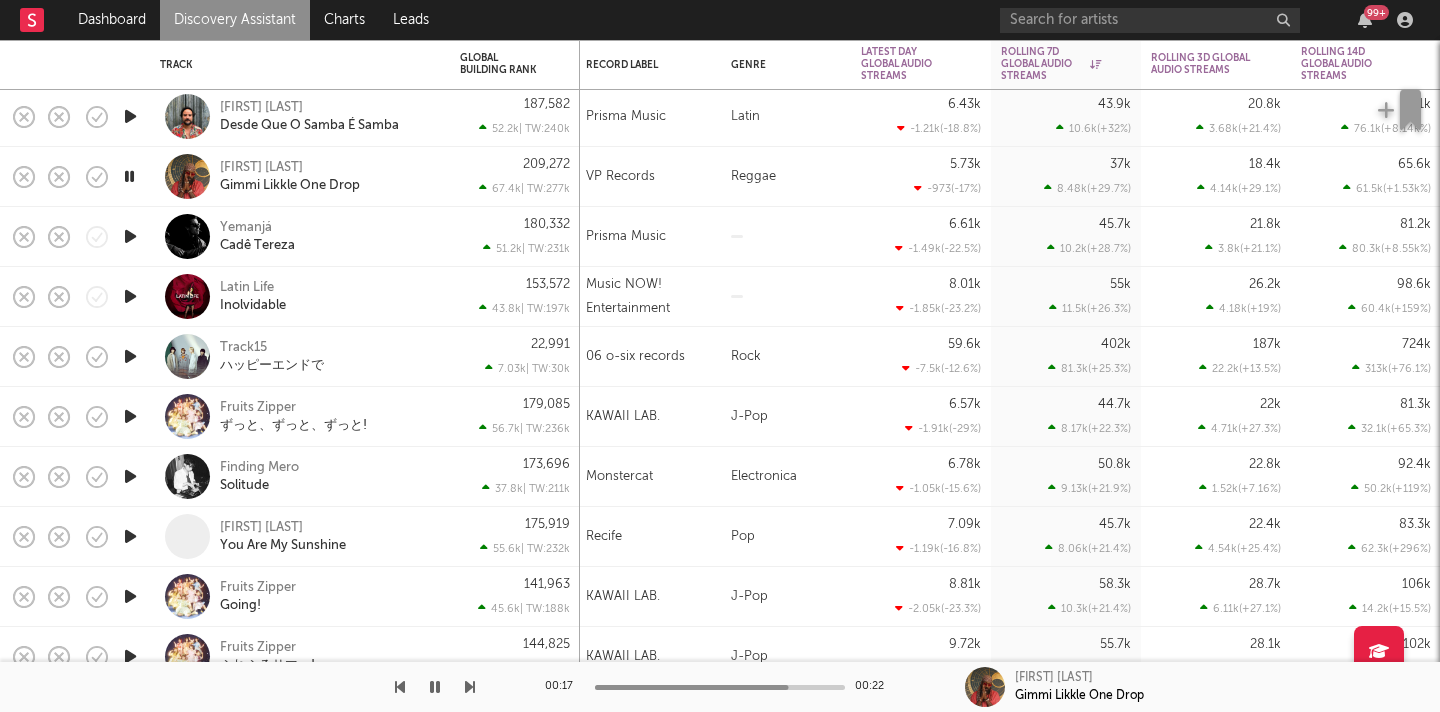 click at bounding box center (130, 236) 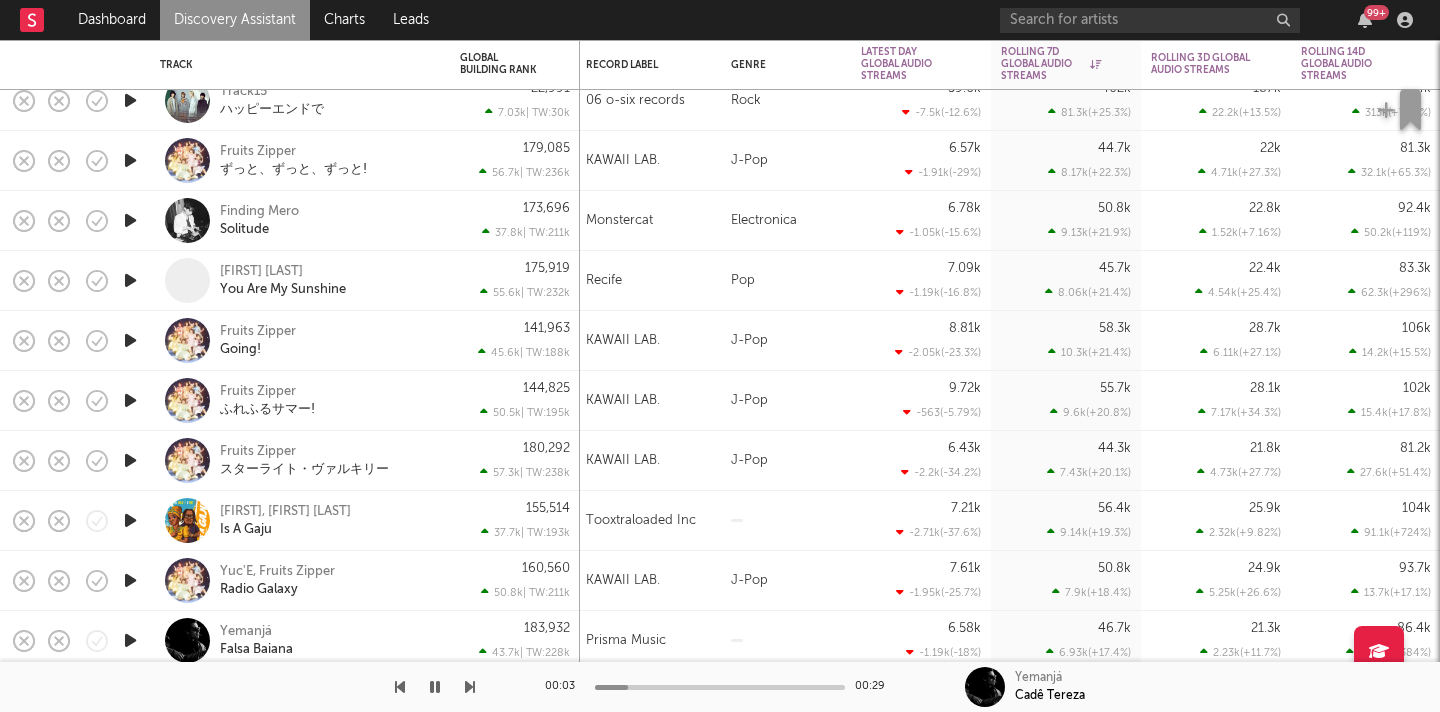 click at bounding box center (130, 220) 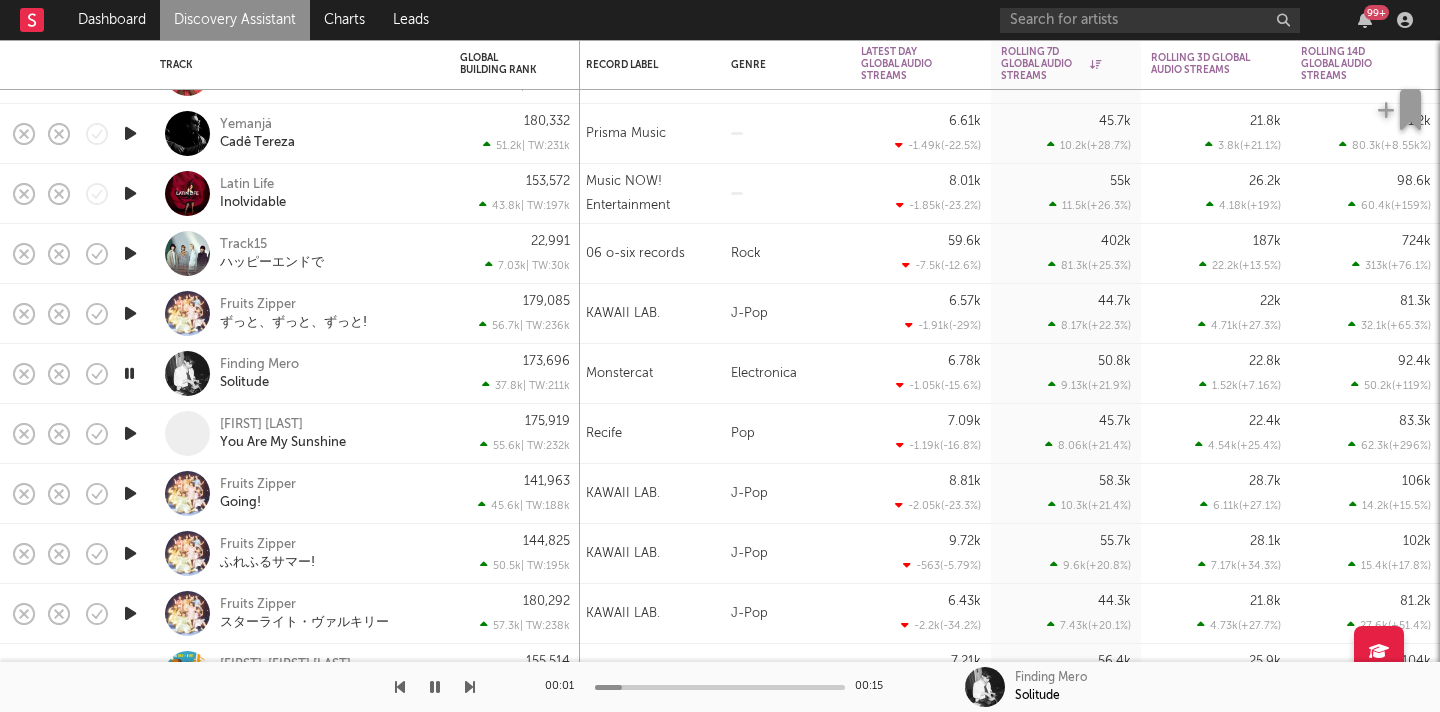 click at bounding box center [130, 253] 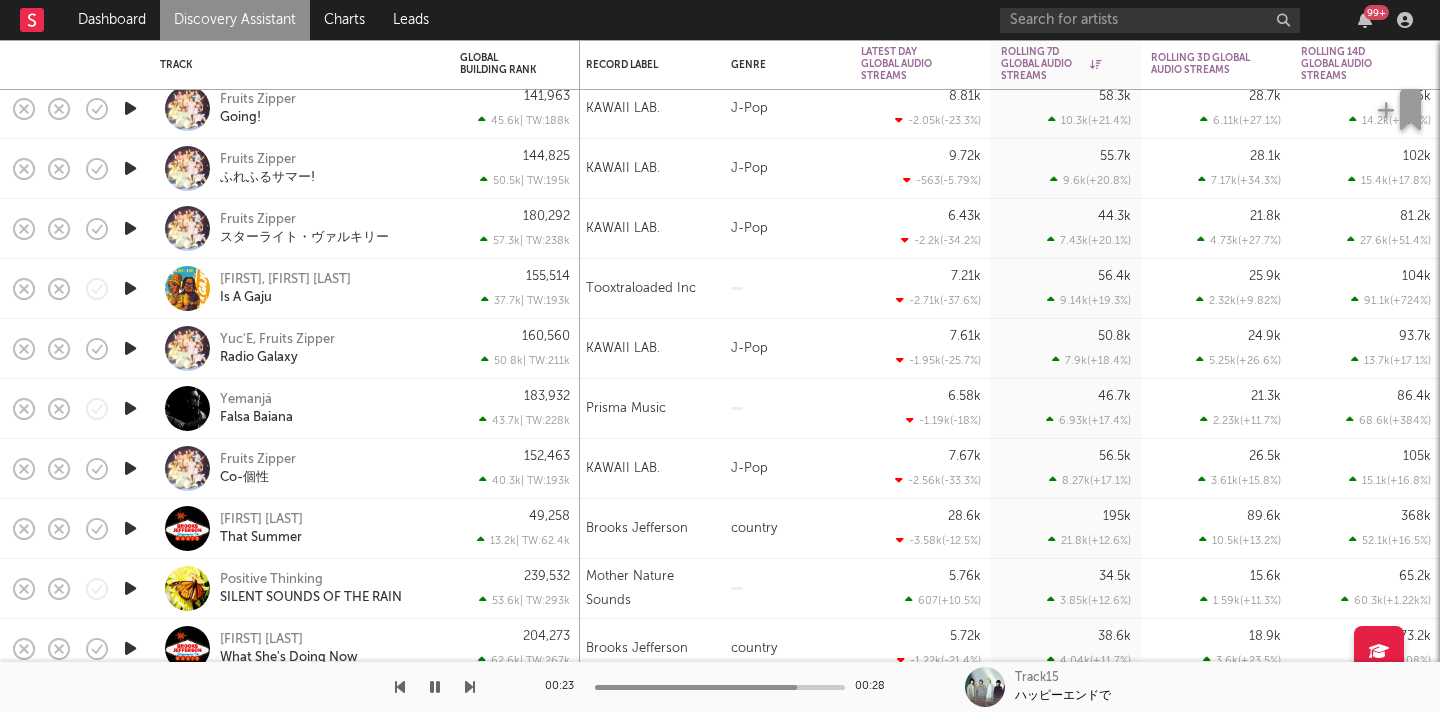 click at bounding box center [130, 408] 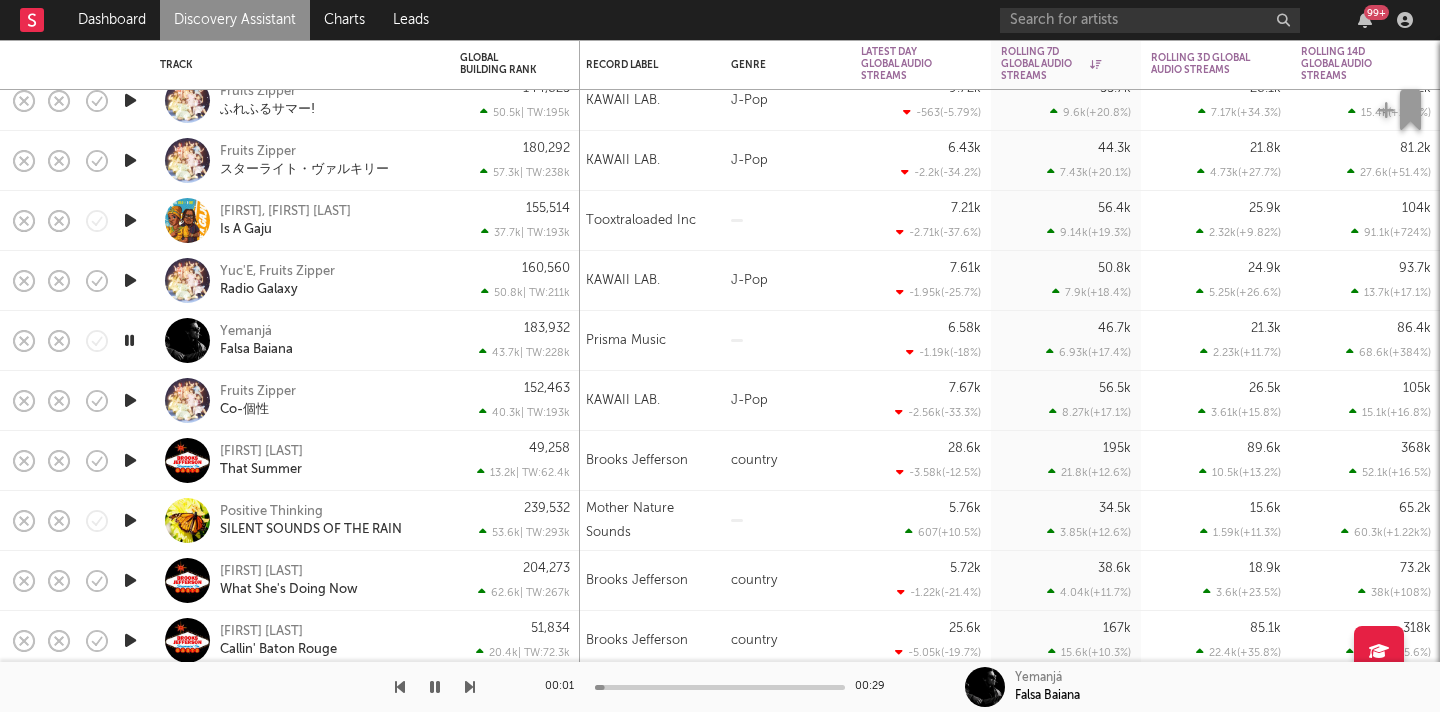 click at bounding box center (130, 400) 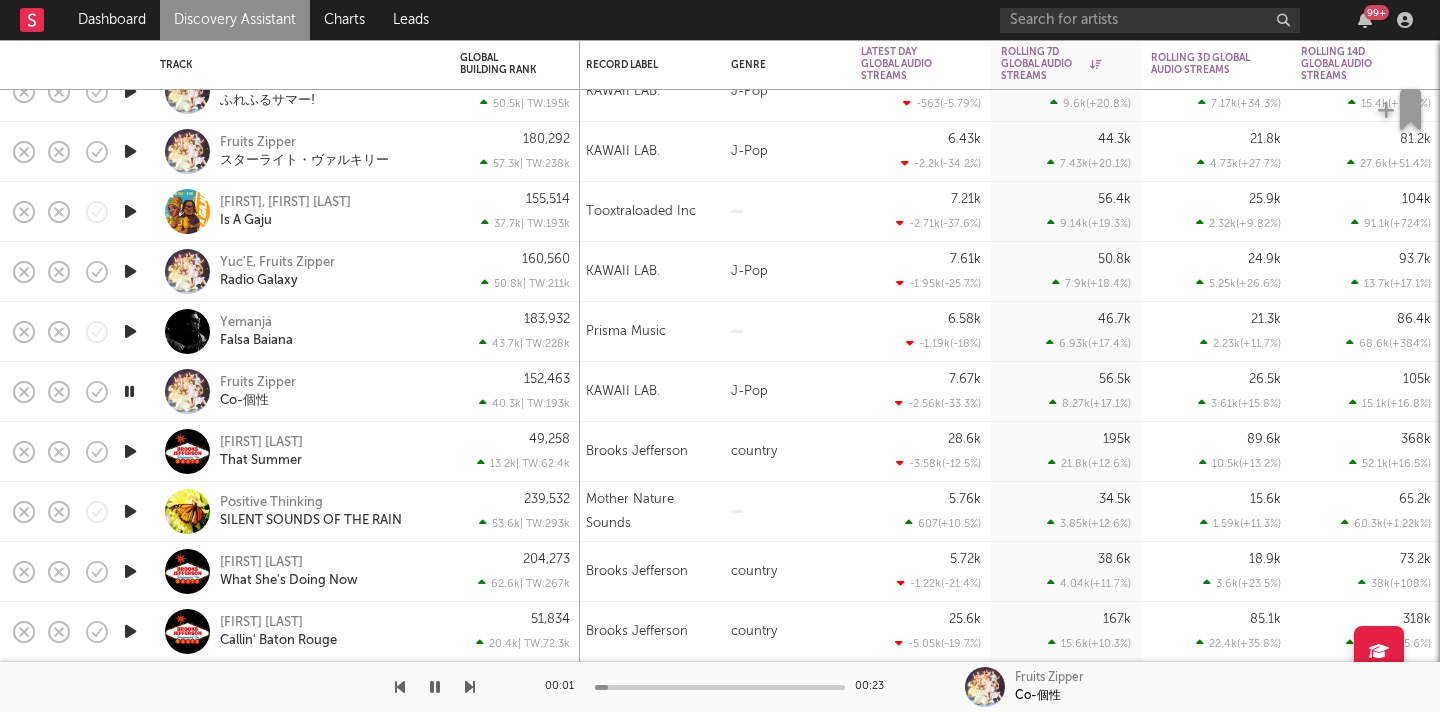 click at bounding box center [130, 511] 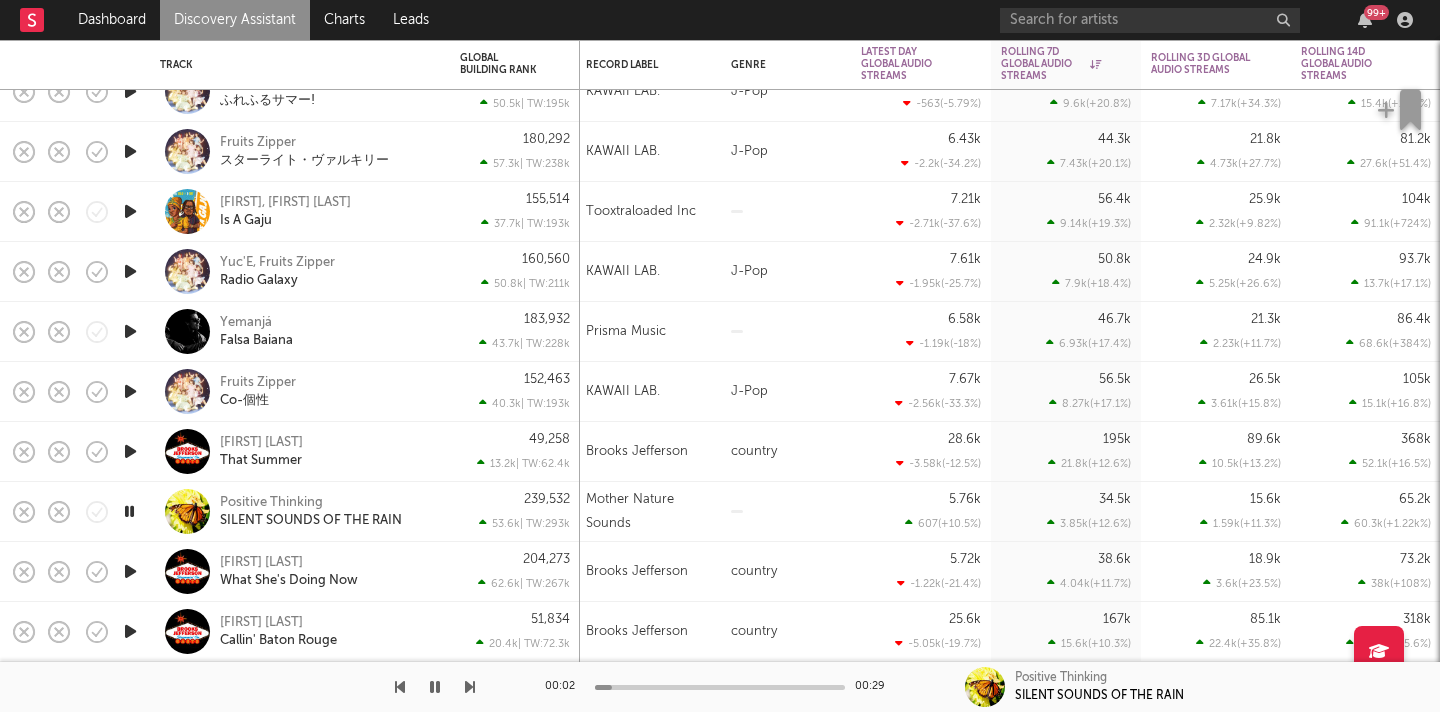 click at bounding box center (720, 687) 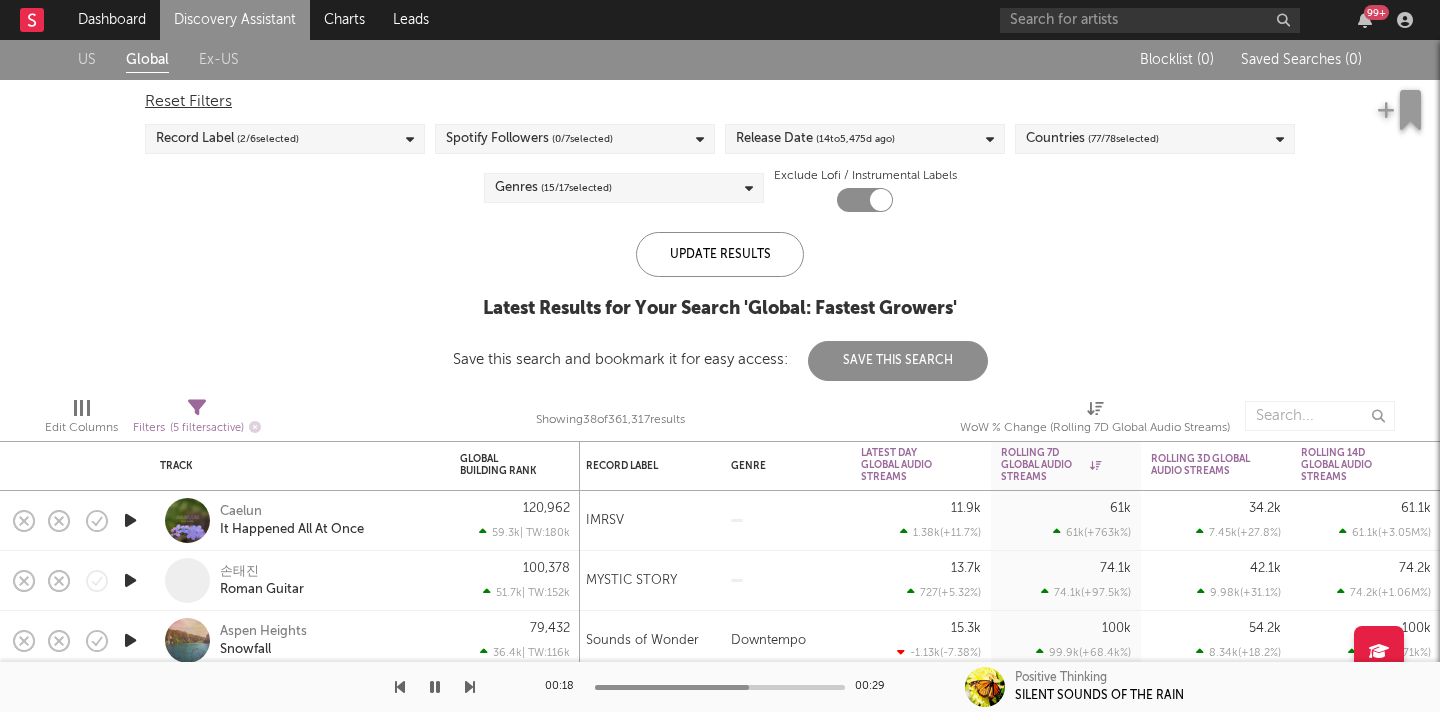 click on "Discovery Assistant" at bounding box center (235, 20) 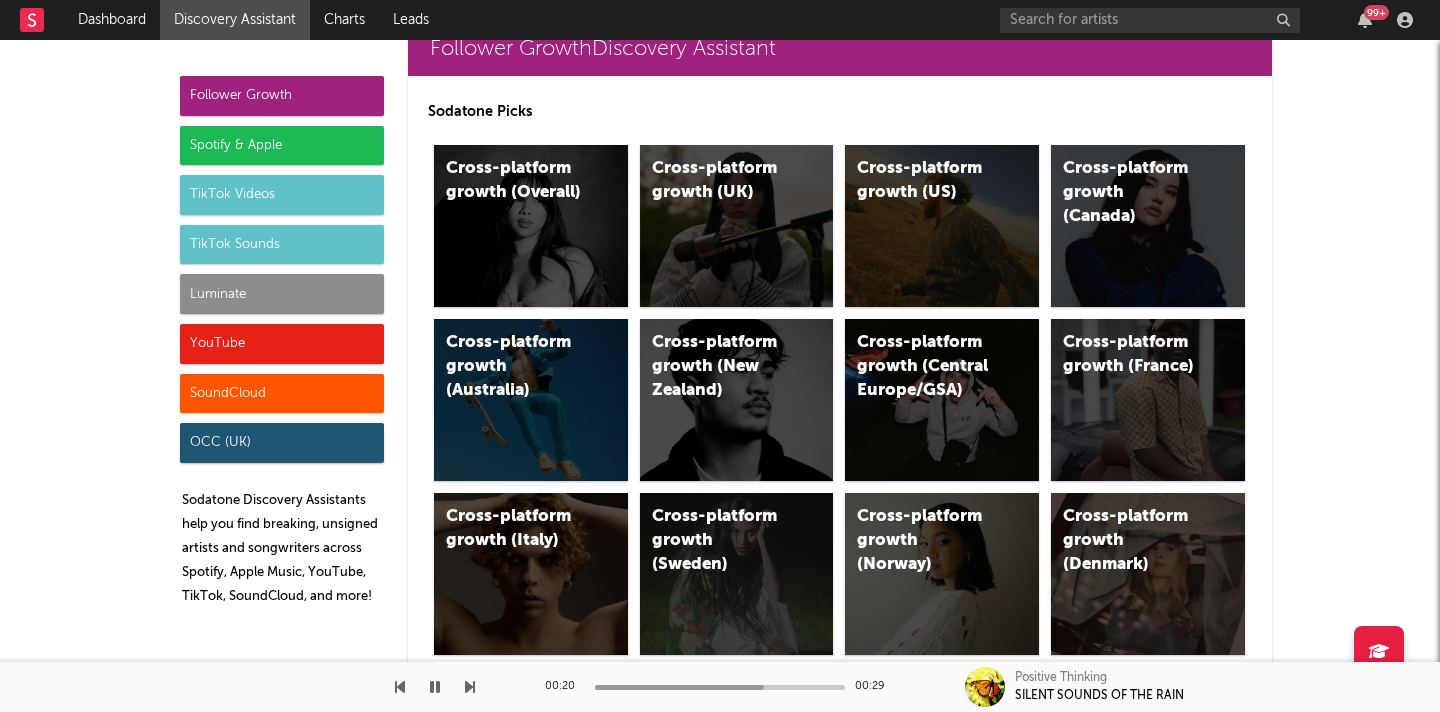 click on "Luminate" at bounding box center [282, 294] 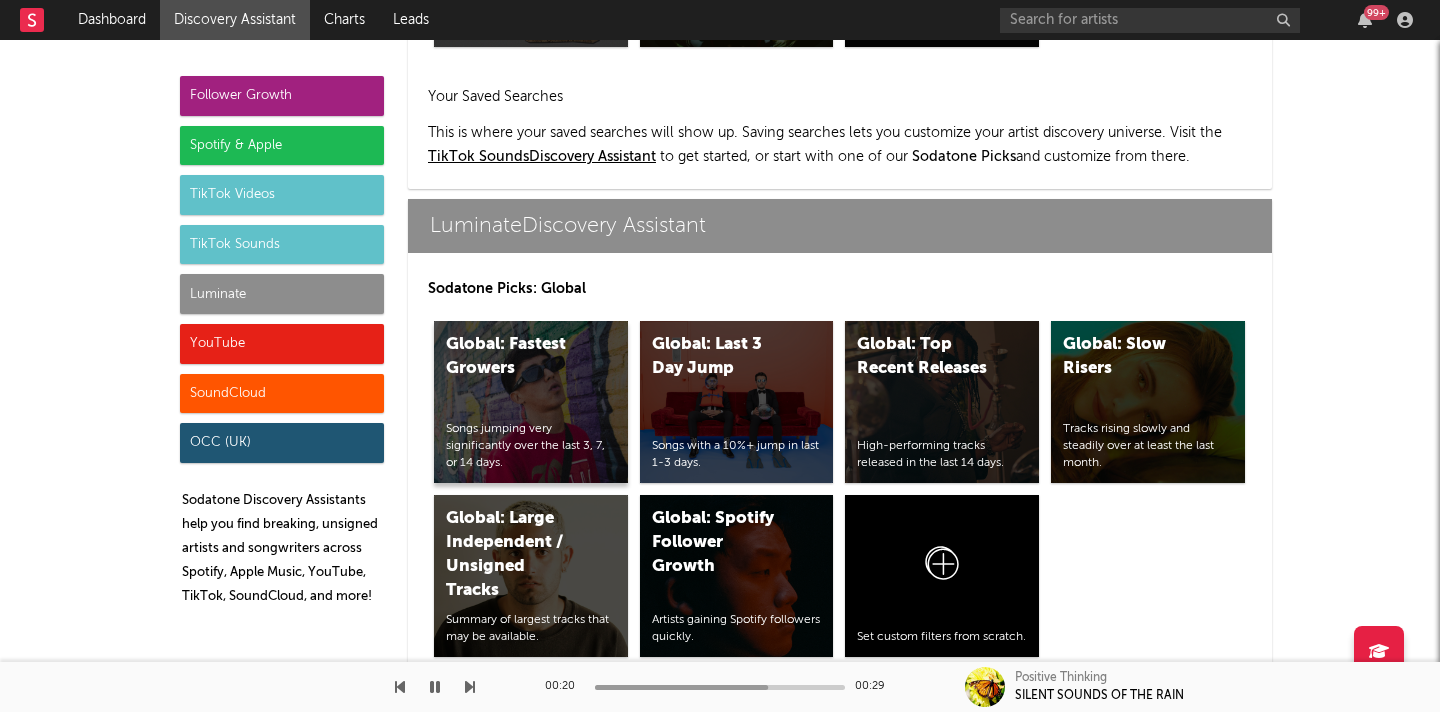 scroll, scrollTop: 8711, scrollLeft: 0, axis: vertical 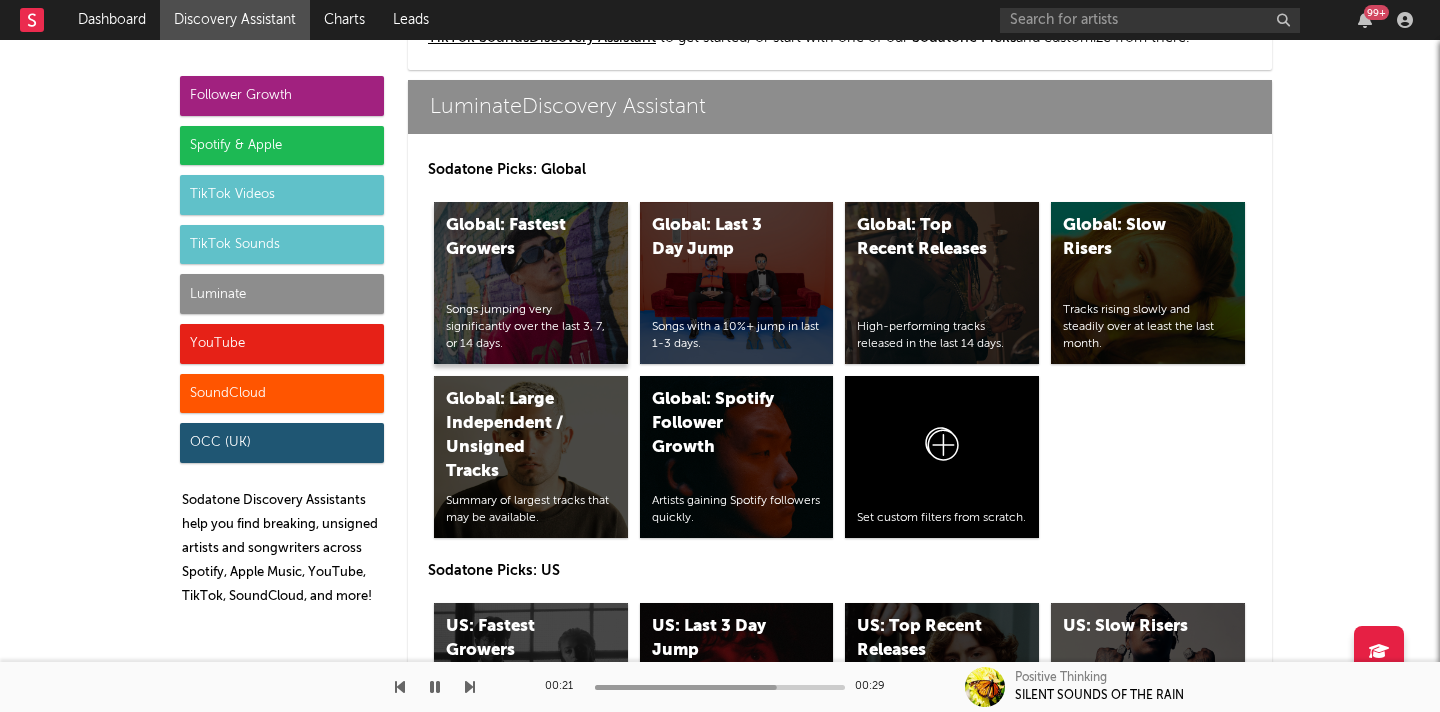click on "Global: Fastest Growers" at bounding box center [514, 238] 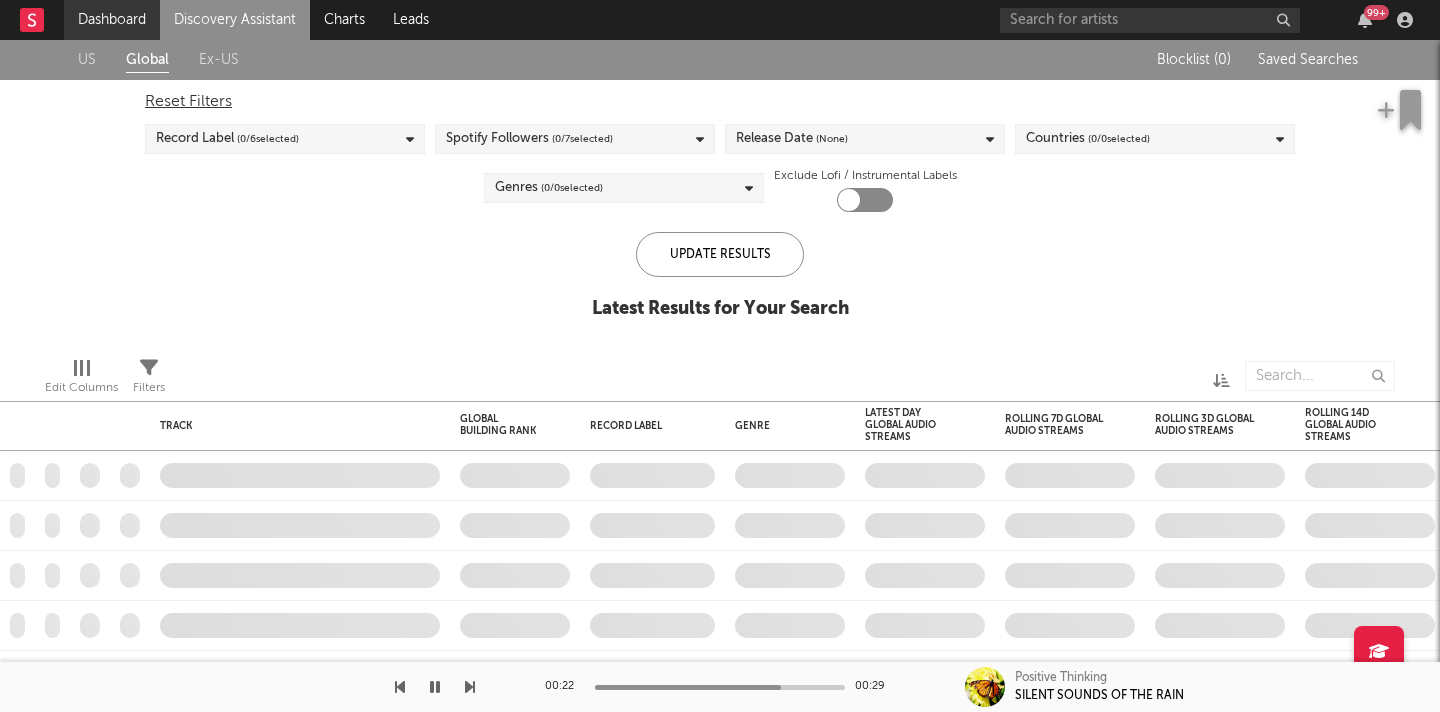 checkbox on "true" 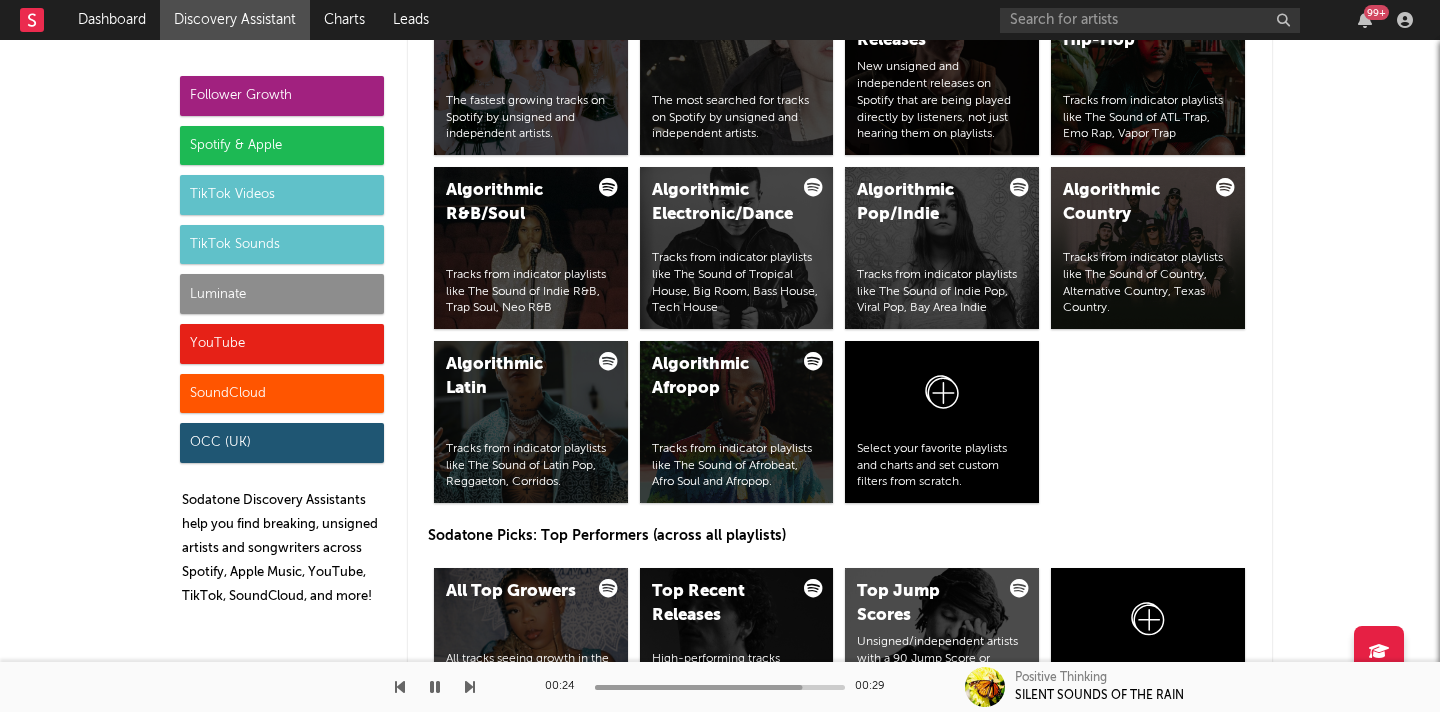 click on "Luminate" at bounding box center (282, 294) 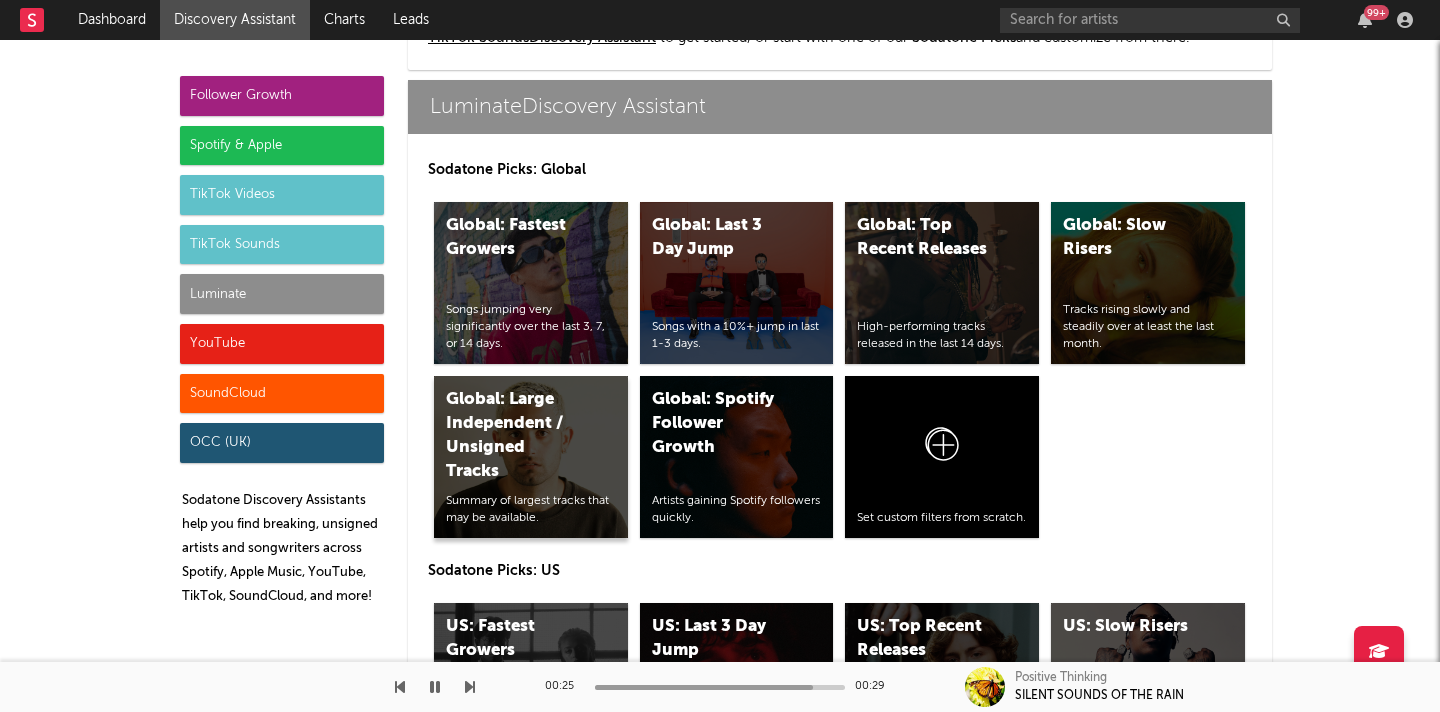 scroll, scrollTop: 8981, scrollLeft: 0, axis: vertical 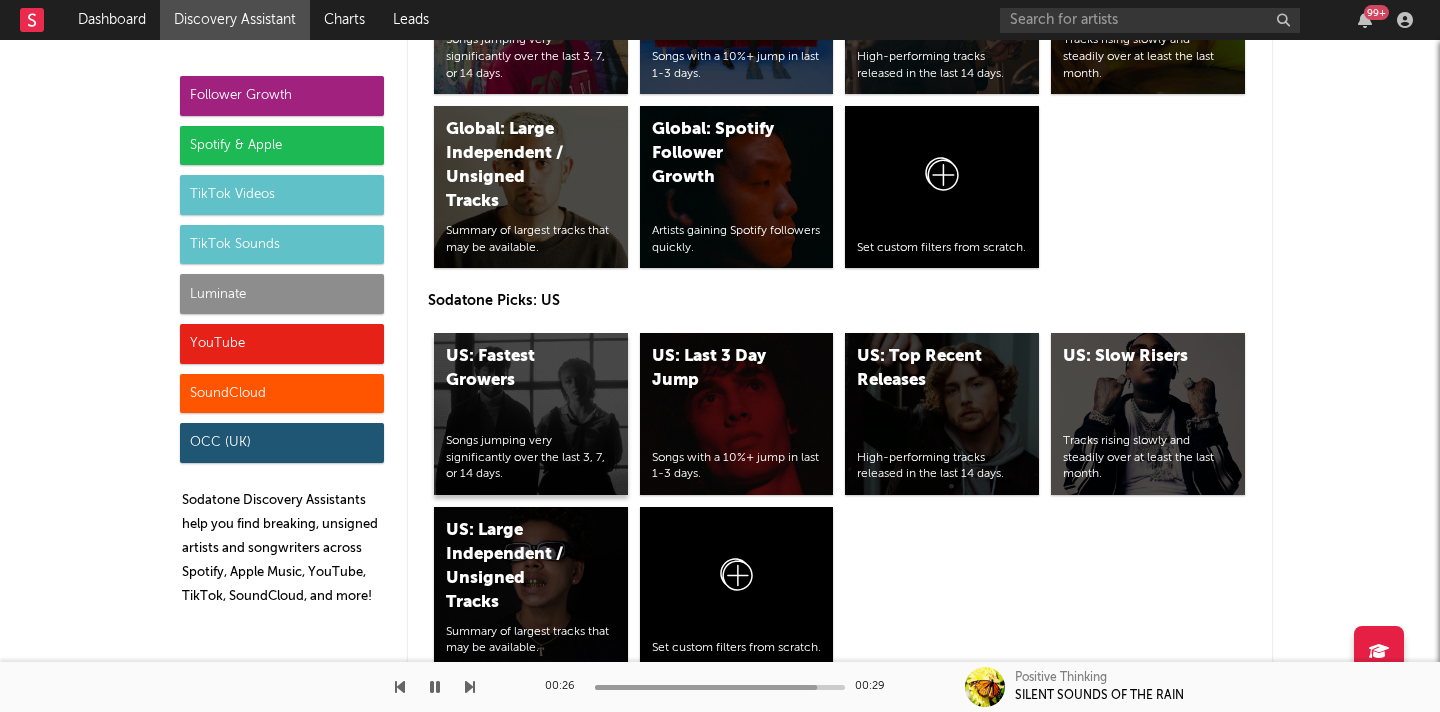 click on "US: Fastest Growers" at bounding box center (514, 369) 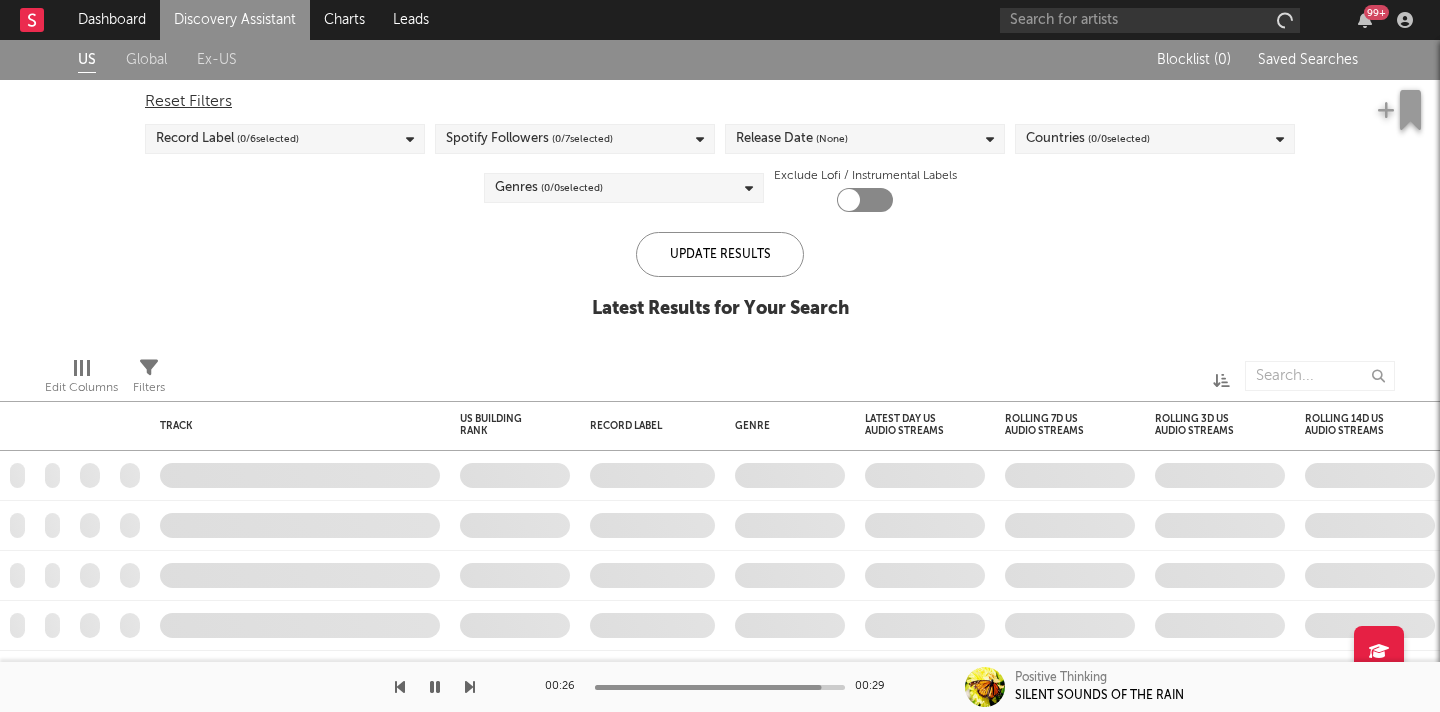 checkbox on "true" 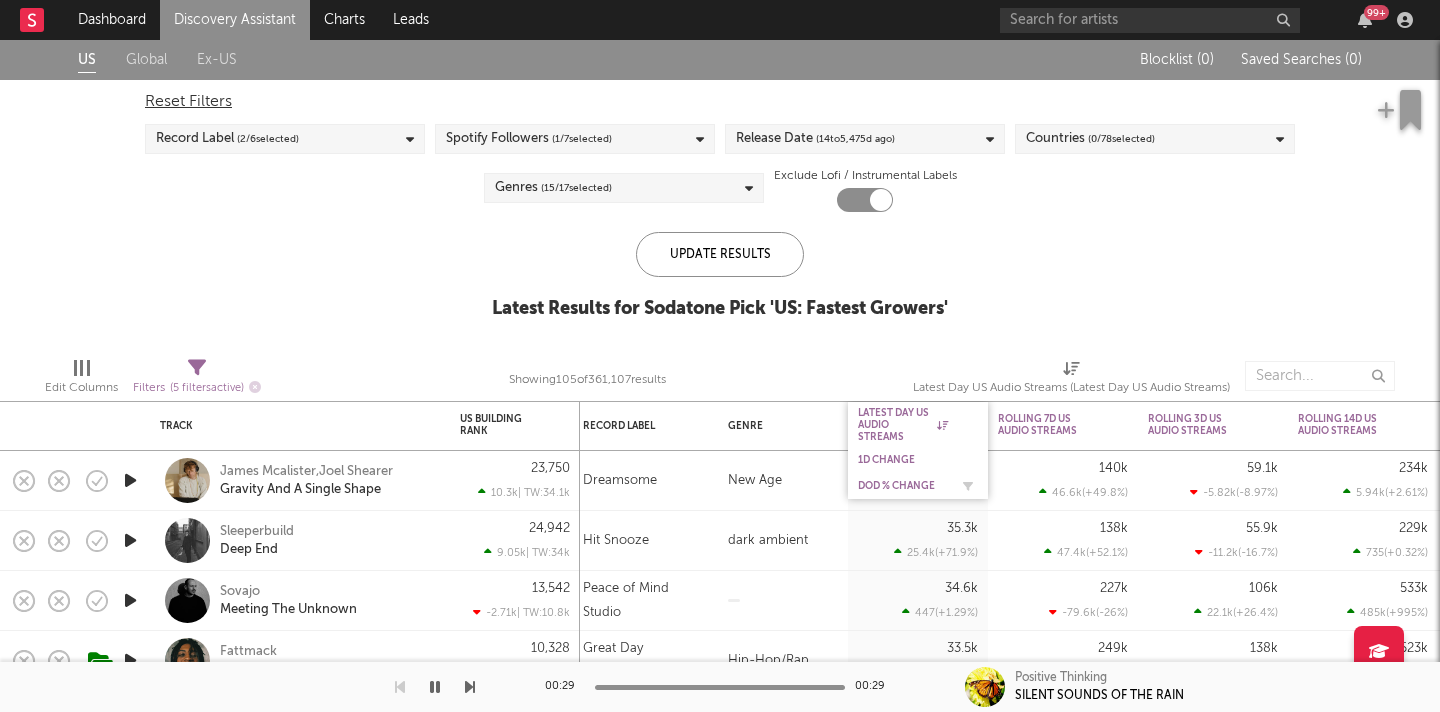 click on "DoD % Change" at bounding box center (903, 486) 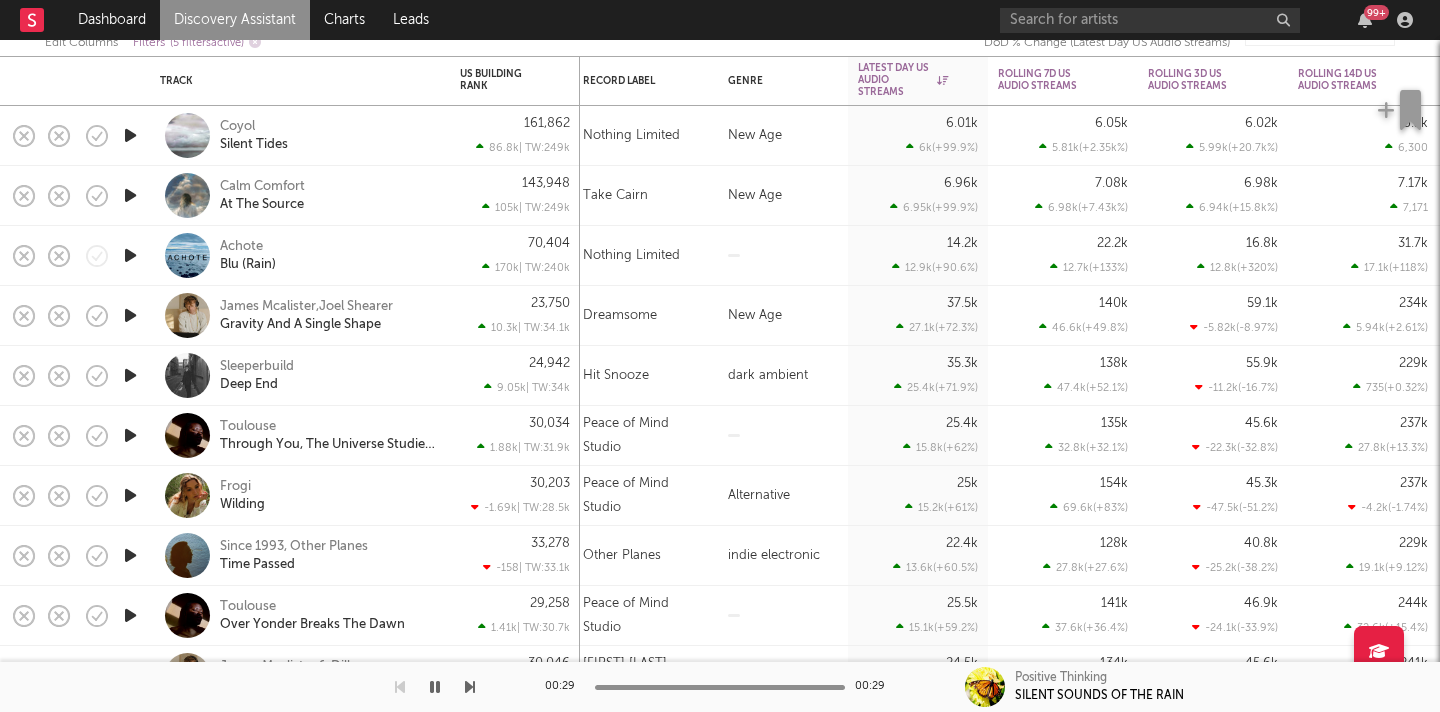 click at bounding box center [130, 255] 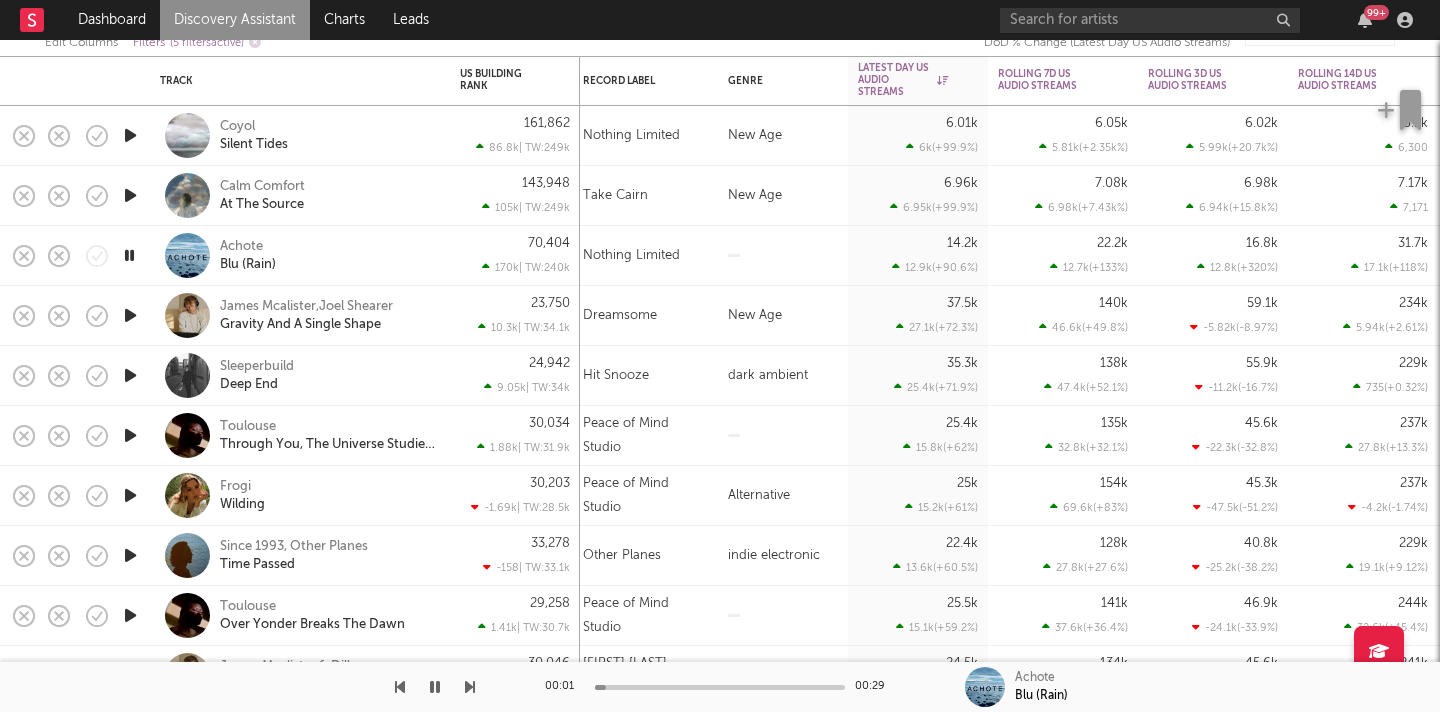 click at bounding box center (129, 255) 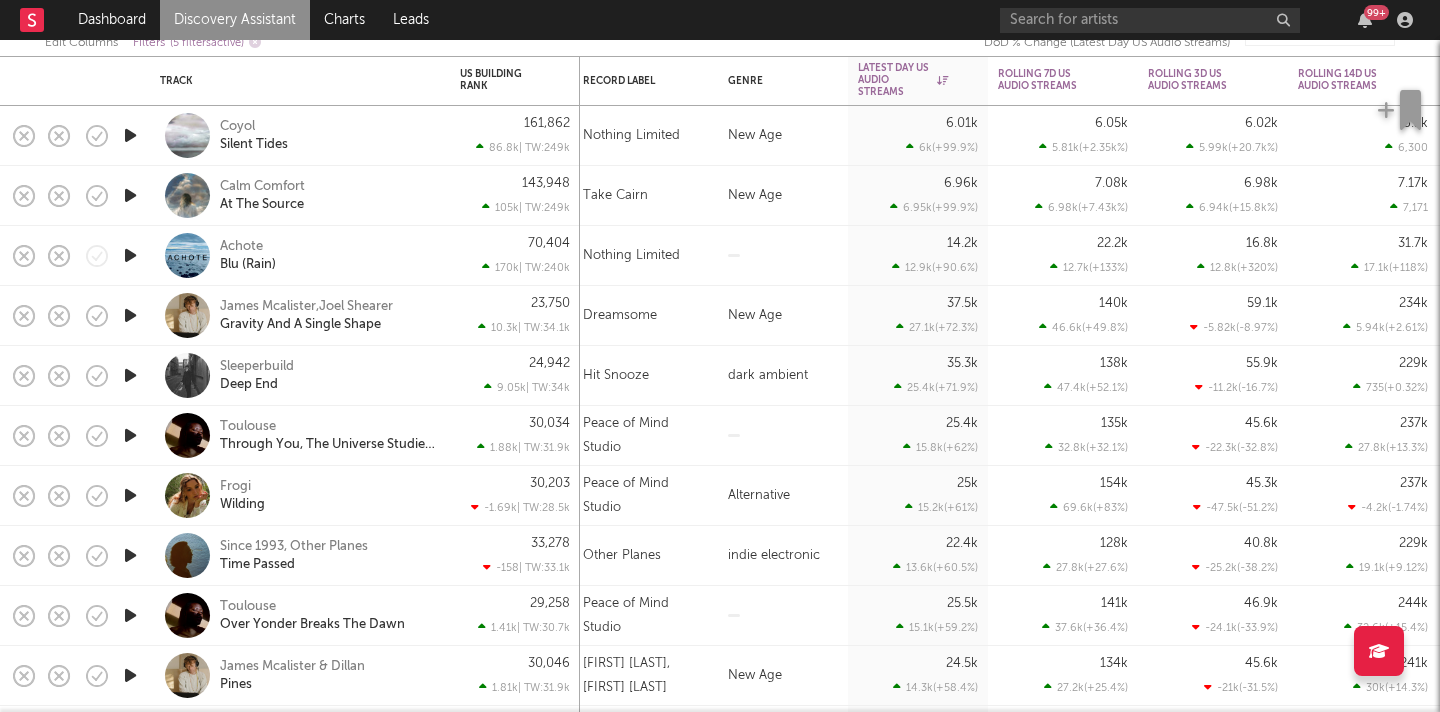 click at bounding box center [130, 315] 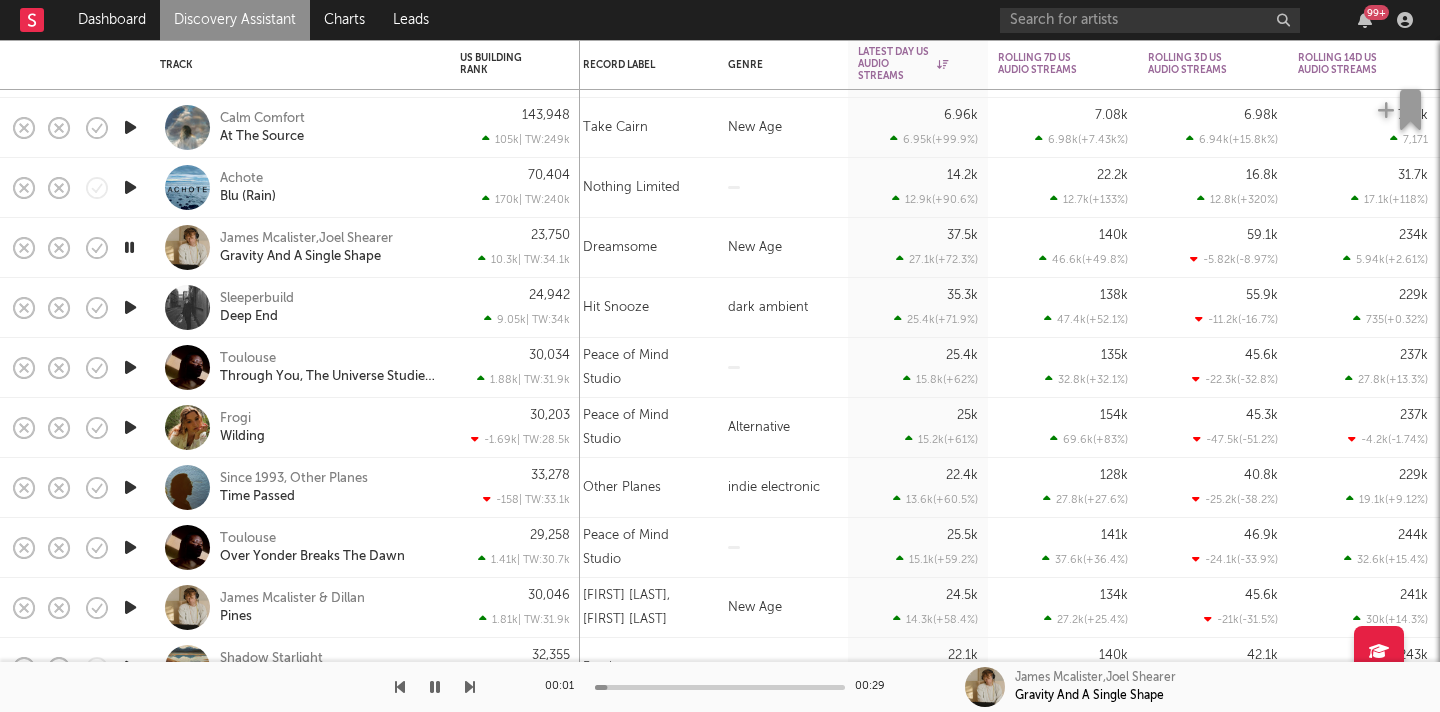 click at bounding box center [130, 307] 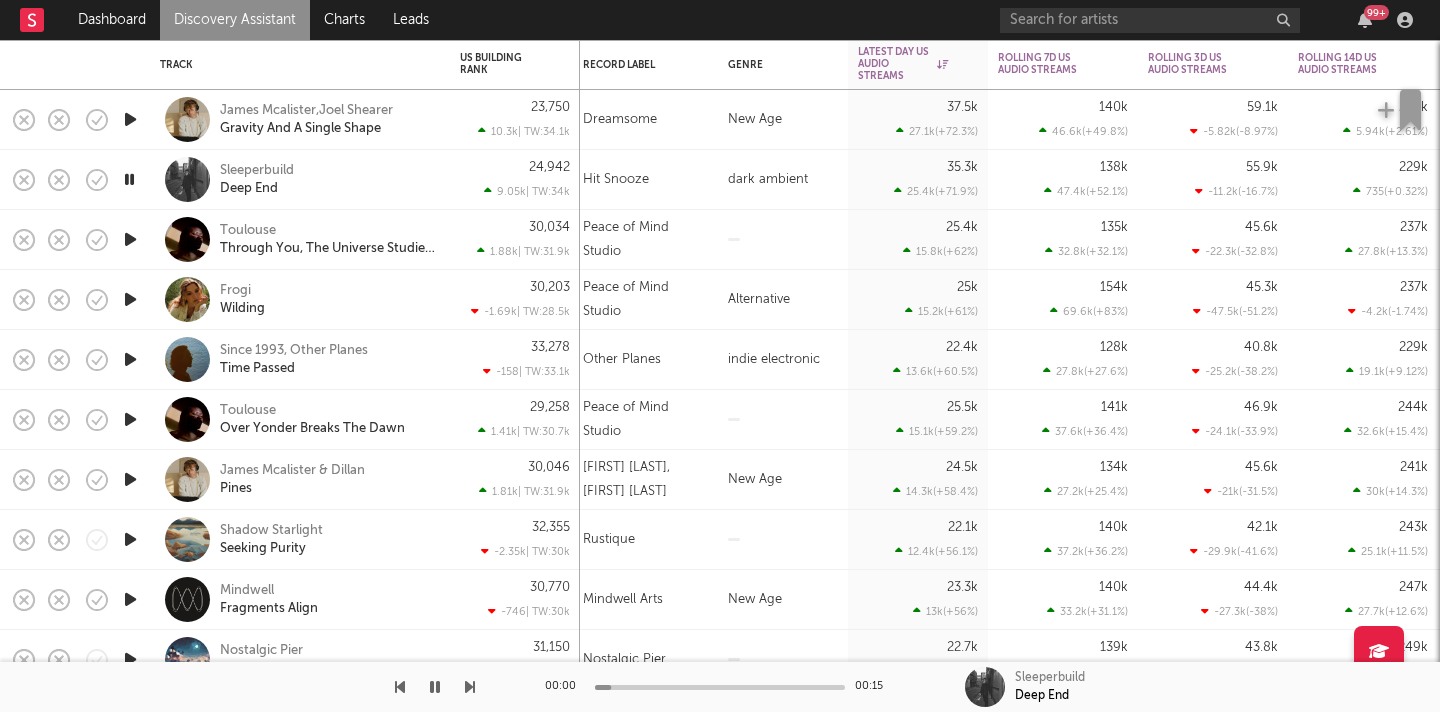click at bounding box center [130, 299] 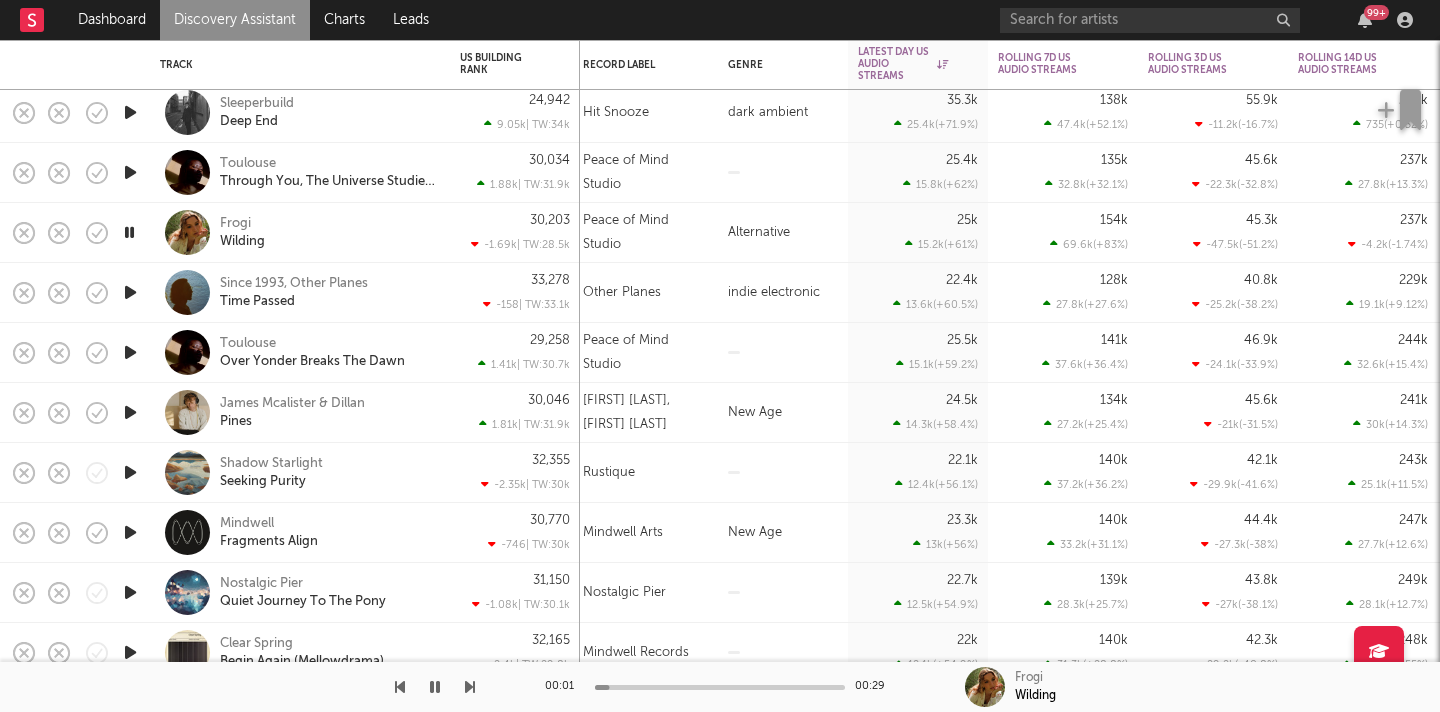 click at bounding box center [130, 352] 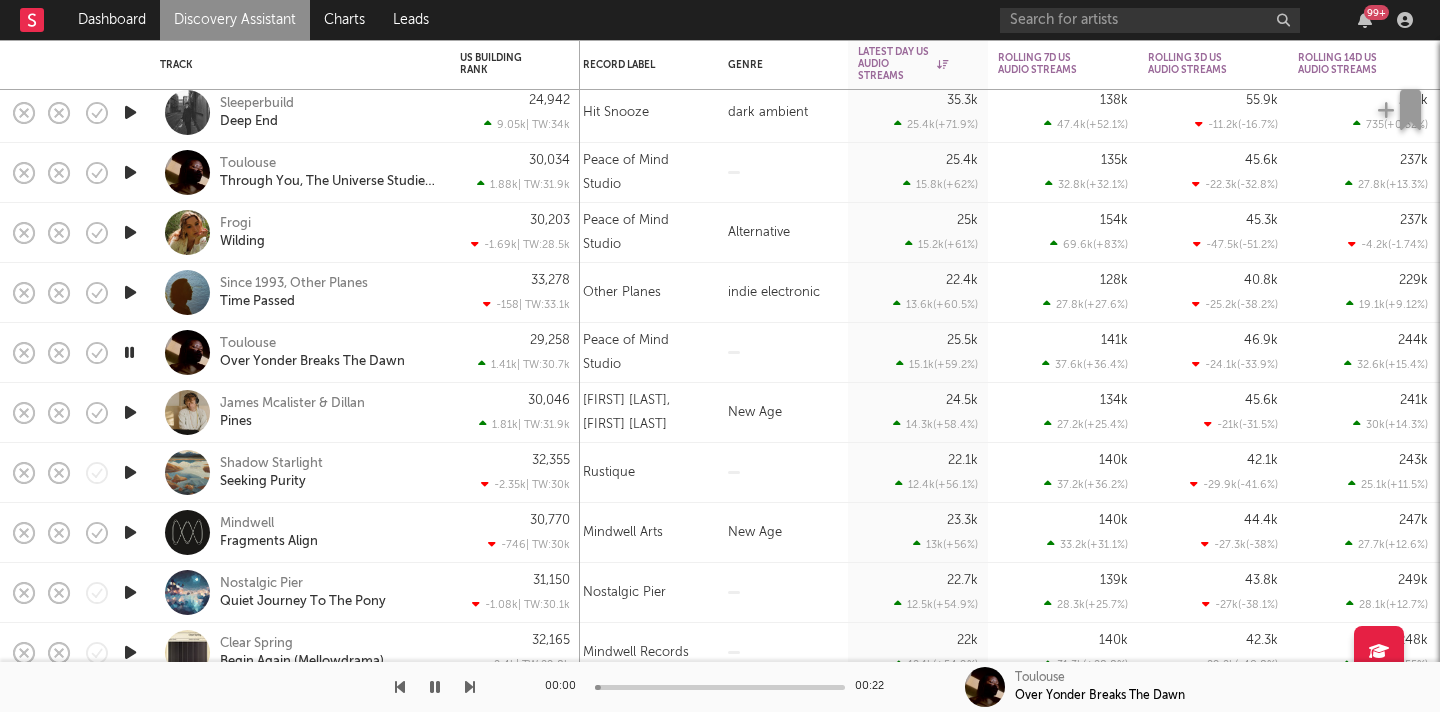 click at bounding box center [130, 412] 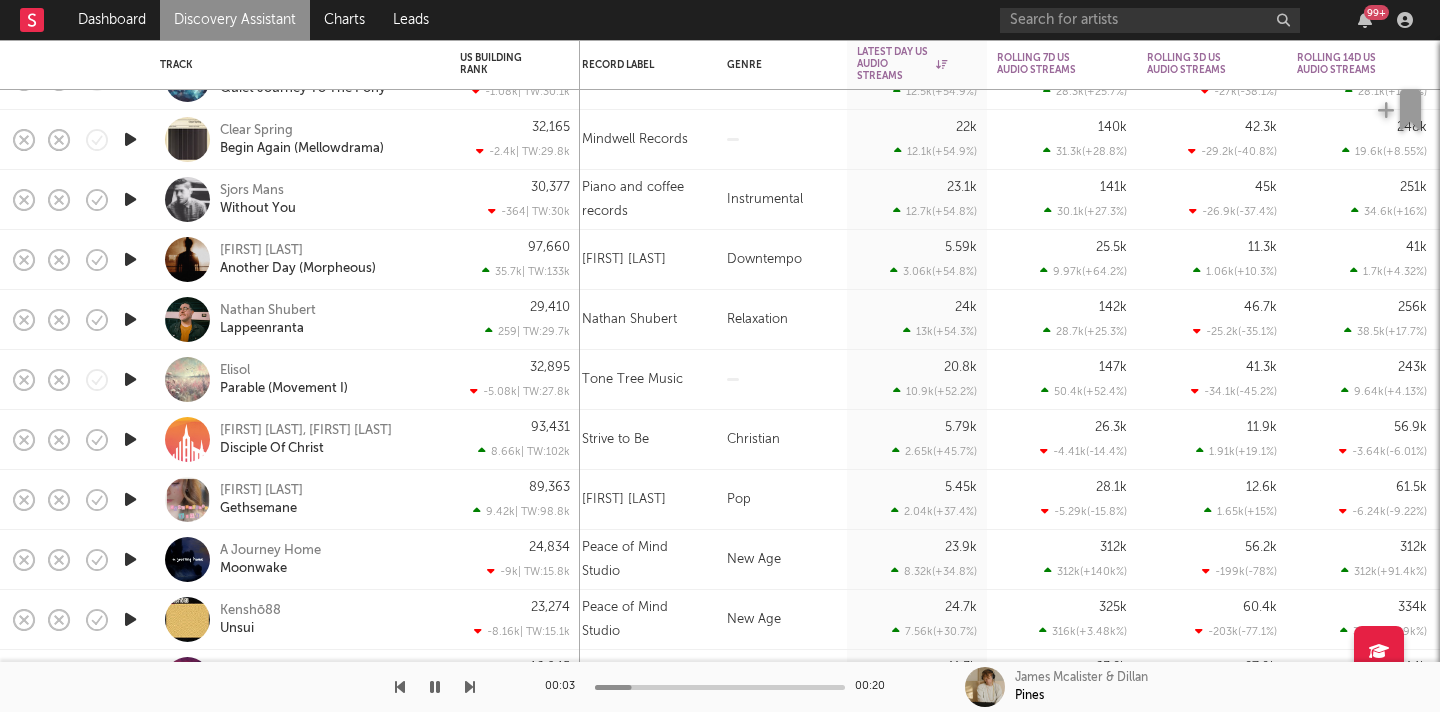click at bounding box center [130, 319] 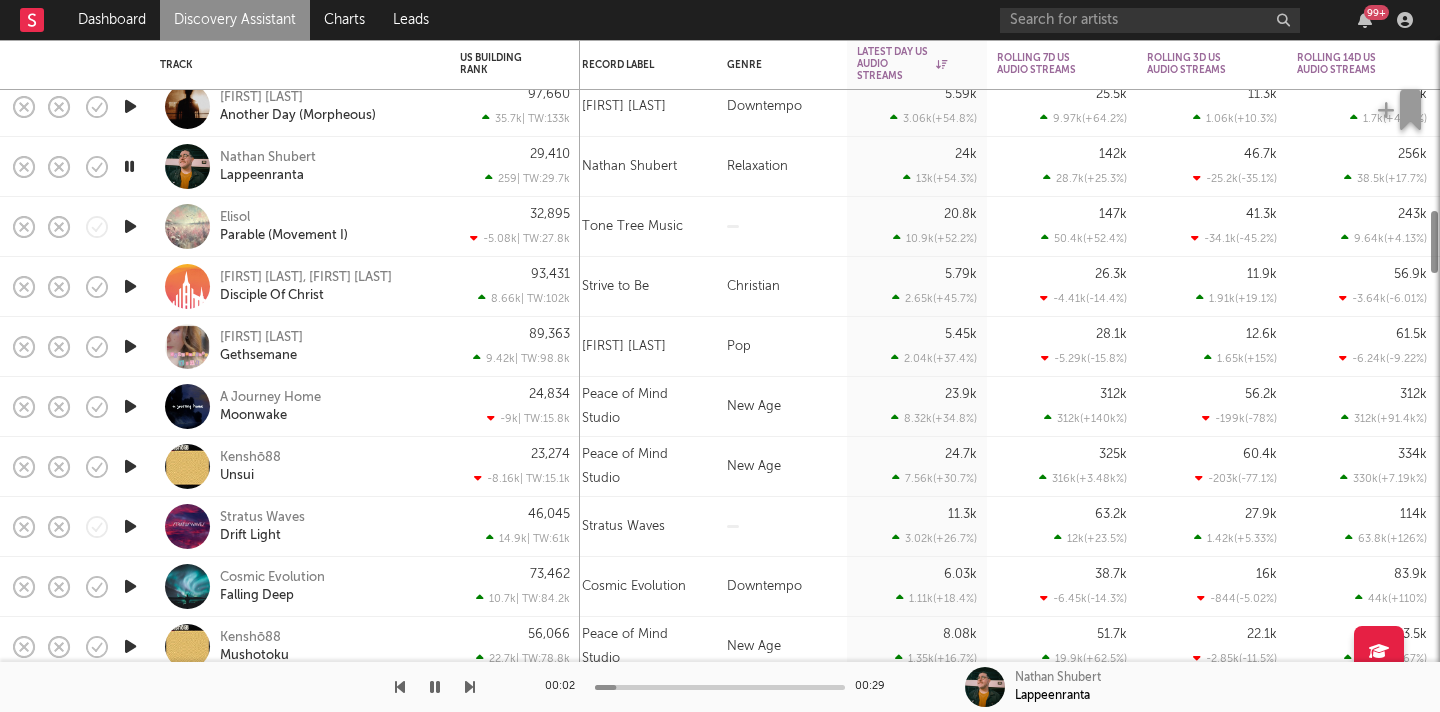 click at bounding box center [130, 286] 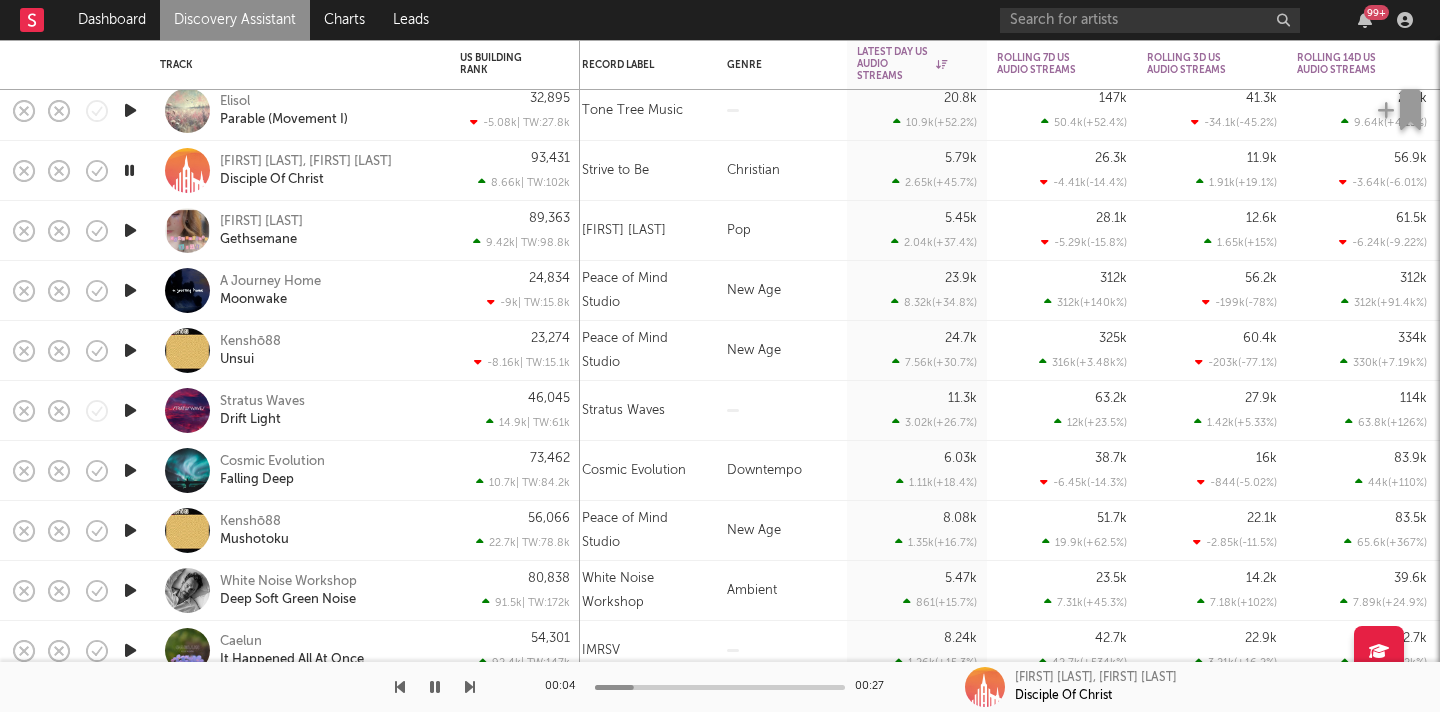 click at bounding box center [130, 351] 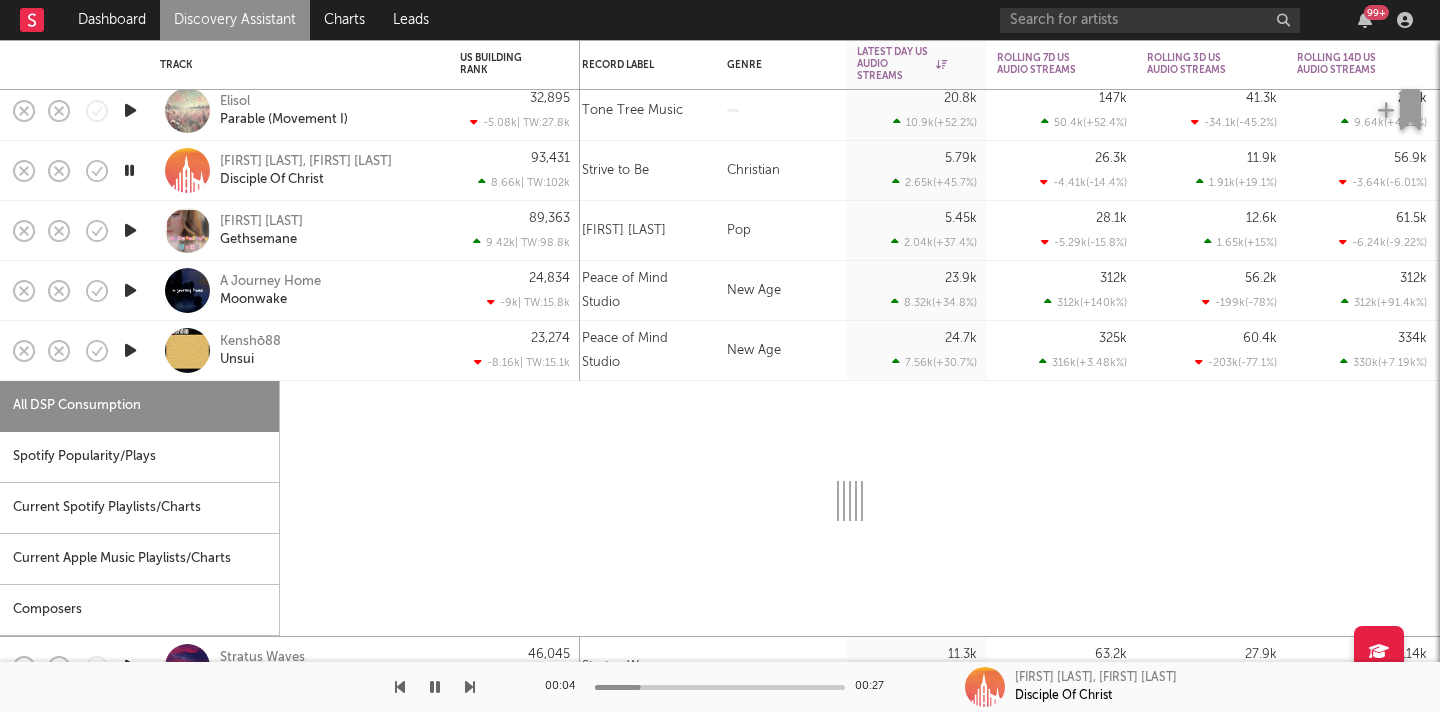 select on "1w" 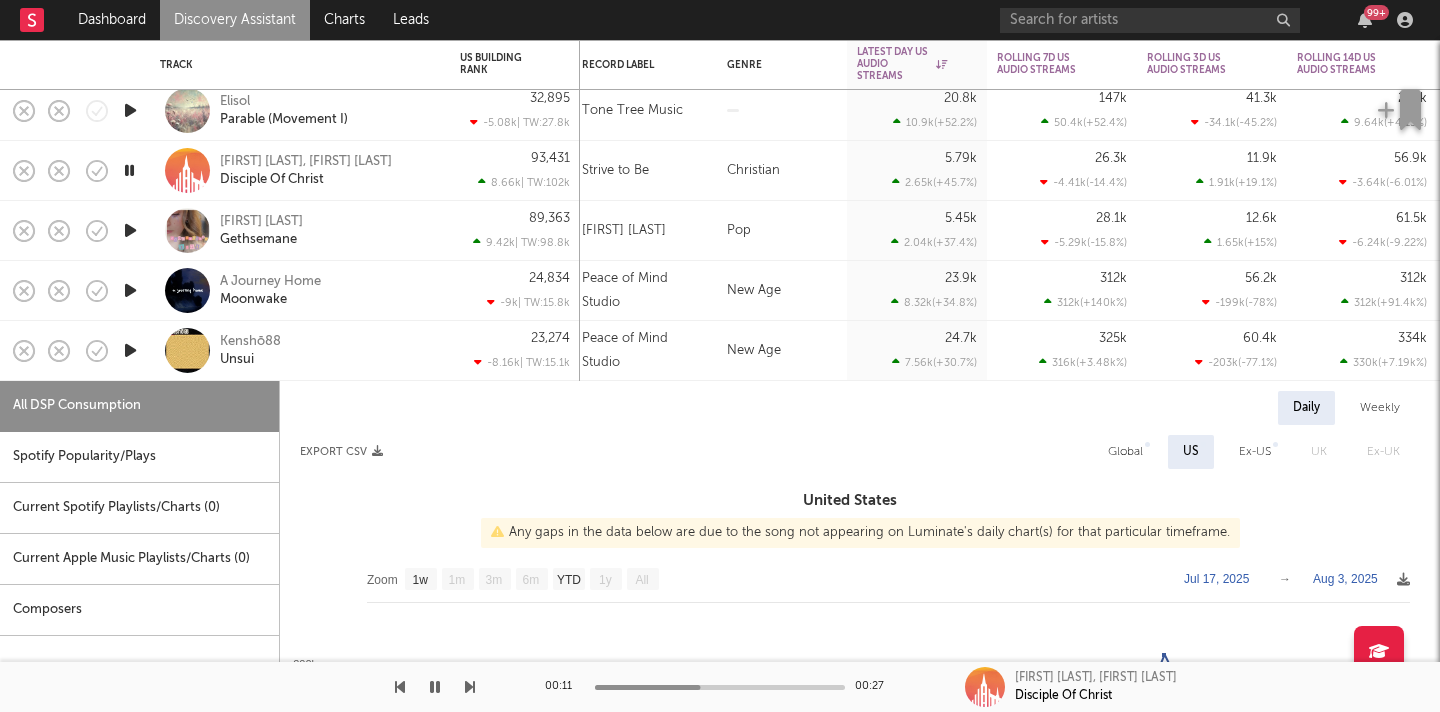 click on "Kenshō88 Unsui" at bounding box center (327, 351) 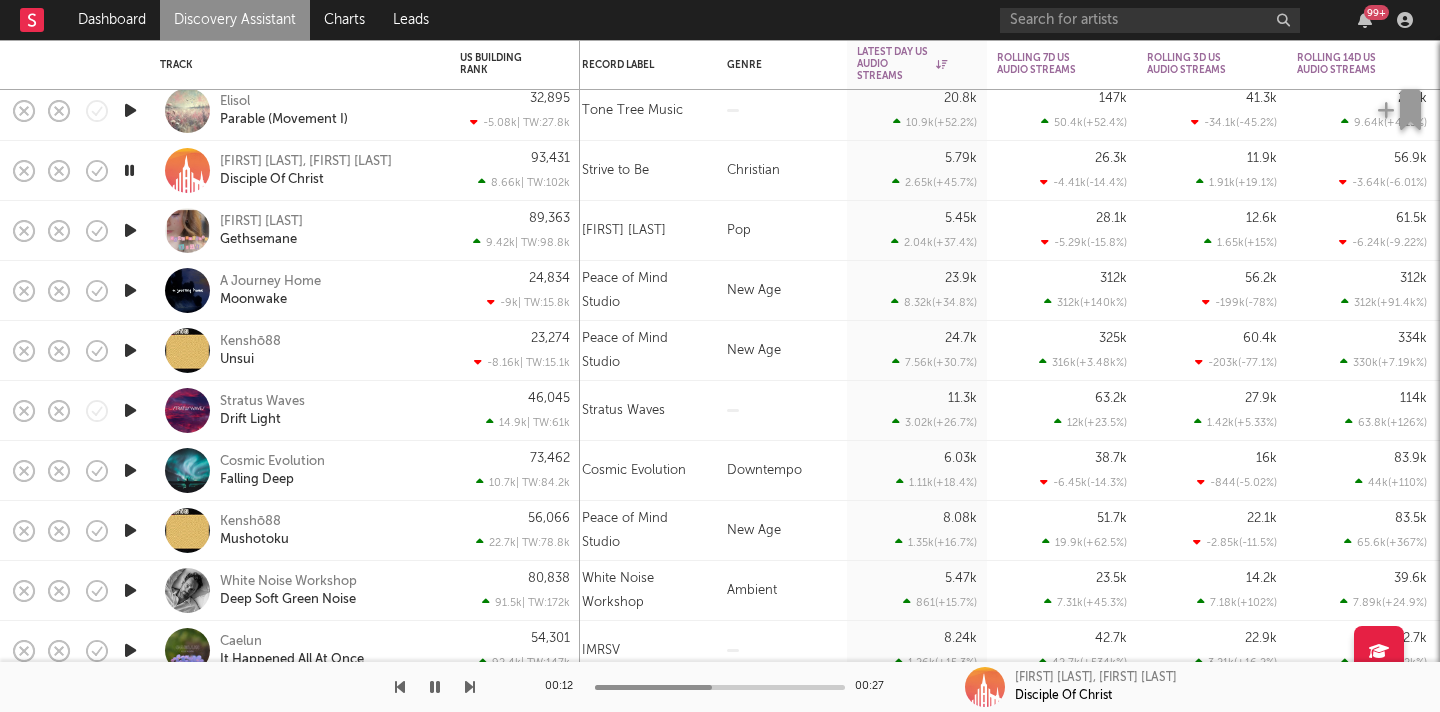 click at bounding box center (130, 350) 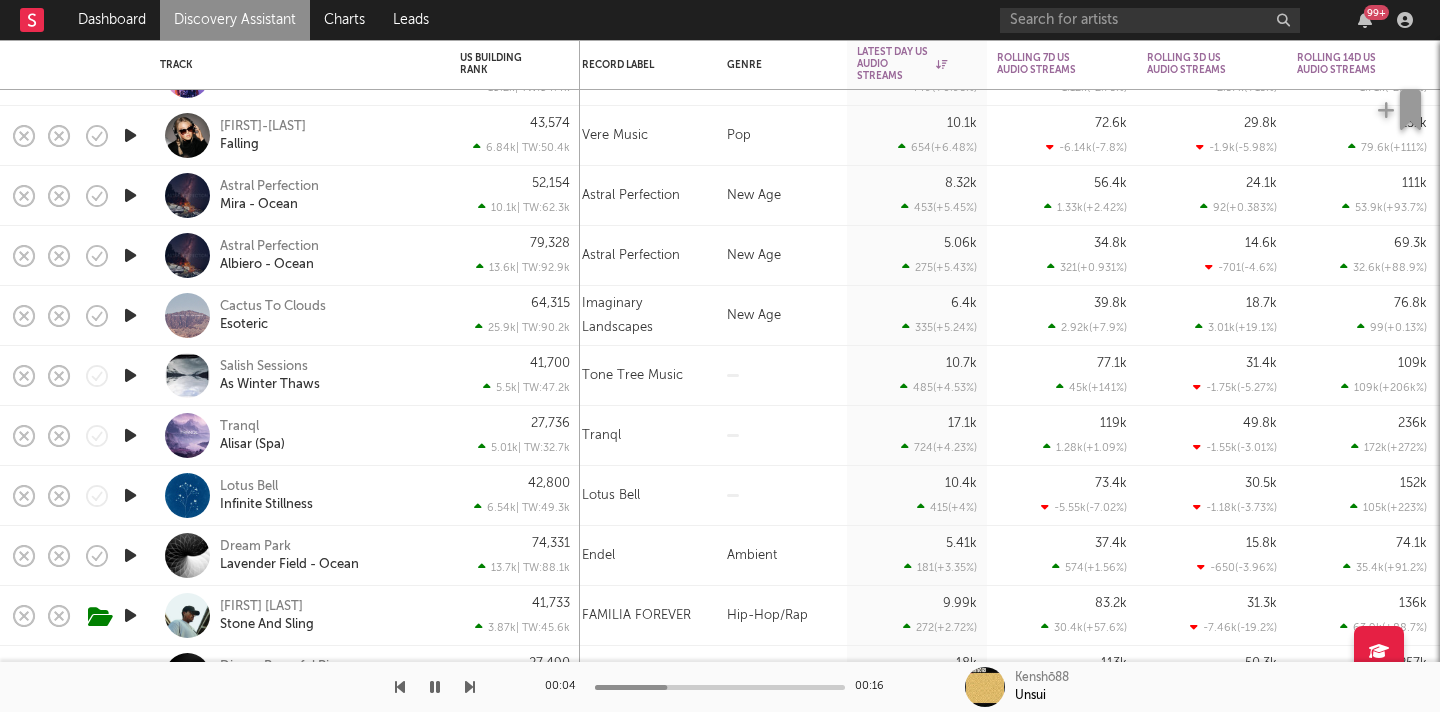 click at bounding box center (130, 135) 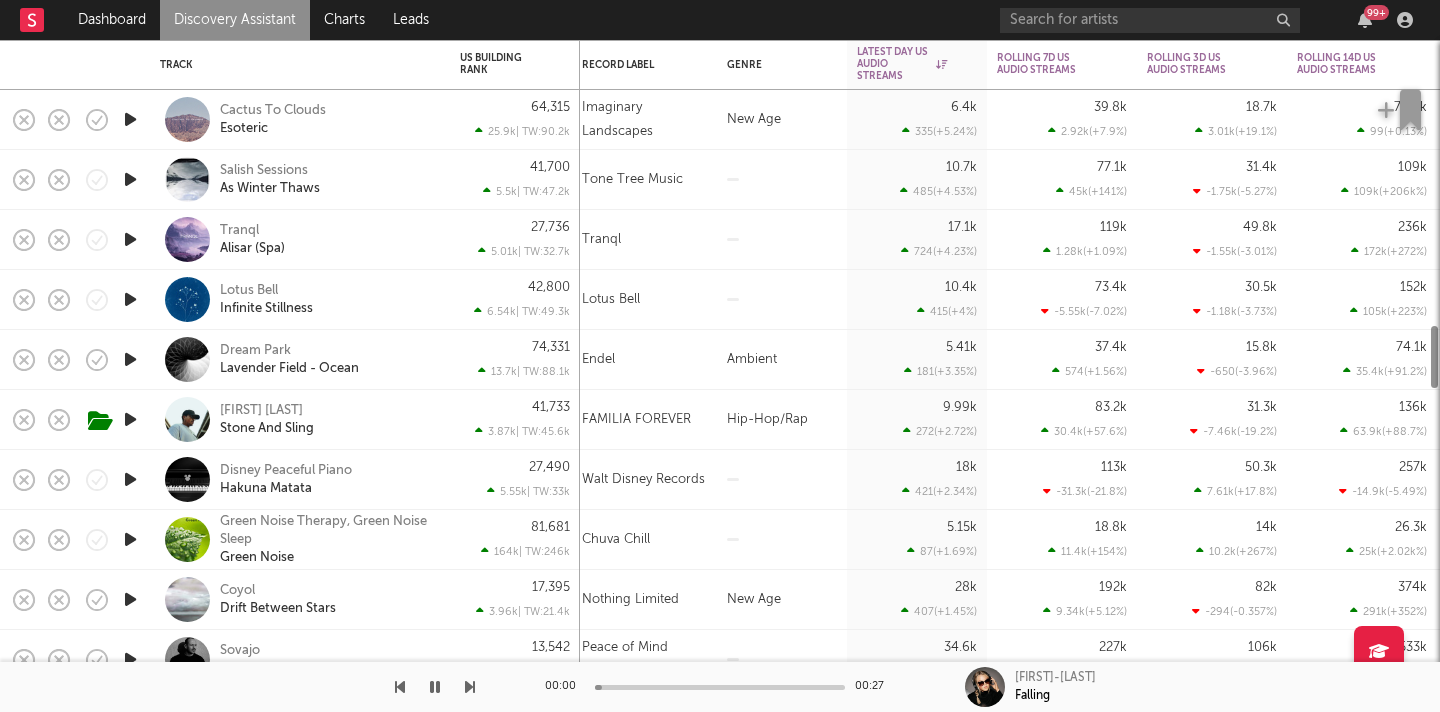 click at bounding box center (130, 179) 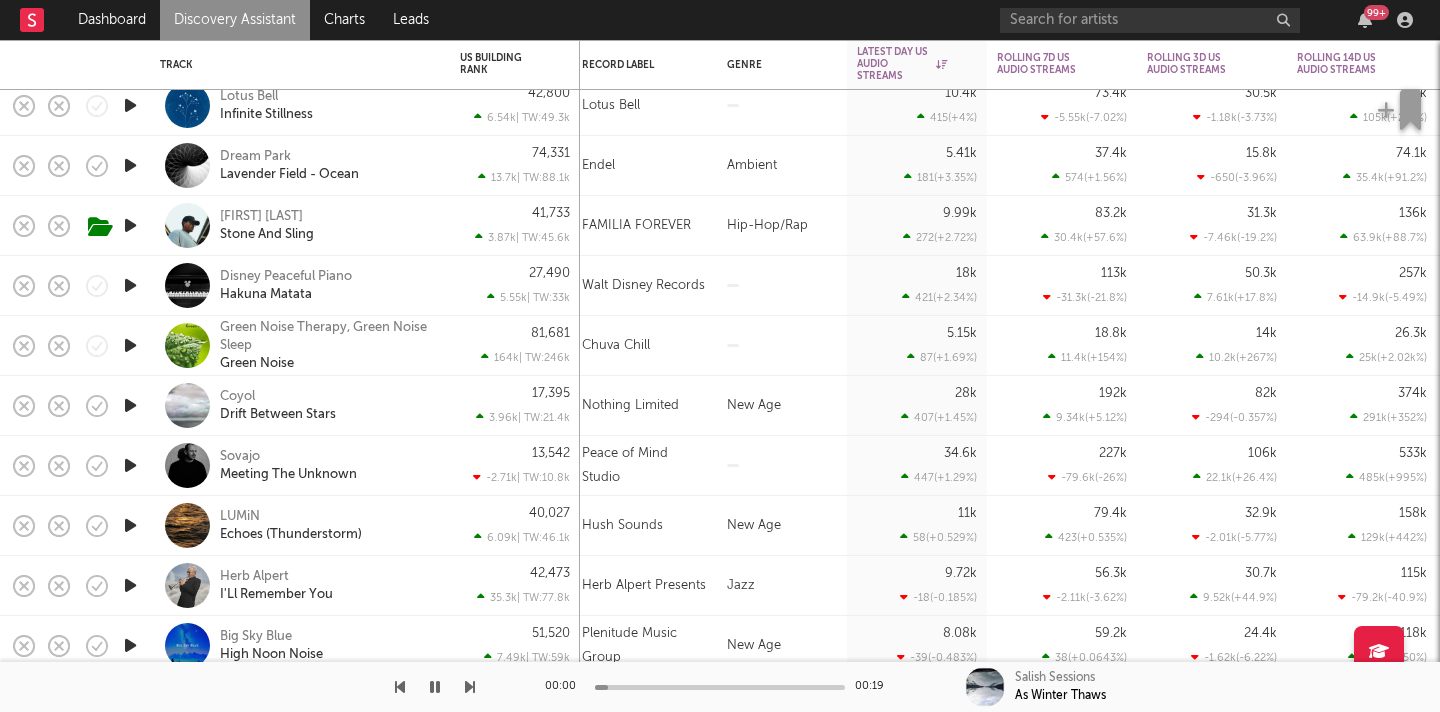 click at bounding box center (130, 225) 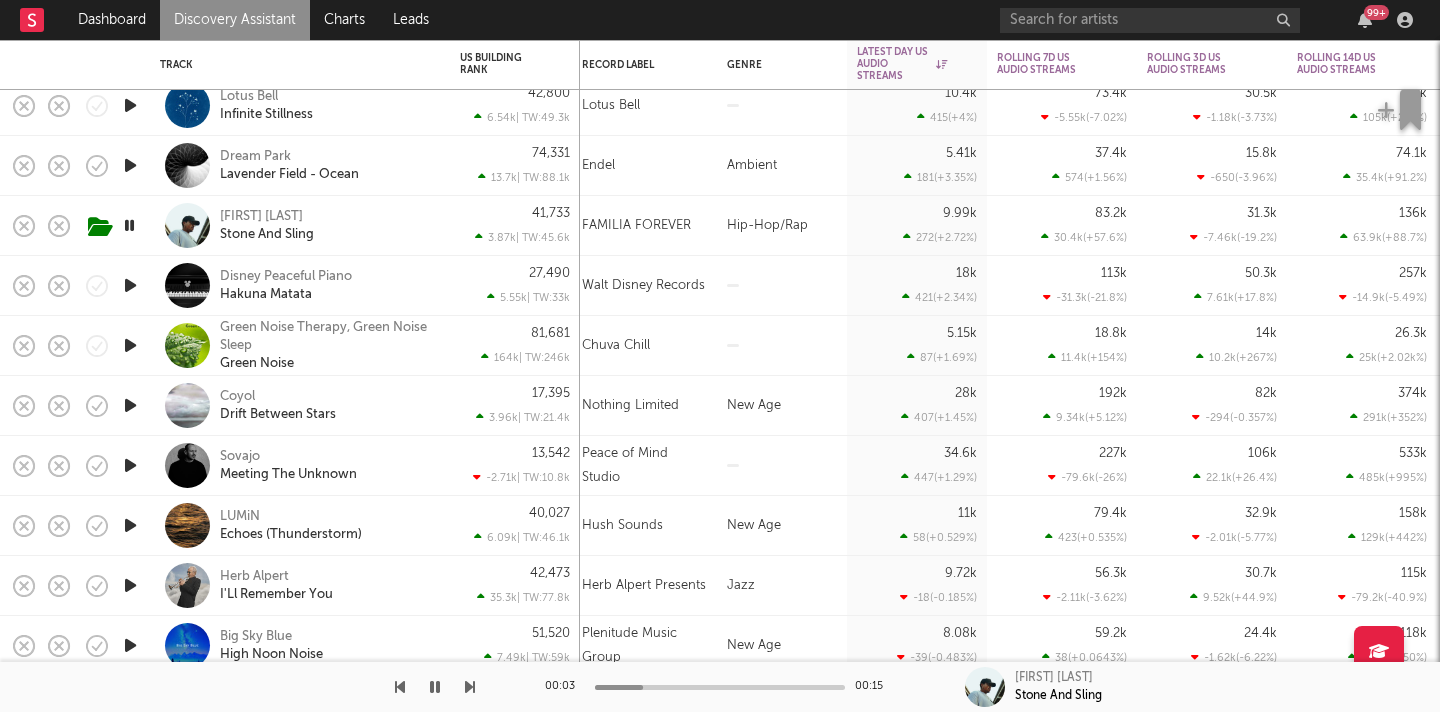 click at bounding box center [130, 285] 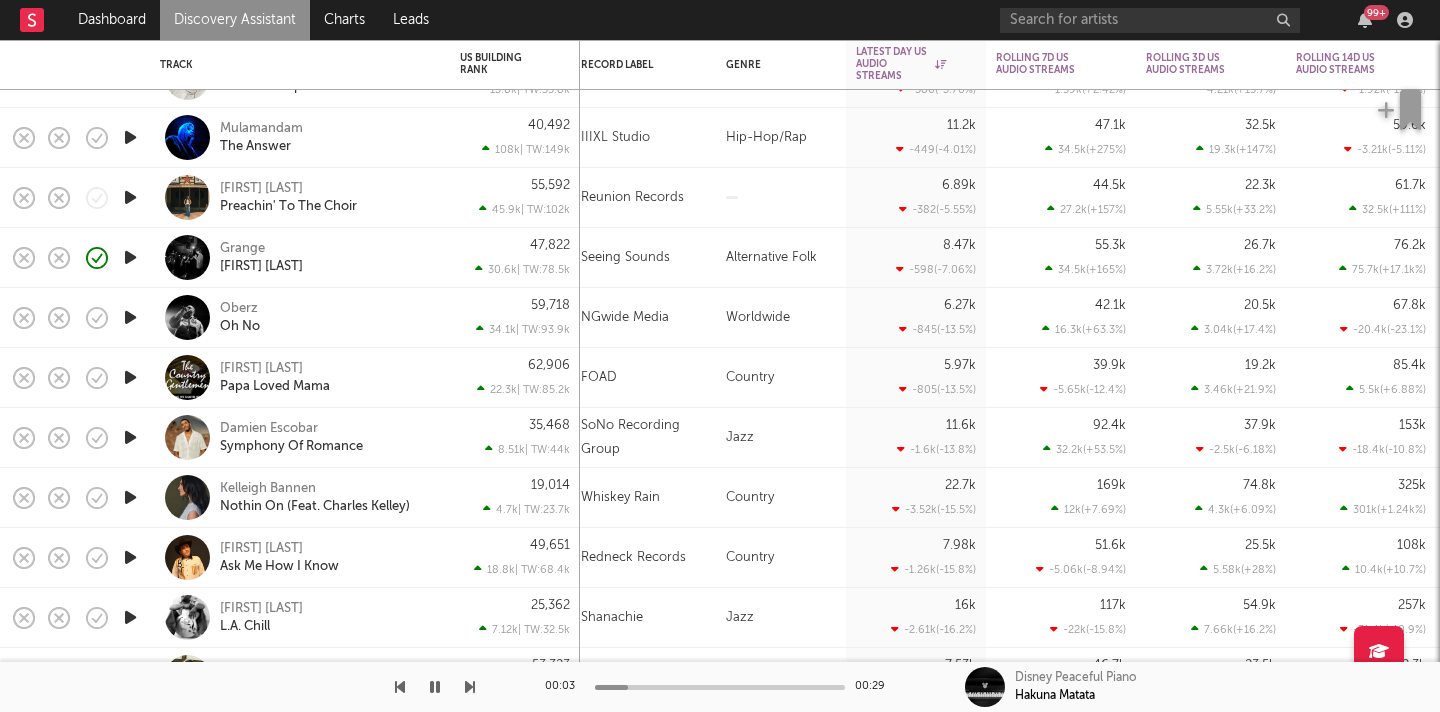click at bounding box center (130, 257) 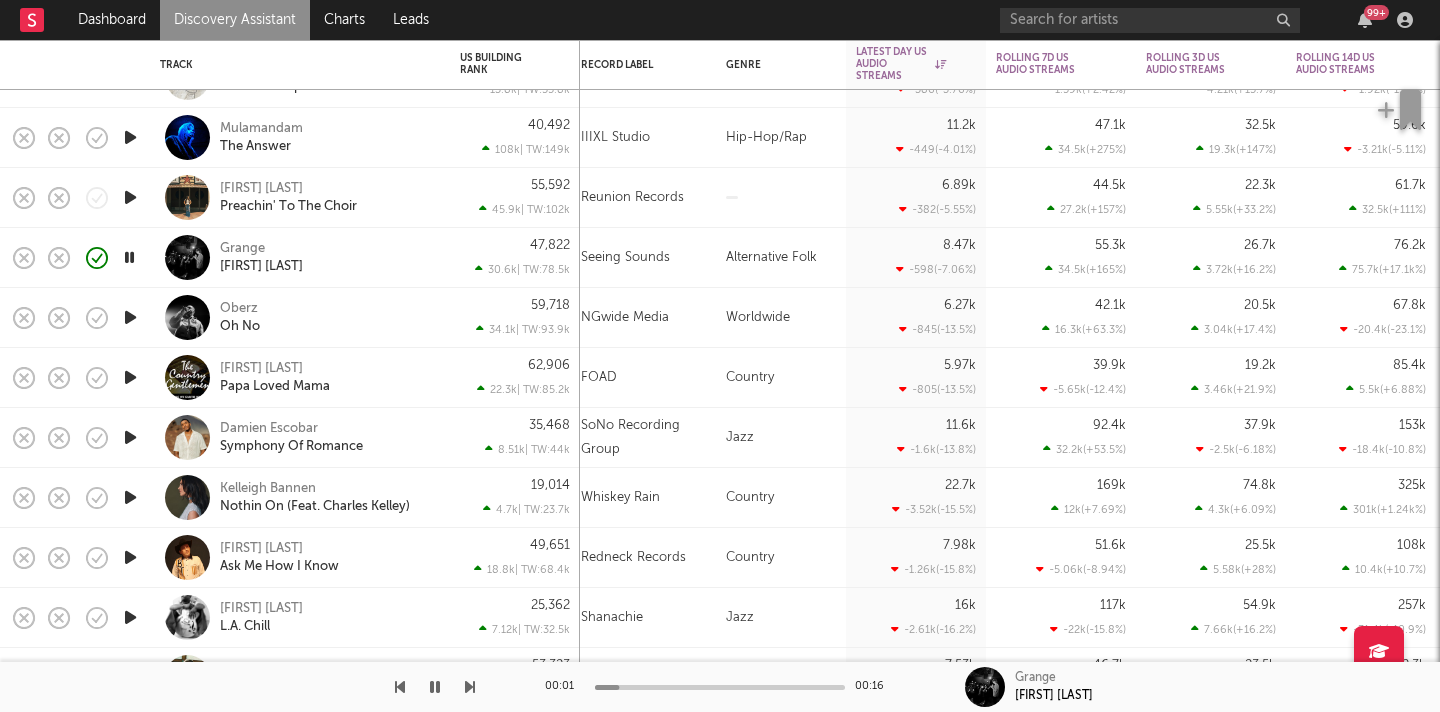 click at bounding box center [130, 197] 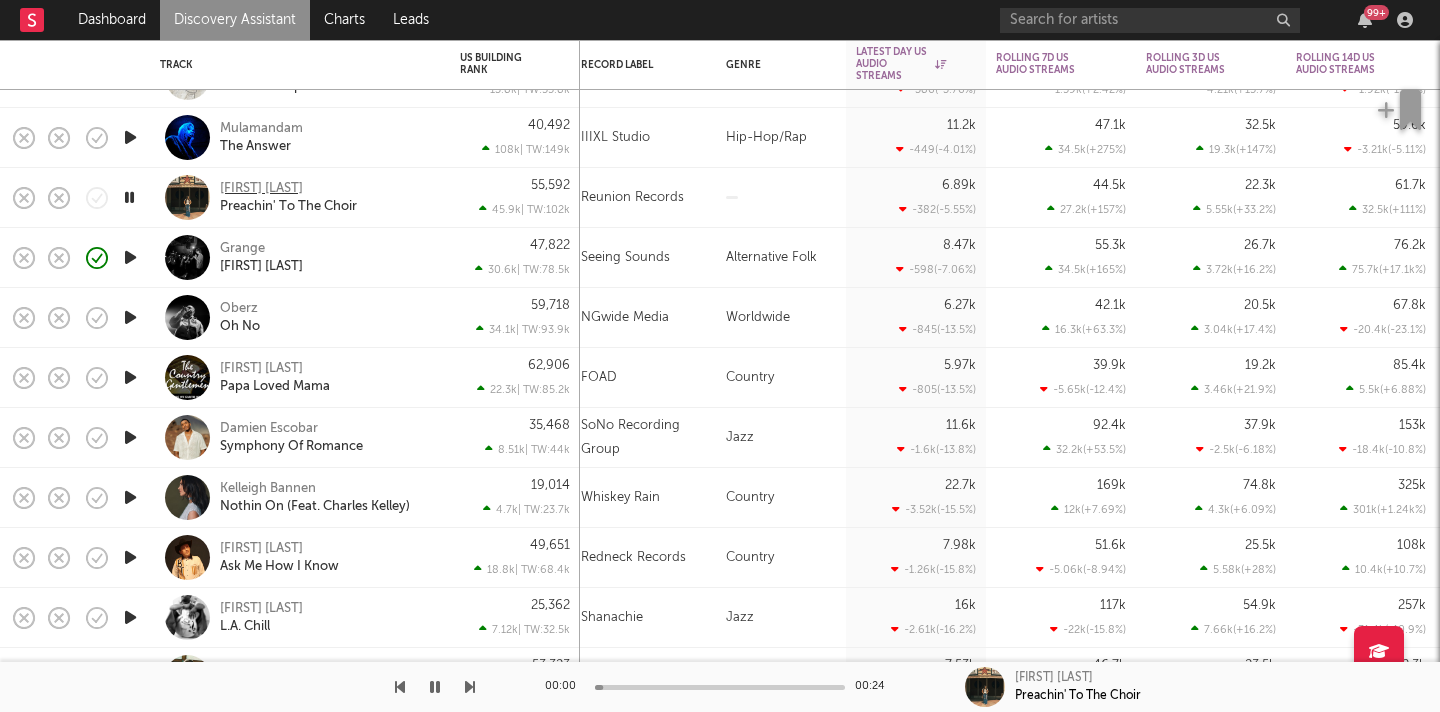 click on "Megan Danielle" at bounding box center [261, 189] 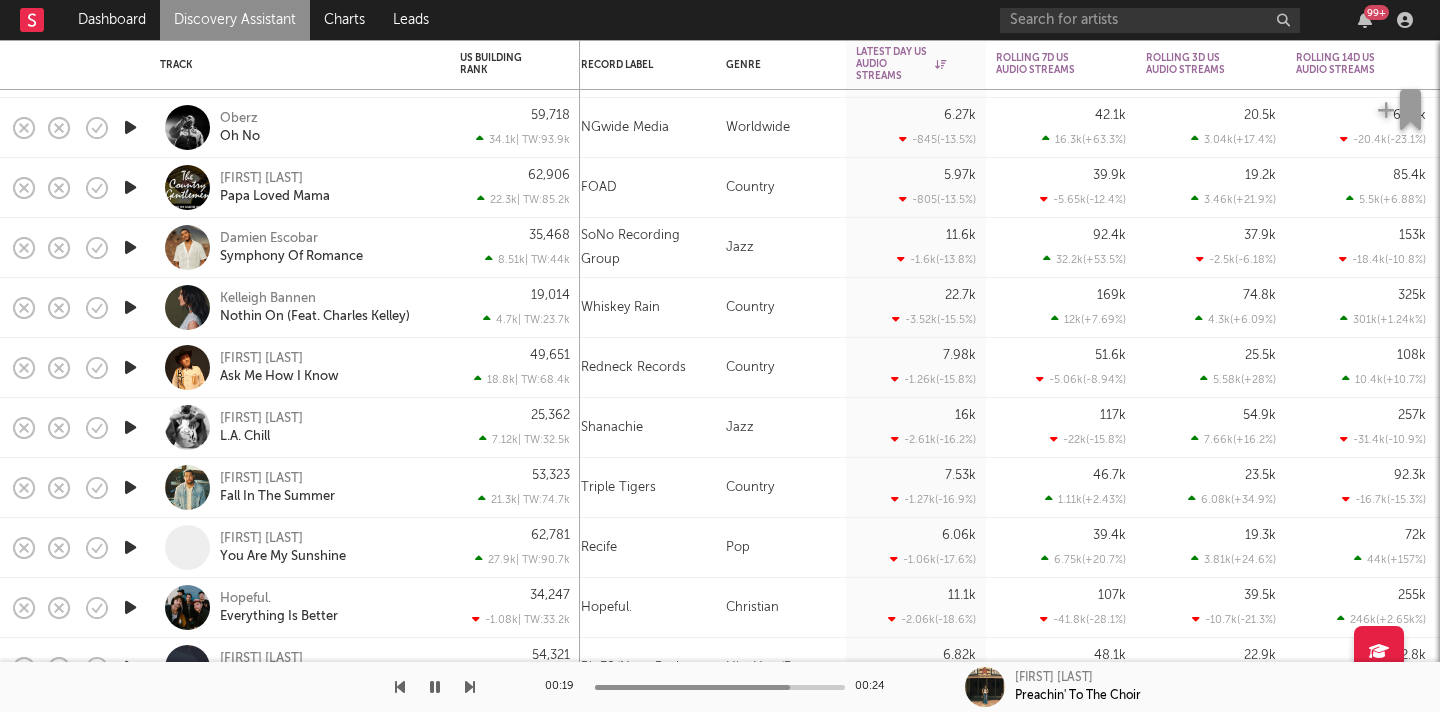 click at bounding box center (130, 127) 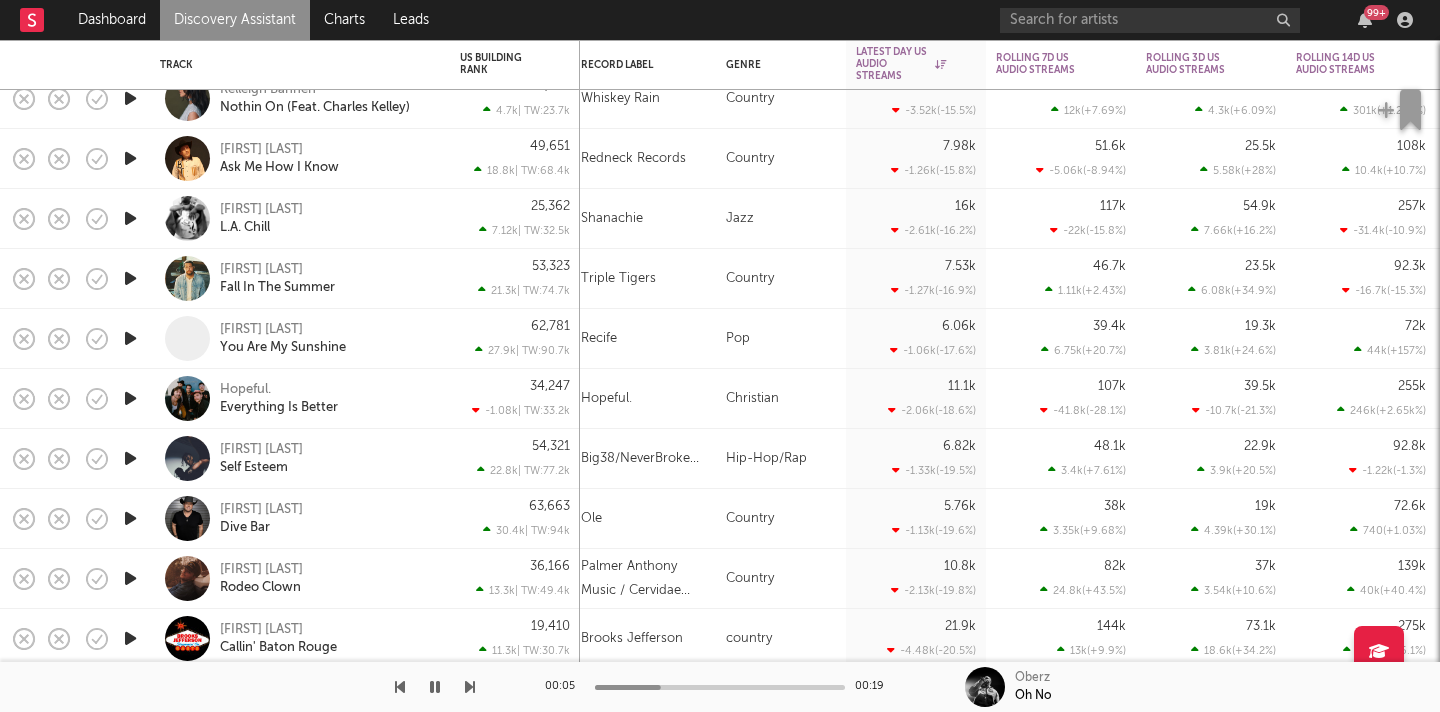 click at bounding box center (130, 218) 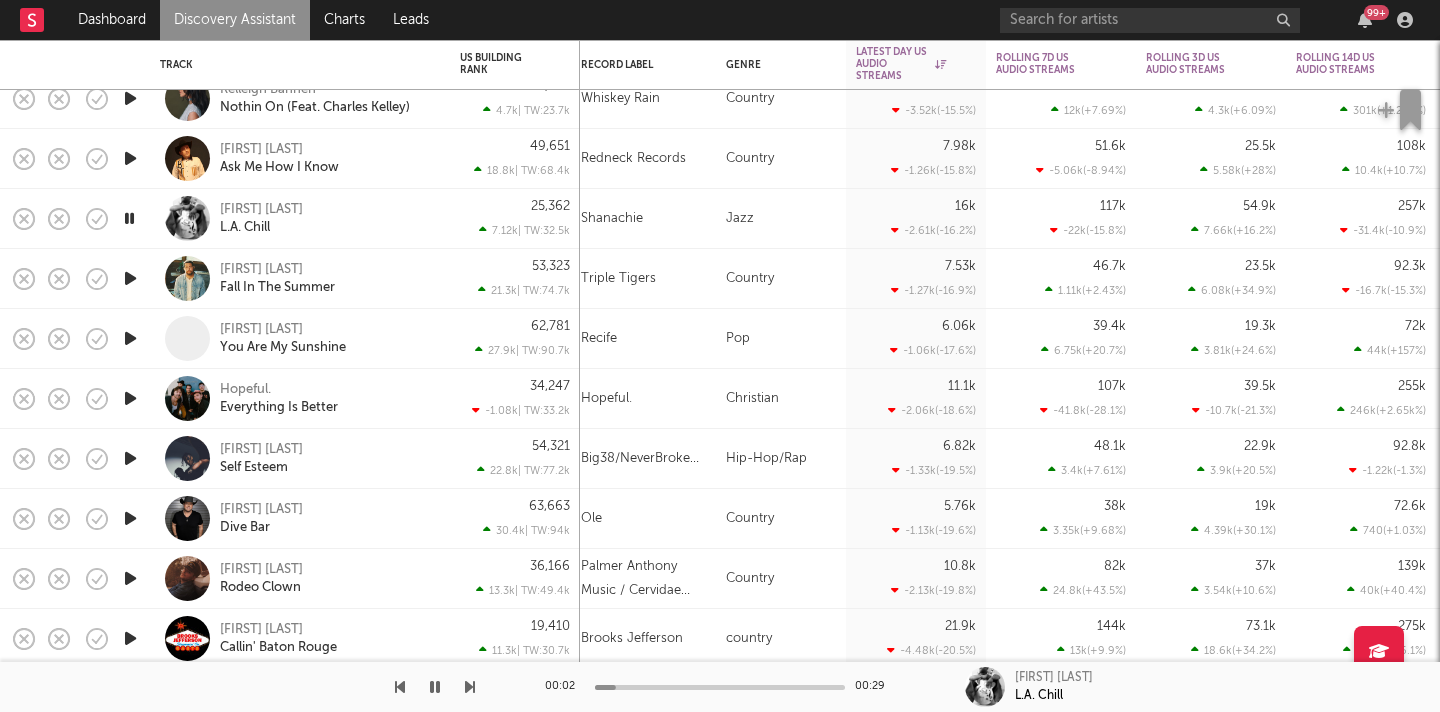 click at bounding box center [130, 278] 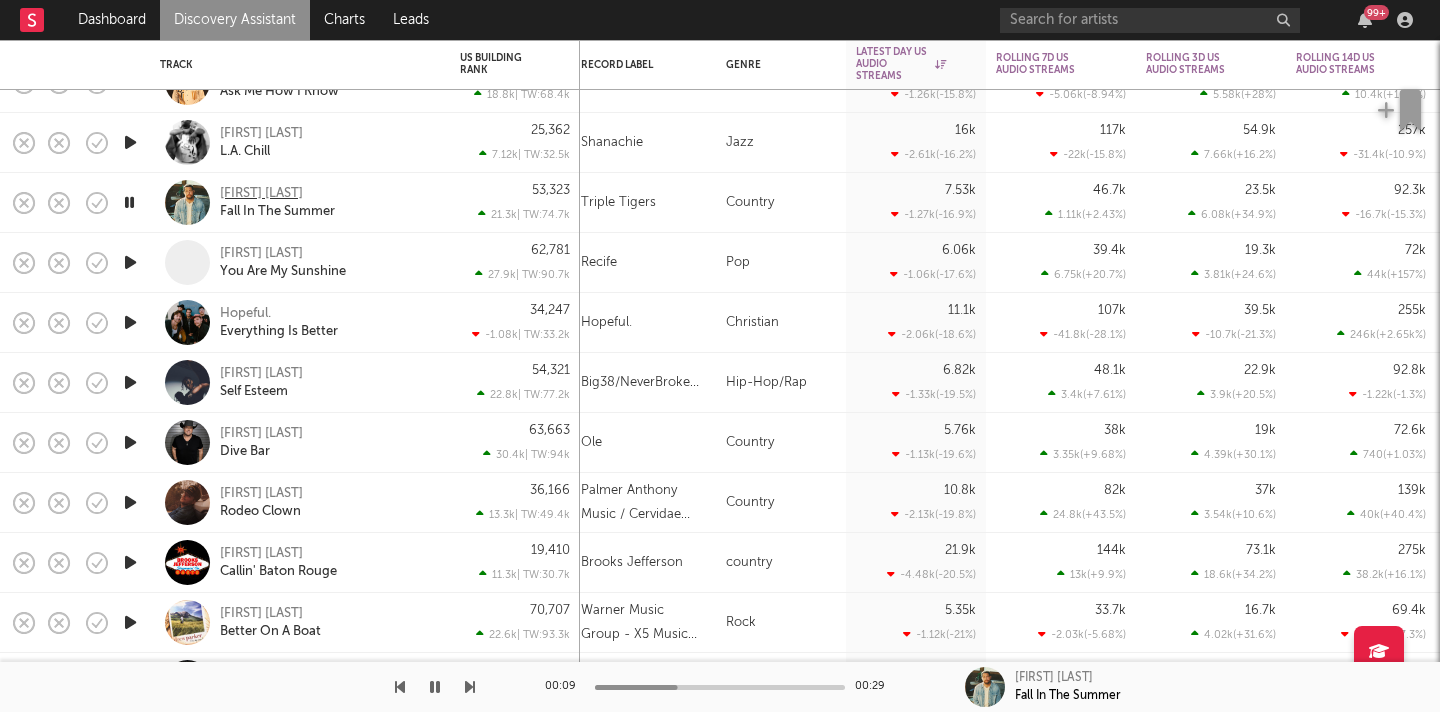 click on "Jordan Fletcher" at bounding box center (261, 194) 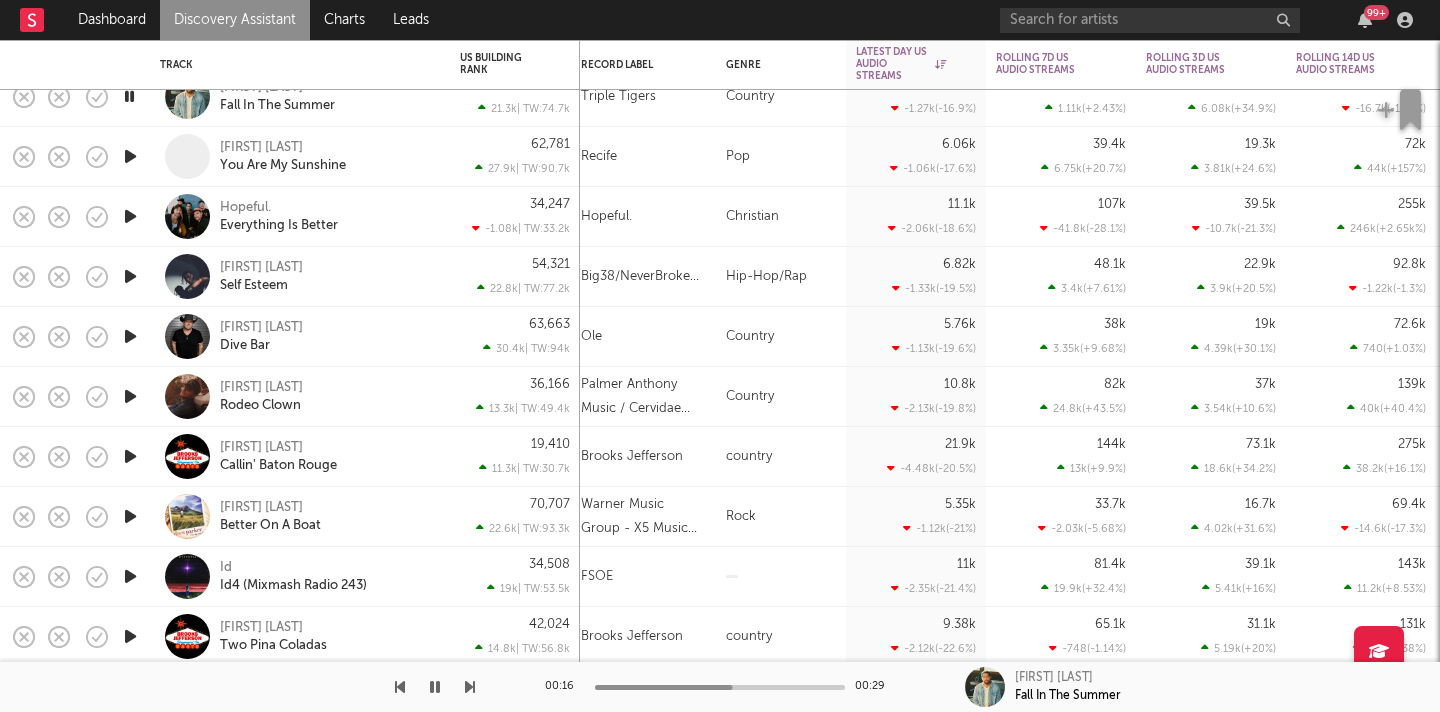 click at bounding box center (130, 216) 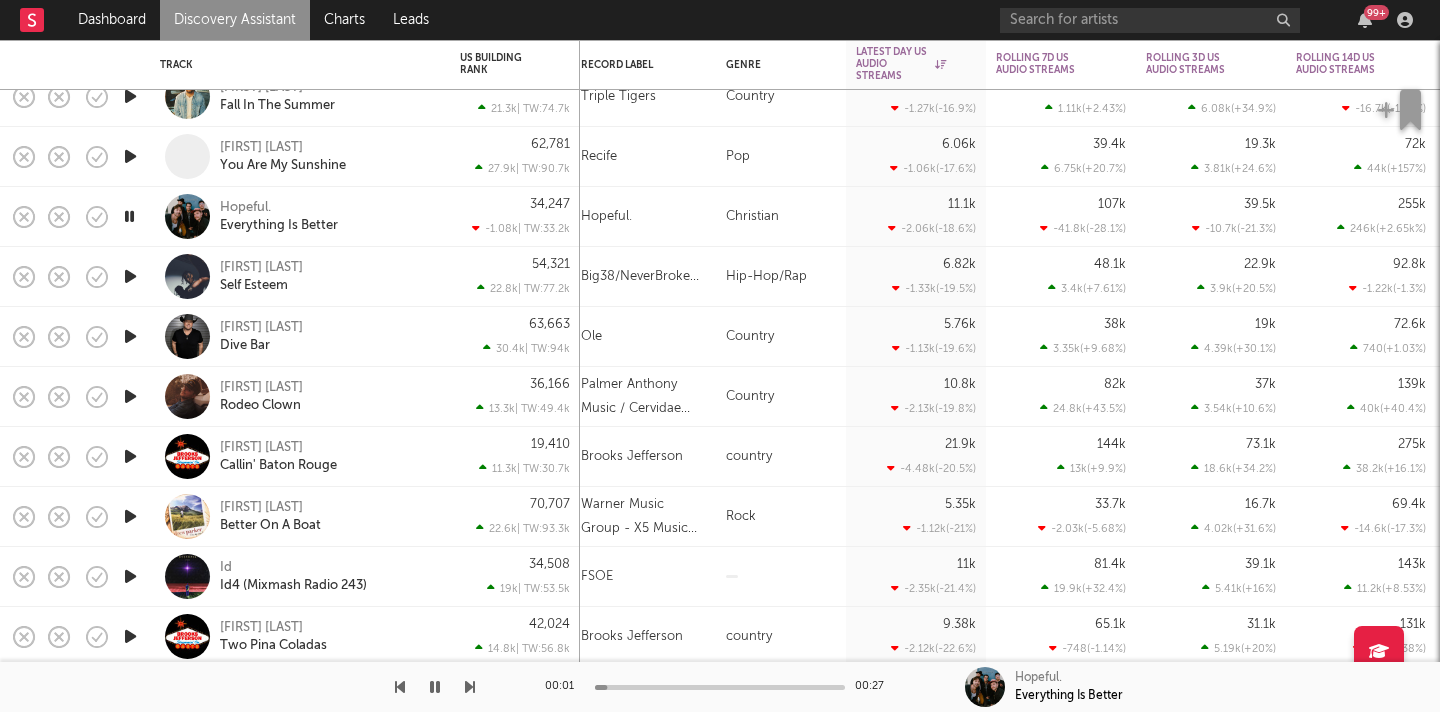click at bounding box center (130, 276) 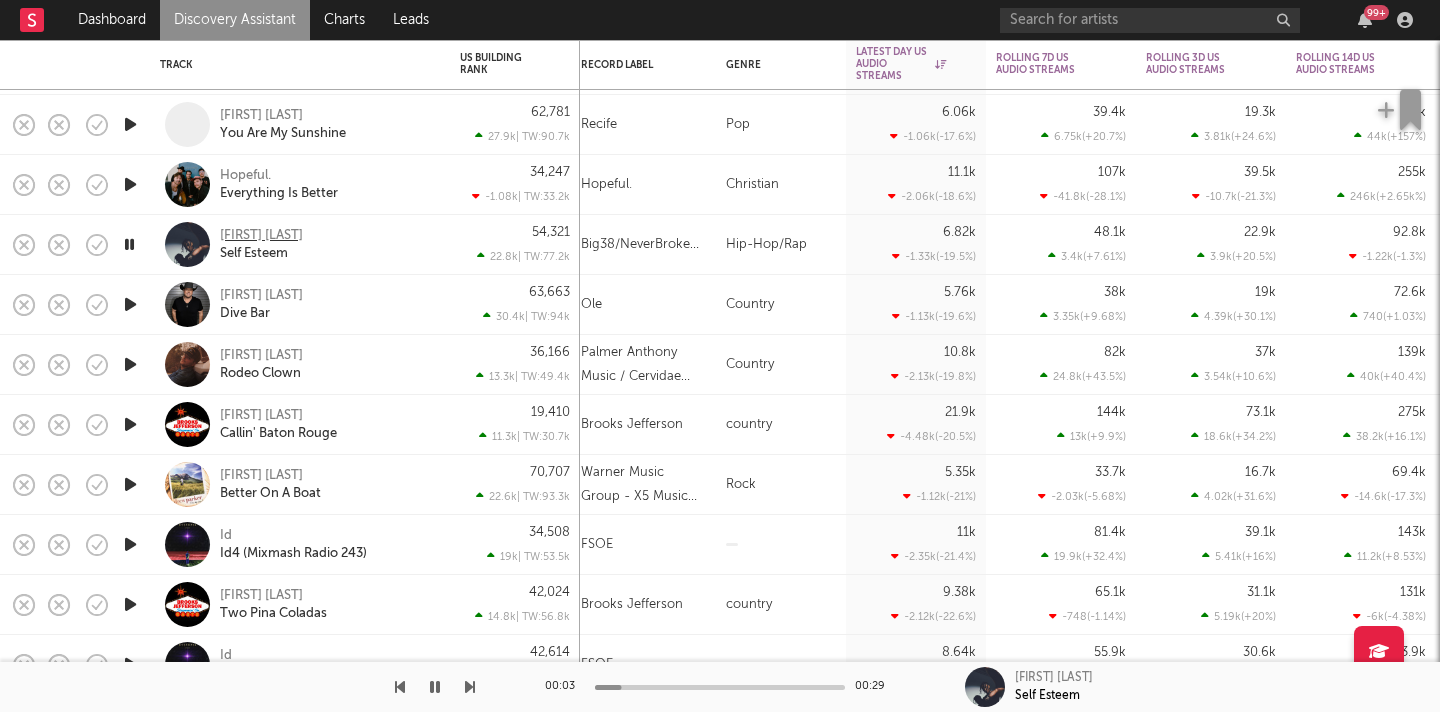 click on "Rojay Mlp" at bounding box center (261, 236) 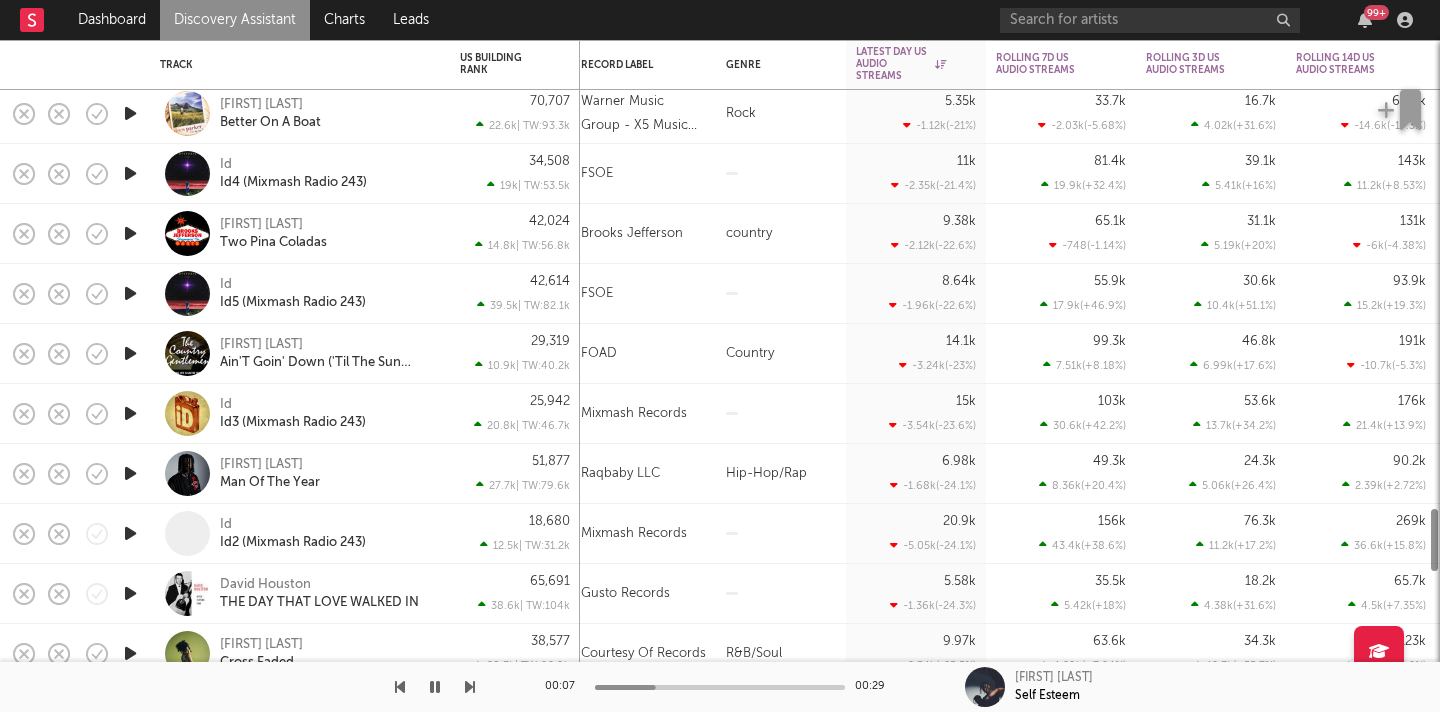 click at bounding box center [130, 353] 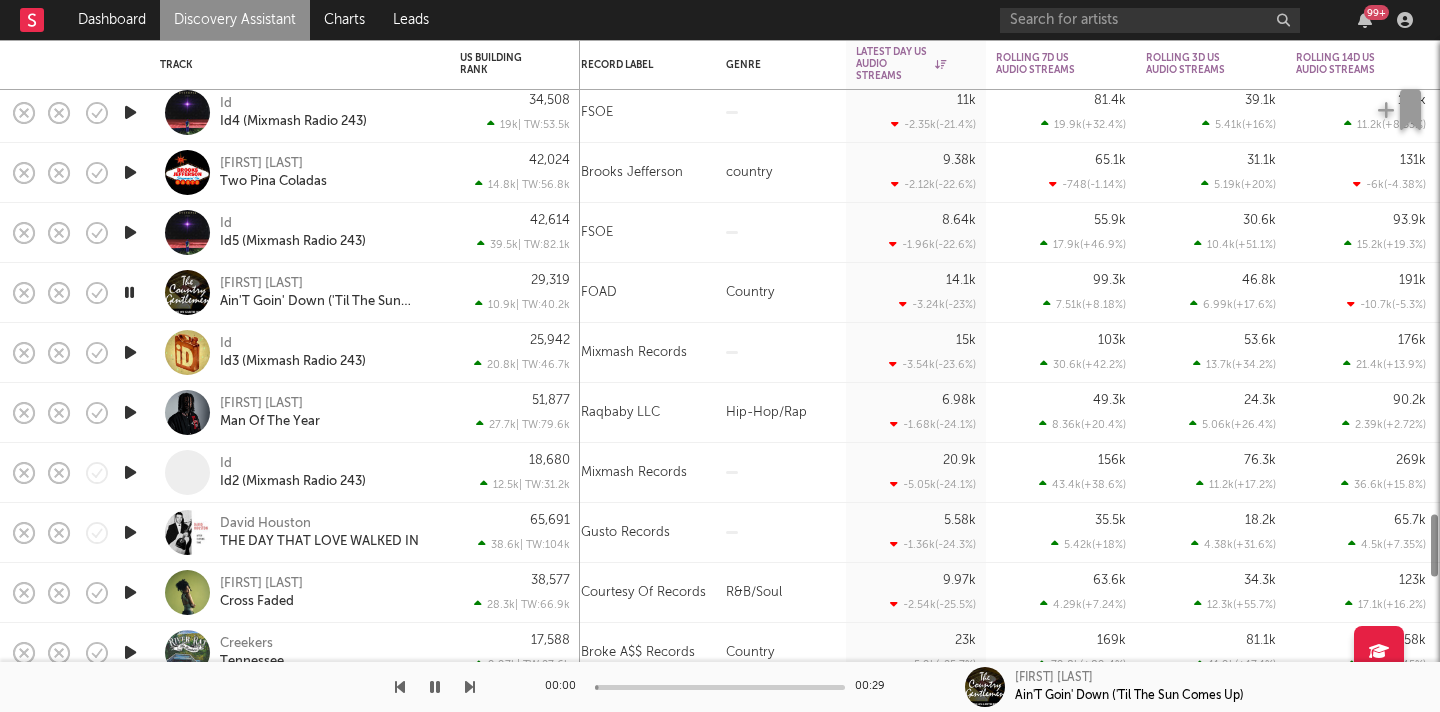 click at bounding box center (130, 352) 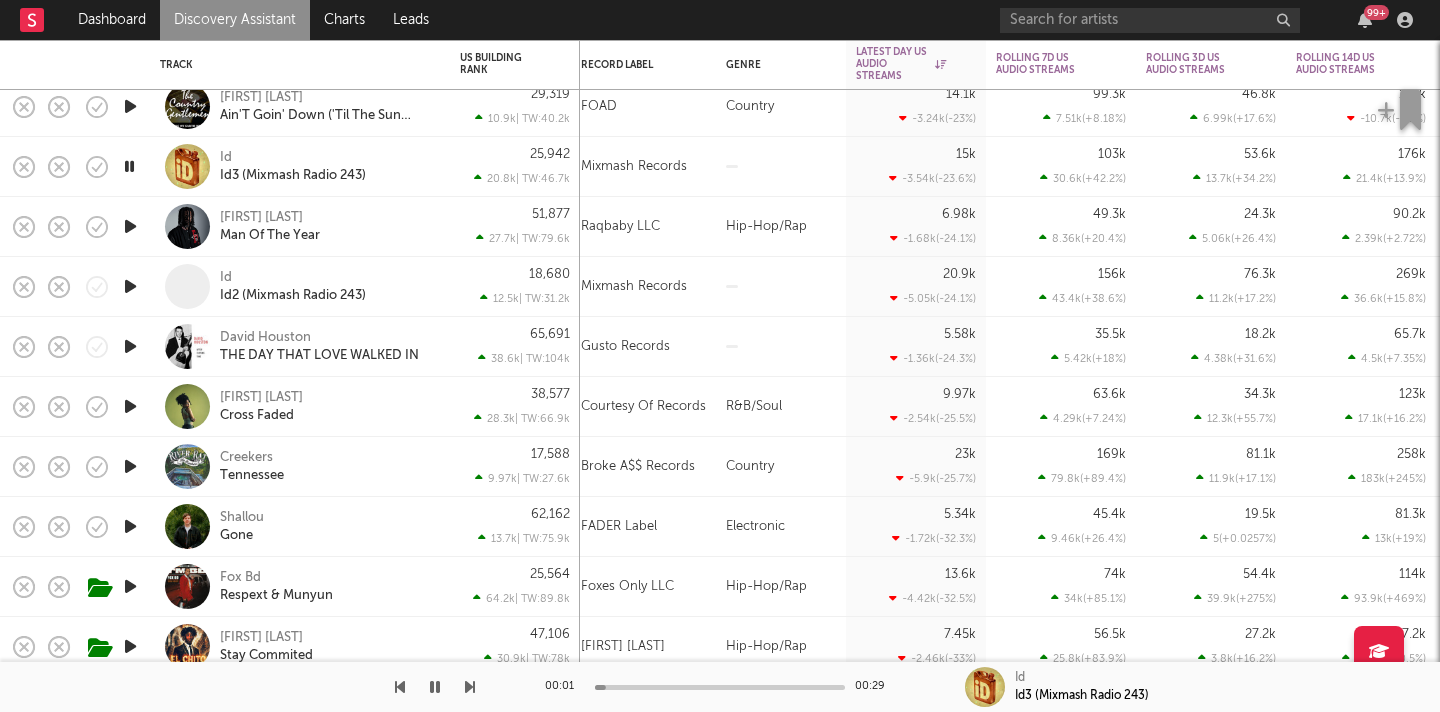 click at bounding box center [130, 226] 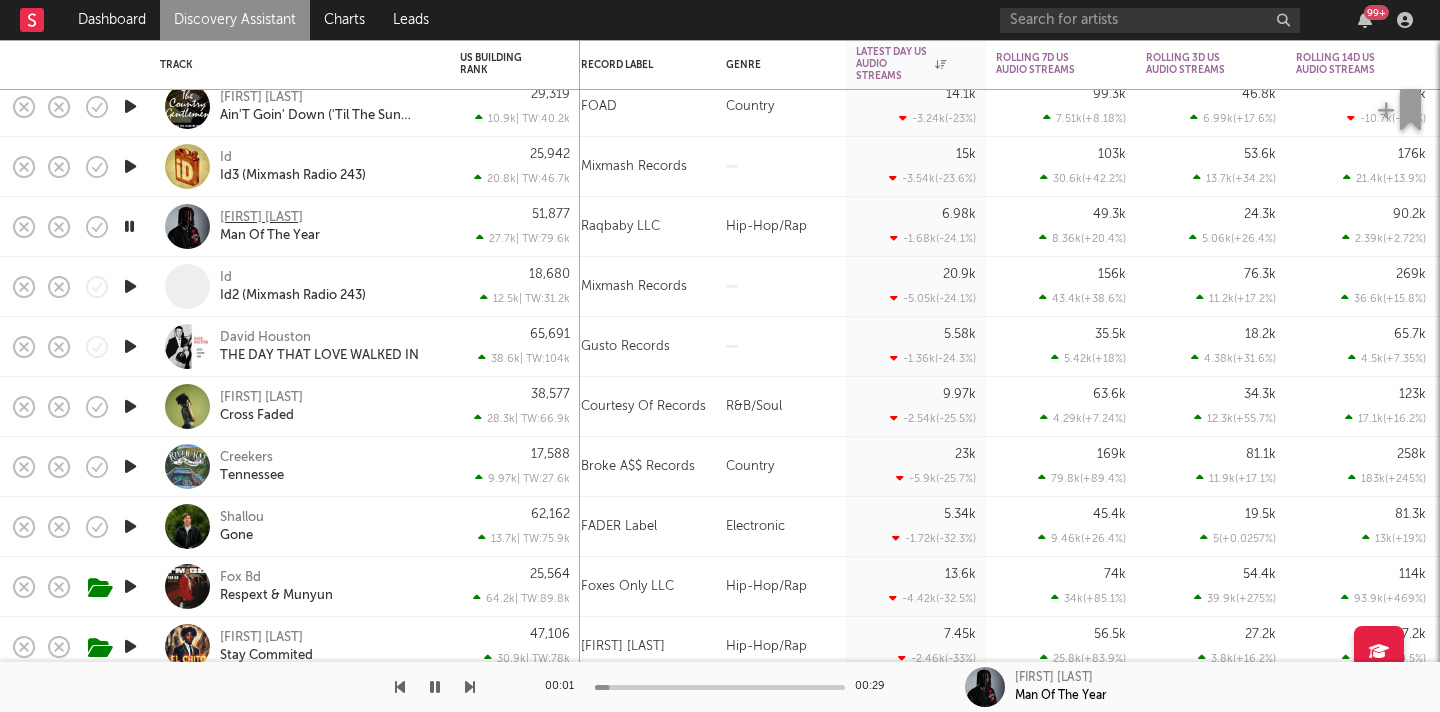 click on "Raq Baby" at bounding box center [261, 218] 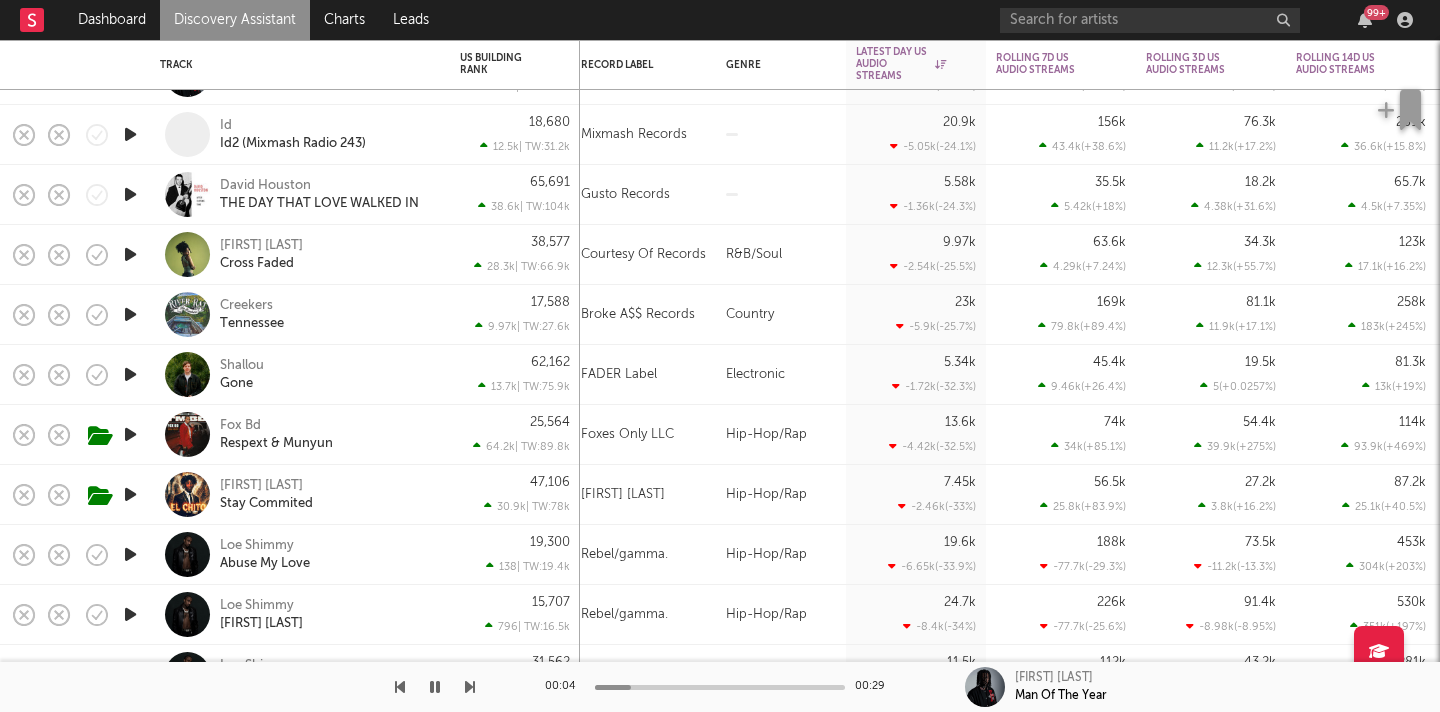 click at bounding box center (130, 254) 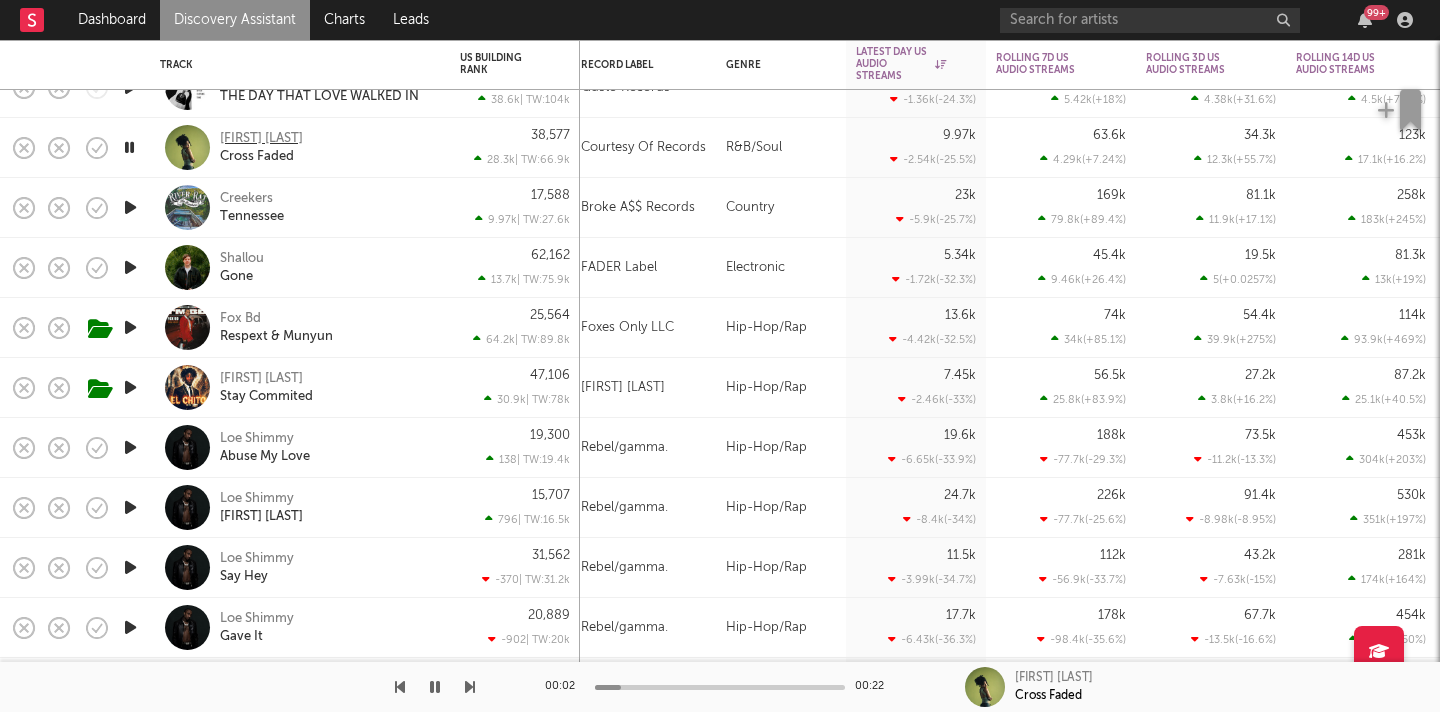 click on "Nali Cozier" at bounding box center (261, 139) 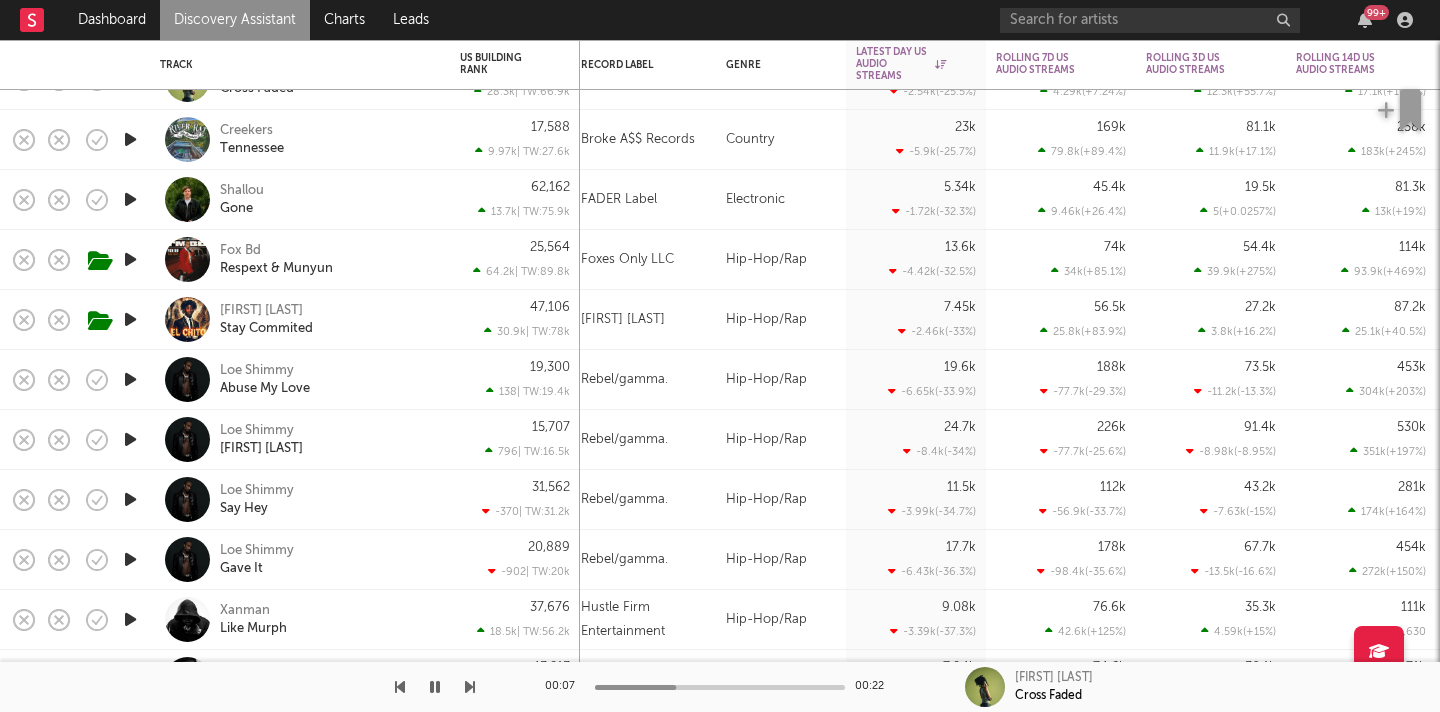 click at bounding box center (130, 199) 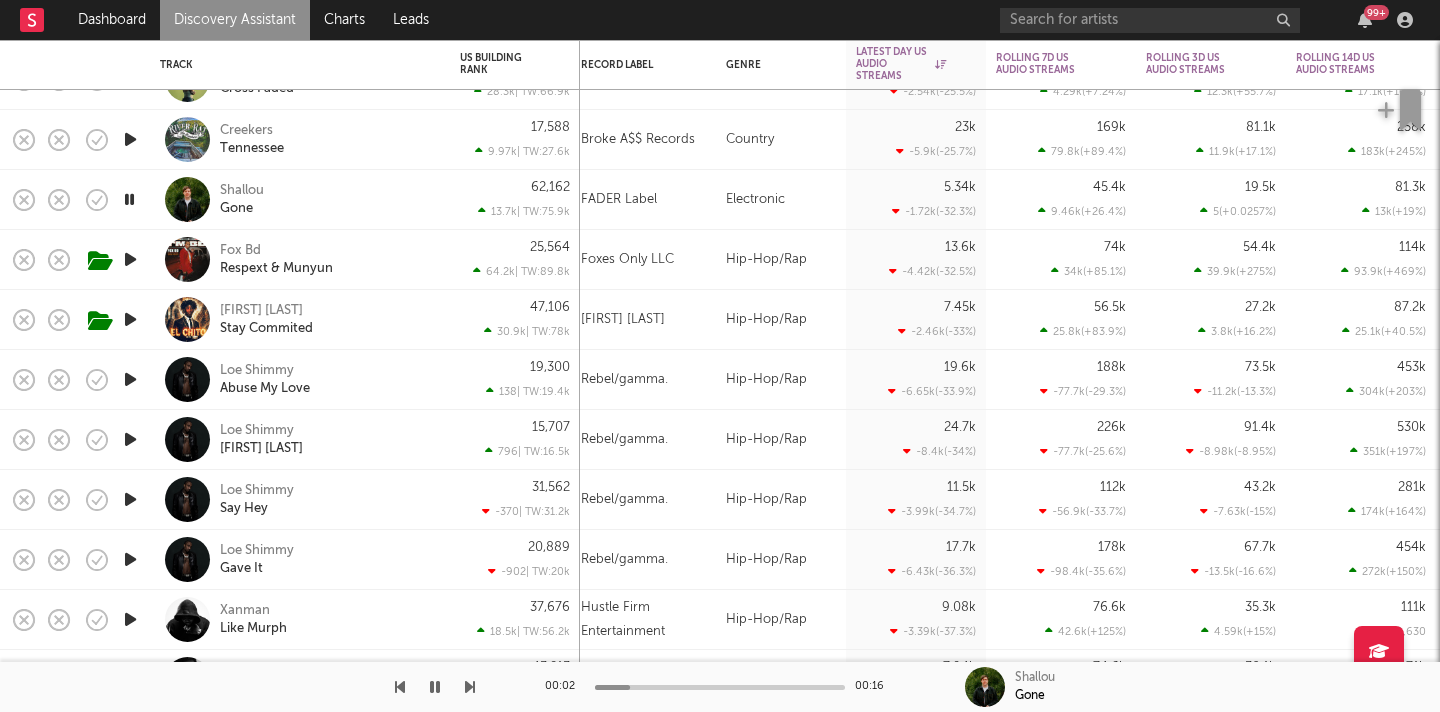 click at bounding box center (130, 259) 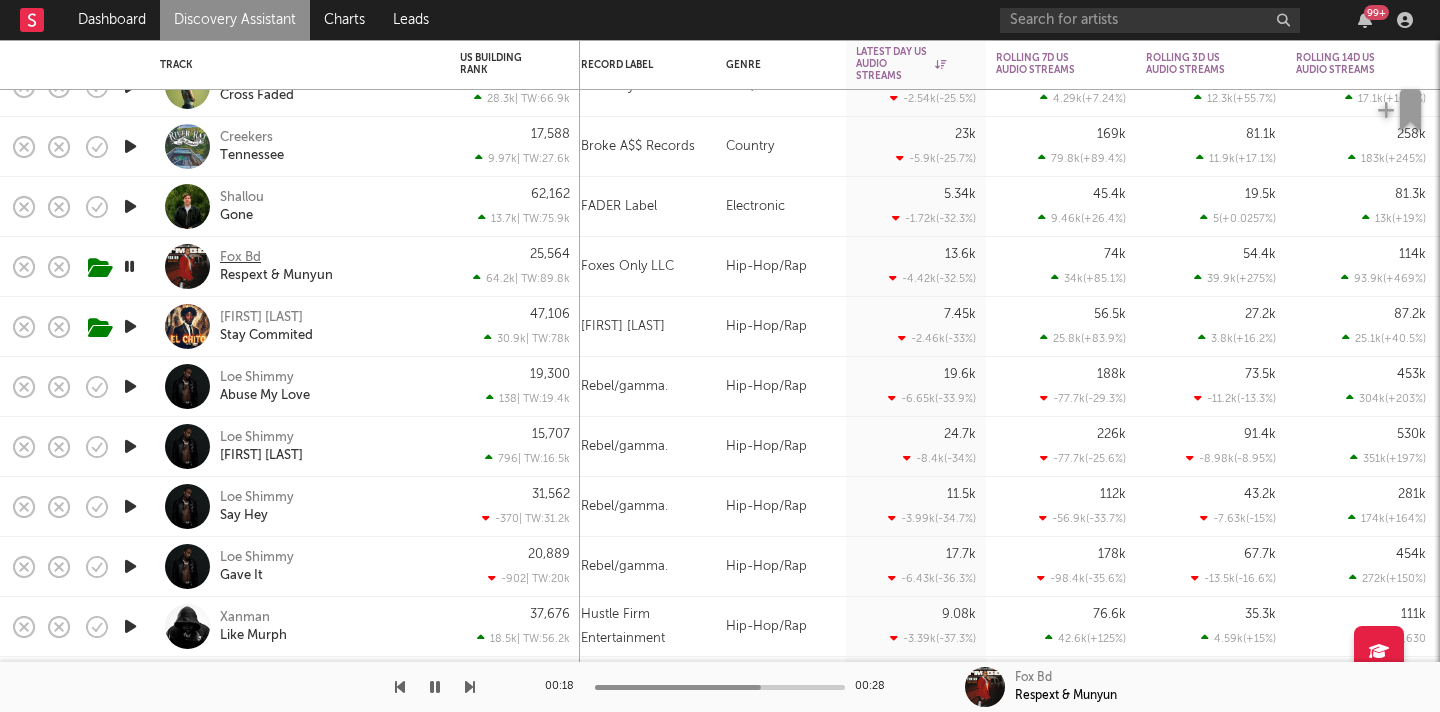 click on "Fox Bd" at bounding box center [240, 258] 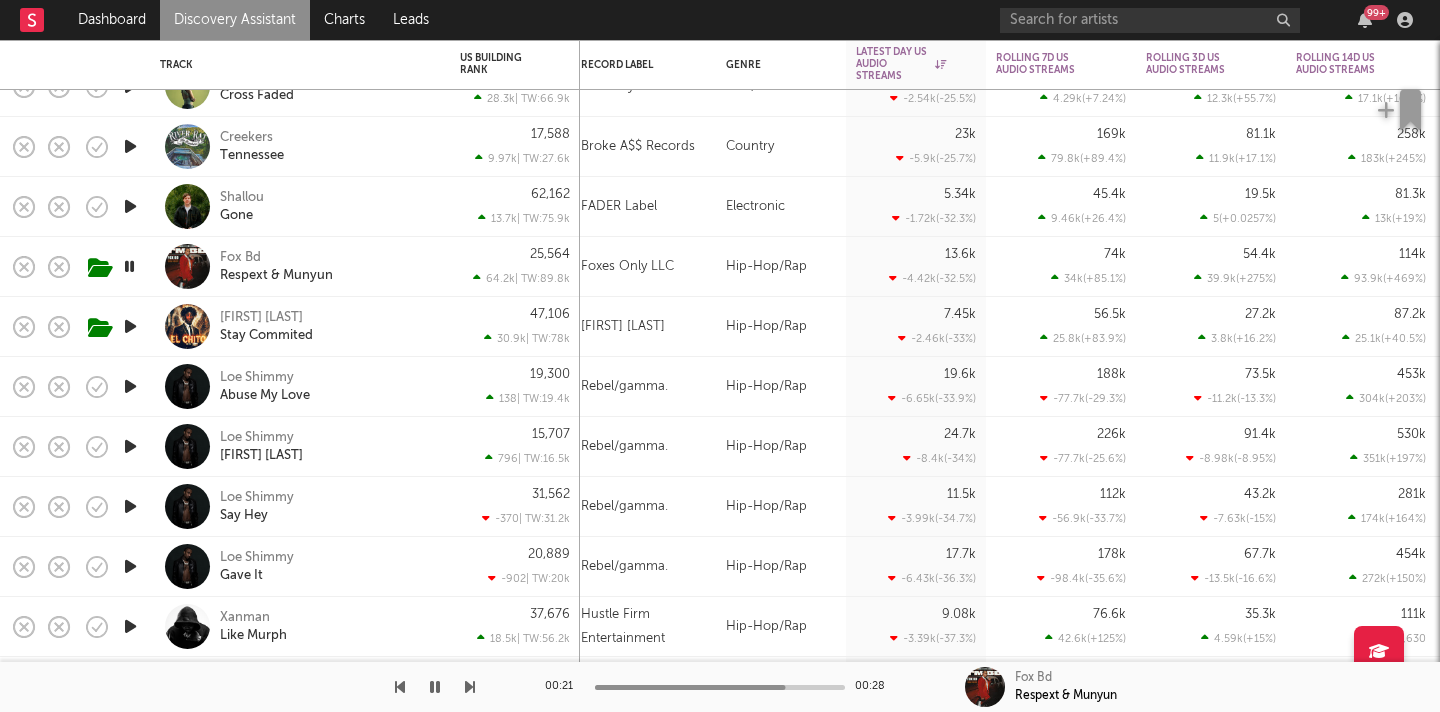 click at bounding box center [130, 326] 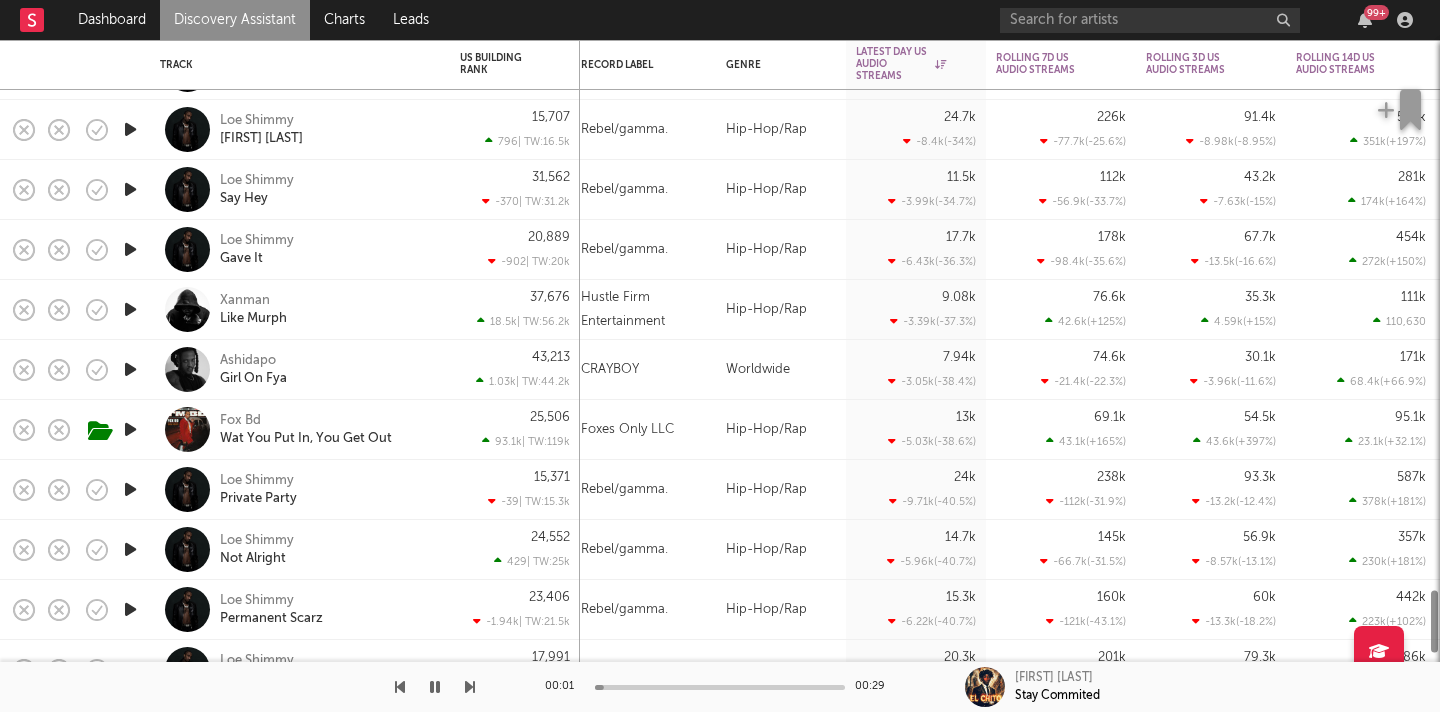 click at bounding box center [130, 310] 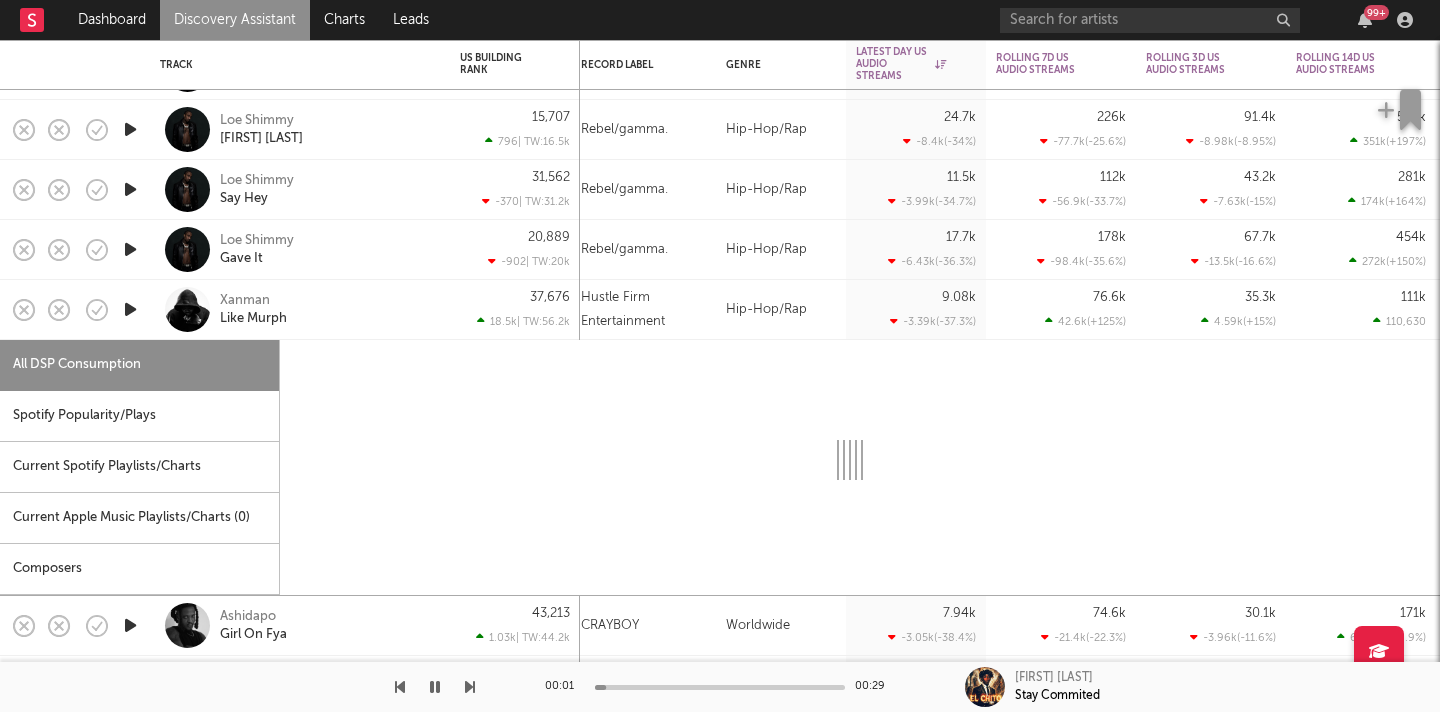 click at bounding box center [130, 309] 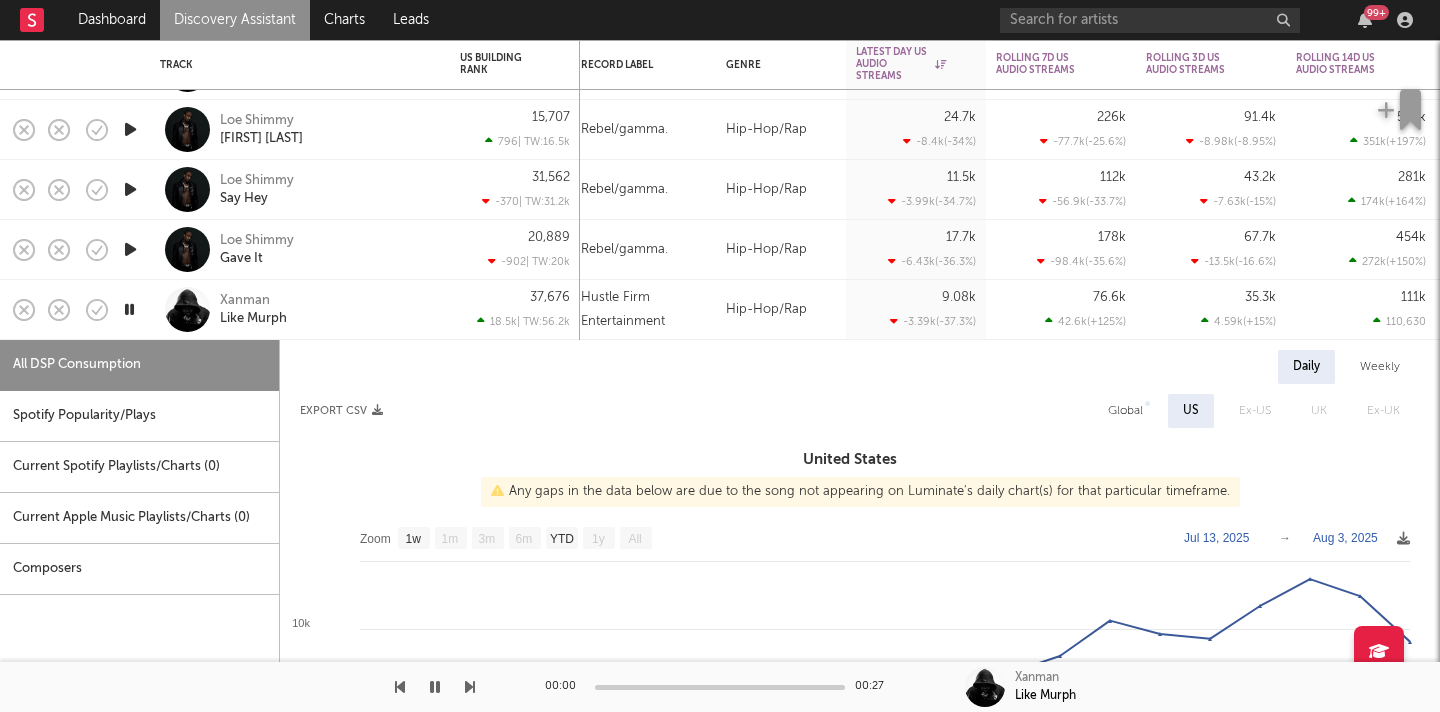 click on "Xanman Like Murph" at bounding box center (300, 310) 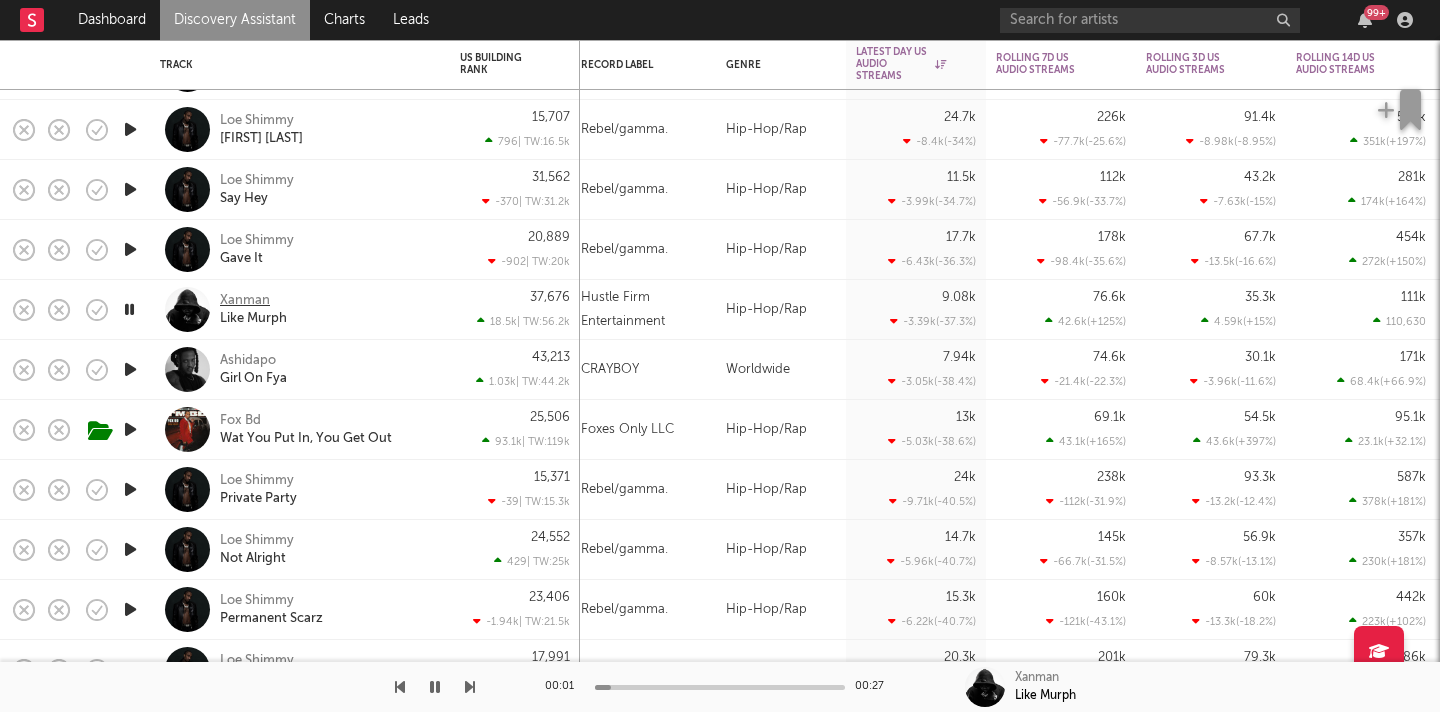 click on "Xanman" at bounding box center [245, 301] 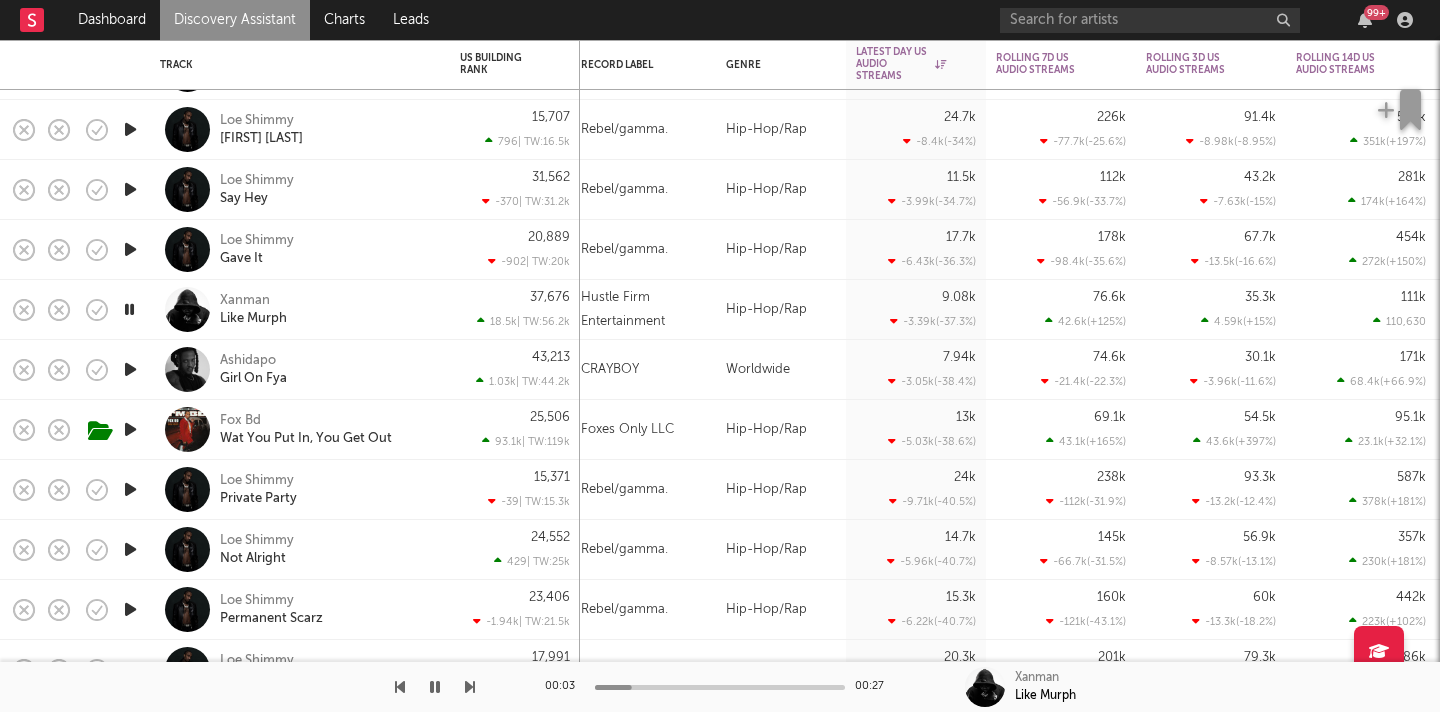 click at bounding box center (130, 369) 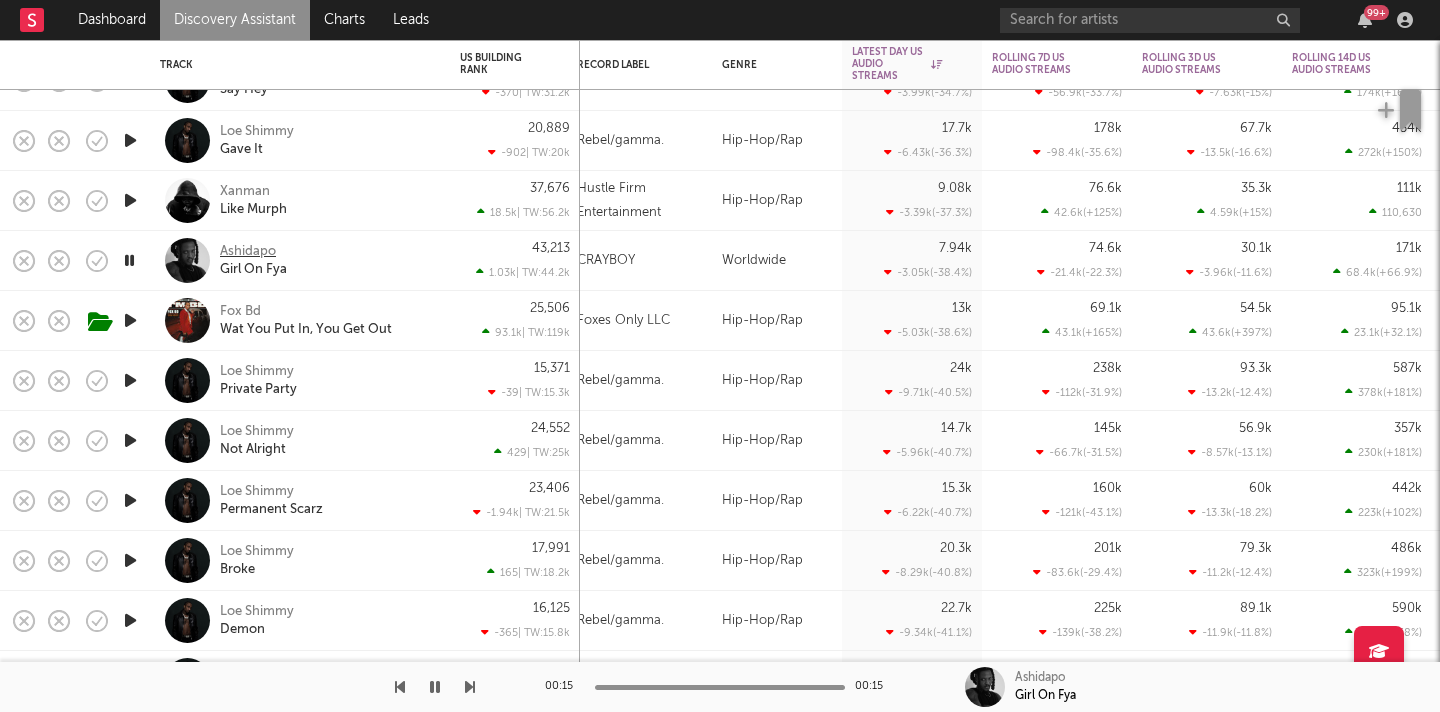 click on "Ashidapo" at bounding box center [248, 252] 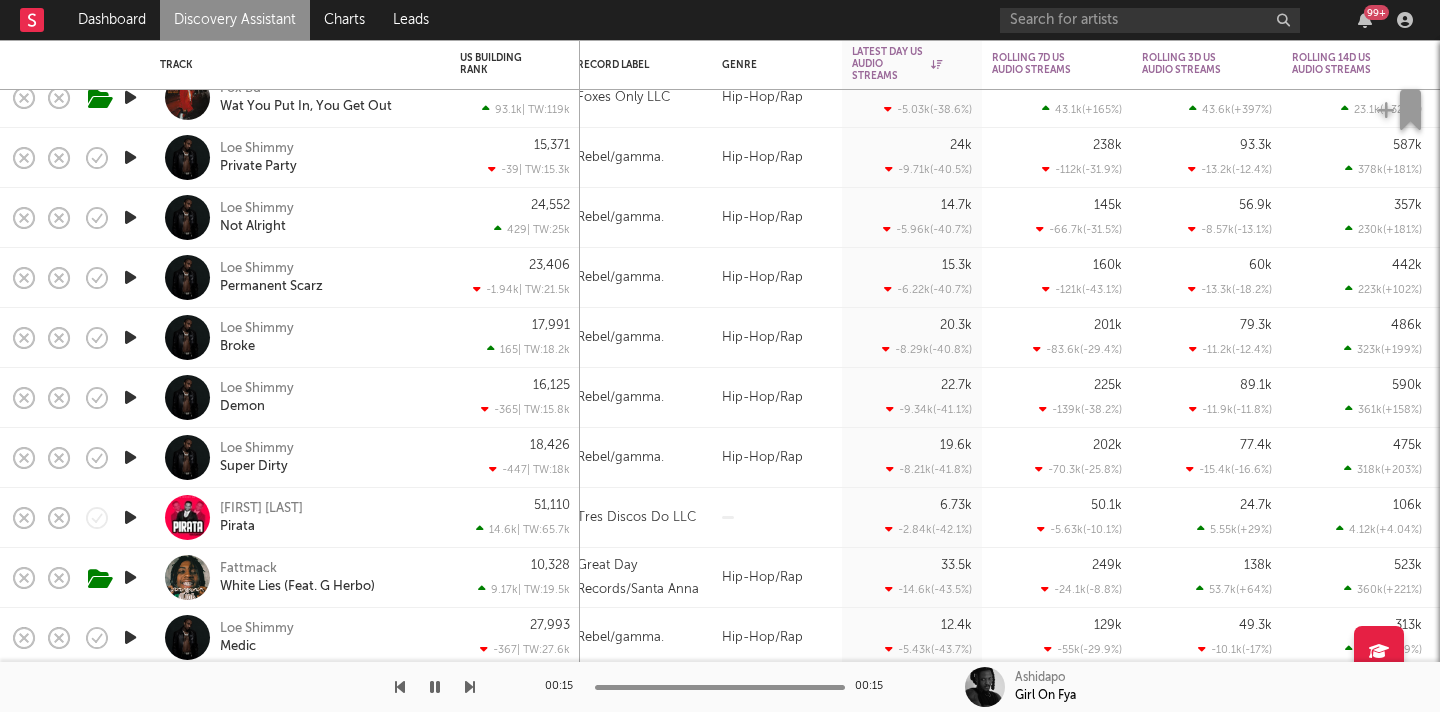 click at bounding box center [130, 337] 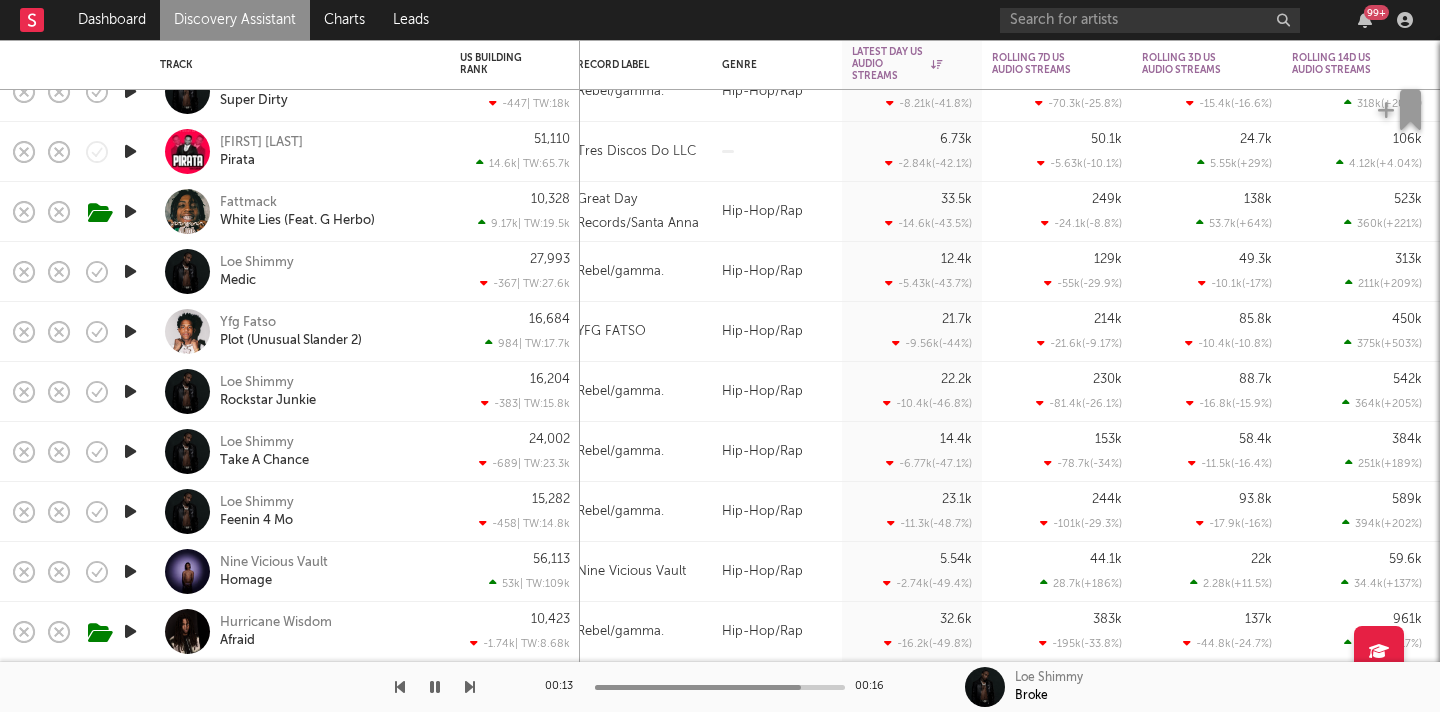 click at bounding box center [130, 631] 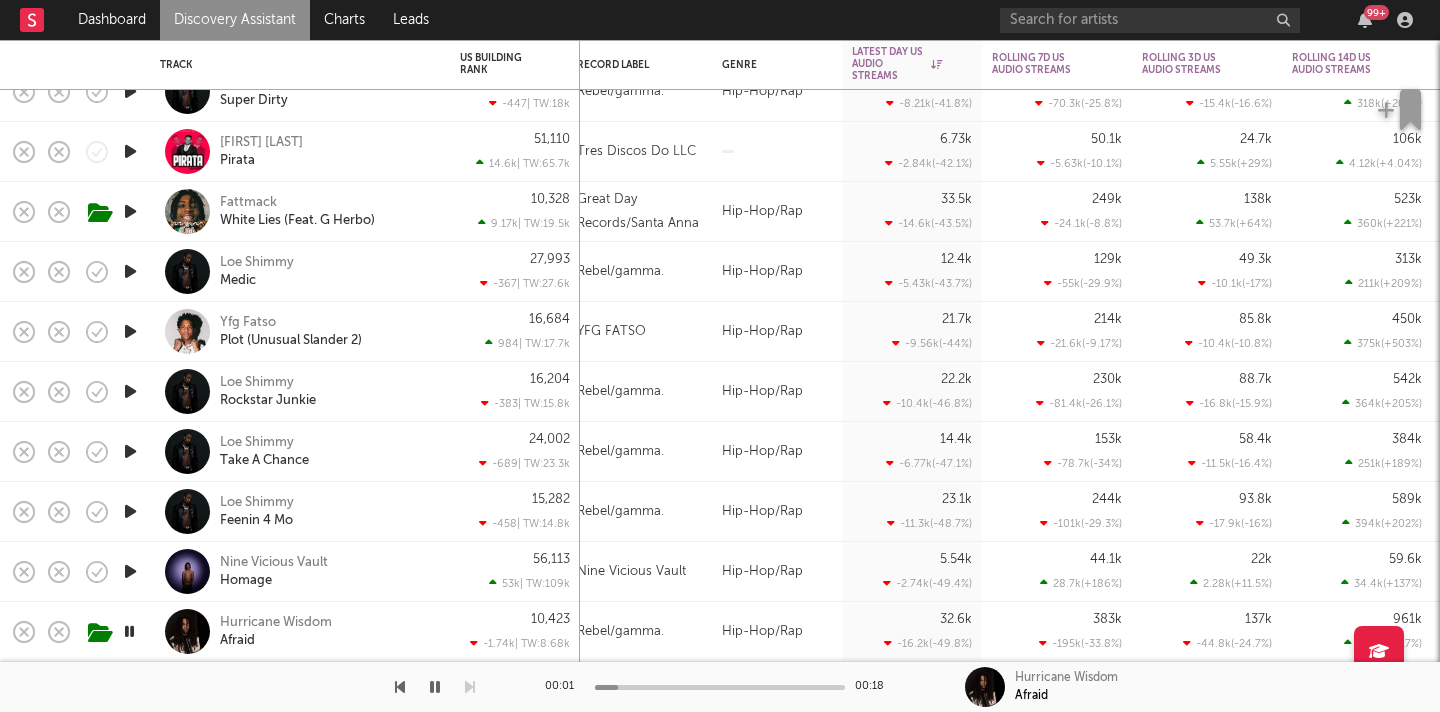 click at bounding box center (130, 571) 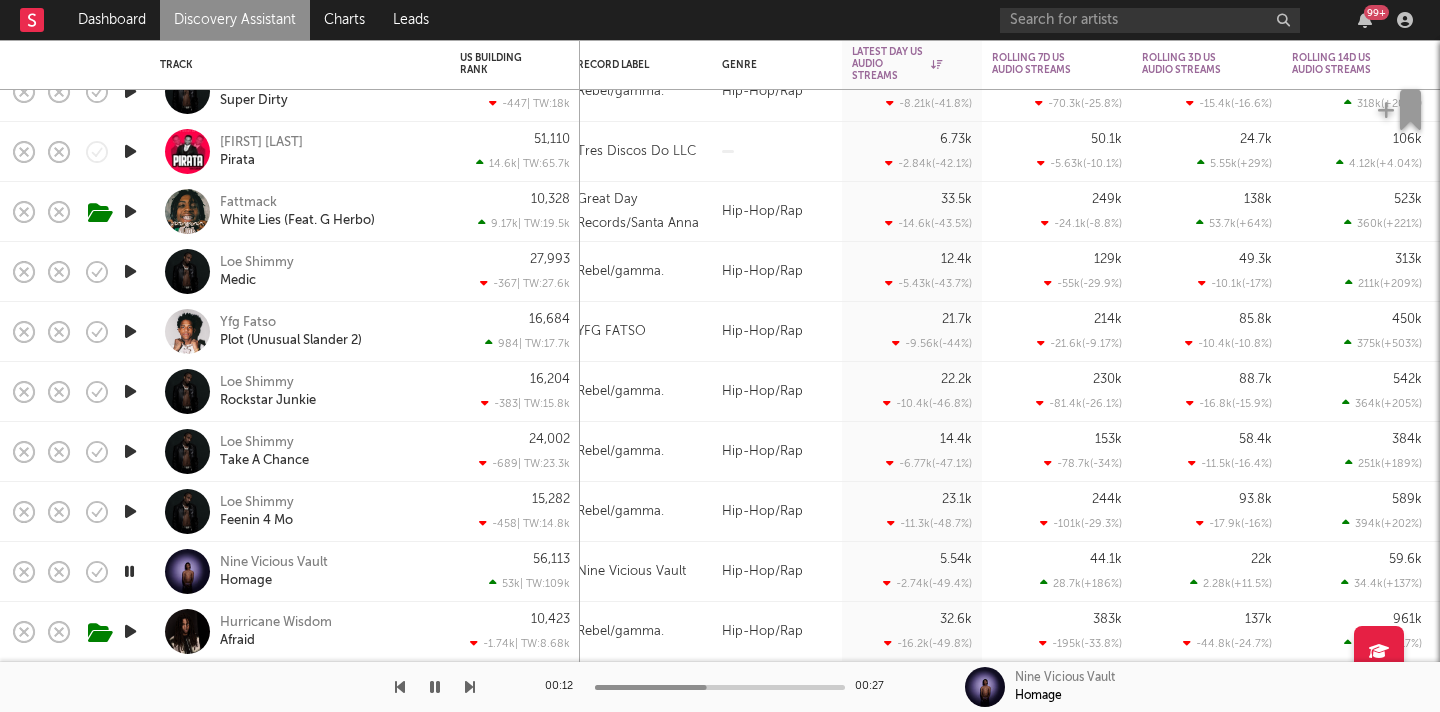 click at bounding box center (129, 571) 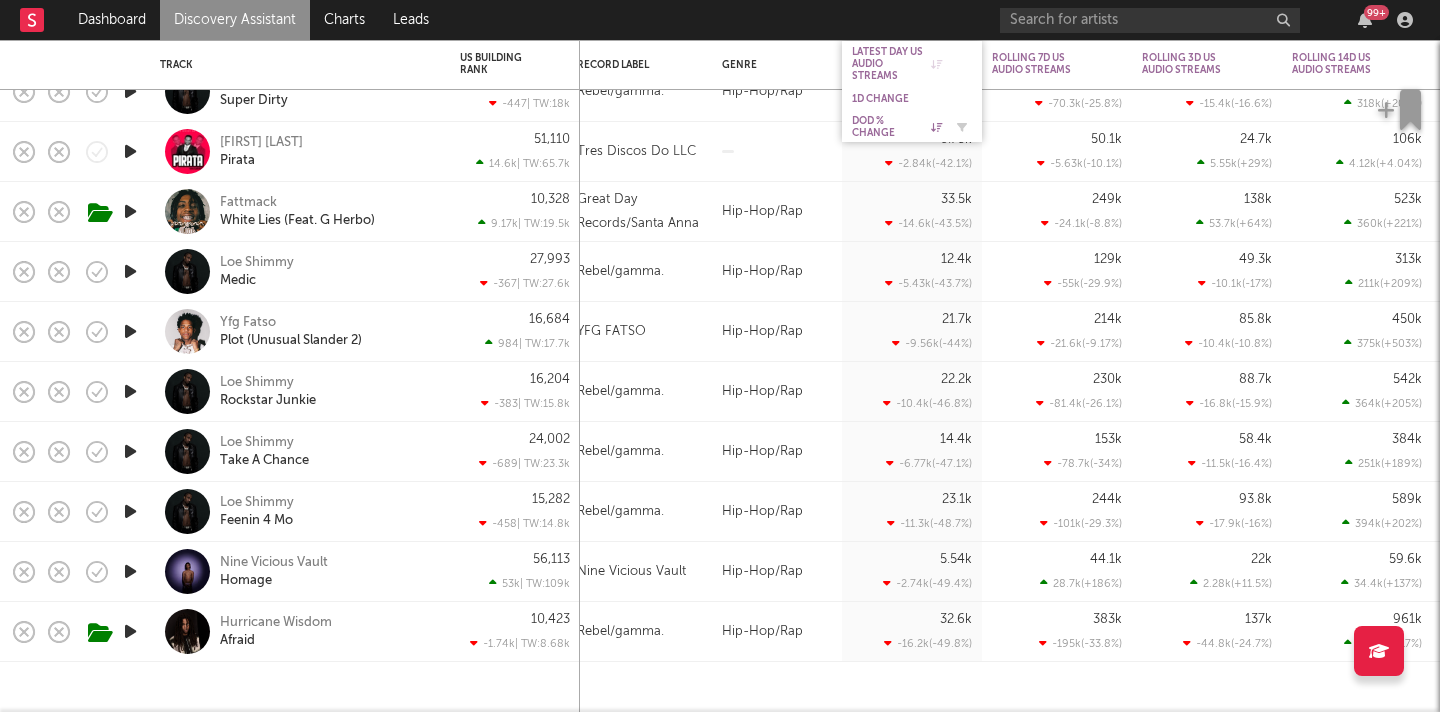 click on "DoD % Change" at bounding box center (897, 127) 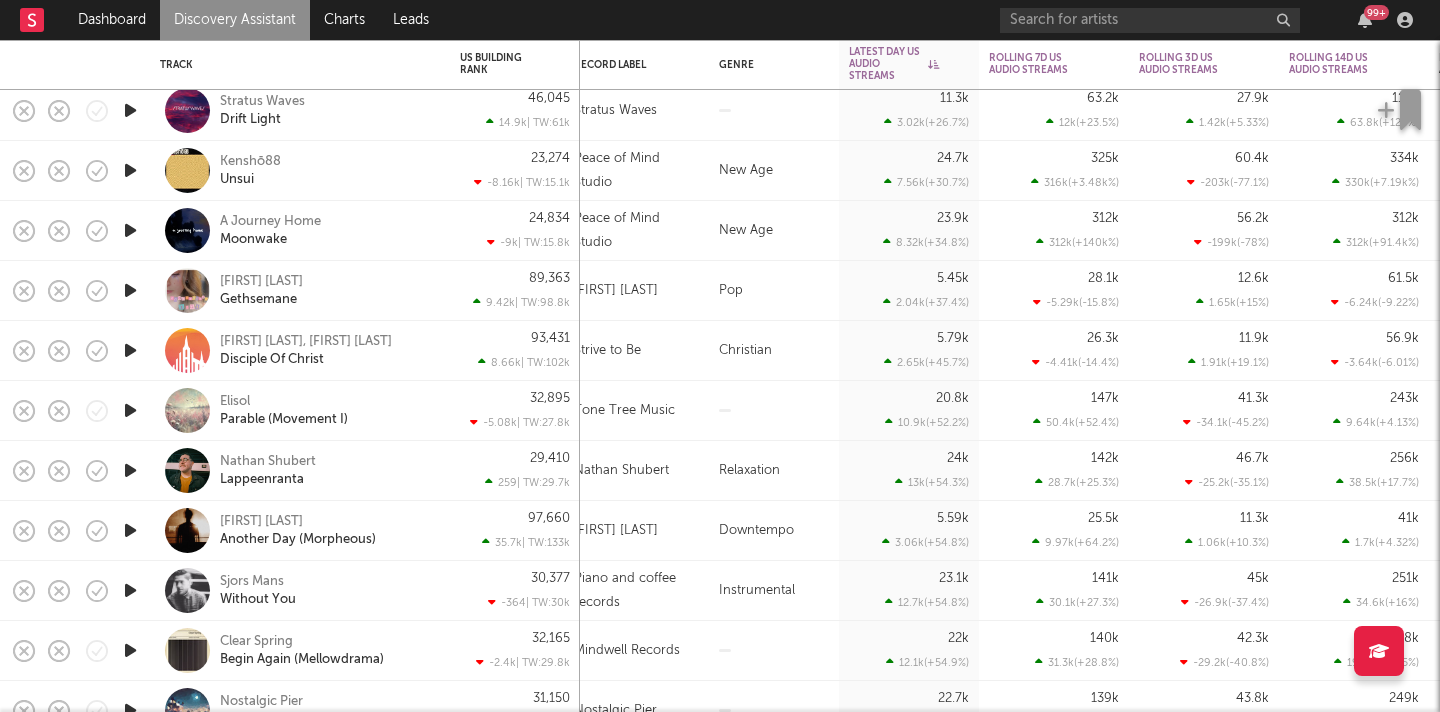 click at bounding box center [130, 470] 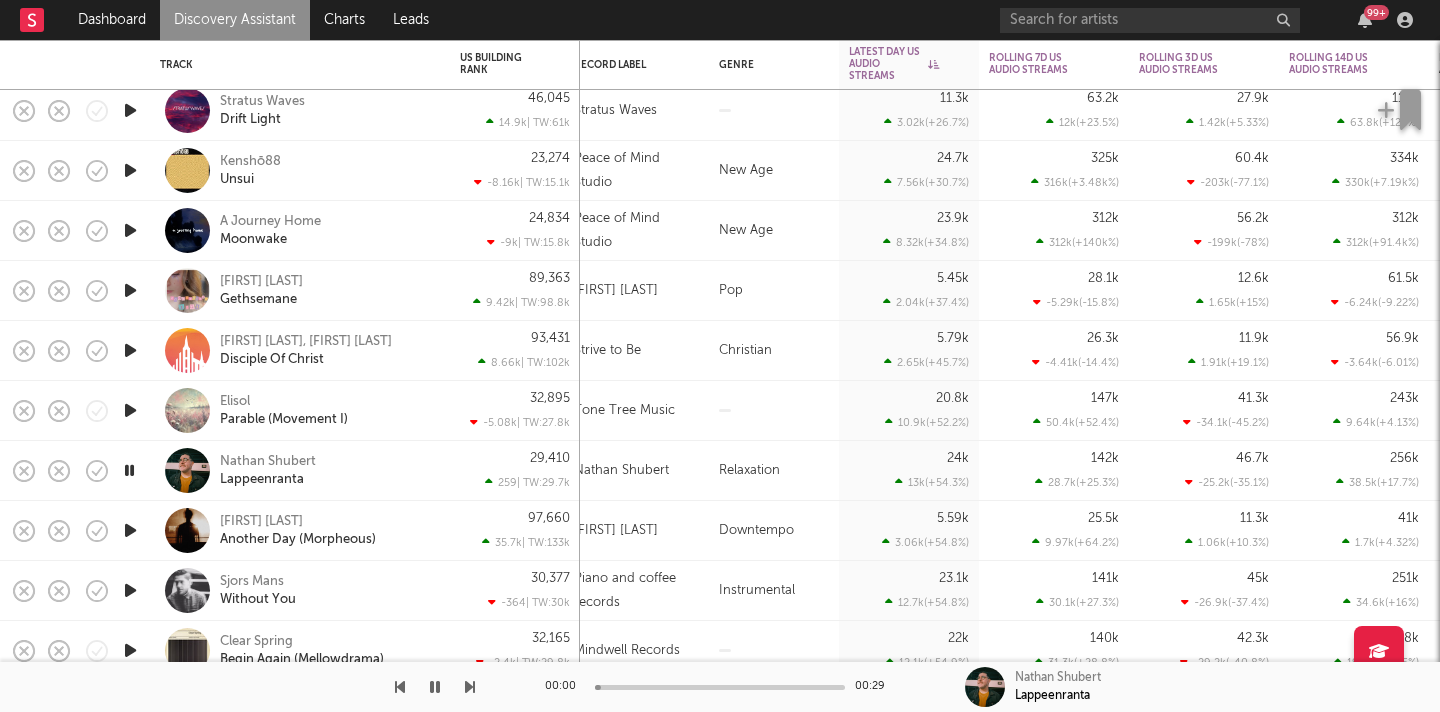 click at bounding box center (129, 470) 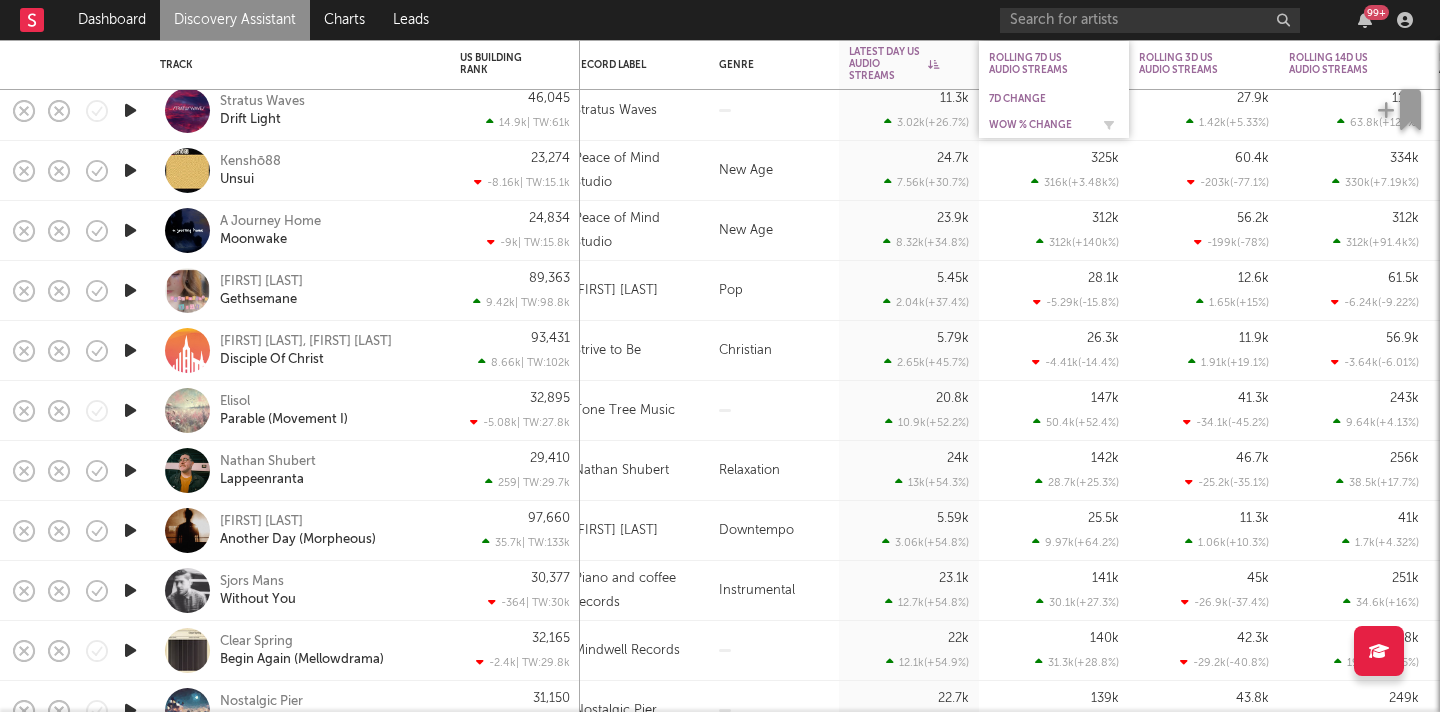 click on "WoW % Change" at bounding box center [1054, 125] 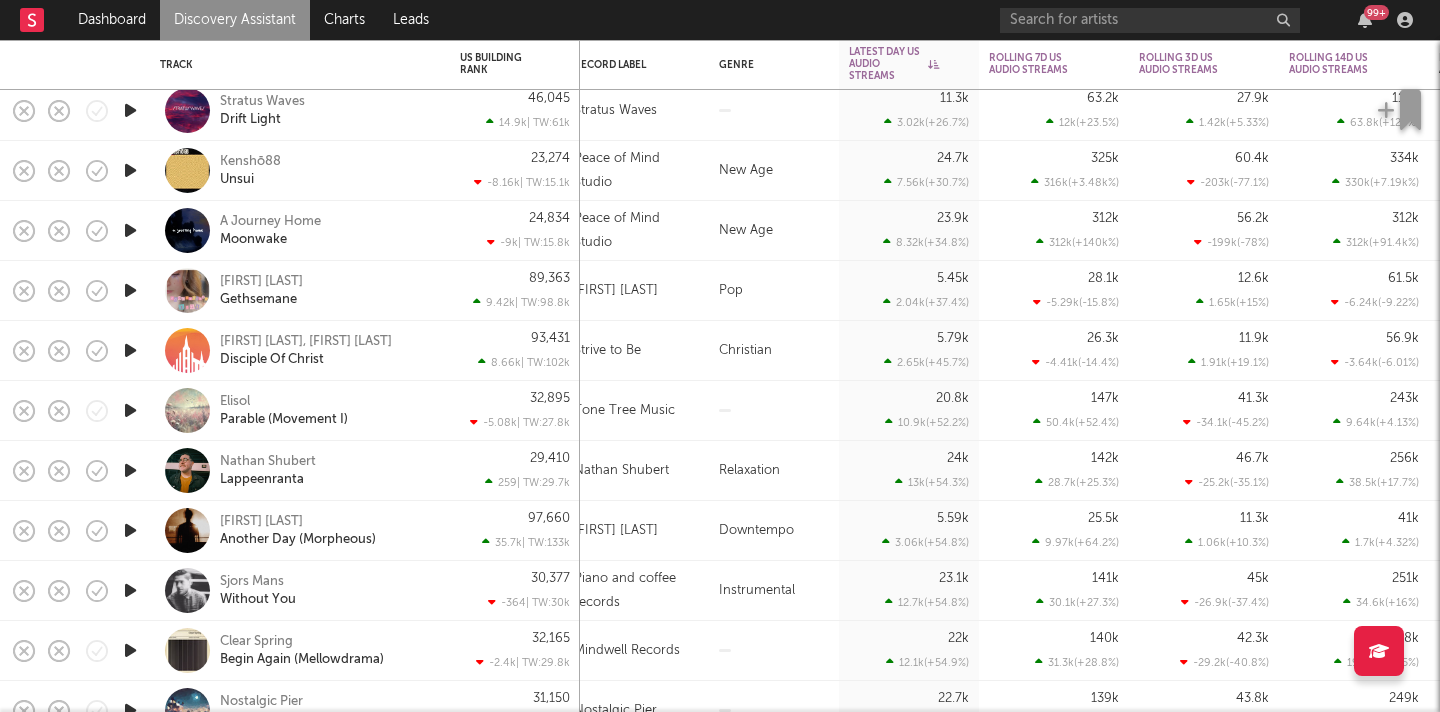 click on "Discovery Assistant" at bounding box center (235, 20) 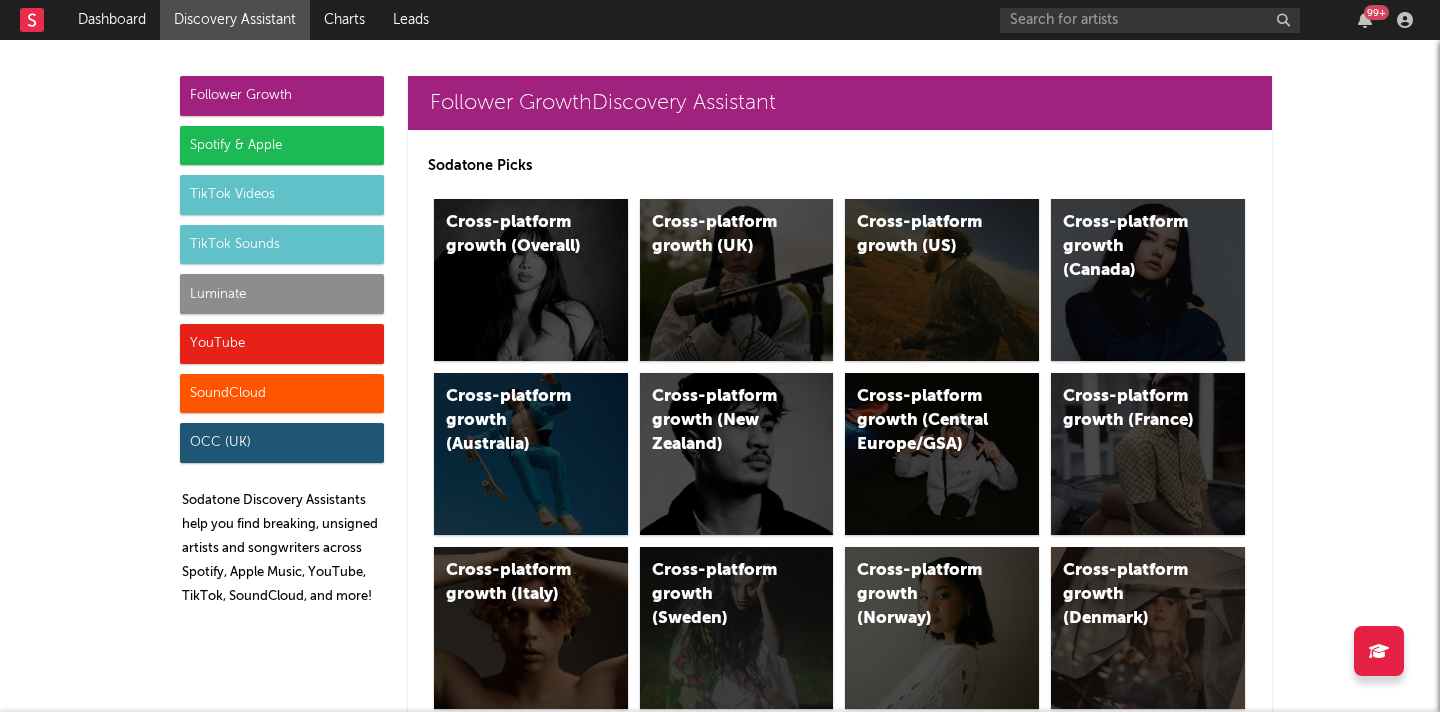 click on "Luminate" at bounding box center [282, 294] 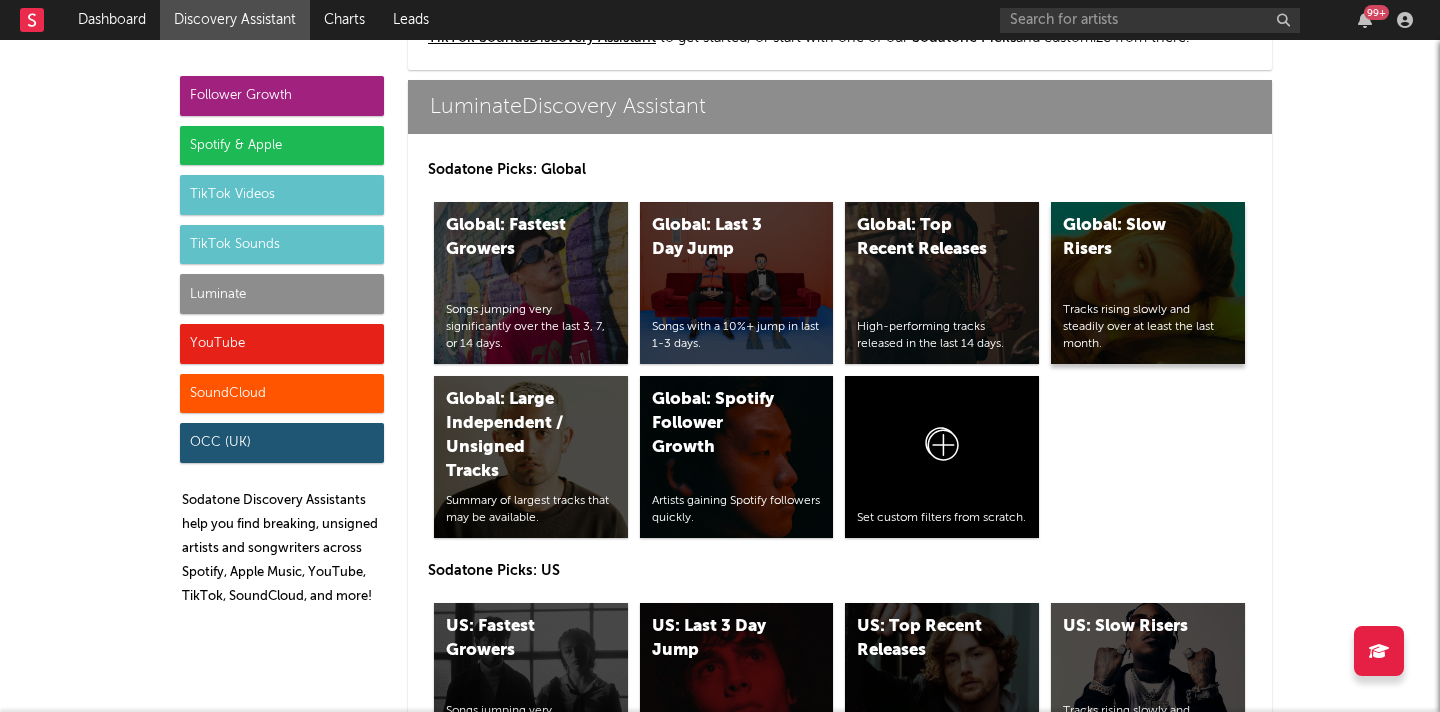scroll, scrollTop: 8845, scrollLeft: 0, axis: vertical 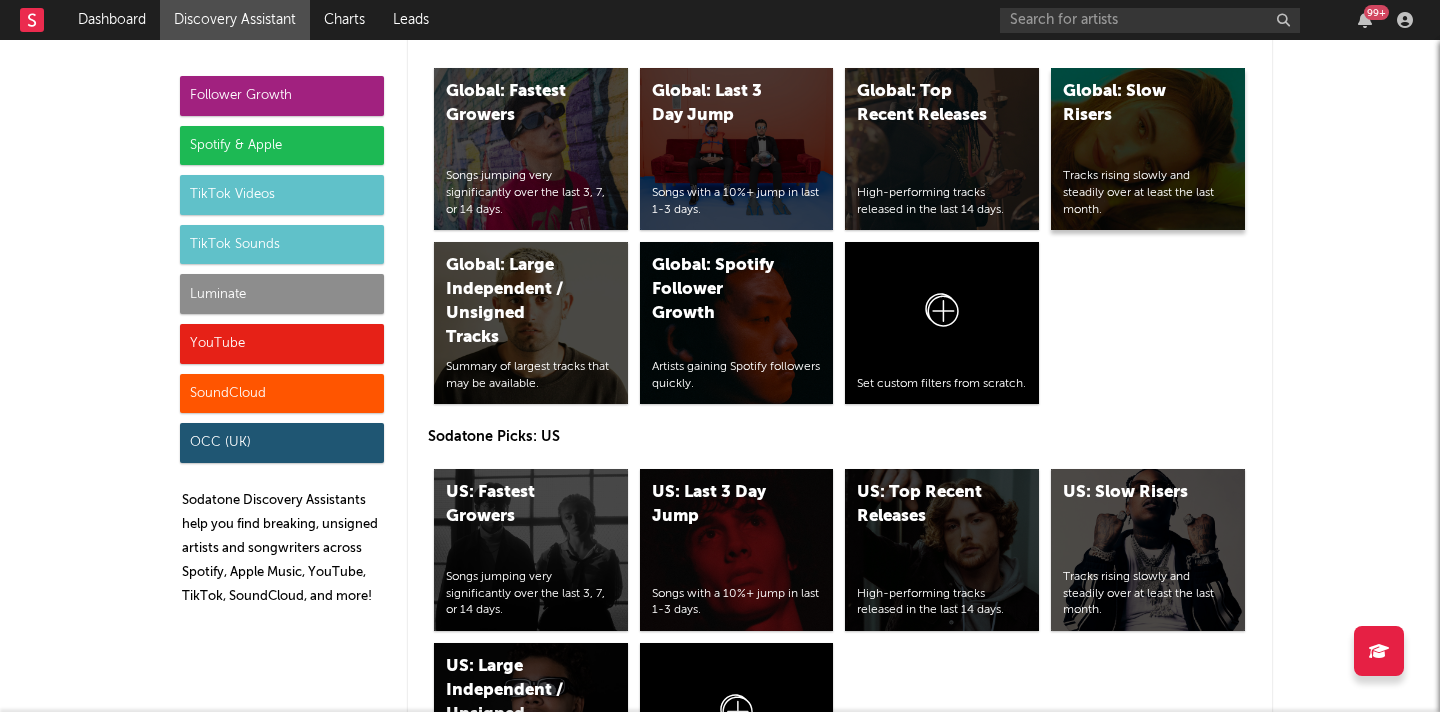 click on "Global: Slow Risers Tracks rising slowly and steadily over at least the last month." at bounding box center (1148, 149) 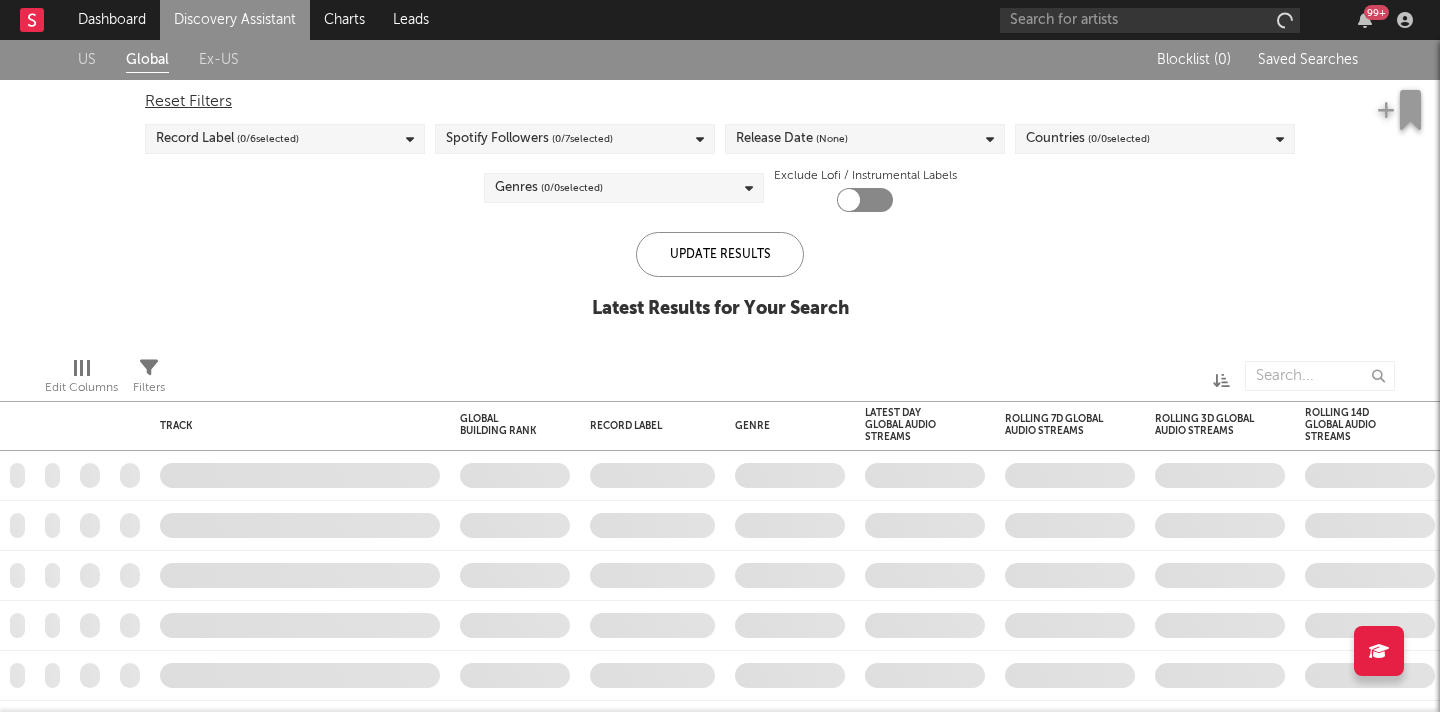 checkbox on "true" 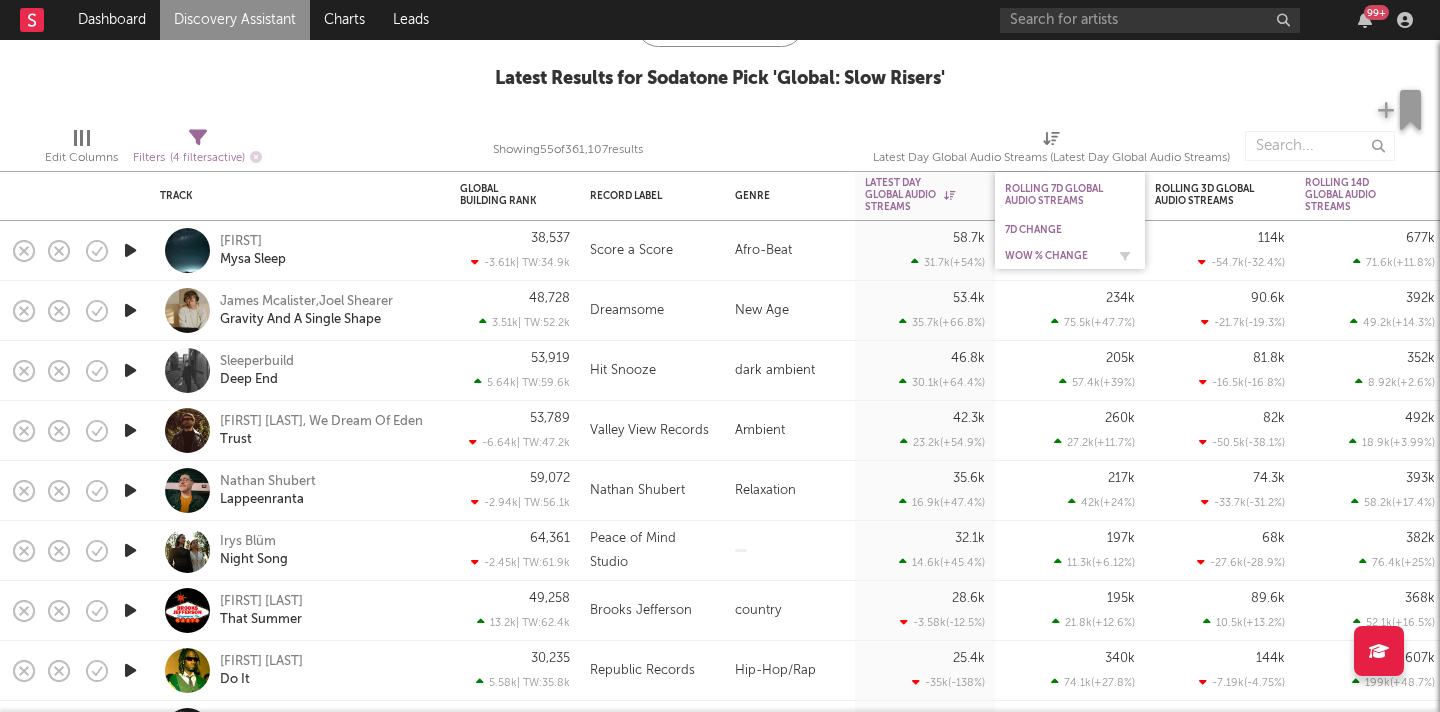 click on "WoW % Change" at bounding box center [1055, 256] 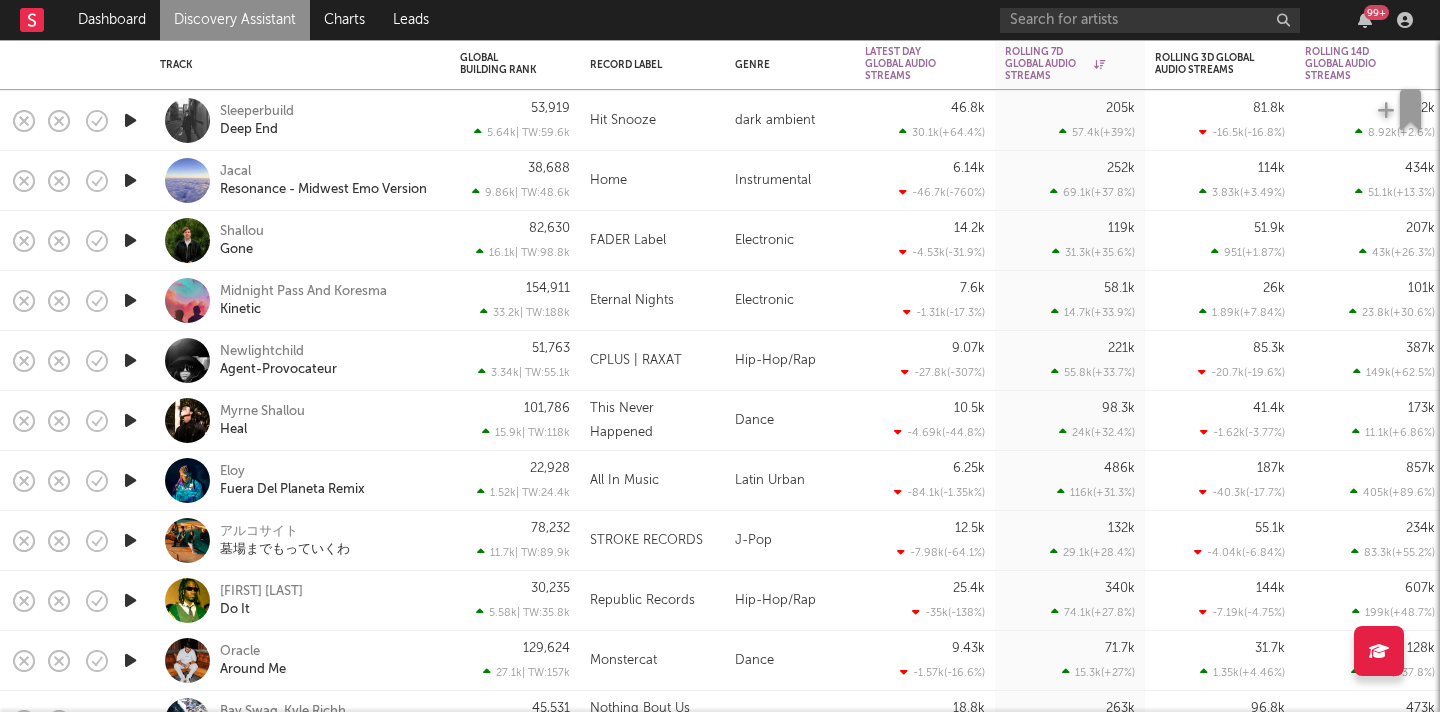 click at bounding box center (130, 241) 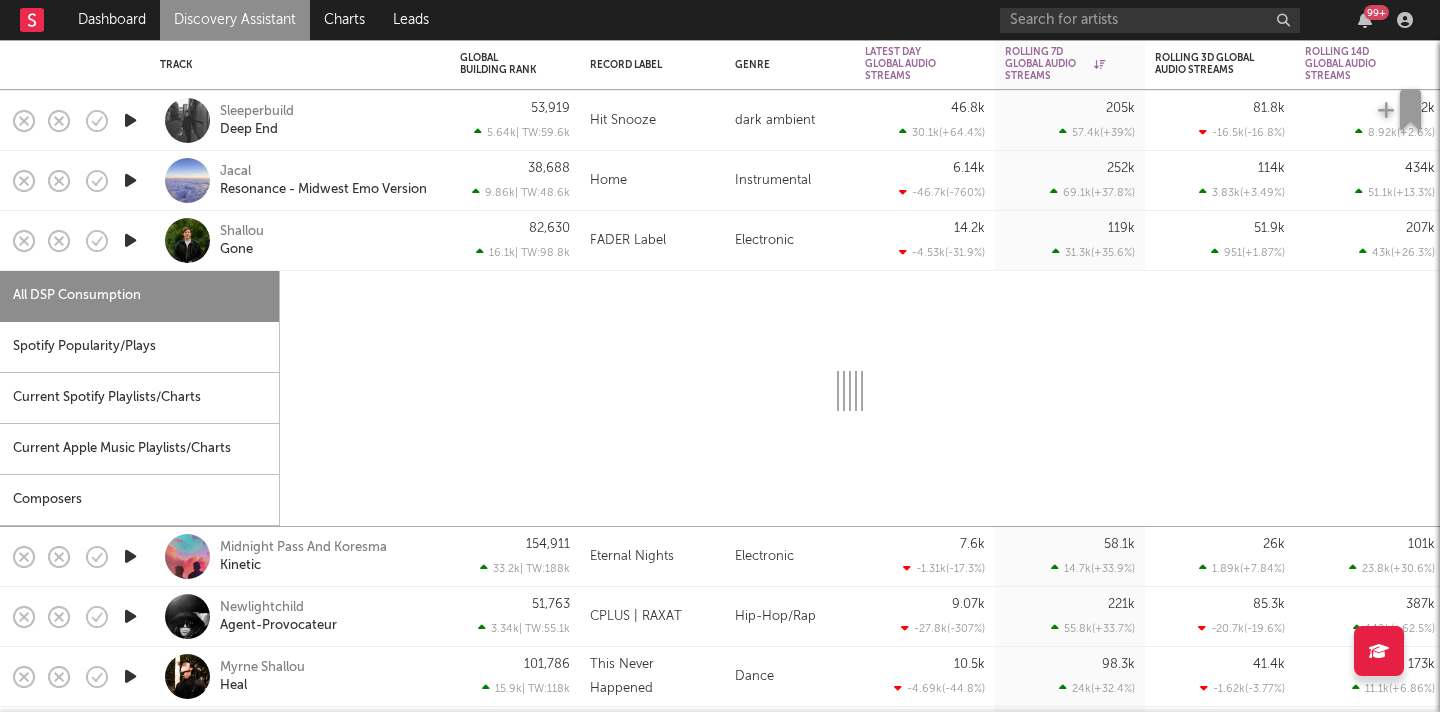 click at bounding box center (130, 240) 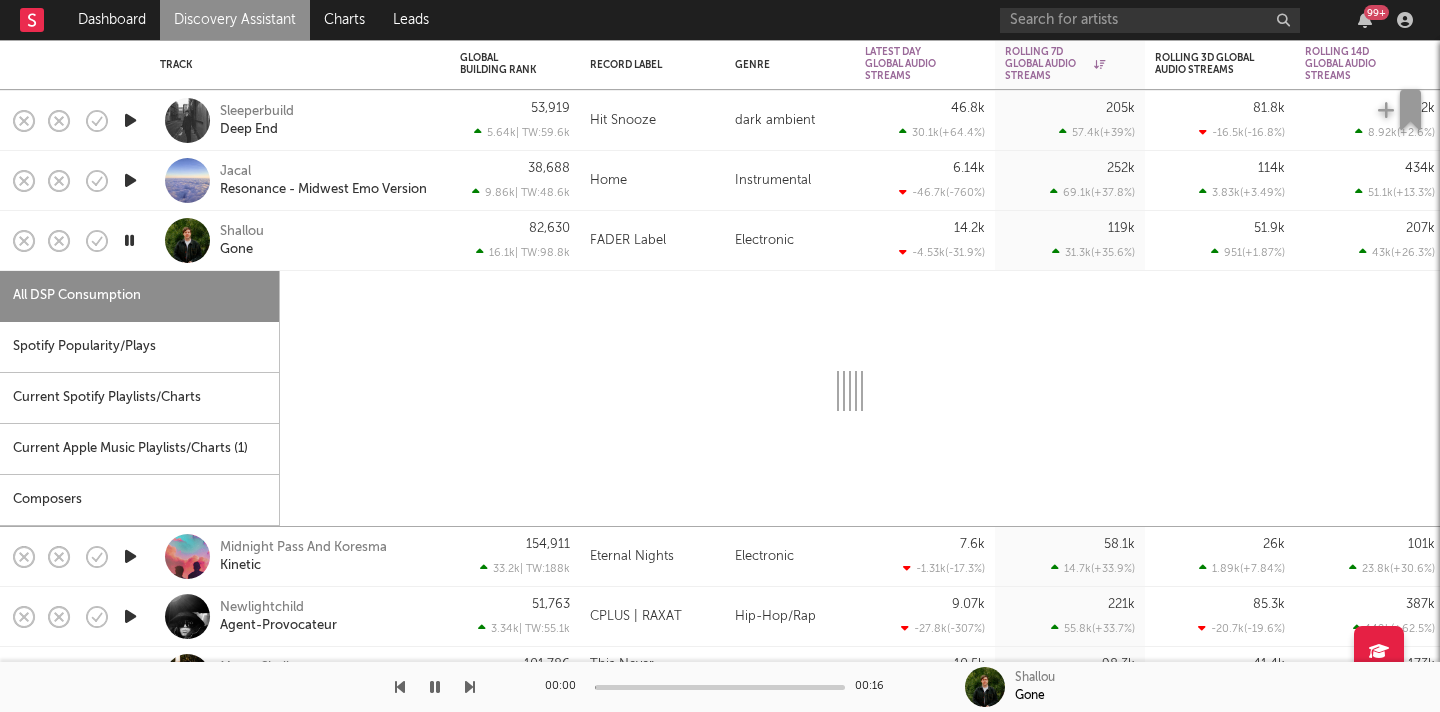click on "Shallou Gone" at bounding box center (300, 241) 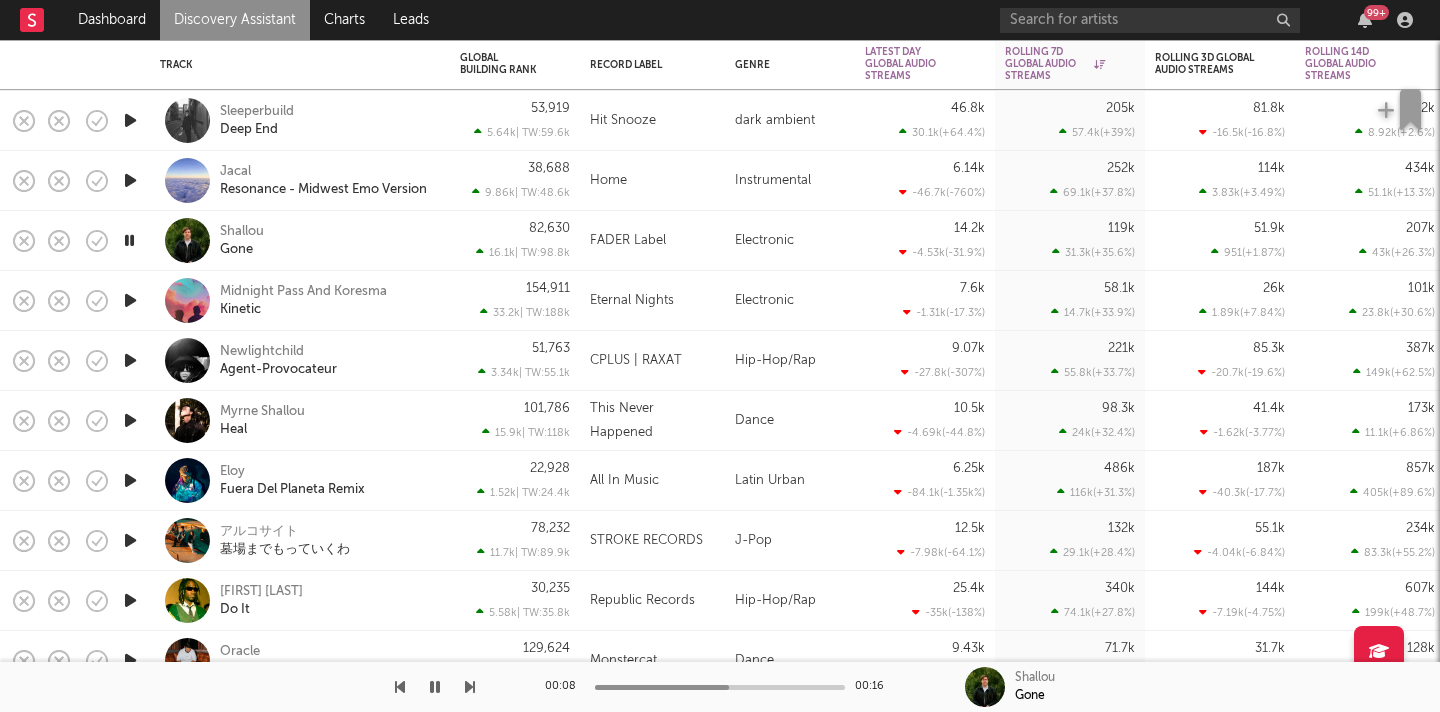 click at bounding box center [130, 300] 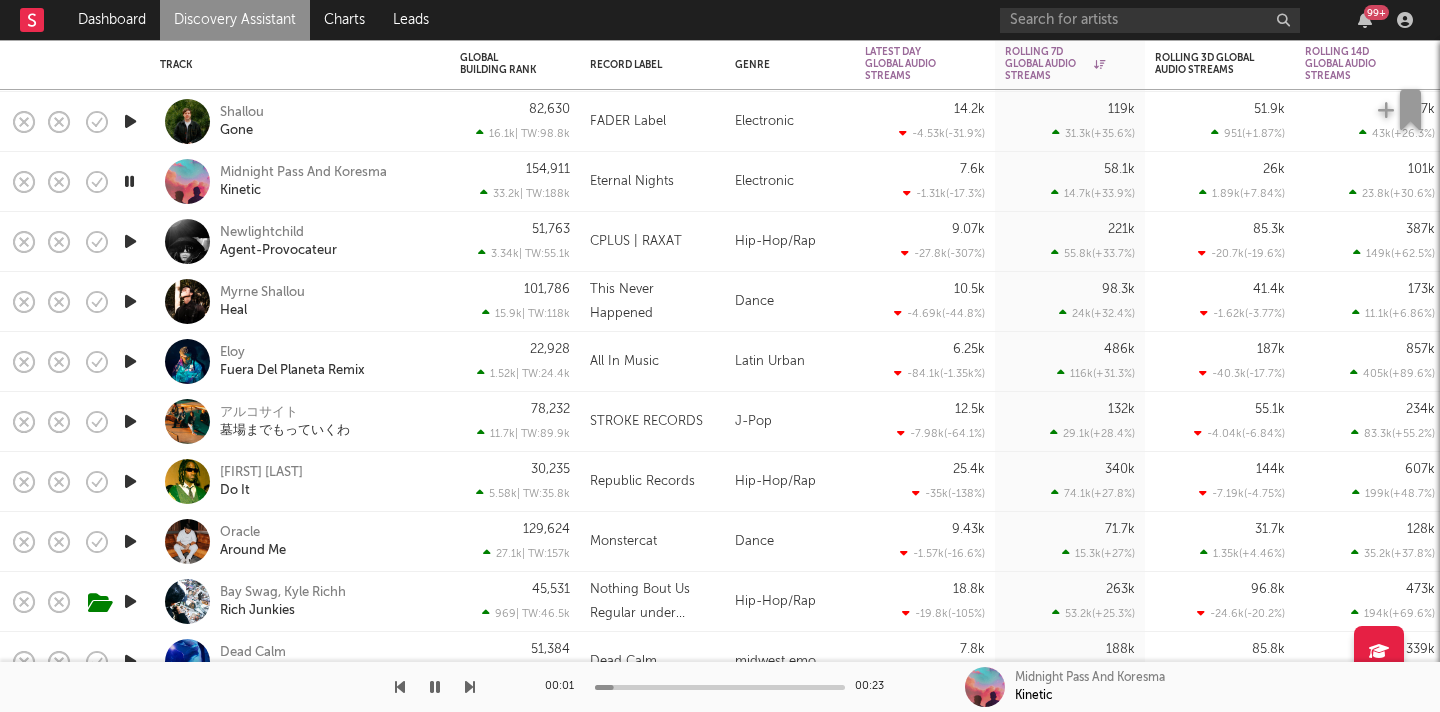 click at bounding box center [130, 301] 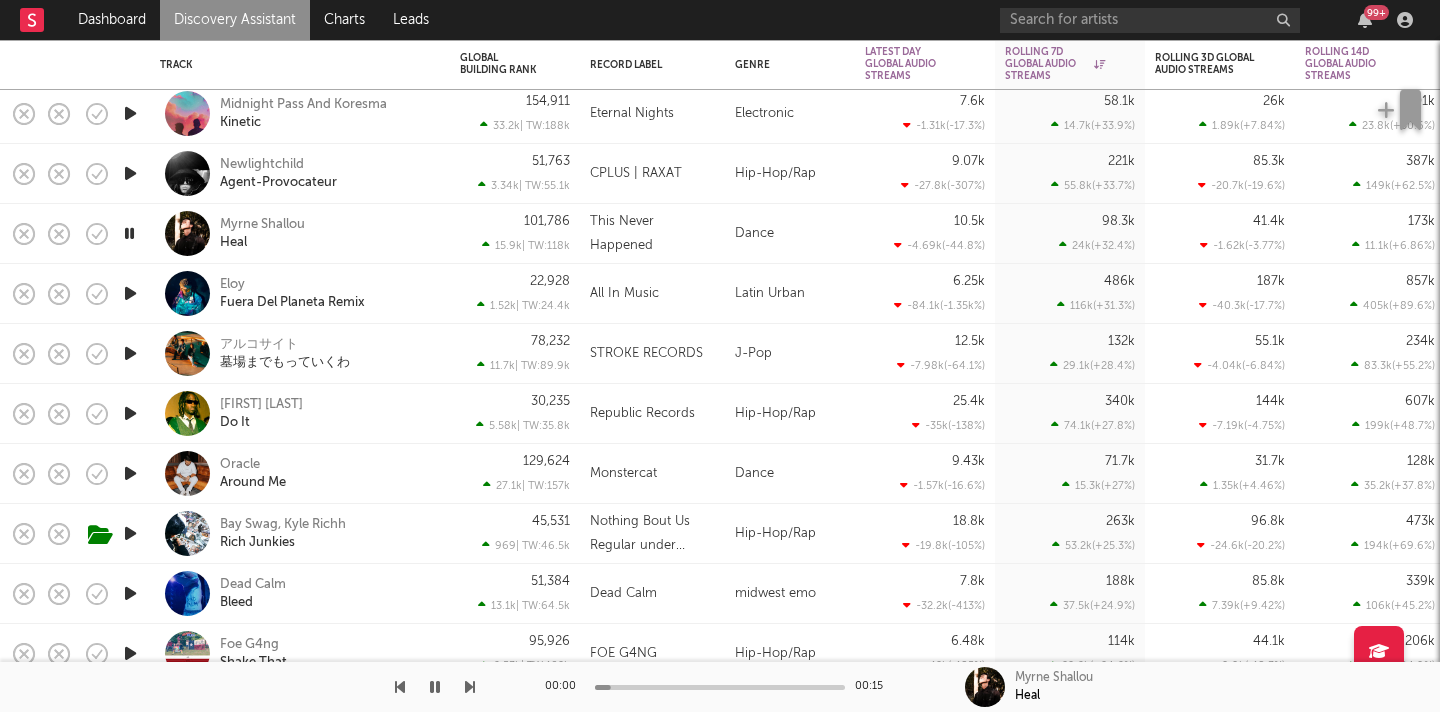click at bounding box center (130, 293) 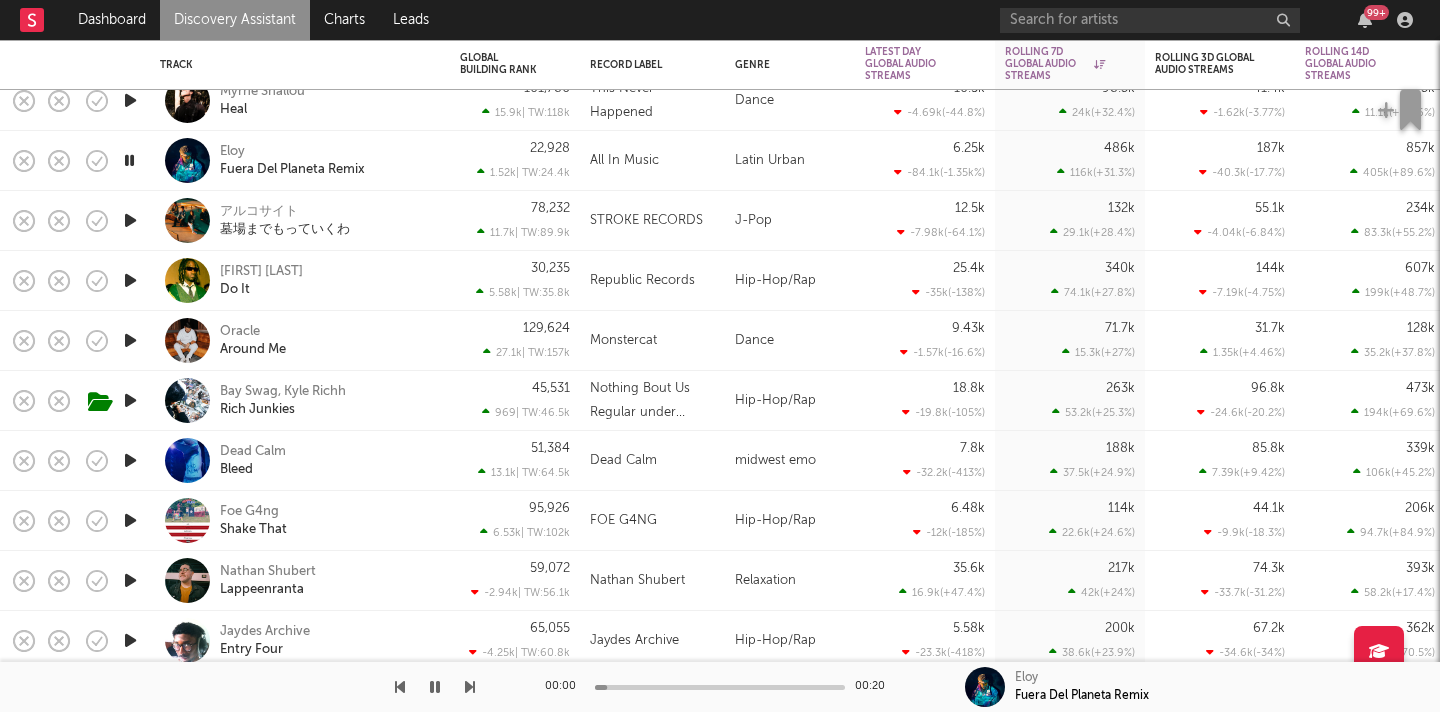 click at bounding box center (130, 280) 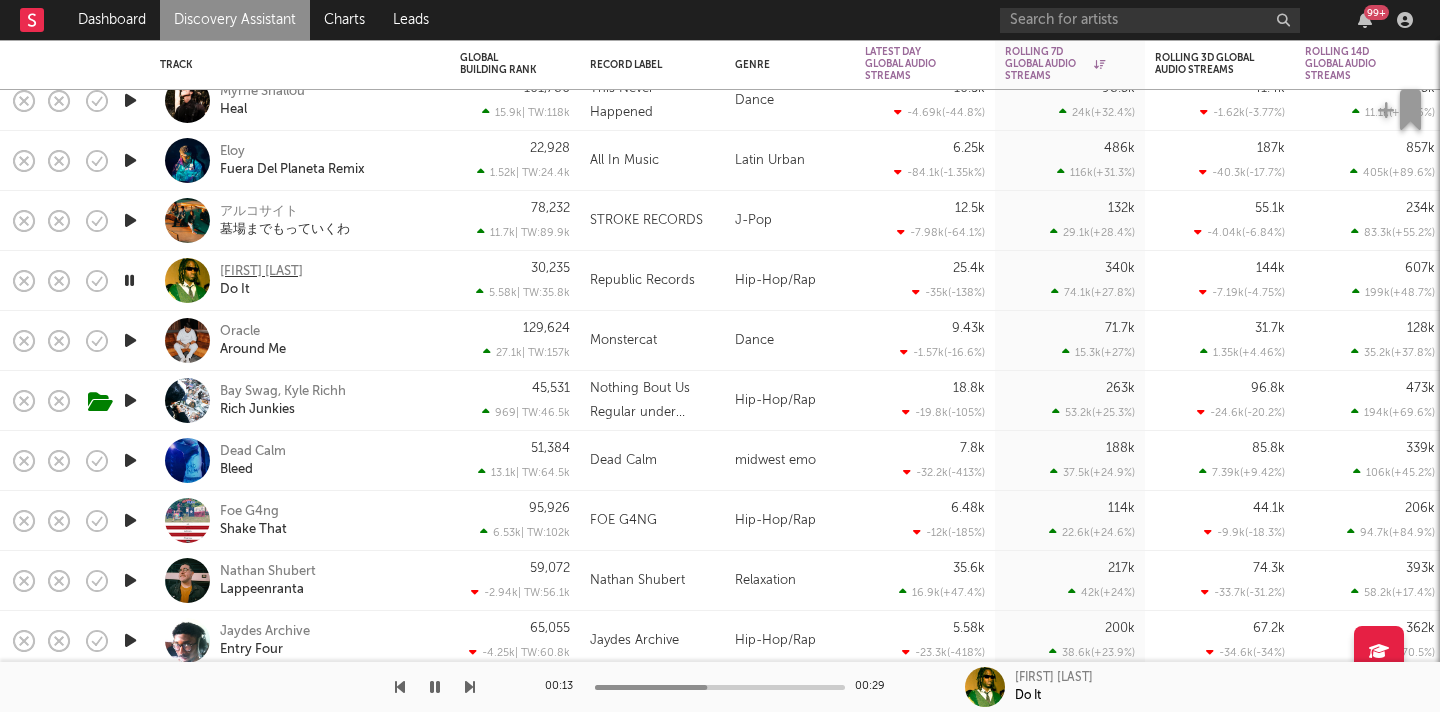 click on "Mykko Montana" at bounding box center [261, 272] 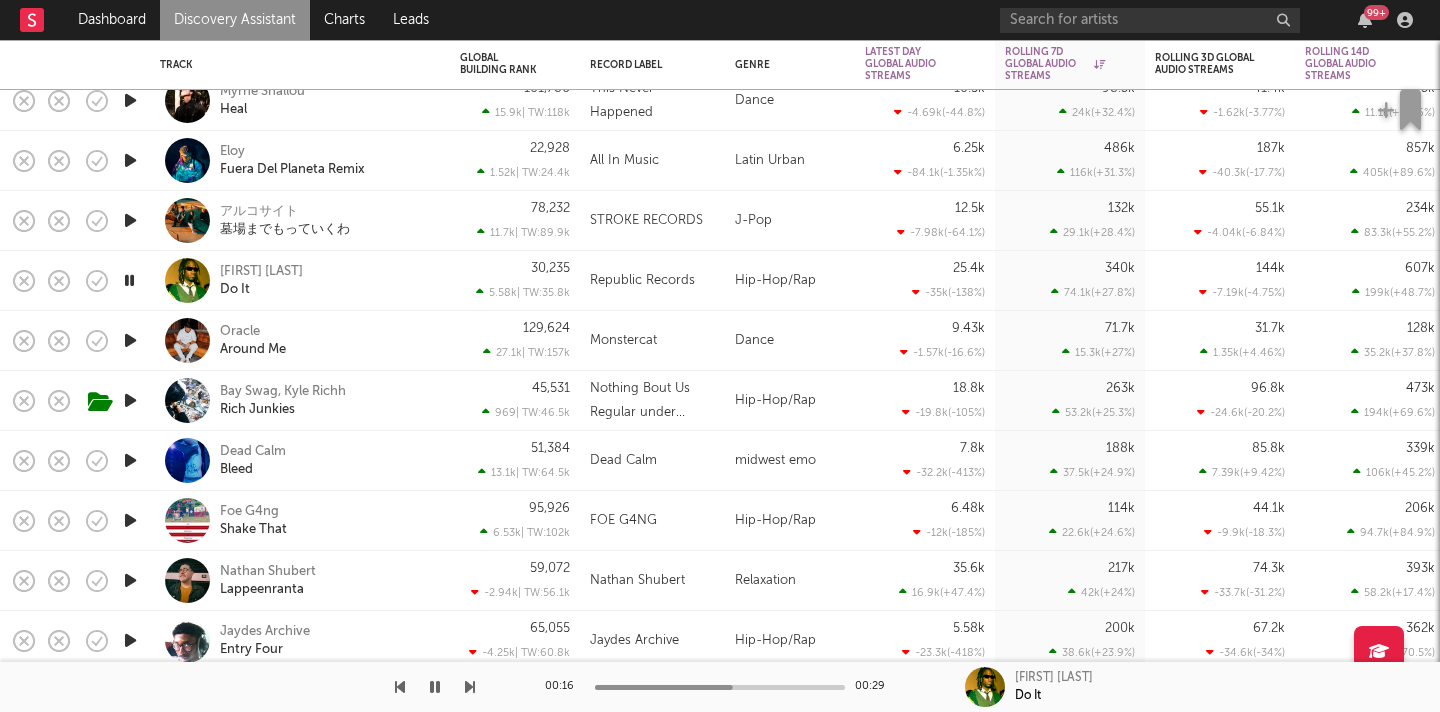 click at bounding box center (129, 280) 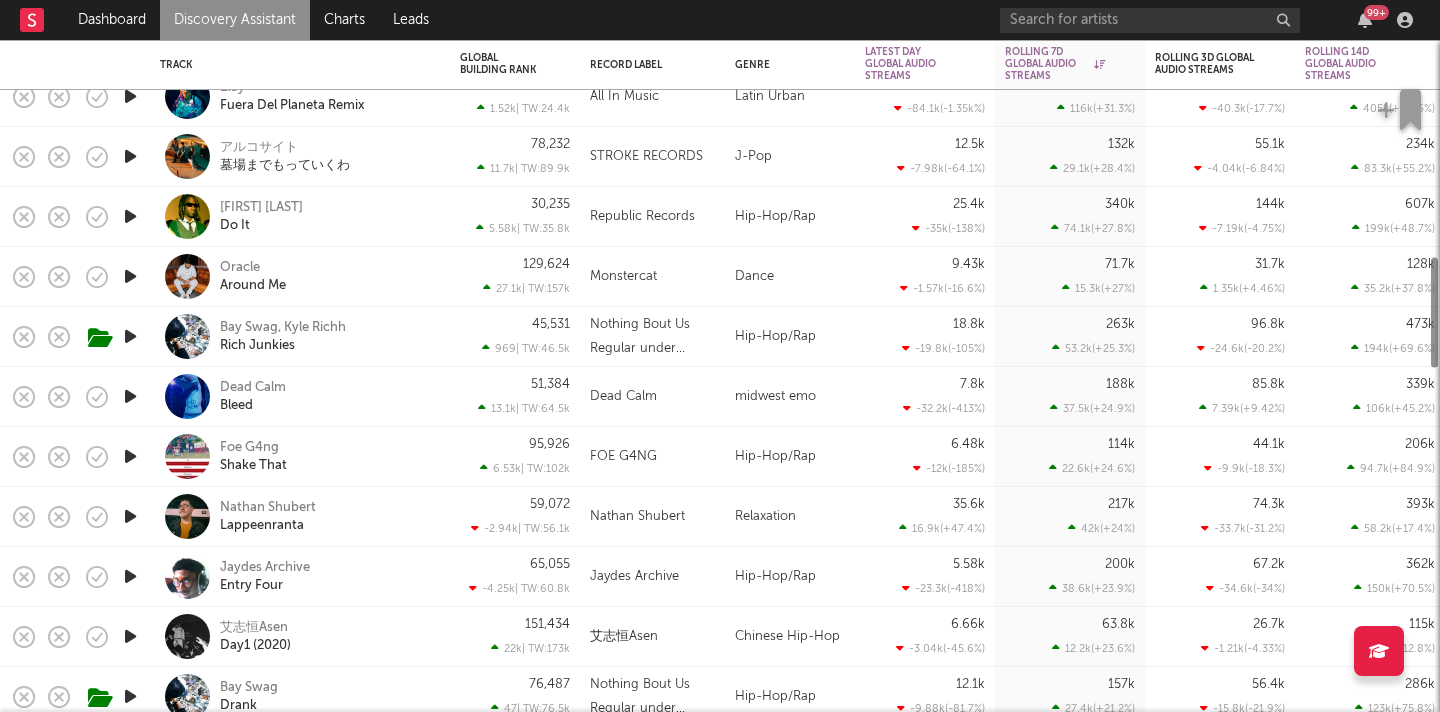click at bounding box center [130, 276] 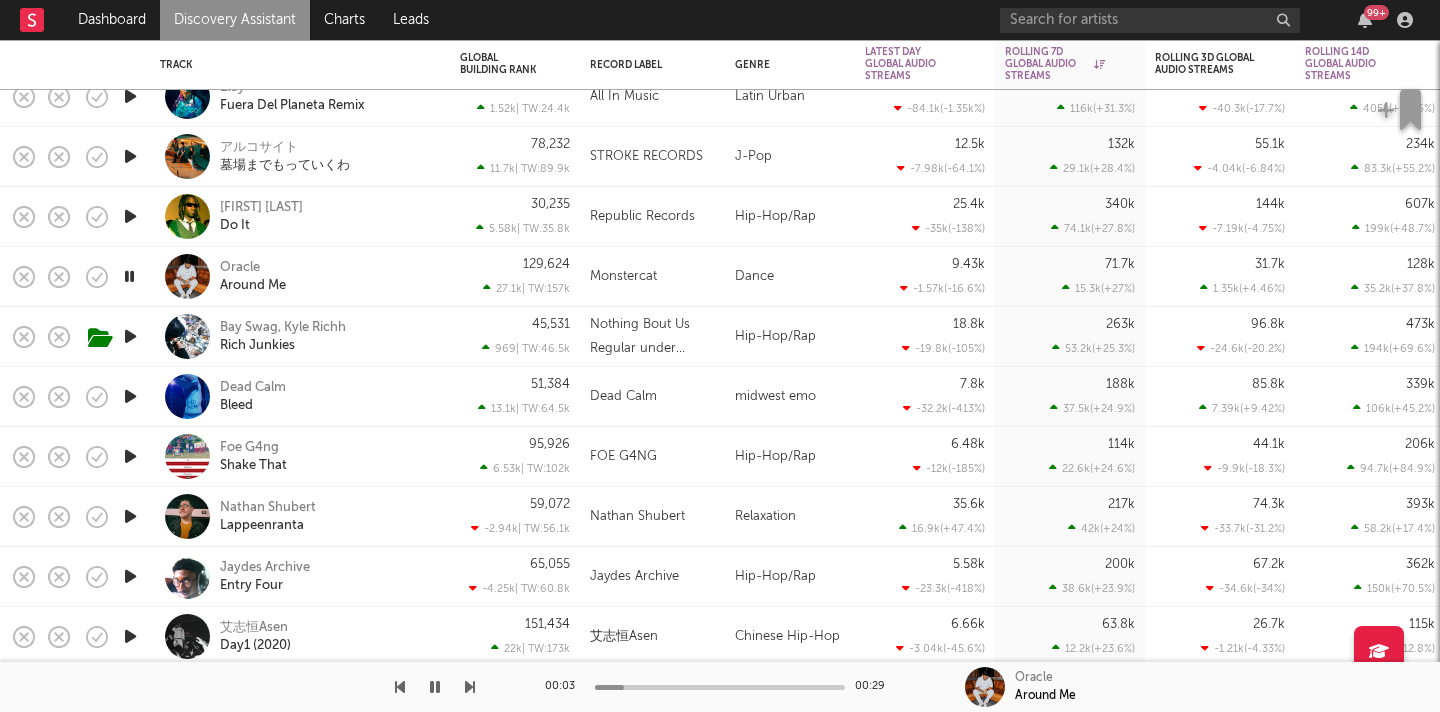 click at bounding box center [129, 276] 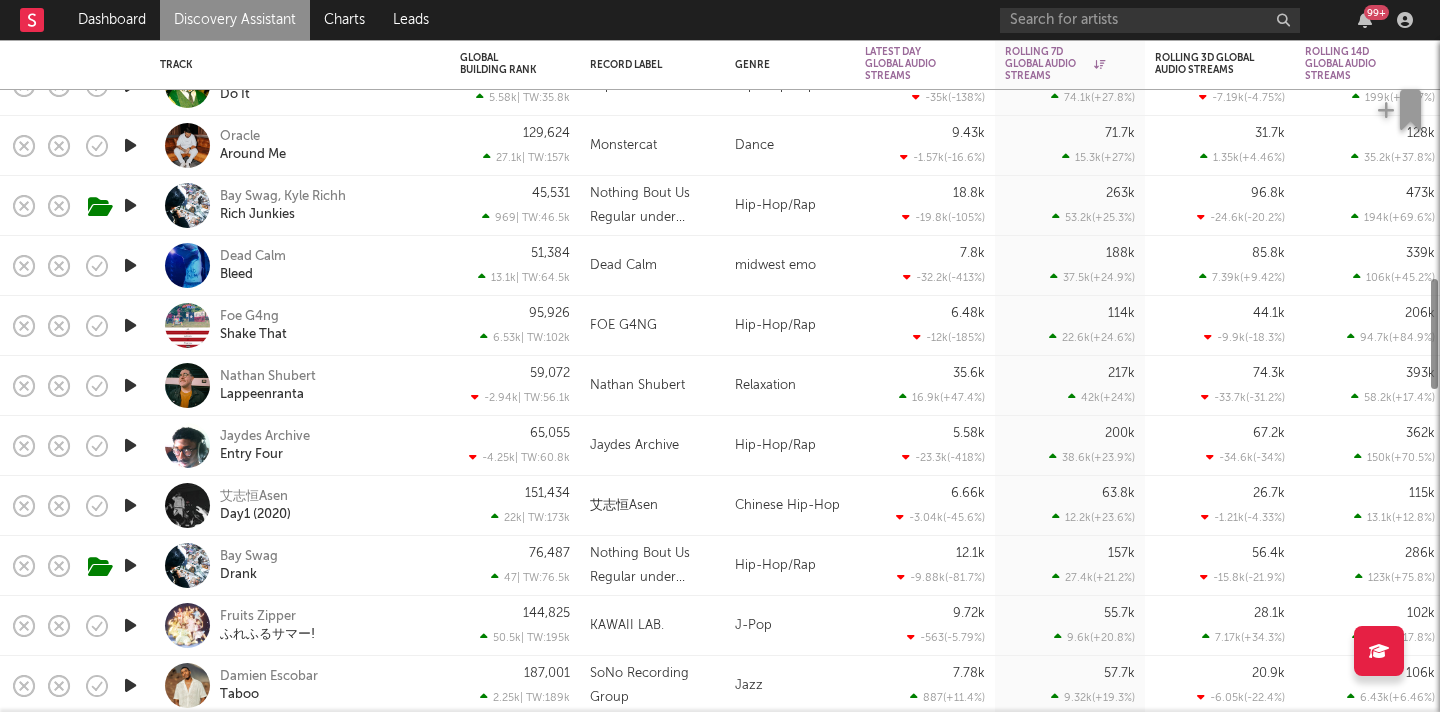 click at bounding box center (130, 265) 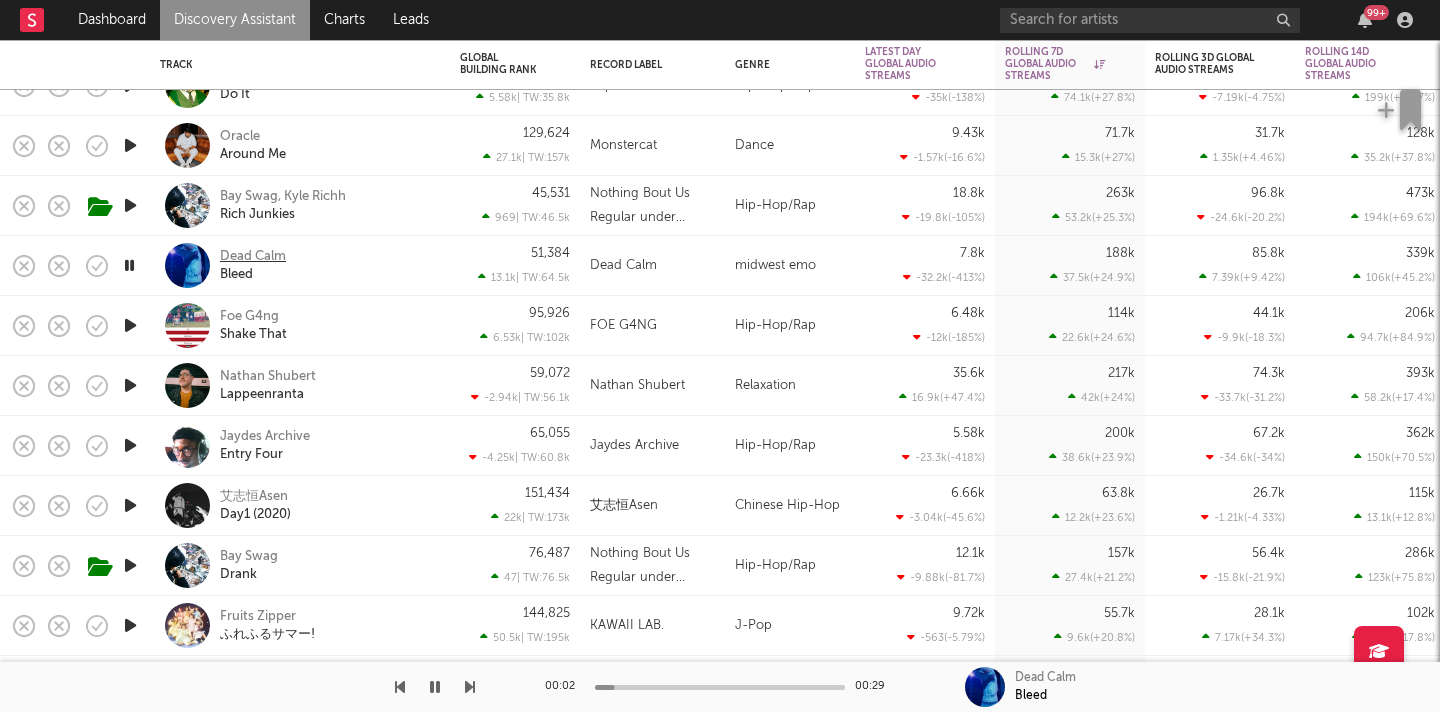 click on "Dead Calm" at bounding box center (253, 257) 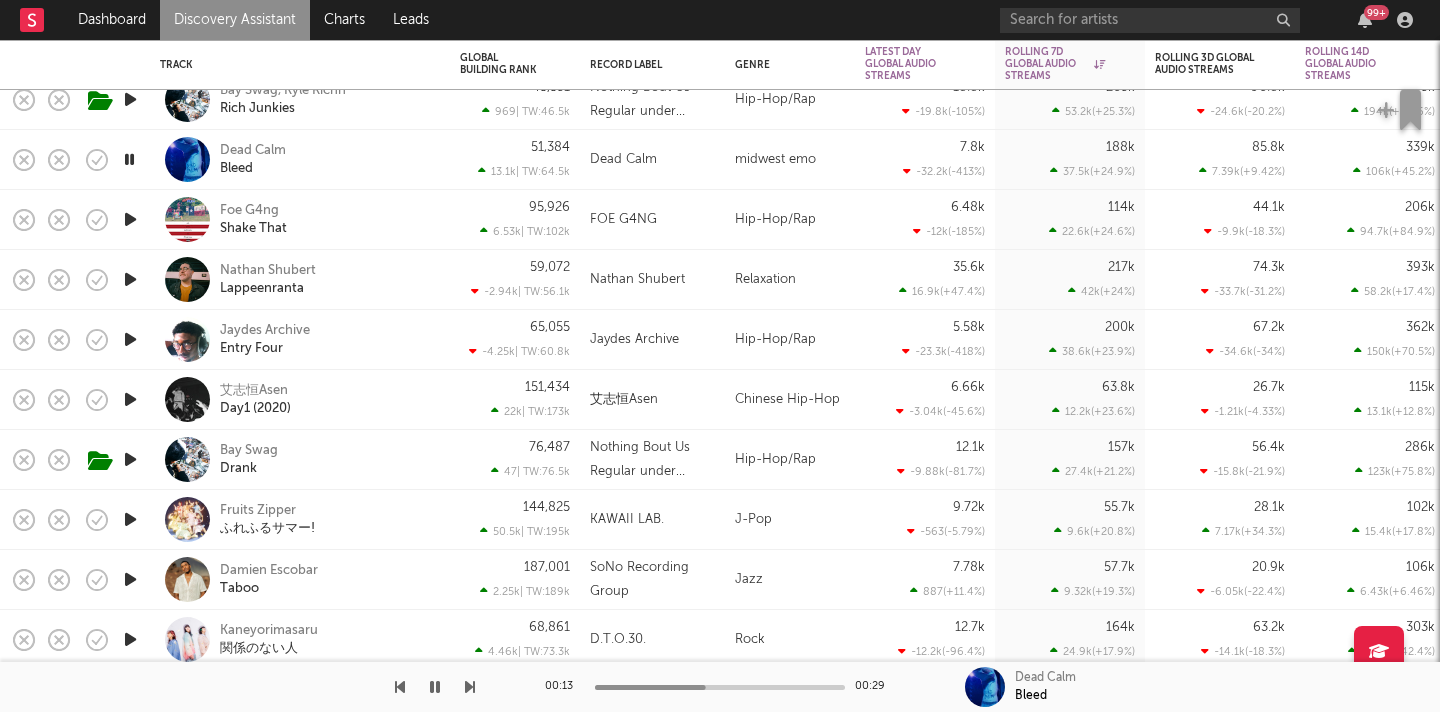 click at bounding box center [130, 219] 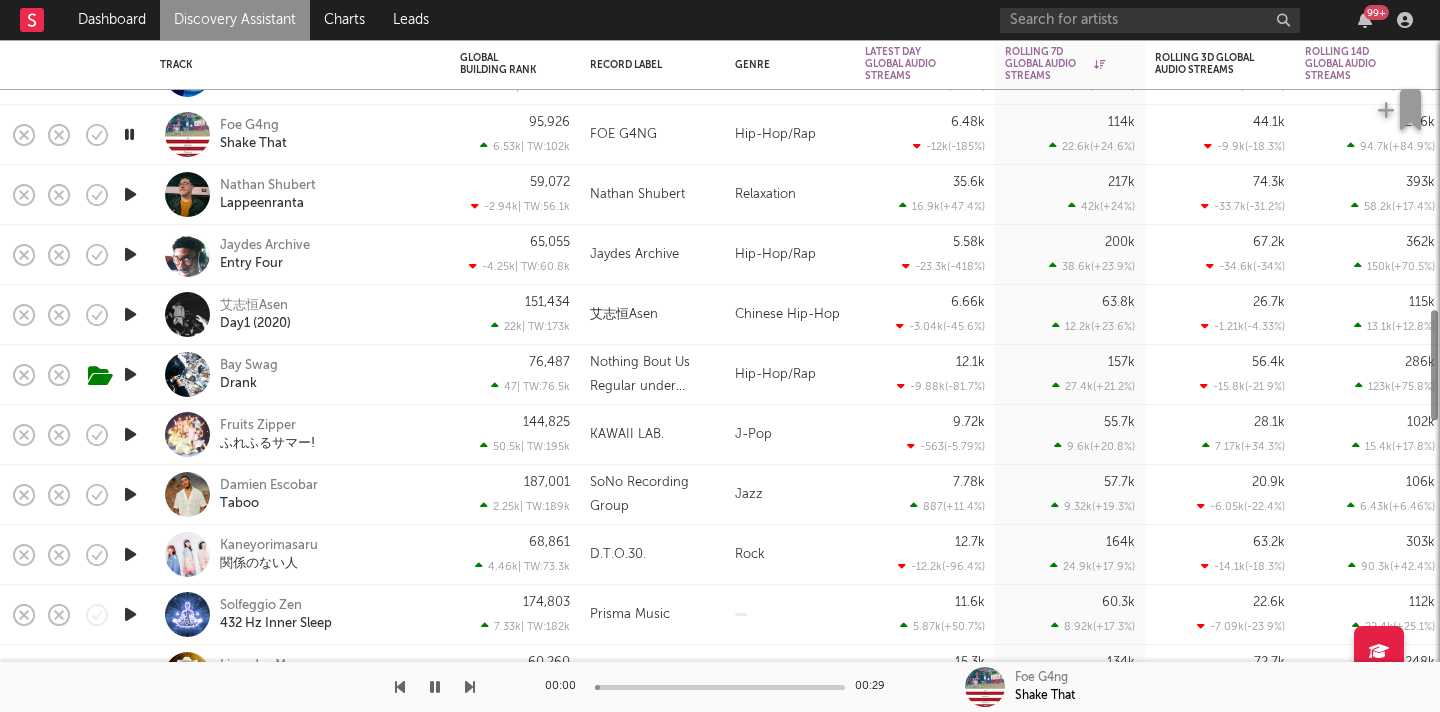 click at bounding box center [130, 254] 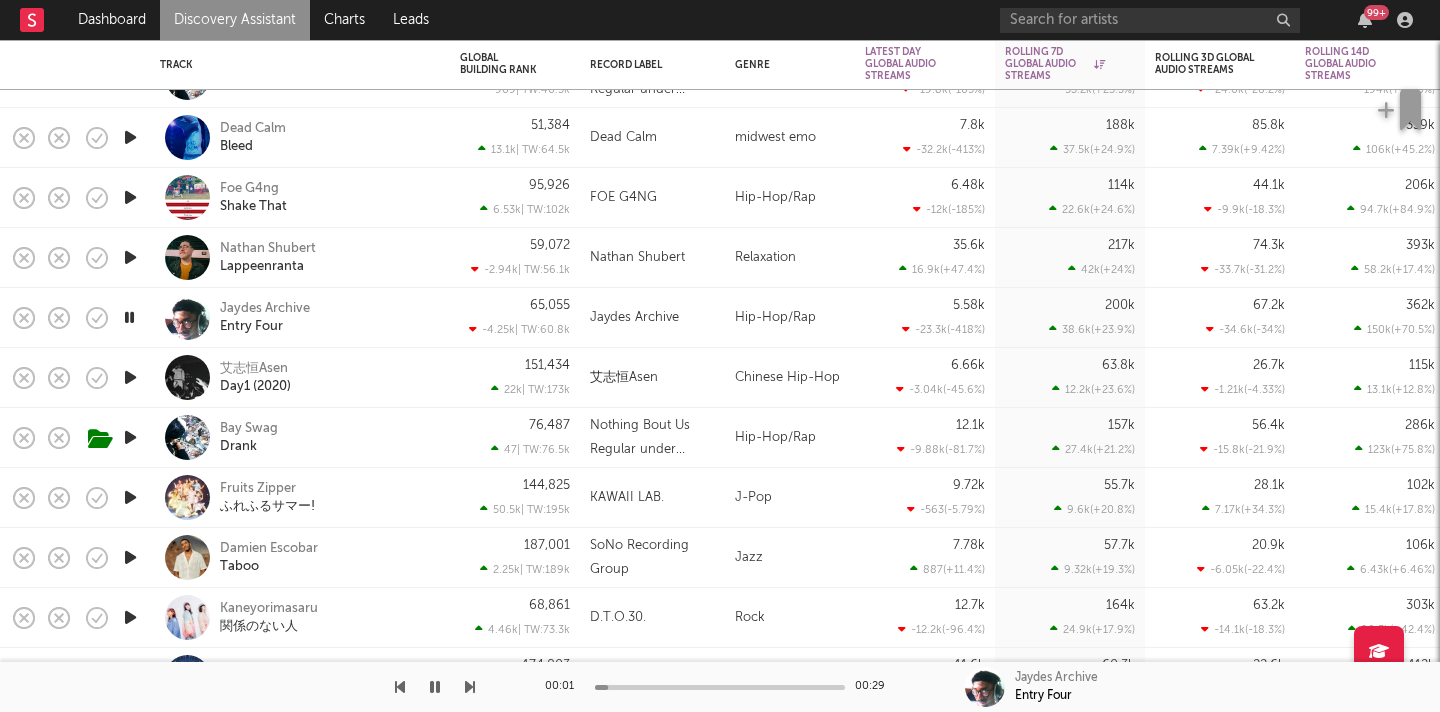 click at bounding box center (130, 197) 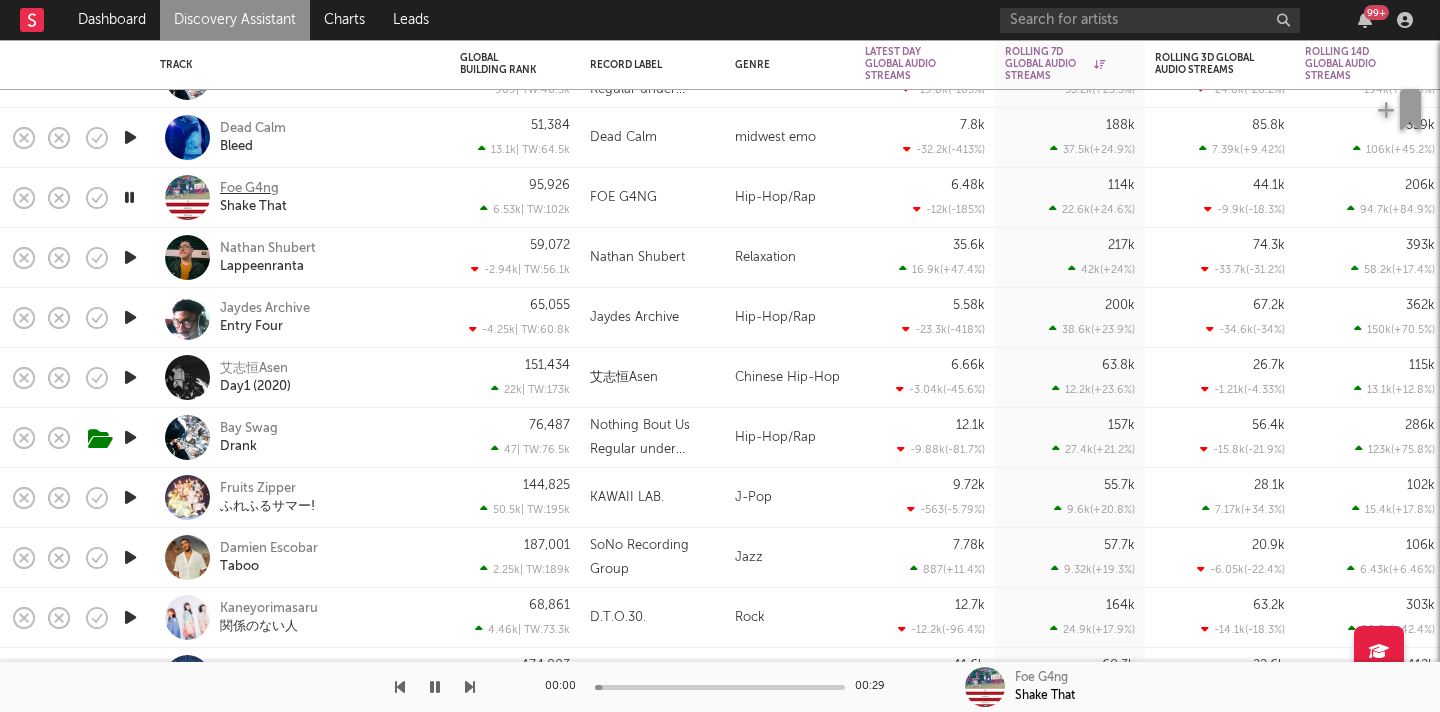 click on "Foe G4ng" at bounding box center [249, 189] 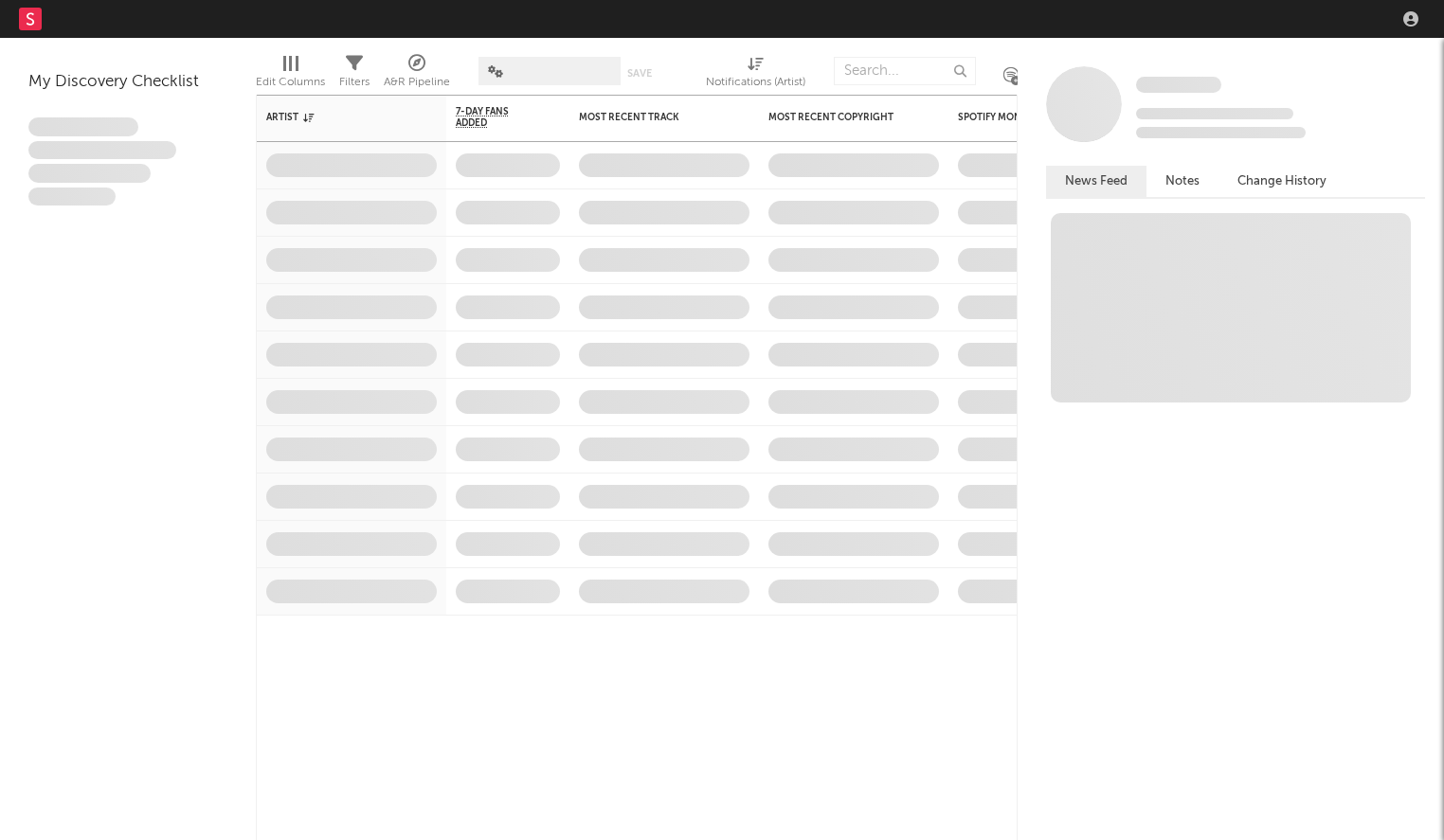 scroll, scrollTop: 0, scrollLeft: 0, axis: both 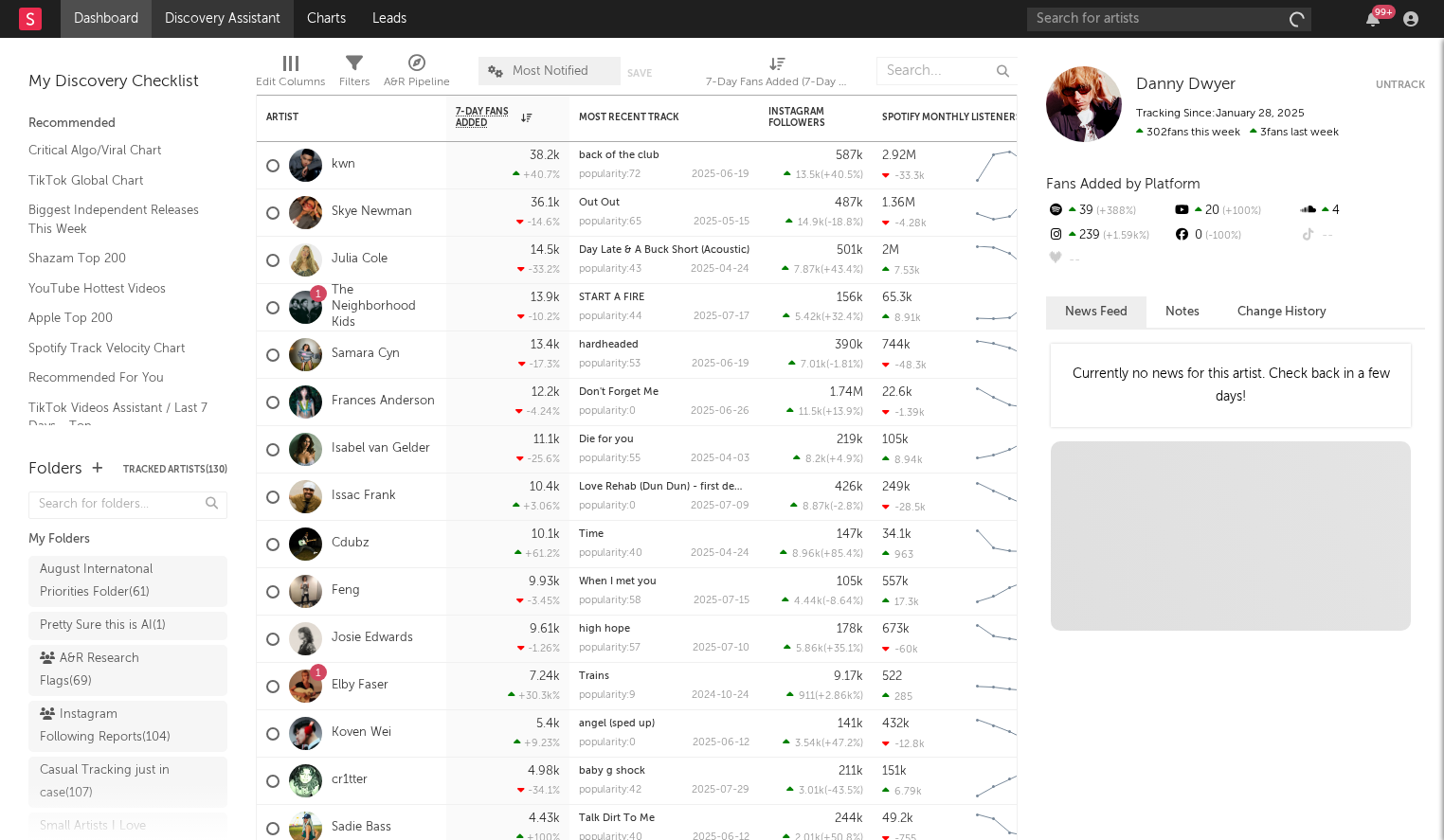 click on "Discovery Assistant" at bounding box center (223, 19) 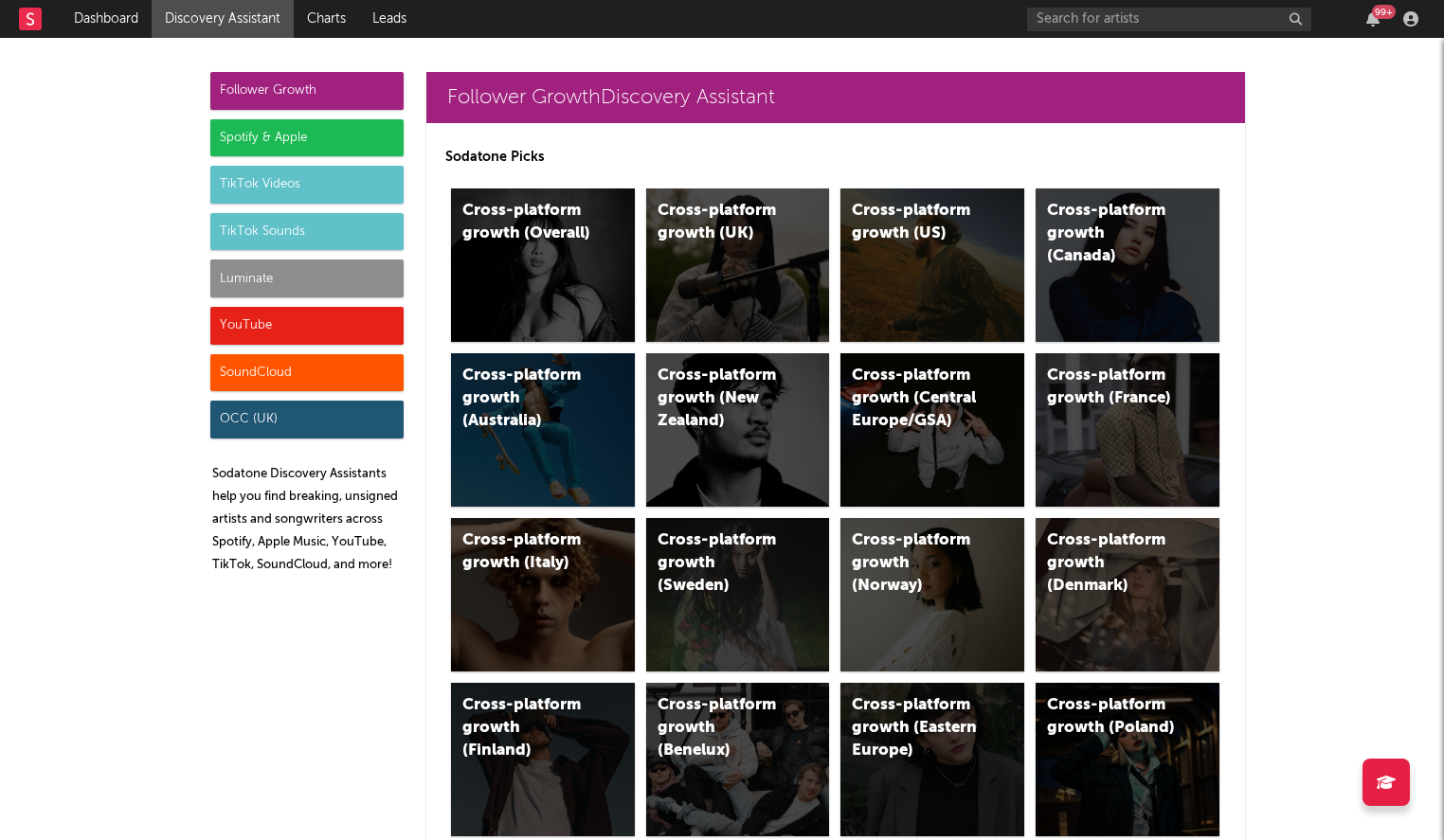 click on "Luminate" at bounding box center [307, 278] 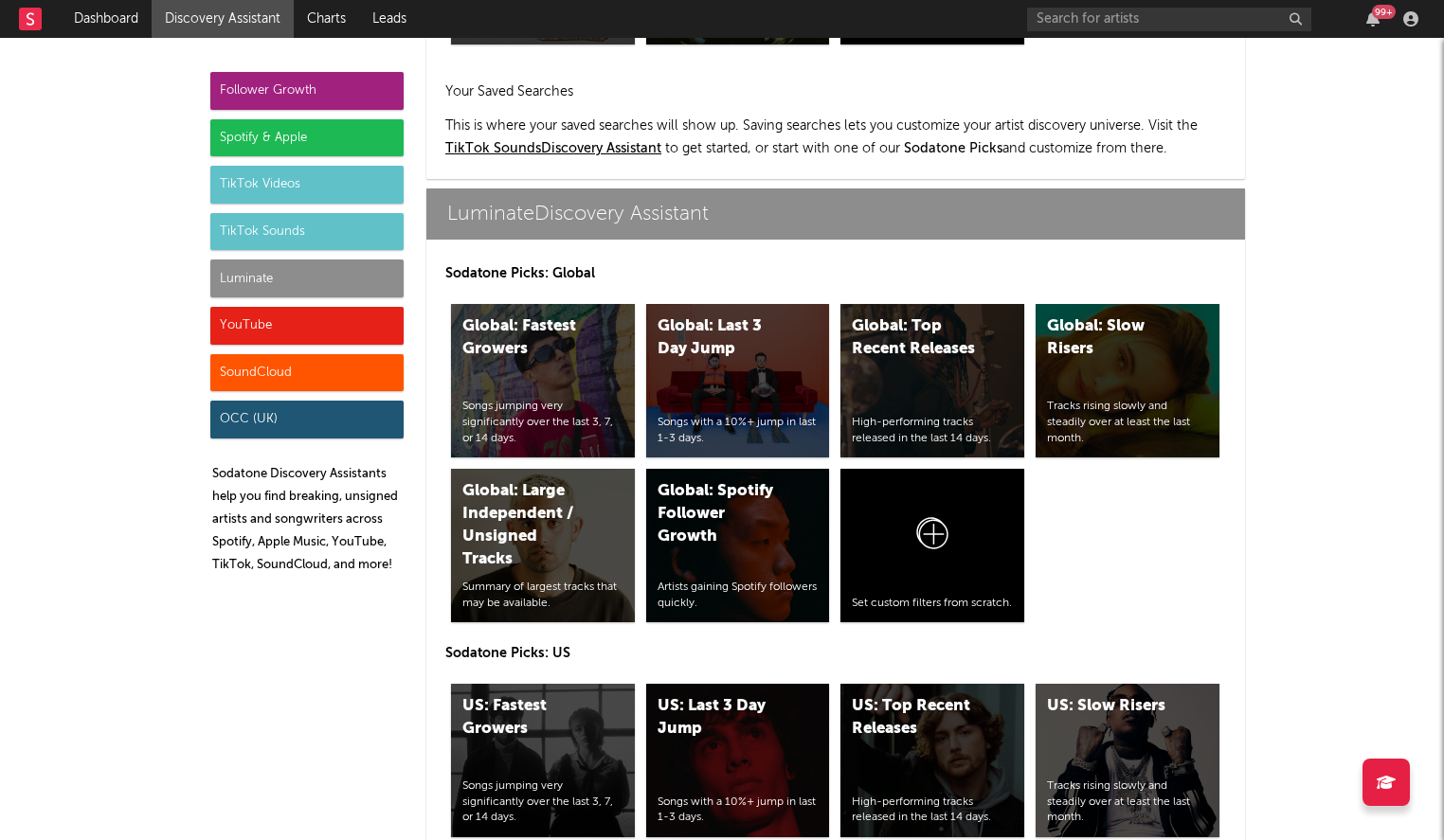 scroll, scrollTop: 8249, scrollLeft: 0, axis: vertical 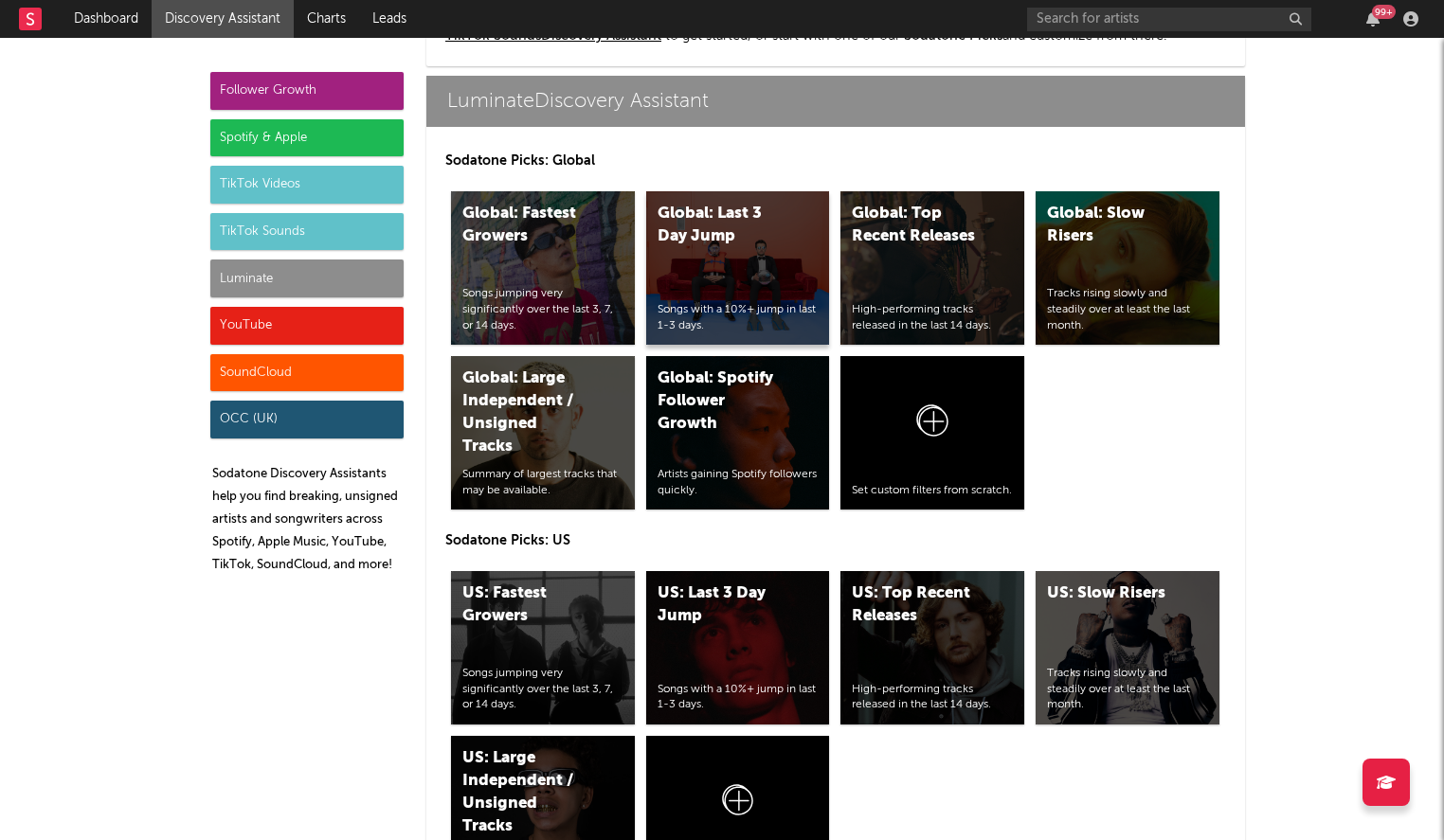 click on "Global: Last 3 Day Jump Songs with a 10%+ jump in last 1-3 days." at bounding box center [738, 268] 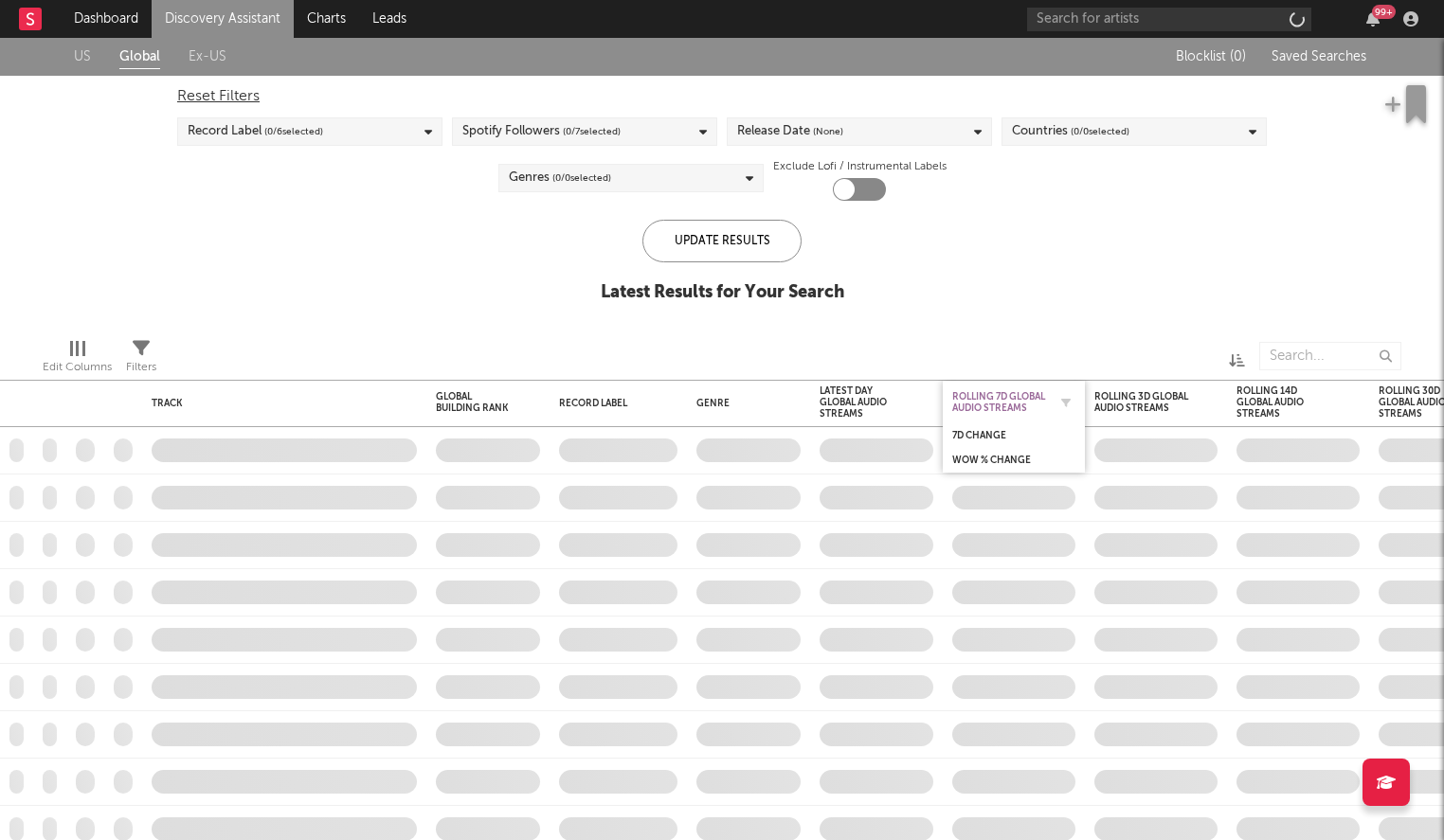 checkbox on "true" 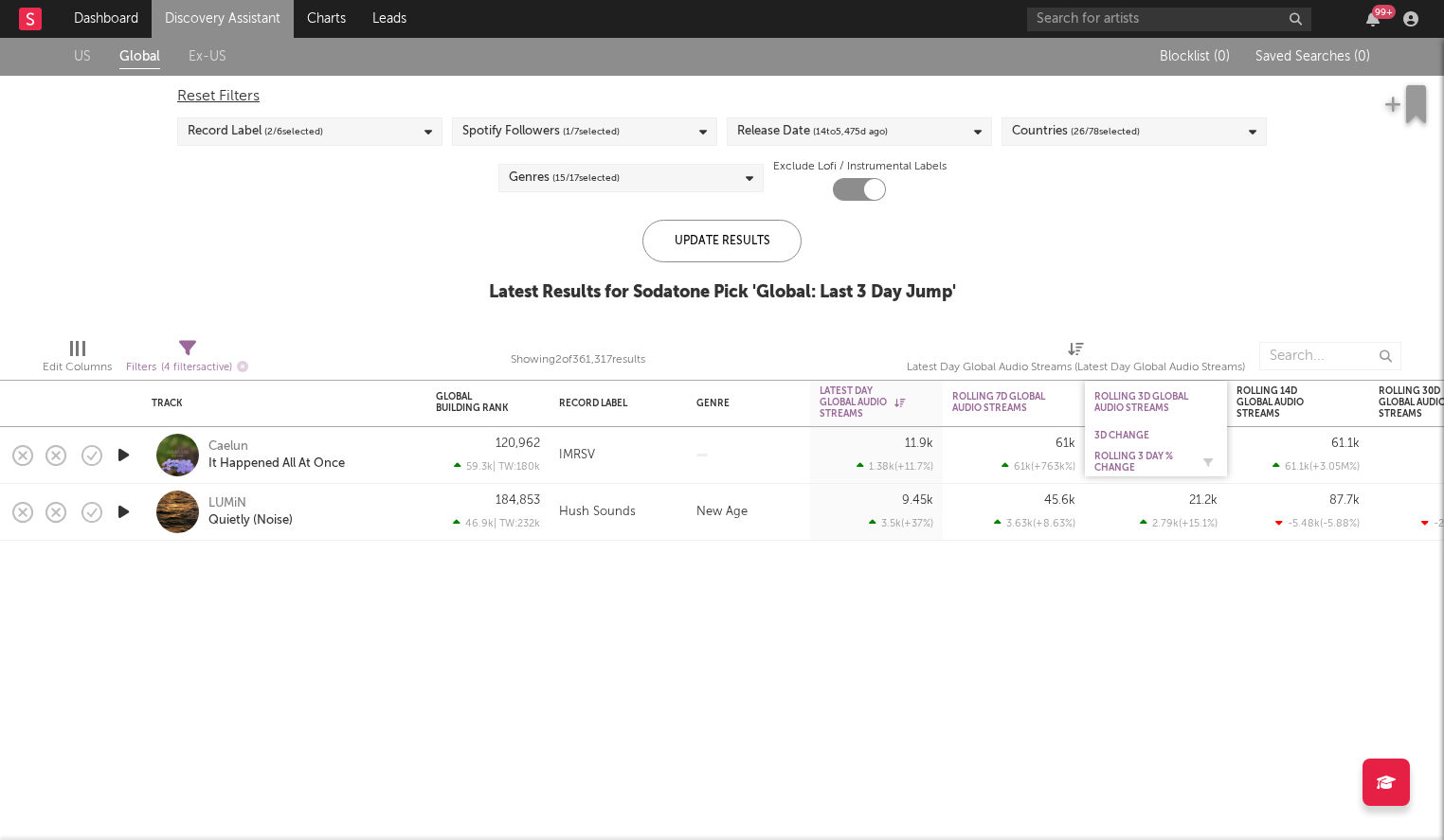 click on "Rolling 3 Day % Change" at bounding box center [1142, 462] 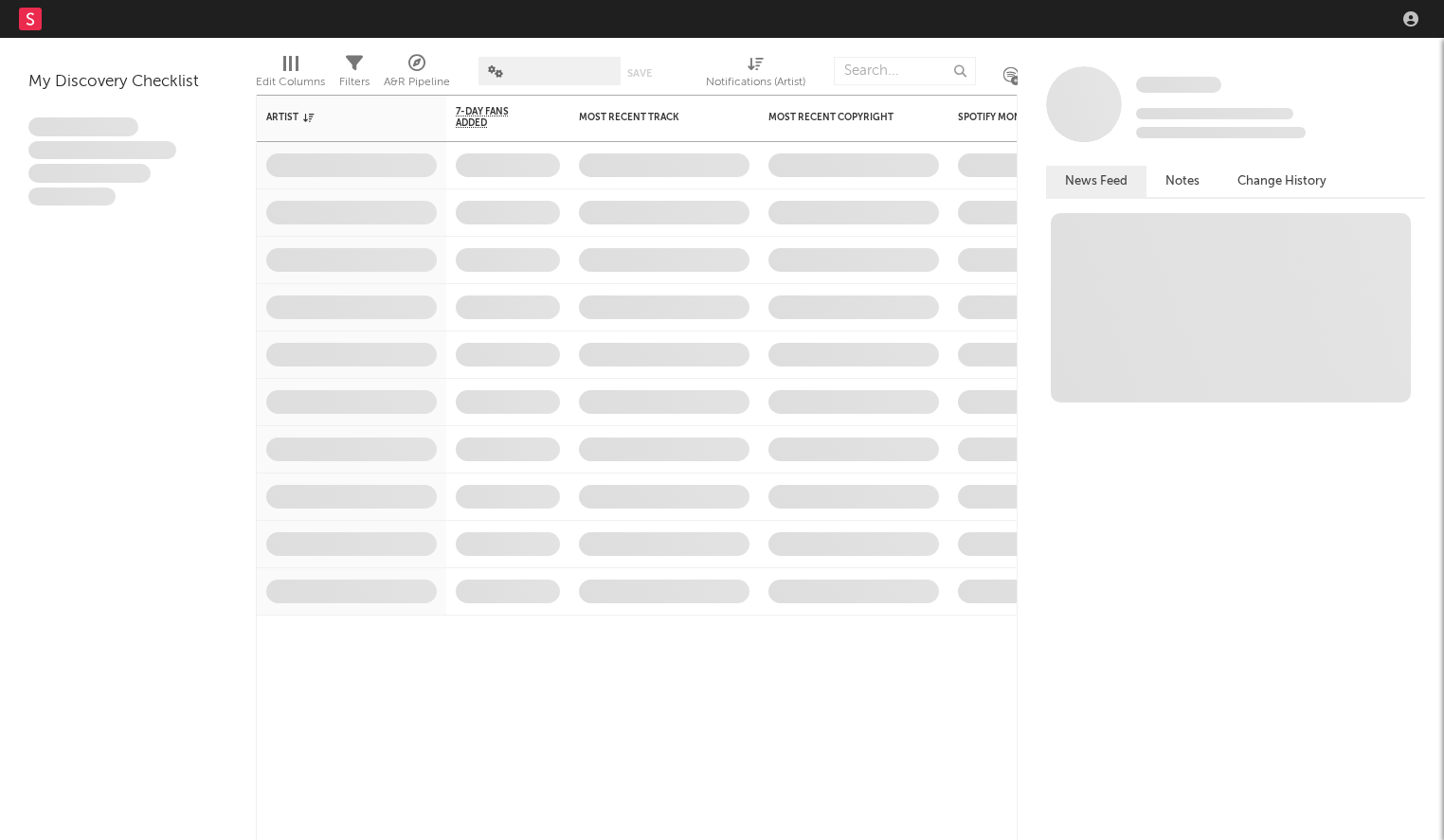scroll, scrollTop: 0, scrollLeft: 0, axis: both 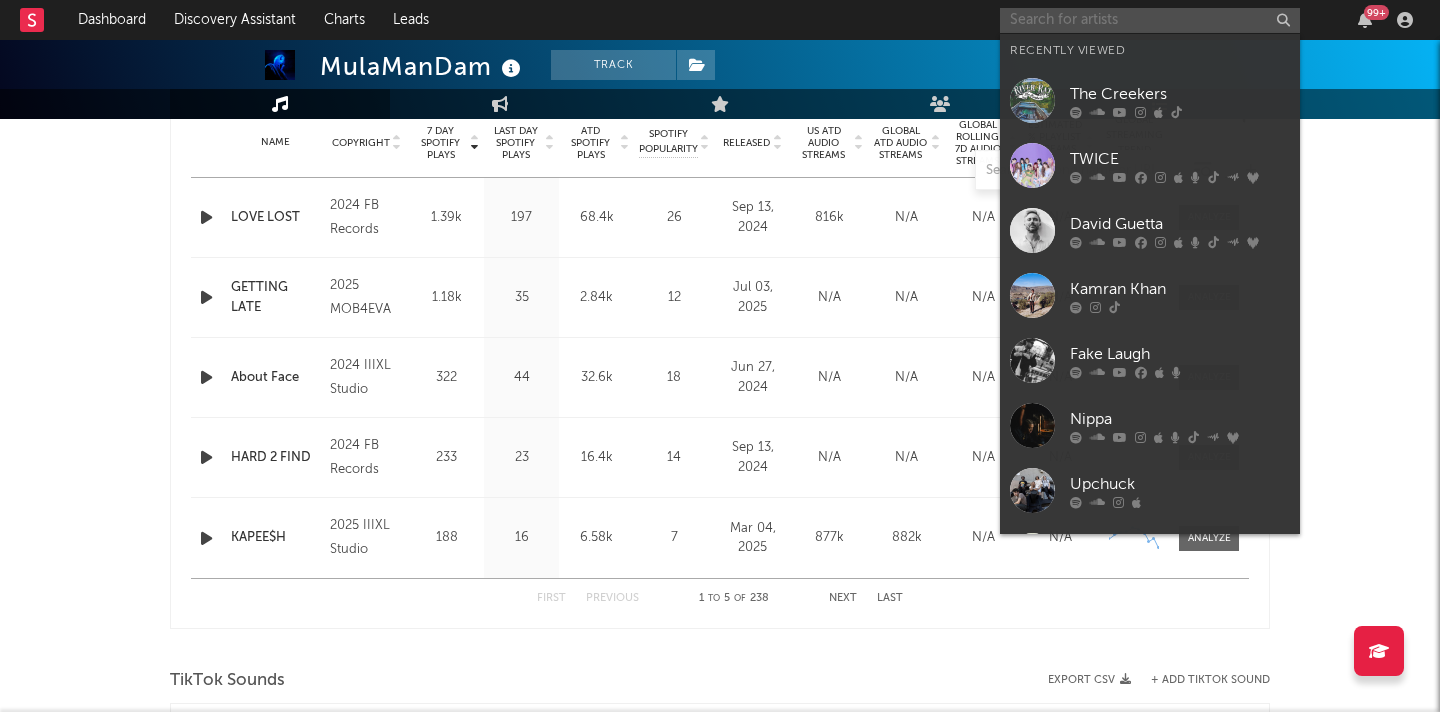 click at bounding box center (1150, 20) 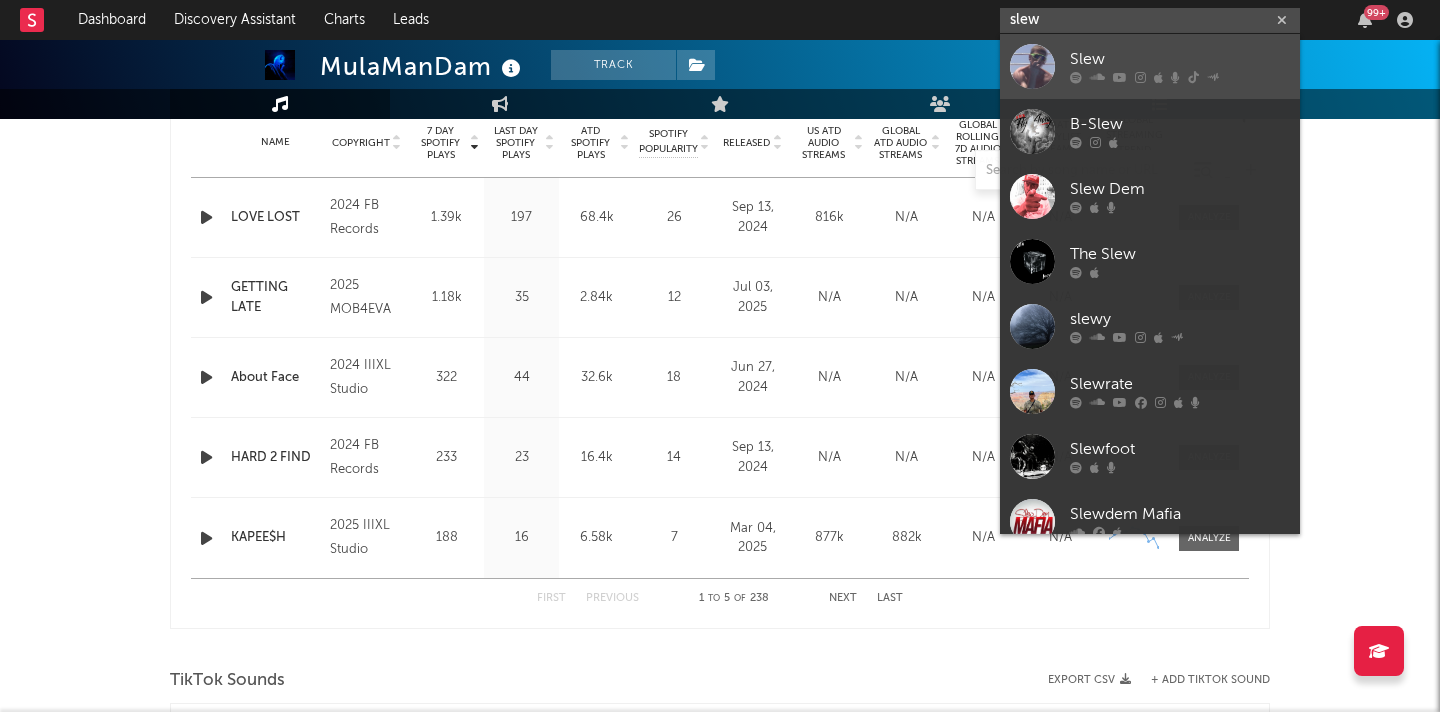 type on "slew" 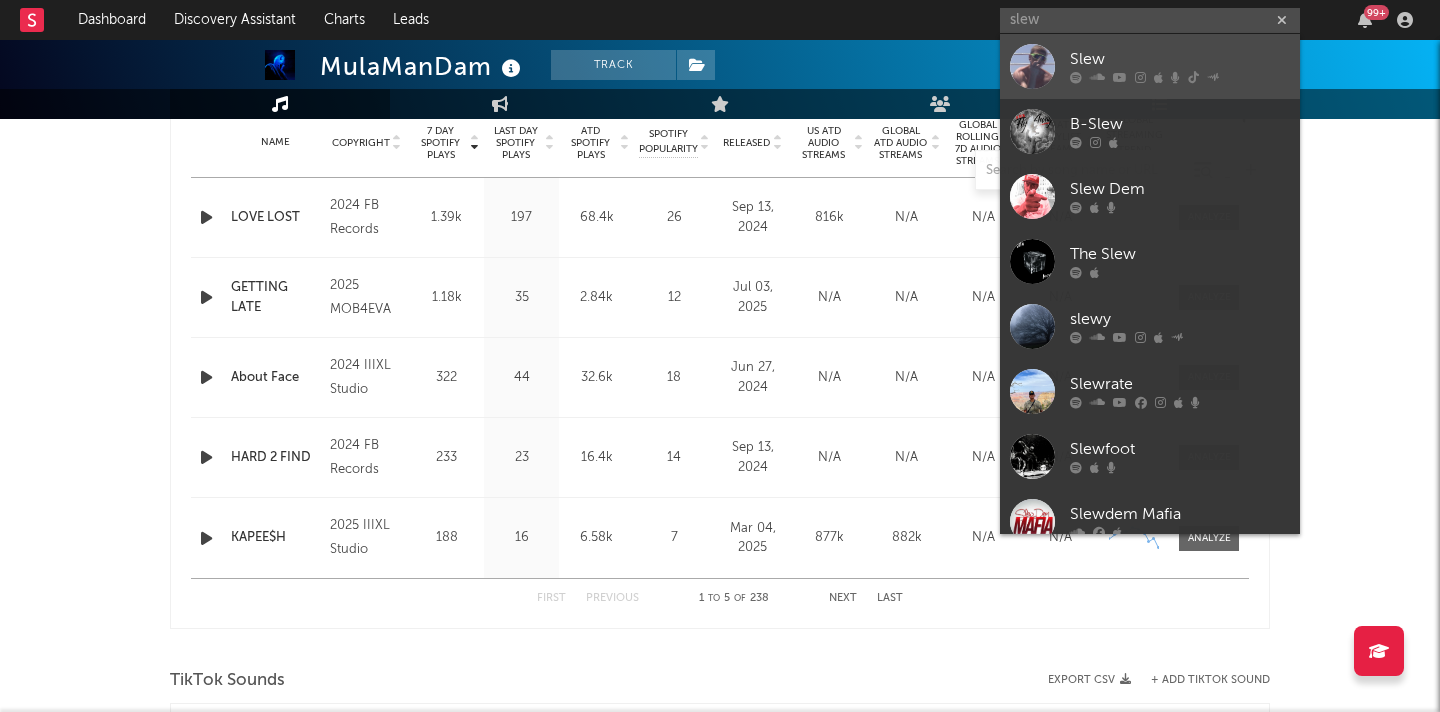 click at bounding box center (1032, 66) 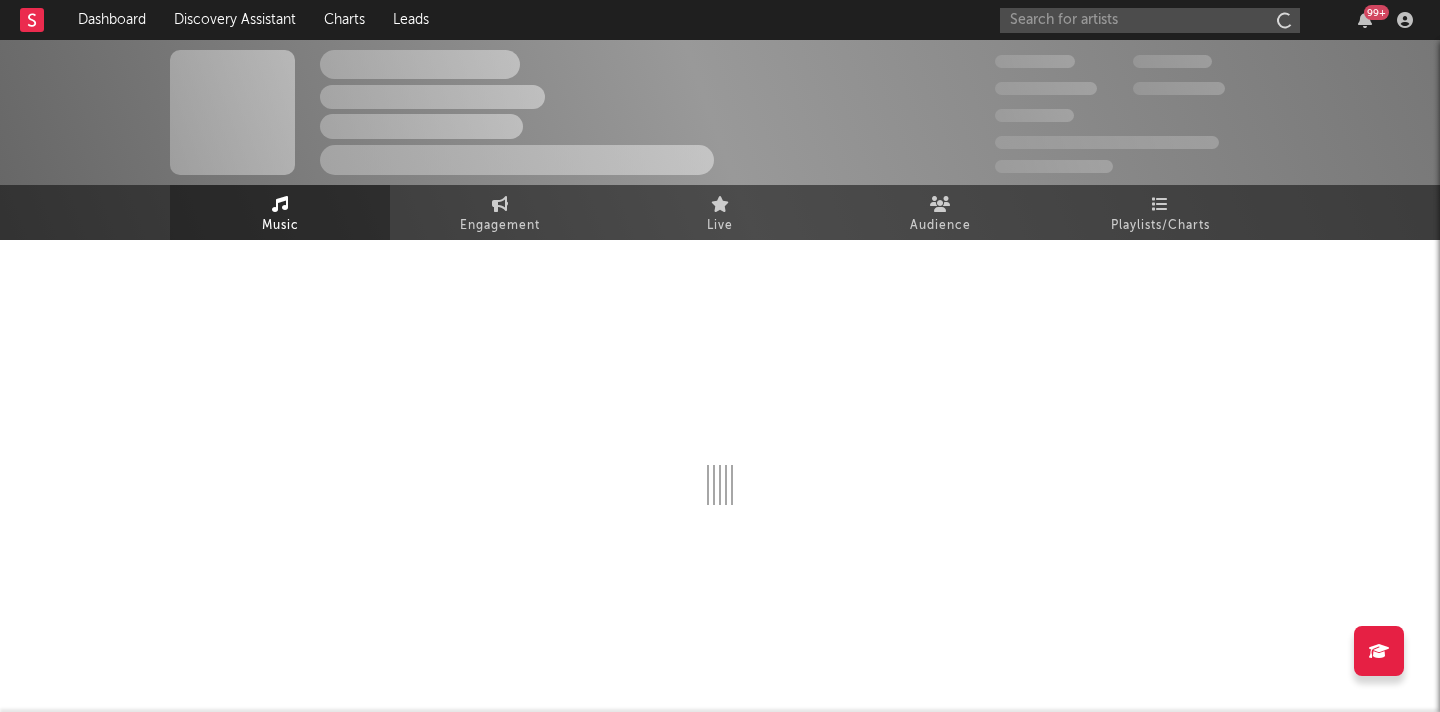 scroll, scrollTop: 0, scrollLeft: 0, axis: both 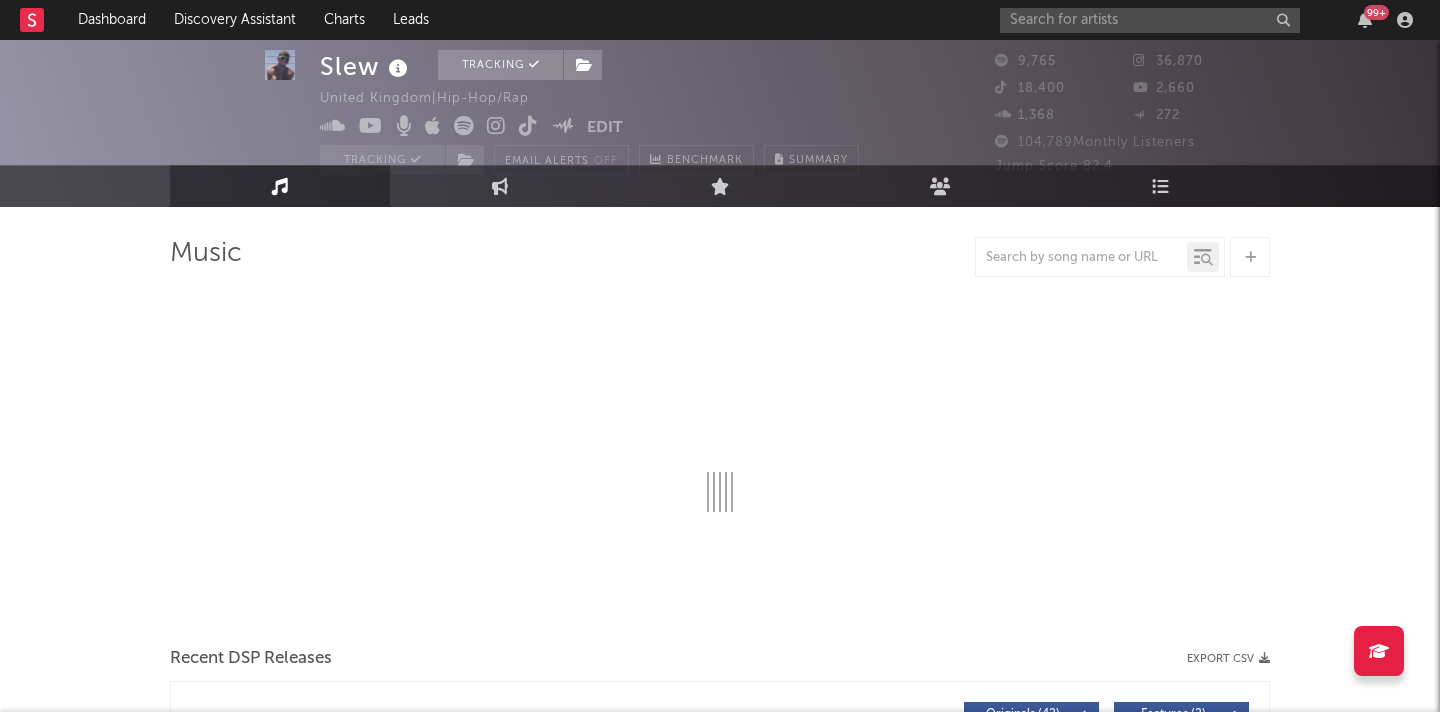 select on "6m" 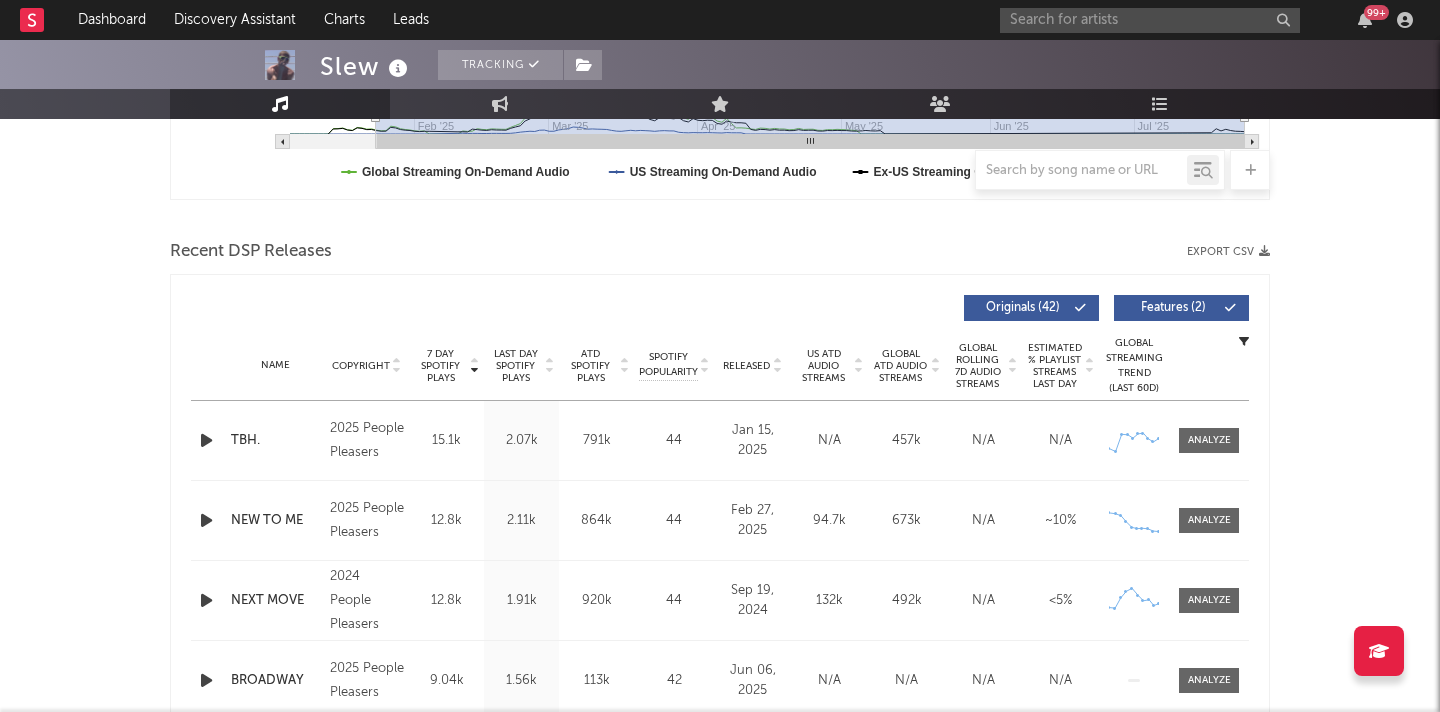 scroll, scrollTop: 0, scrollLeft: 0, axis: both 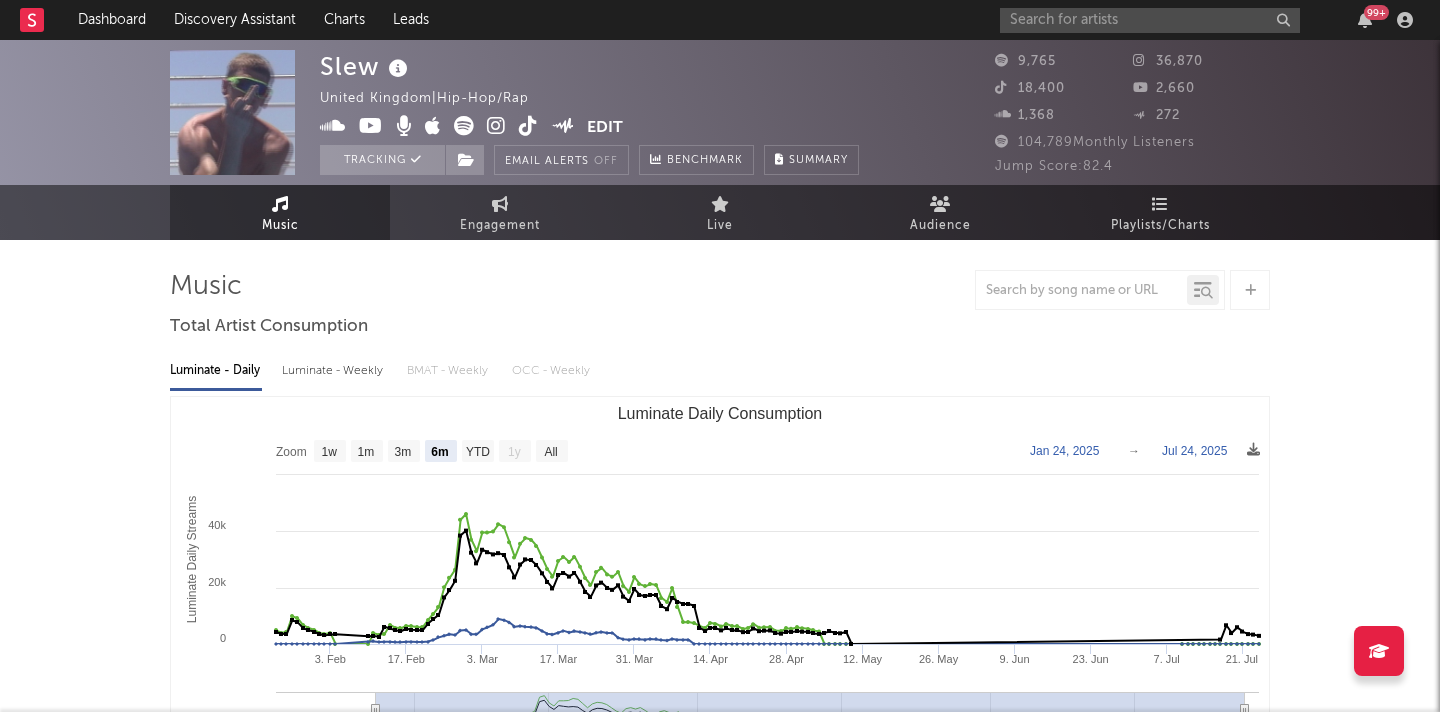 click at bounding box center (496, 126) 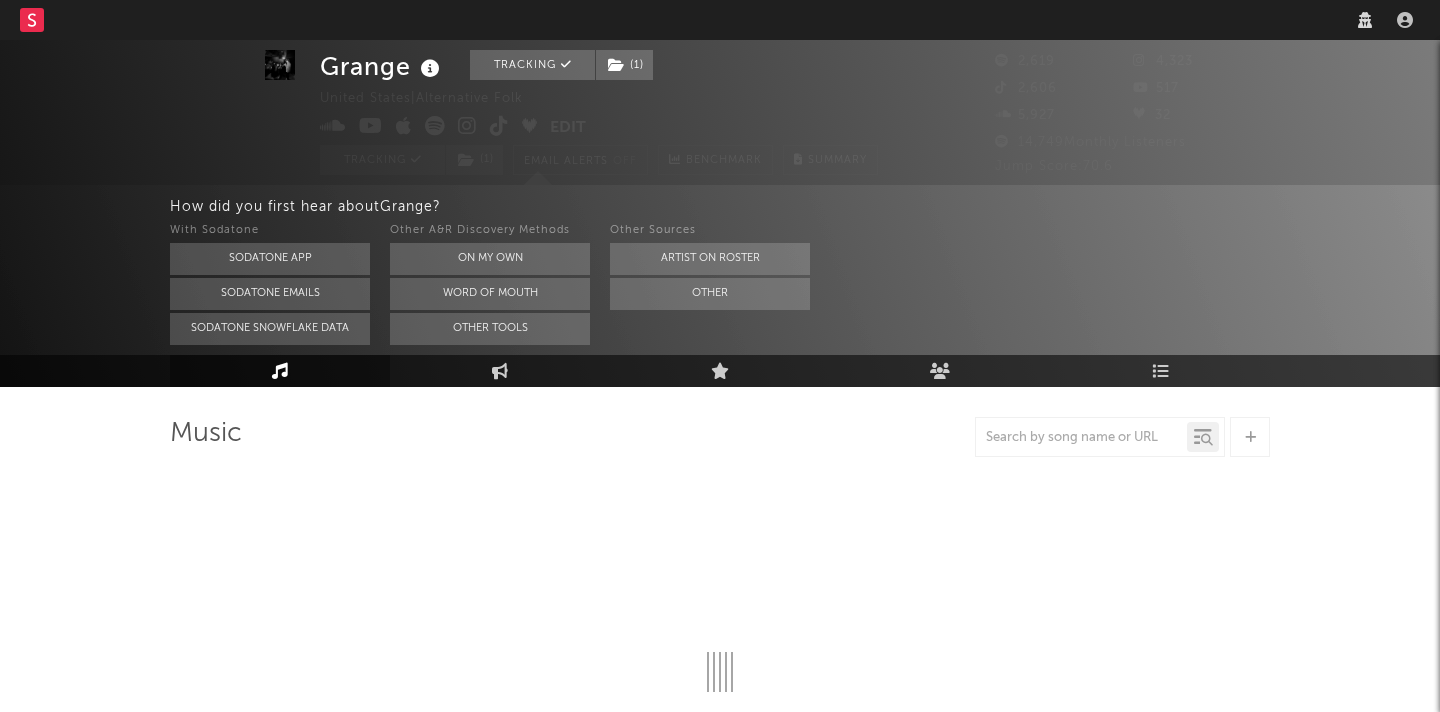 scroll, scrollTop: 59, scrollLeft: 0, axis: vertical 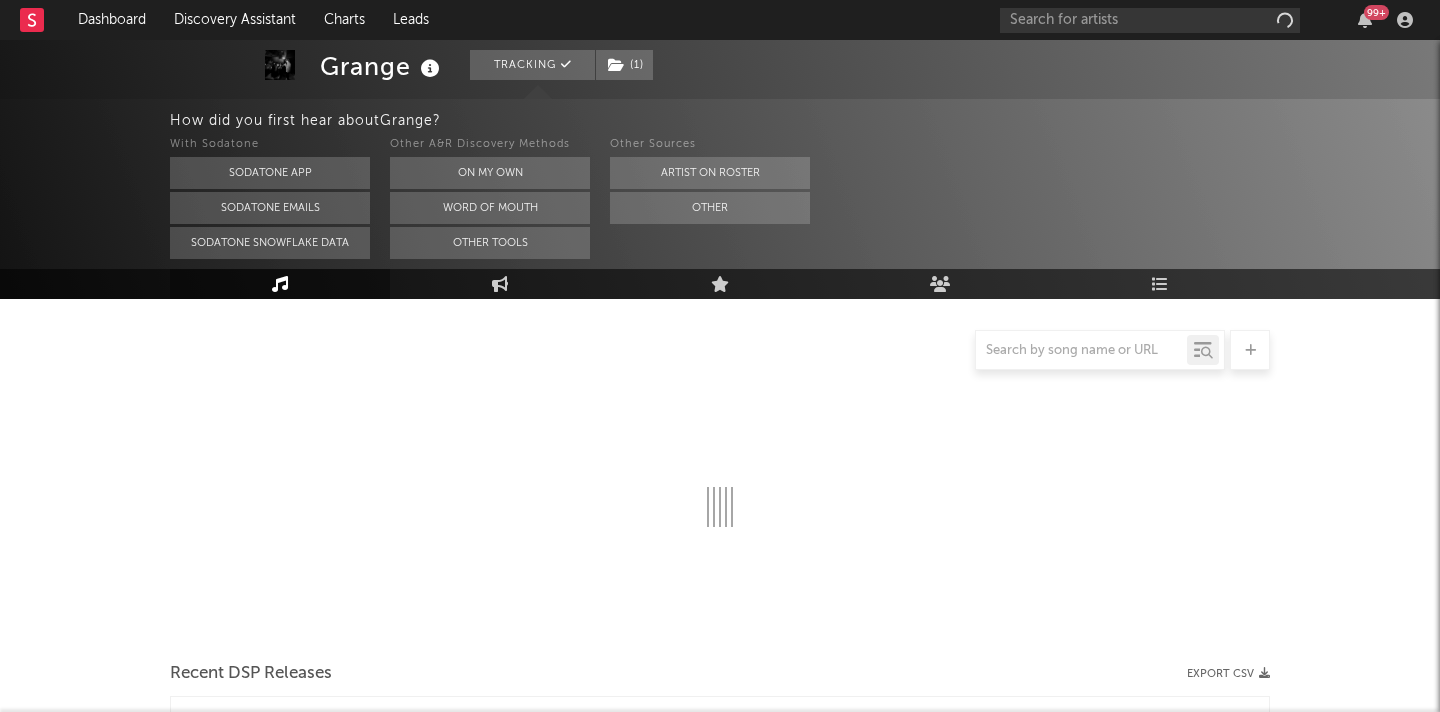 select on "6m" 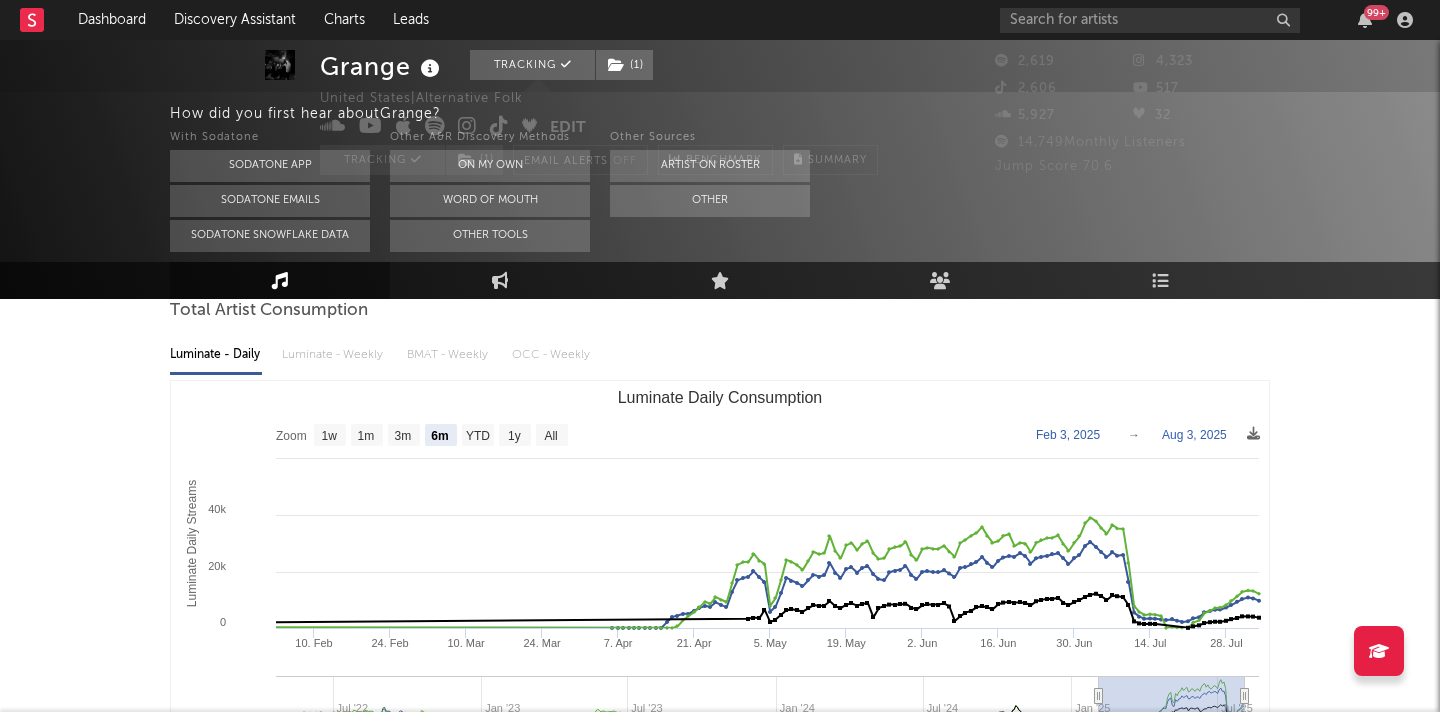 scroll, scrollTop: 0, scrollLeft: 0, axis: both 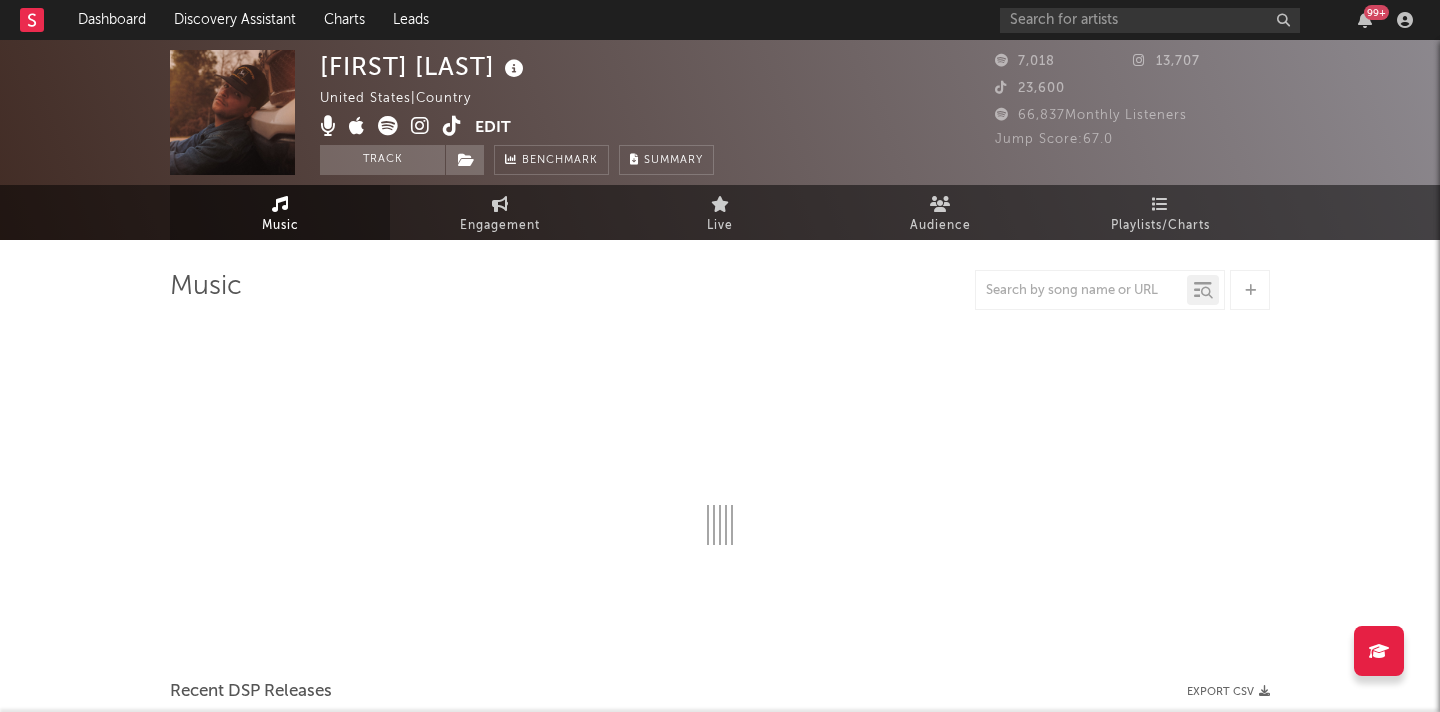 select on "6m" 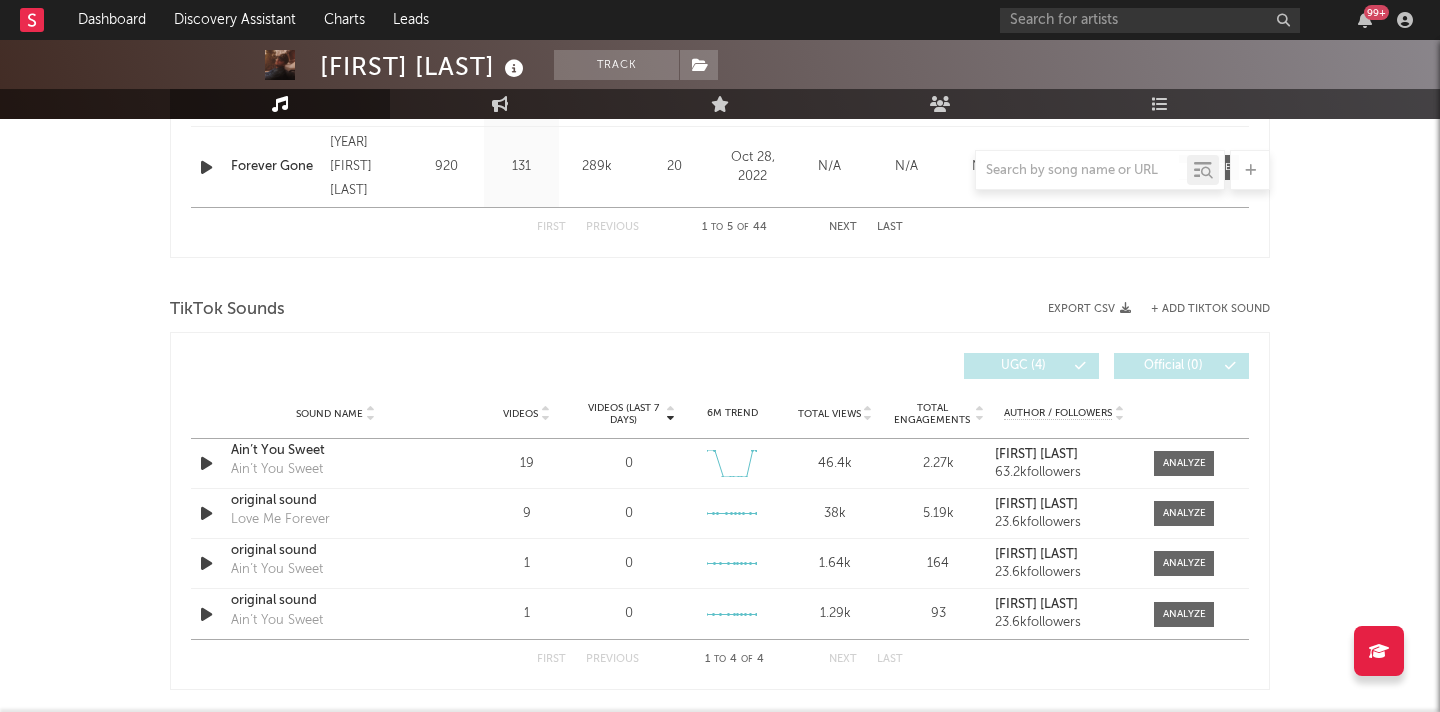 scroll, scrollTop: 1194, scrollLeft: 0, axis: vertical 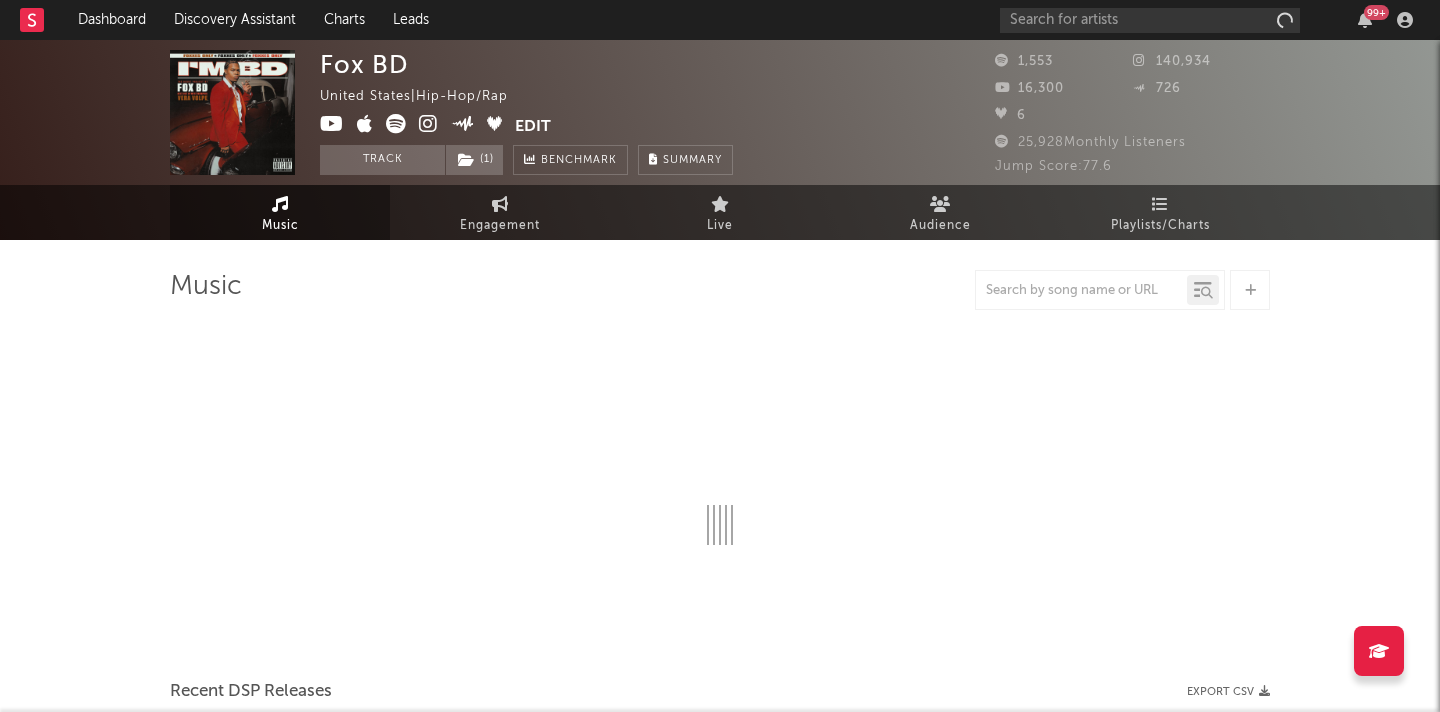 select on "6m" 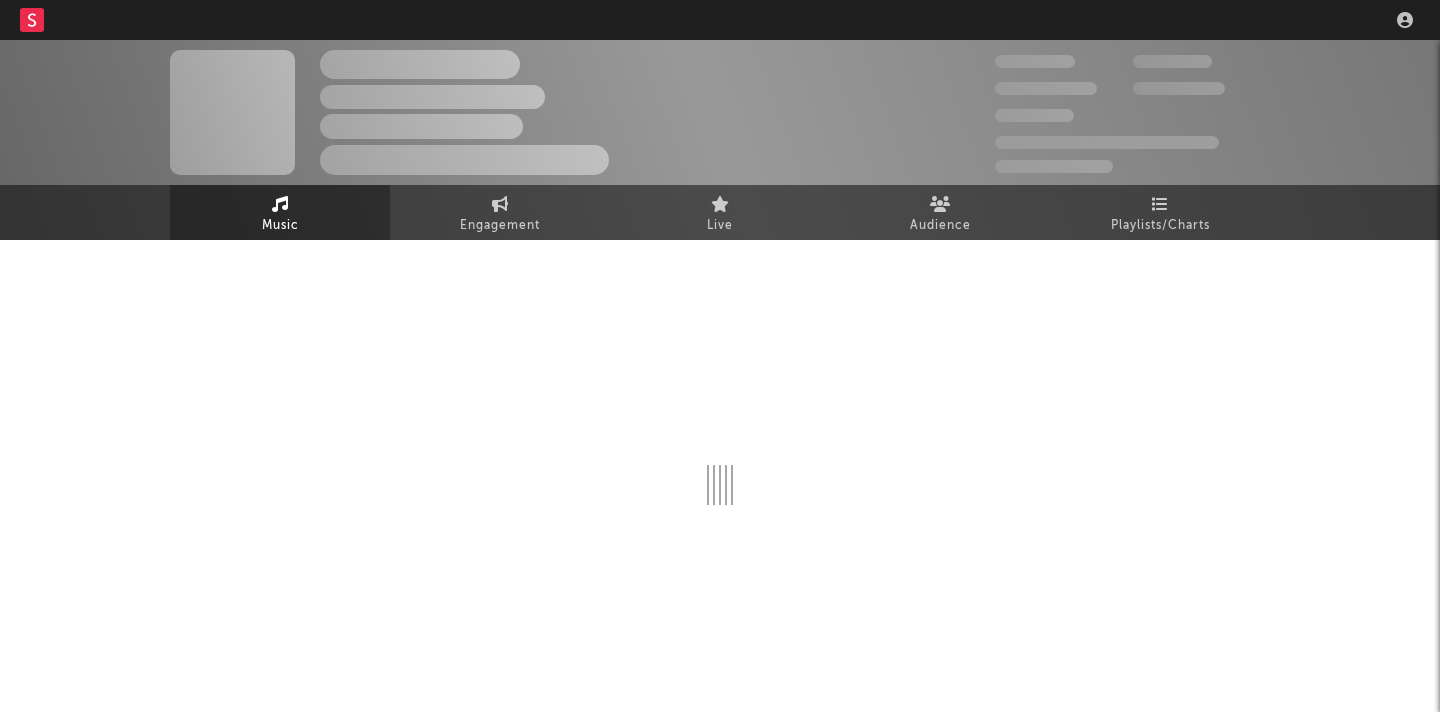scroll, scrollTop: 0, scrollLeft: 0, axis: both 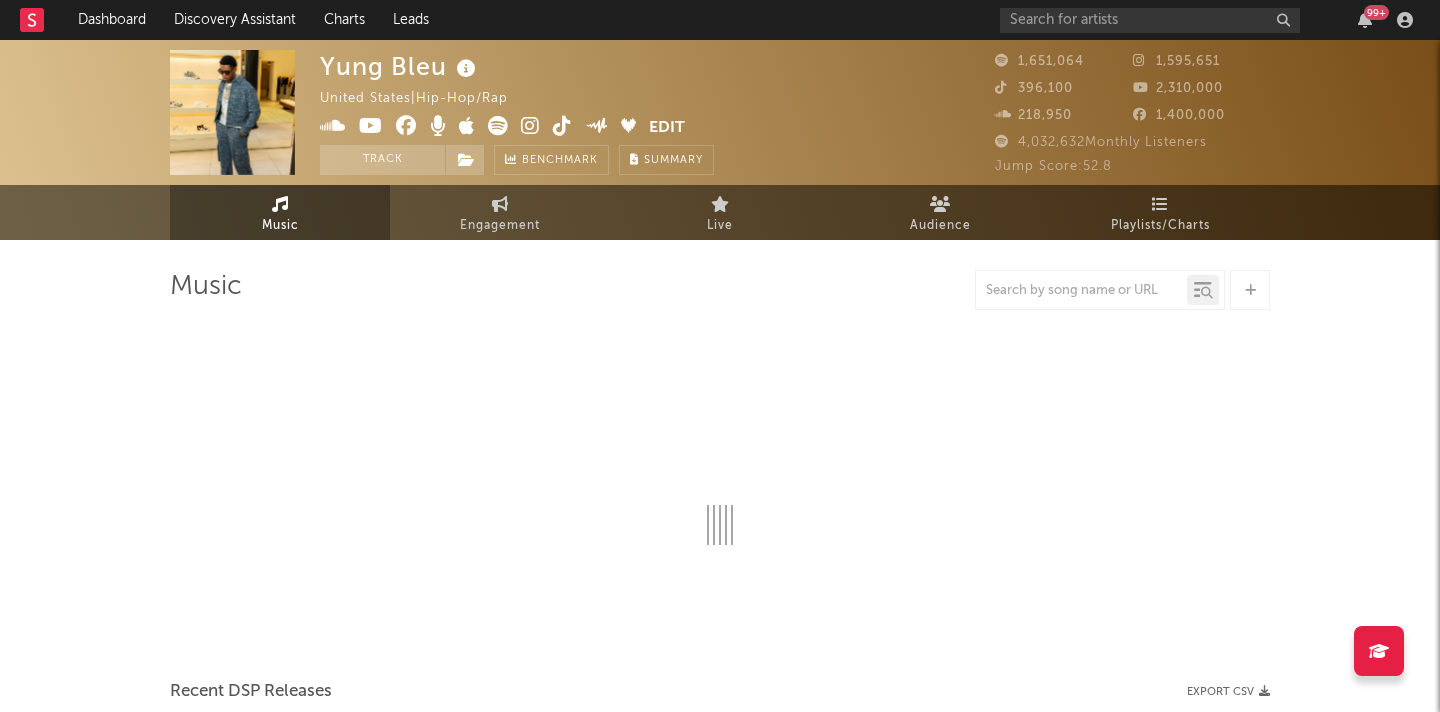 select on "6m" 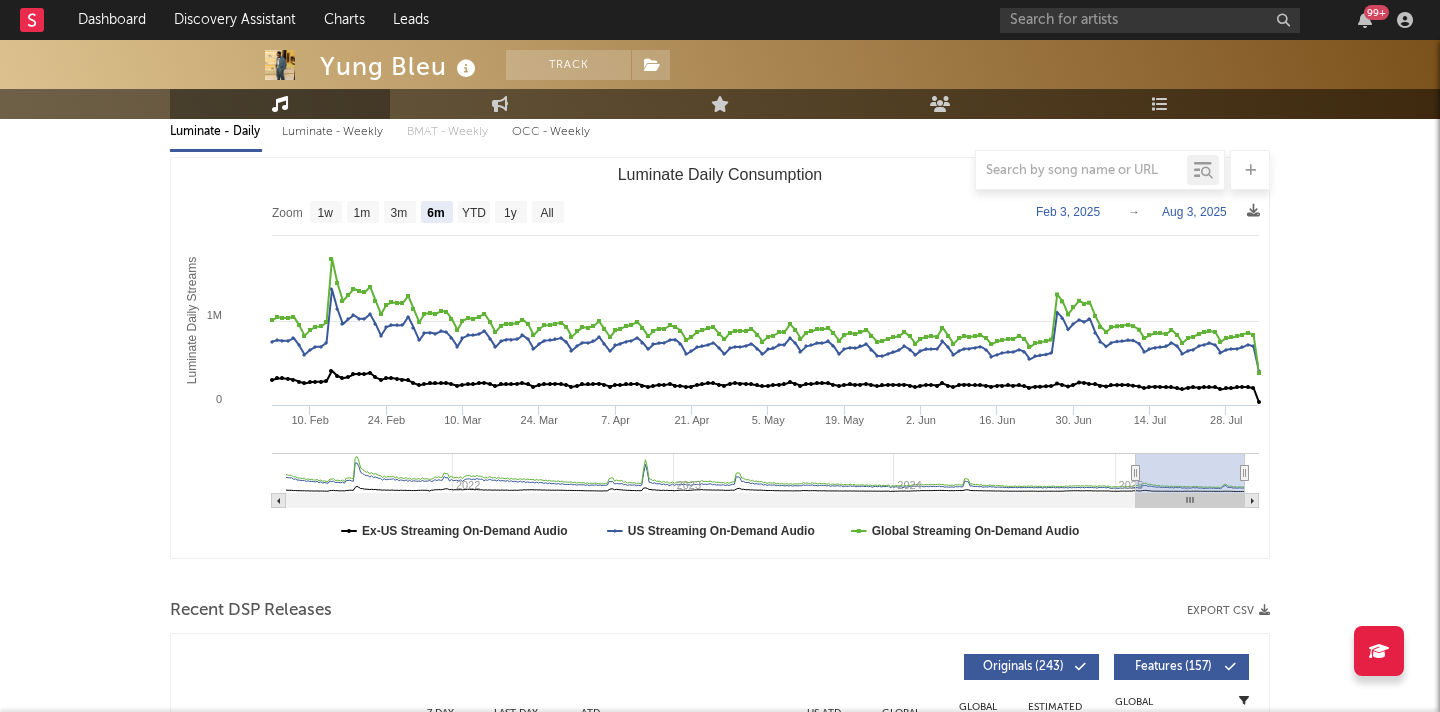 scroll, scrollTop: 0, scrollLeft: 0, axis: both 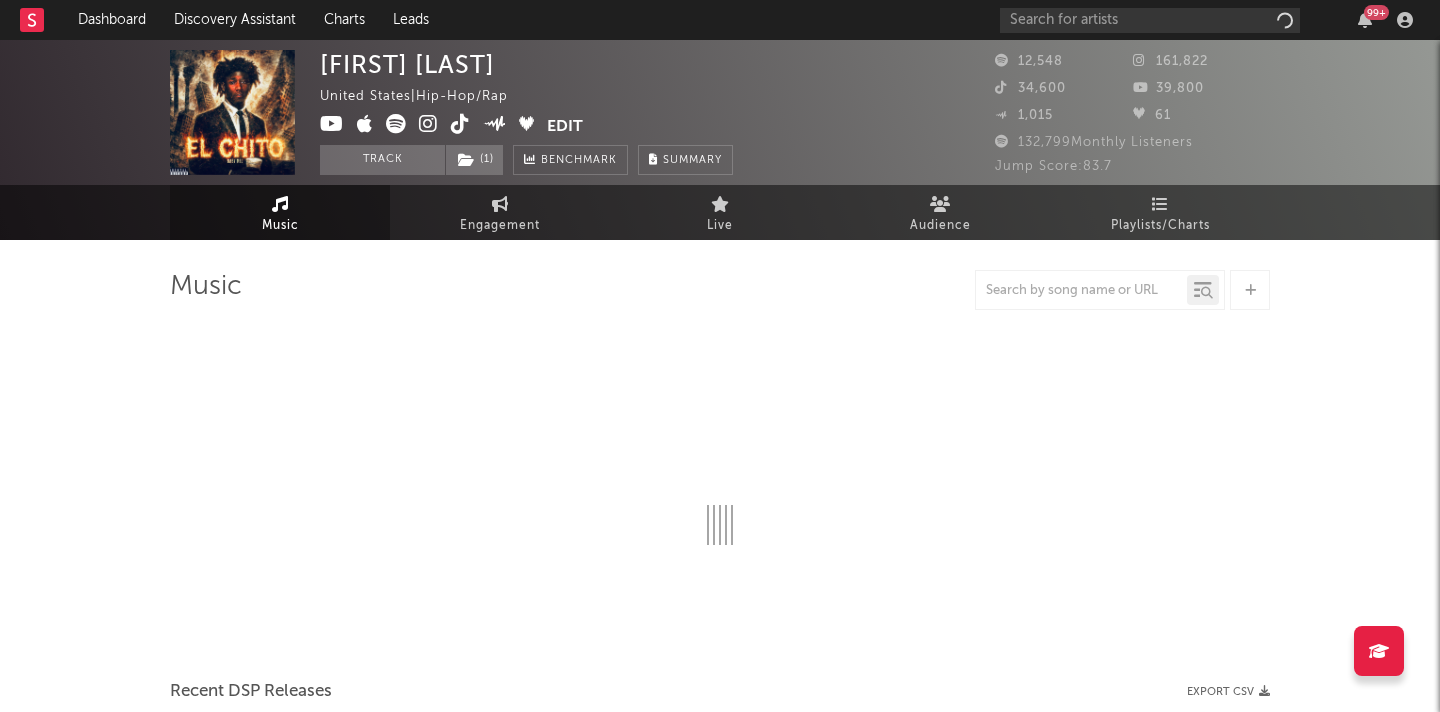select on "6m" 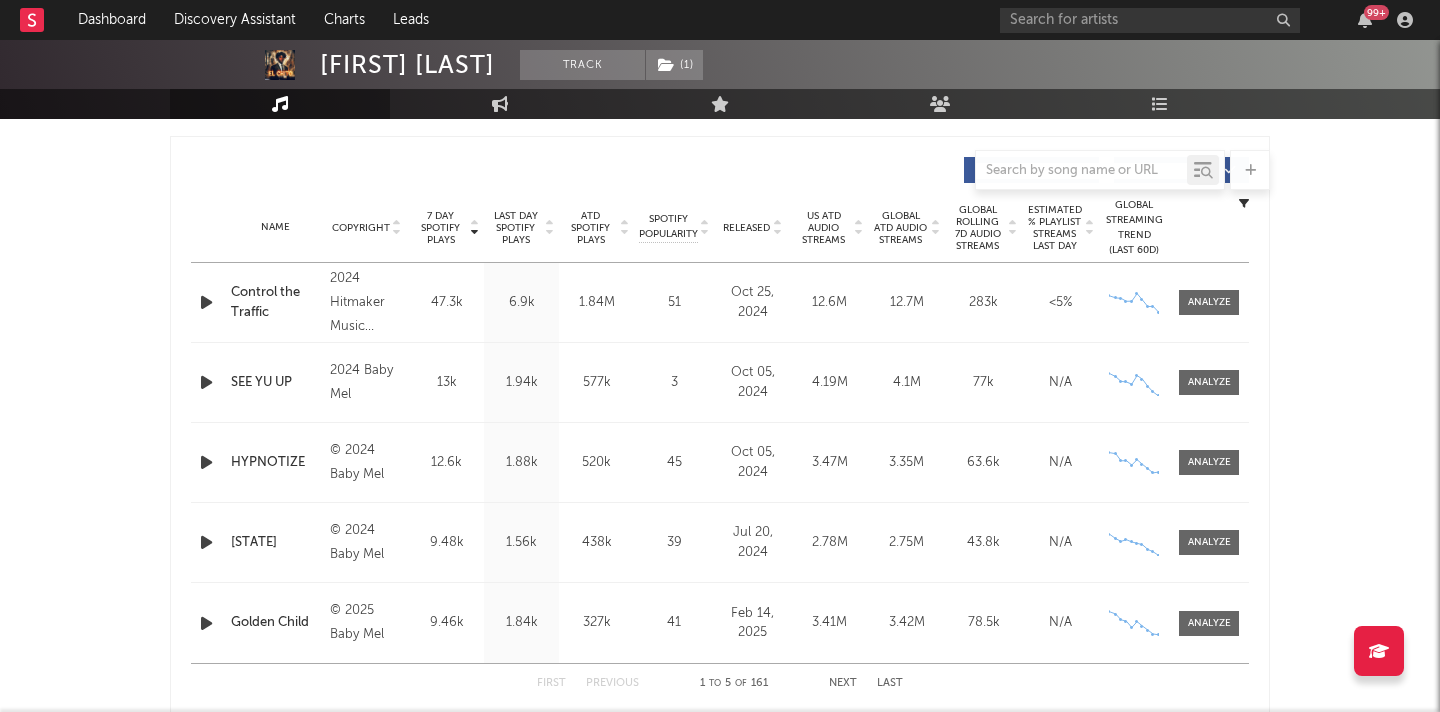 scroll, scrollTop: 752, scrollLeft: 0, axis: vertical 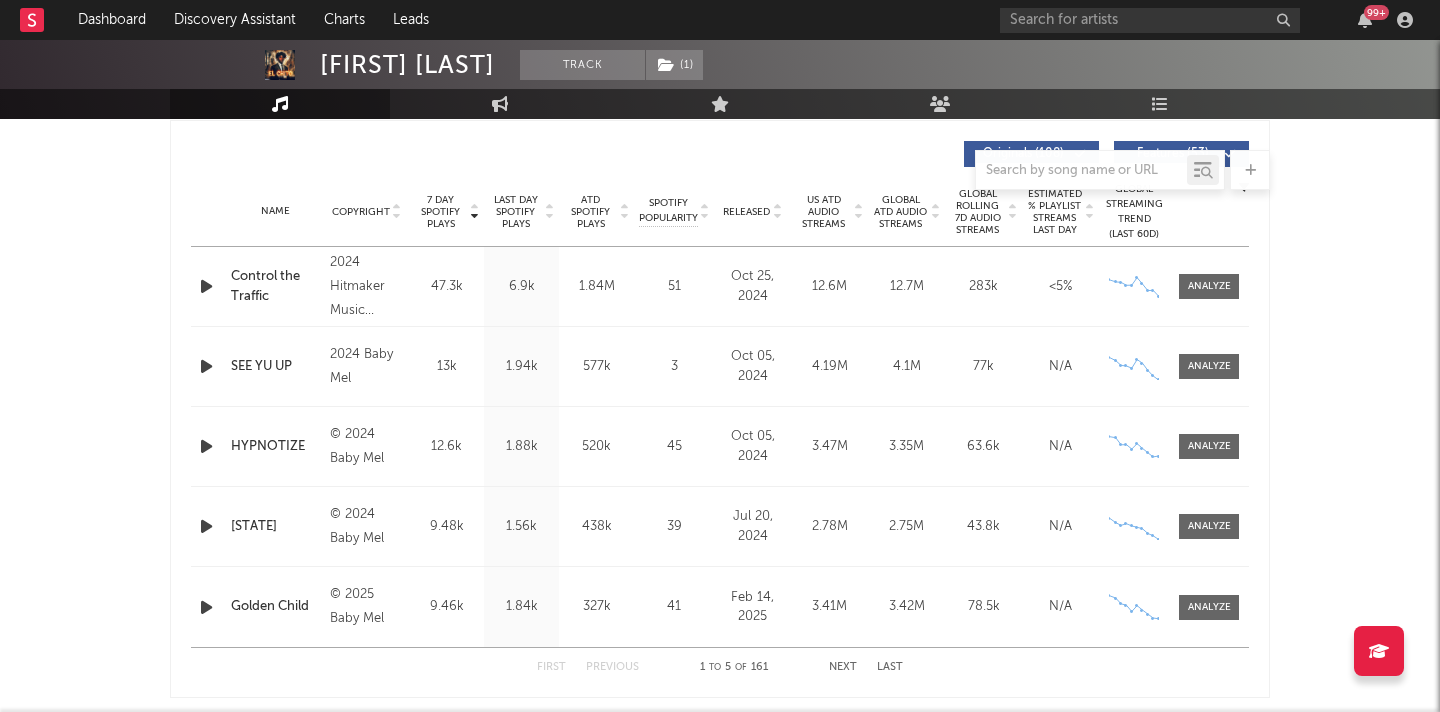 click on "Released" at bounding box center (746, 212) 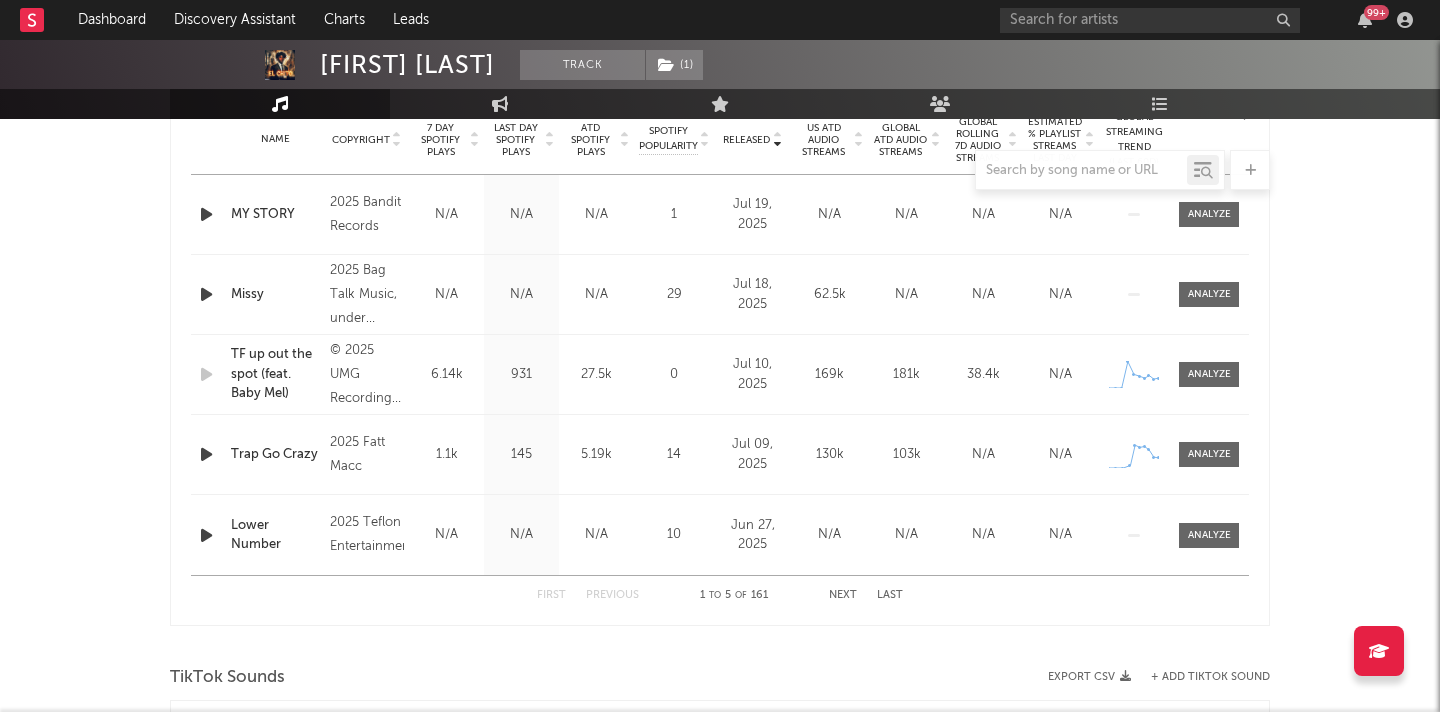 scroll, scrollTop: 838, scrollLeft: 0, axis: vertical 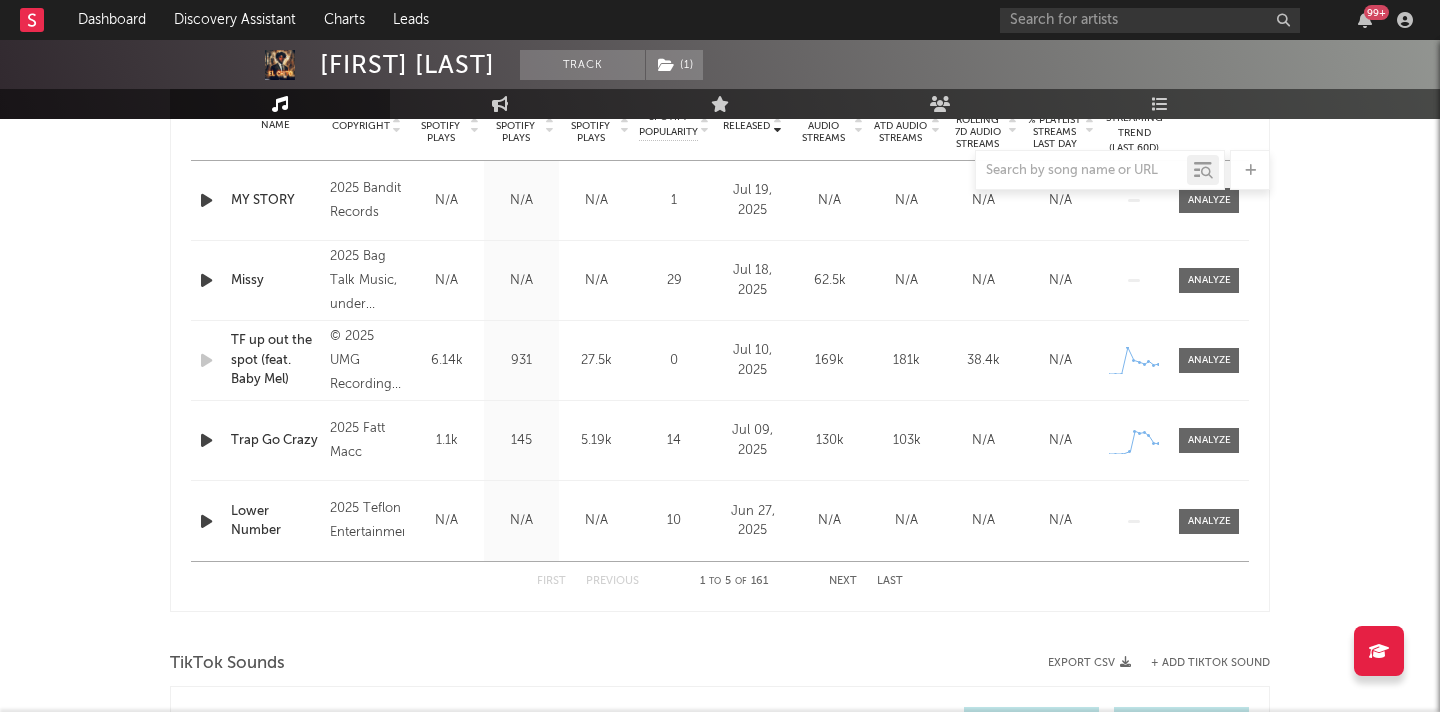 click on "Next" at bounding box center [843, 581] 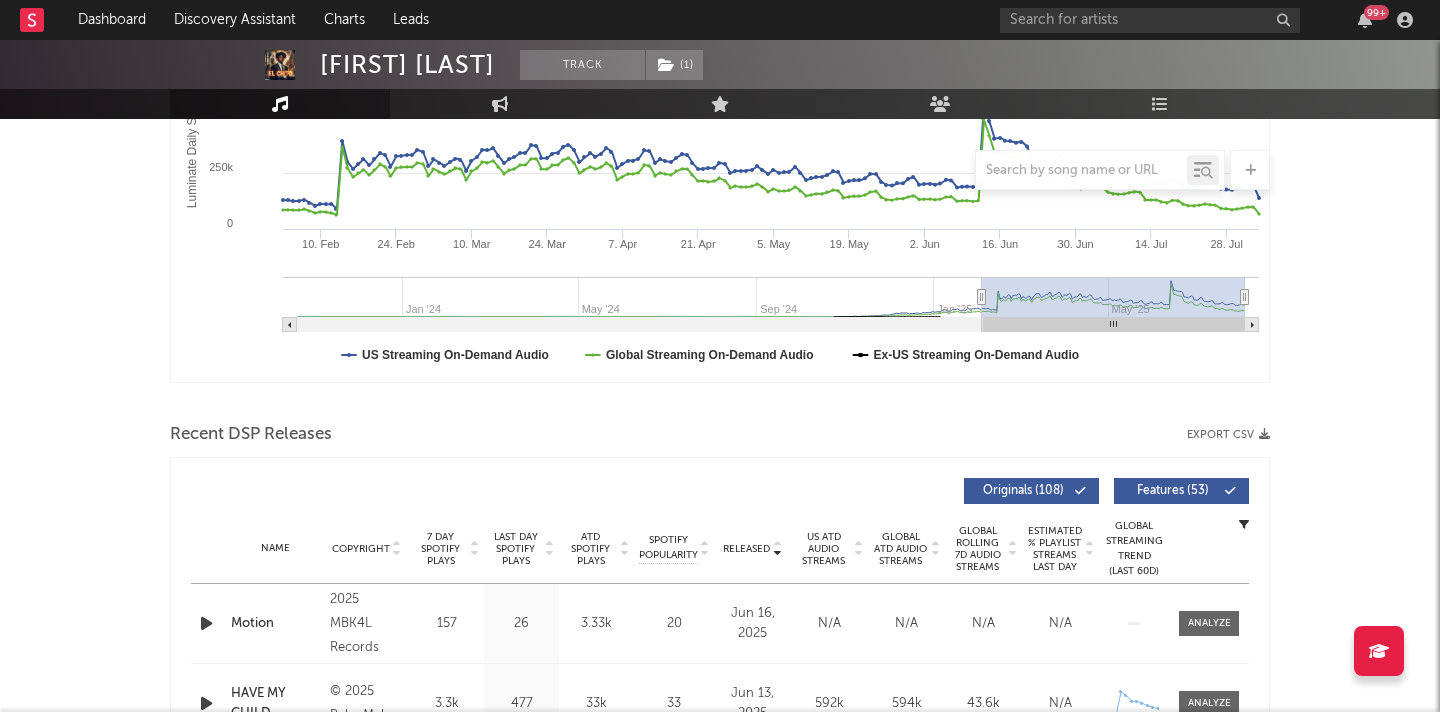 scroll, scrollTop: 0, scrollLeft: 0, axis: both 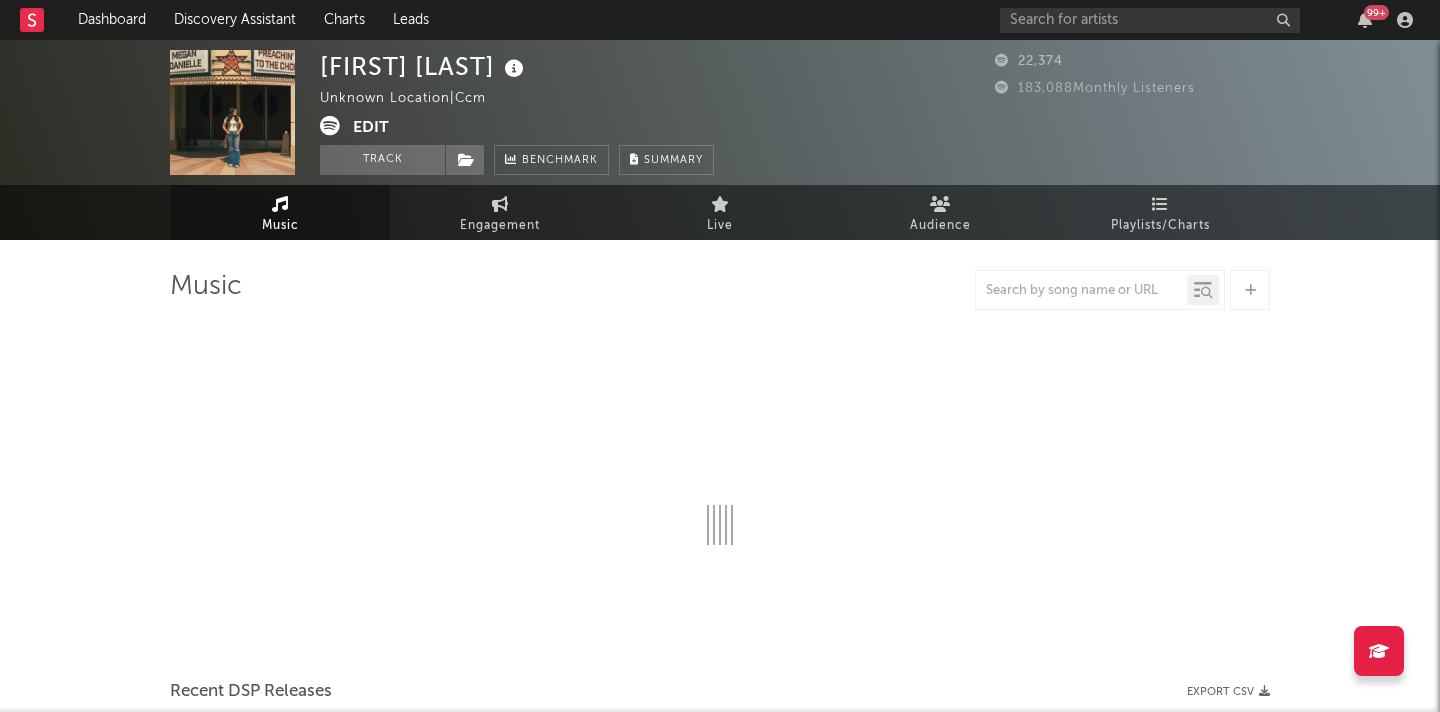 select on "6m" 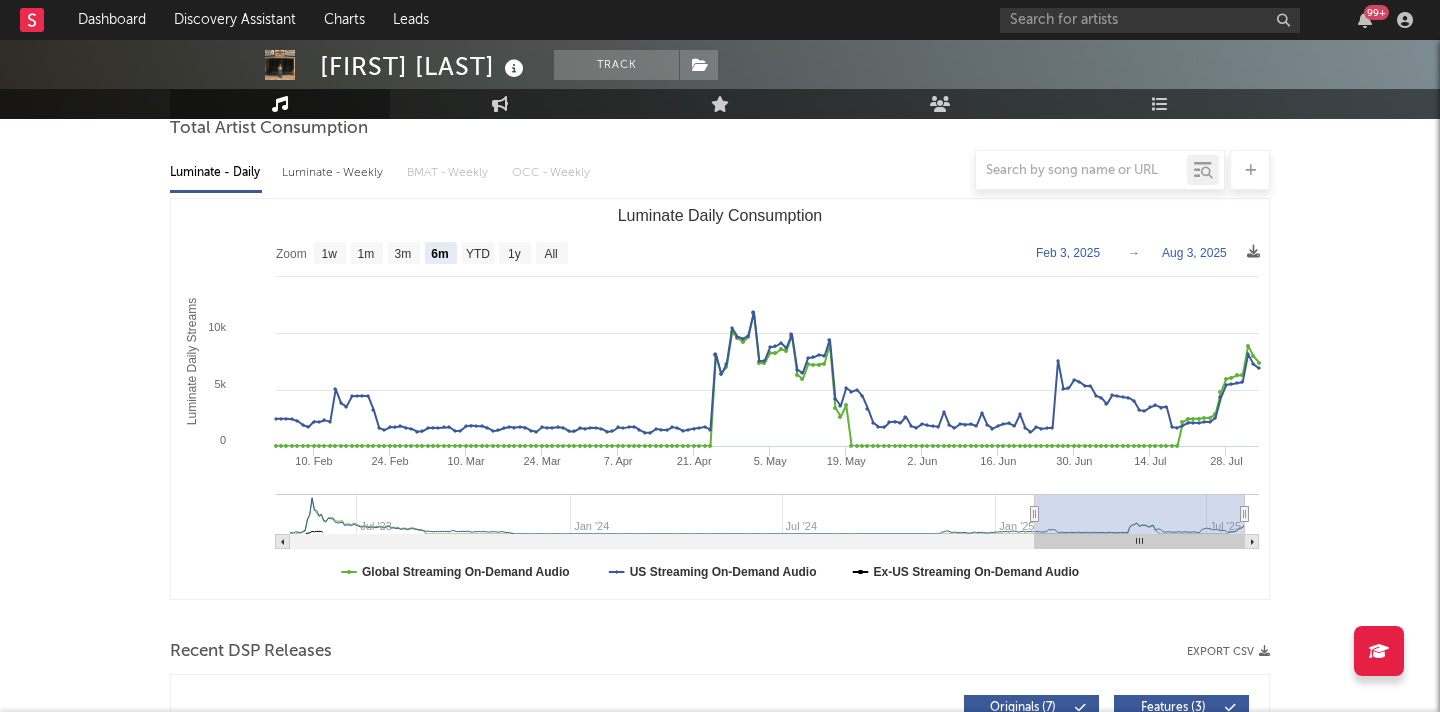 scroll, scrollTop: 0, scrollLeft: 0, axis: both 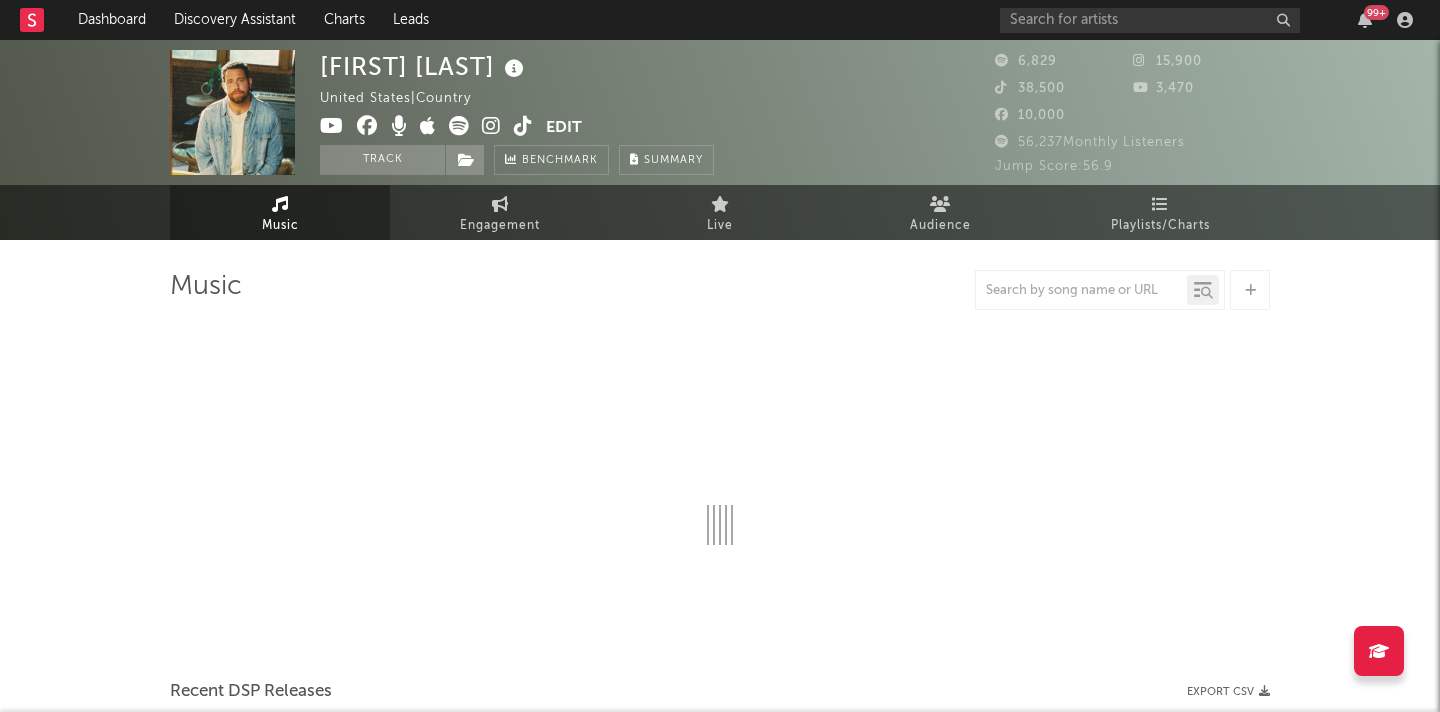 select on "6m" 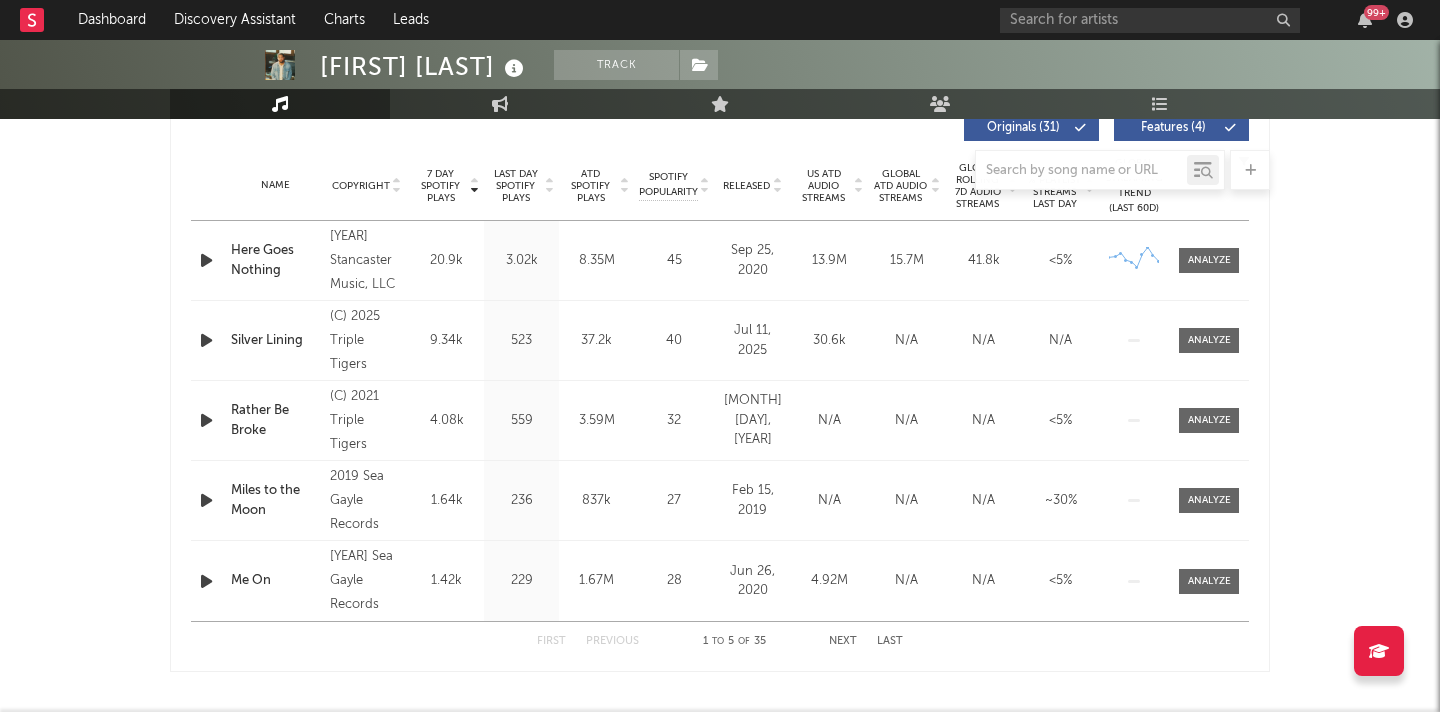 scroll, scrollTop: 0, scrollLeft: 0, axis: both 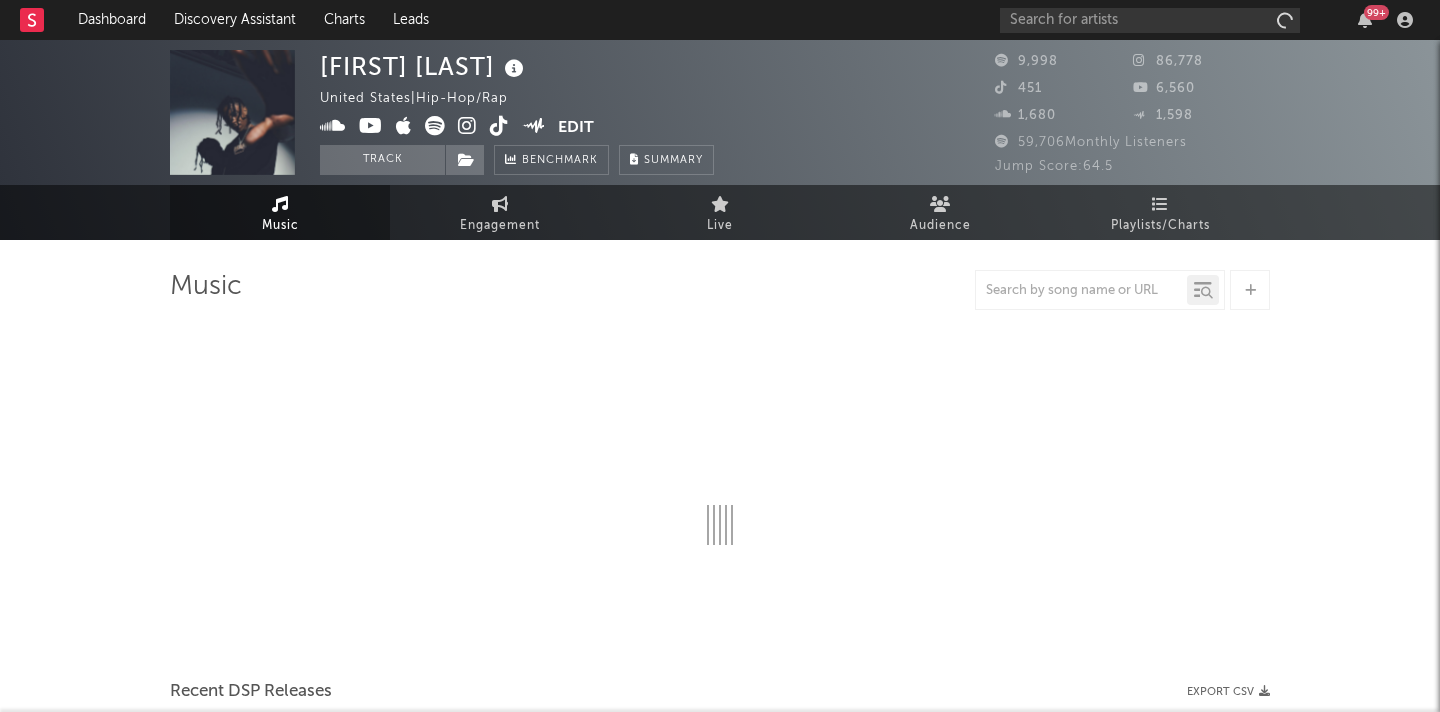 select on "6m" 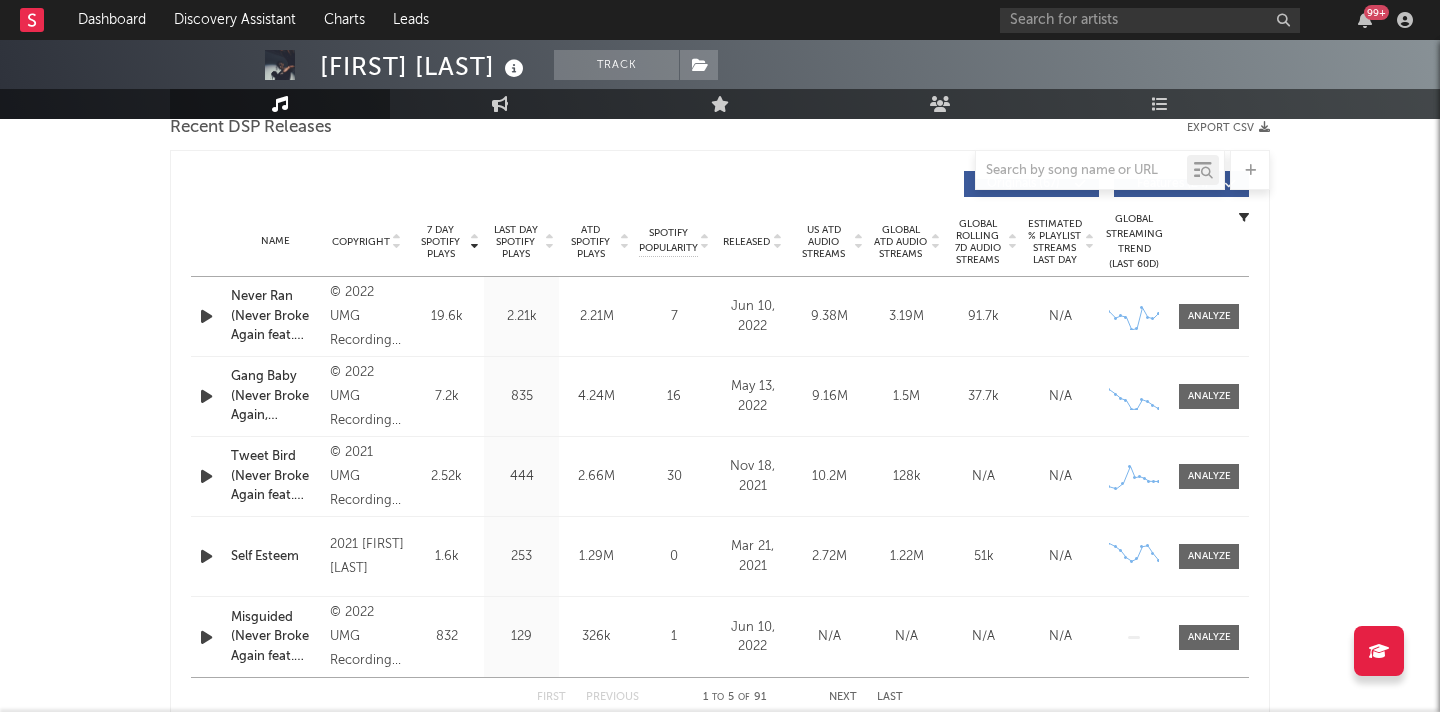 scroll, scrollTop: 723, scrollLeft: 0, axis: vertical 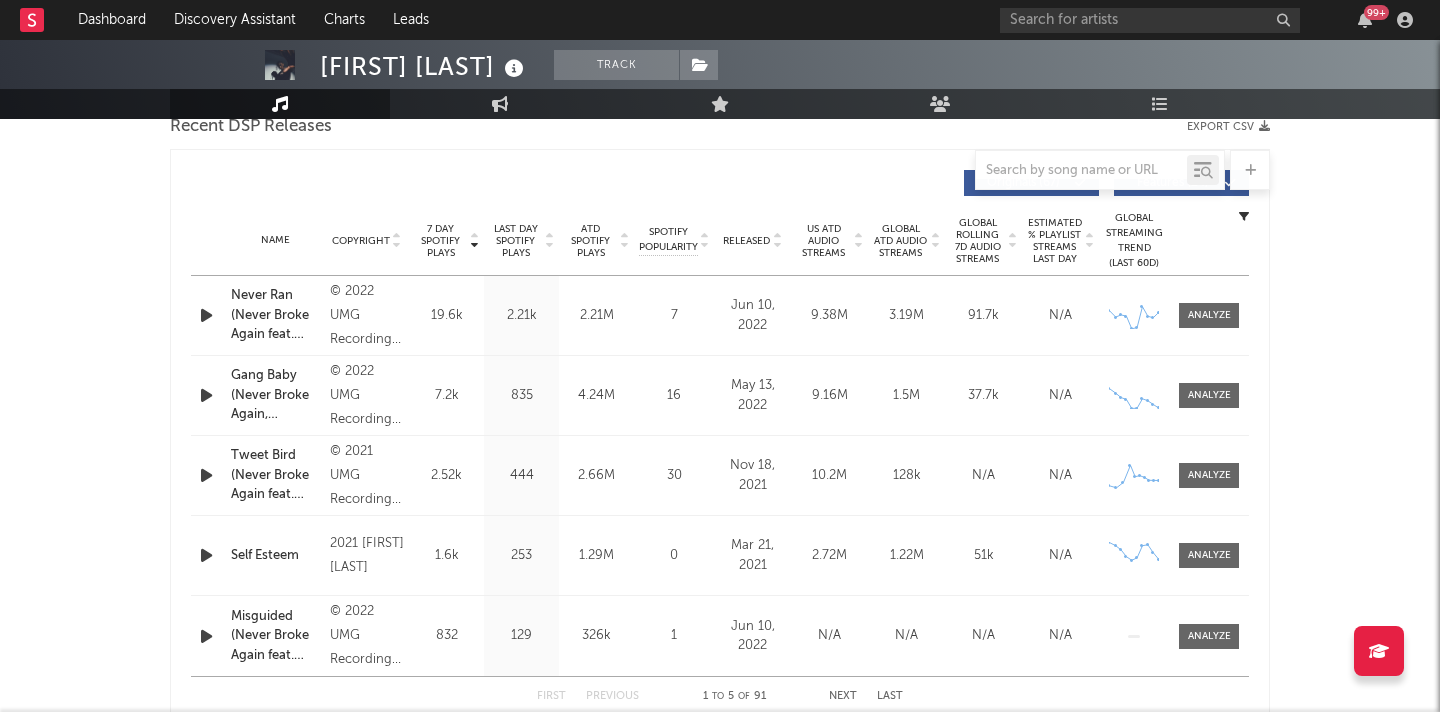 click on "Released" at bounding box center (746, 241) 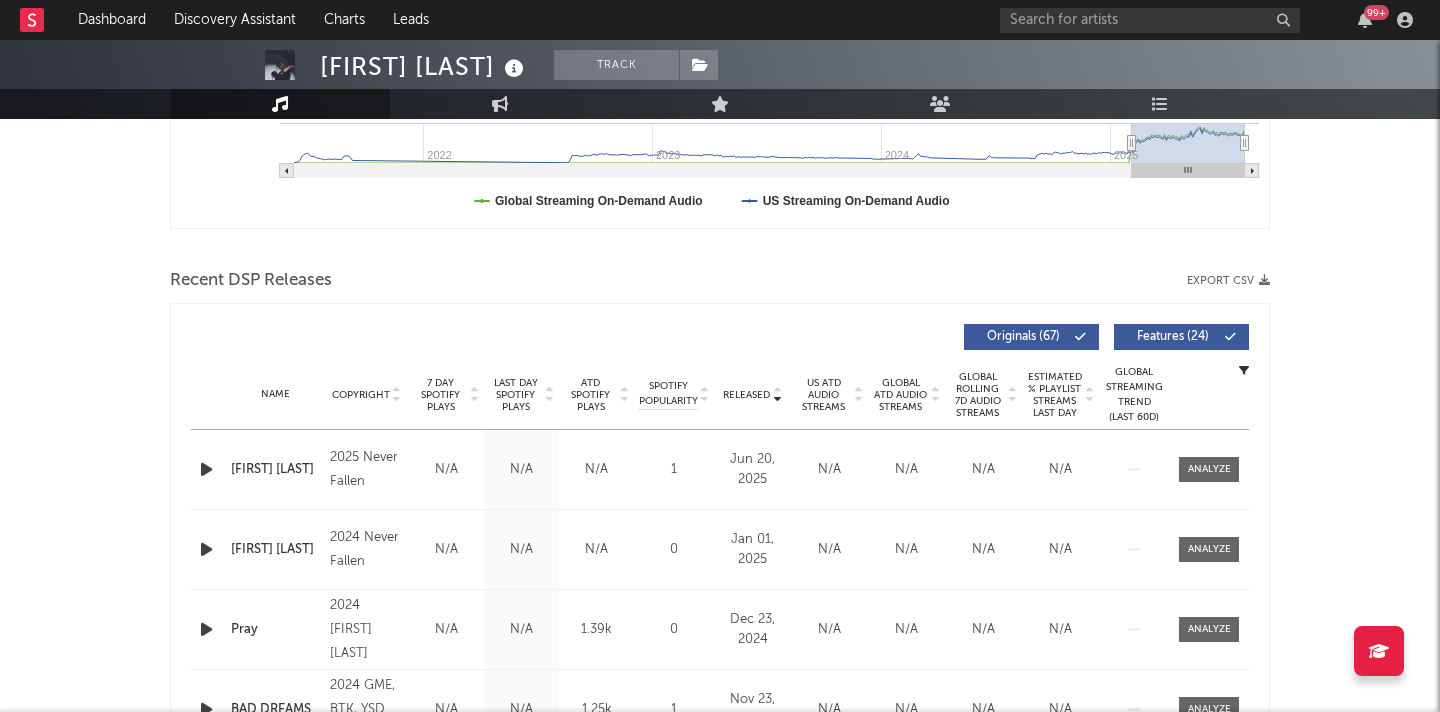 scroll, scrollTop: 0, scrollLeft: 0, axis: both 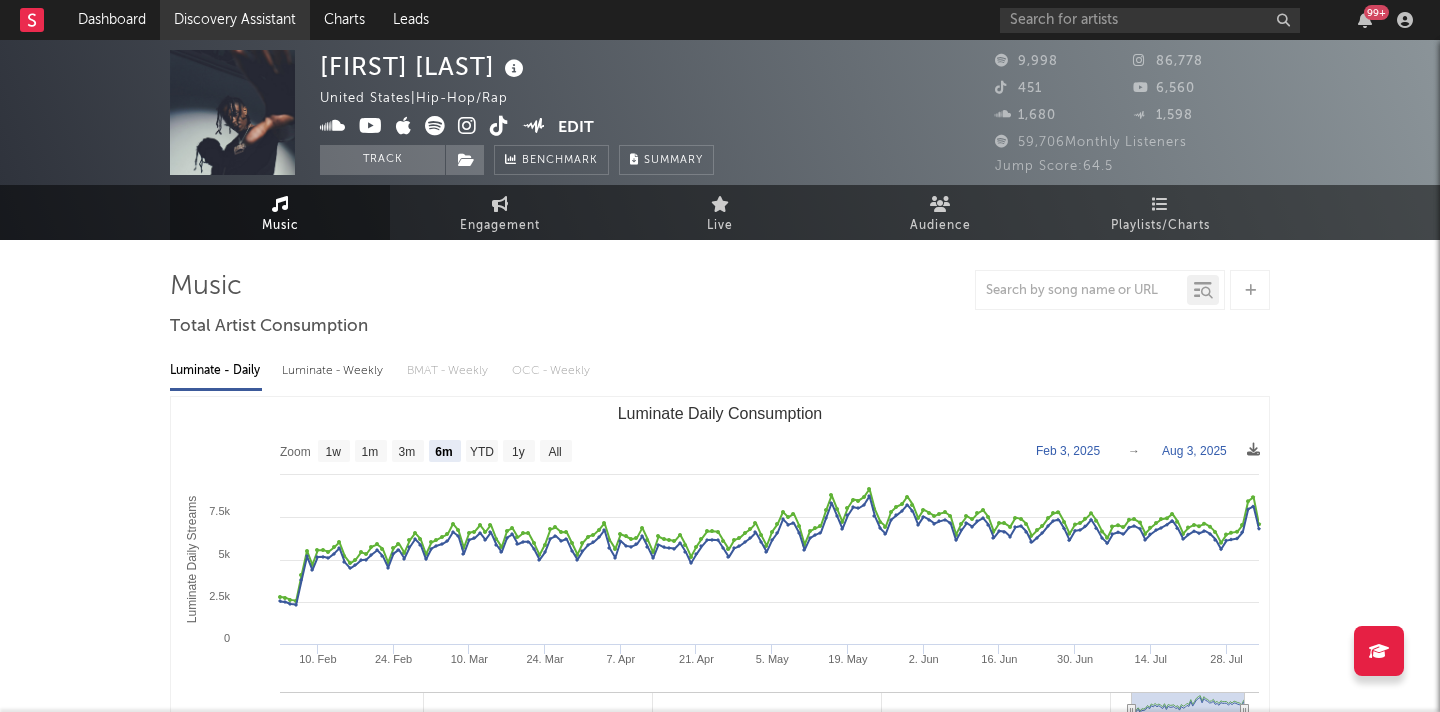 click on "Discovery Assistant" at bounding box center [235, 20] 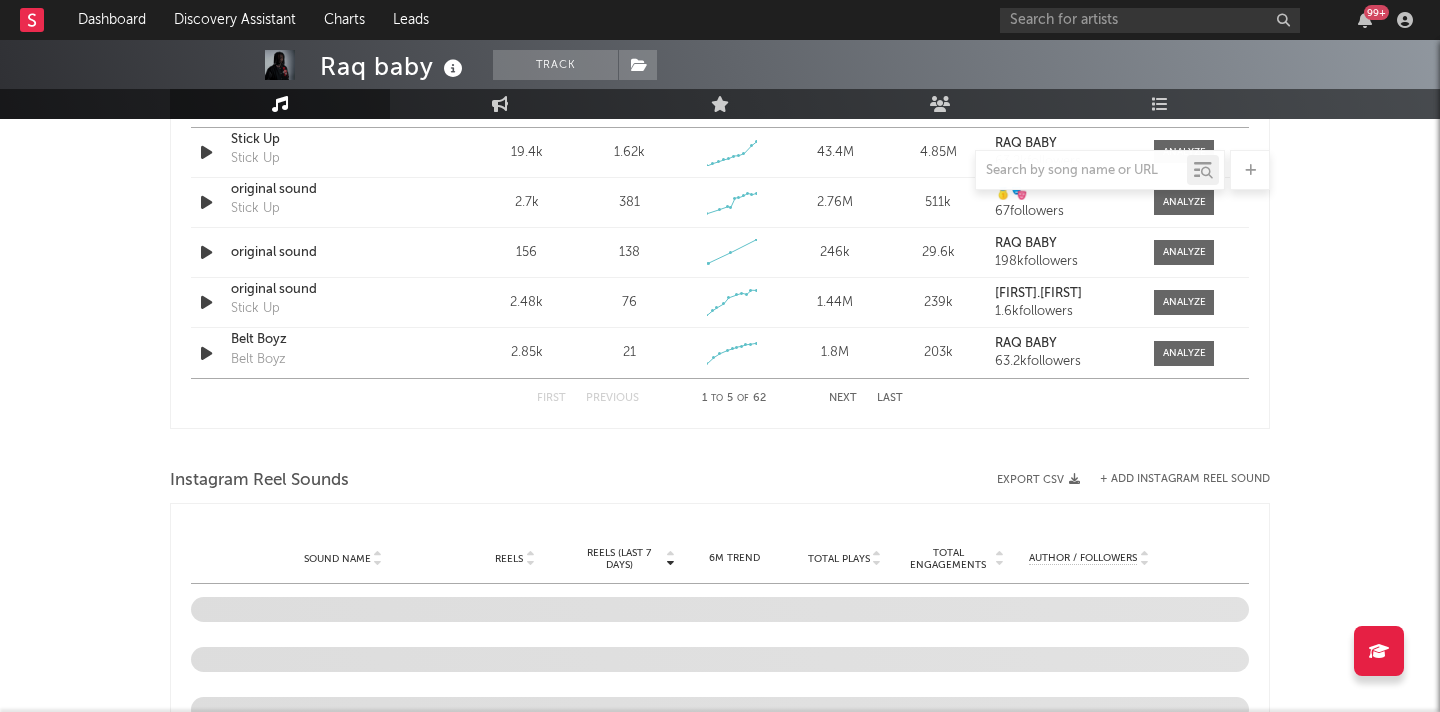 scroll, scrollTop: 1202, scrollLeft: 0, axis: vertical 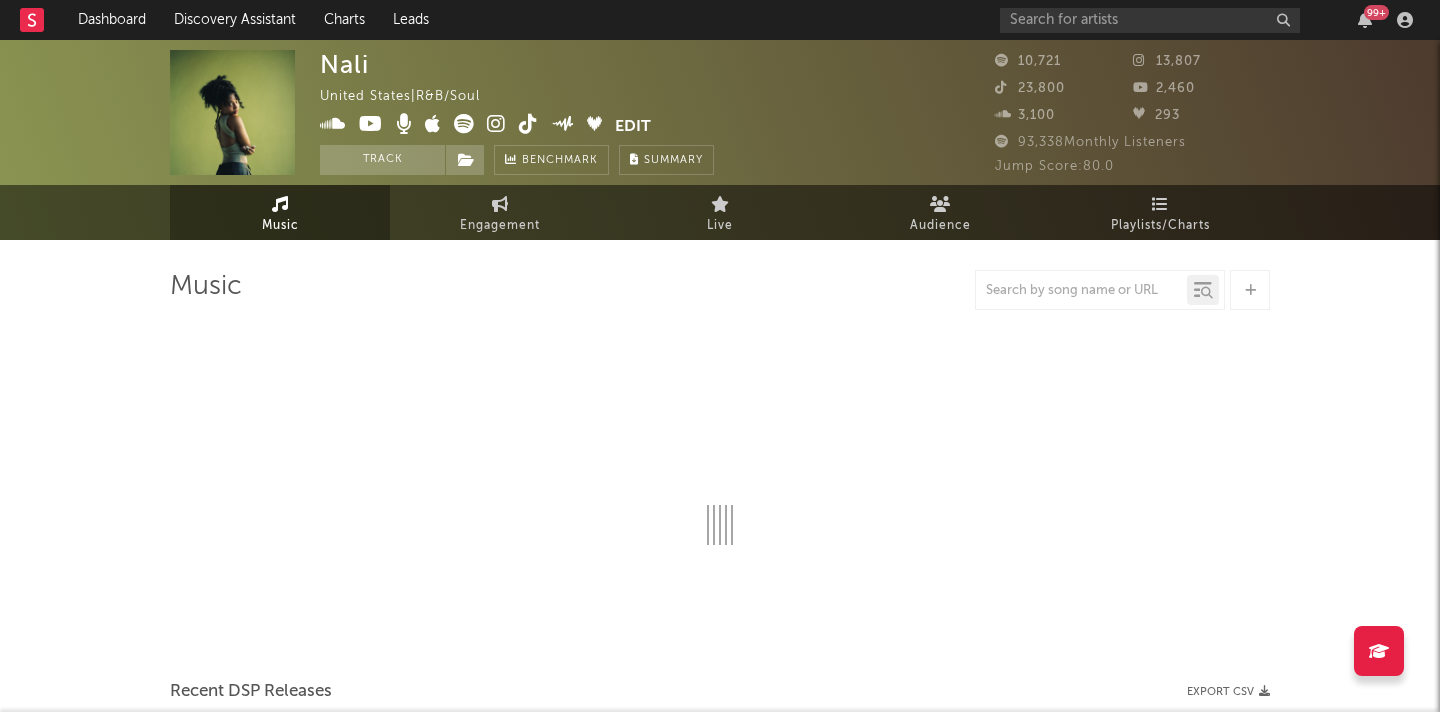 select on "6m" 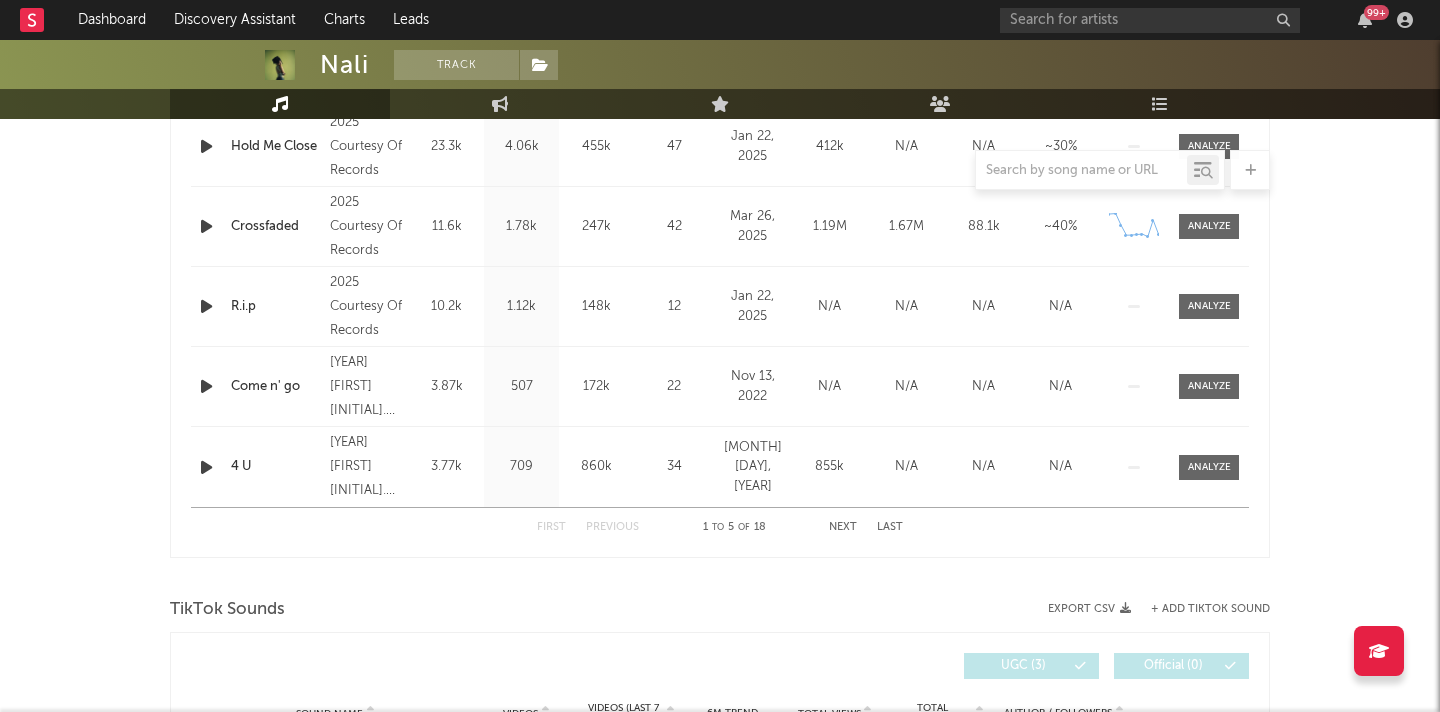 scroll, scrollTop: 760, scrollLeft: 0, axis: vertical 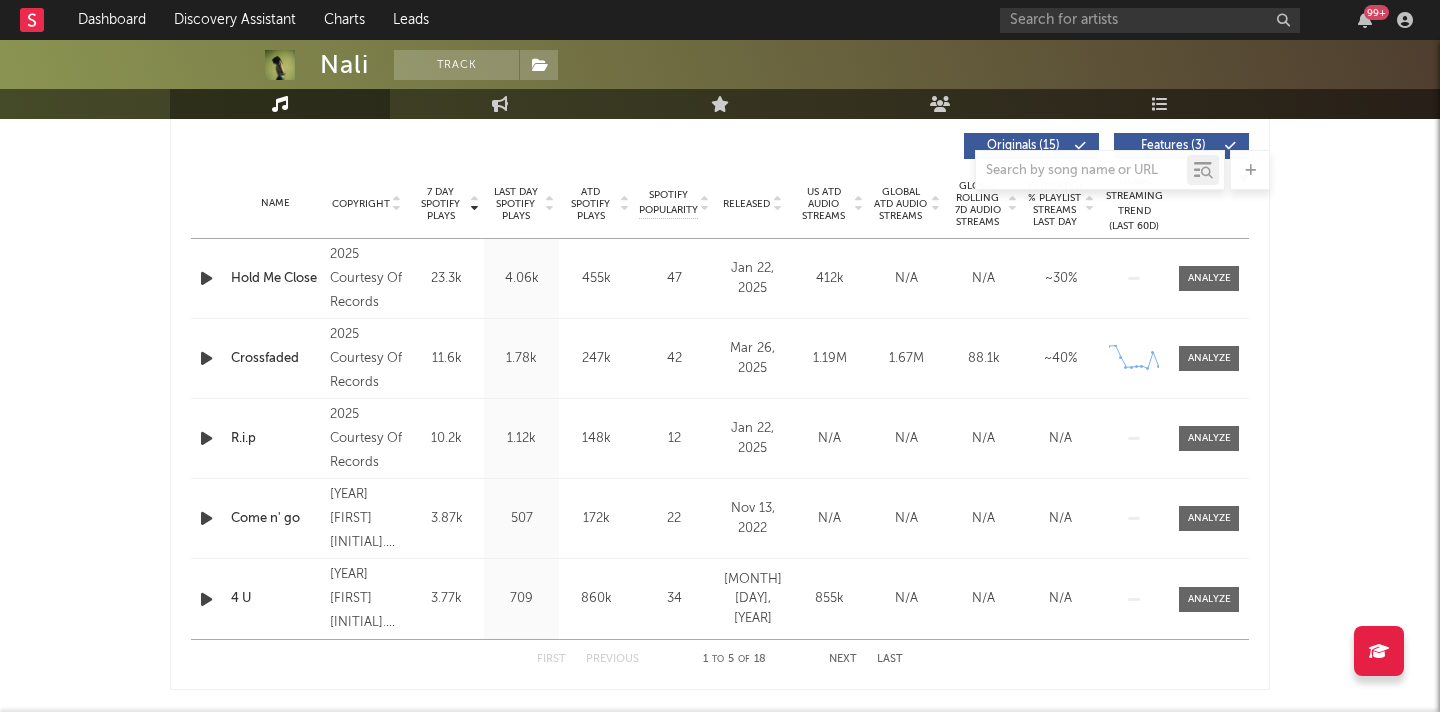 click at bounding box center (206, 278) 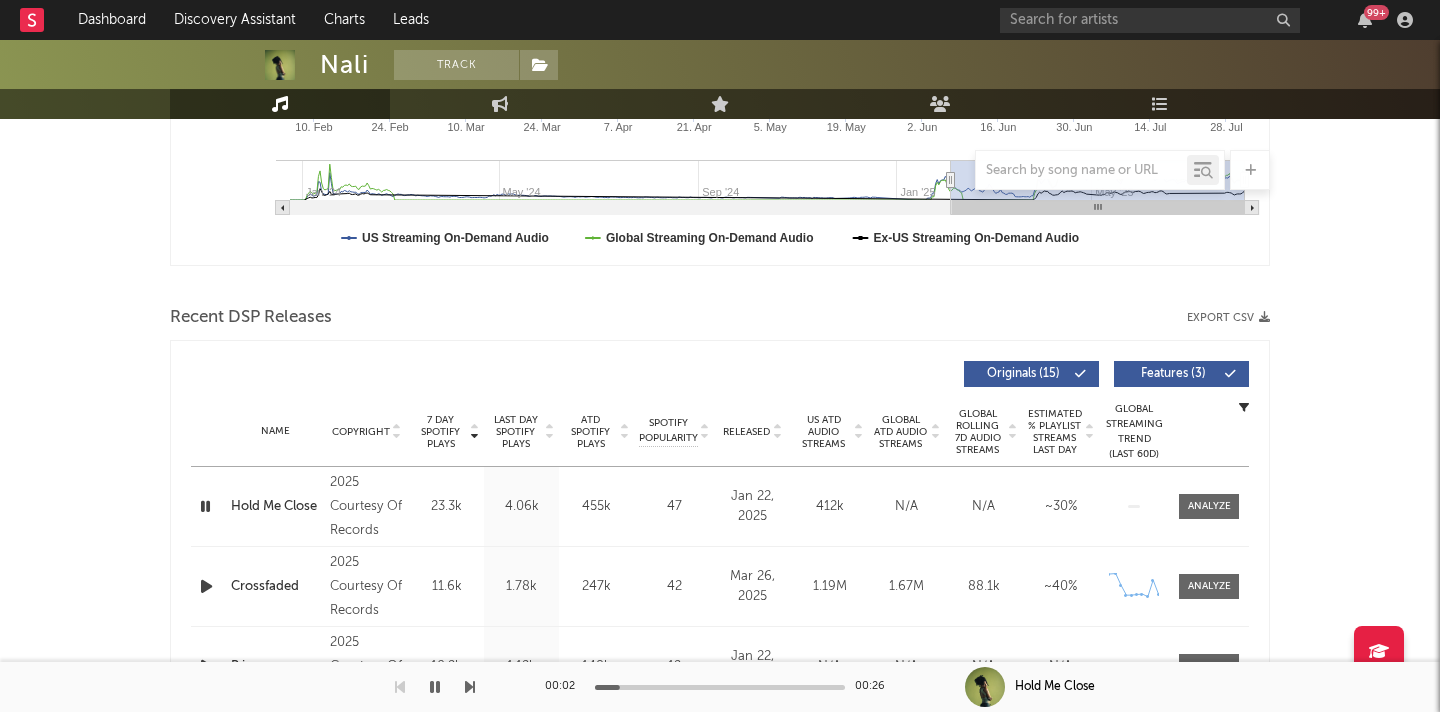 scroll, scrollTop: 0, scrollLeft: 0, axis: both 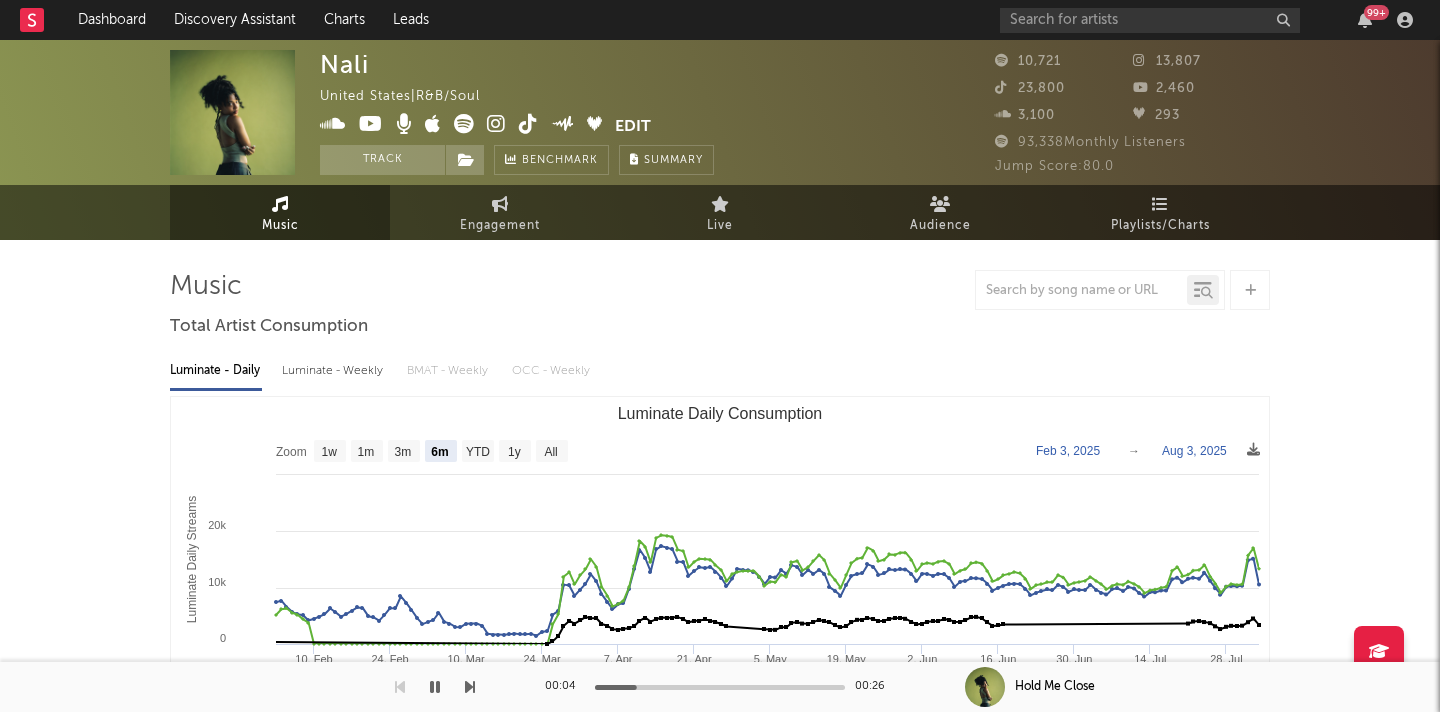 click at bounding box center [528, 124] 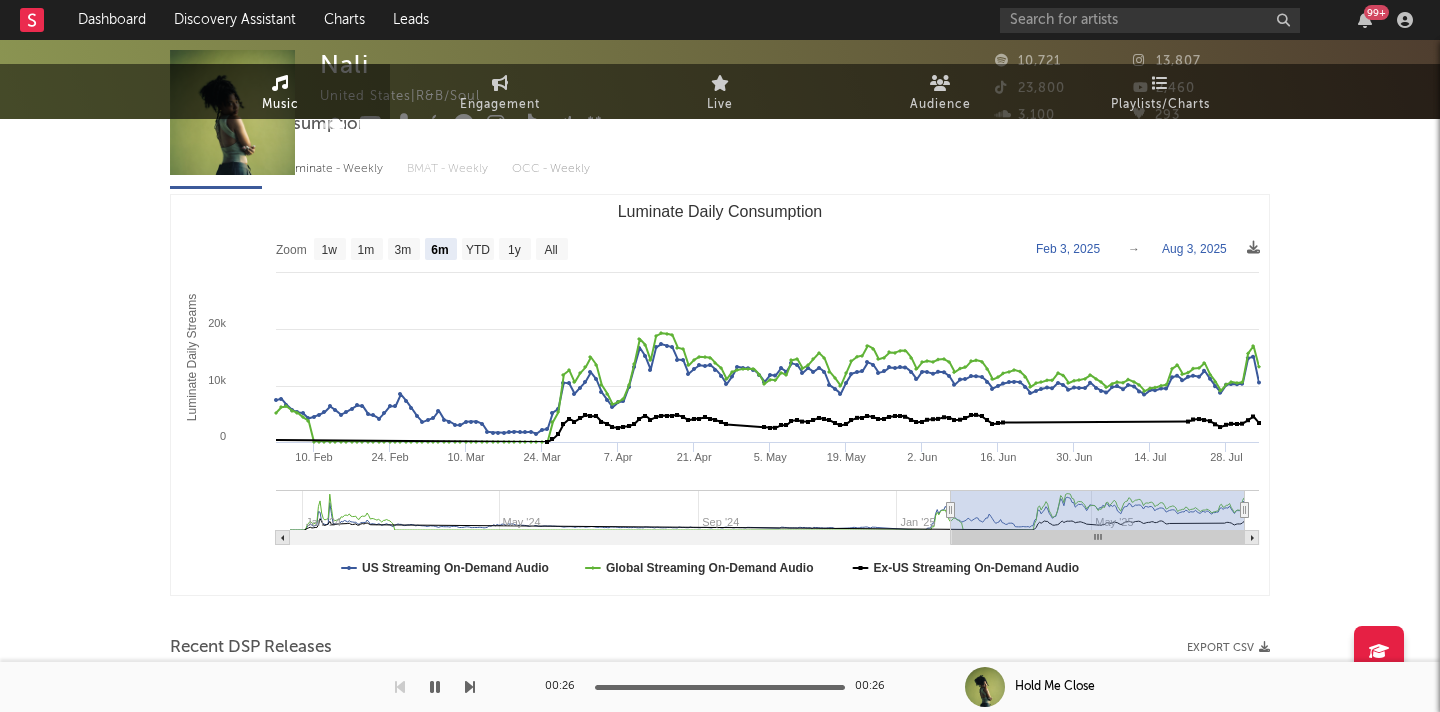 scroll, scrollTop: 0, scrollLeft: 0, axis: both 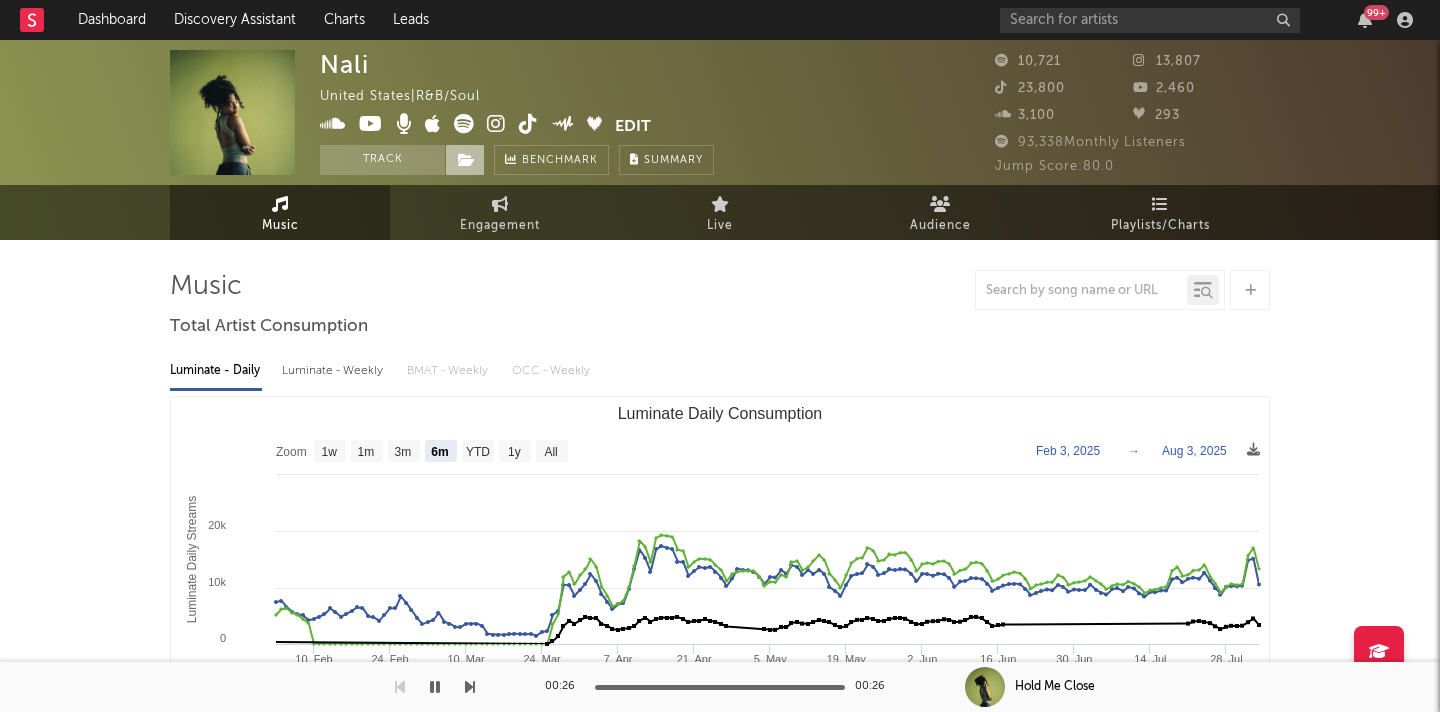 click at bounding box center [465, 160] 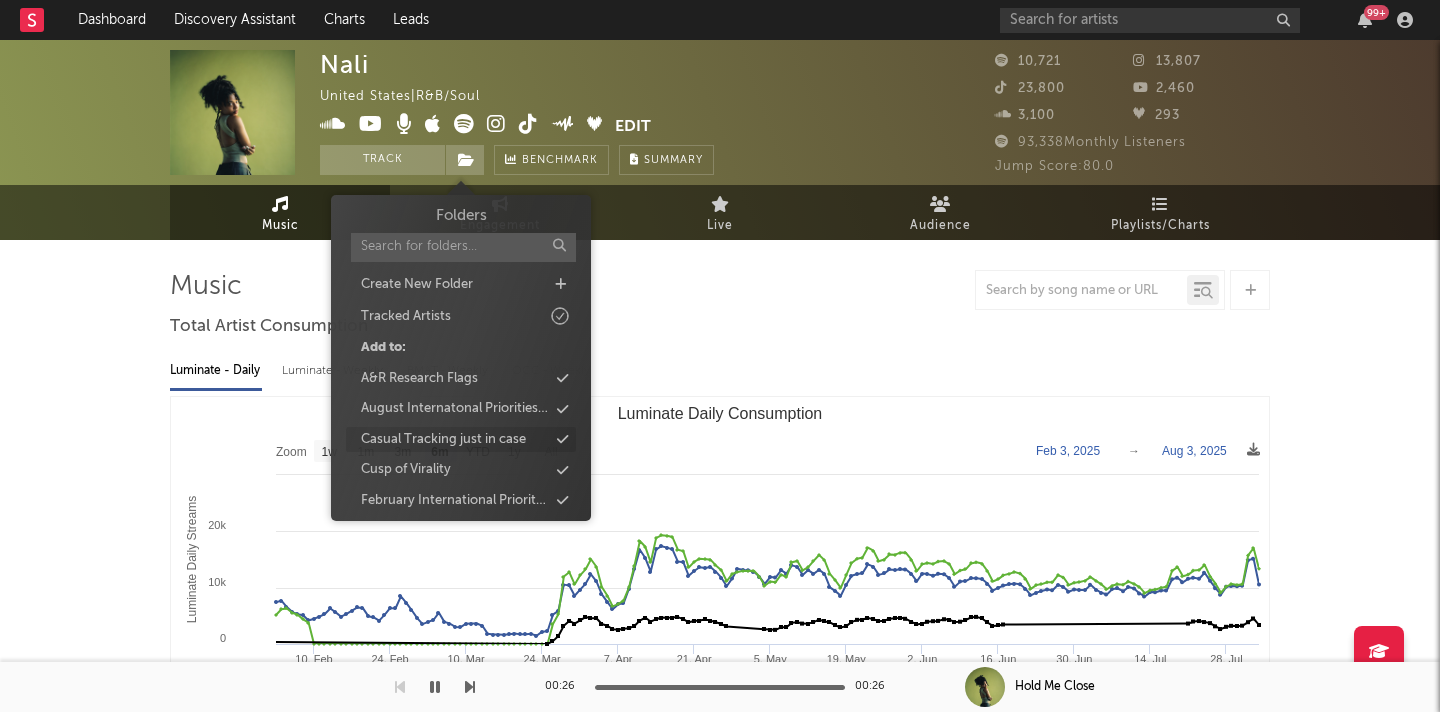 click on "Casual Tracking just in case" at bounding box center (443, 440) 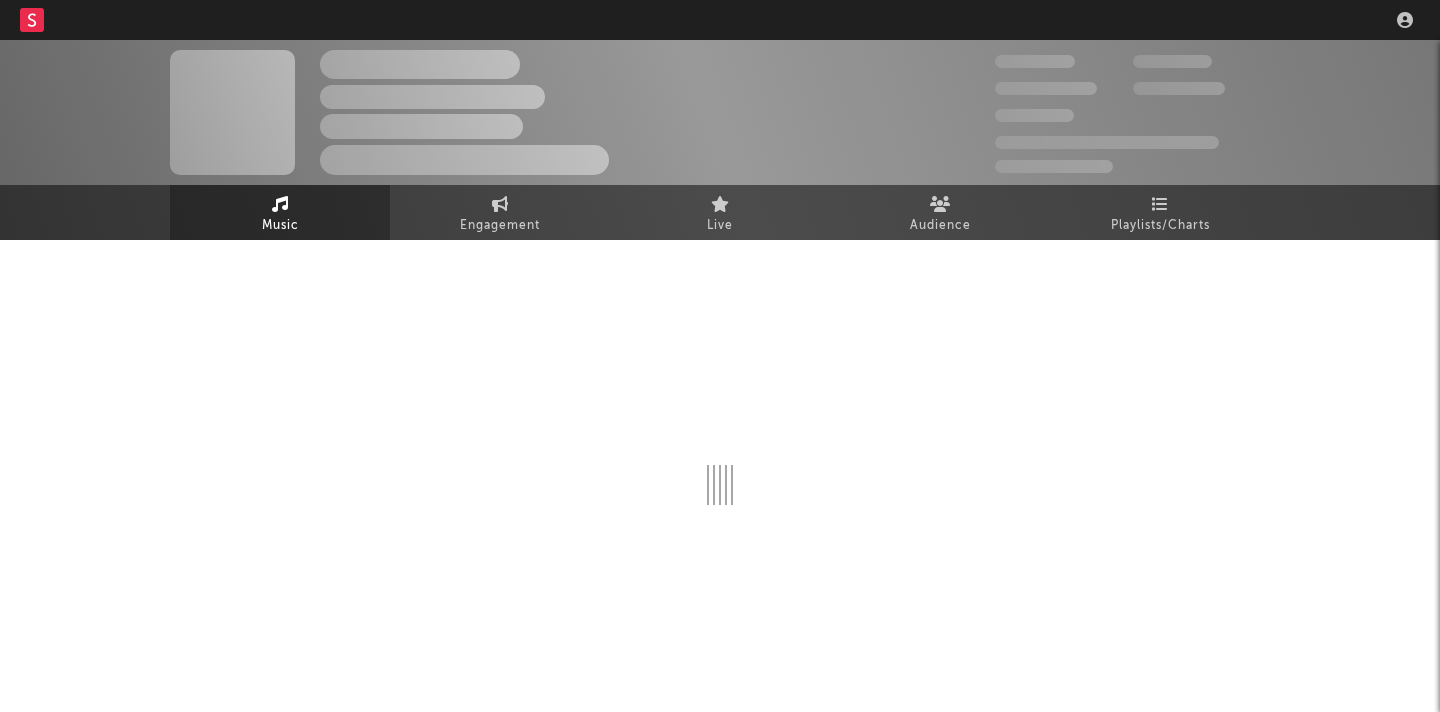 scroll, scrollTop: 0, scrollLeft: 0, axis: both 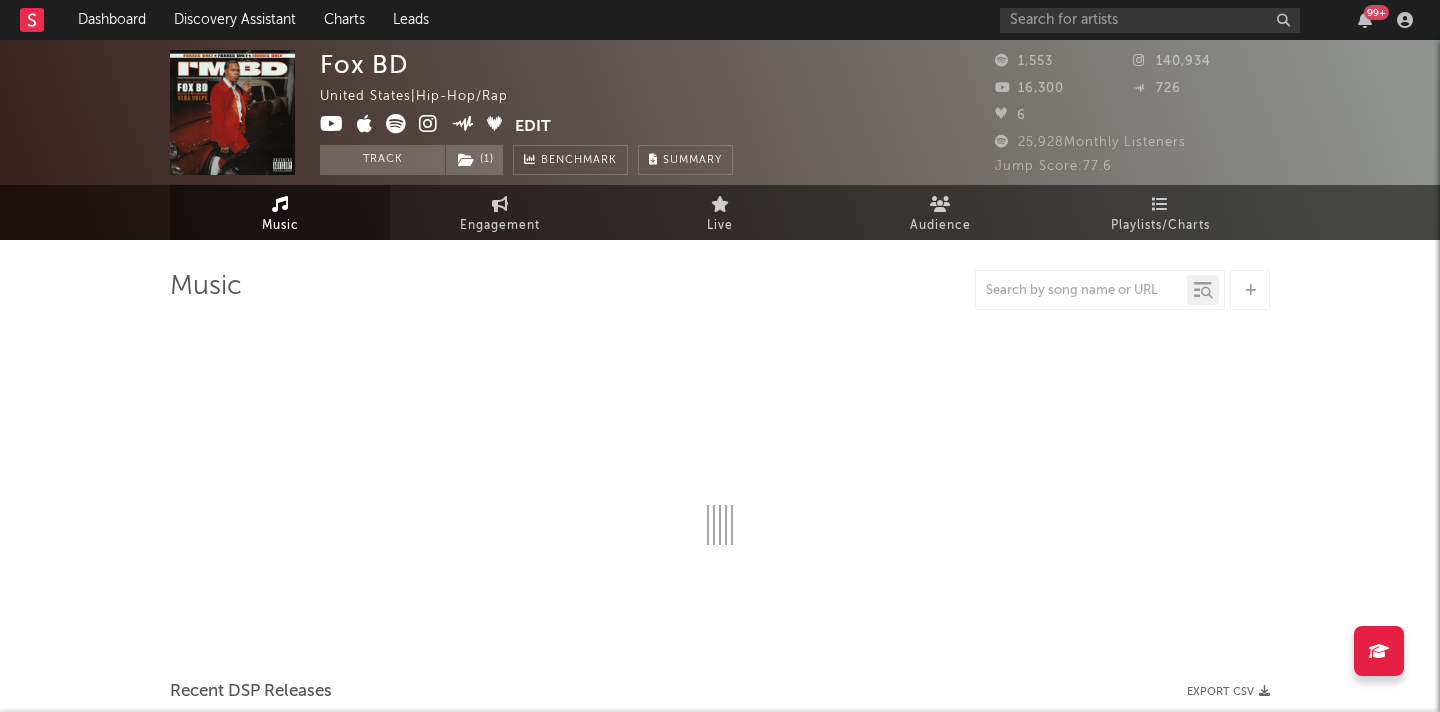 select on "6m" 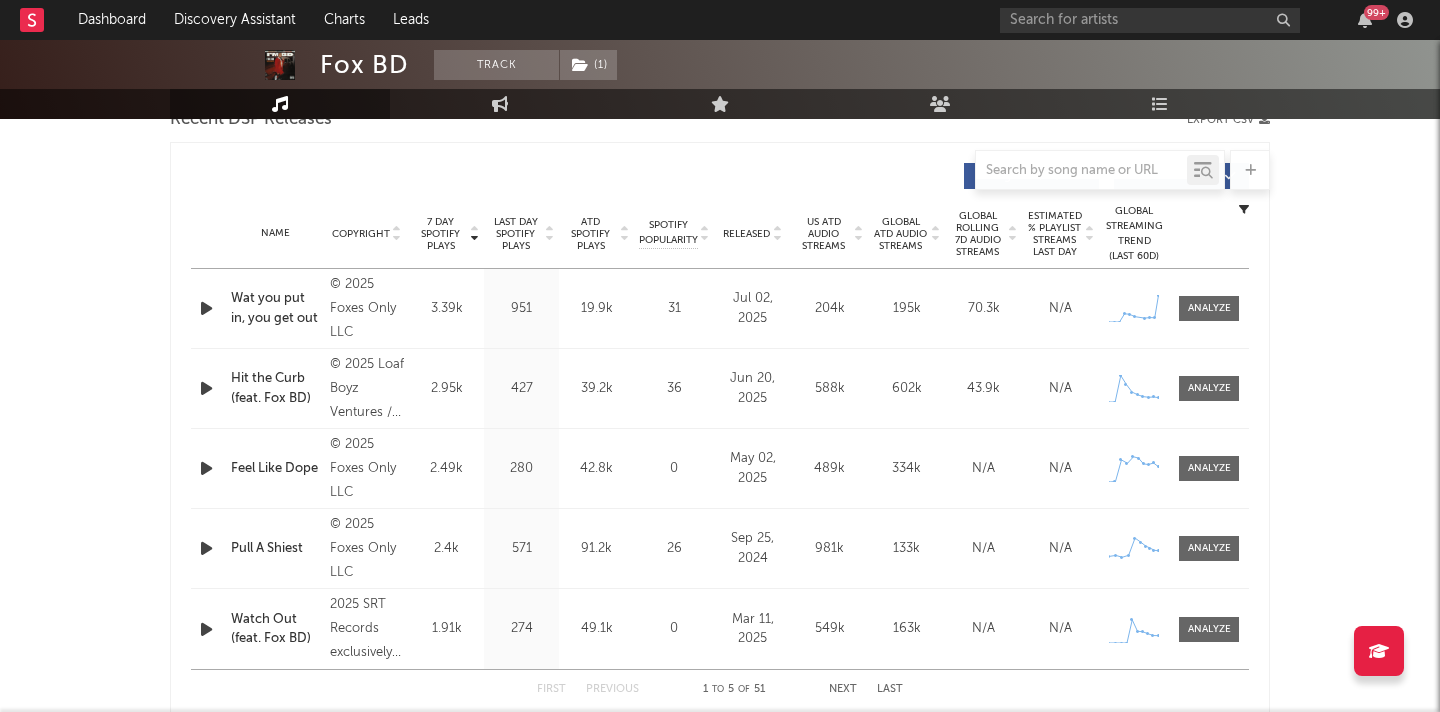 scroll, scrollTop: 716, scrollLeft: 0, axis: vertical 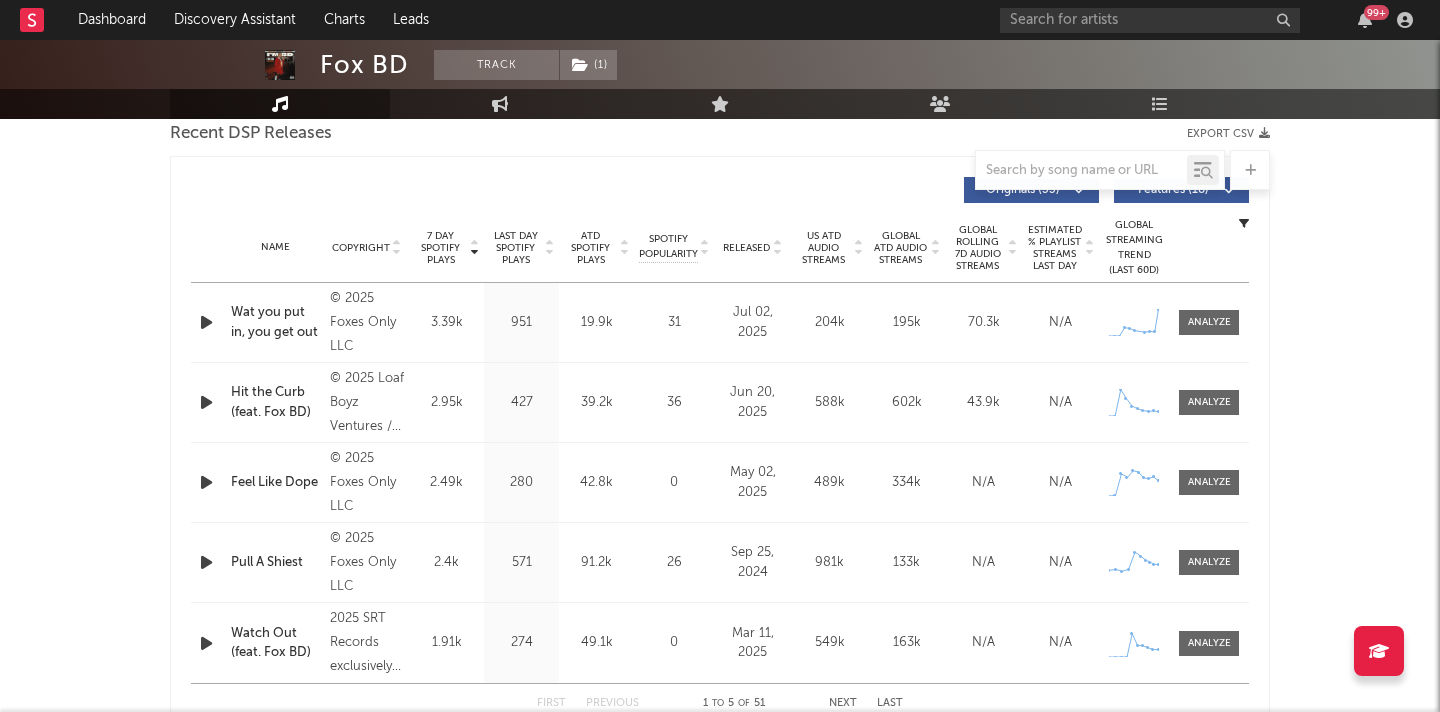 click on "Released" at bounding box center [746, 248] 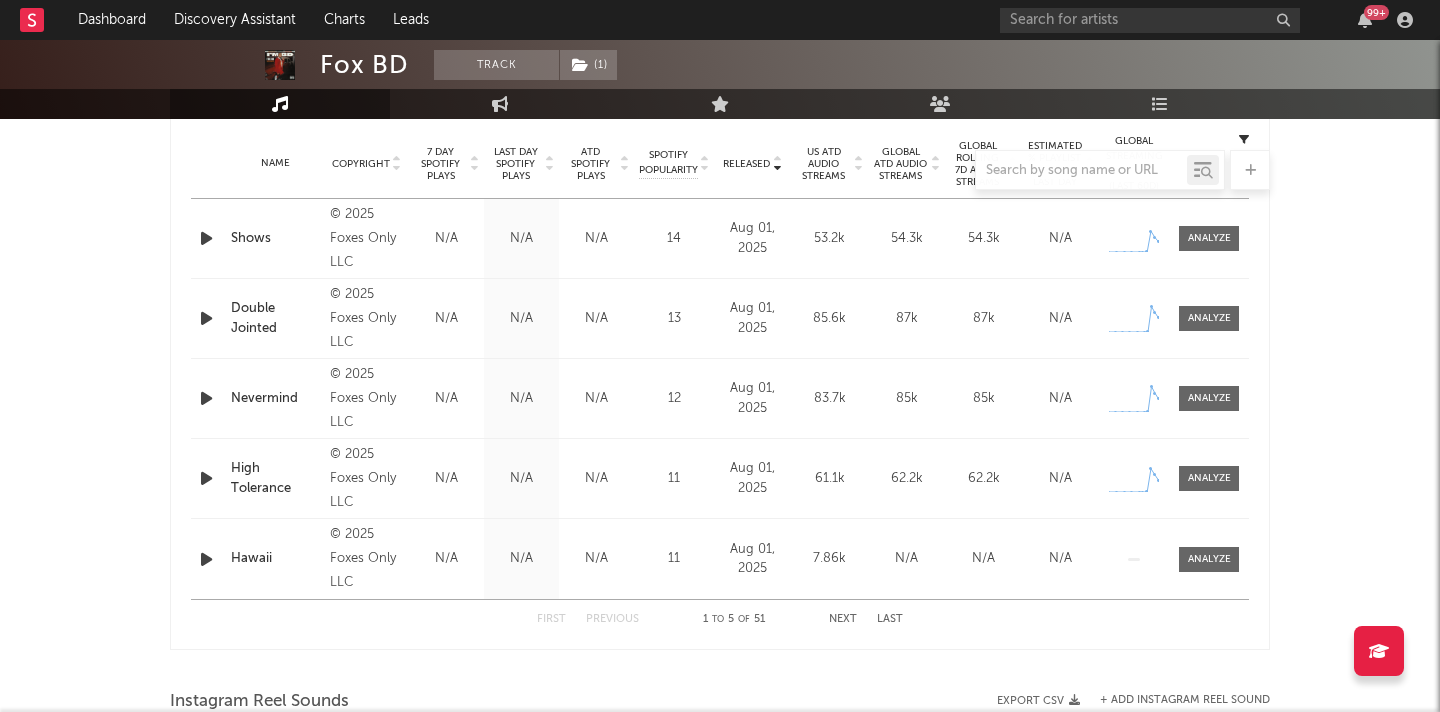 scroll, scrollTop: 842, scrollLeft: 0, axis: vertical 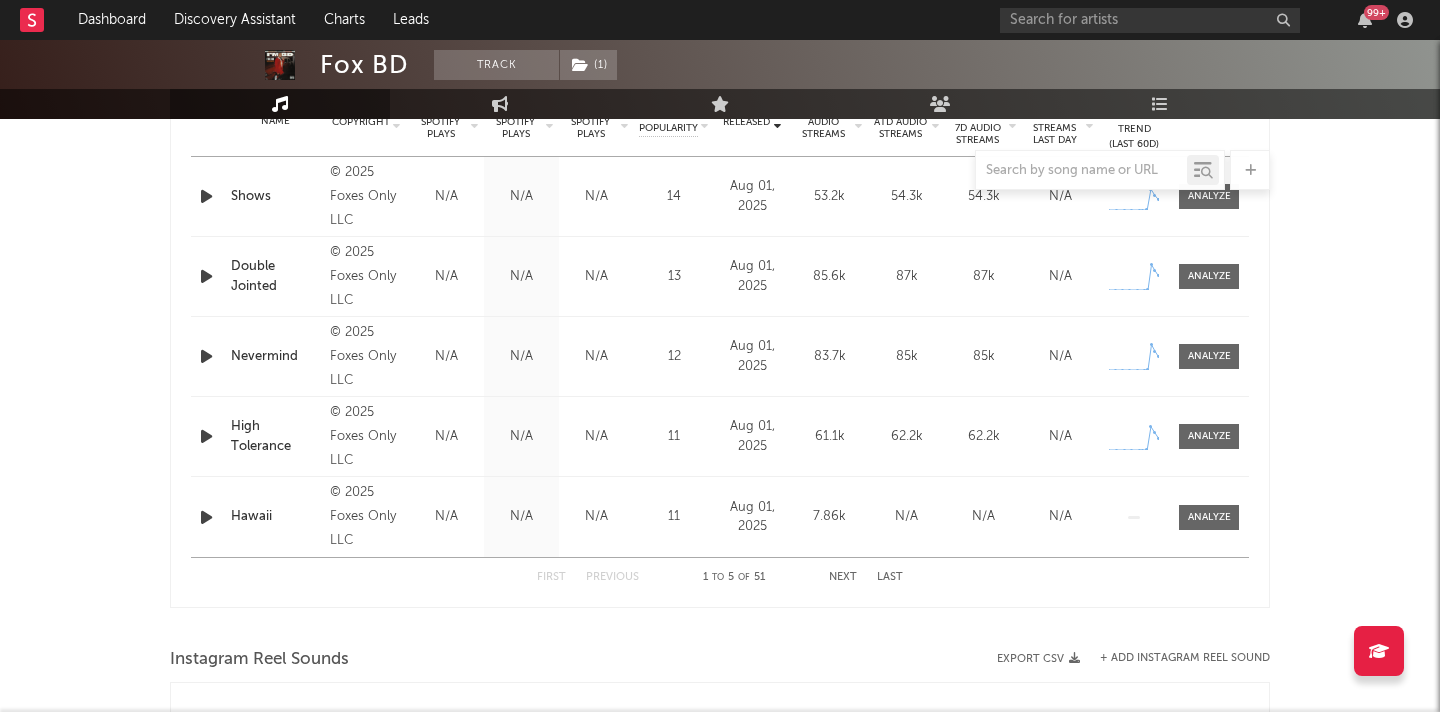 click on "Next" at bounding box center [843, 577] 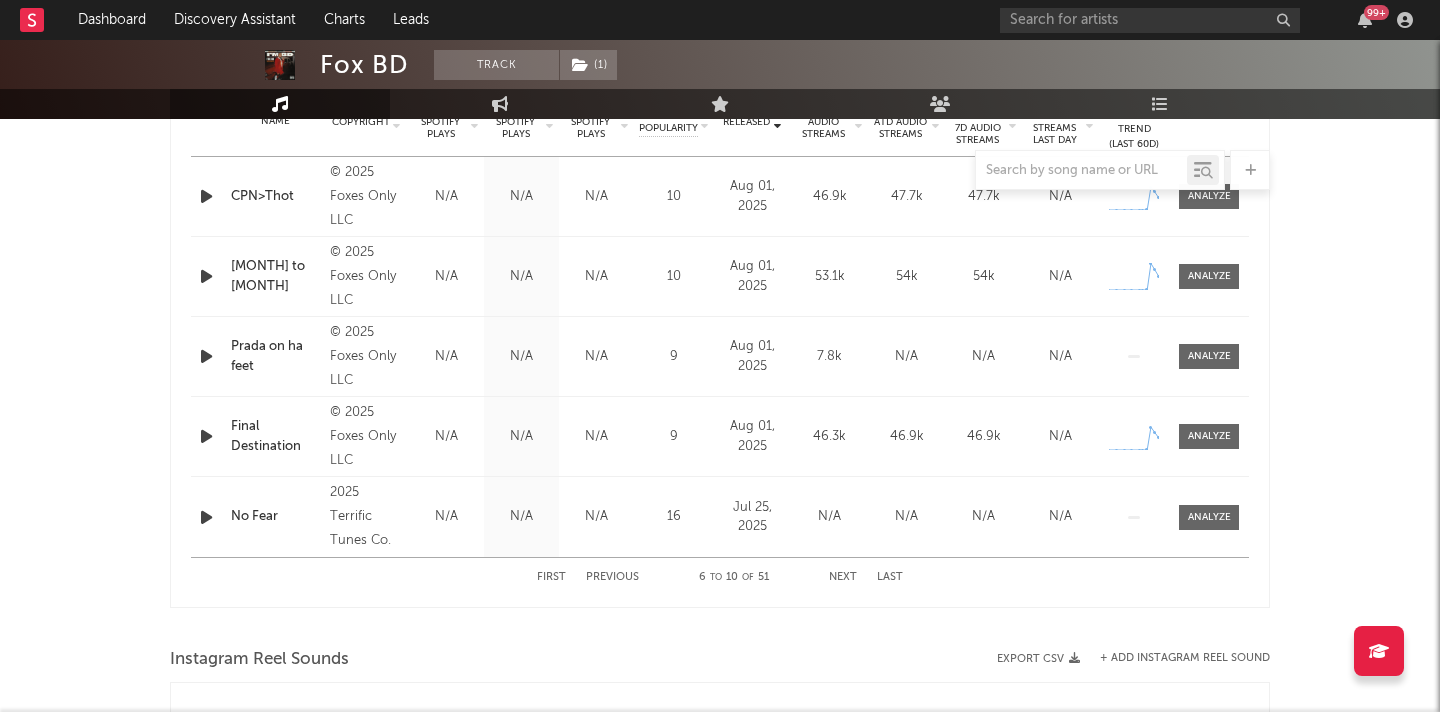 click on "Next" at bounding box center [843, 577] 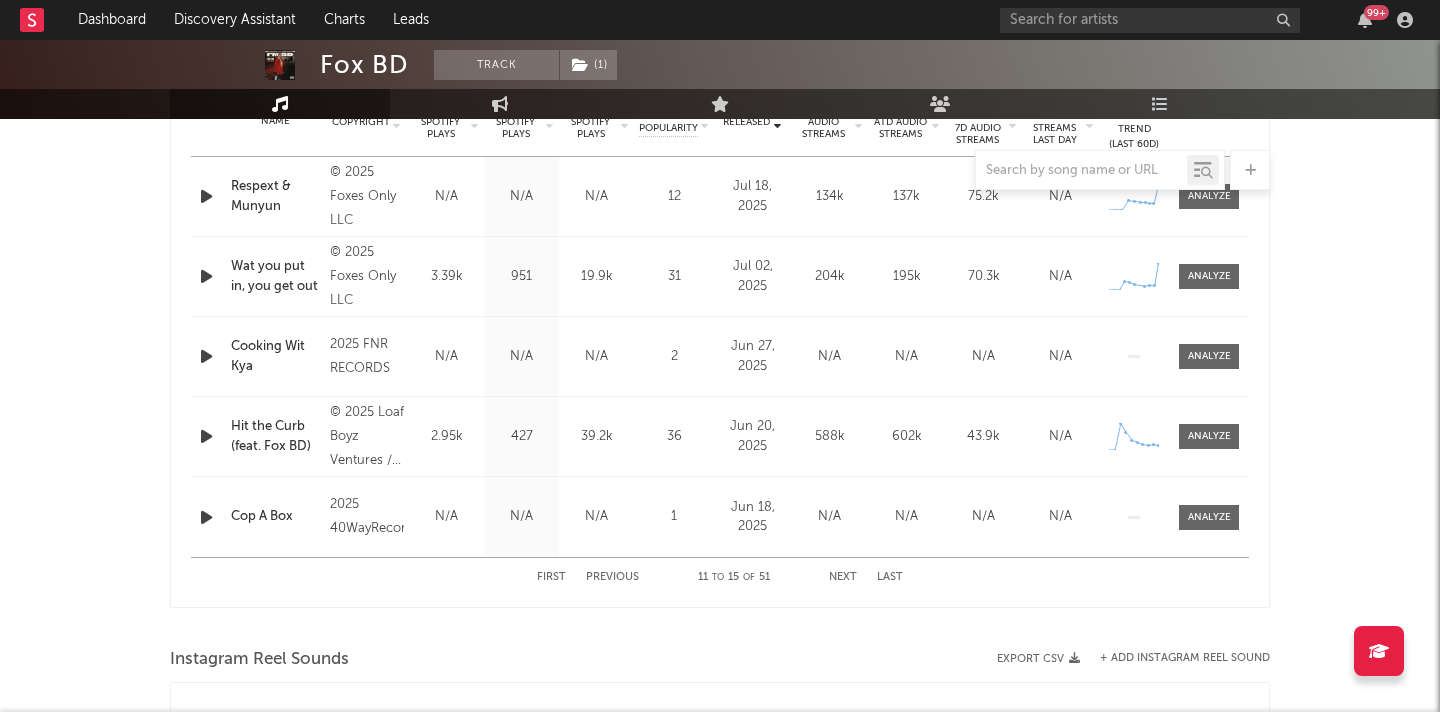 click on "Previous" at bounding box center [612, 577] 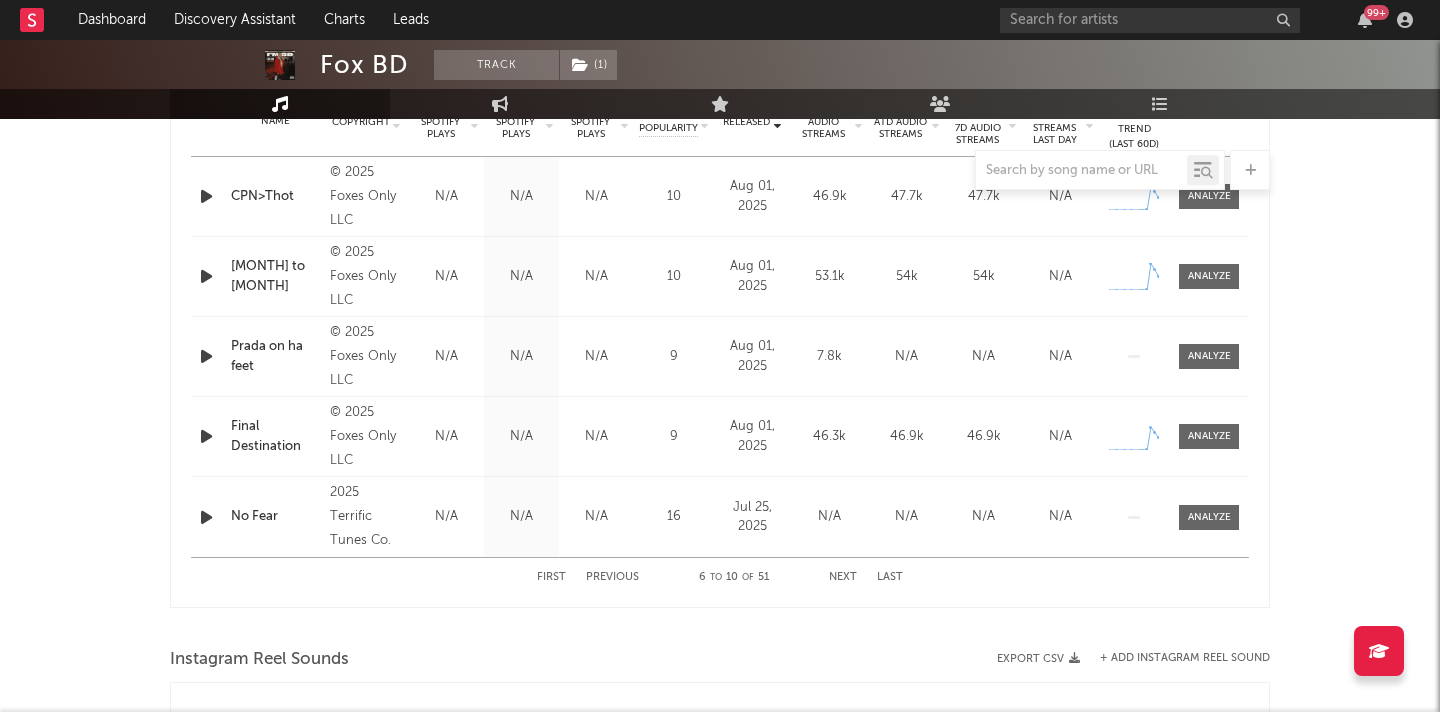 click on "Previous" at bounding box center [612, 577] 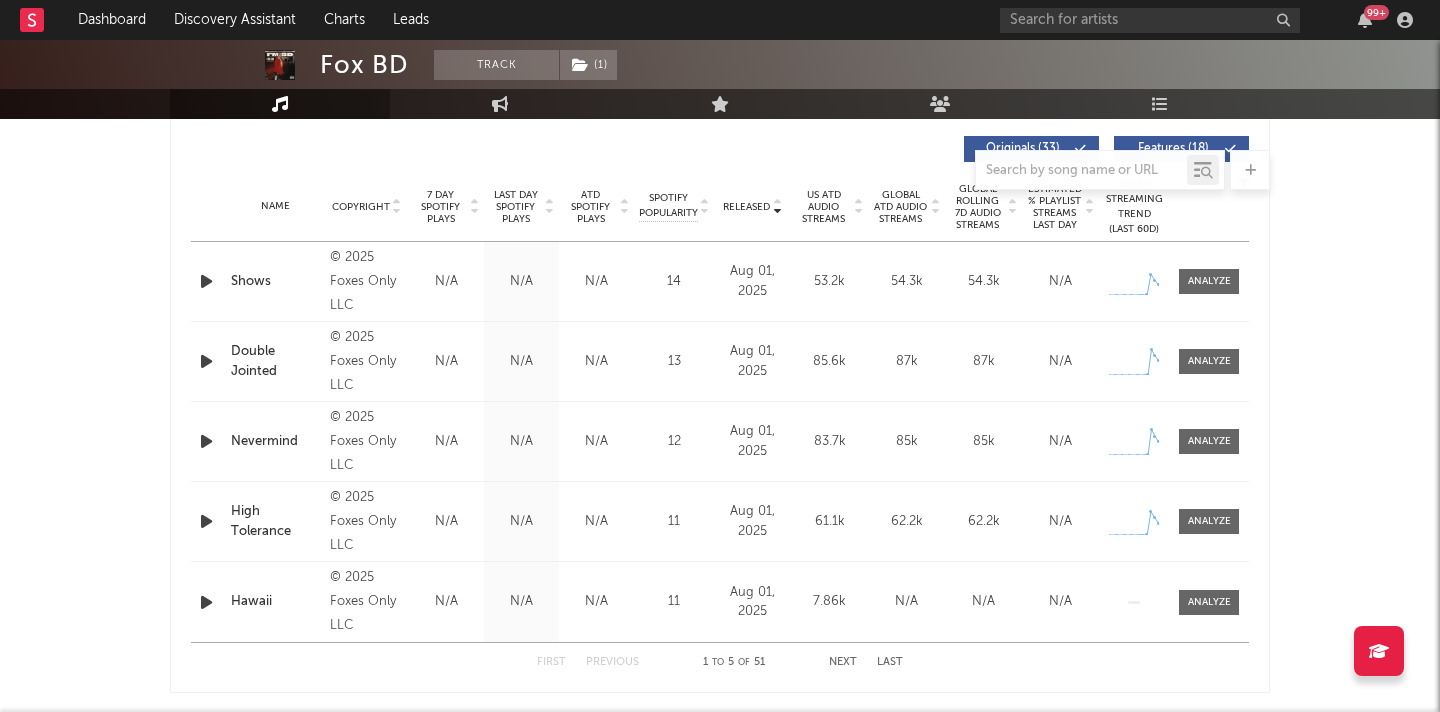 scroll, scrollTop: 730, scrollLeft: 0, axis: vertical 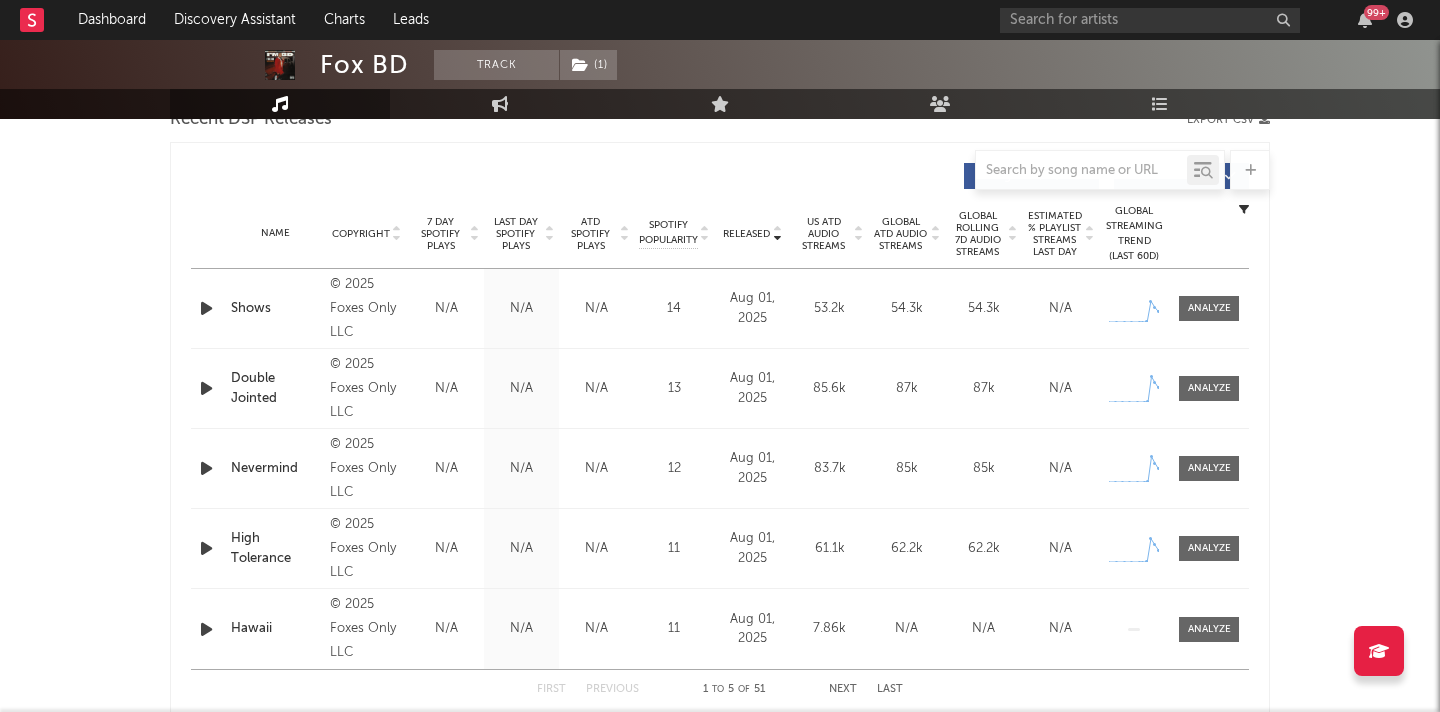 click on "7 Day Spotify Plays" at bounding box center [440, 234] 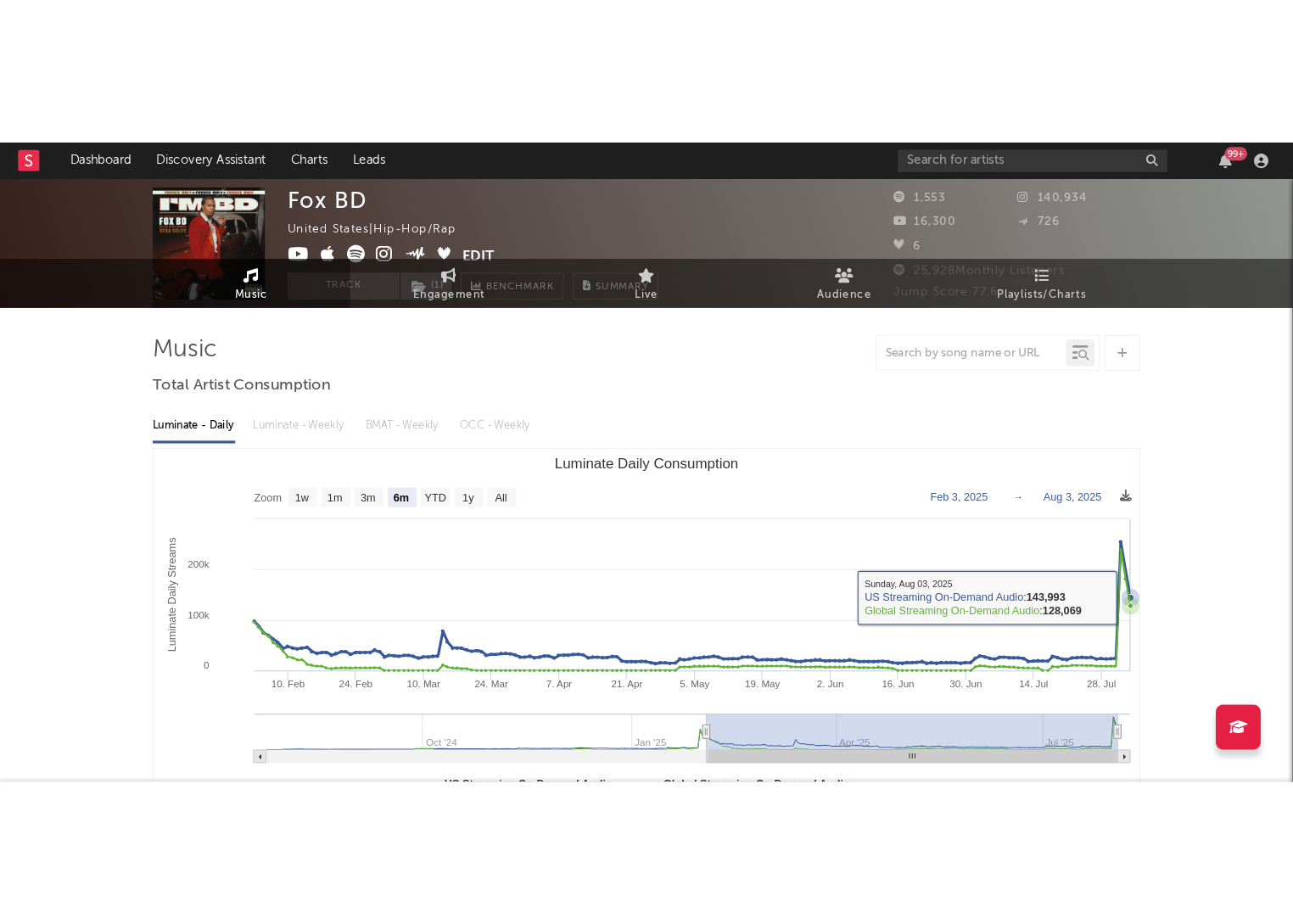 scroll, scrollTop: 0, scrollLeft: 0, axis: both 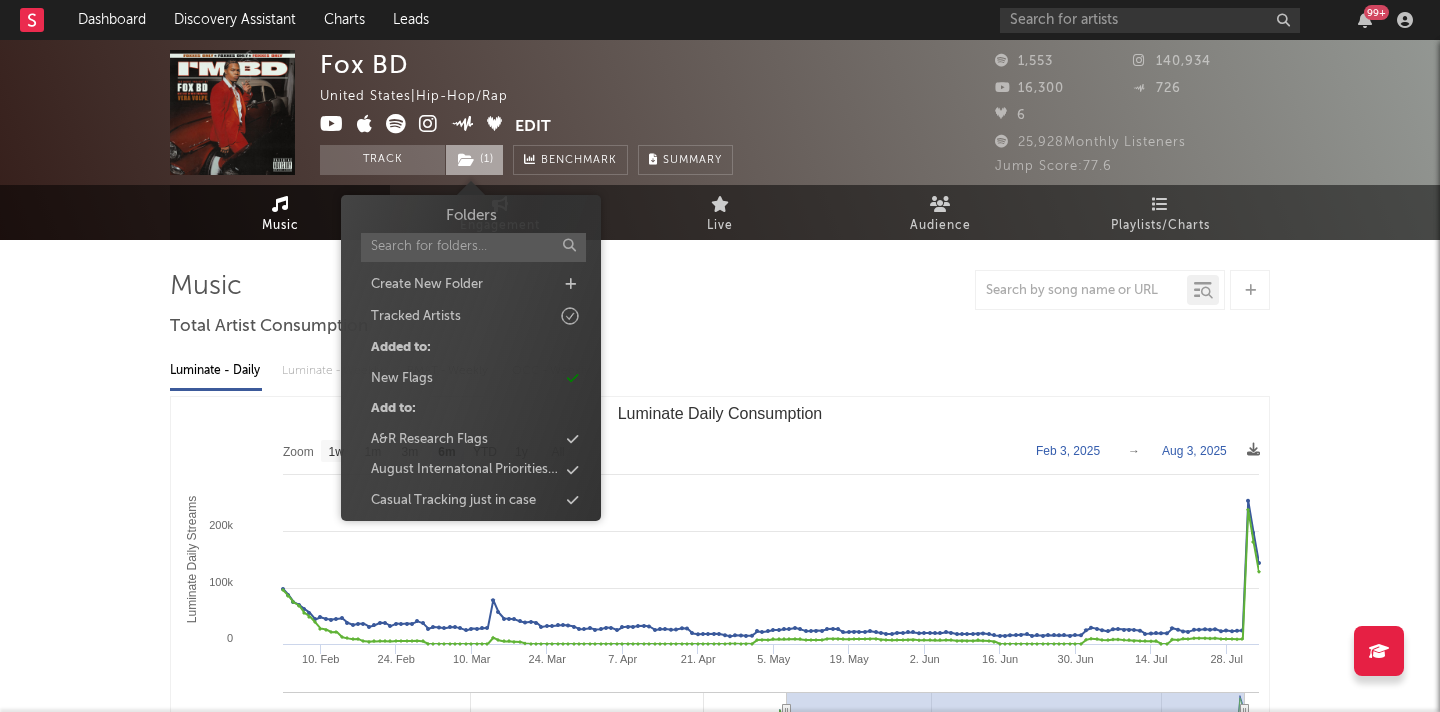 click on "( 1 )" at bounding box center (474, 160) 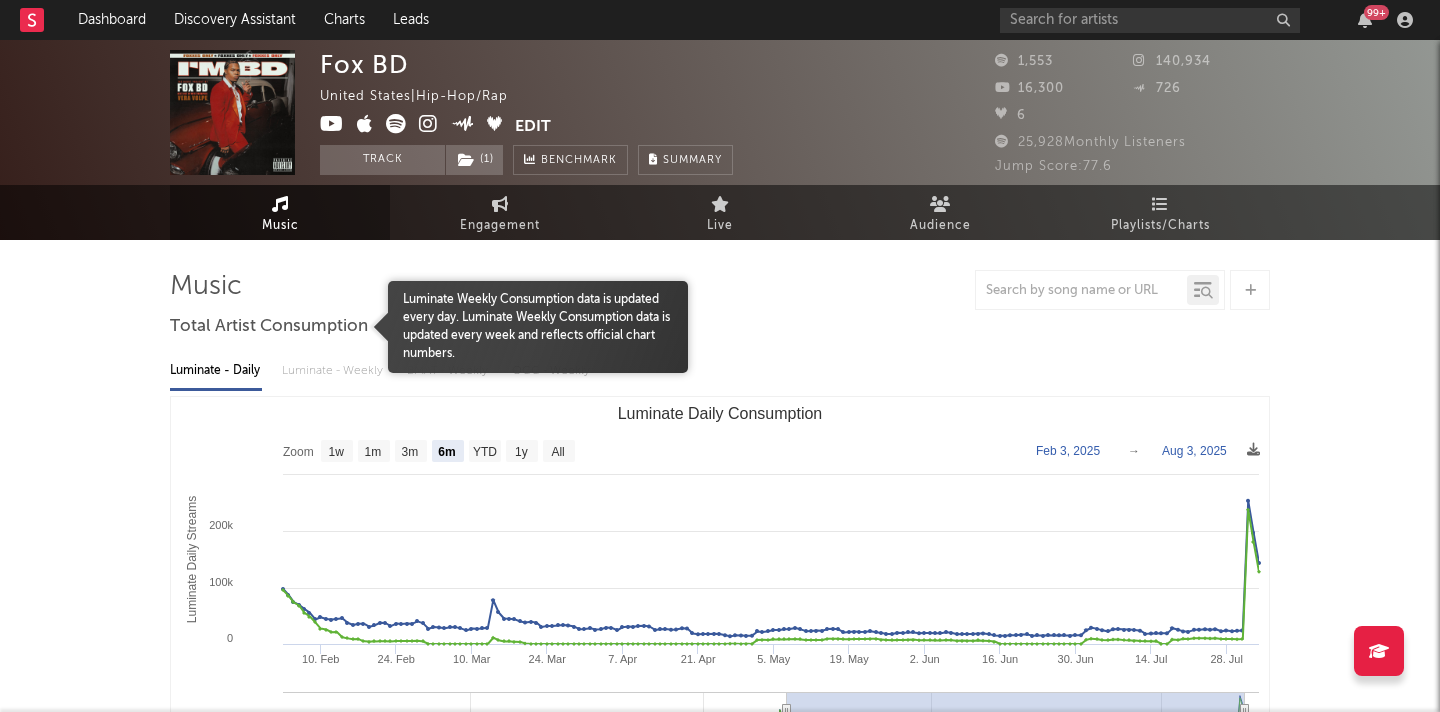 click at bounding box center [720, 290] 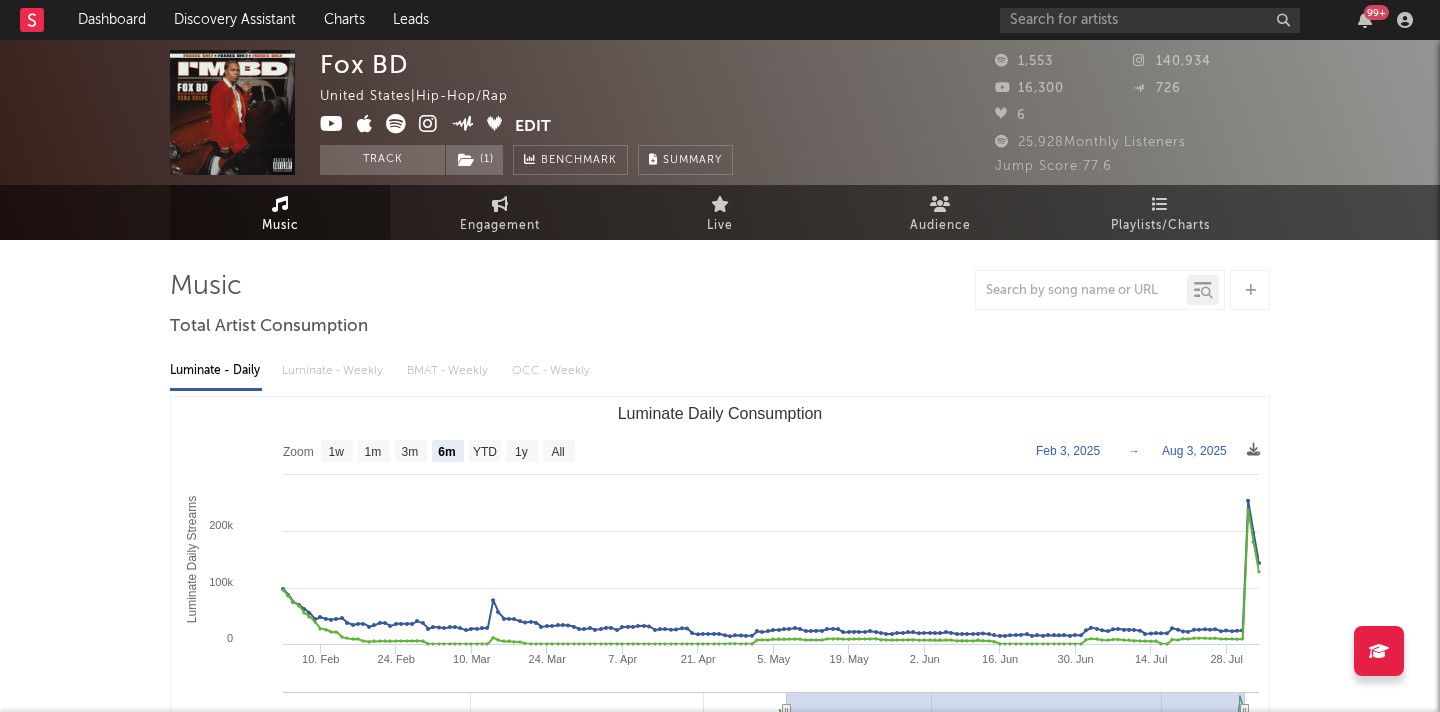 click at bounding box center [428, 124] 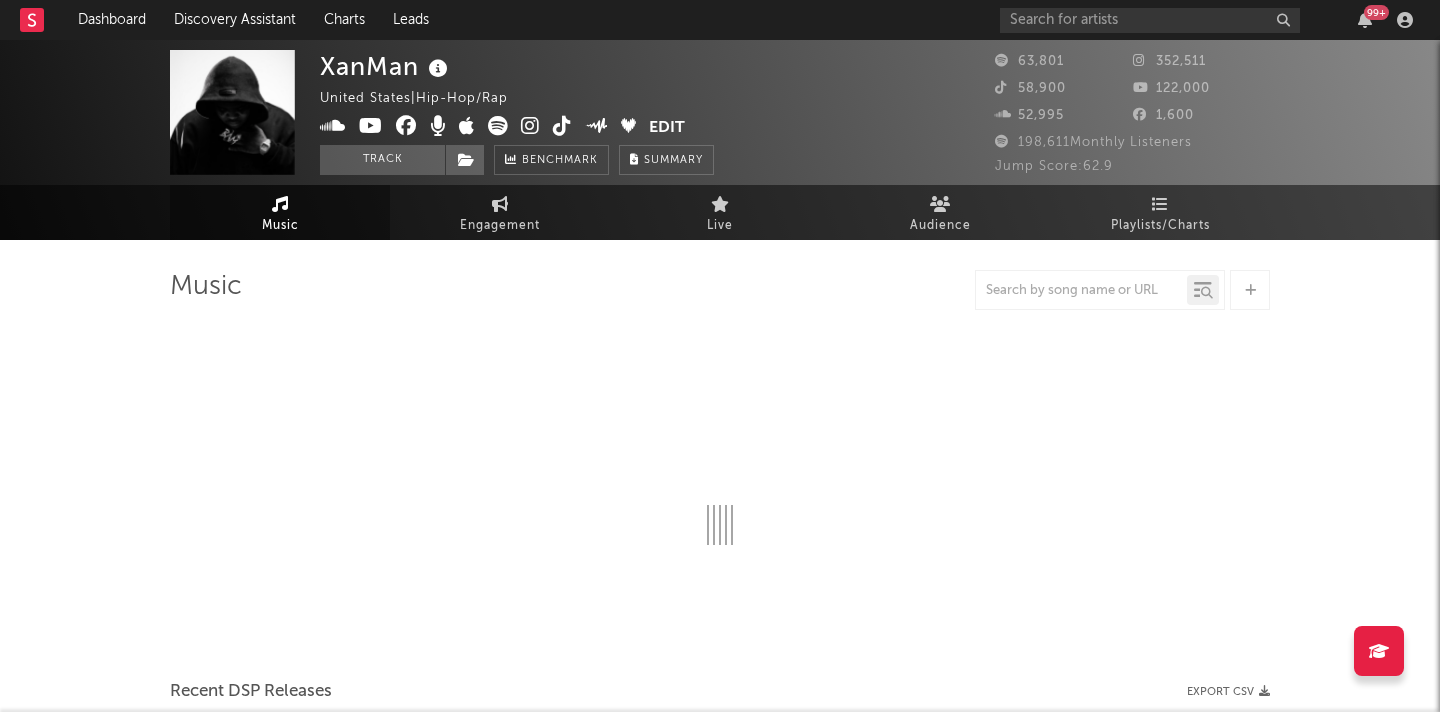 select on "6m" 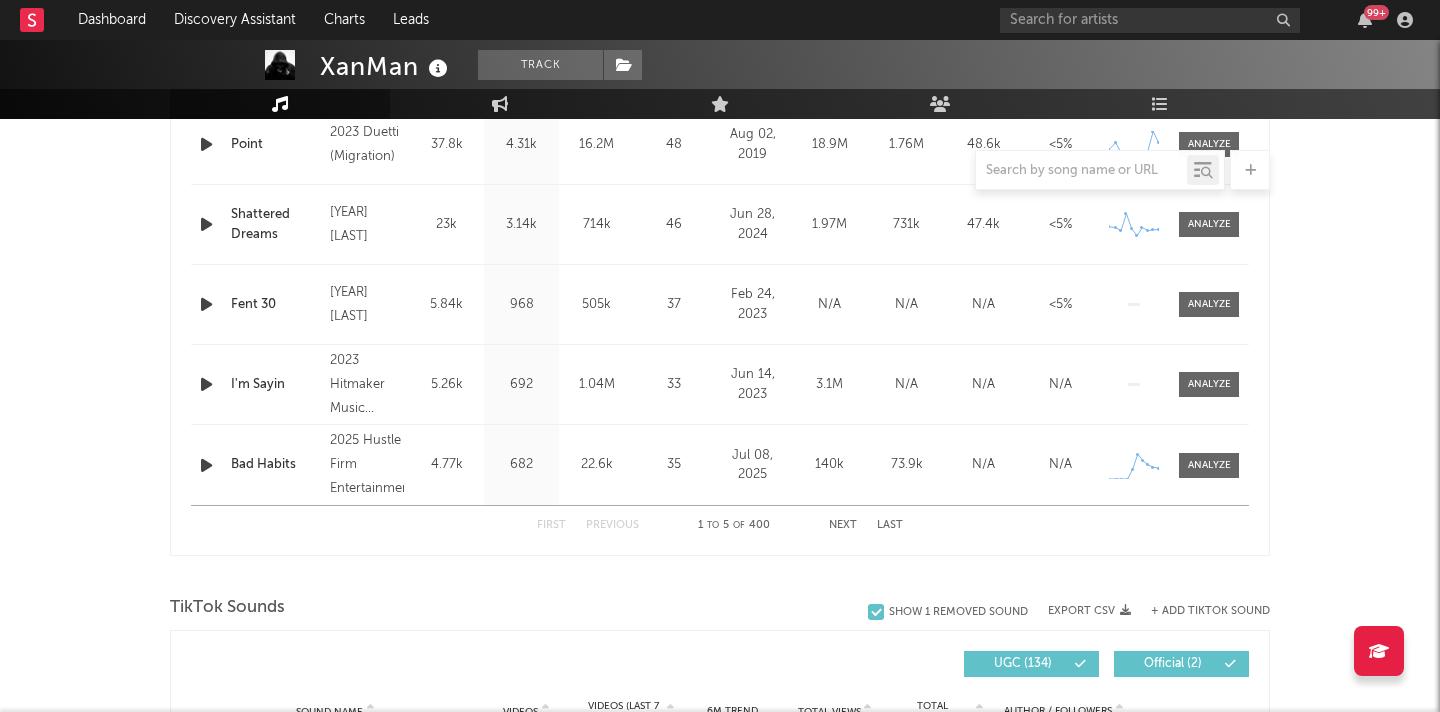 scroll, scrollTop: 1321, scrollLeft: 0, axis: vertical 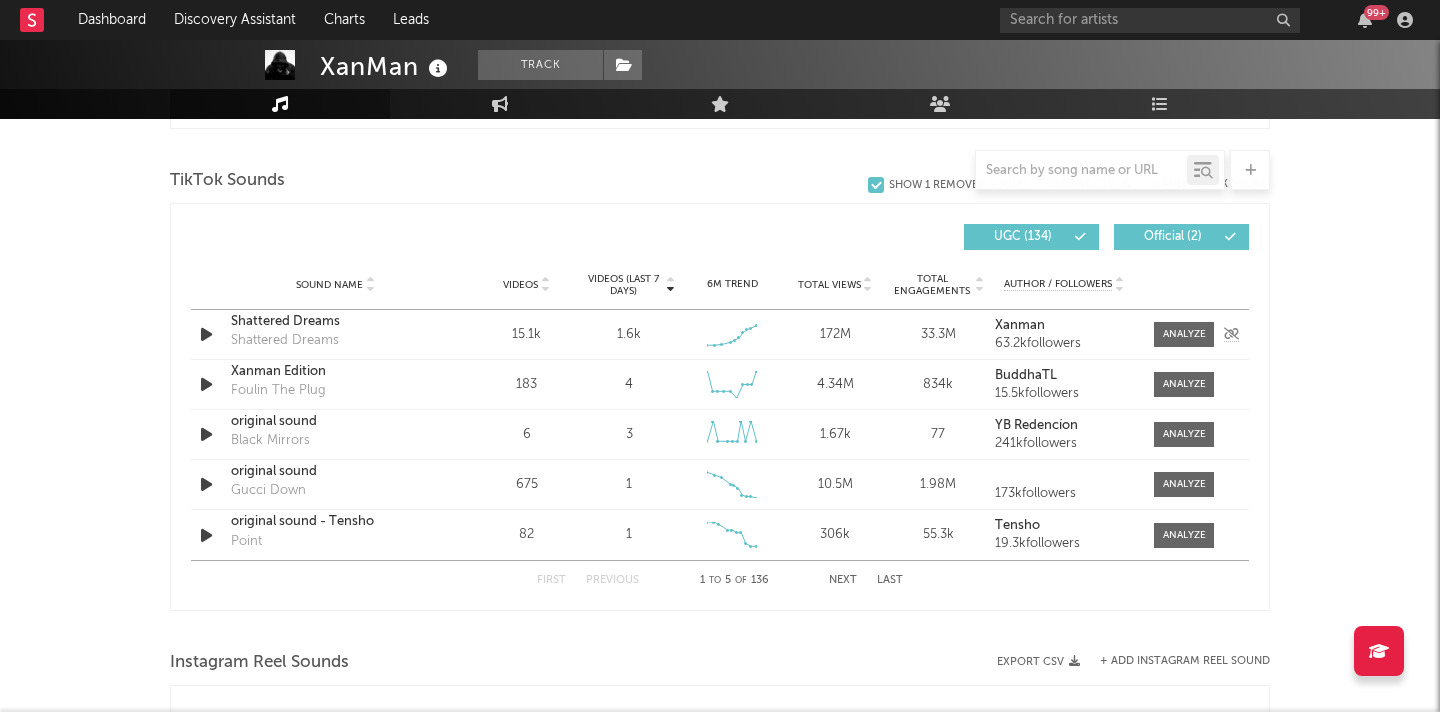 click on "Sound Name Shattered Dreams Shattered Dreams Videos 15.1k Videos (last 7 days) 1.6k Weekly Growth % + 14.5 % 6M Trend Created with Highcharts 10.3.3 Total Views 172M Total Engagements 33.3M Author / Followers Xanman 63.2k  followers" at bounding box center [720, 334] 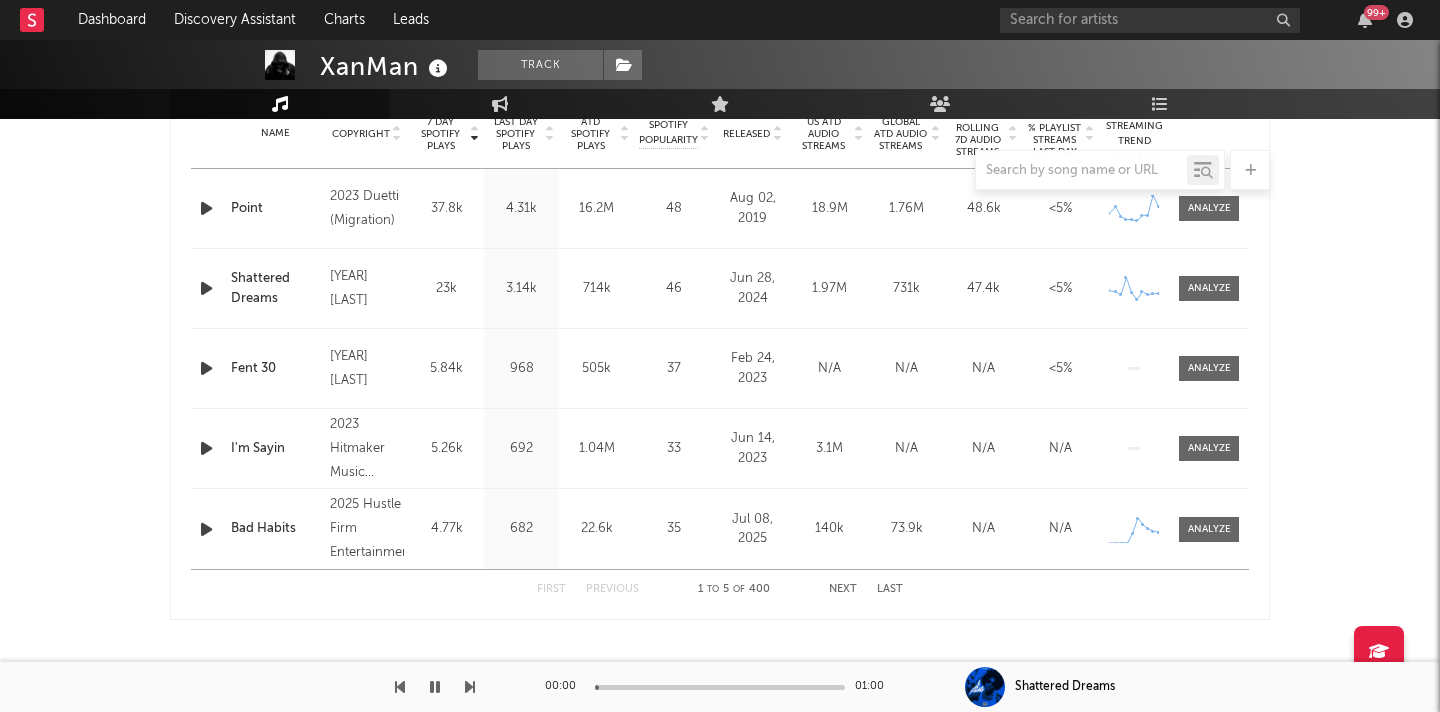 scroll, scrollTop: 806, scrollLeft: 0, axis: vertical 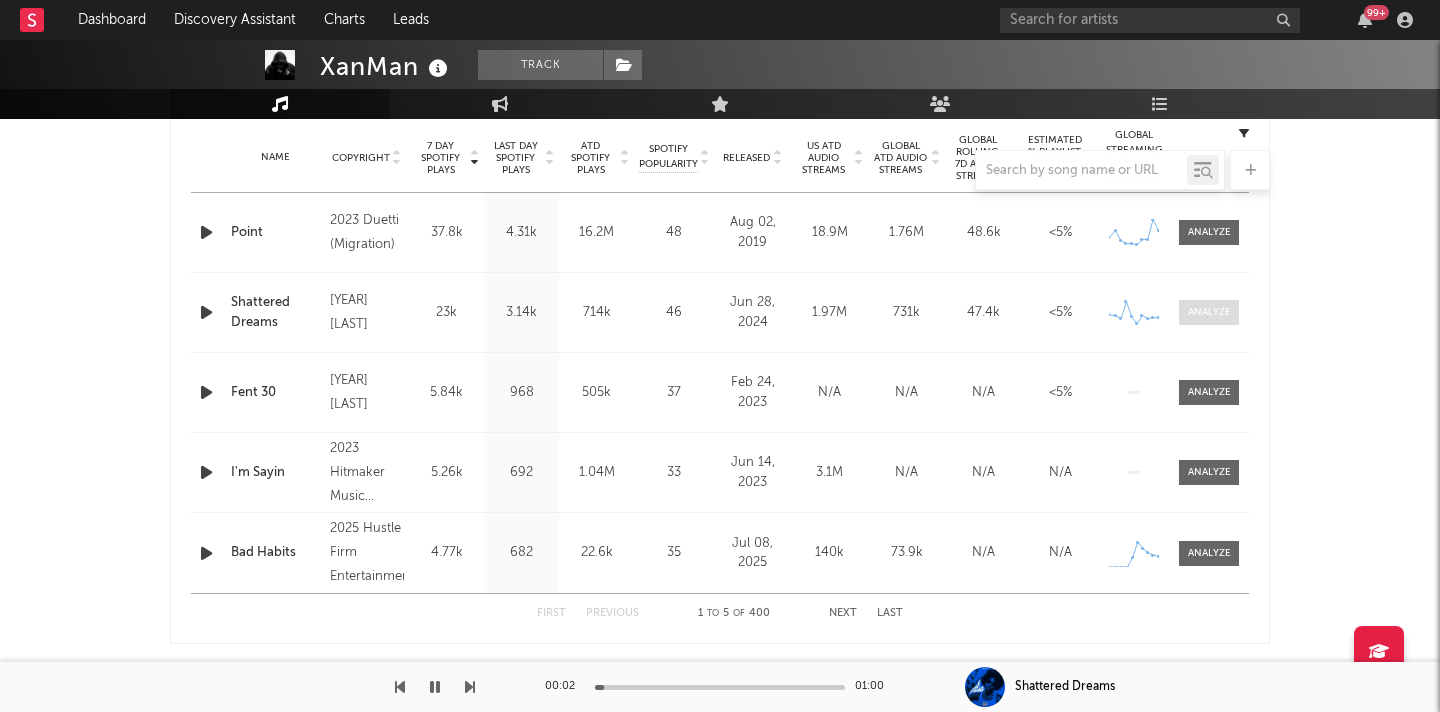 click at bounding box center (1209, 312) 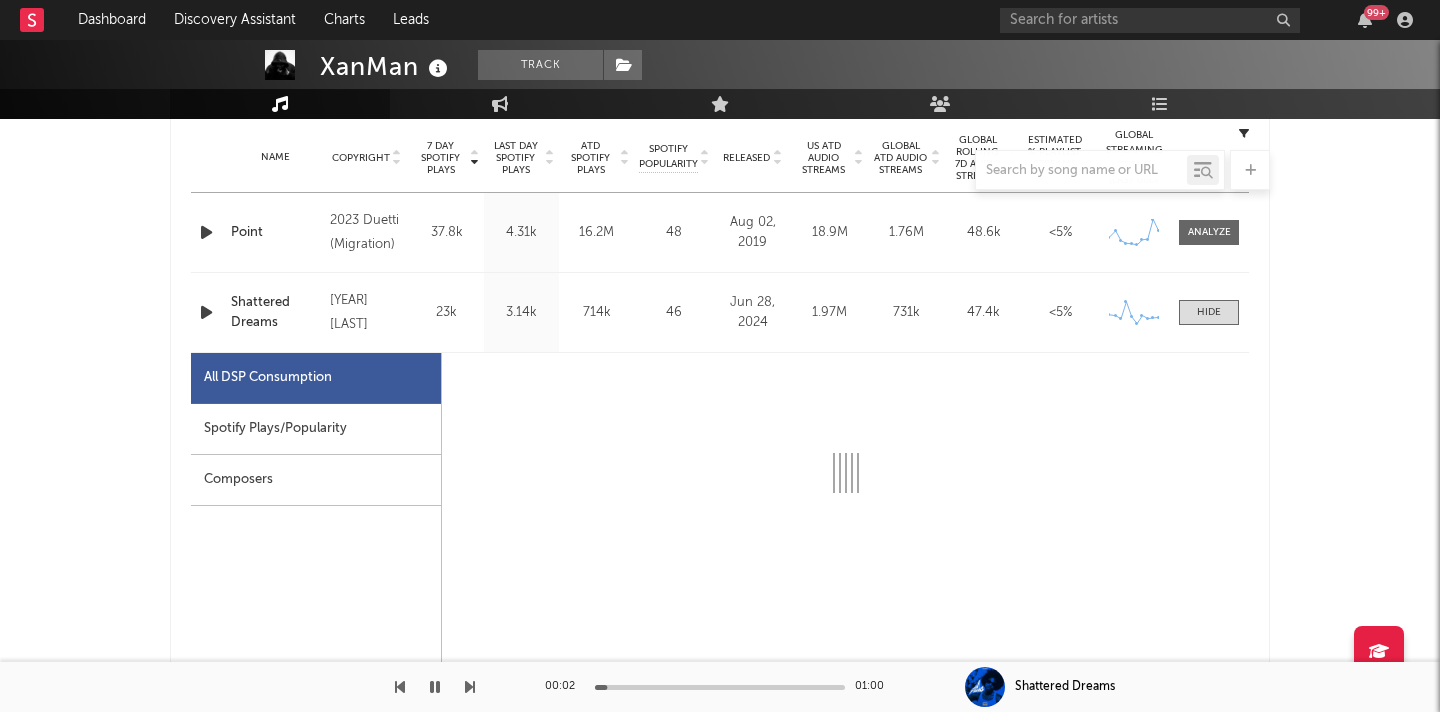 scroll, scrollTop: 937, scrollLeft: 0, axis: vertical 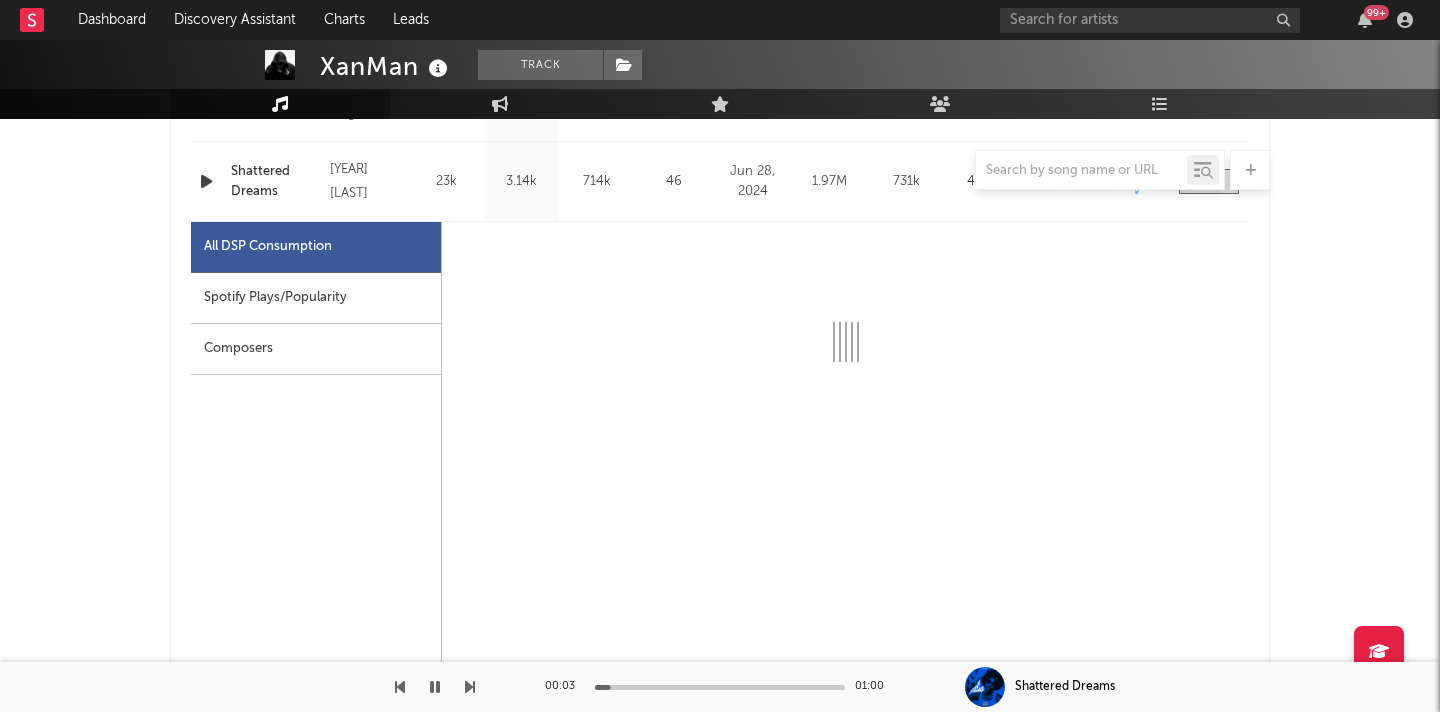 select on "6m" 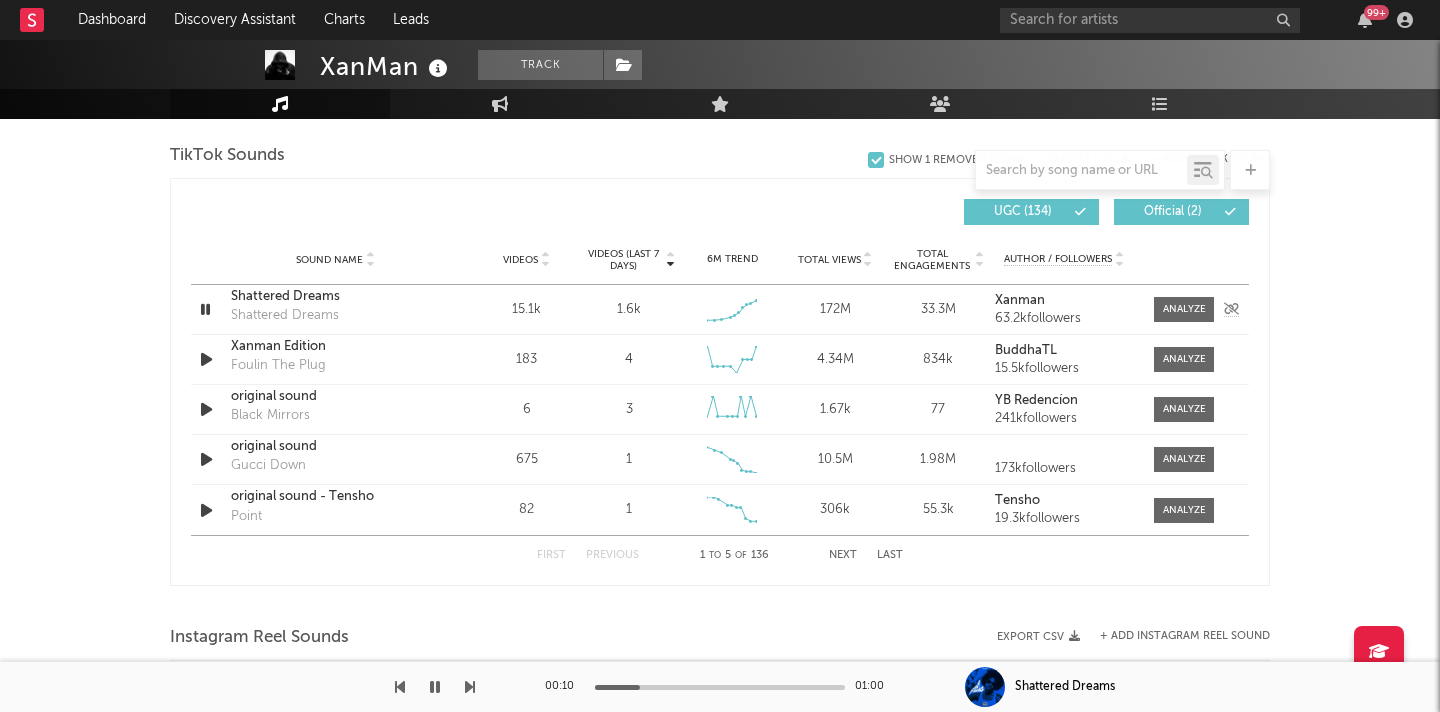 scroll, scrollTop: 2284, scrollLeft: 0, axis: vertical 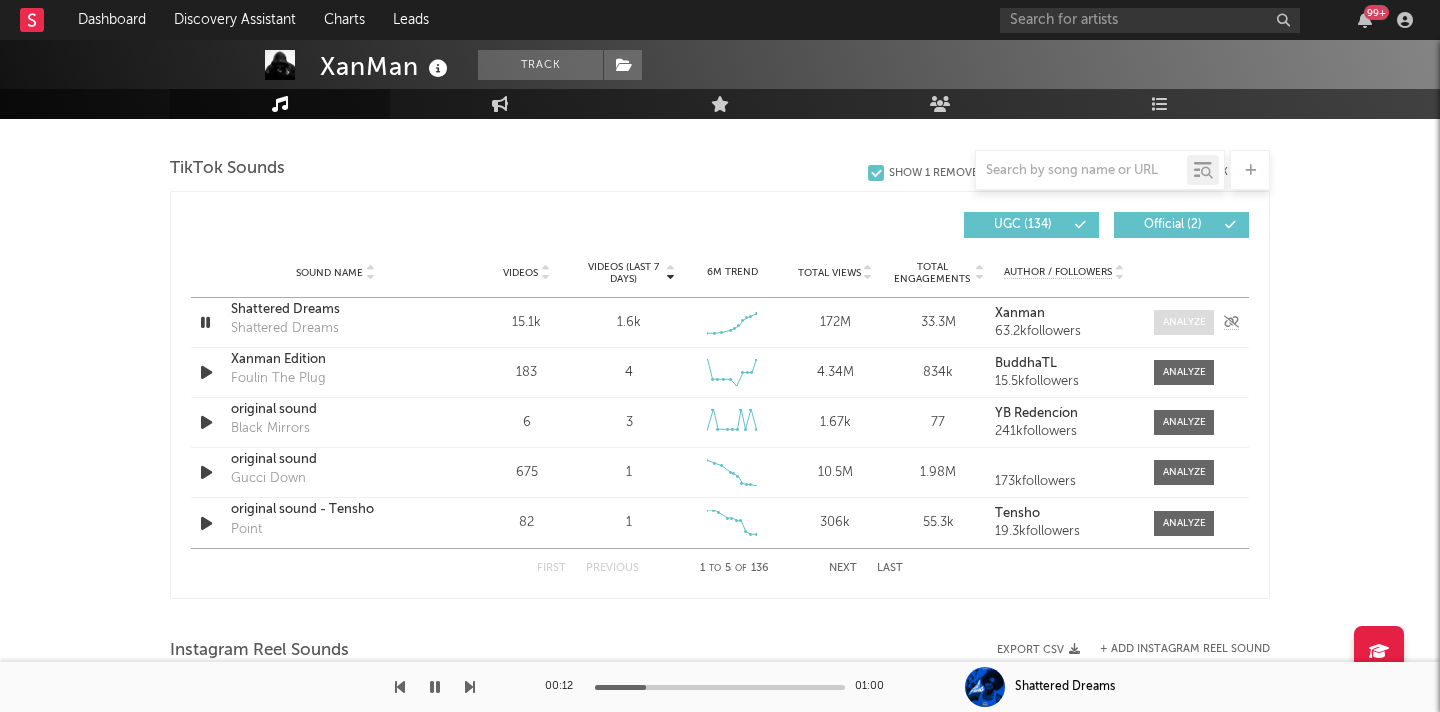 click at bounding box center [1184, 322] 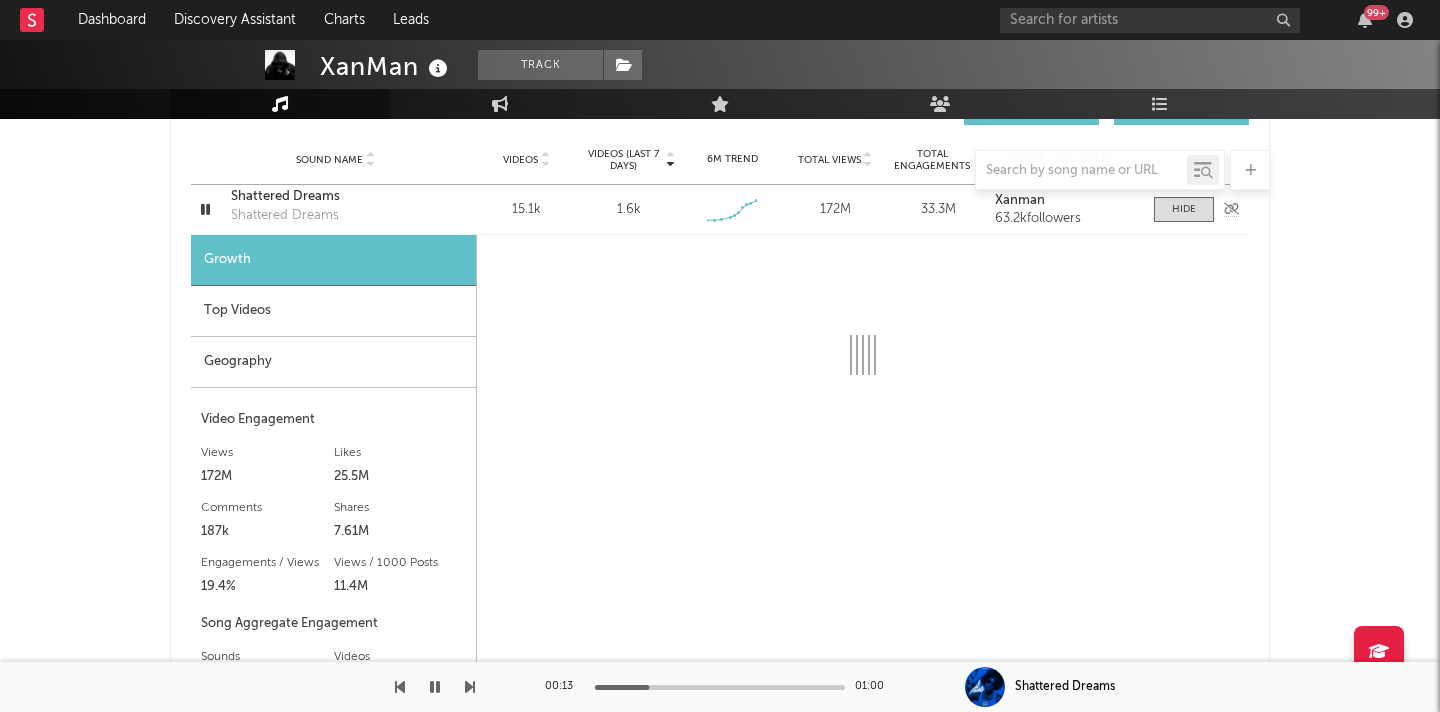 scroll, scrollTop: 2399, scrollLeft: 0, axis: vertical 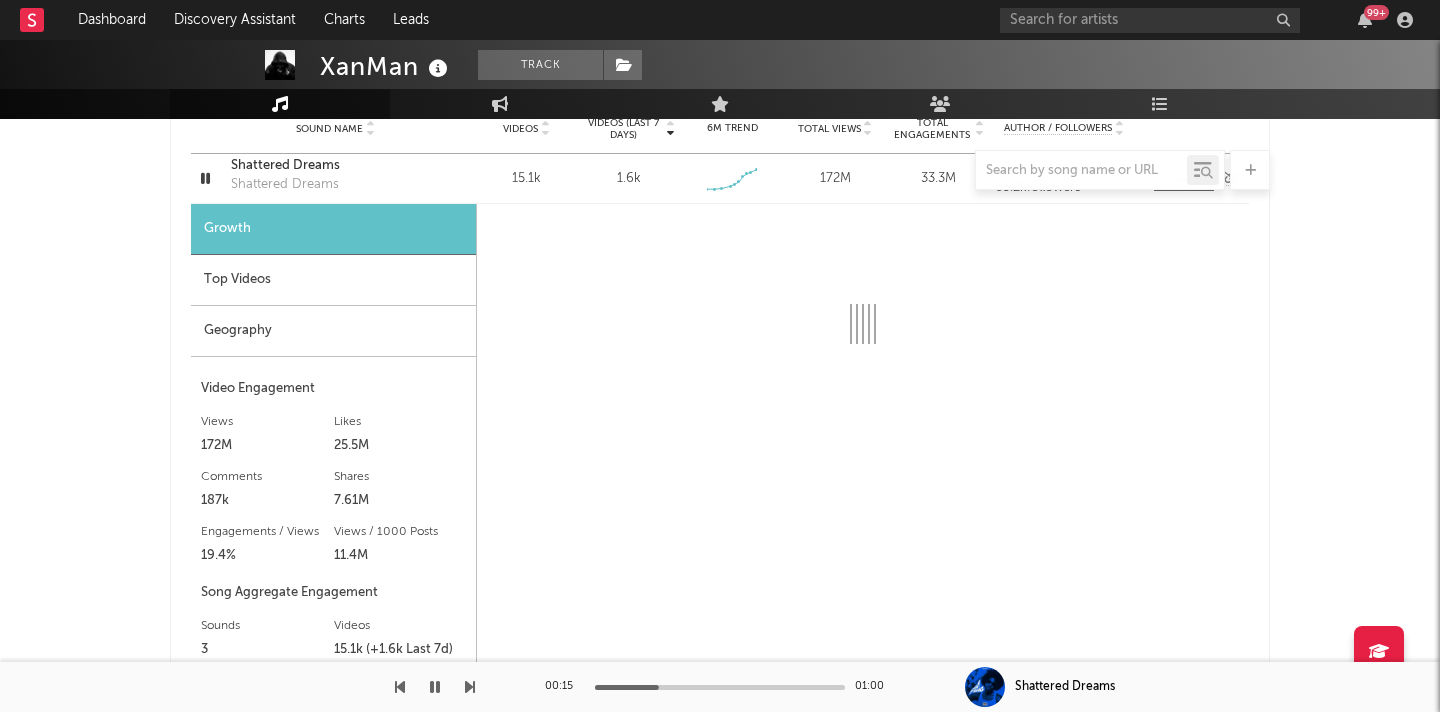 select on "6m" 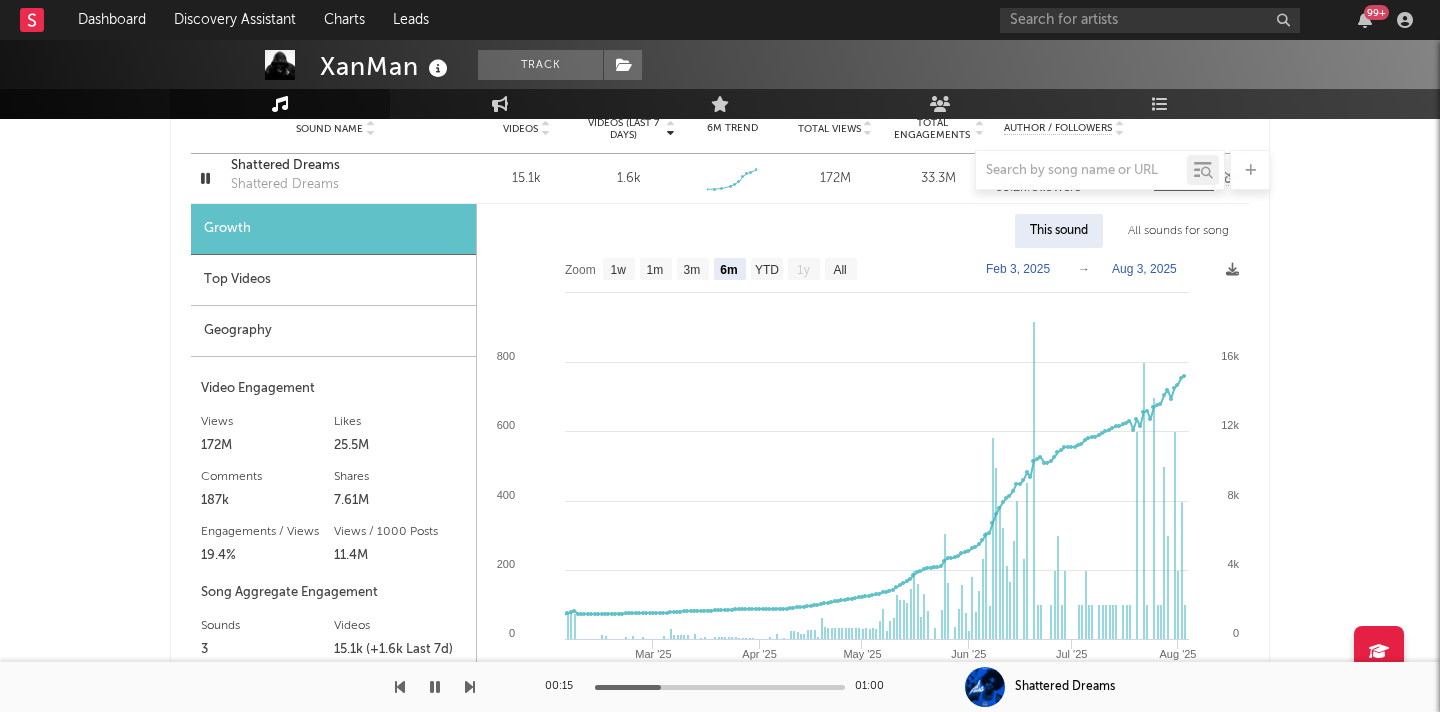 scroll, scrollTop: 2407, scrollLeft: 0, axis: vertical 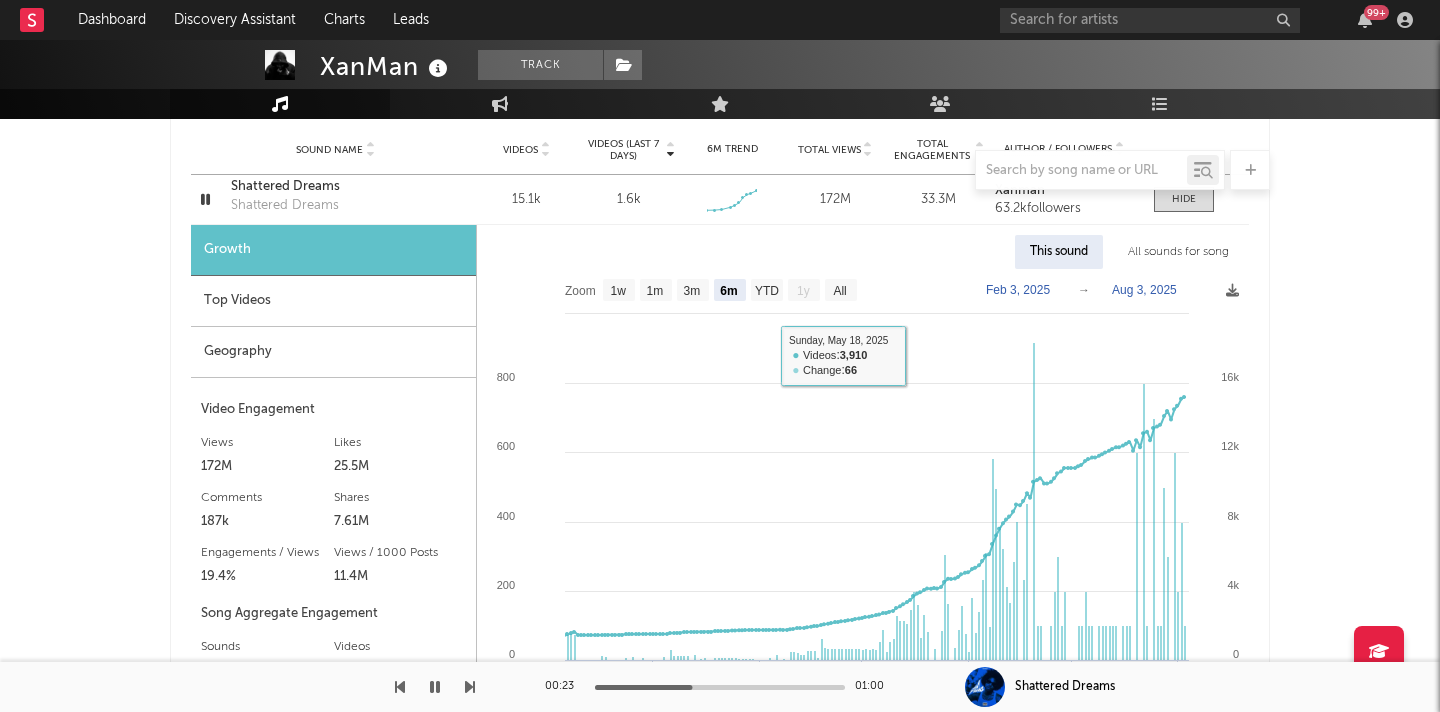 click at bounding box center [720, 170] 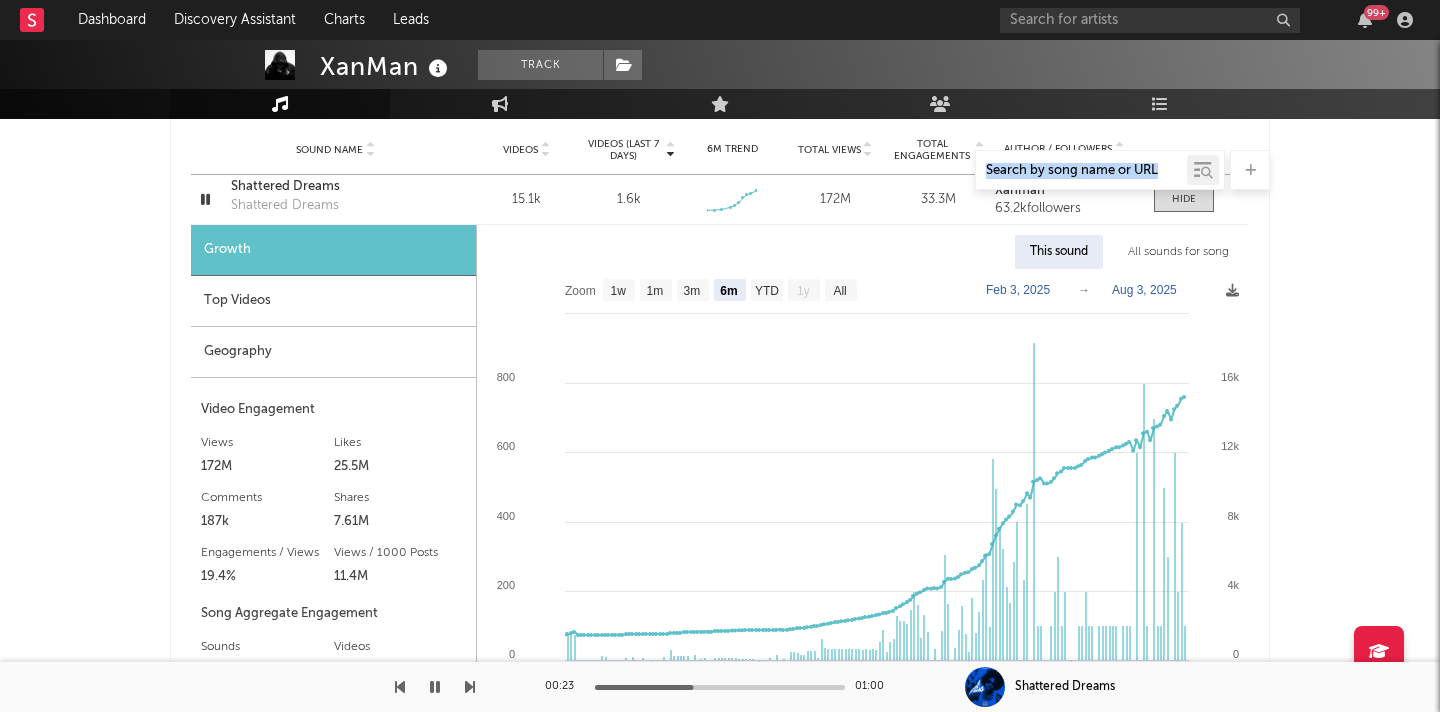 click at bounding box center (720, 170) 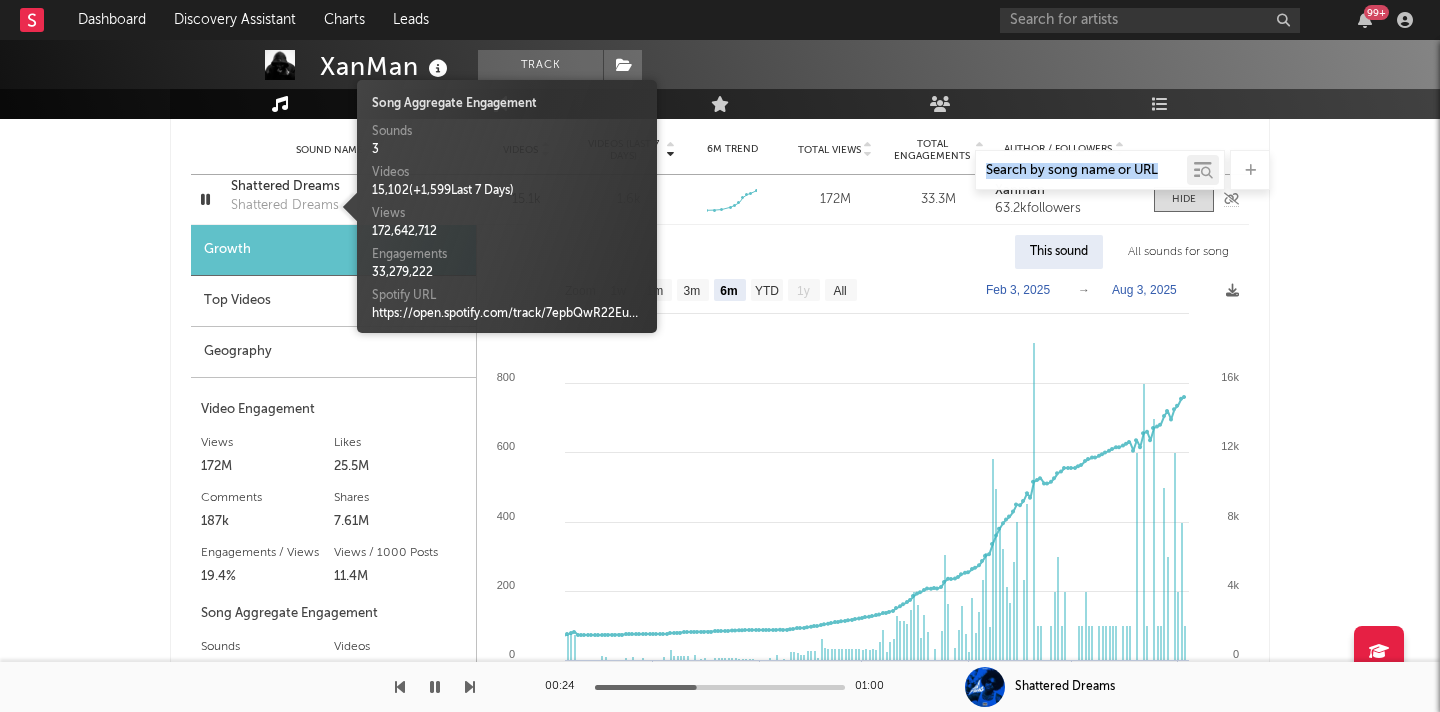 click on "Shattered Dreams" at bounding box center (285, 206) 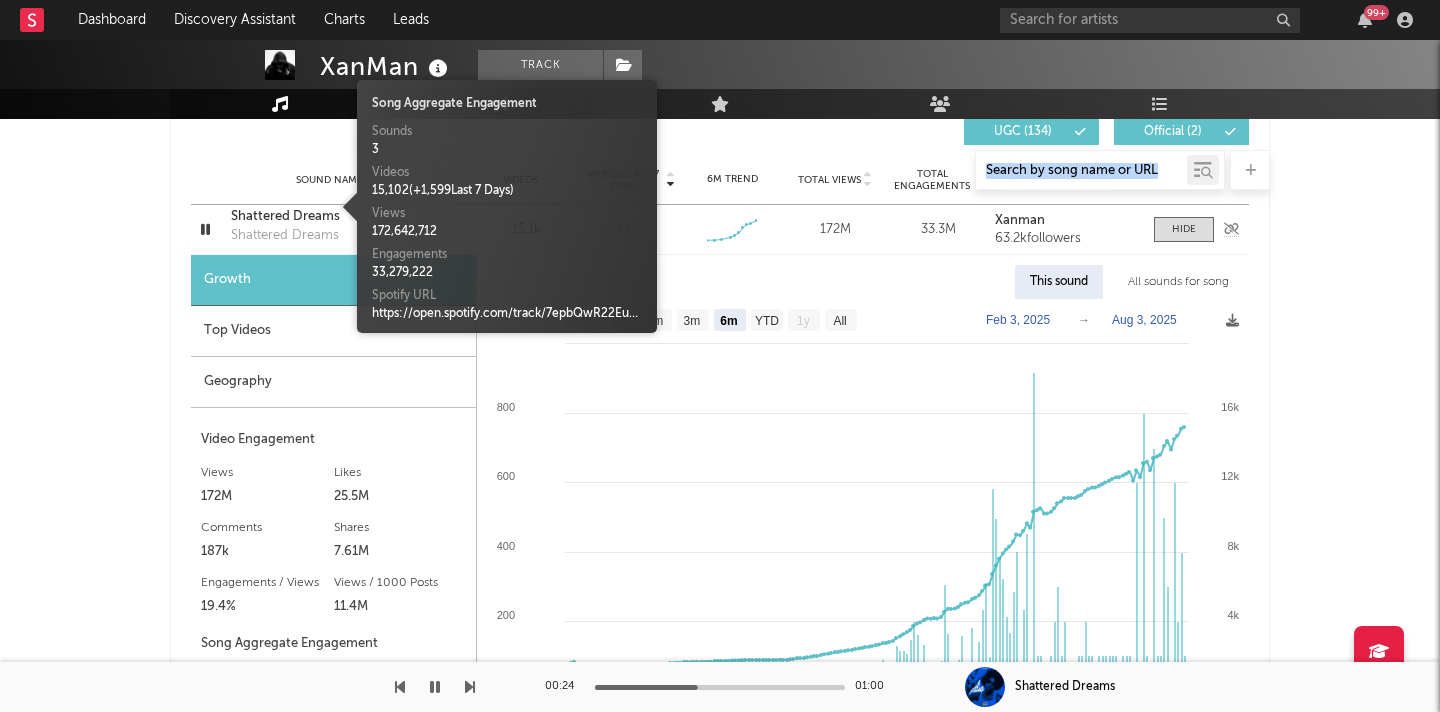 scroll, scrollTop: 2375, scrollLeft: 0, axis: vertical 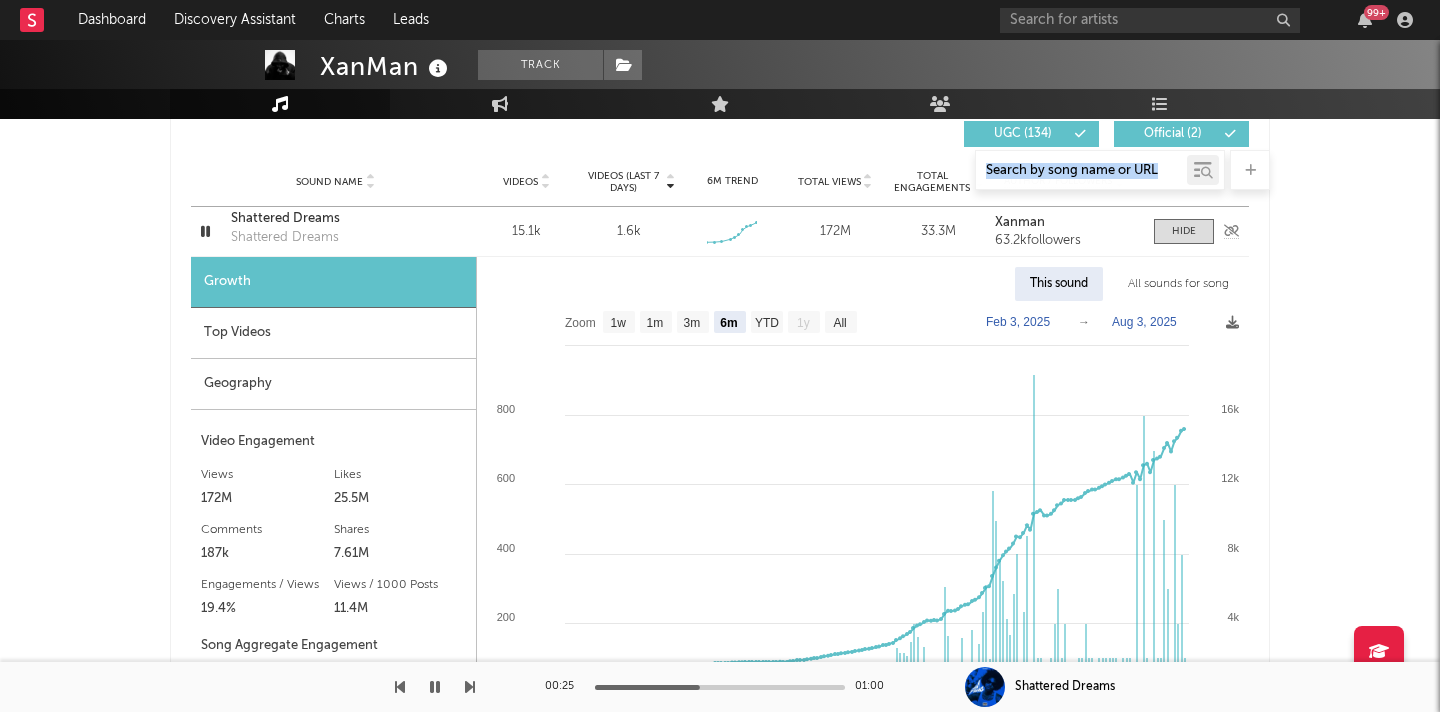click on "Shattered Dreams" at bounding box center (335, 219) 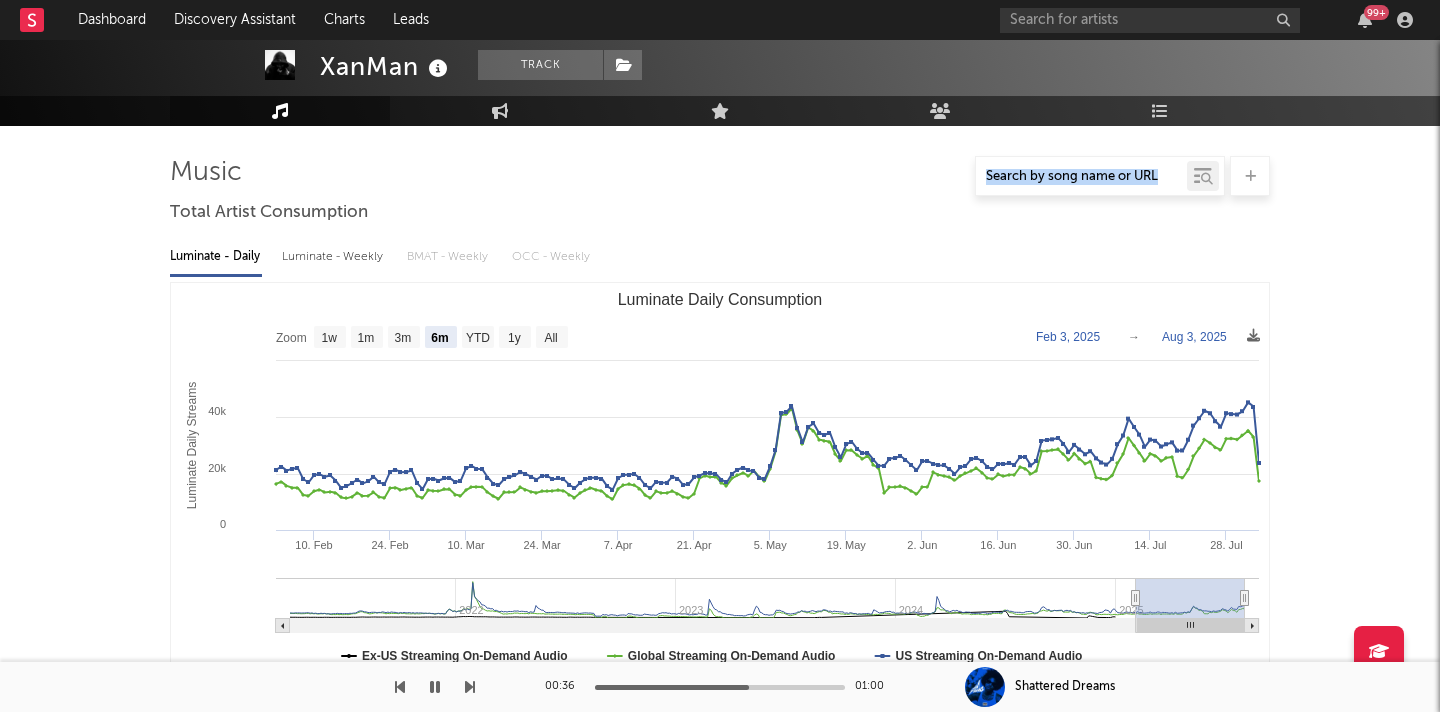 scroll, scrollTop: 0, scrollLeft: 0, axis: both 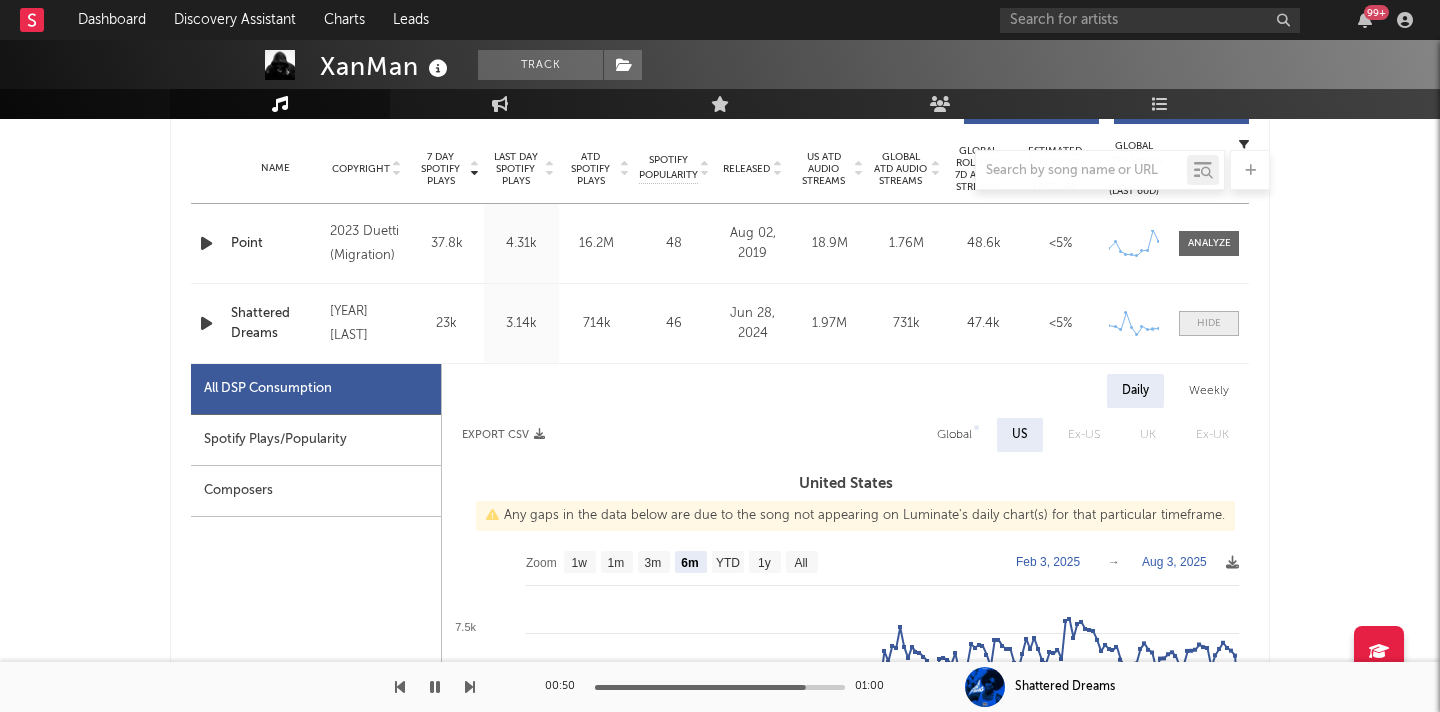 click at bounding box center [1209, 323] 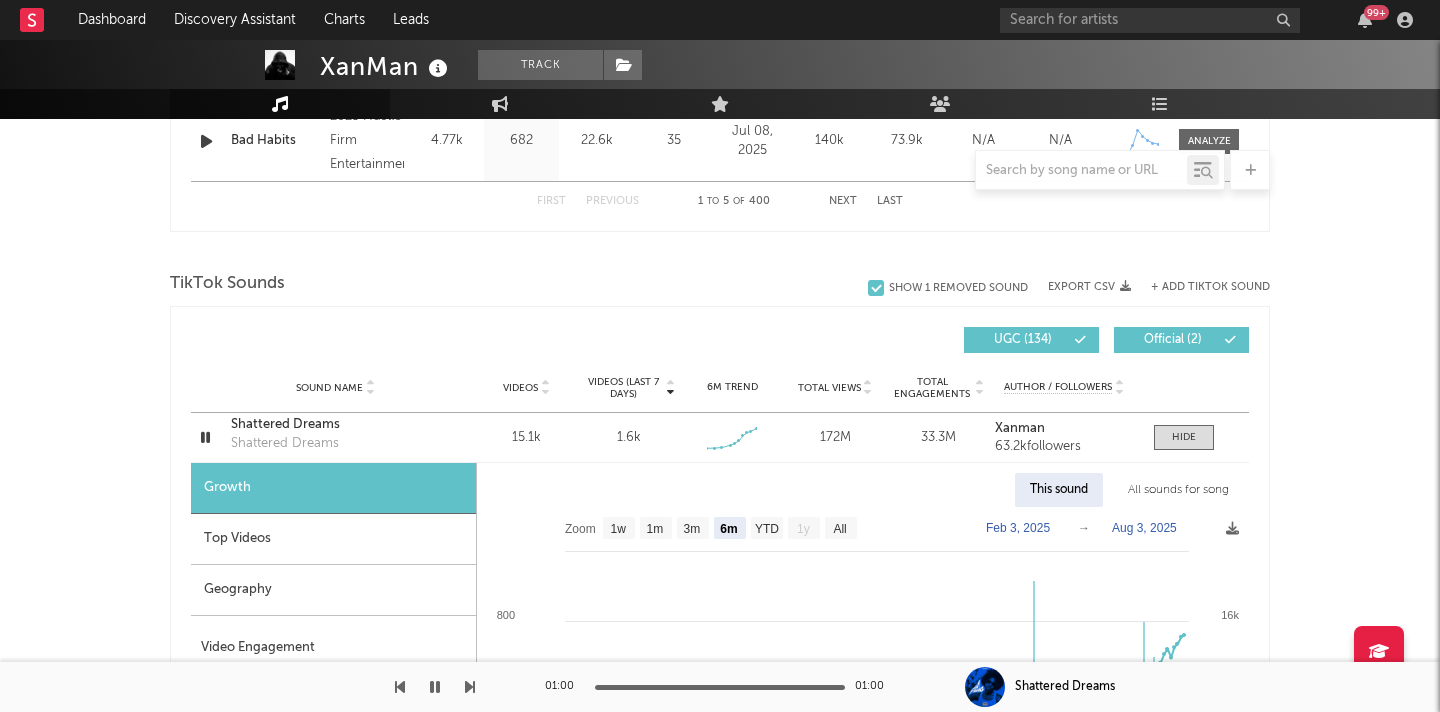 scroll, scrollTop: 1128, scrollLeft: 0, axis: vertical 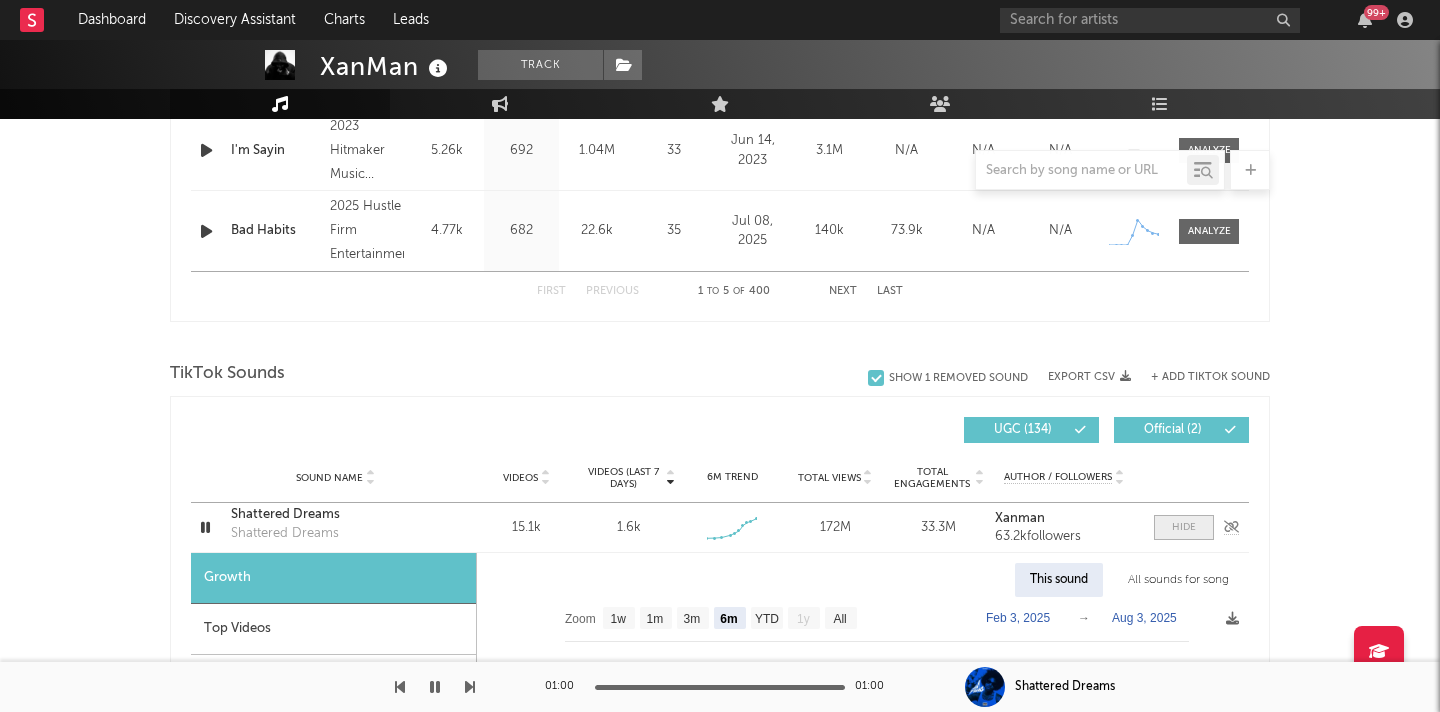 click at bounding box center (1184, 527) 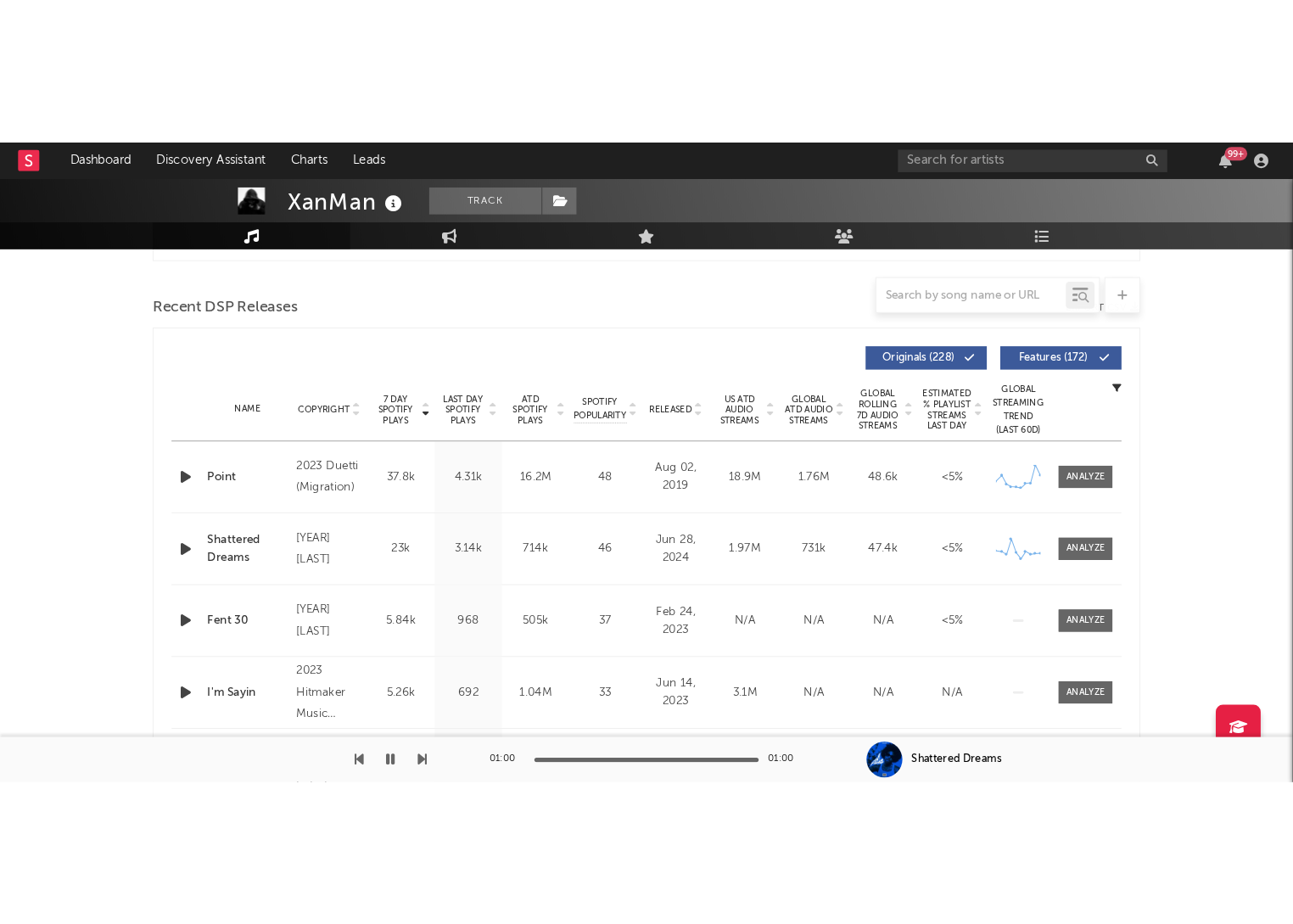 scroll, scrollTop: 0, scrollLeft: 0, axis: both 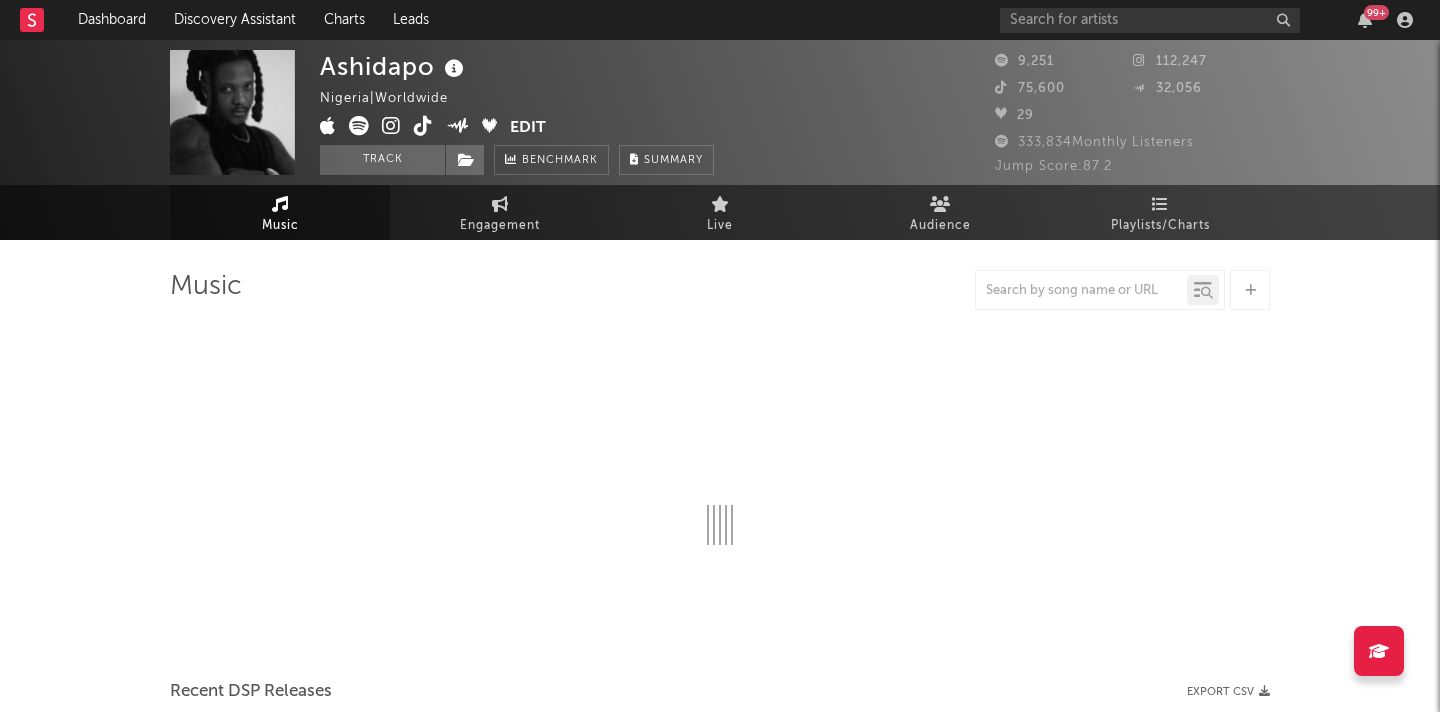 select on "6m" 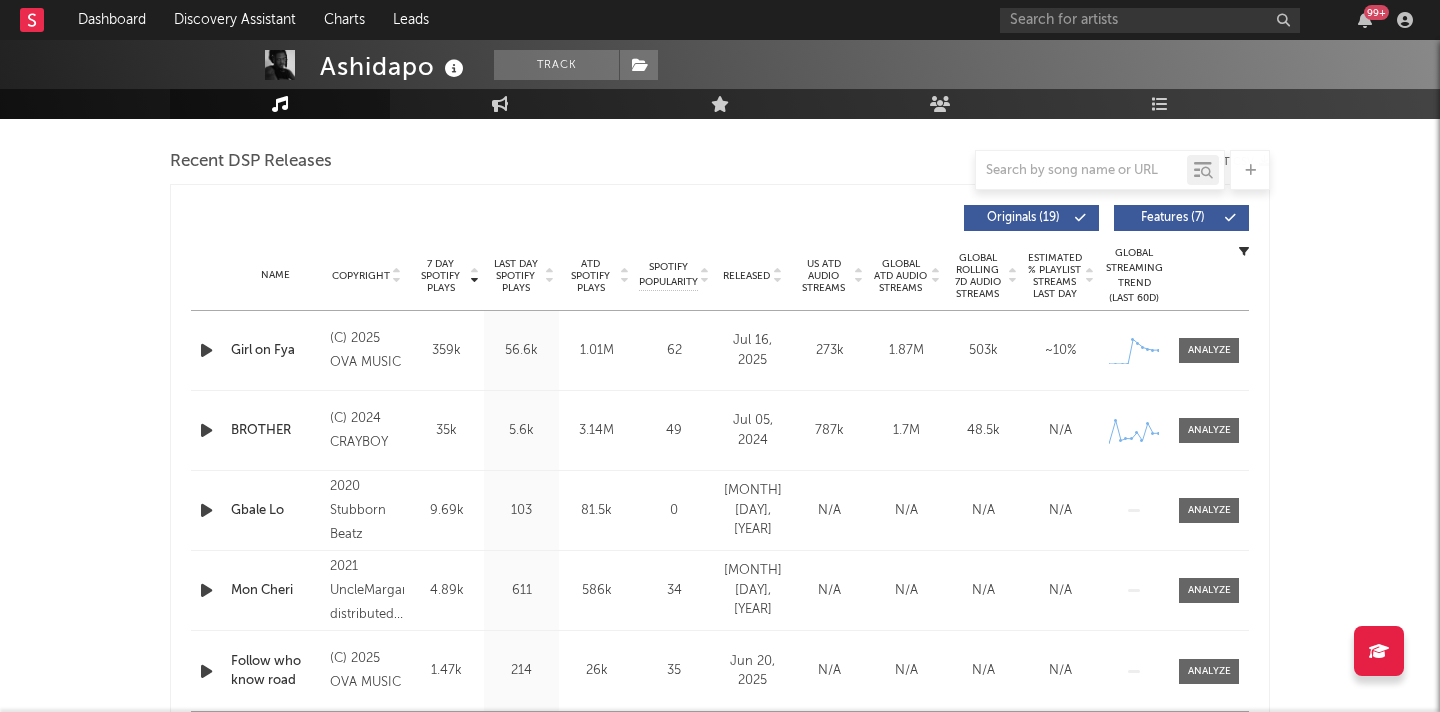 scroll, scrollTop: 781, scrollLeft: 0, axis: vertical 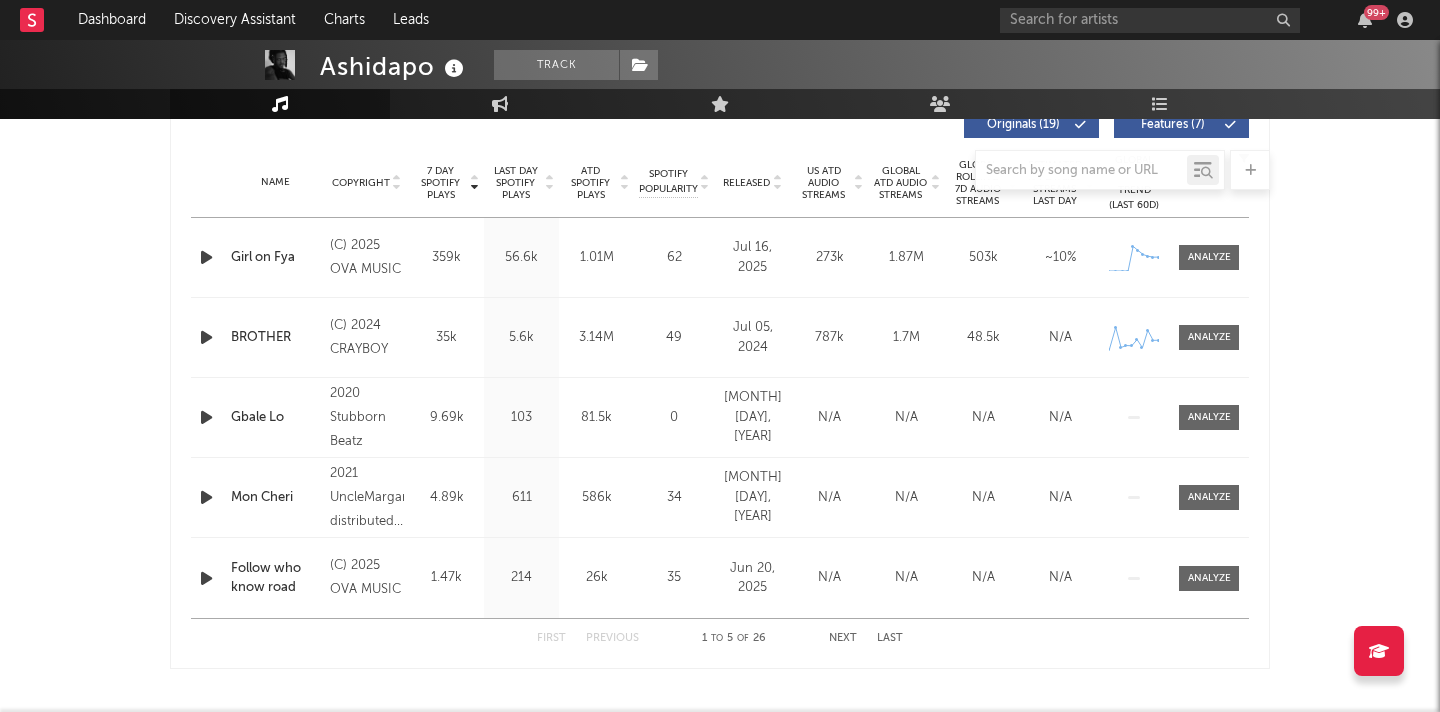 click at bounding box center [720, 170] 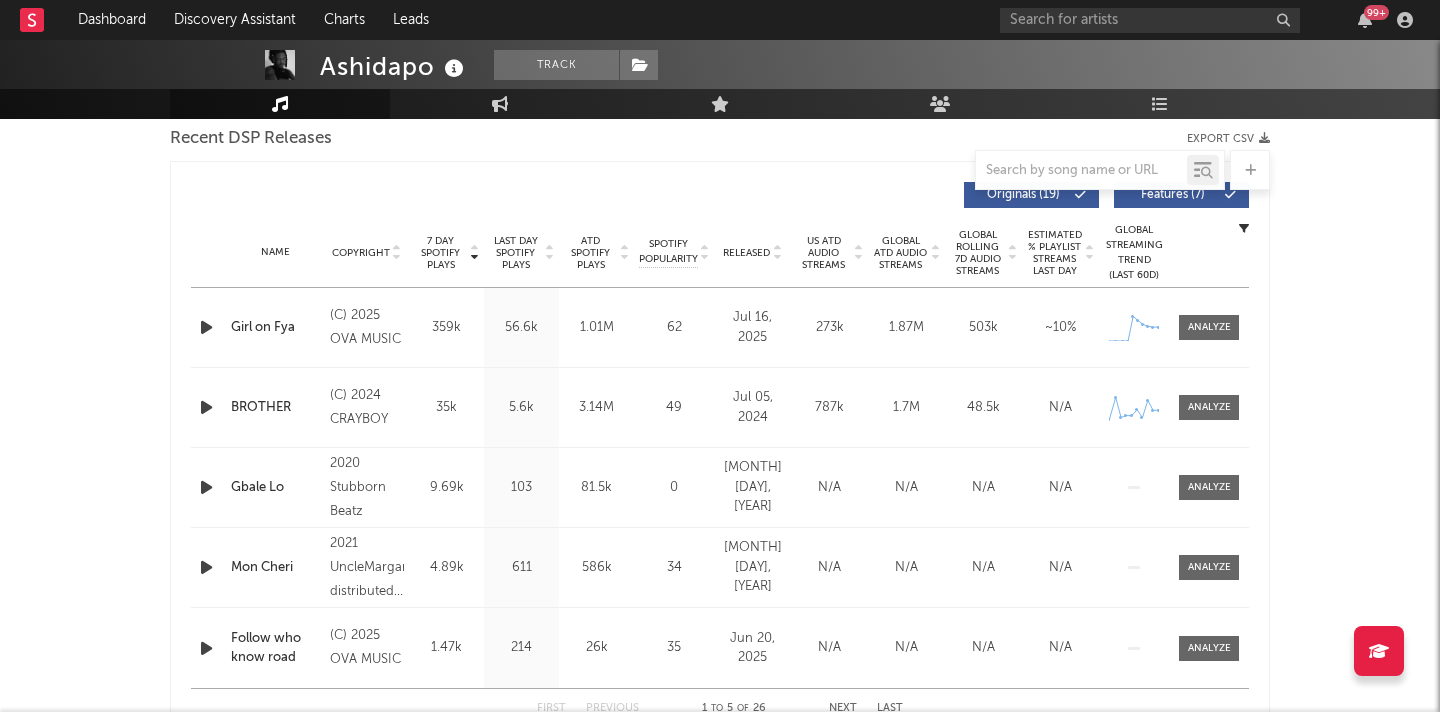 scroll, scrollTop: 614, scrollLeft: 0, axis: vertical 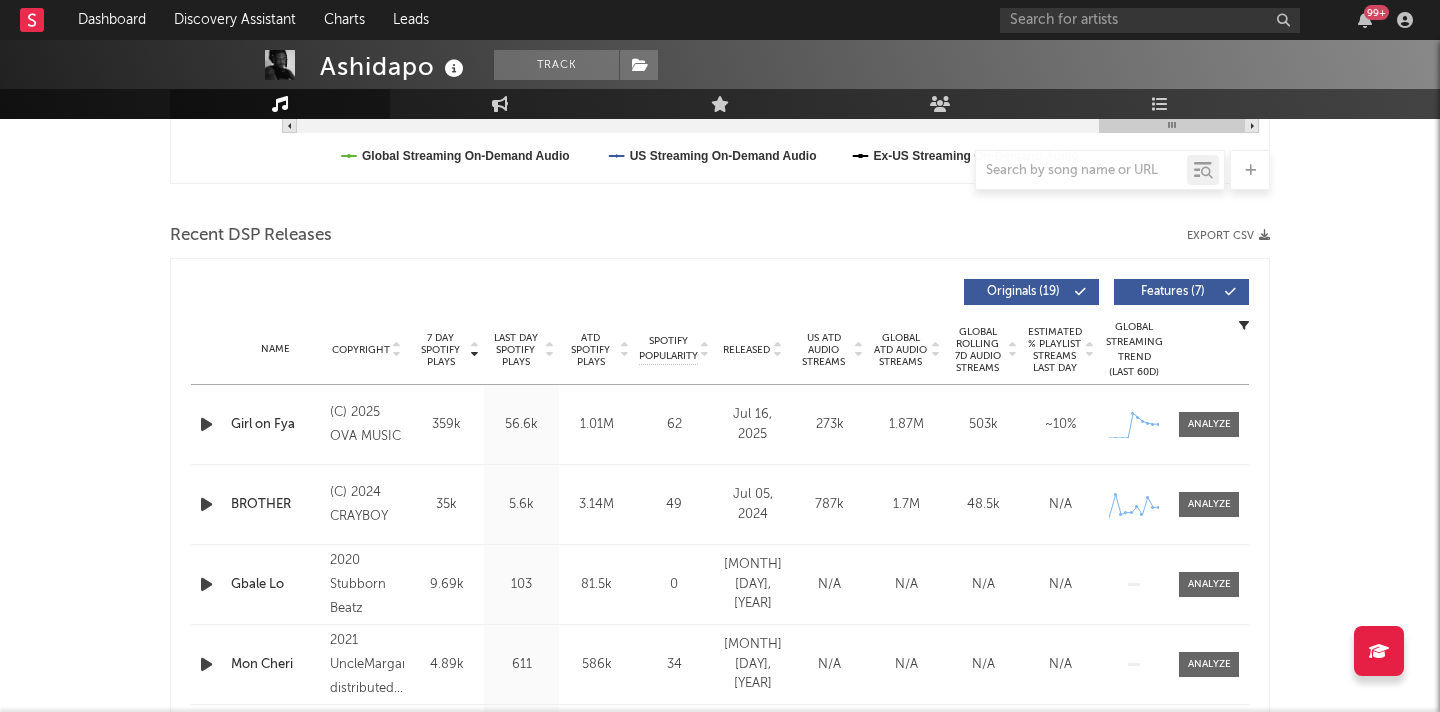 click on "Released" at bounding box center [746, 350] 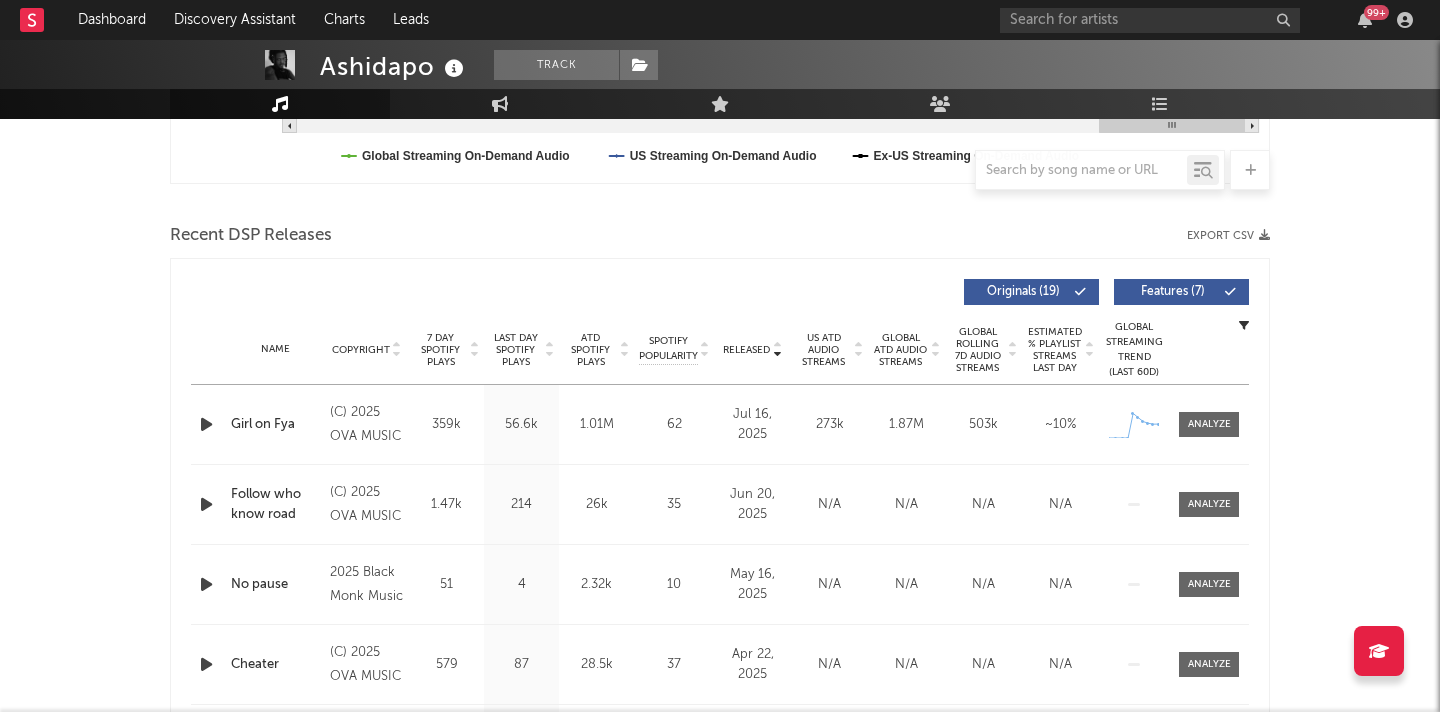 click on "7 Day Spotify Plays" at bounding box center (440, 350) 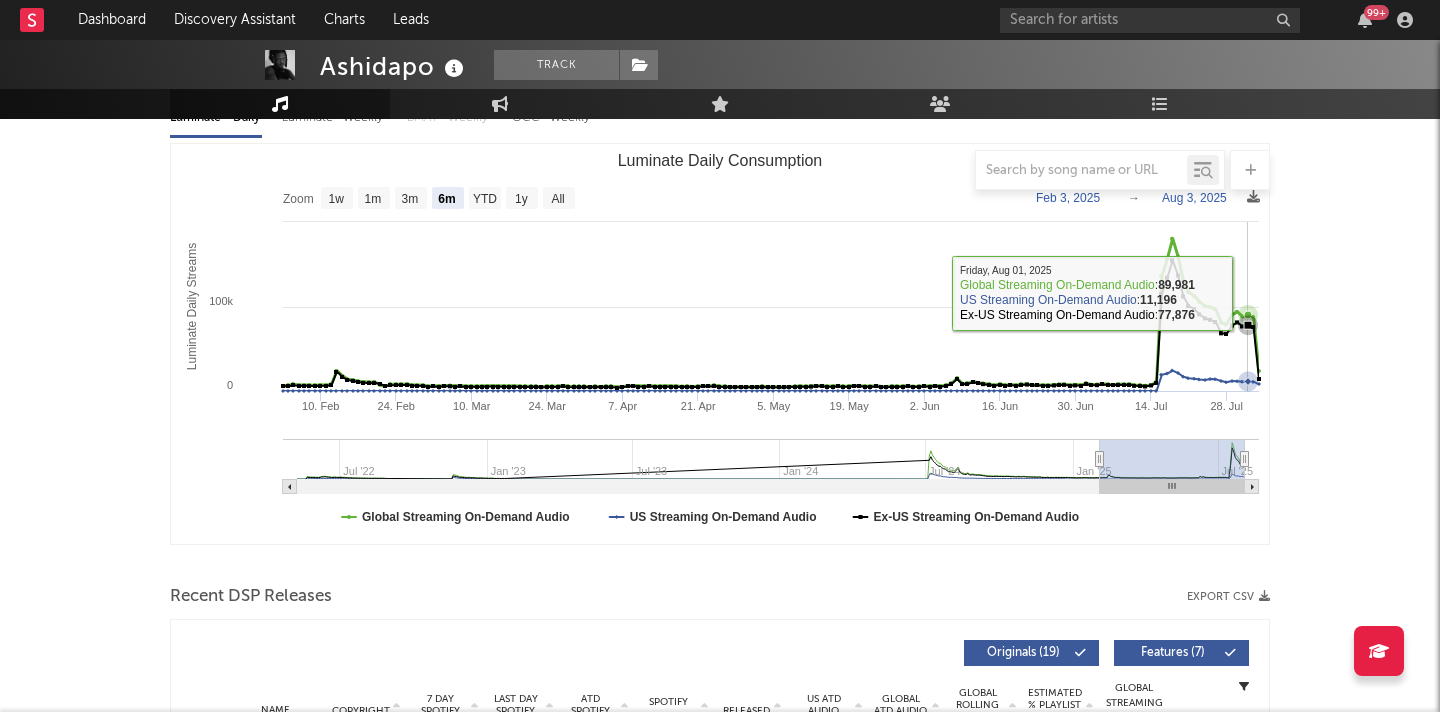 scroll, scrollTop: 0, scrollLeft: 0, axis: both 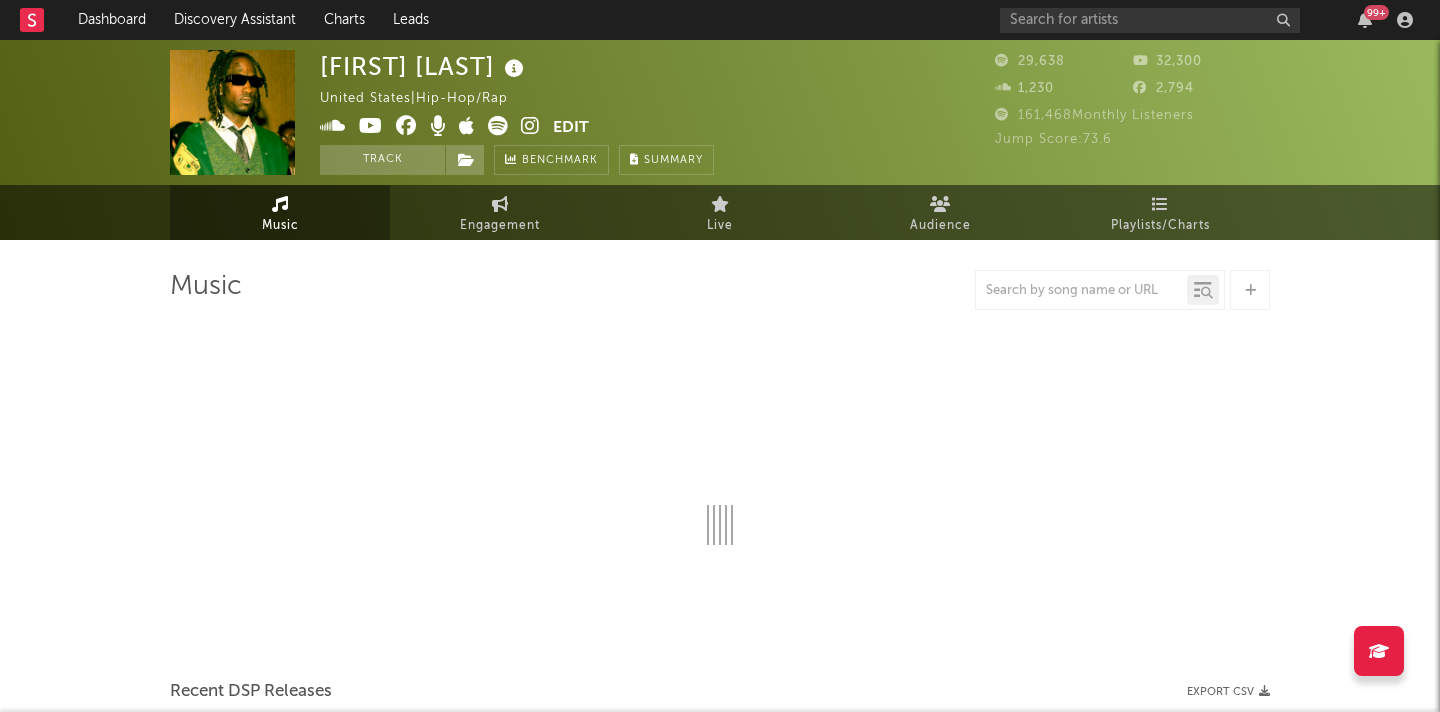 select on "6m" 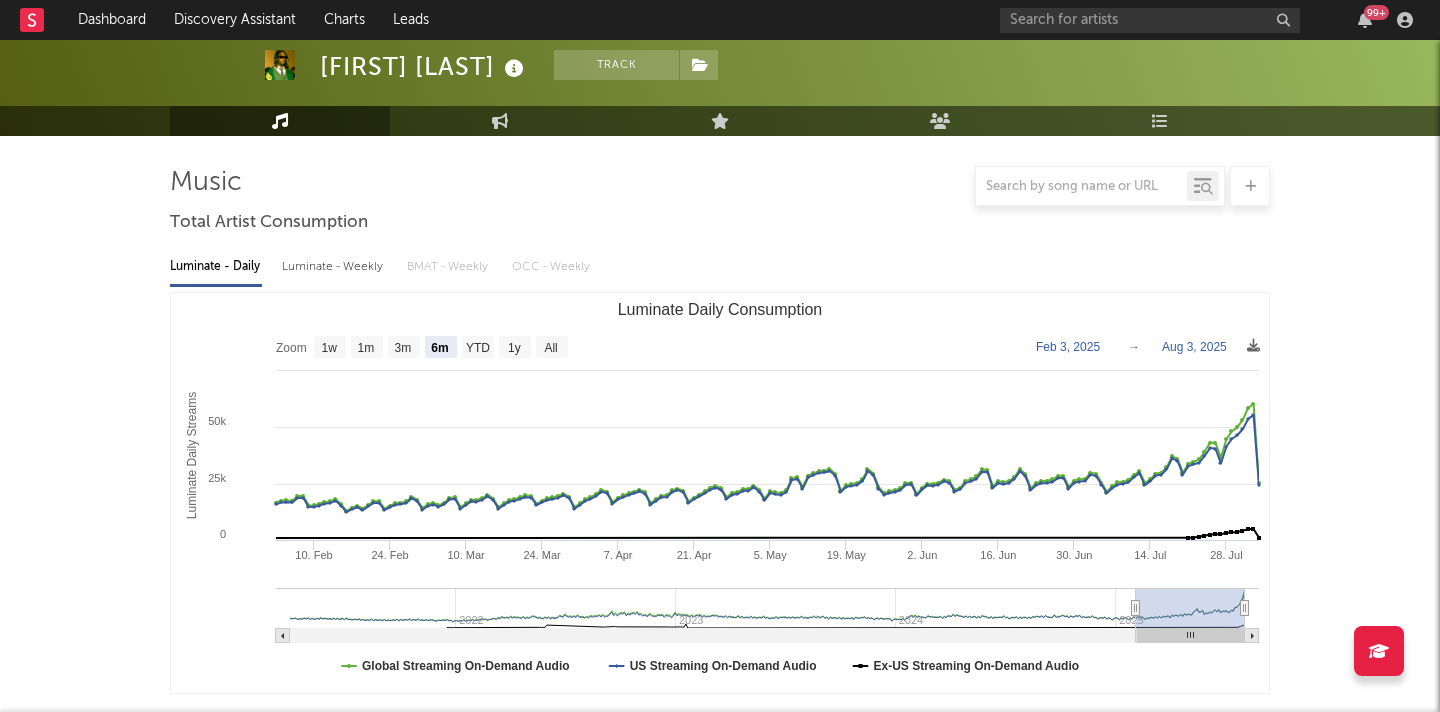 scroll, scrollTop: 0, scrollLeft: 0, axis: both 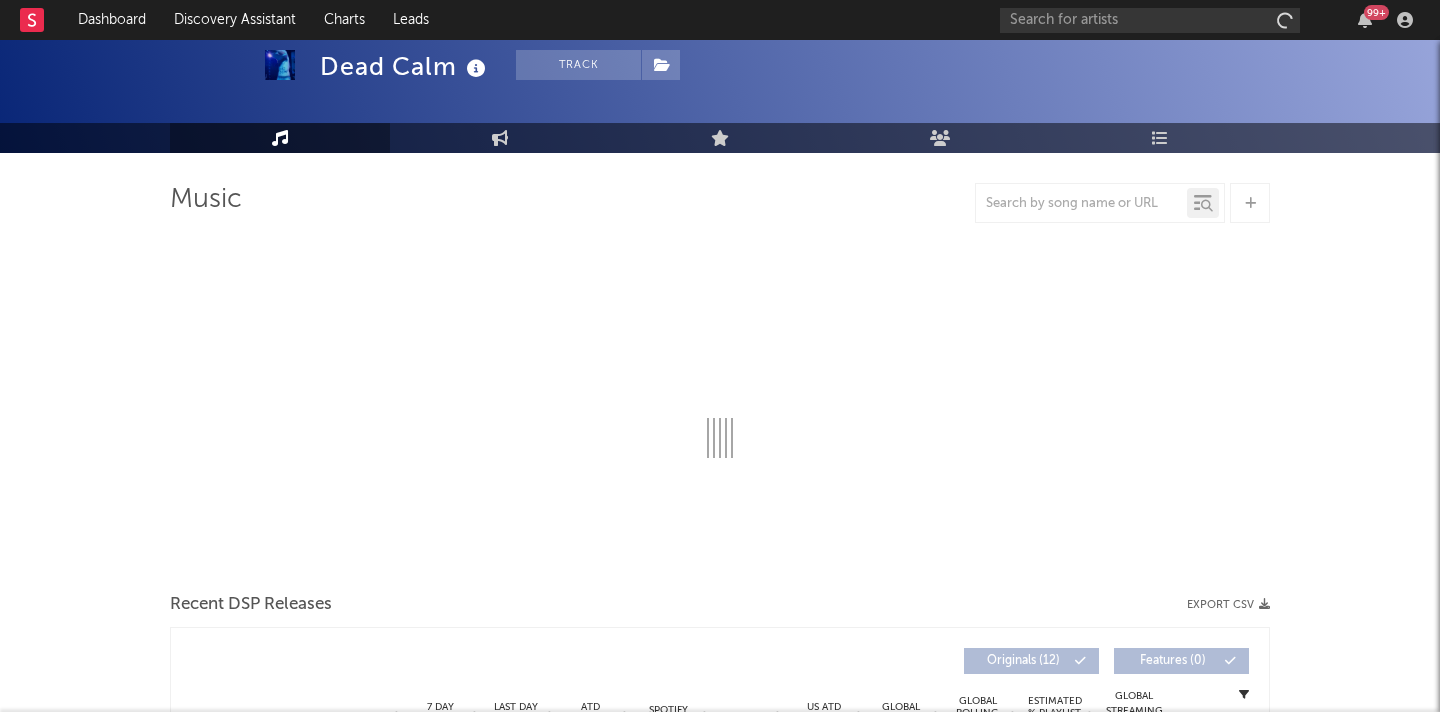 select on "6m" 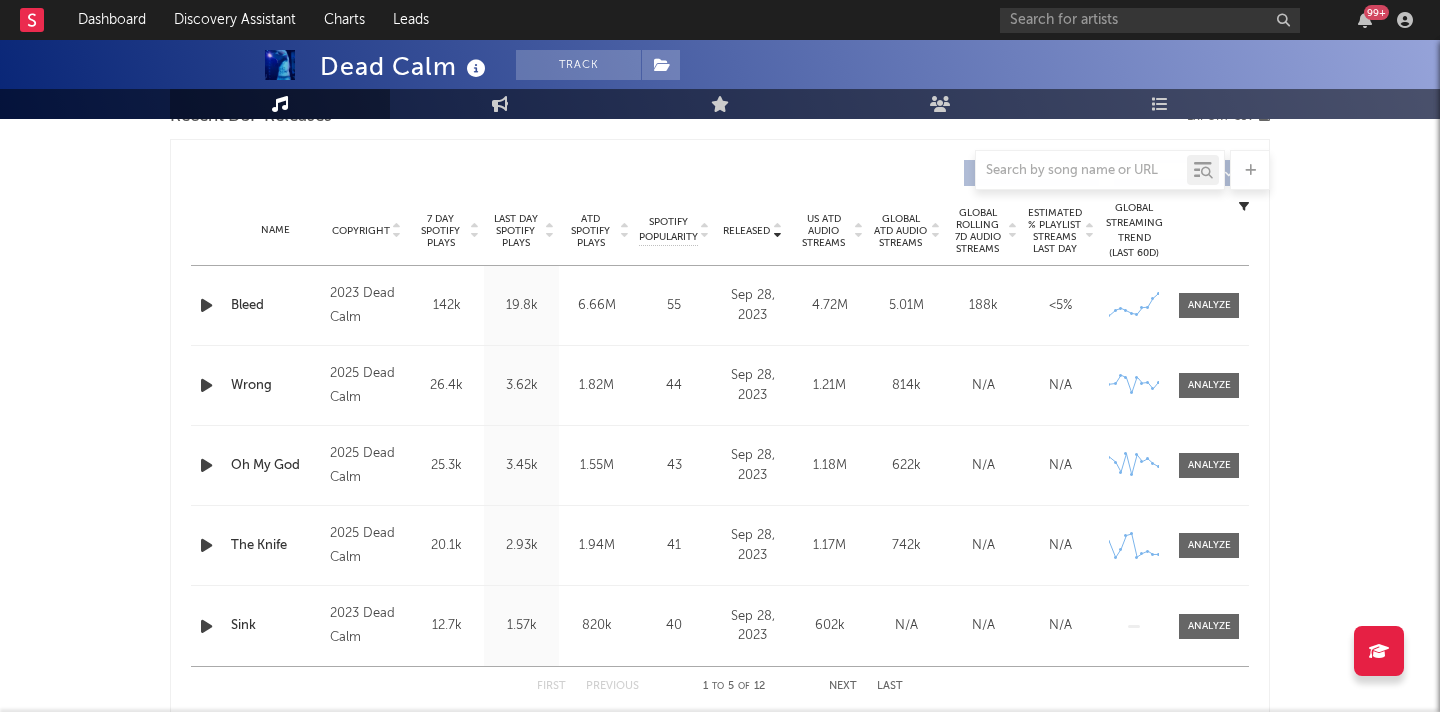 scroll, scrollTop: 0, scrollLeft: 0, axis: both 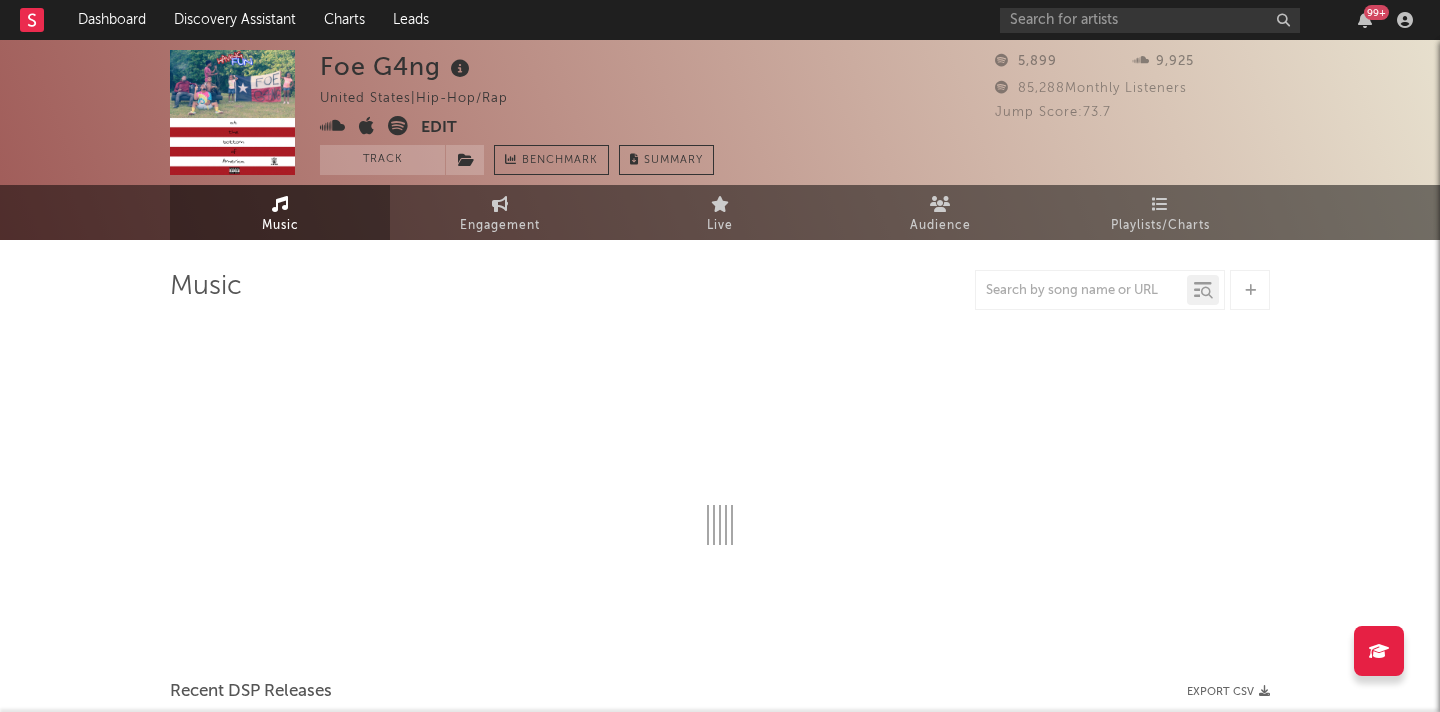 select on "6m" 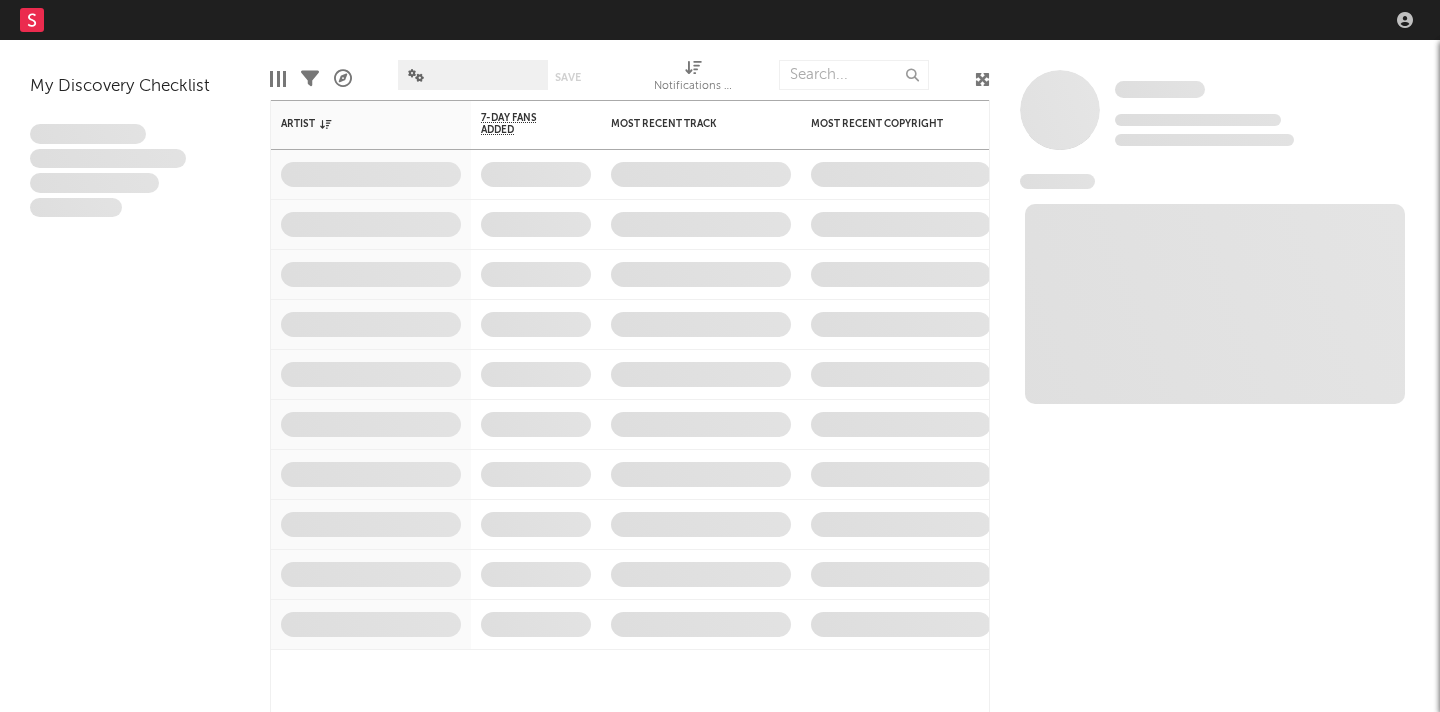 scroll, scrollTop: 0, scrollLeft: 0, axis: both 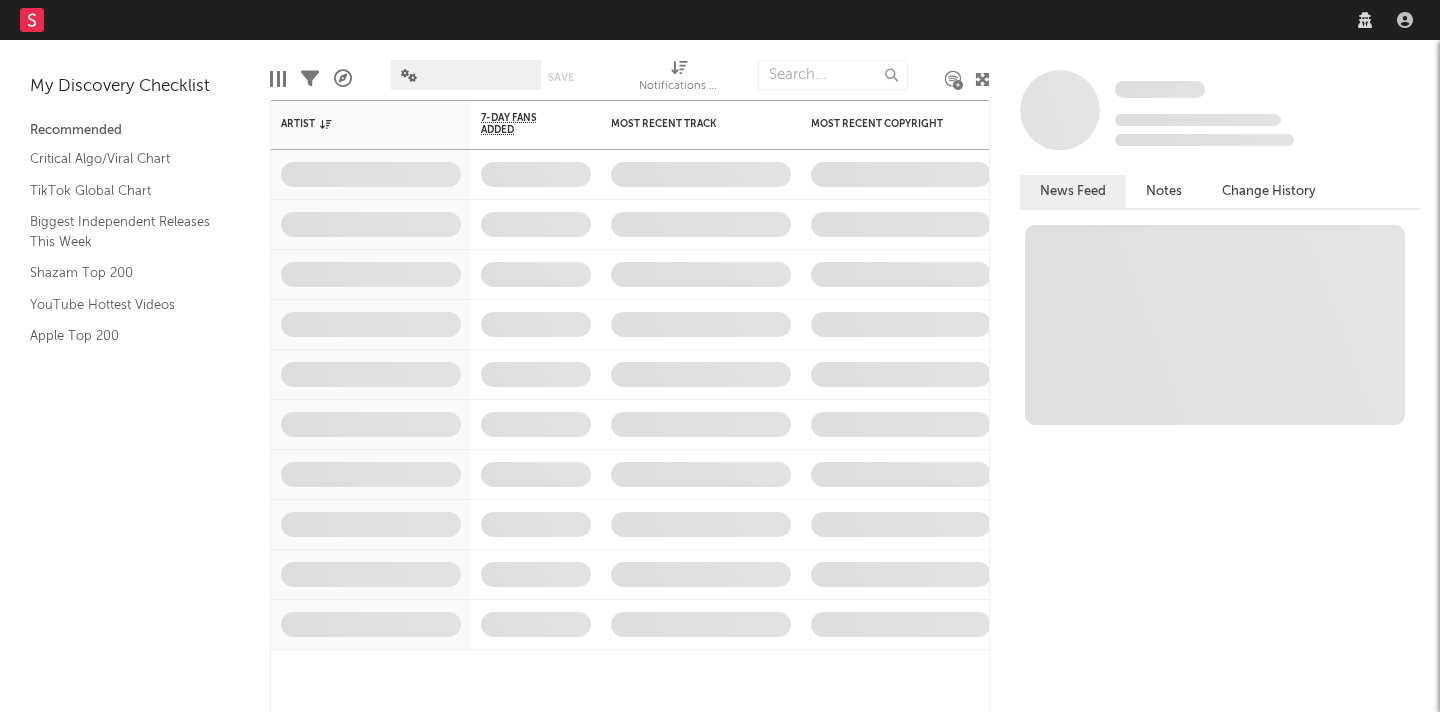 click on "Dashboard Discovery Assistant Charts Leads" at bounding box center [720, 20] 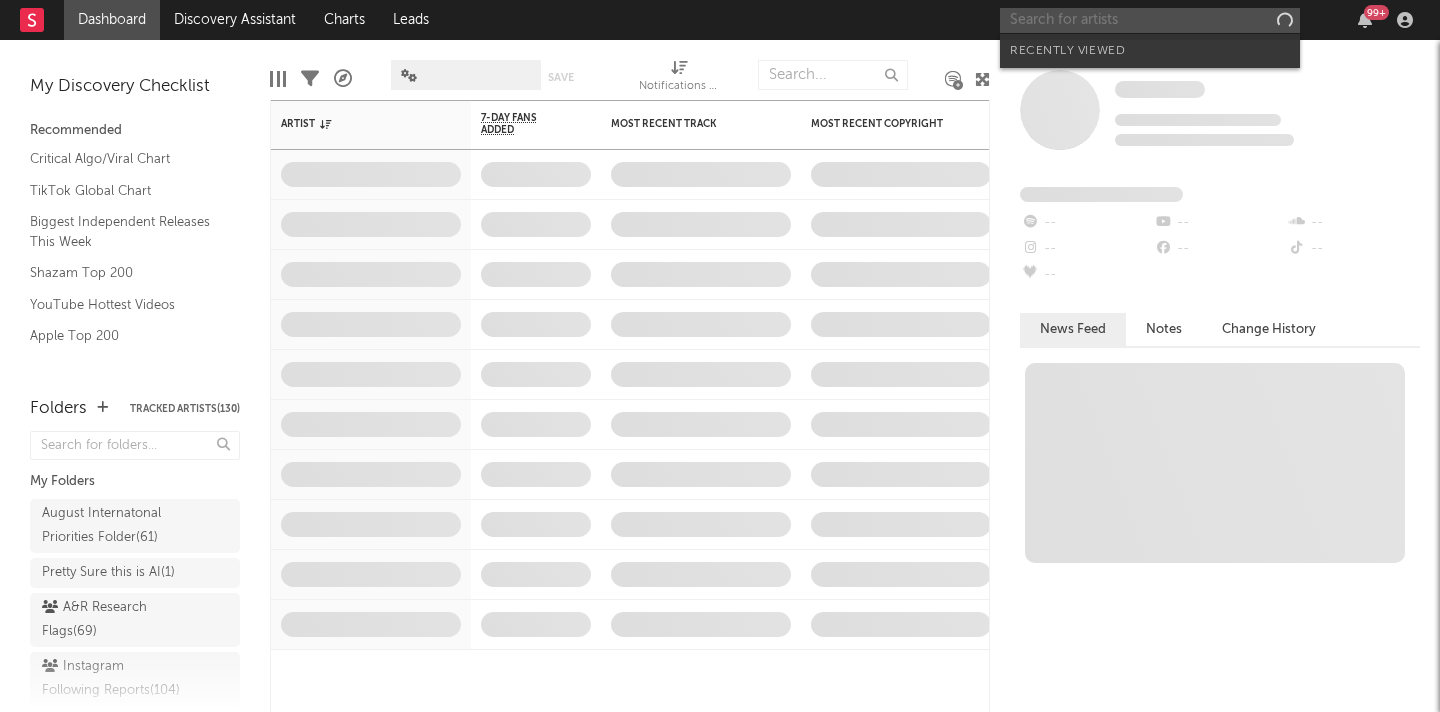 click at bounding box center (1150, 20) 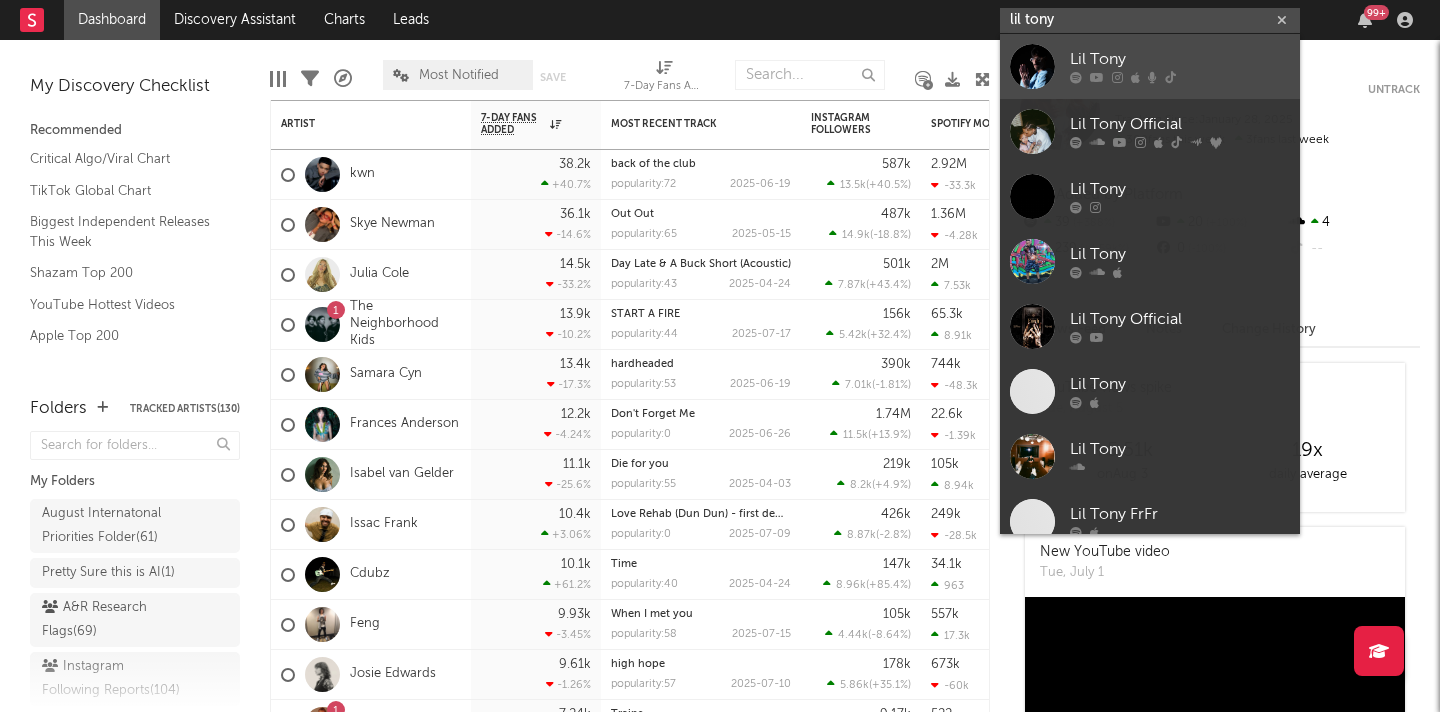 type on "lil tony" 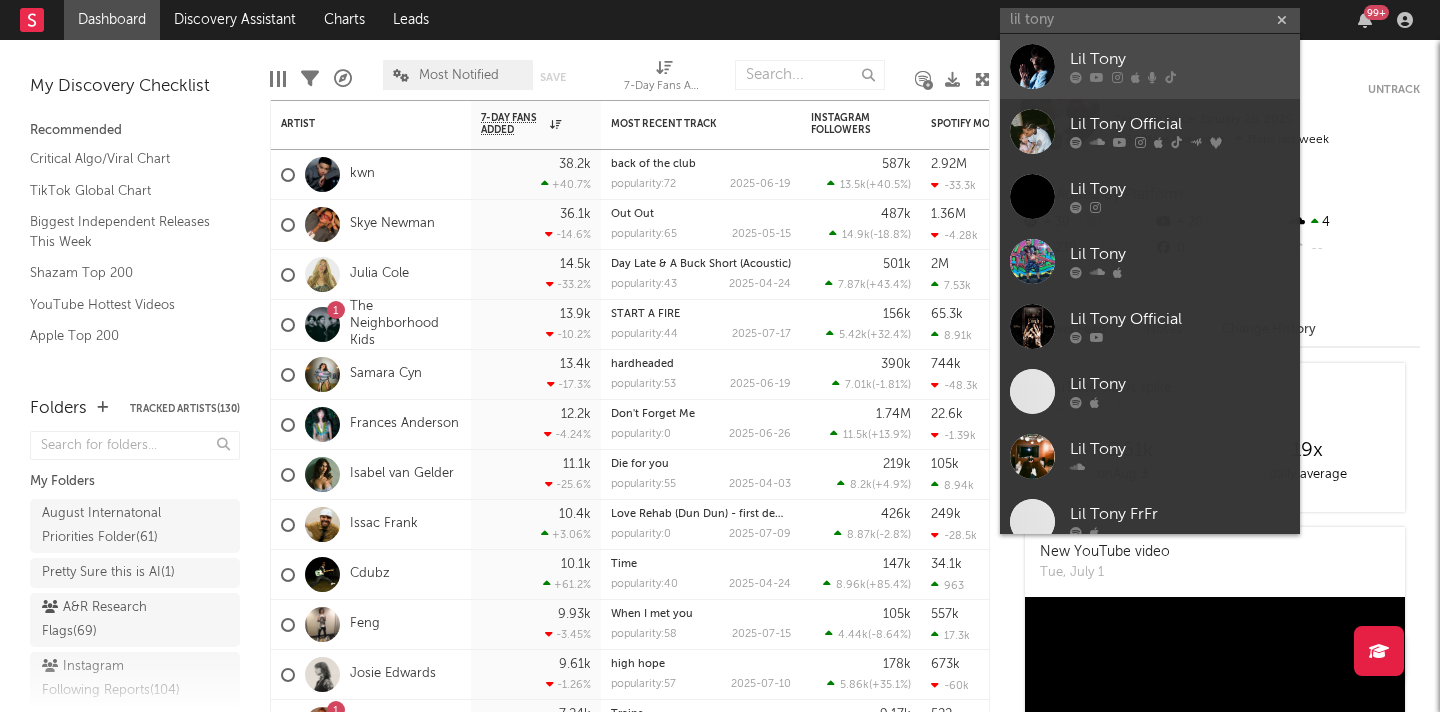 click at bounding box center [1032, 66] 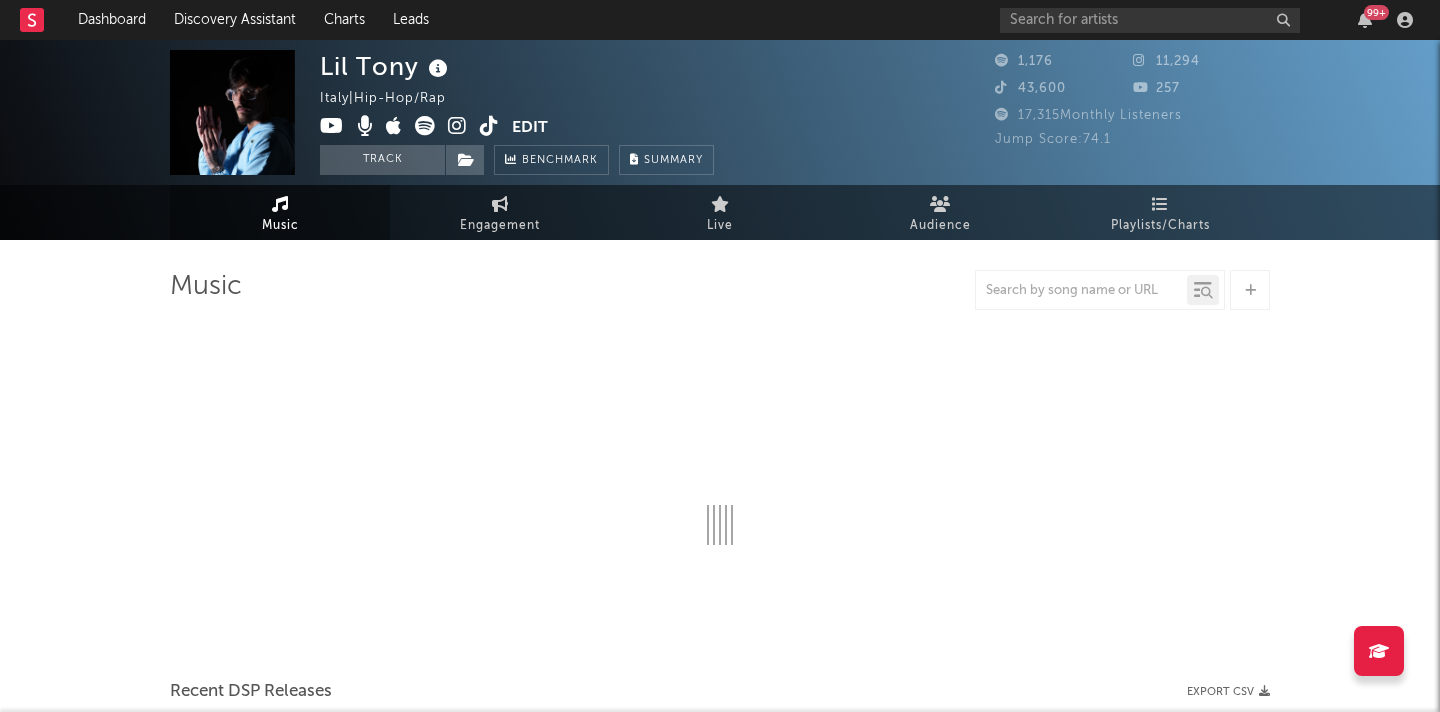 select on "1w" 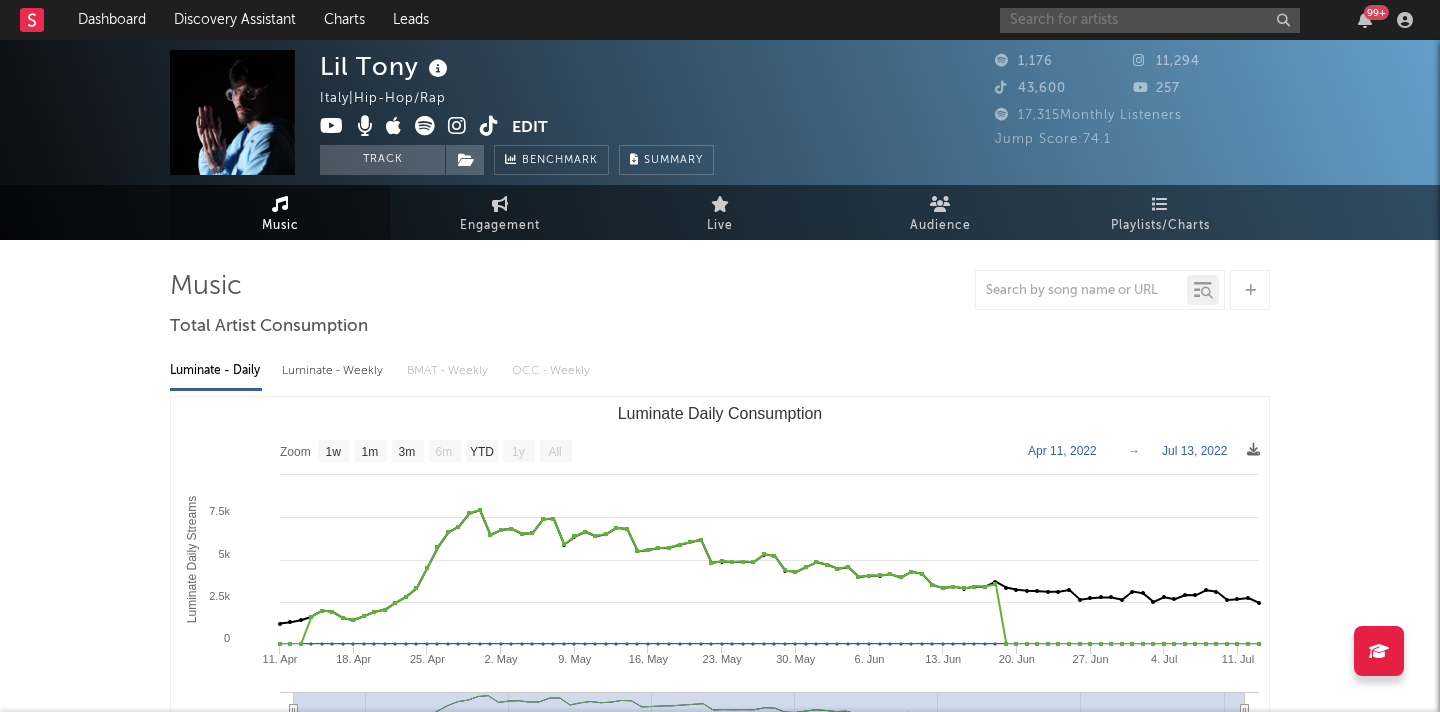 click at bounding box center [1150, 20] 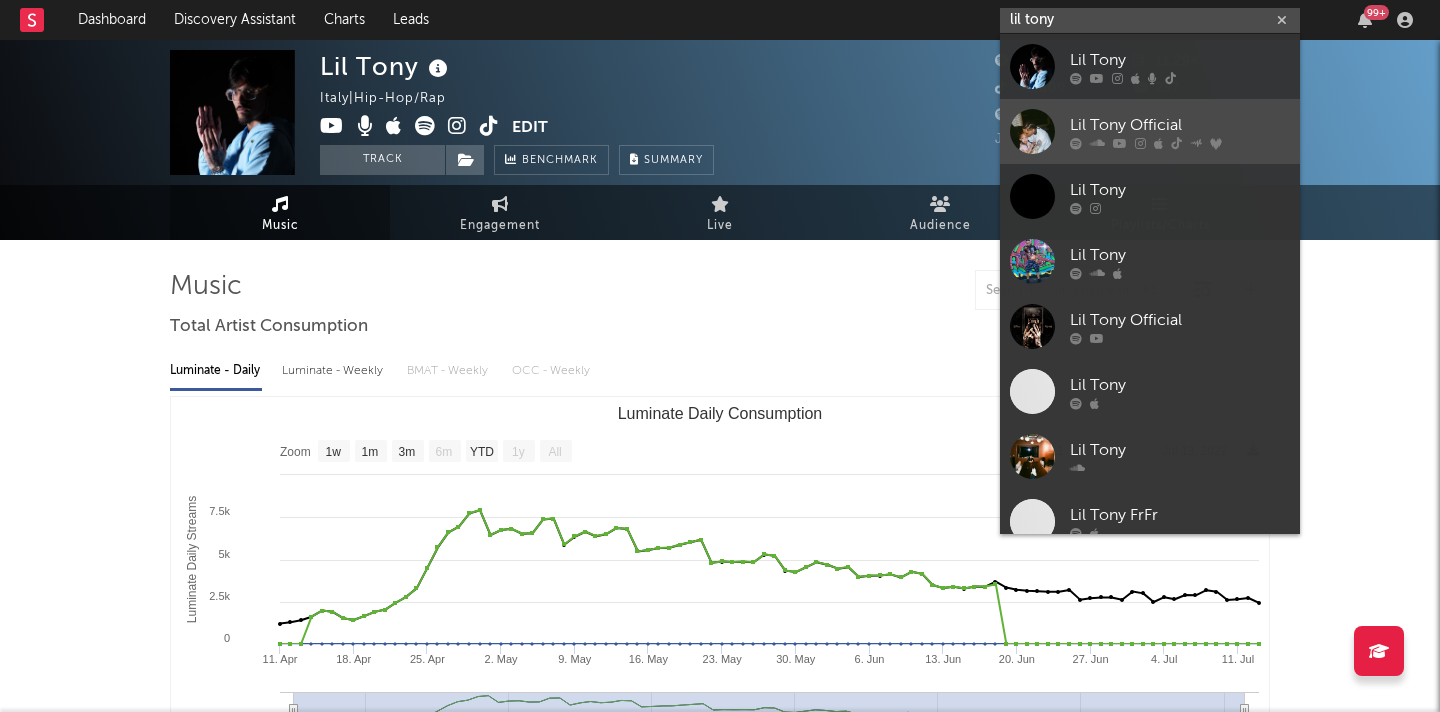 type on "lil tony" 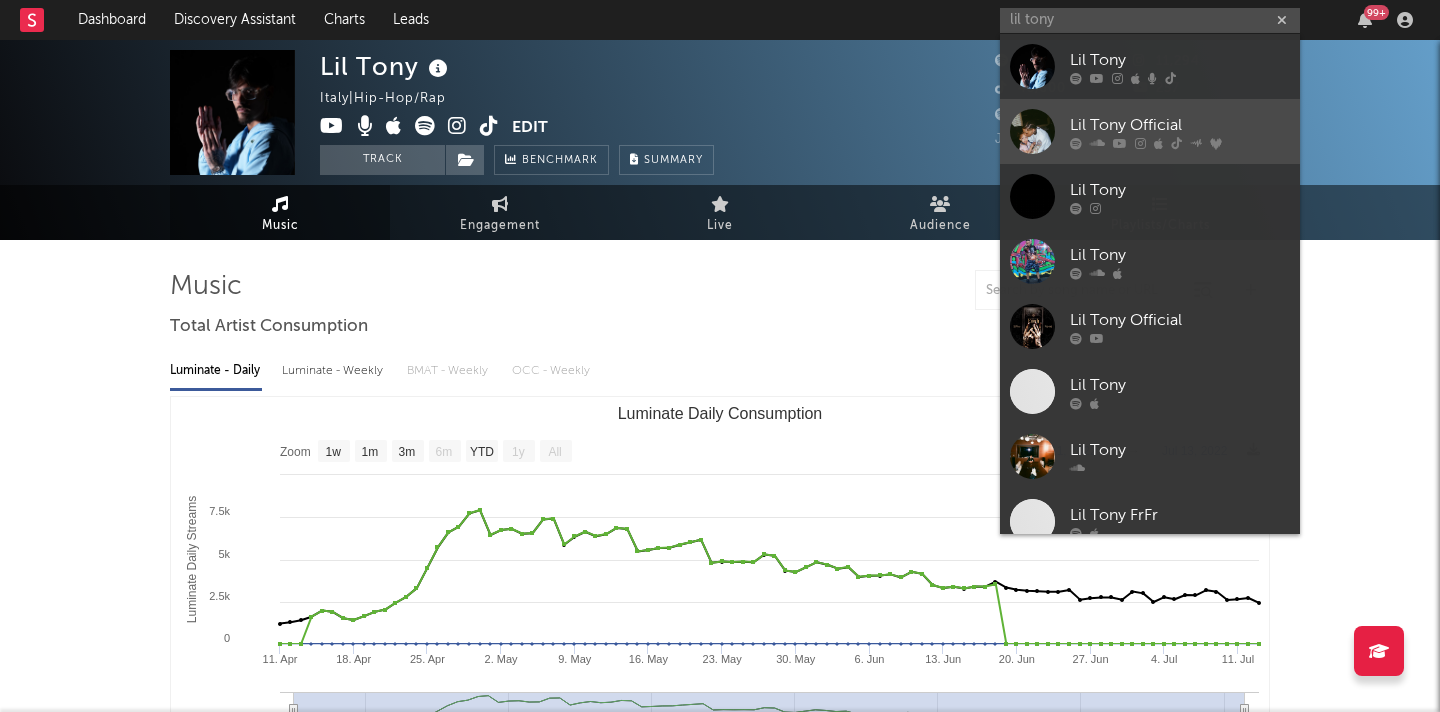 click at bounding box center [1032, 131] 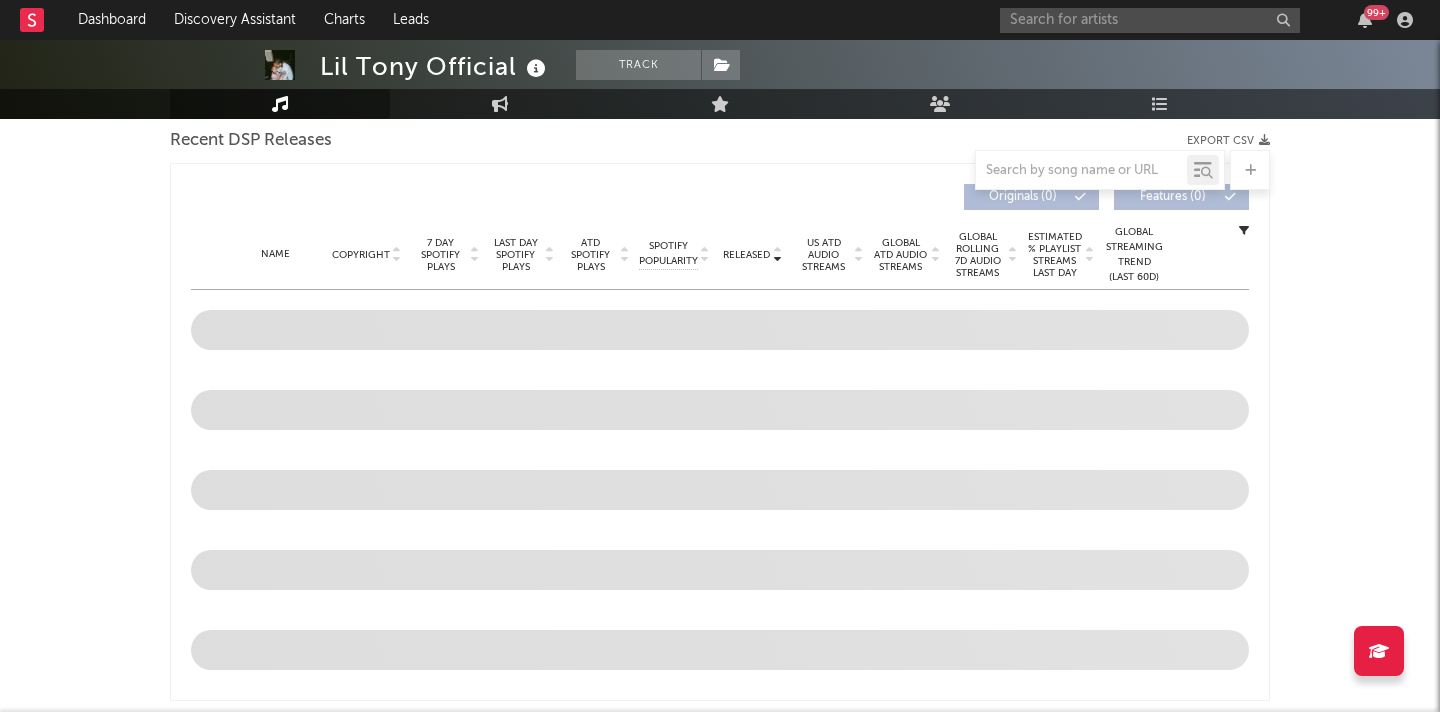 select on "6m" 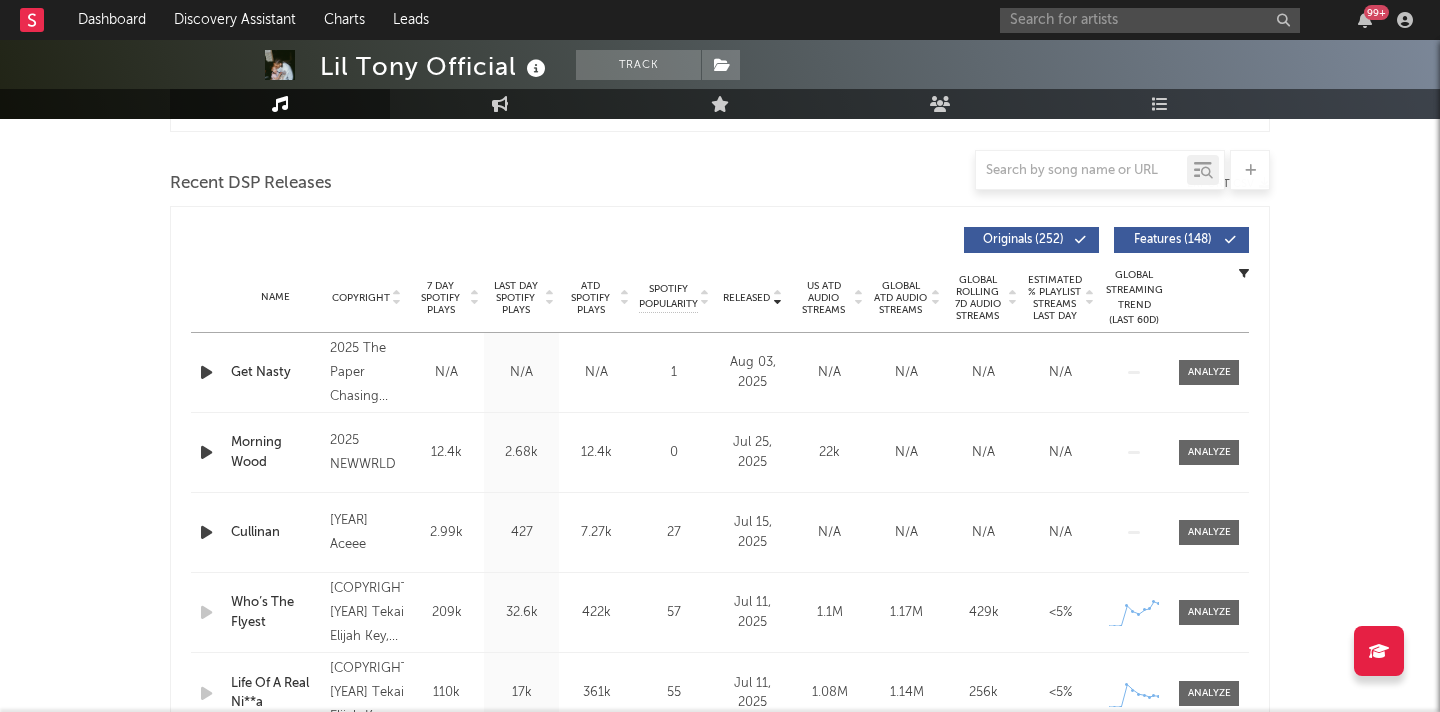 scroll, scrollTop: 760, scrollLeft: 0, axis: vertical 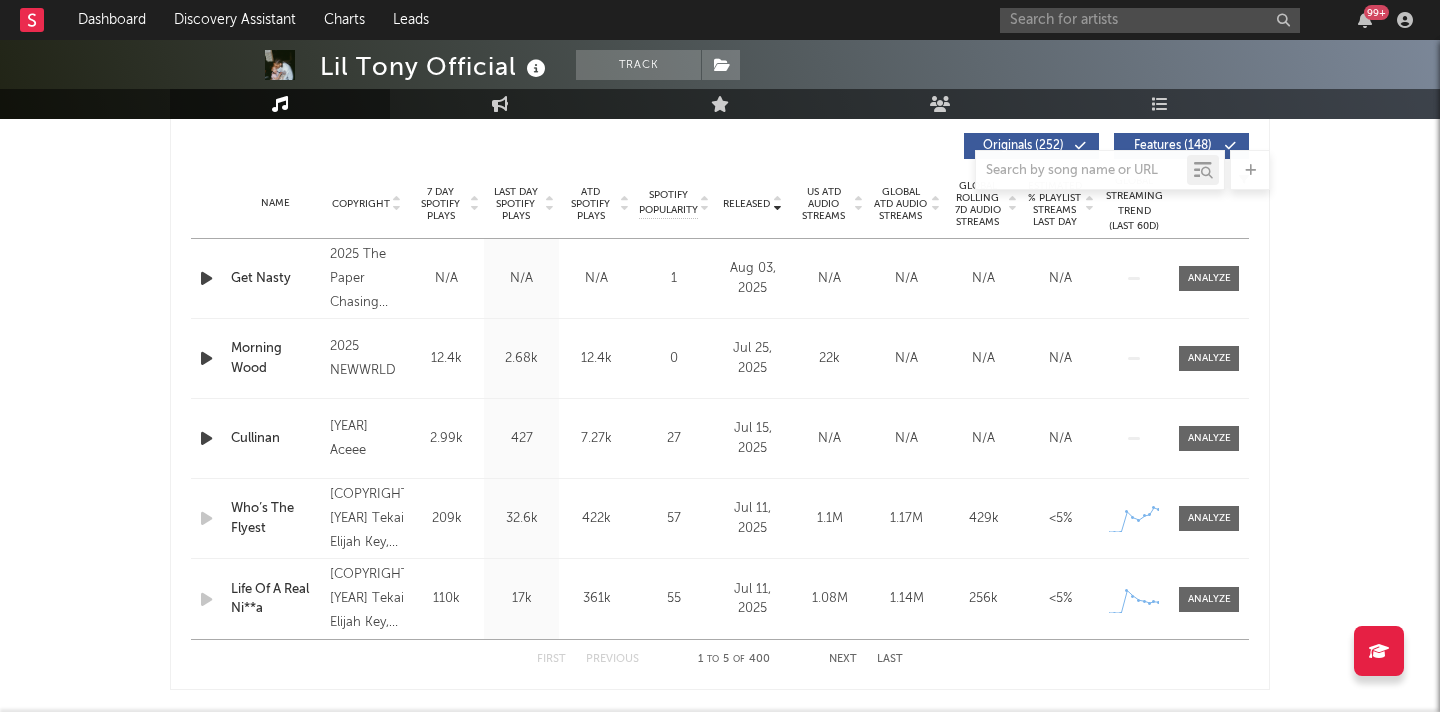 click on "Next" at bounding box center [843, 659] 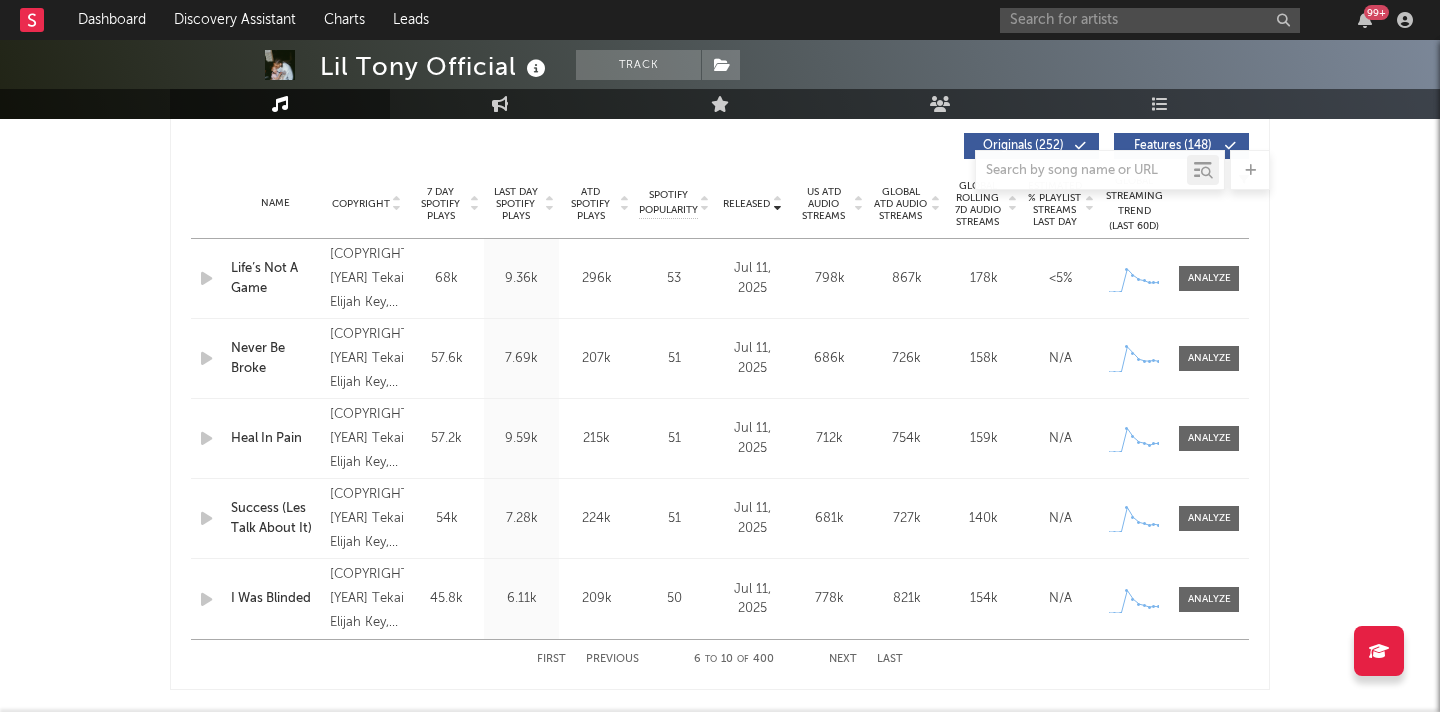 scroll, scrollTop: 0, scrollLeft: 0, axis: both 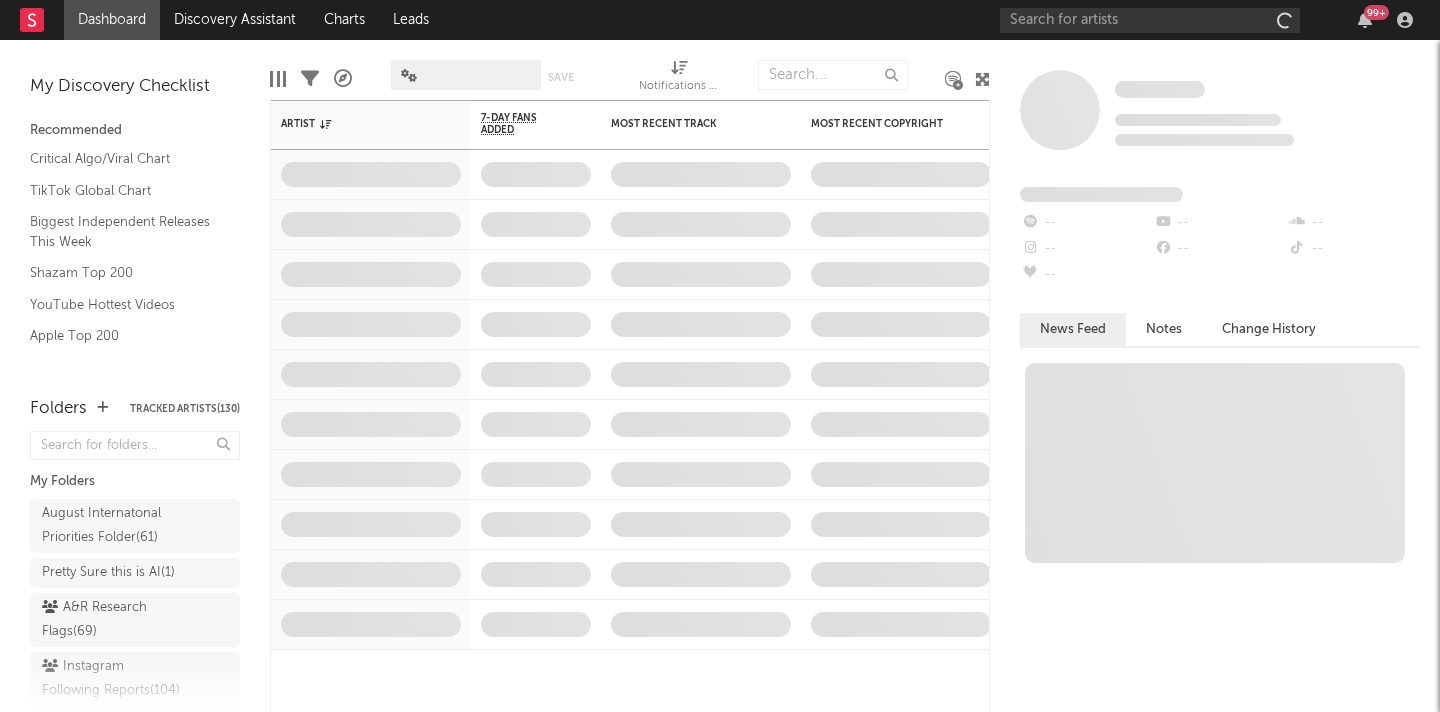 click on "99 +" at bounding box center [1210, 20] 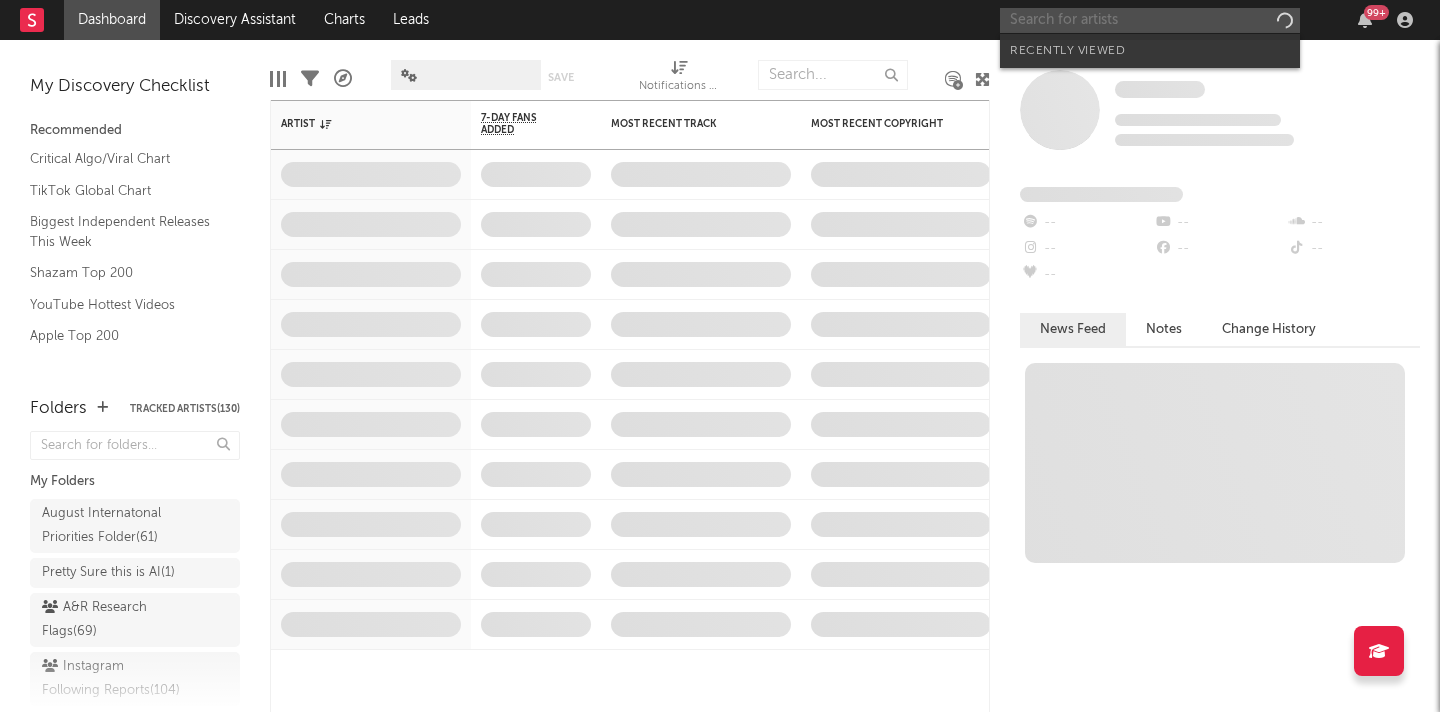 click at bounding box center [1150, 20] 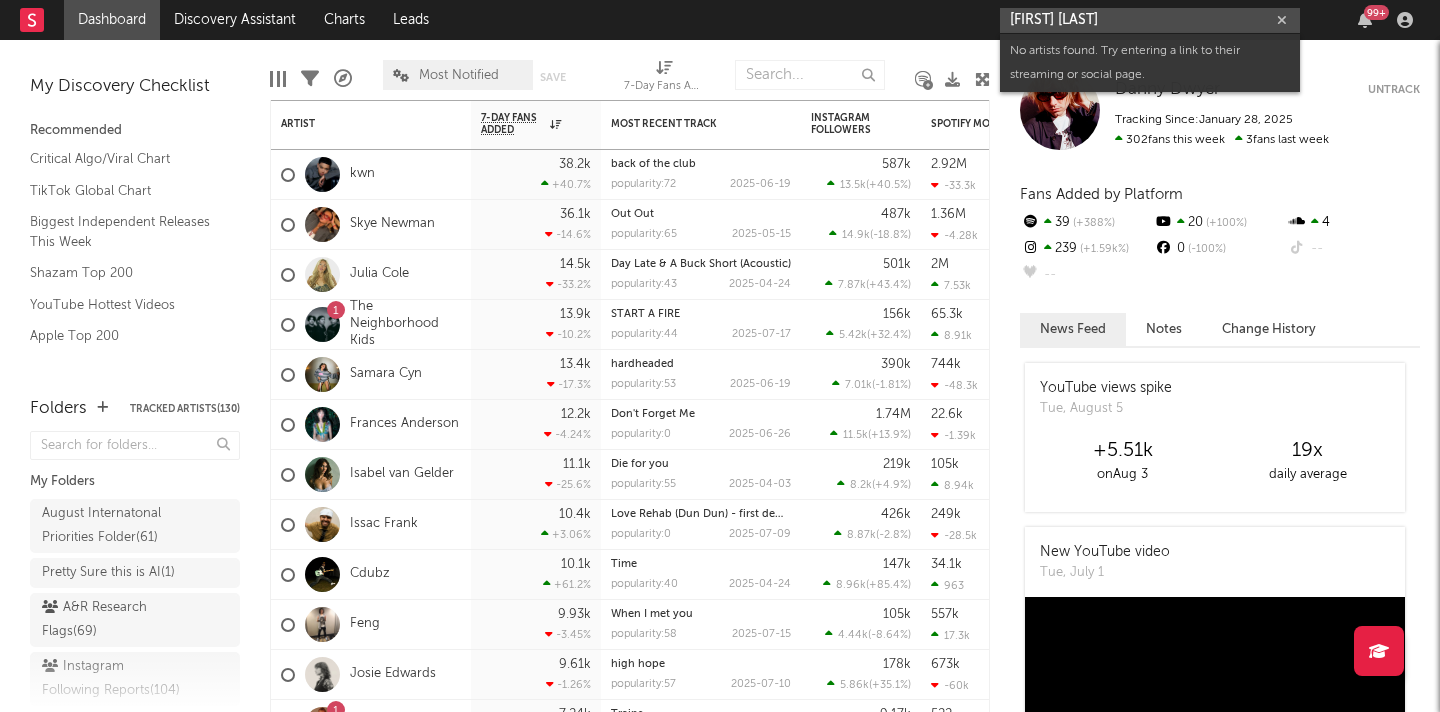 drag, startPoint x: 1048, startPoint y: 22, endPoint x: 970, endPoint y: 29, distance: 78.31347 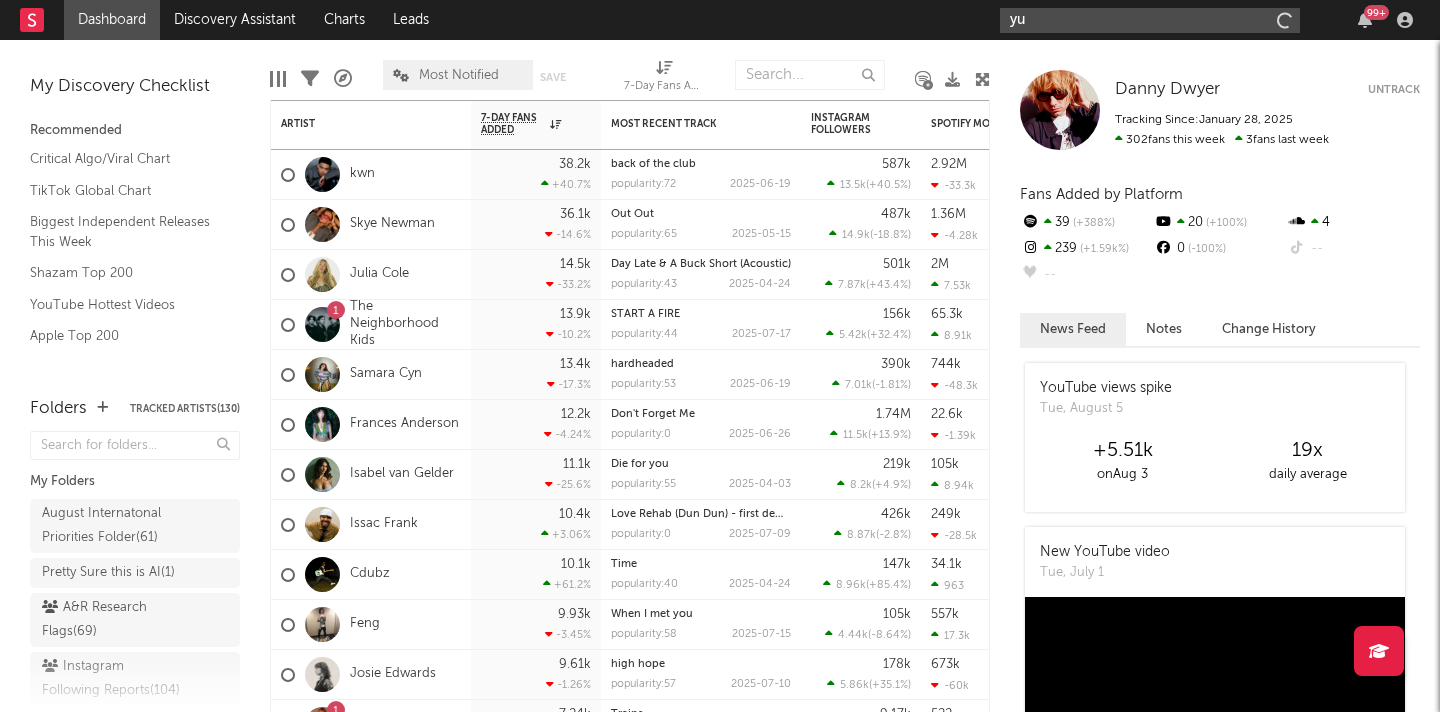 type on "y" 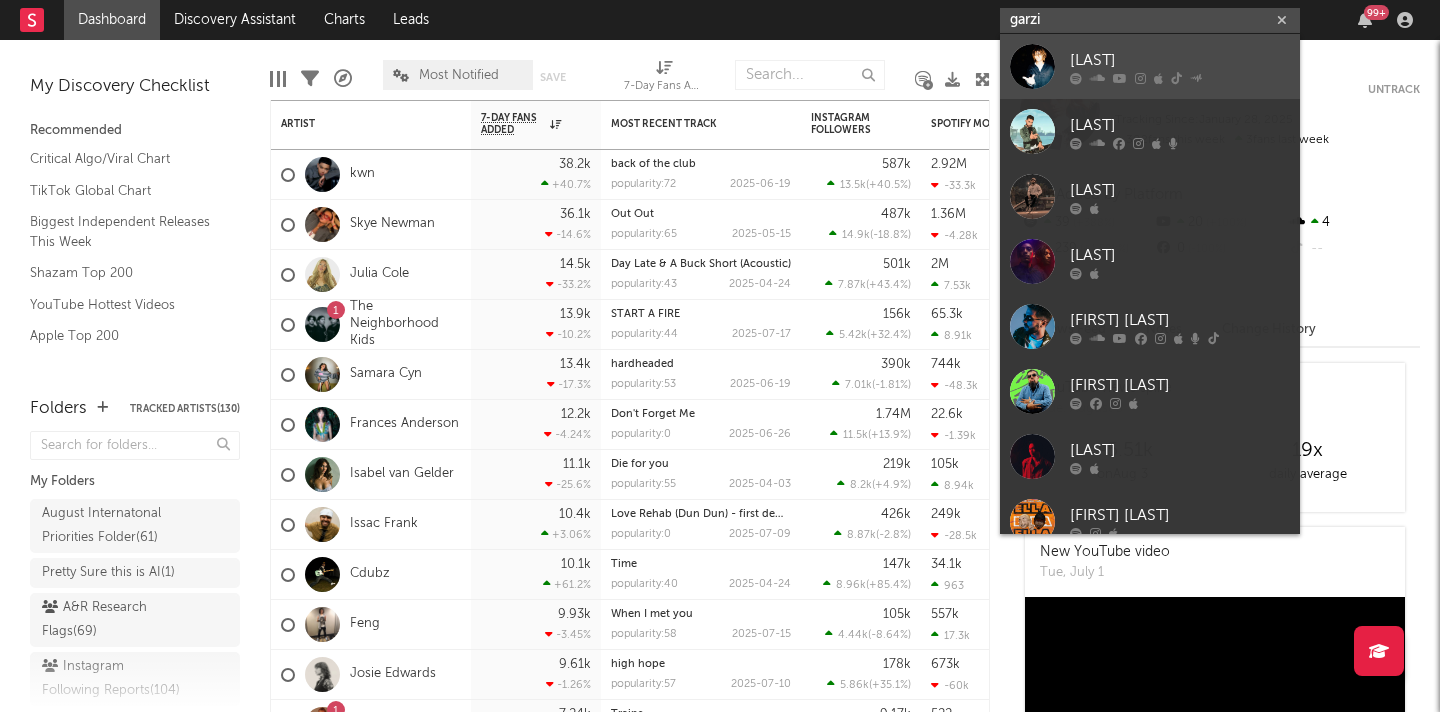 type on "garzi" 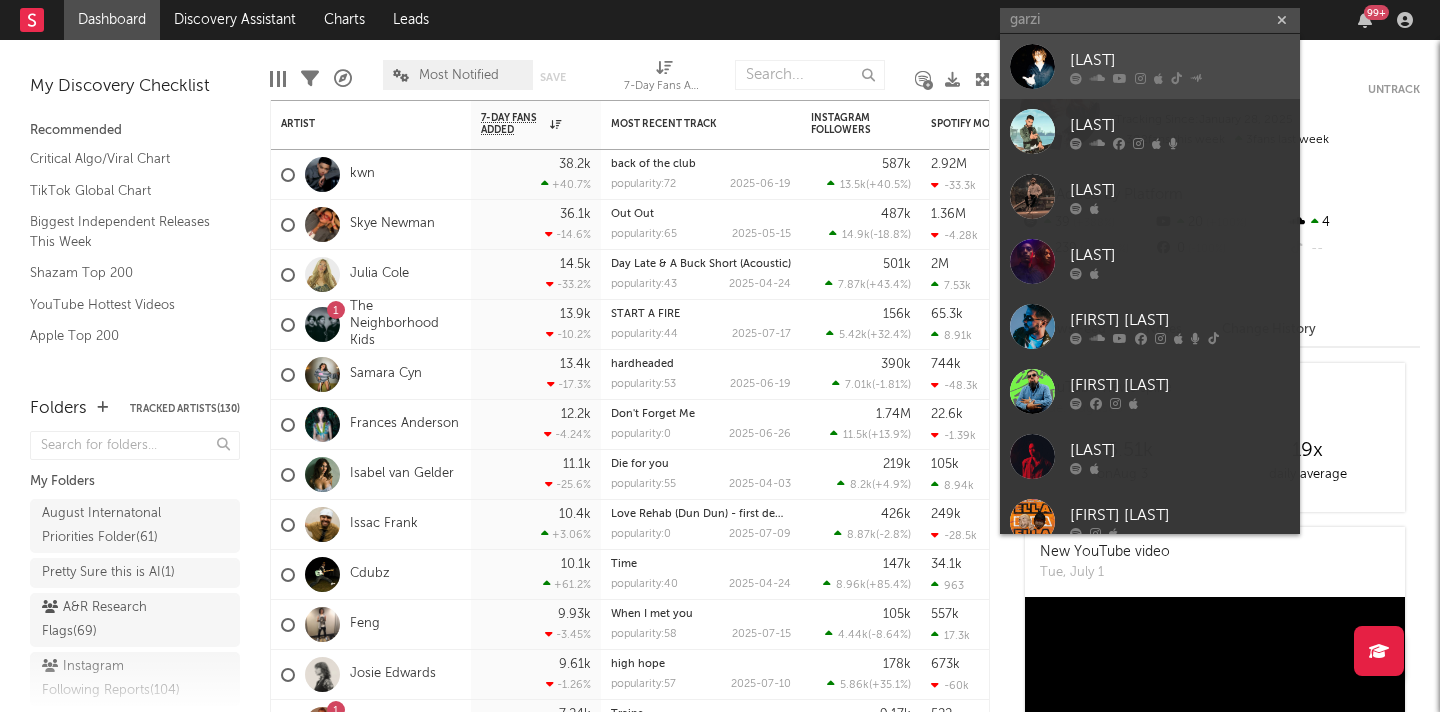click at bounding box center [1032, 66] 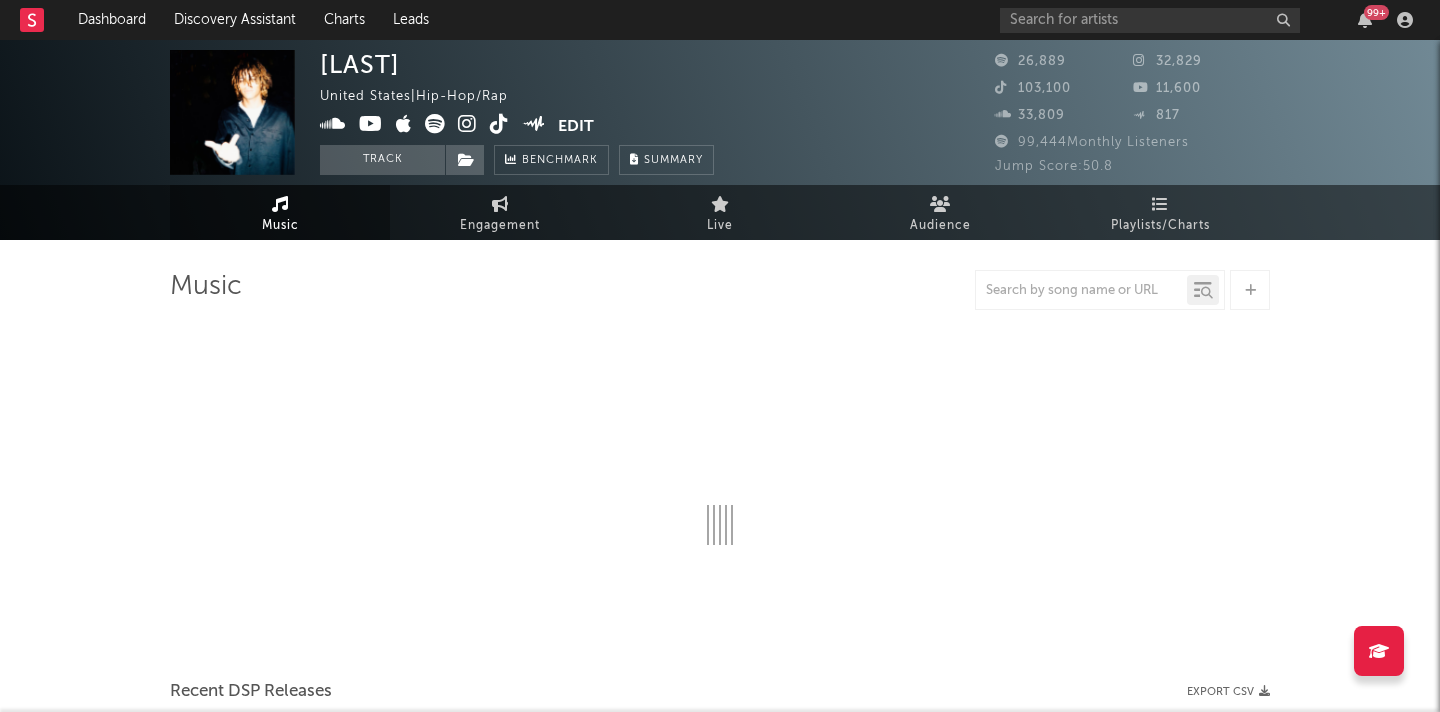 select on "6m" 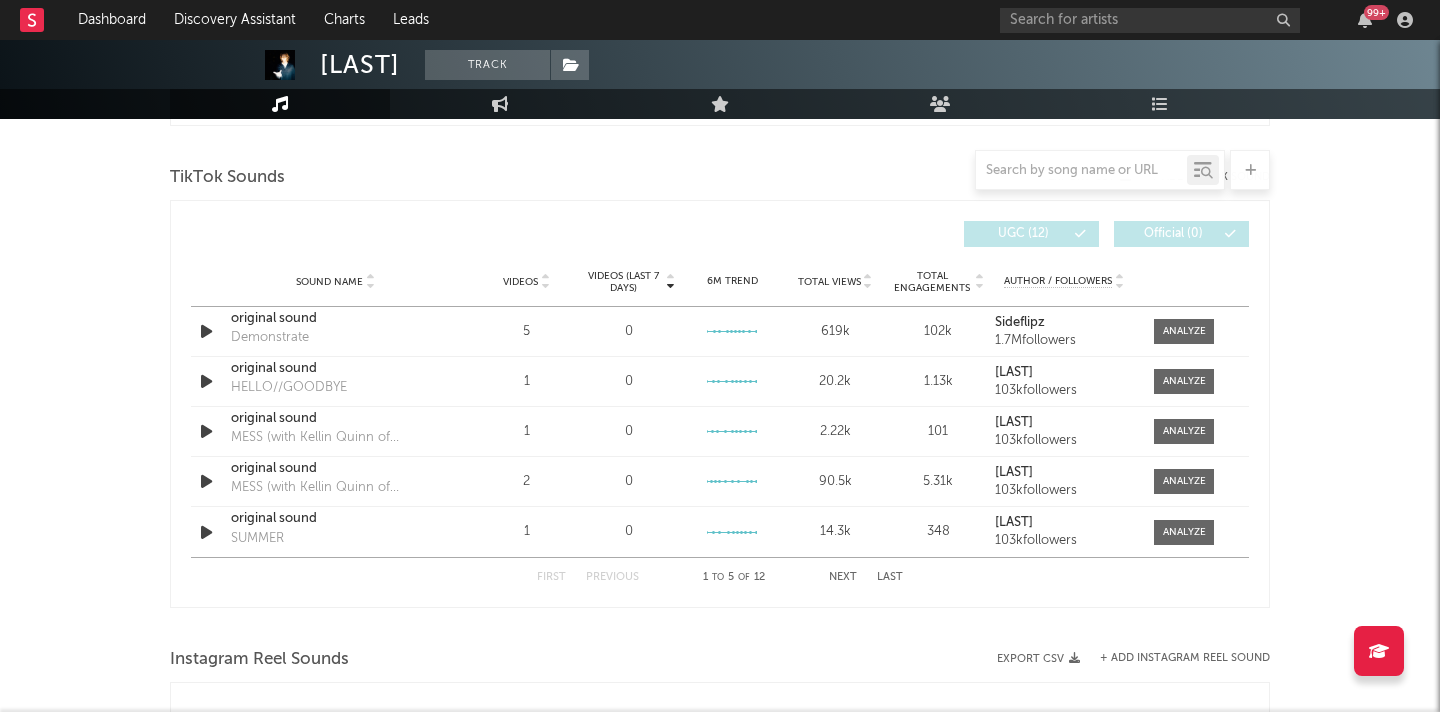 scroll, scrollTop: 1330, scrollLeft: 0, axis: vertical 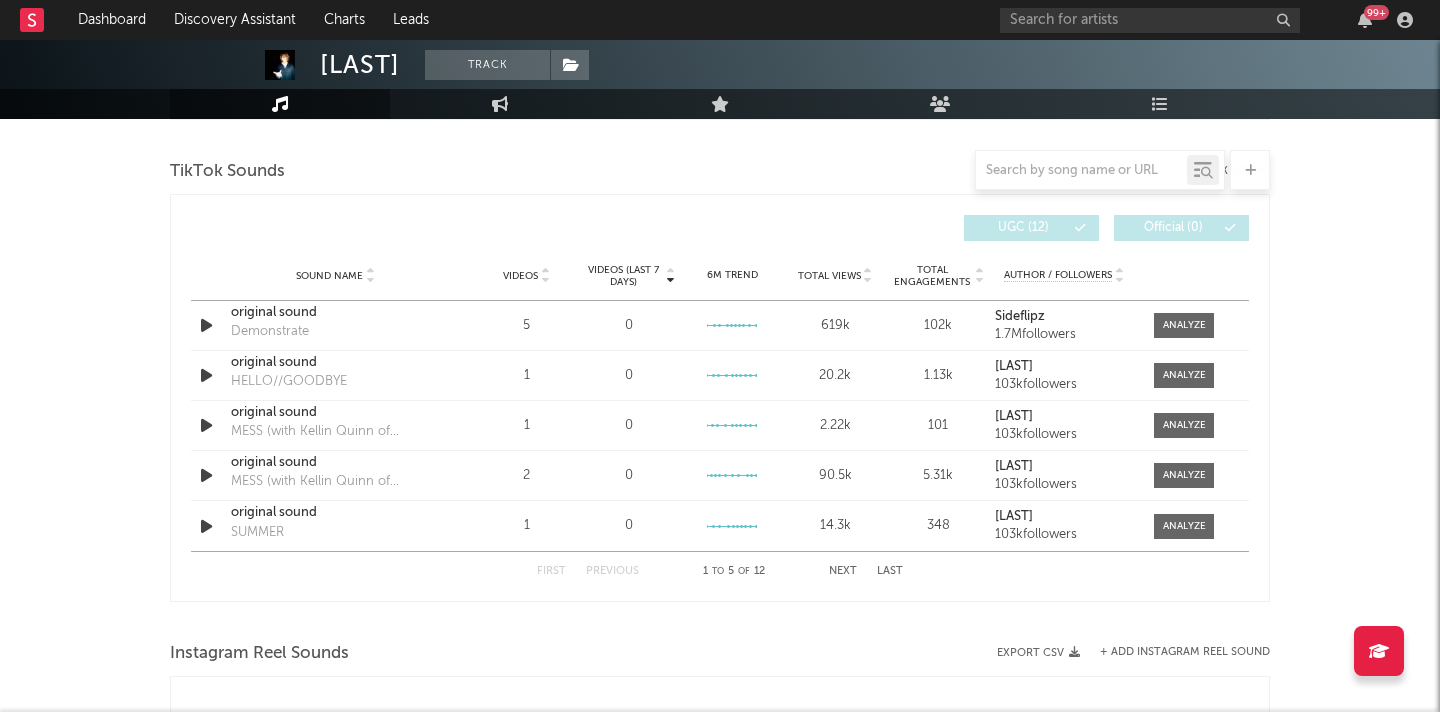 click on "Next" at bounding box center [843, 571] 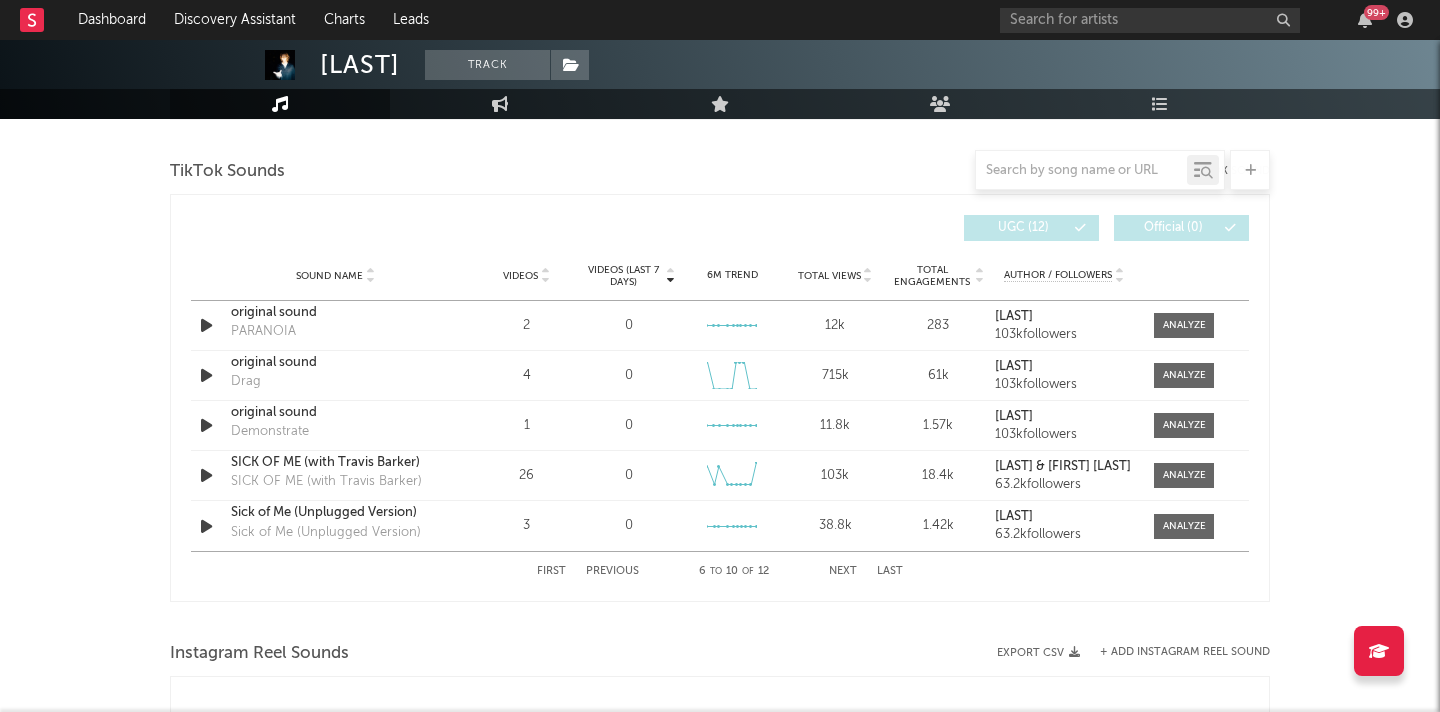 click on "Next" at bounding box center (843, 571) 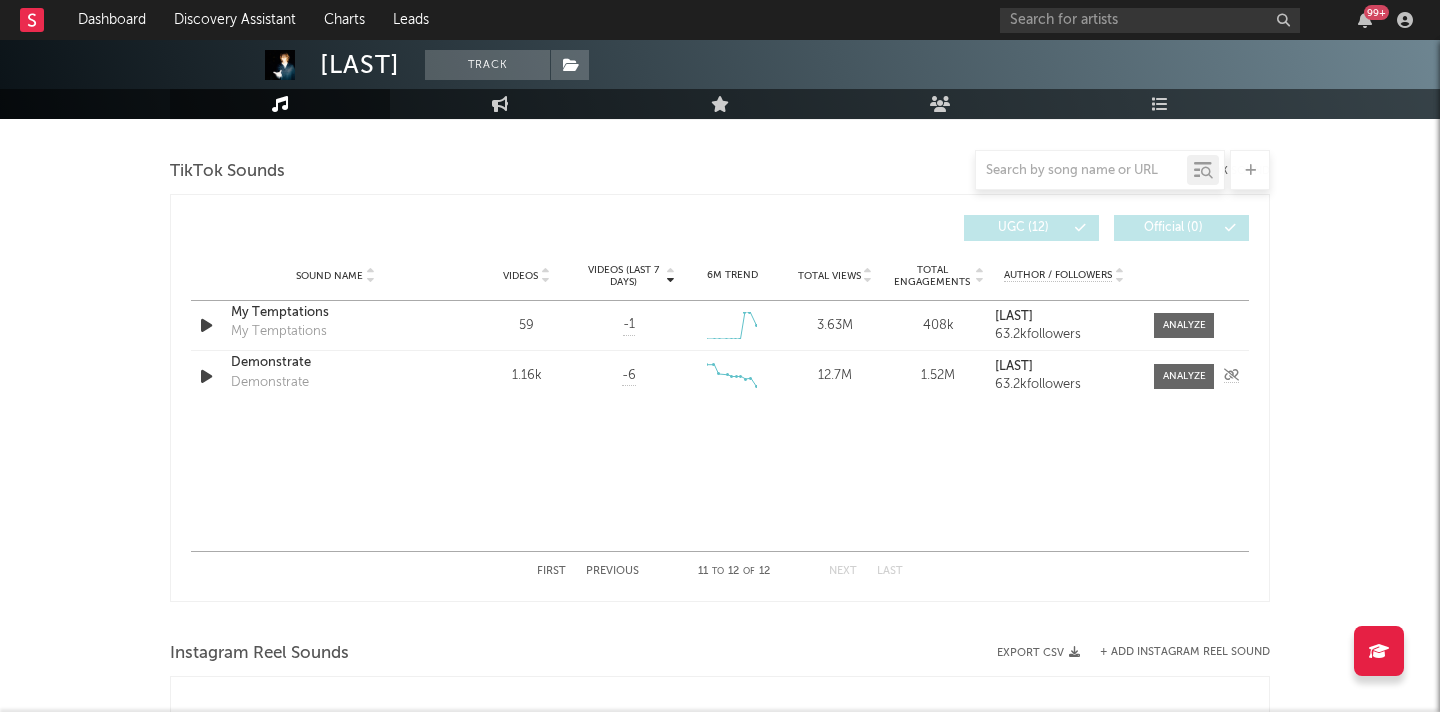 click on "Demonstrate" at bounding box center [335, 363] 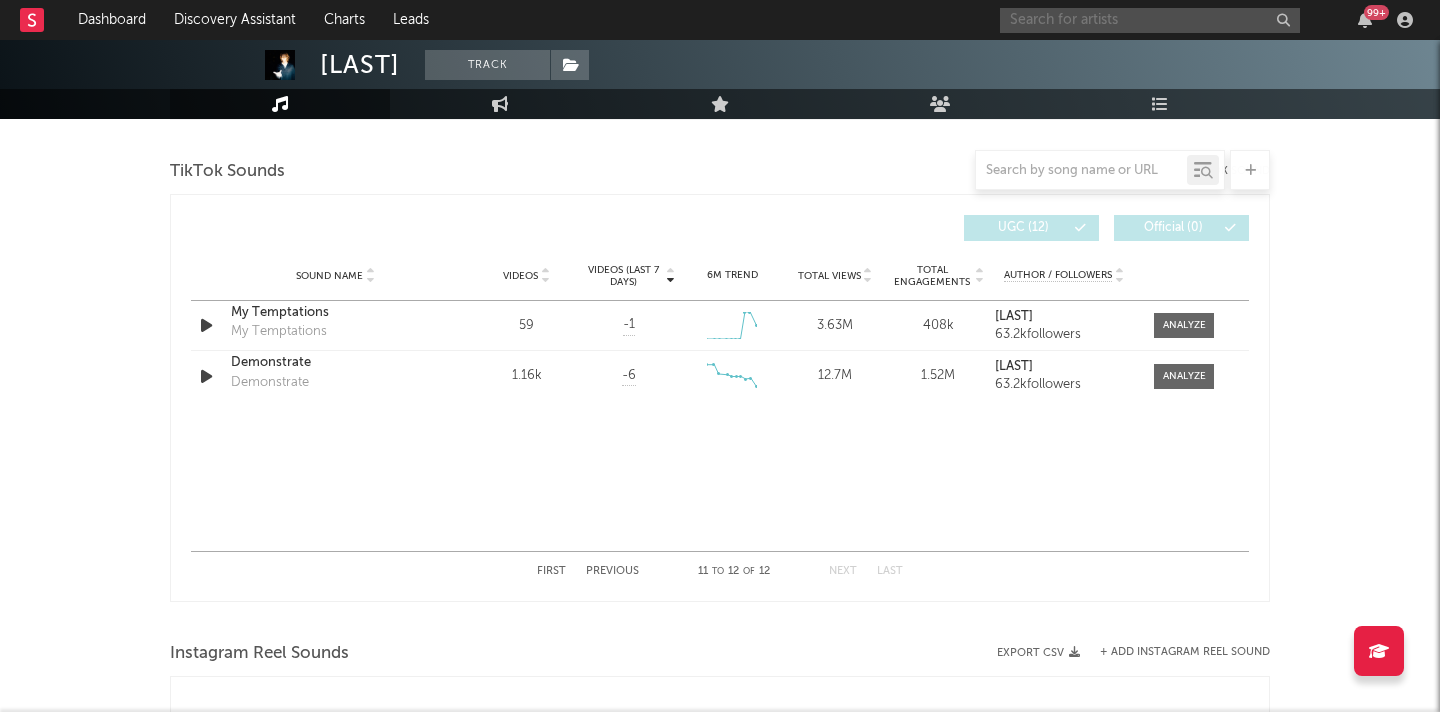 click at bounding box center [1150, 20] 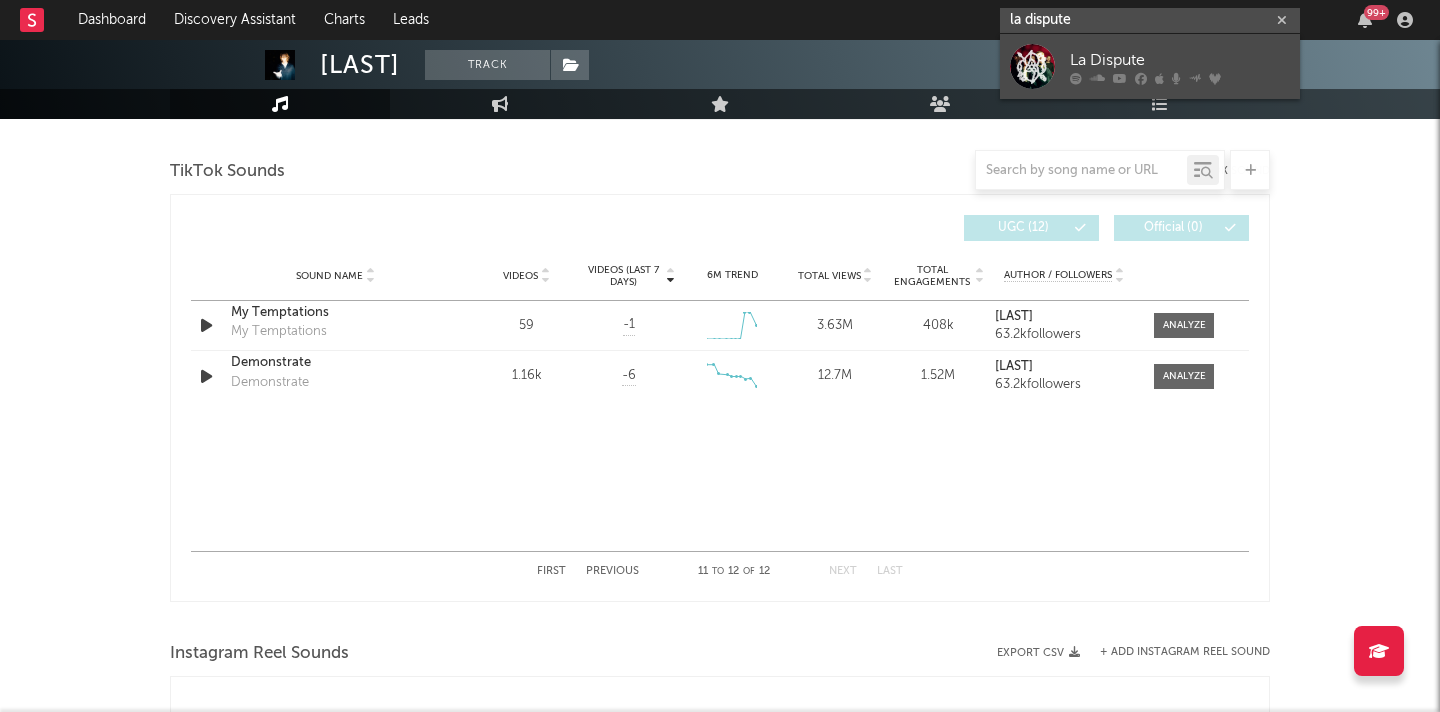 type on "la dispute" 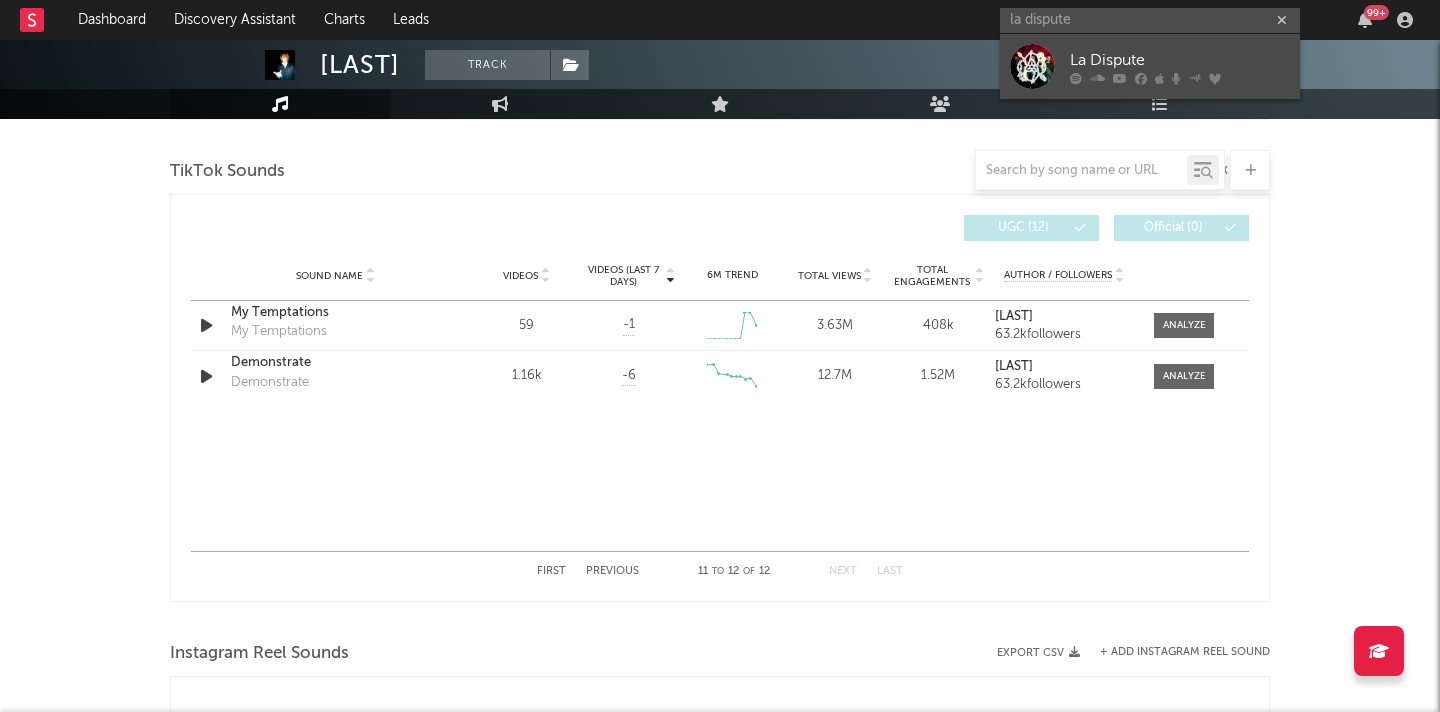 click on "La Dispute" at bounding box center [1150, 66] 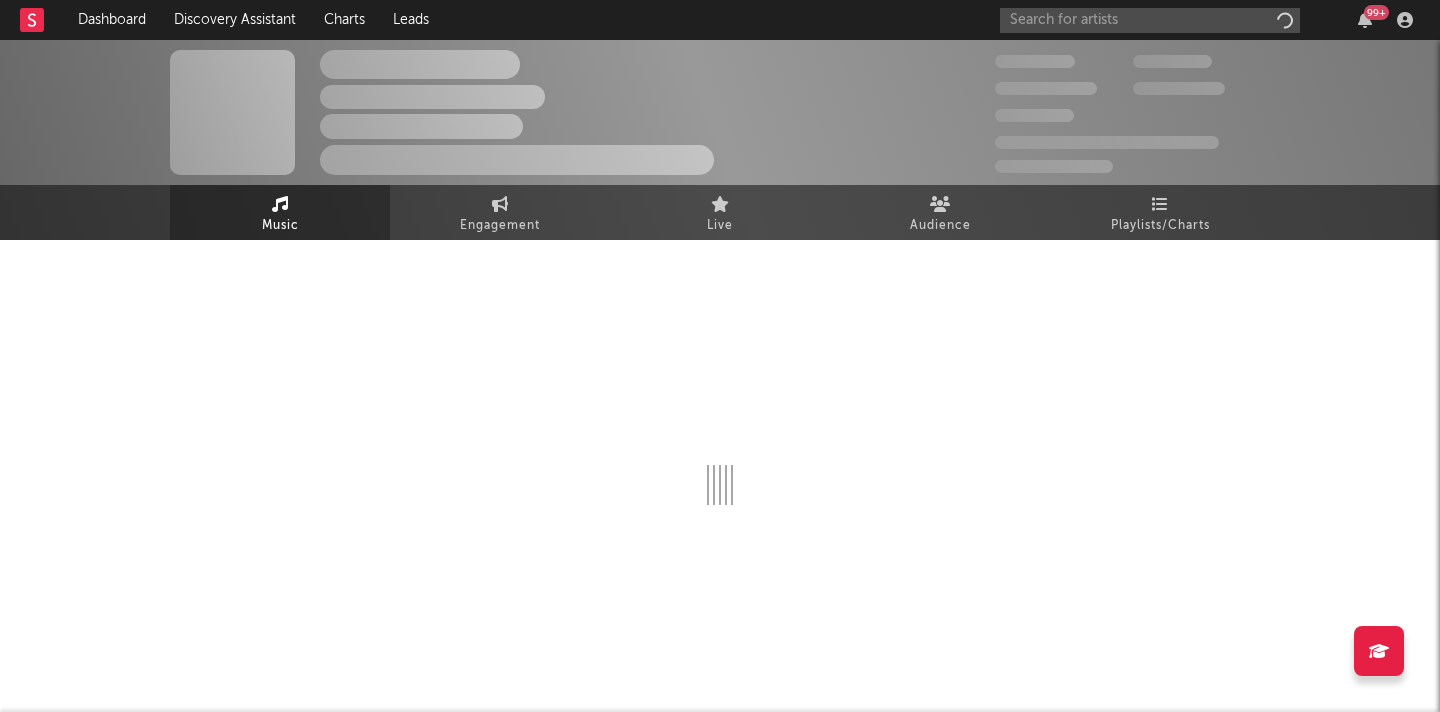 scroll, scrollTop: 0, scrollLeft: 0, axis: both 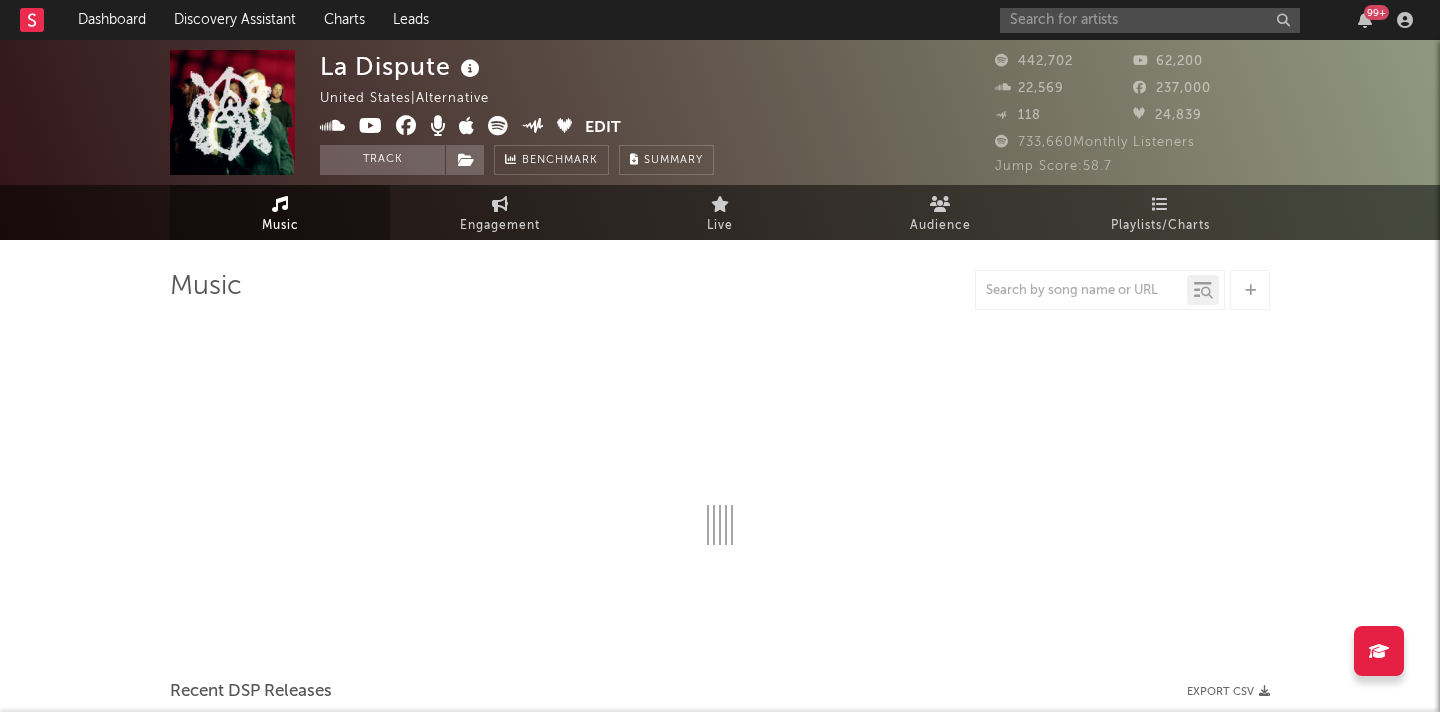 select on "6m" 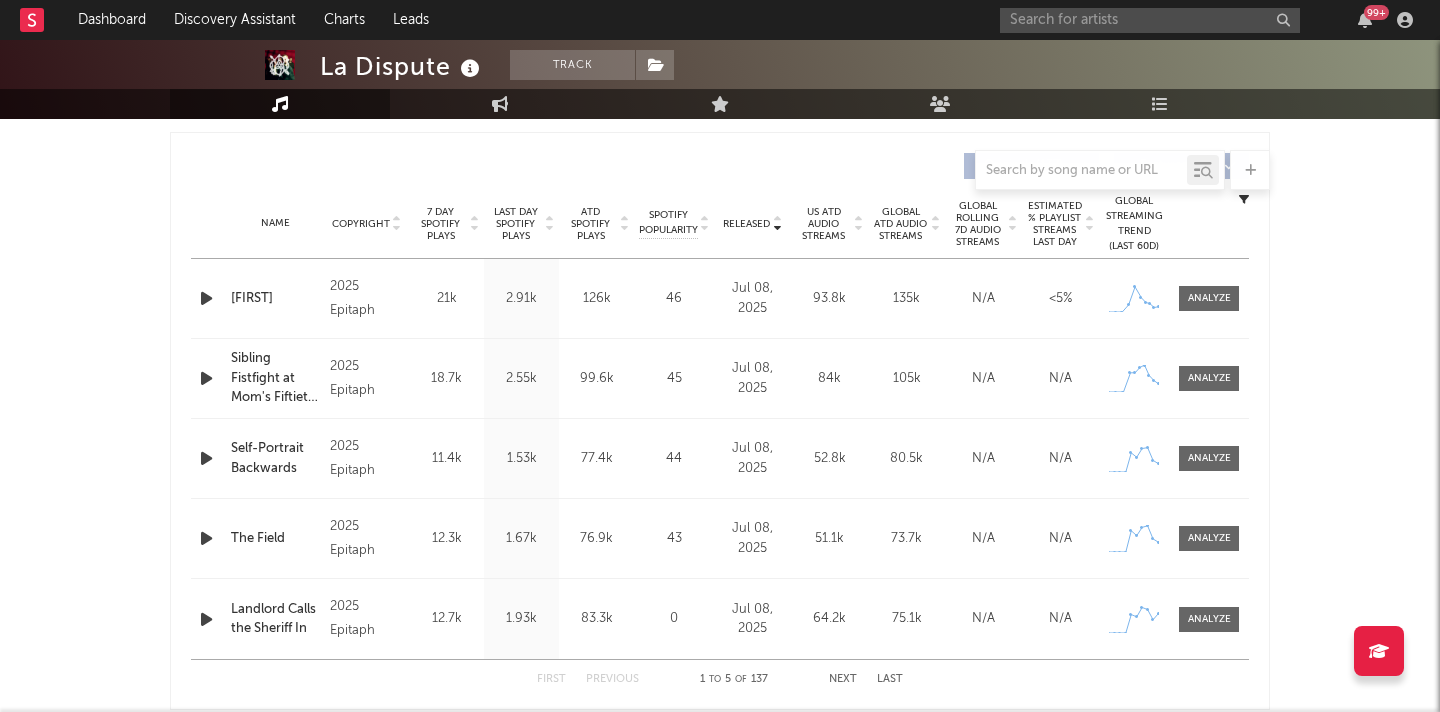 scroll, scrollTop: 794, scrollLeft: 0, axis: vertical 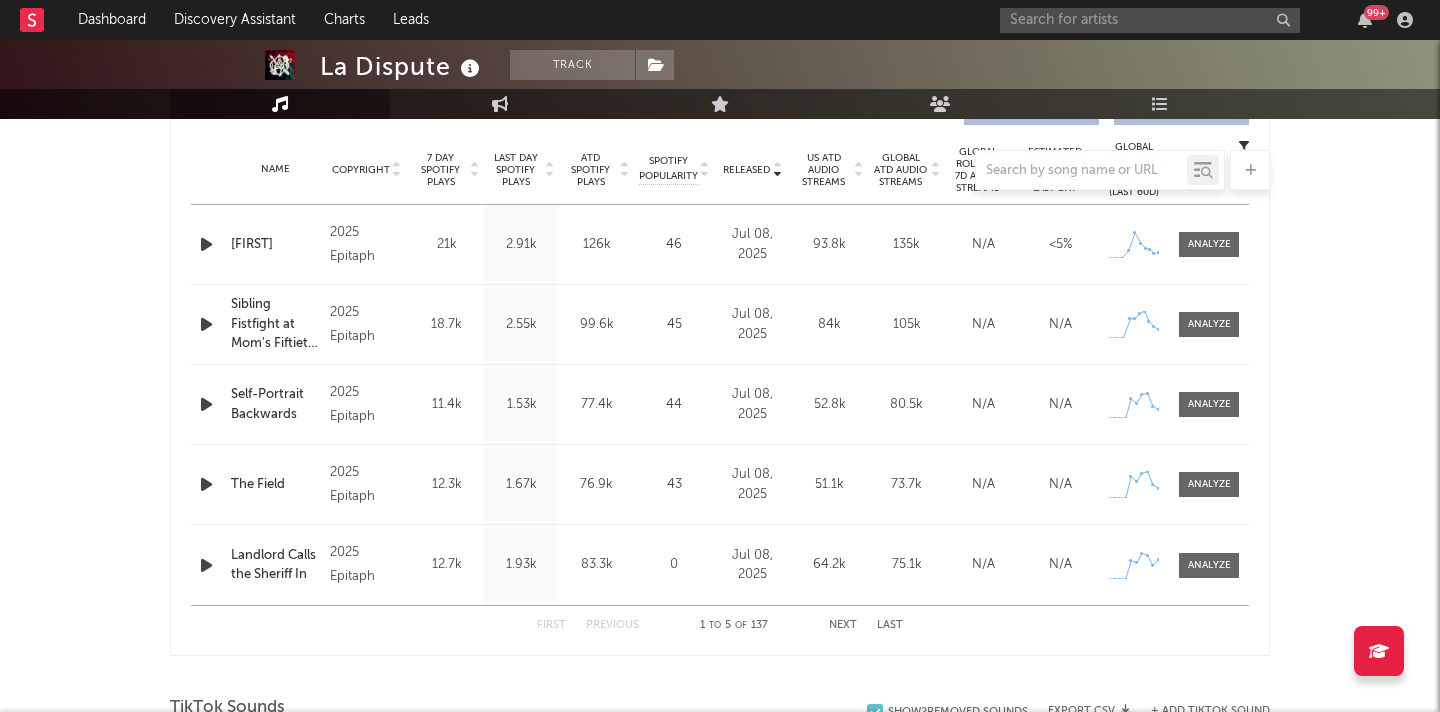 click at bounding box center (720, 170) 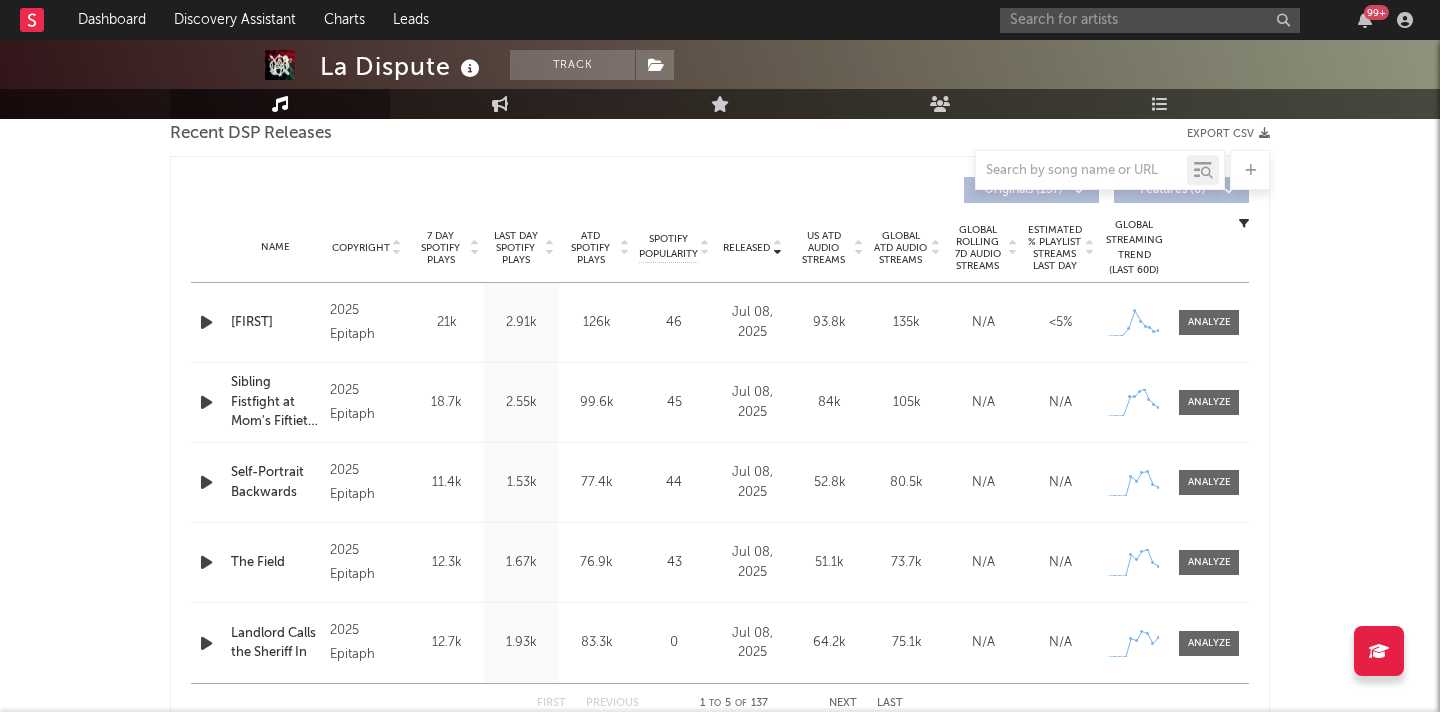 scroll, scrollTop: 706, scrollLeft: 0, axis: vertical 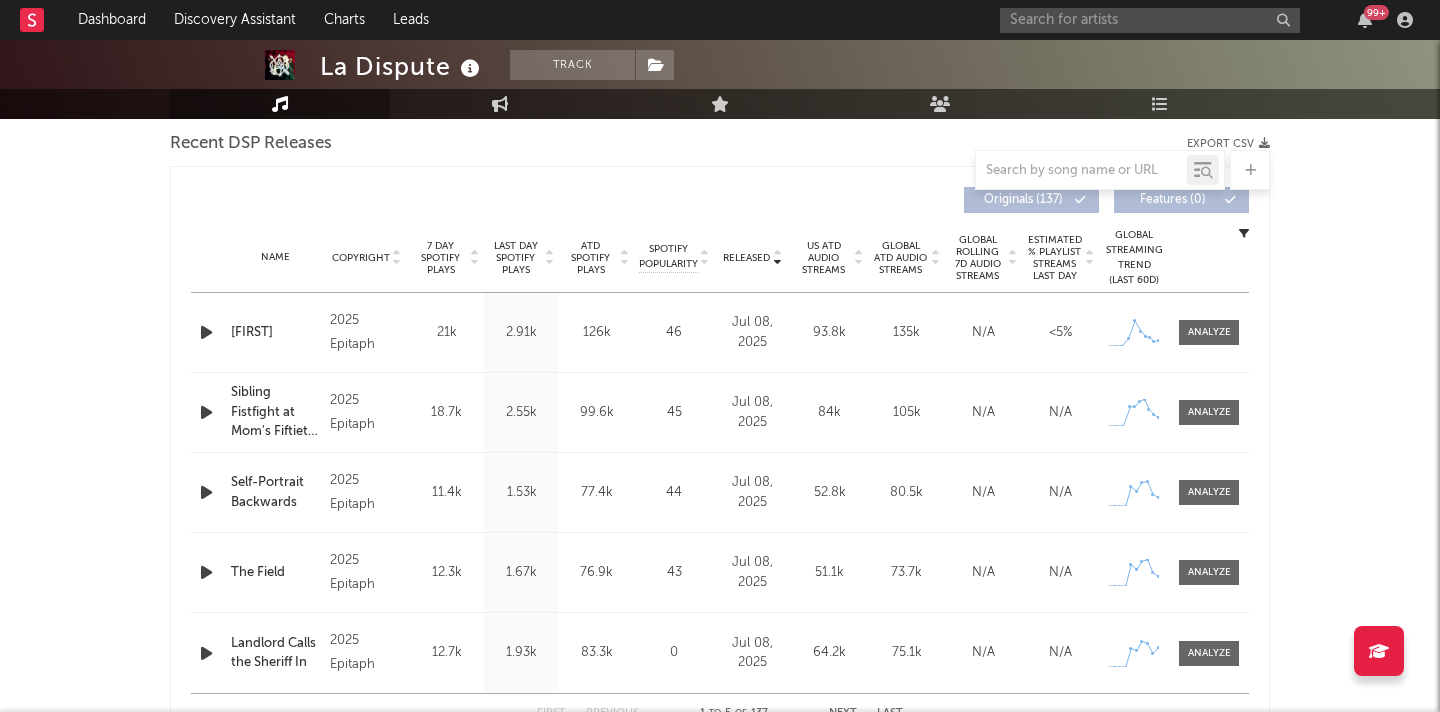 click on "7 Day Spotify Plays" at bounding box center (440, 258) 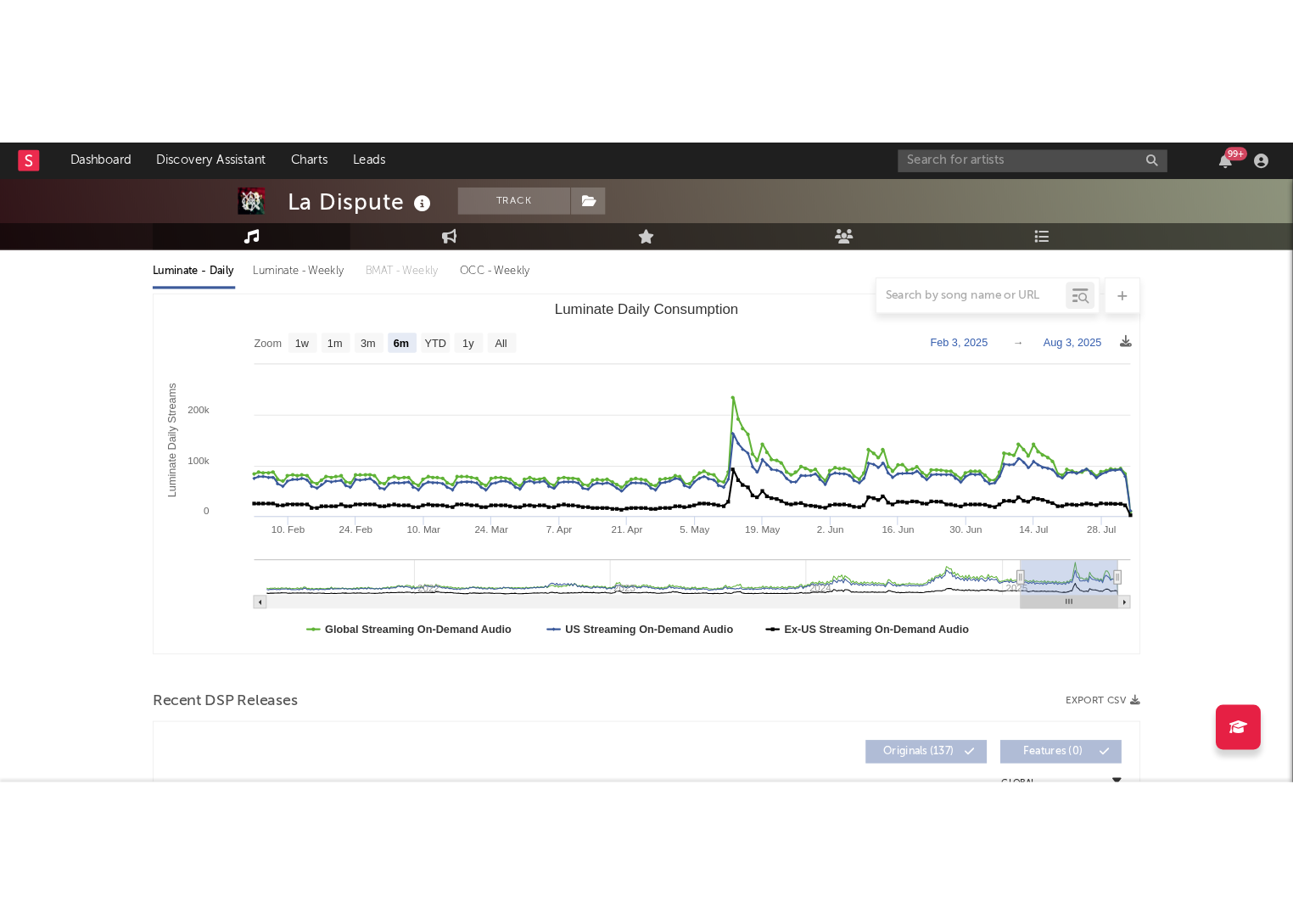 scroll, scrollTop: 181, scrollLeft: 0, axis: vertical 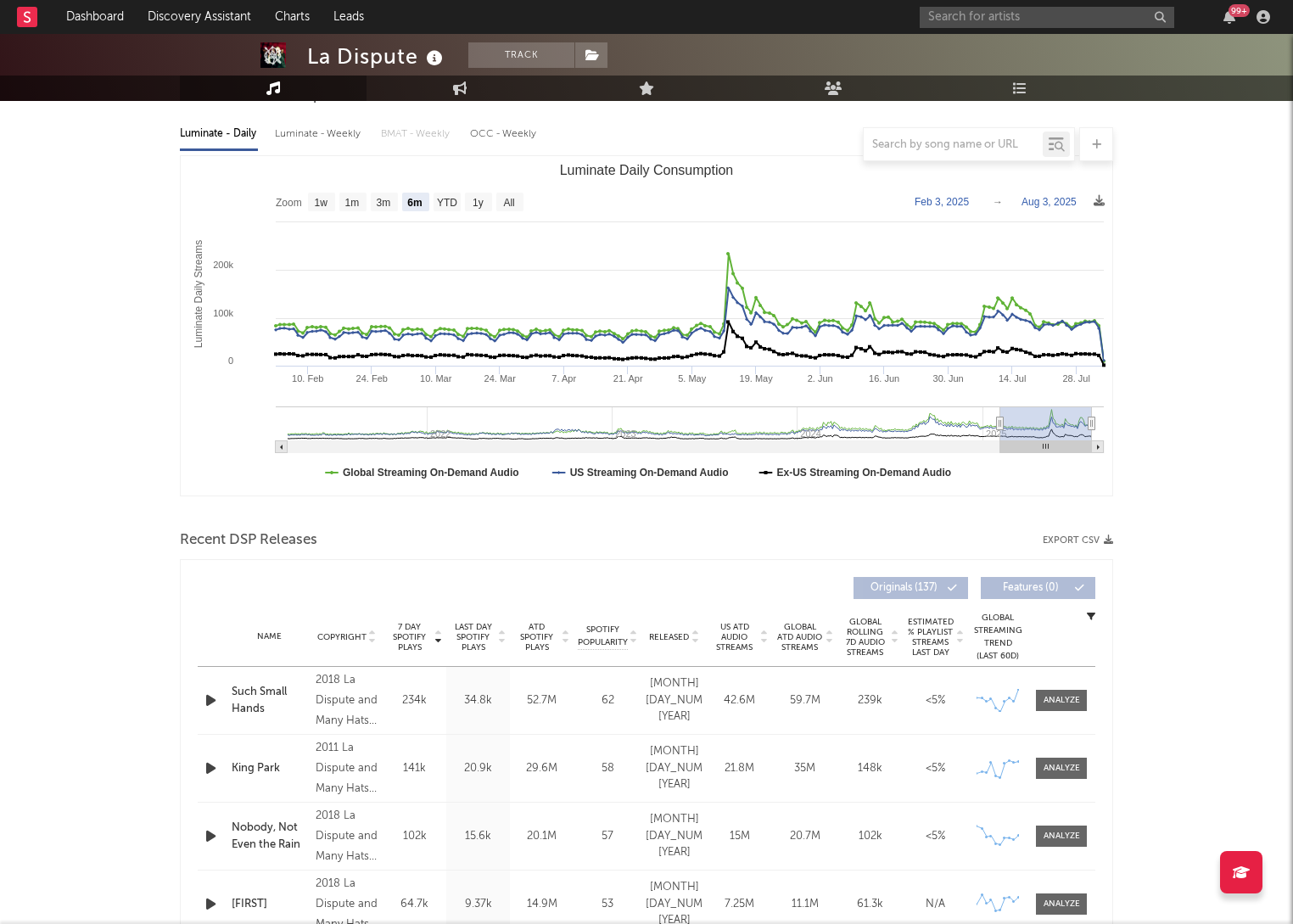 click 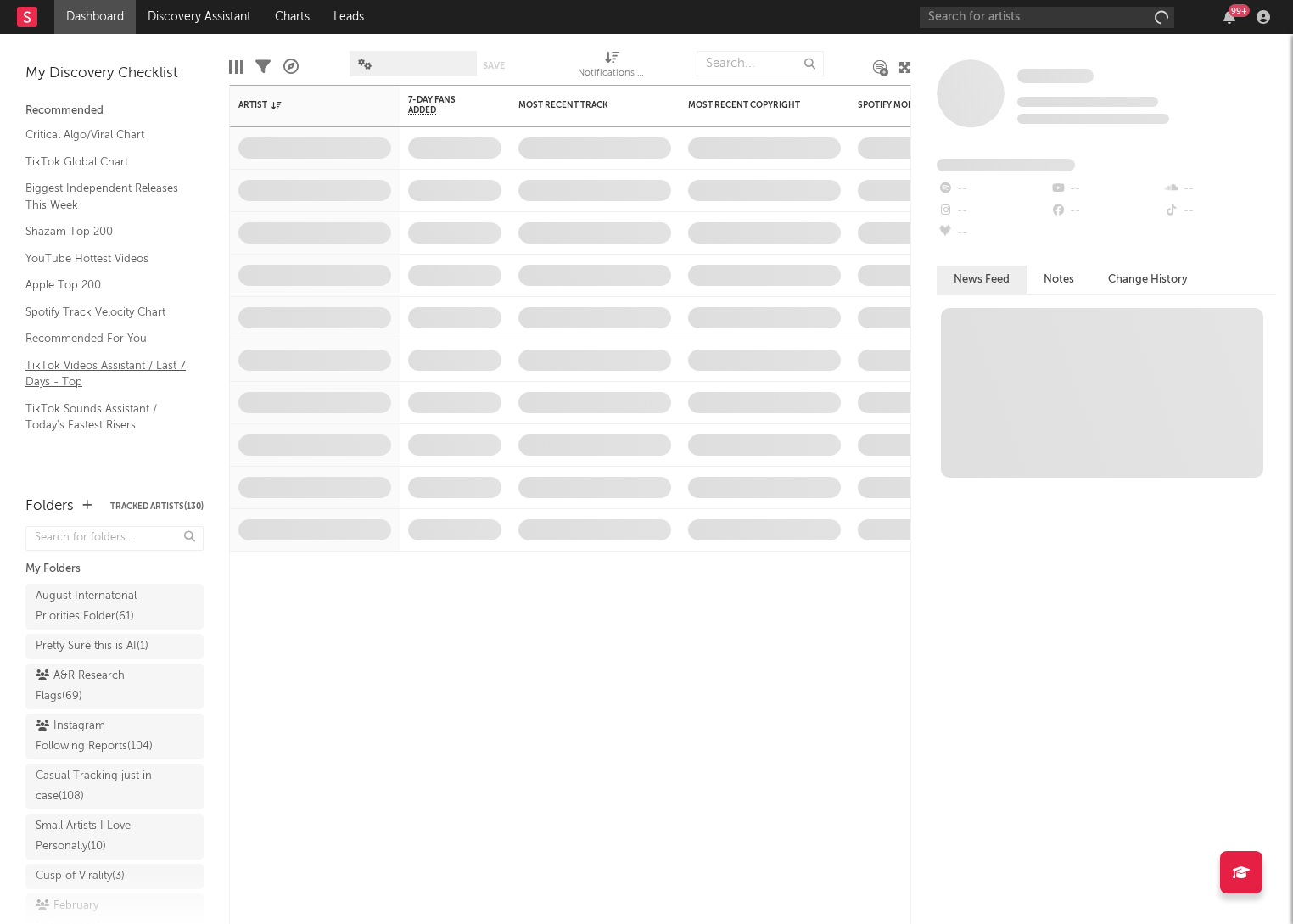 scroll, scrollTop: 0, scrollLeft: 0, axis: both 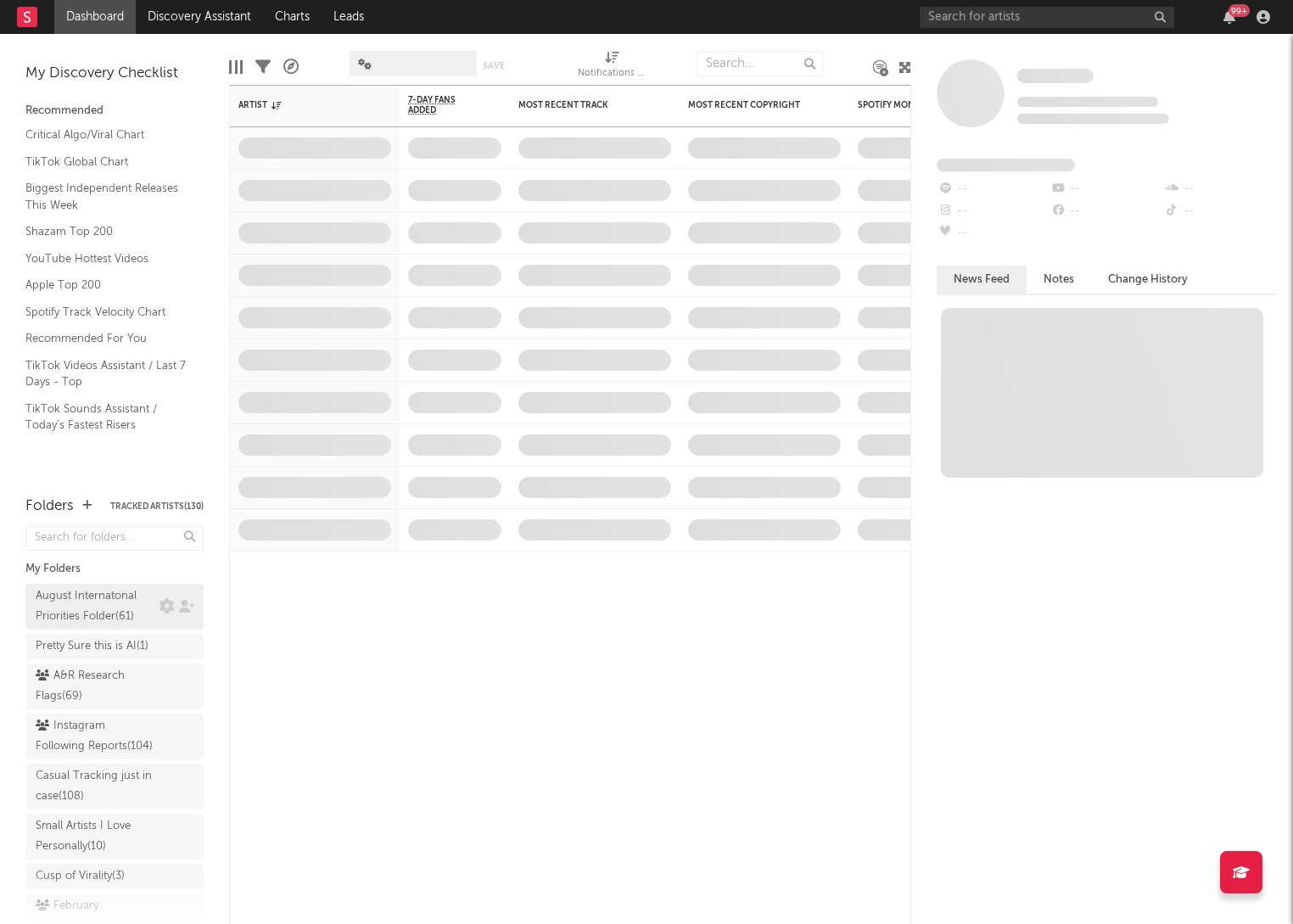 click on "August Internatonal Priorities Folder  ( 61 )" at bounding box center [95, 607] 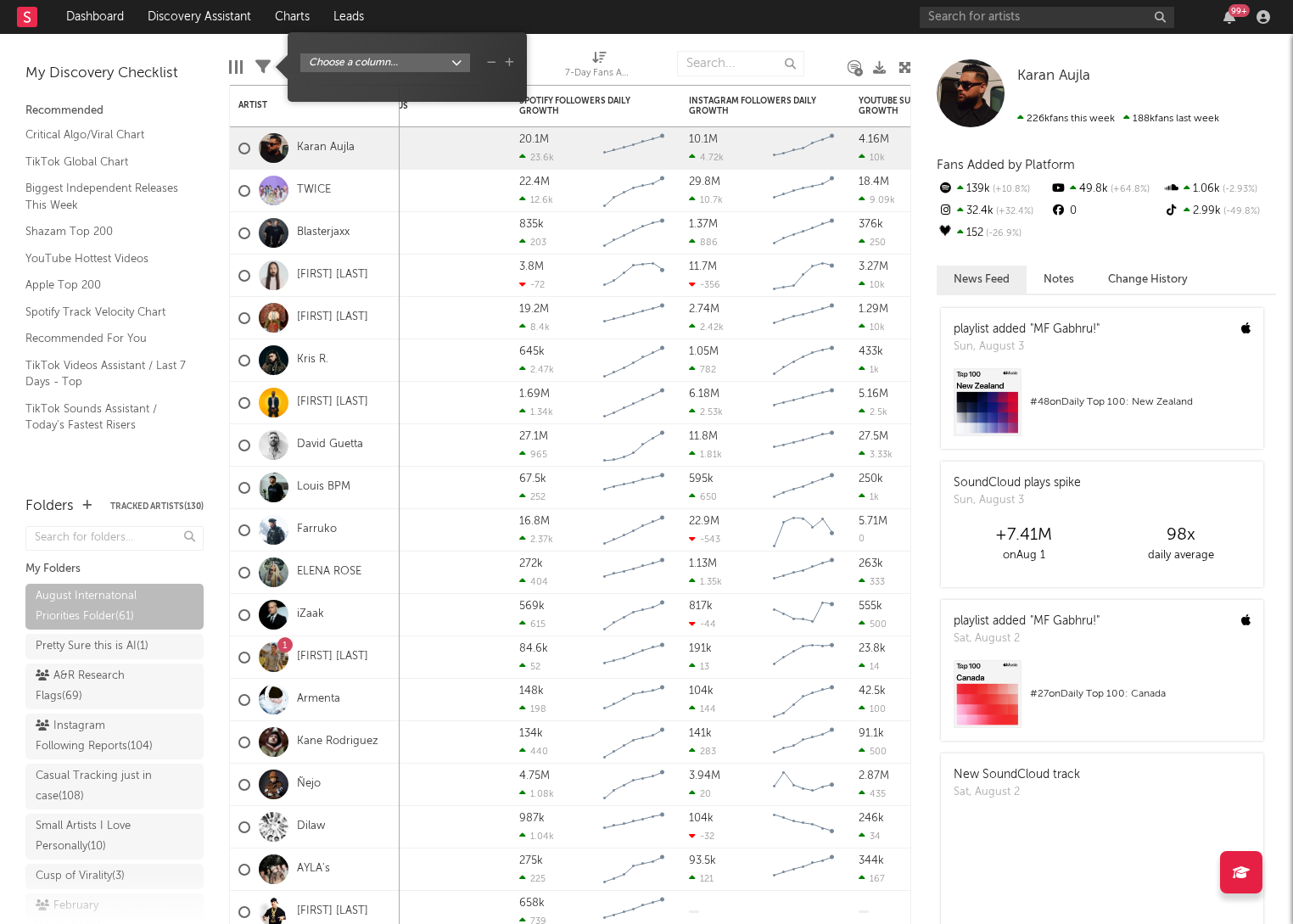 click at bounding box center [263, 67] 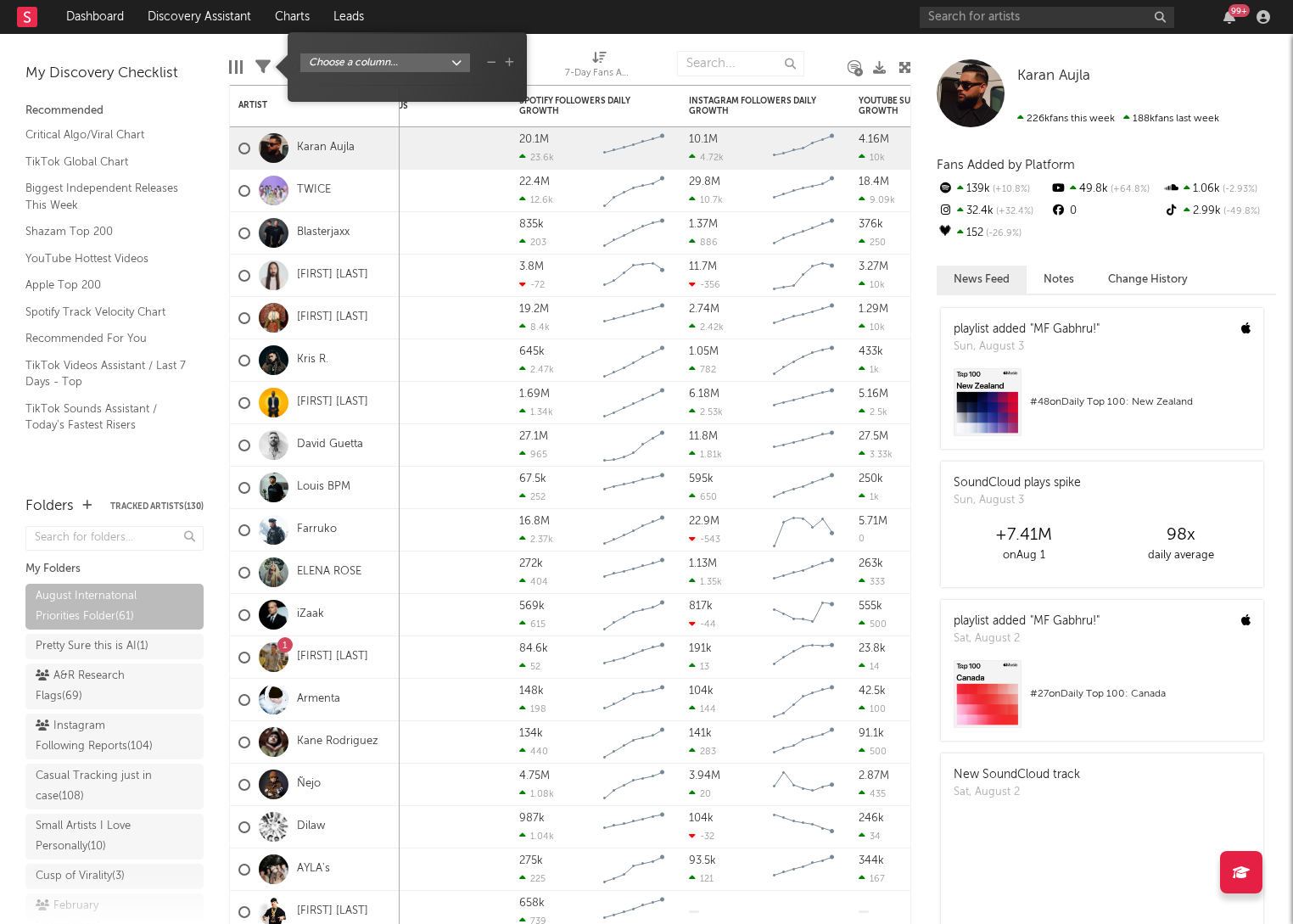 click on "Dashboard Discovery Assistant Charts Leads 99 + Notifications Settings Mark all as read All Growth Releases/Events Playlisting Today sixzino 7:01am Added 6.9x more Instagram followers than their usual daily growth (+283 compared to +41 on average). Natalie Red 5:31am Added 11.56x more Tiktok followers than their usual daily growth (+171 compared to +15 on average). Elby Faser 4:16am Added 14.45x more Instagram followers than their usual daily growth (+740 compared to +51 on average). Nation of Language 2:02am Added 6.14x more Instagram followers than their usual daily growth (+185 compared to +30 on average). Danny Dwyer 1:07am Added 19.1x more YouTube views than their usual daily growth (+5.51k compared to +289 on average). Yesterday Natalie Red 9:34am Added 17.87x more Tiktok followers than their usual daily growth (+140 compared to +8 on average). Natalie Red 9:34am Added 5.48x more YouTube subscribers than their usual daily growth (+150 compared to +27 on average). Elby Faser 7:59am Harrison 6:56am 6:15am" at bounding box center [646, 462] 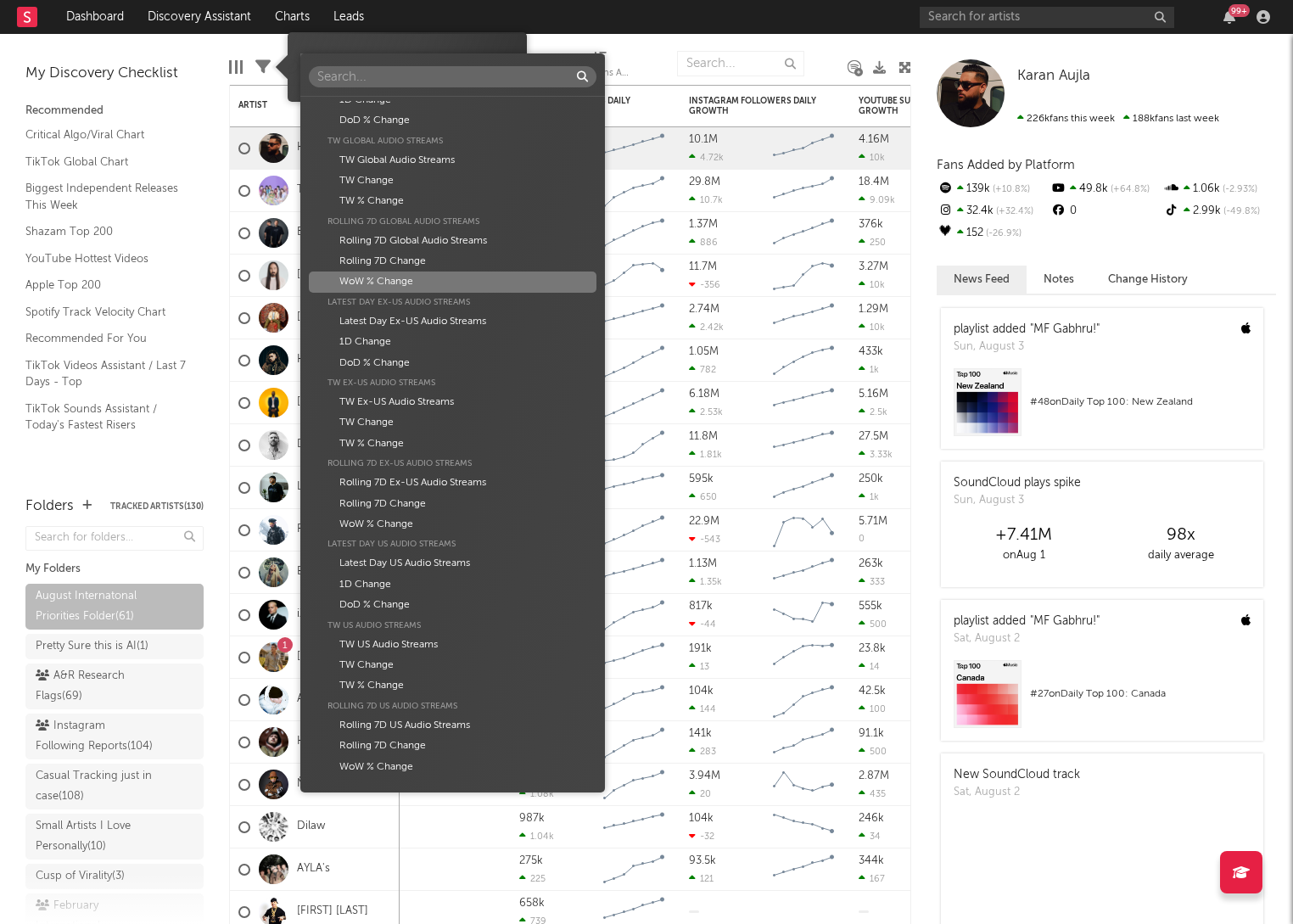 scroll, scrollTop: 1244, scrollLeft: 0, axis: vertical 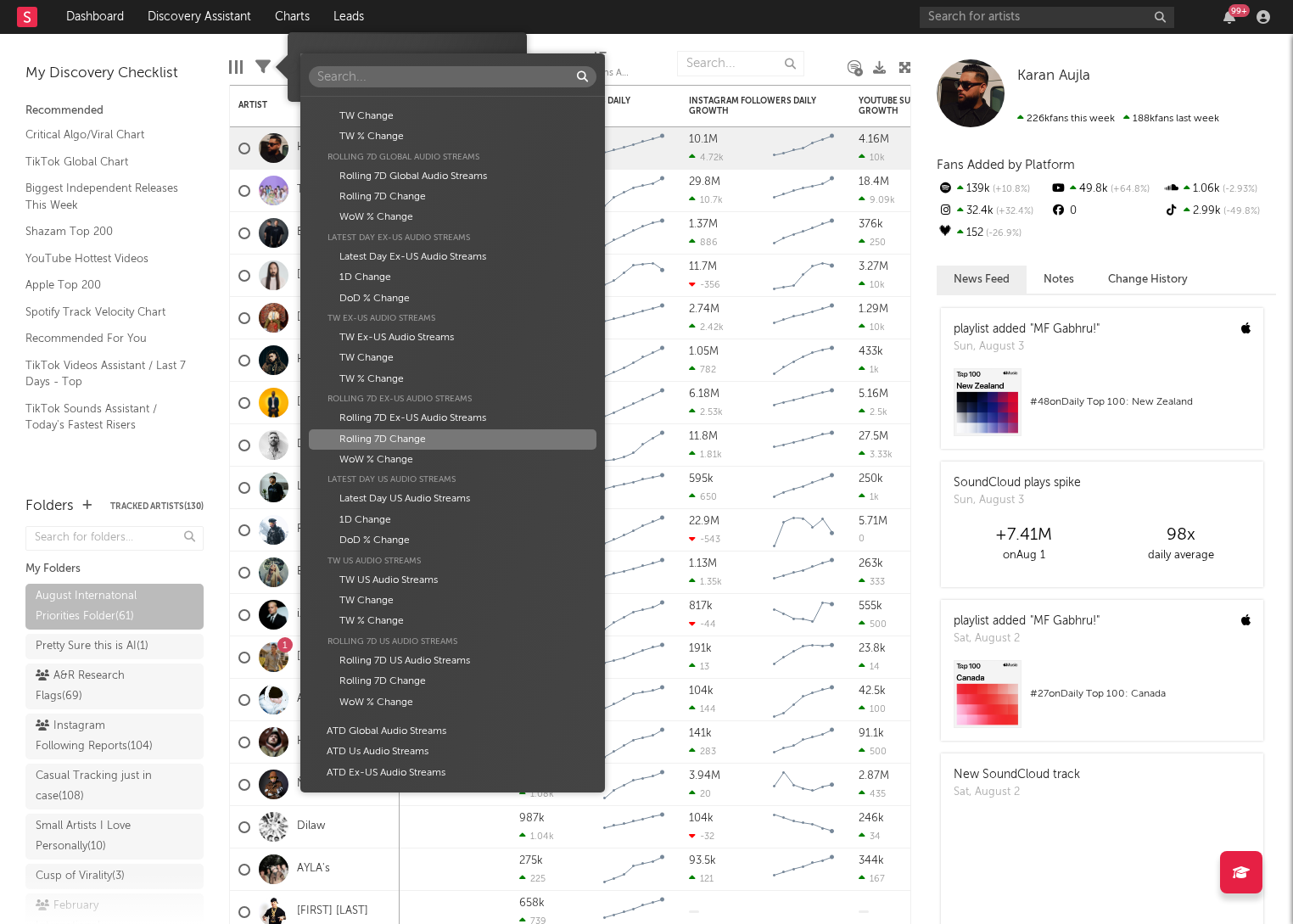 click on "Rolling 7D Change" at bounding box center [452, 440] 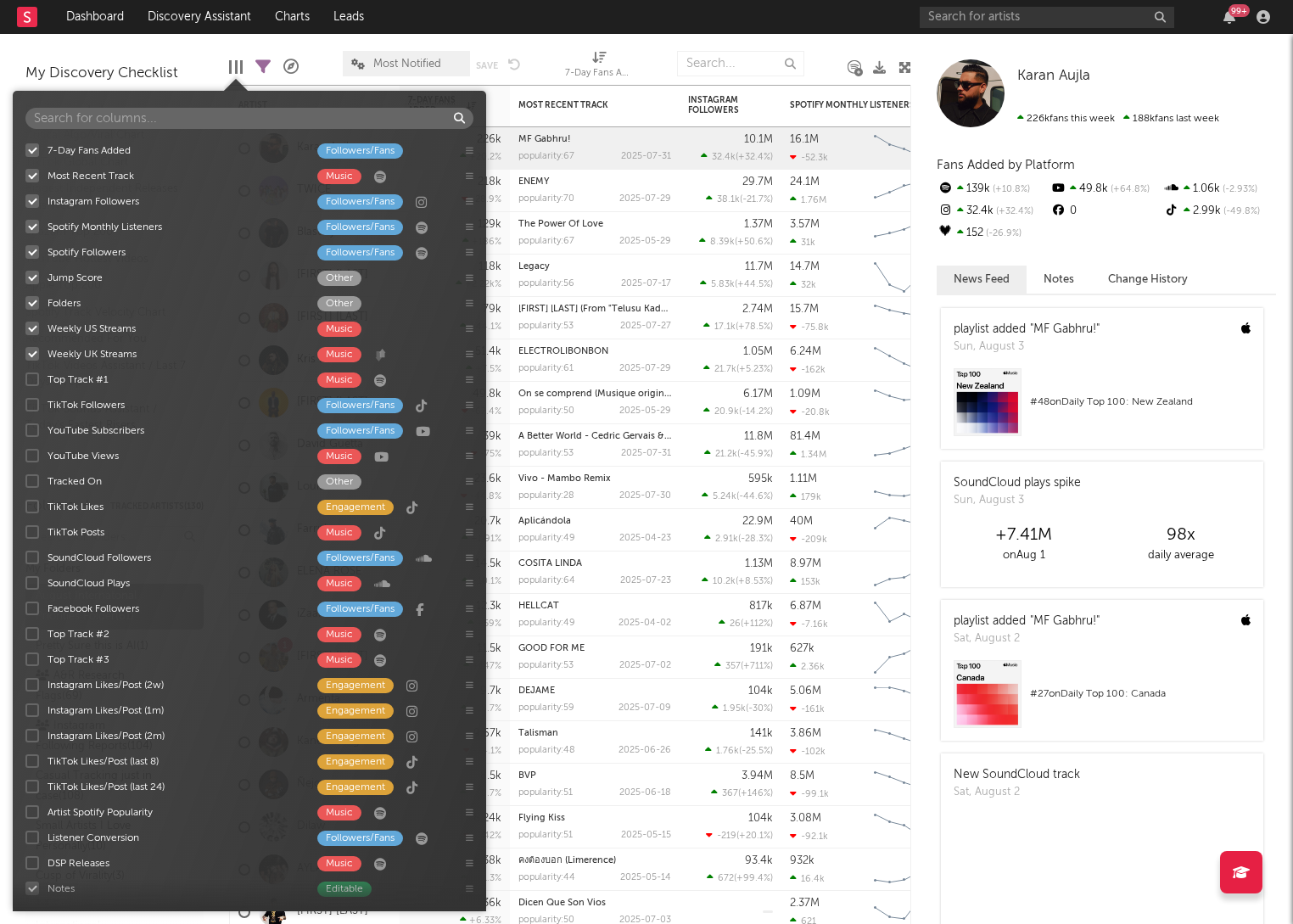 click at bounding box center (230, 67) 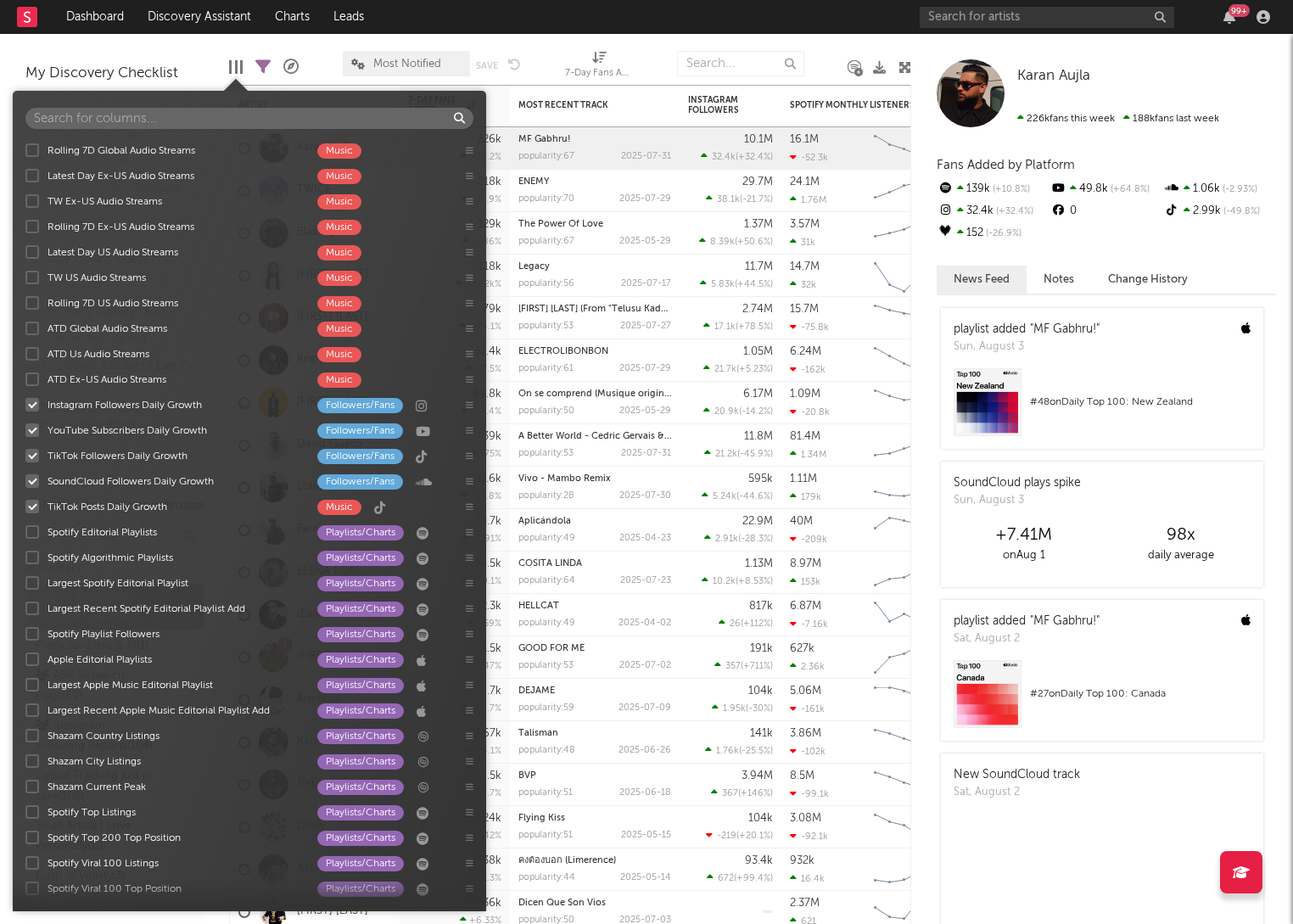 scroll, scrollTop: 1525, scrollLeft: 0, axis: vertical 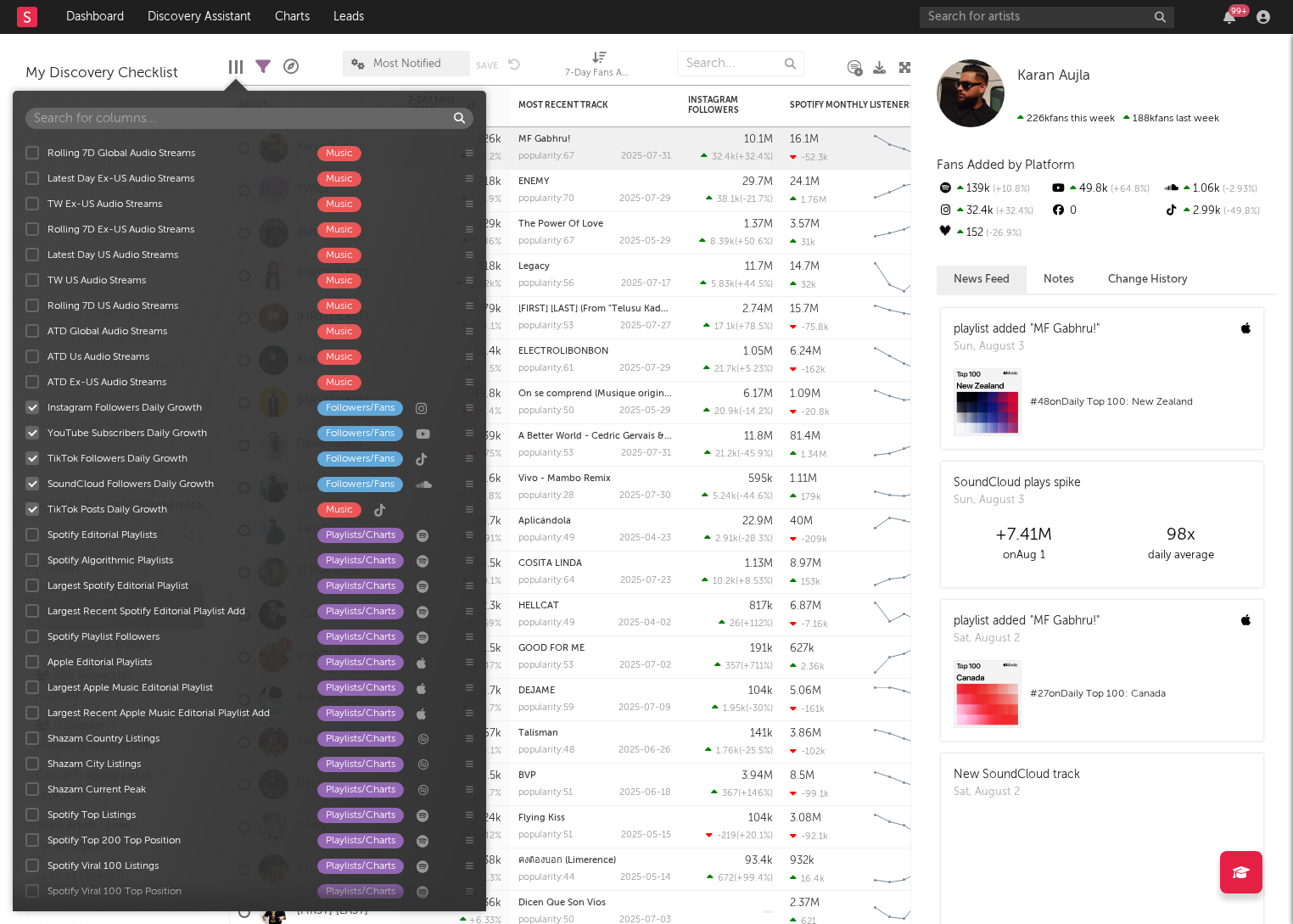 click at bounding box center [32, 305] 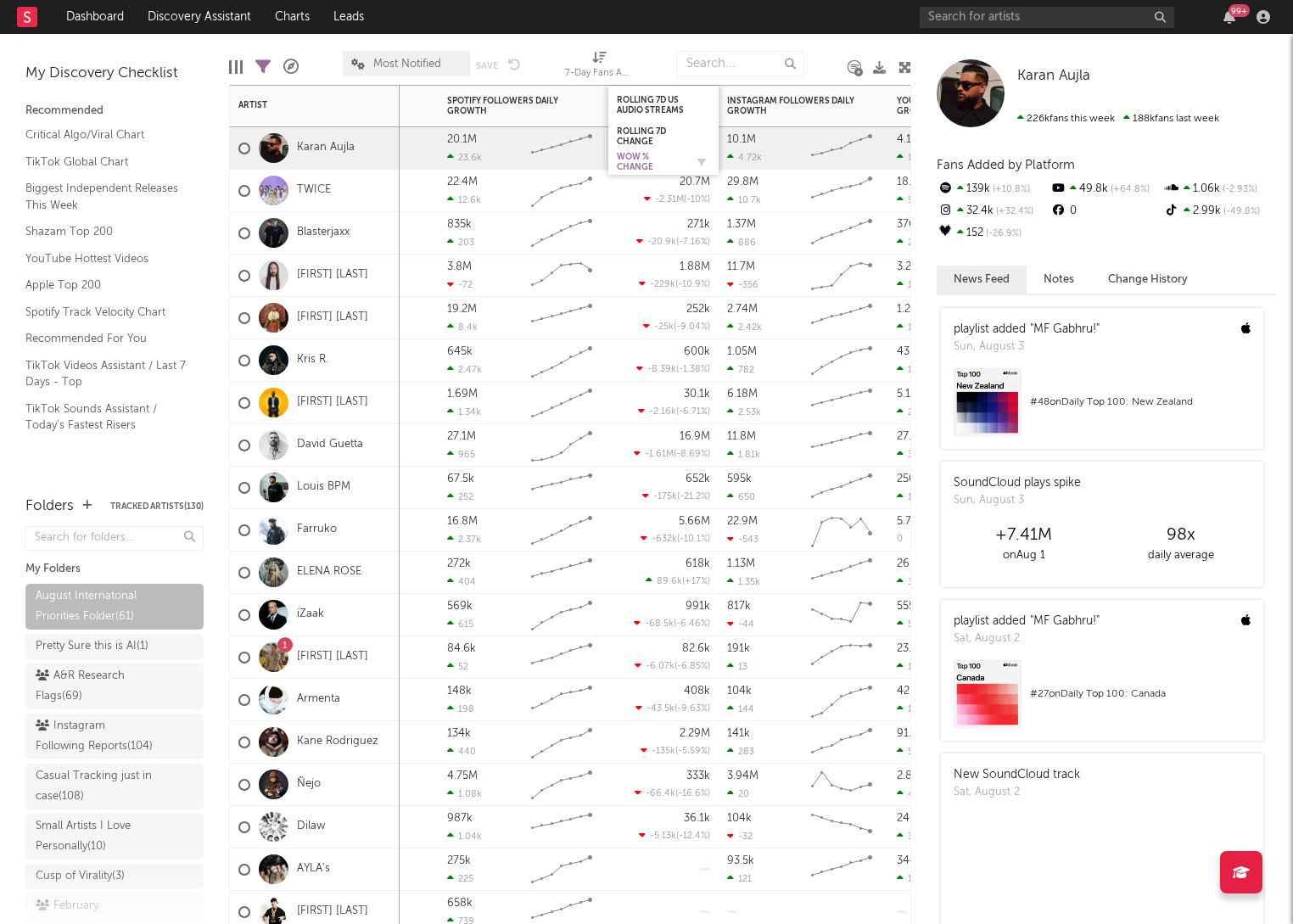 click on "WoW % Change" at bounding box center (651, 162) 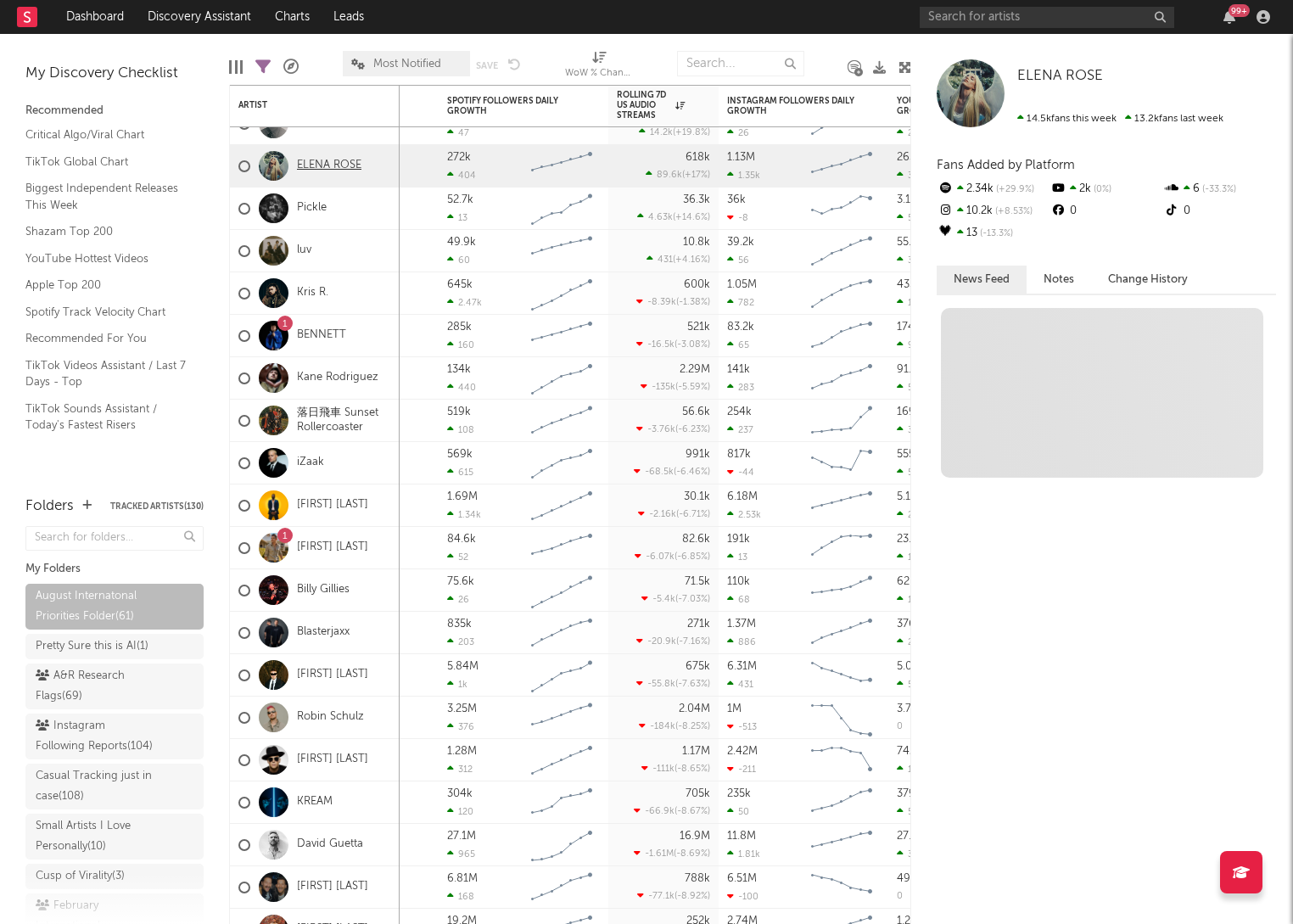 click on "ELENA ROSE" at bounding box center (329, 165) 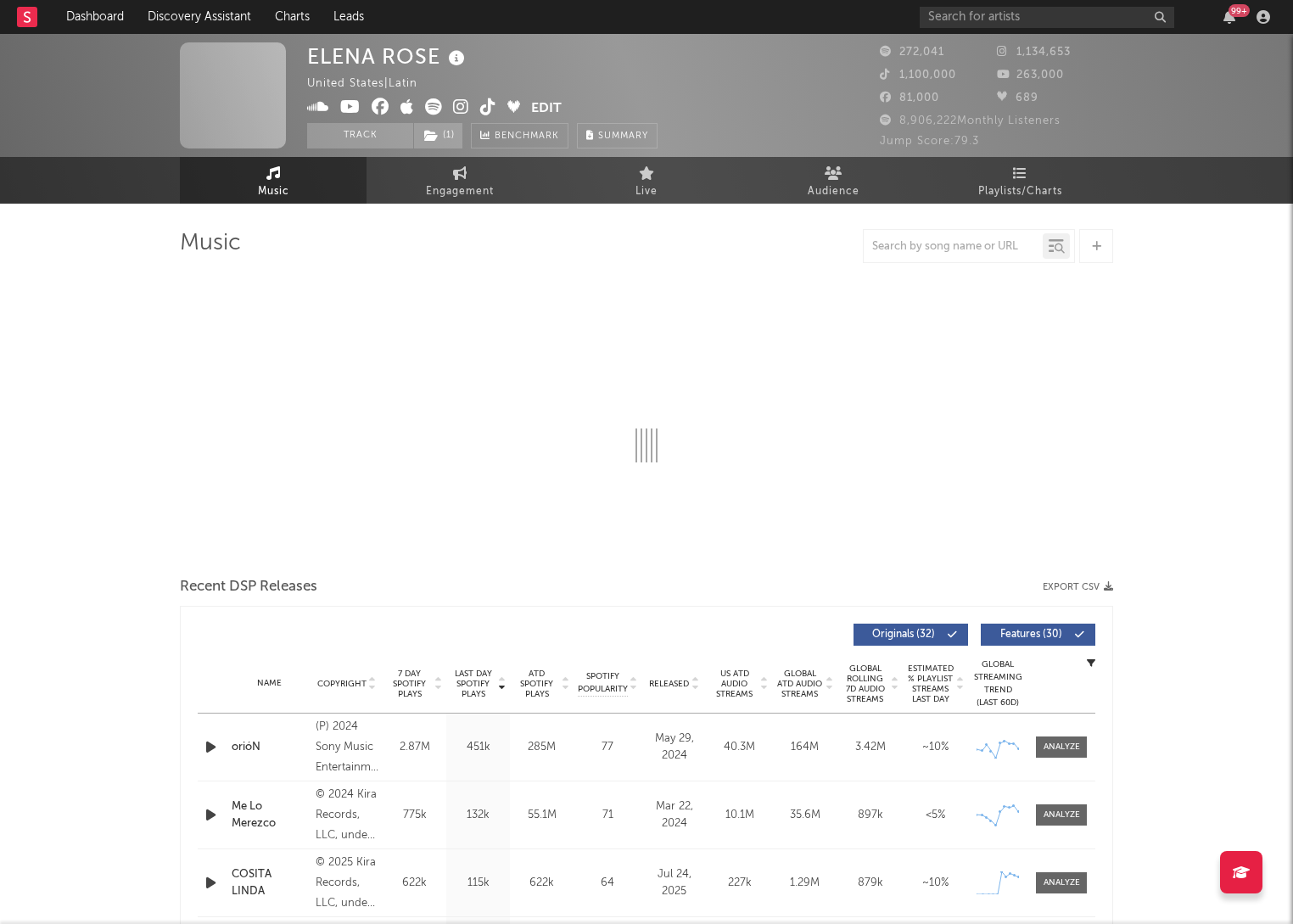 select on "6m" 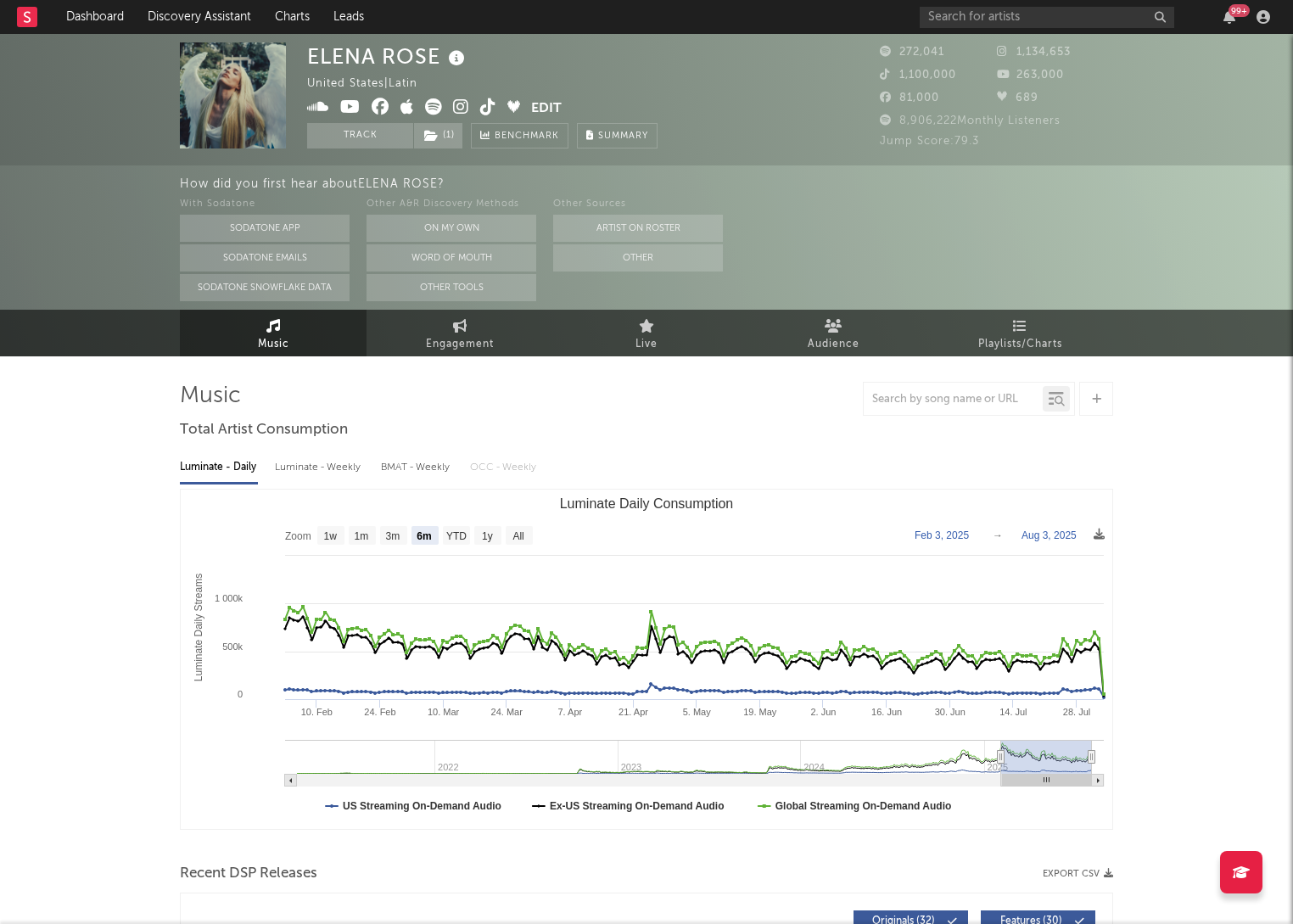 select on "6m" 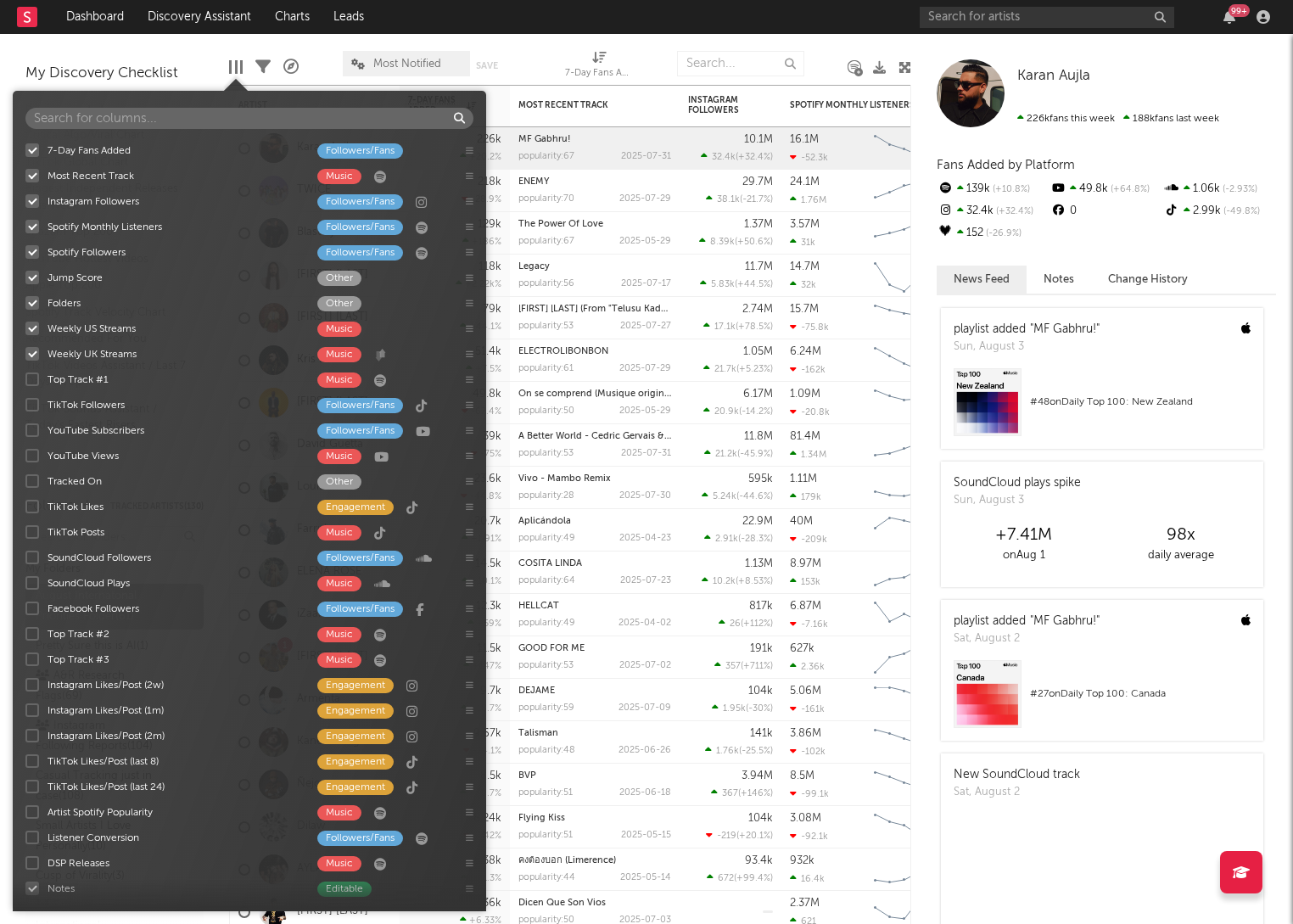 click at bounding box center [230, 67] 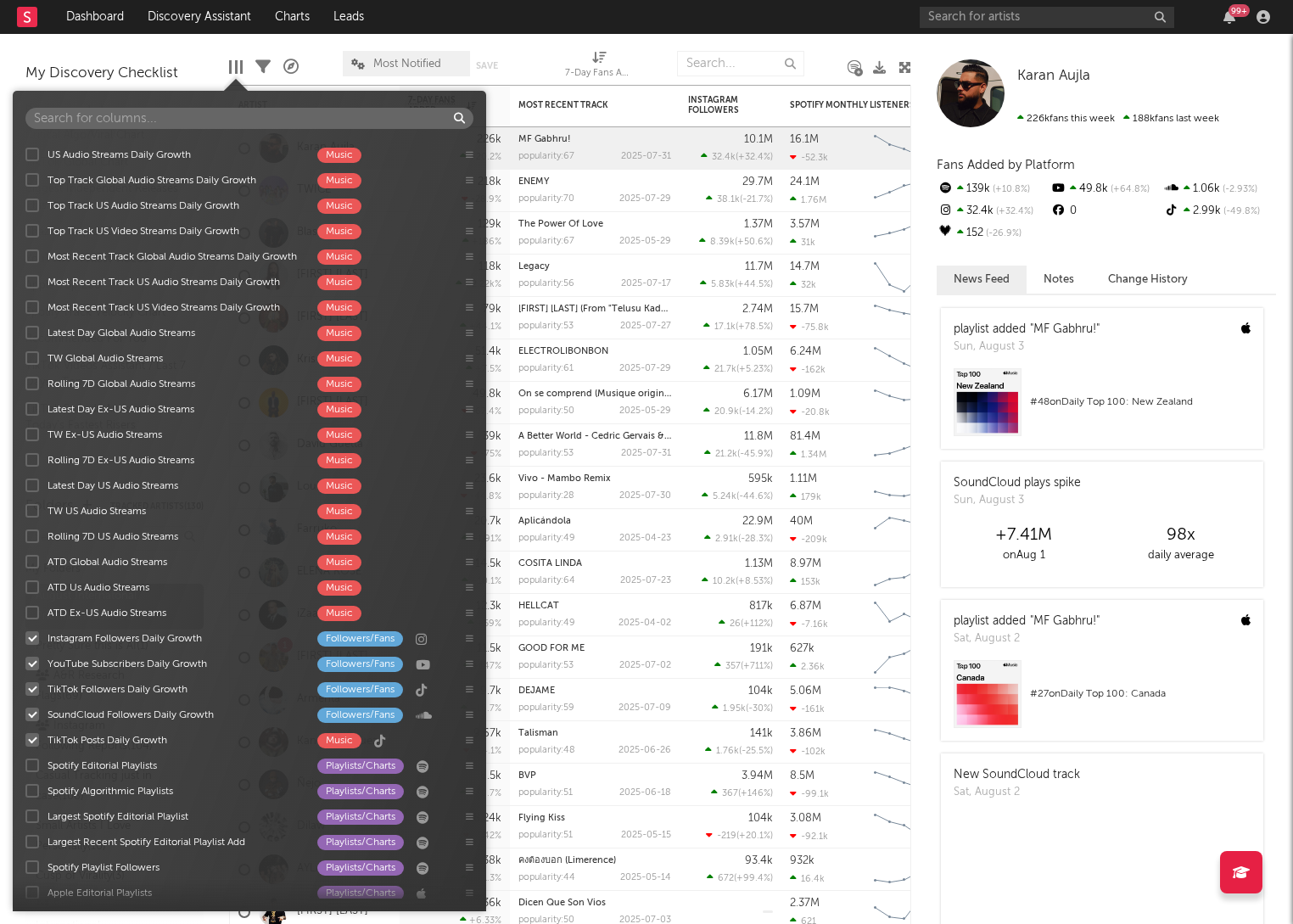 scroll, scrollTop: 1305, scrollLeft: 0, axis: vertical 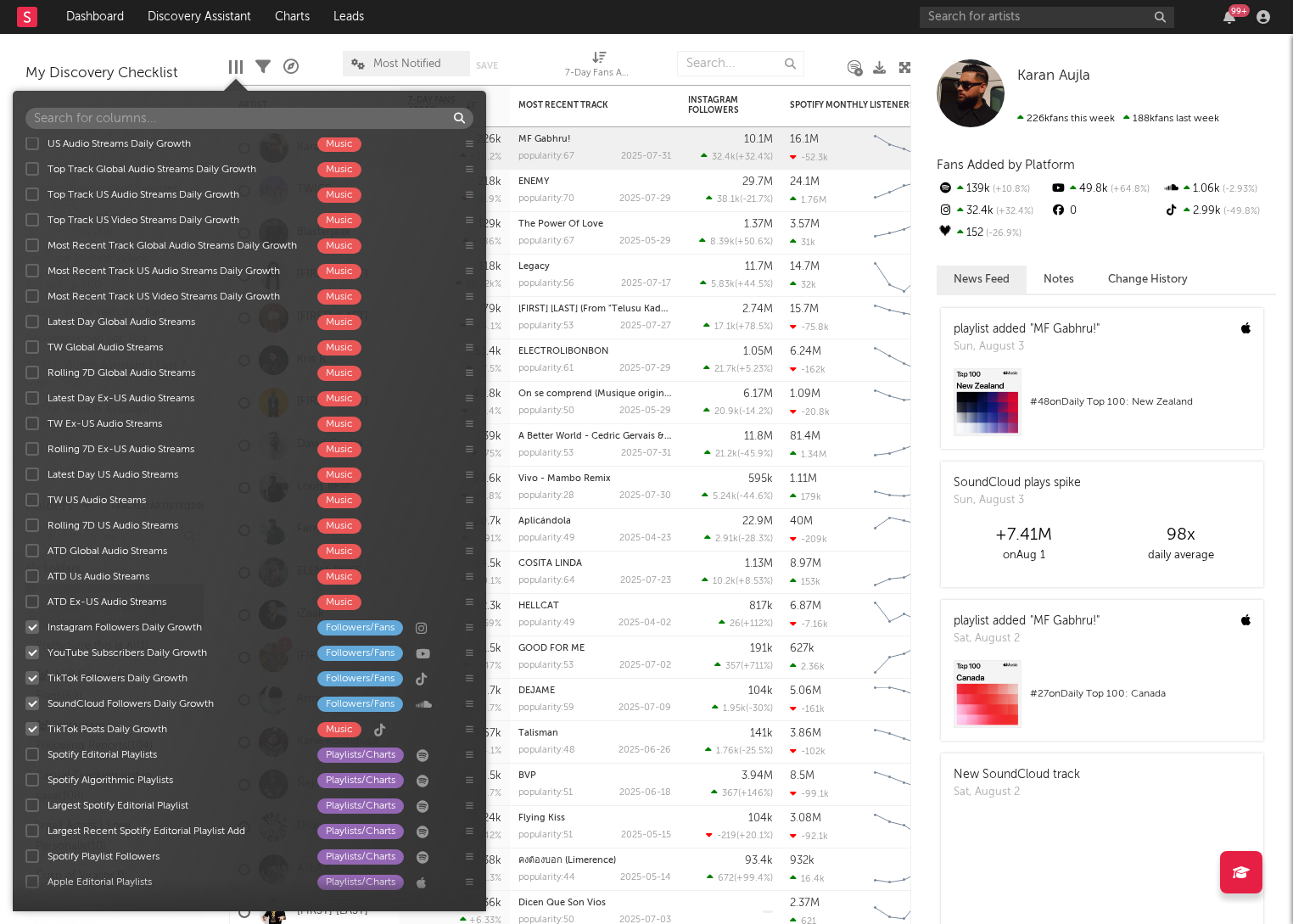 click at bounding box center [32, 525] 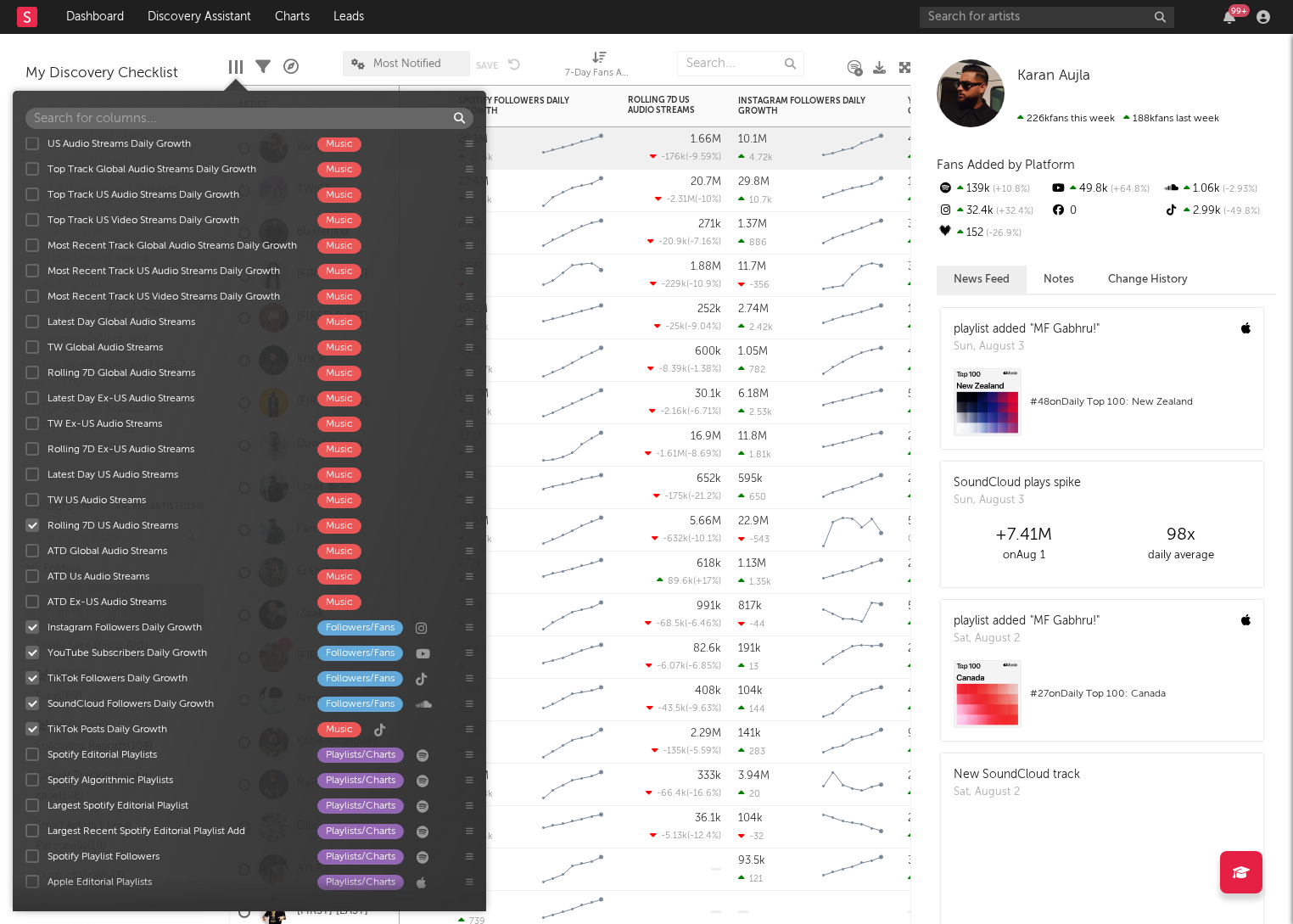 click on "271k -20.9k  ( -7.16 % )" at bounding box center (674, 232) 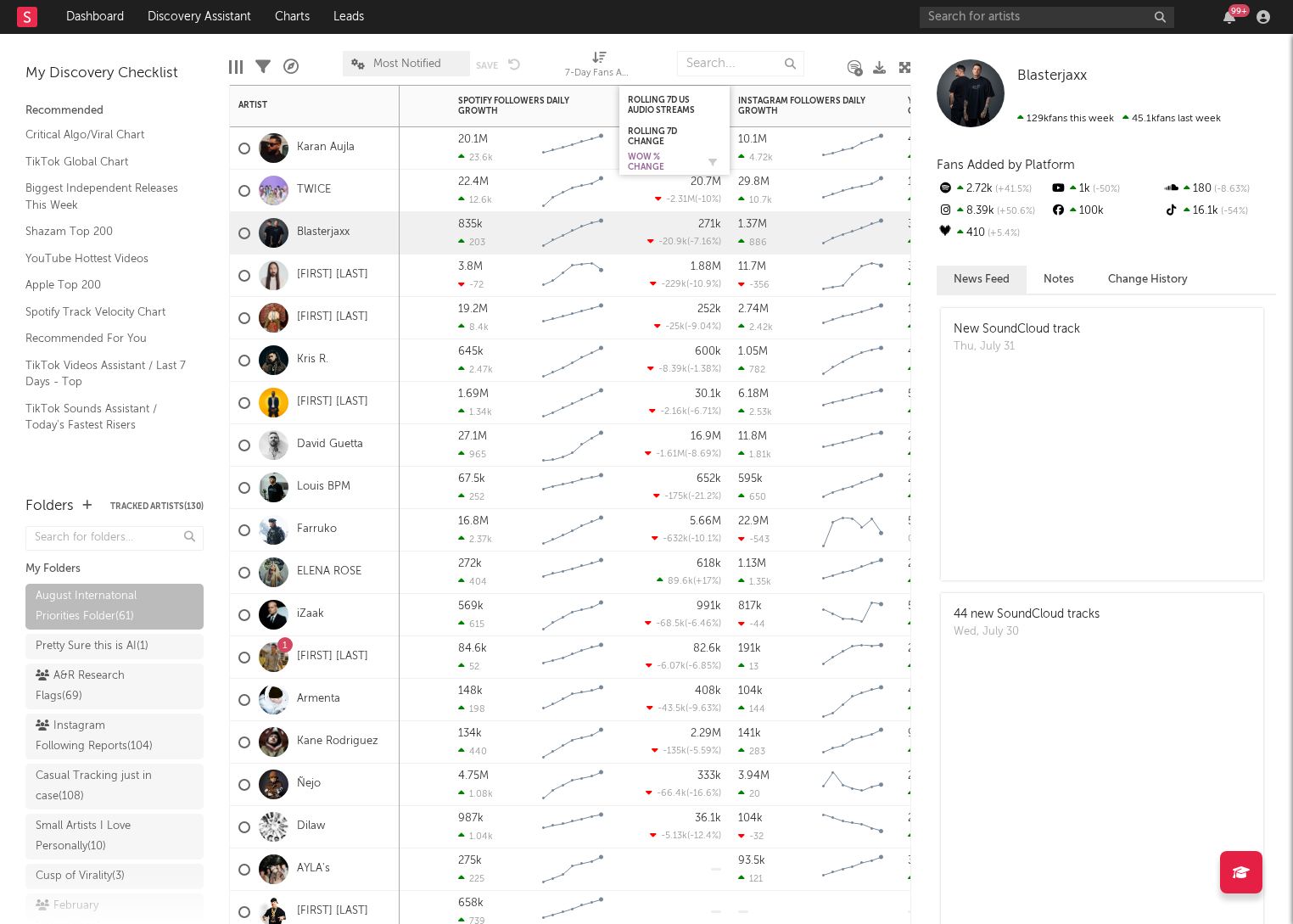click on "WoW % Change" at bounding box center (662, 162) 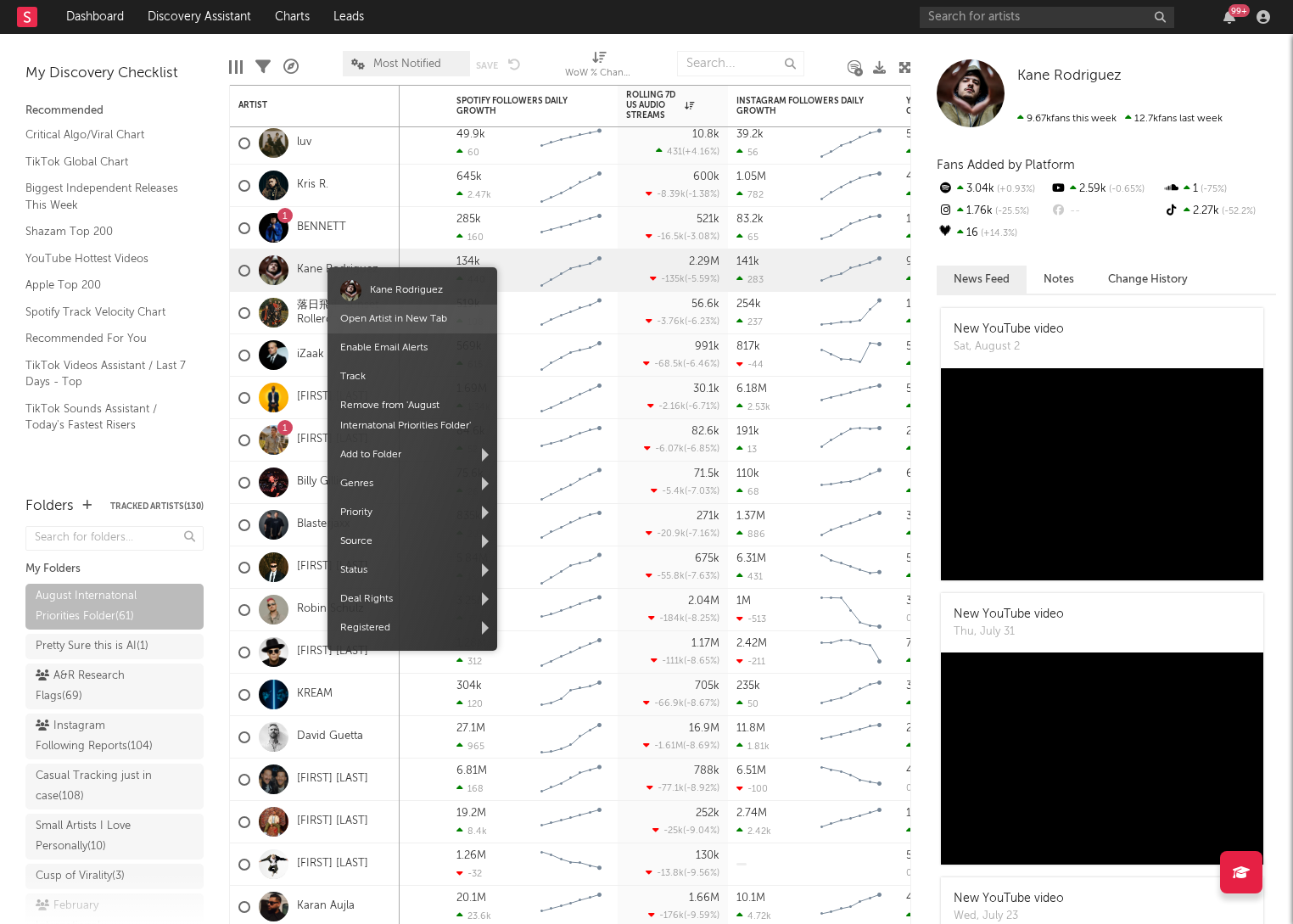 click on "Open Artist in New Tab" at bounding box center [394, 319] 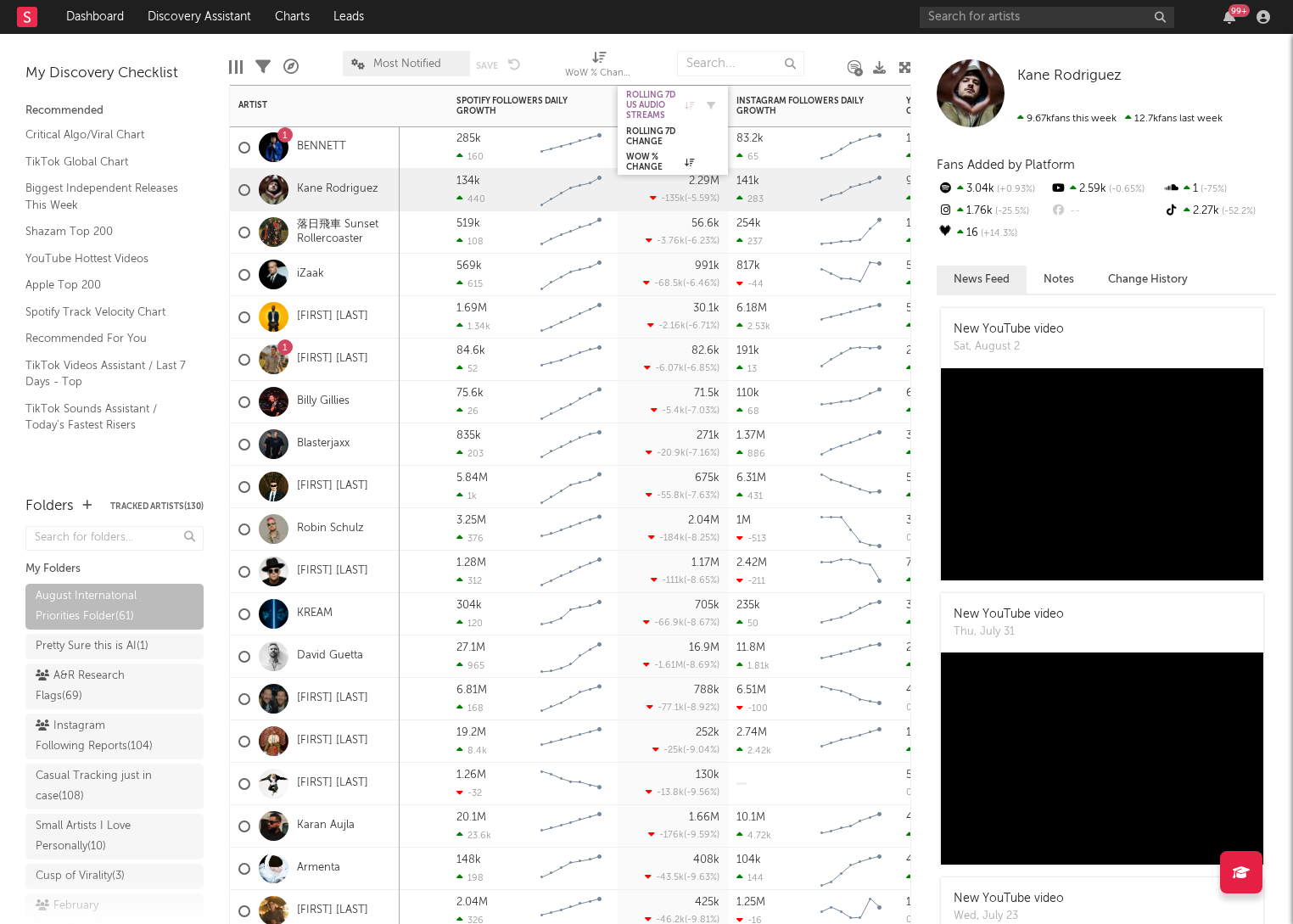 click on "Rolling 7D US Audio Streams" at bounding box center (660, 105) 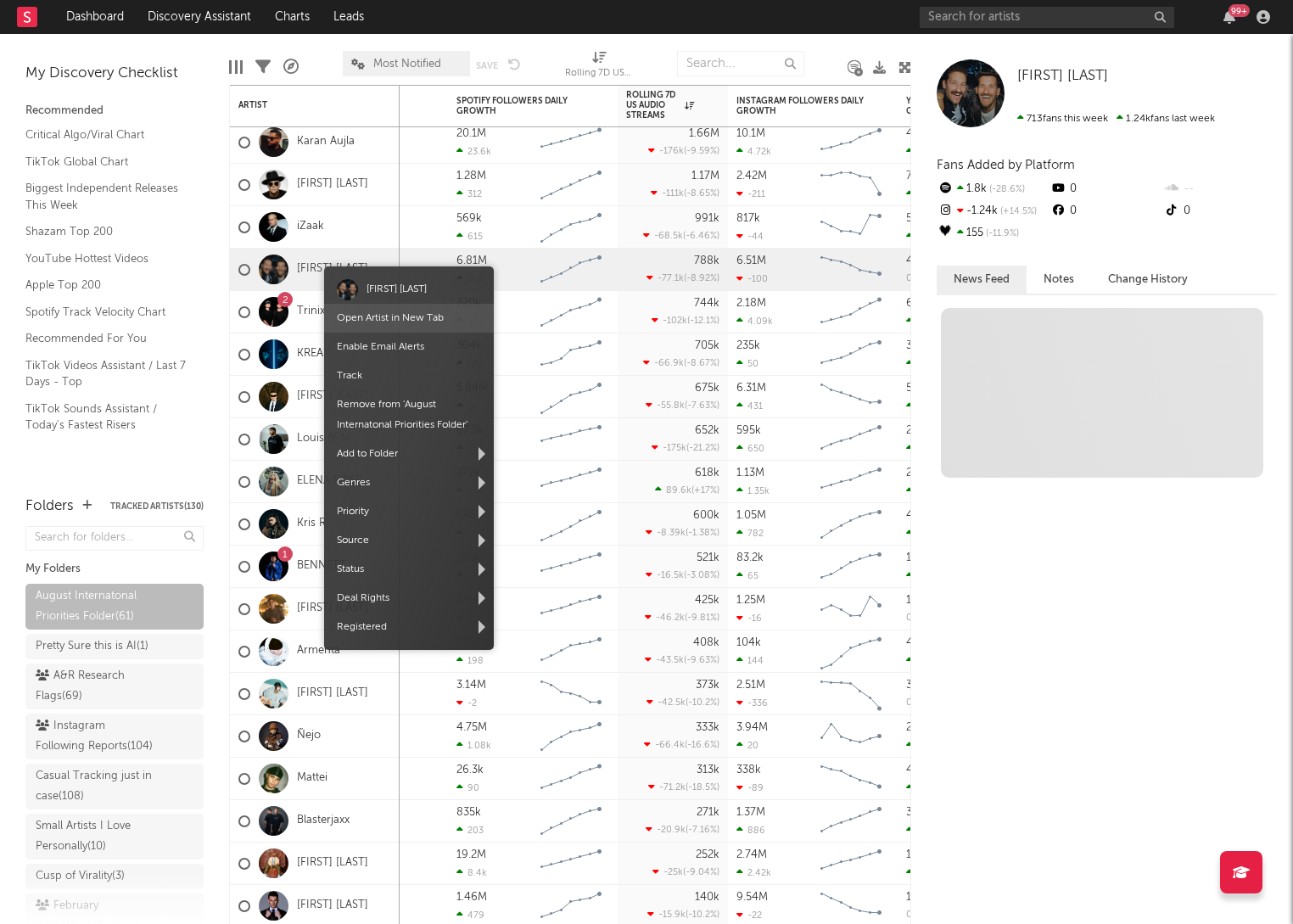 click on "Open Artist in New Tab" at bounding box center [390, 318] 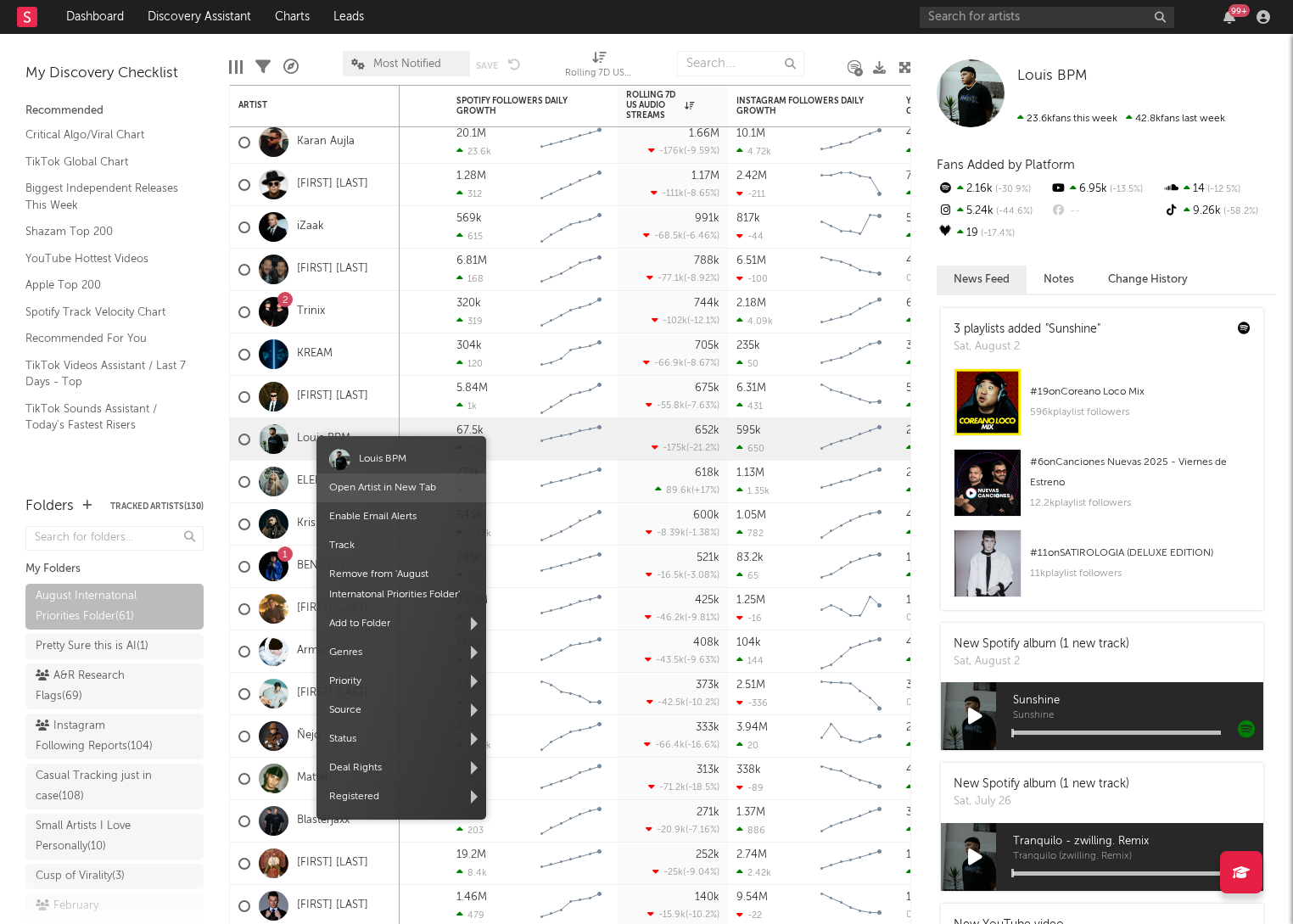 click on "Open Artist in New Tab" at bounding box center [383, 488] 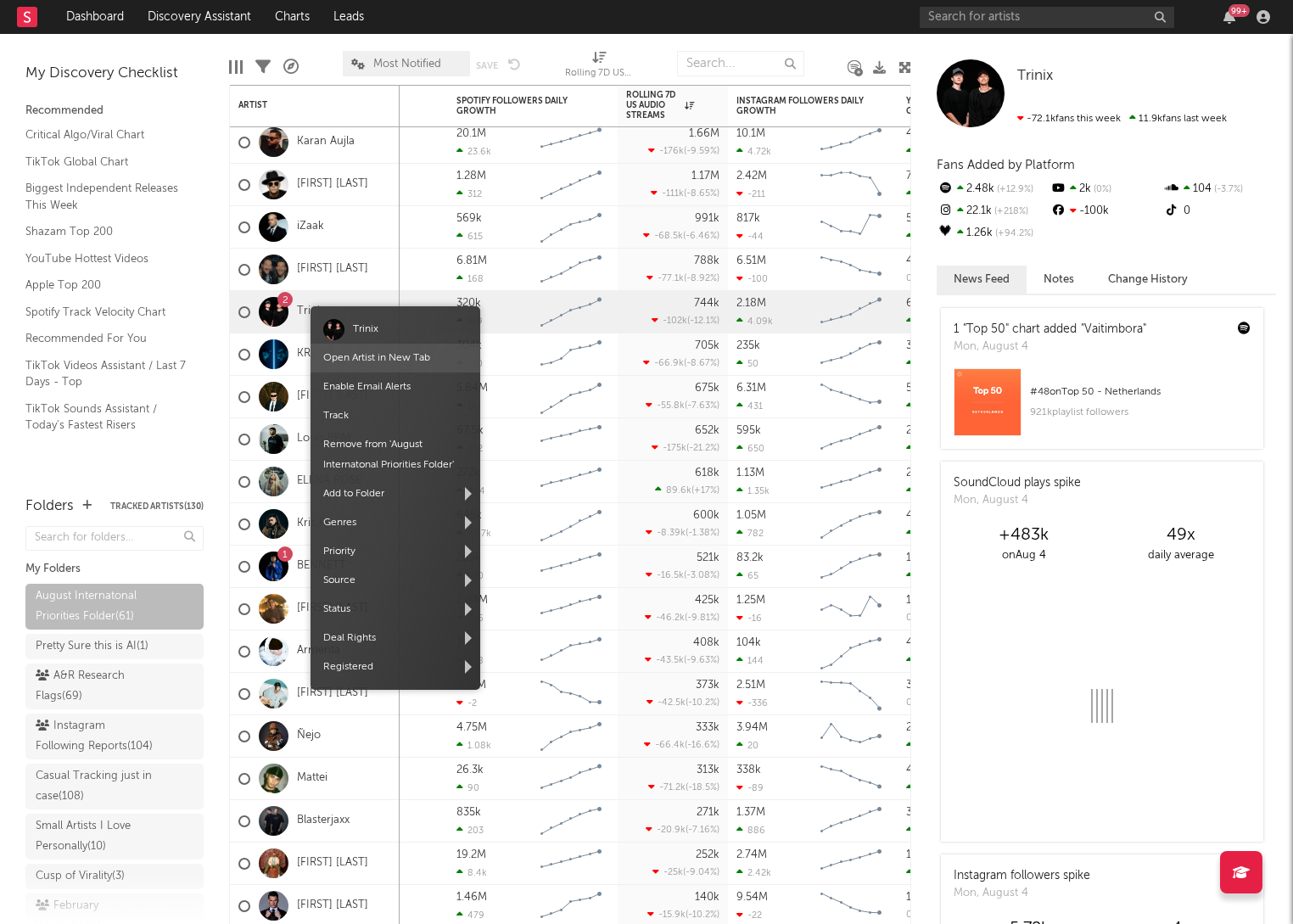 click on "Open Artist in New Tab" at bounding box center (377, 358) 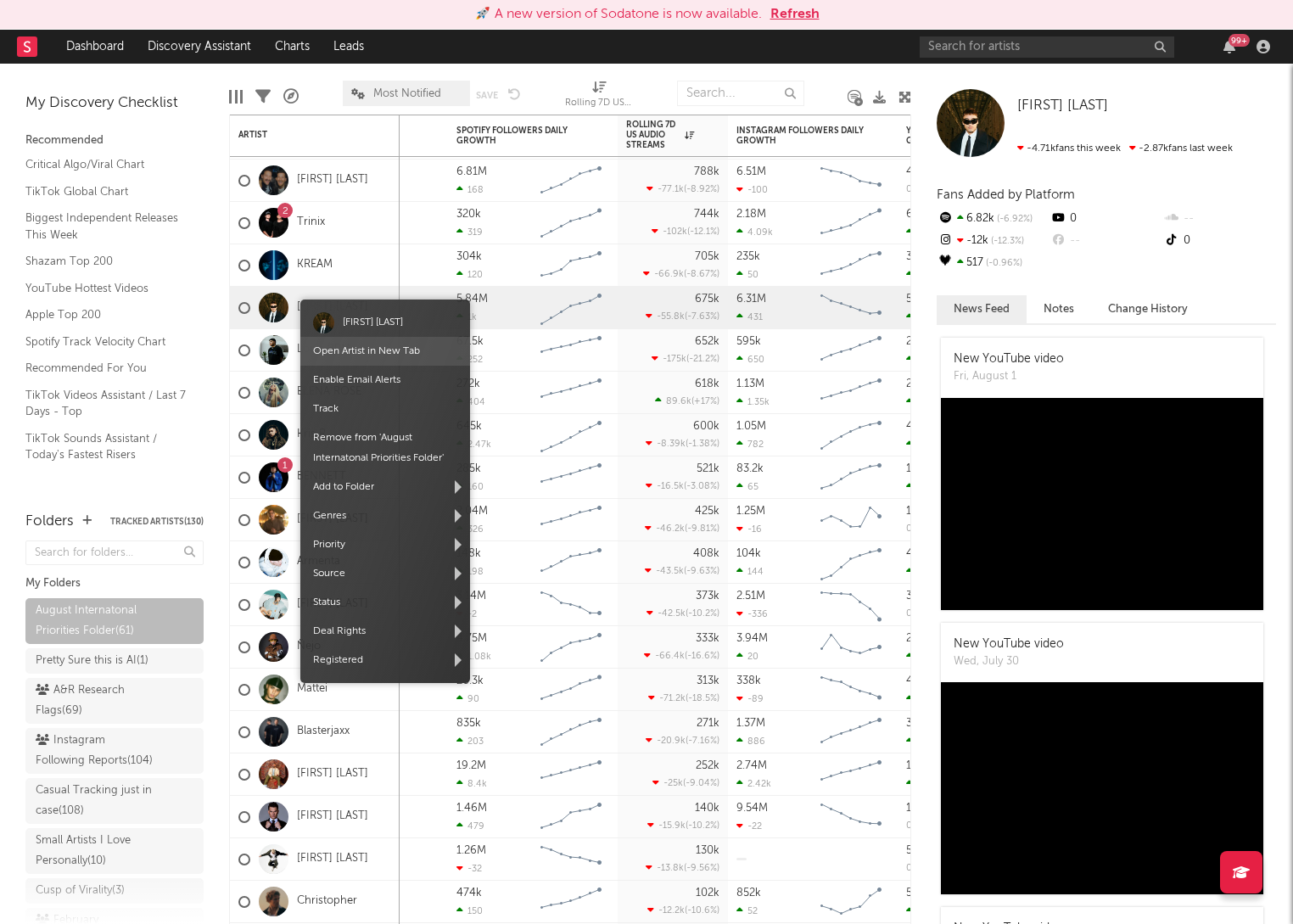 click on "Open Artist in New Tab" at bounding box center [367, 351] 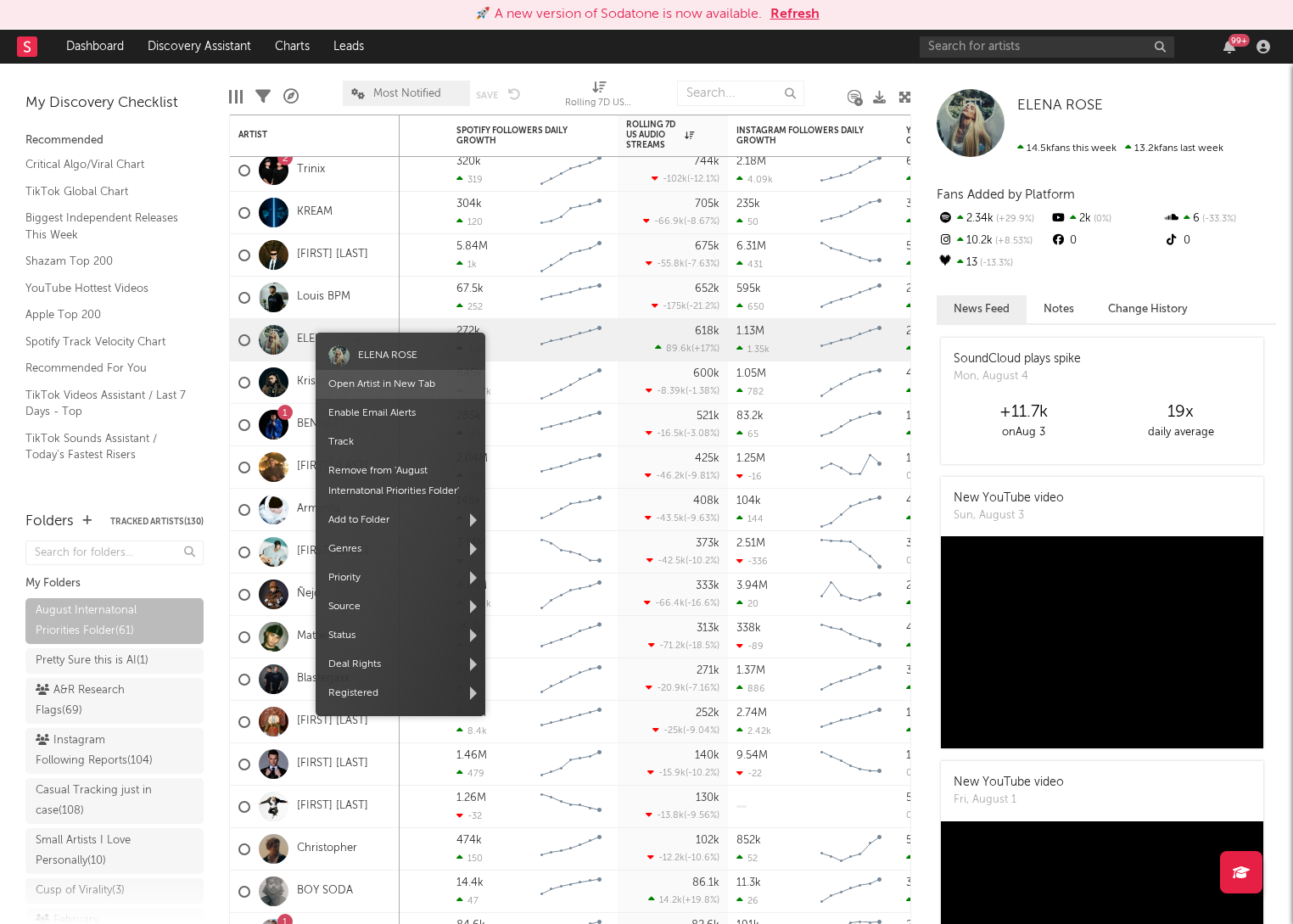click on "Open Artist in New Tab" at bounding box center (400, 384) 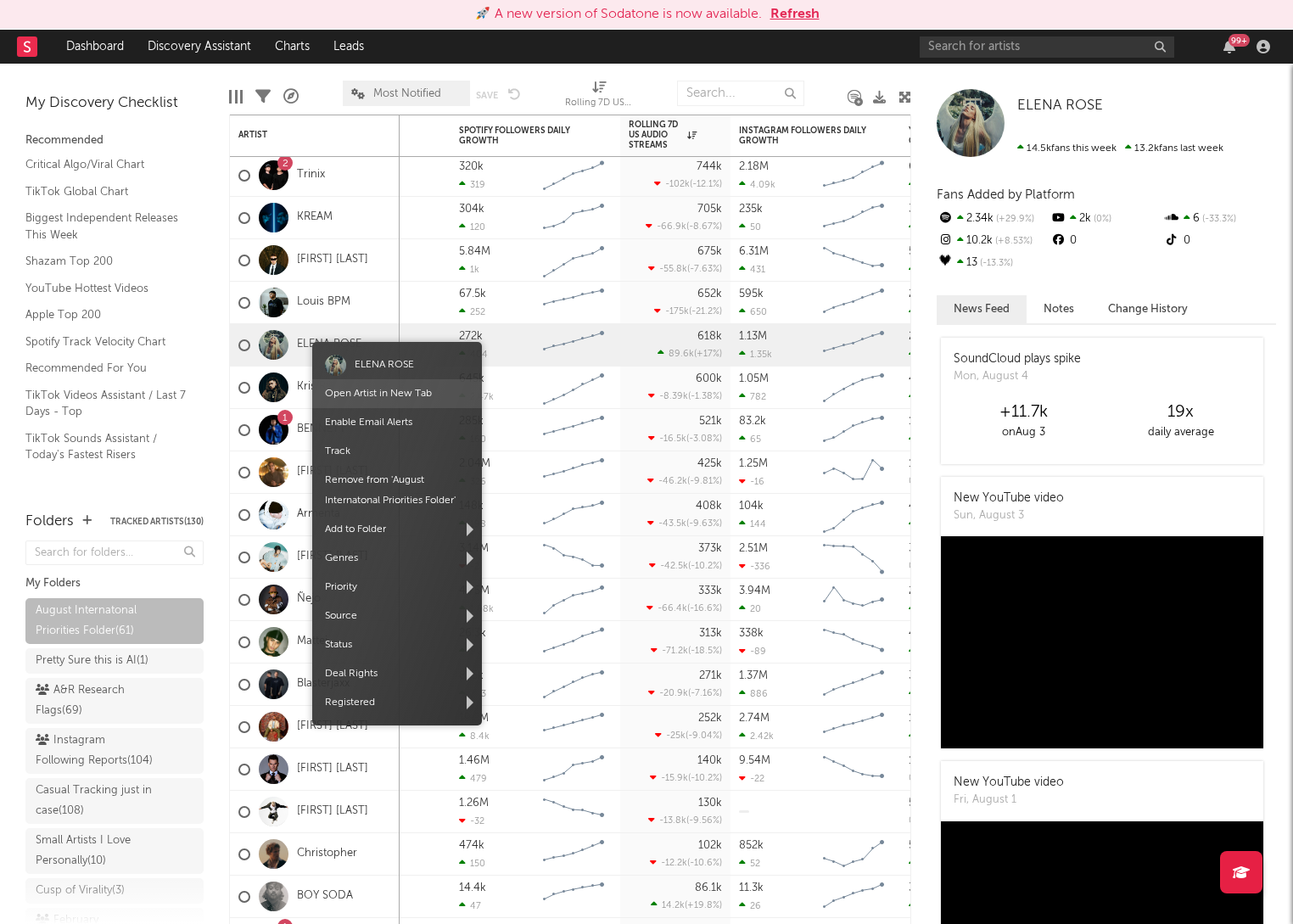 click on "Open Artist in New Tab" at bounding box center [378, 394] 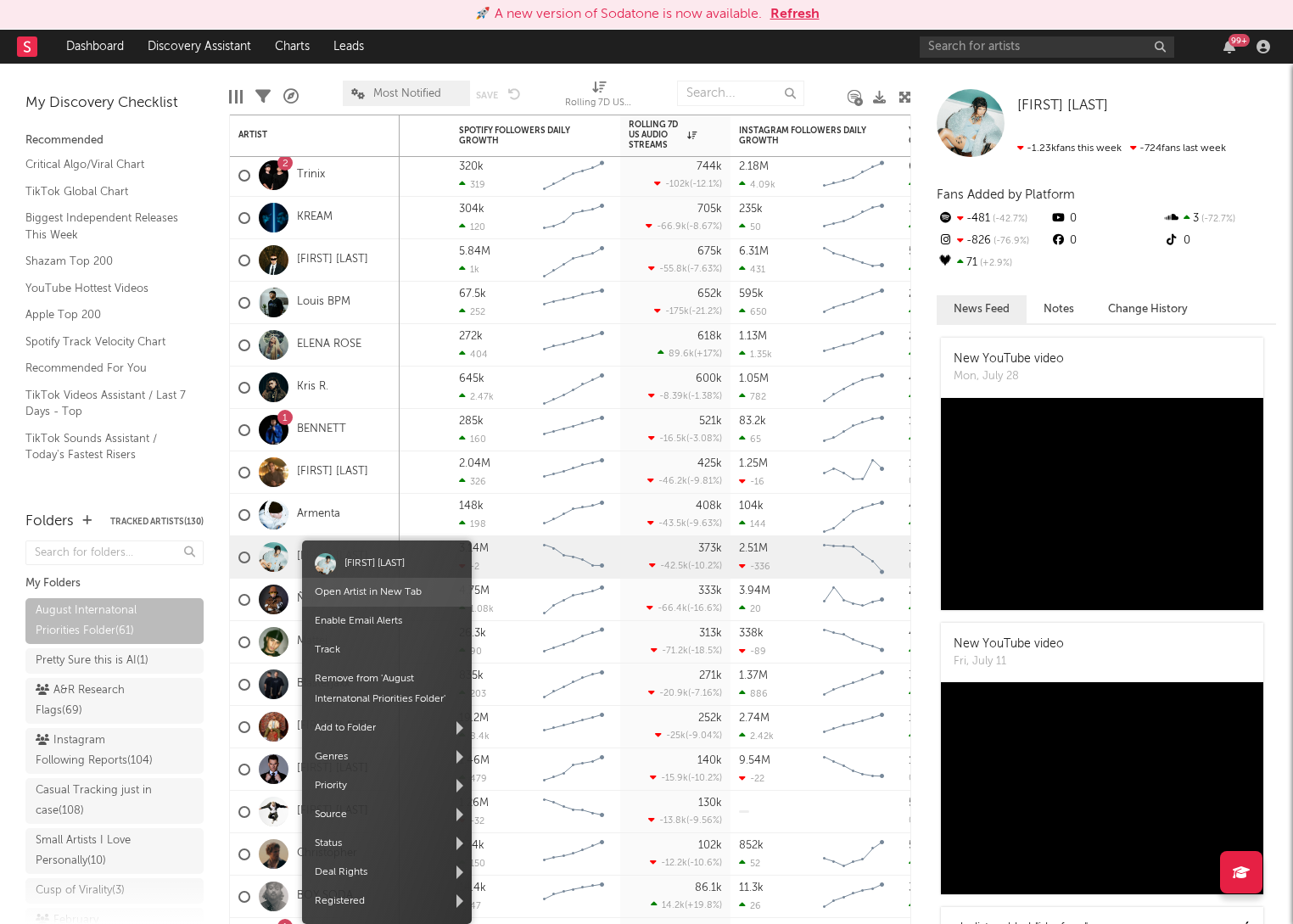 click on "Open Artist in New Tab" at bounding box center [368, 592] 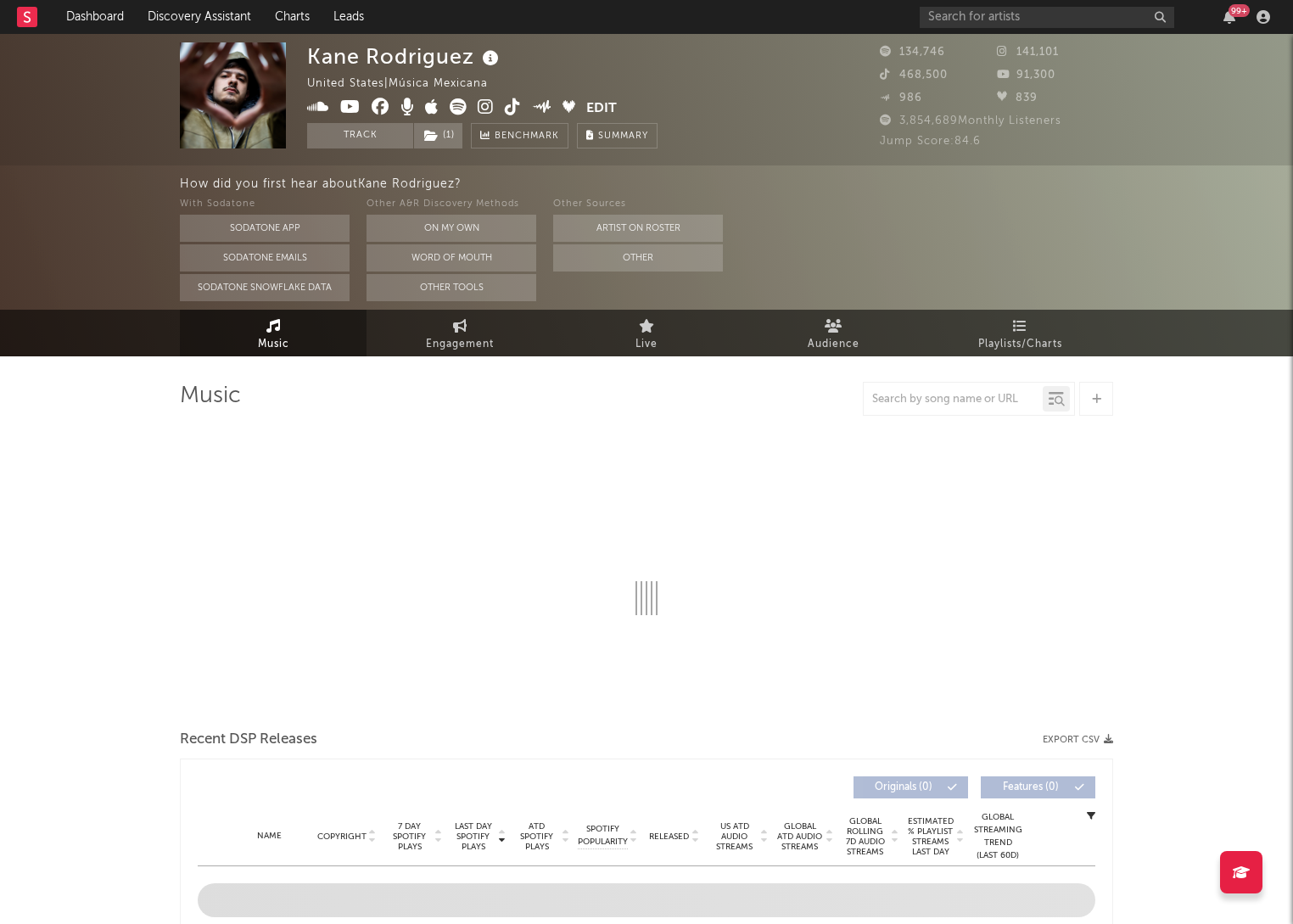 select on "6m" 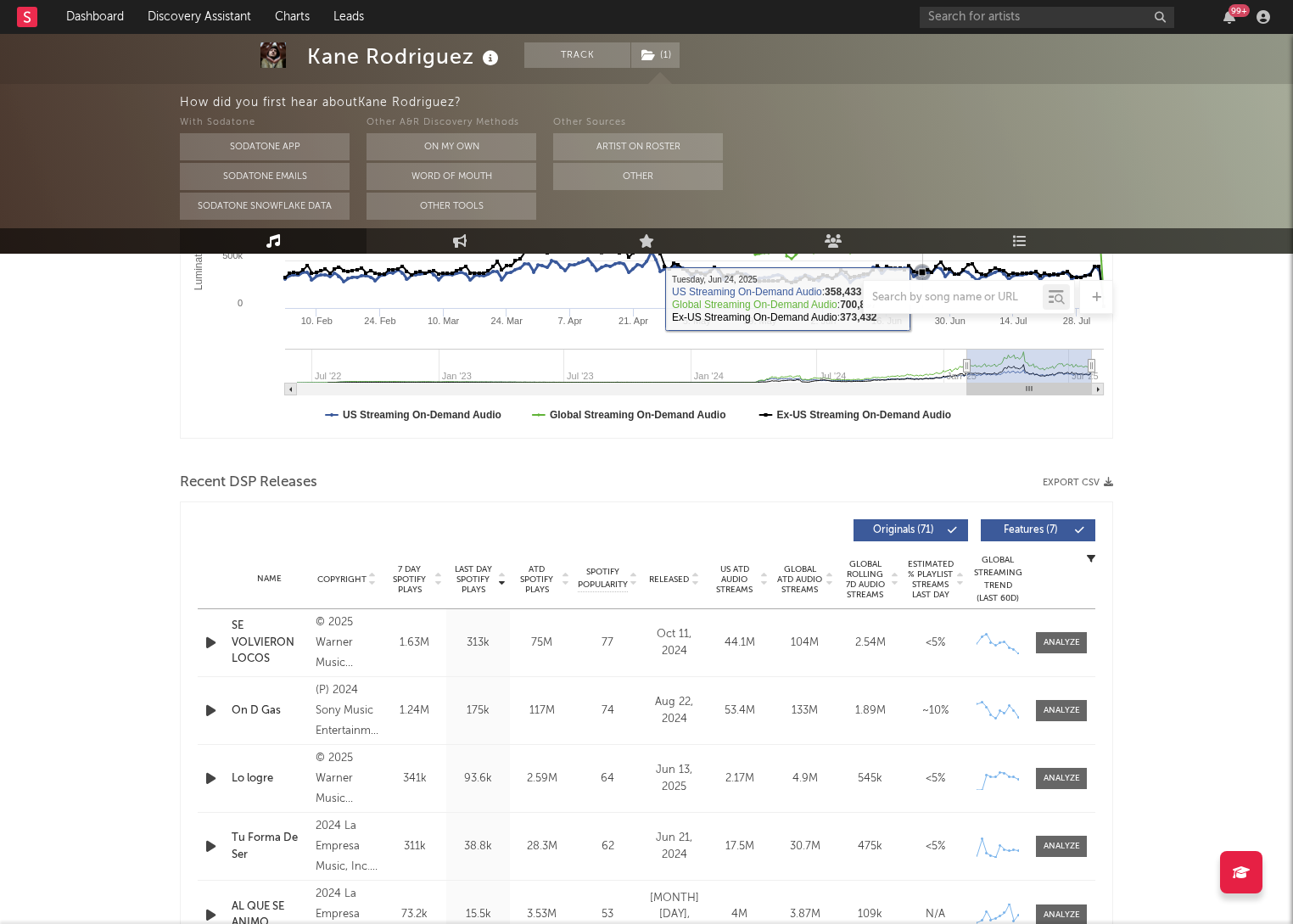scroll, scrollTop: 601, scrollLeft: 0, axis: vertical 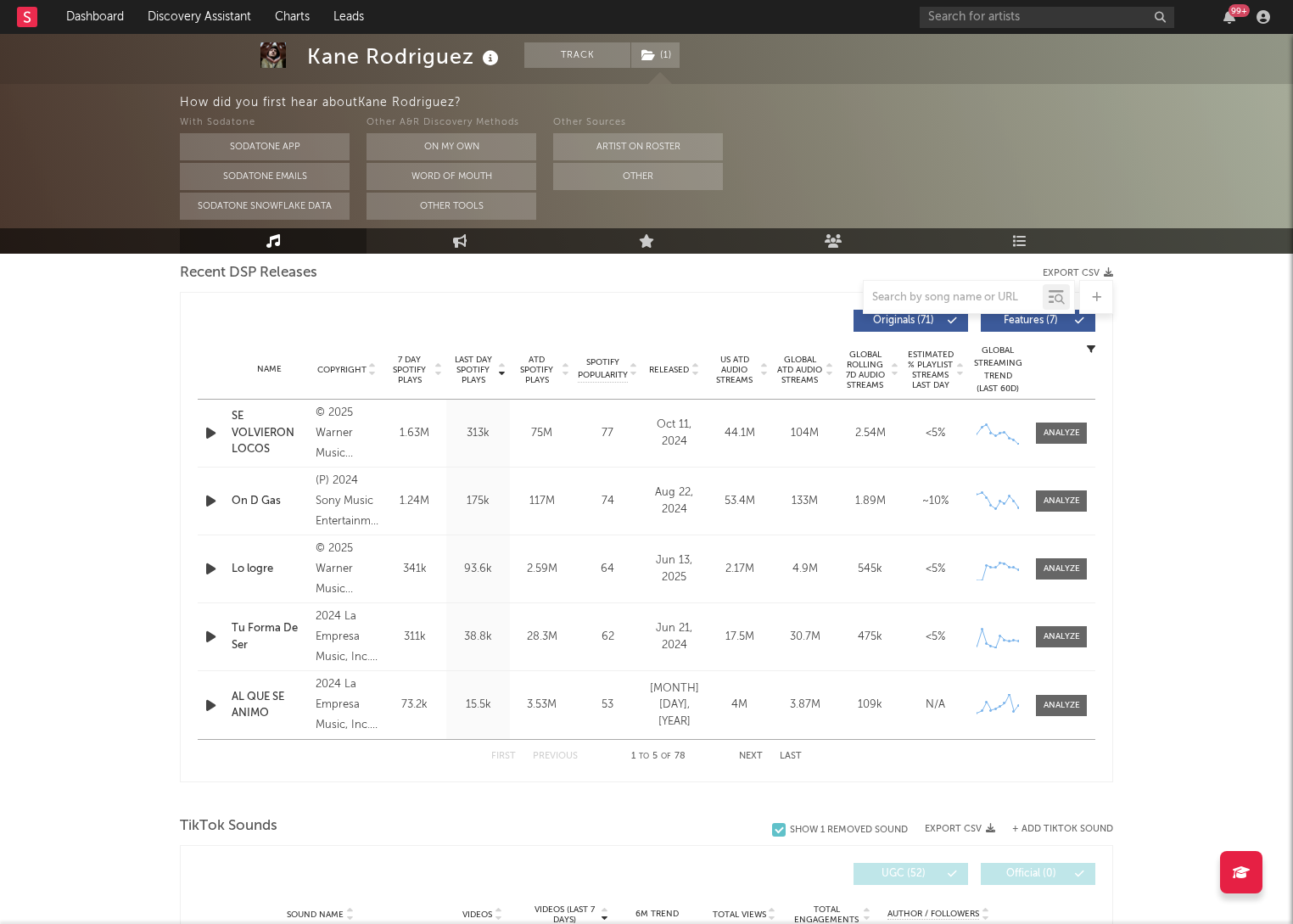 click at bounding box center [210, 433] 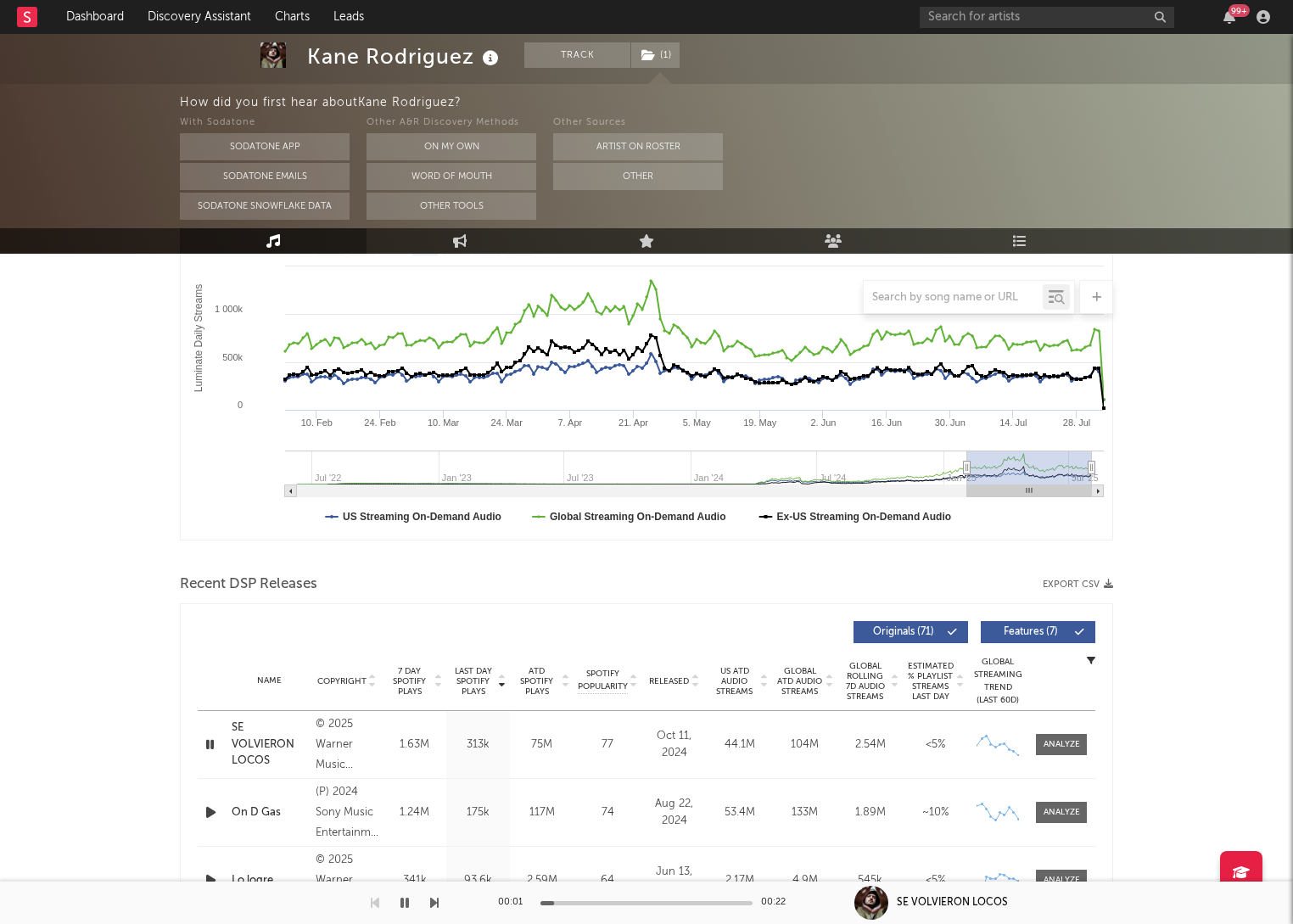 scroll, scrollTop: 0, scrollLeft: 0, axis: both 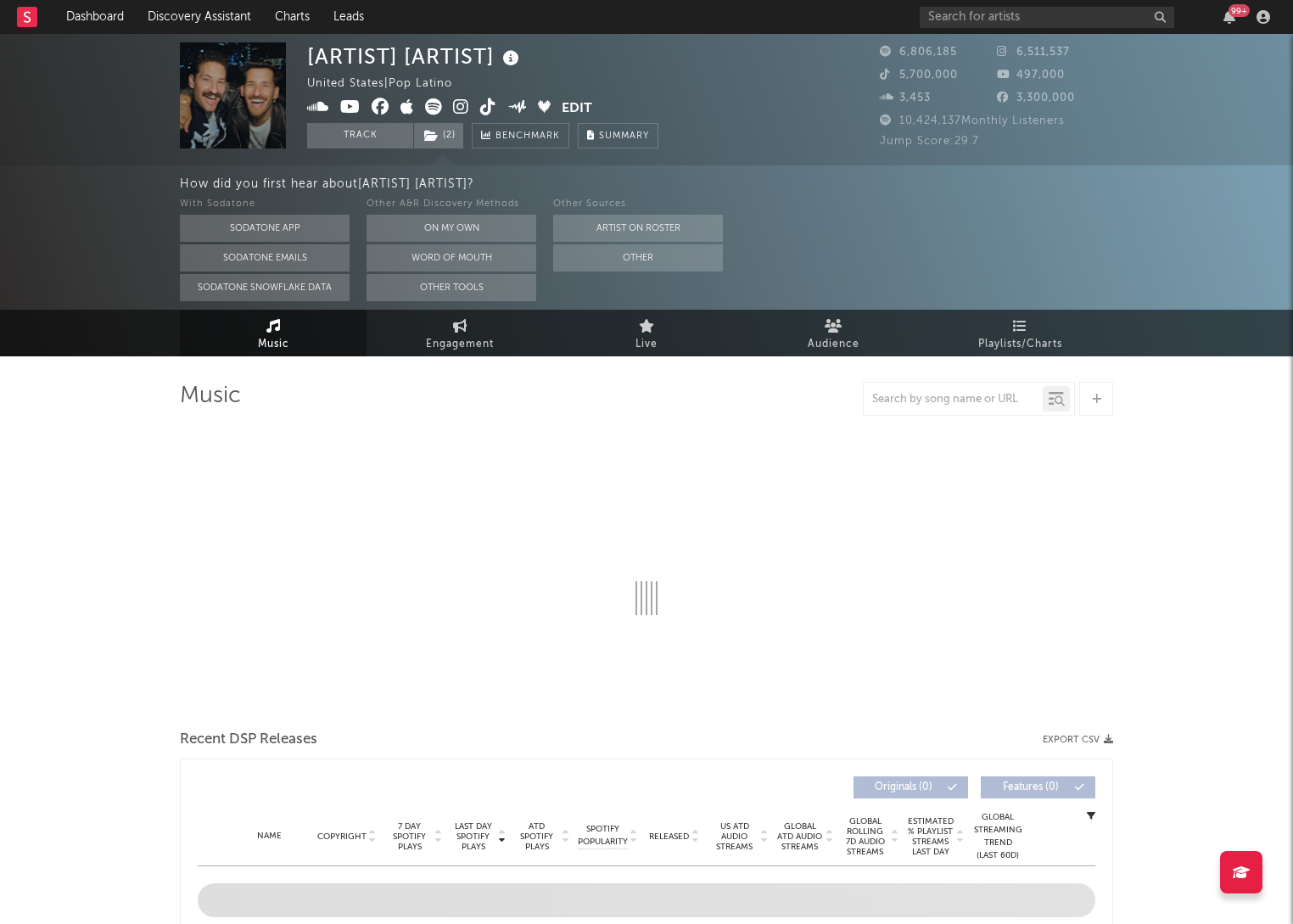 select on "6m" 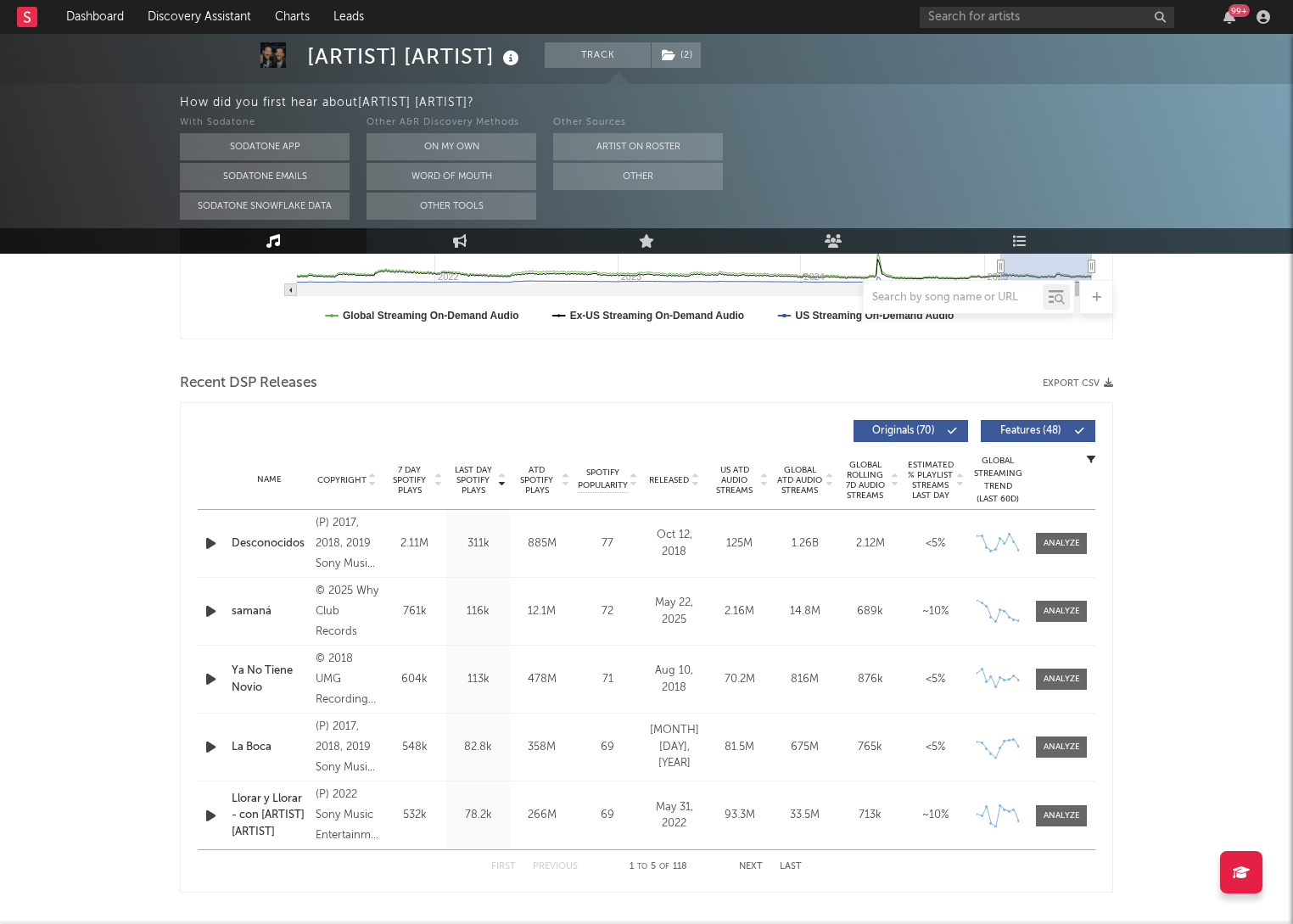 scroll, scrollTop: 492, scrollLeft: 0, axis: vertical 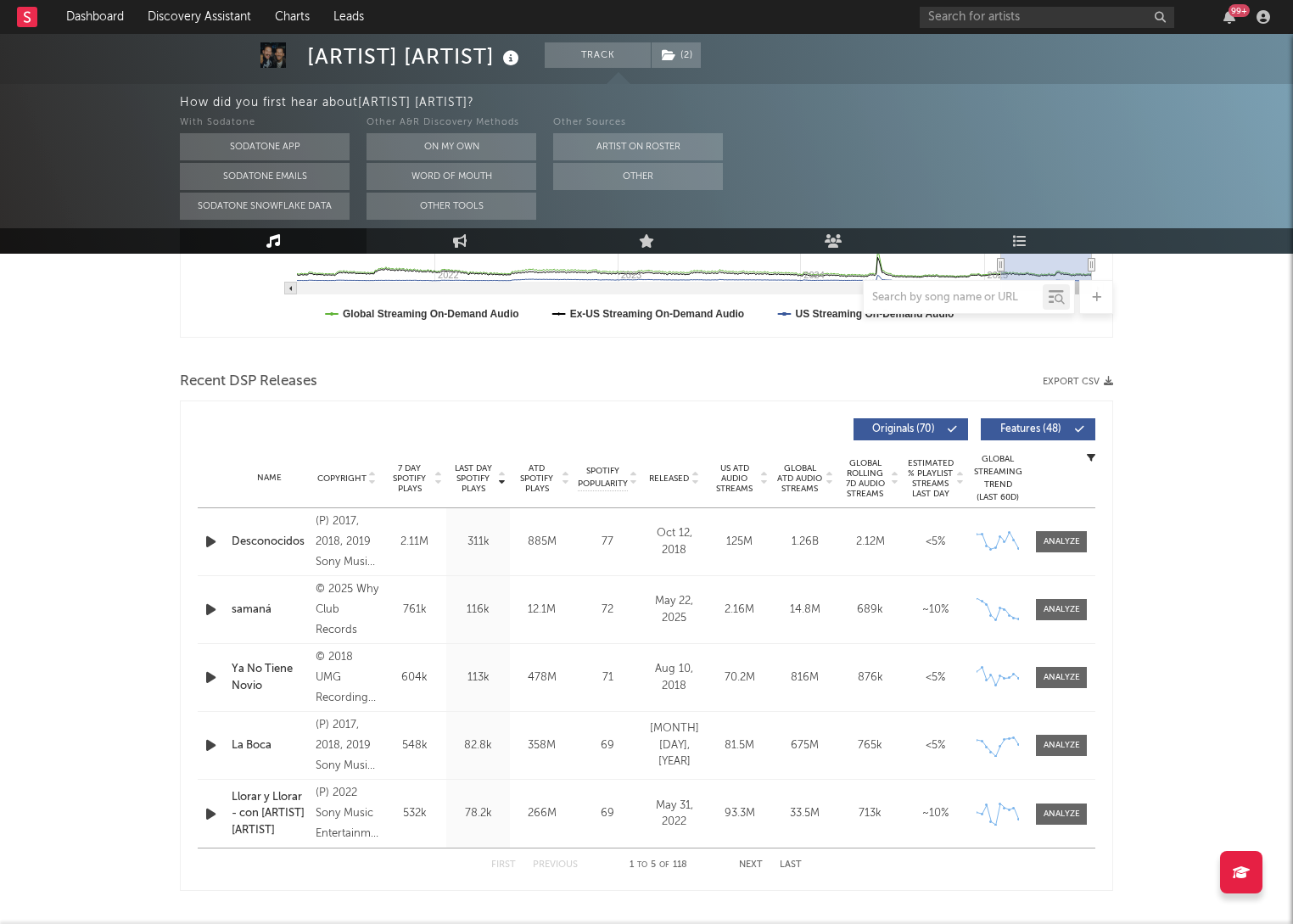click at bounding box center [210, 541] 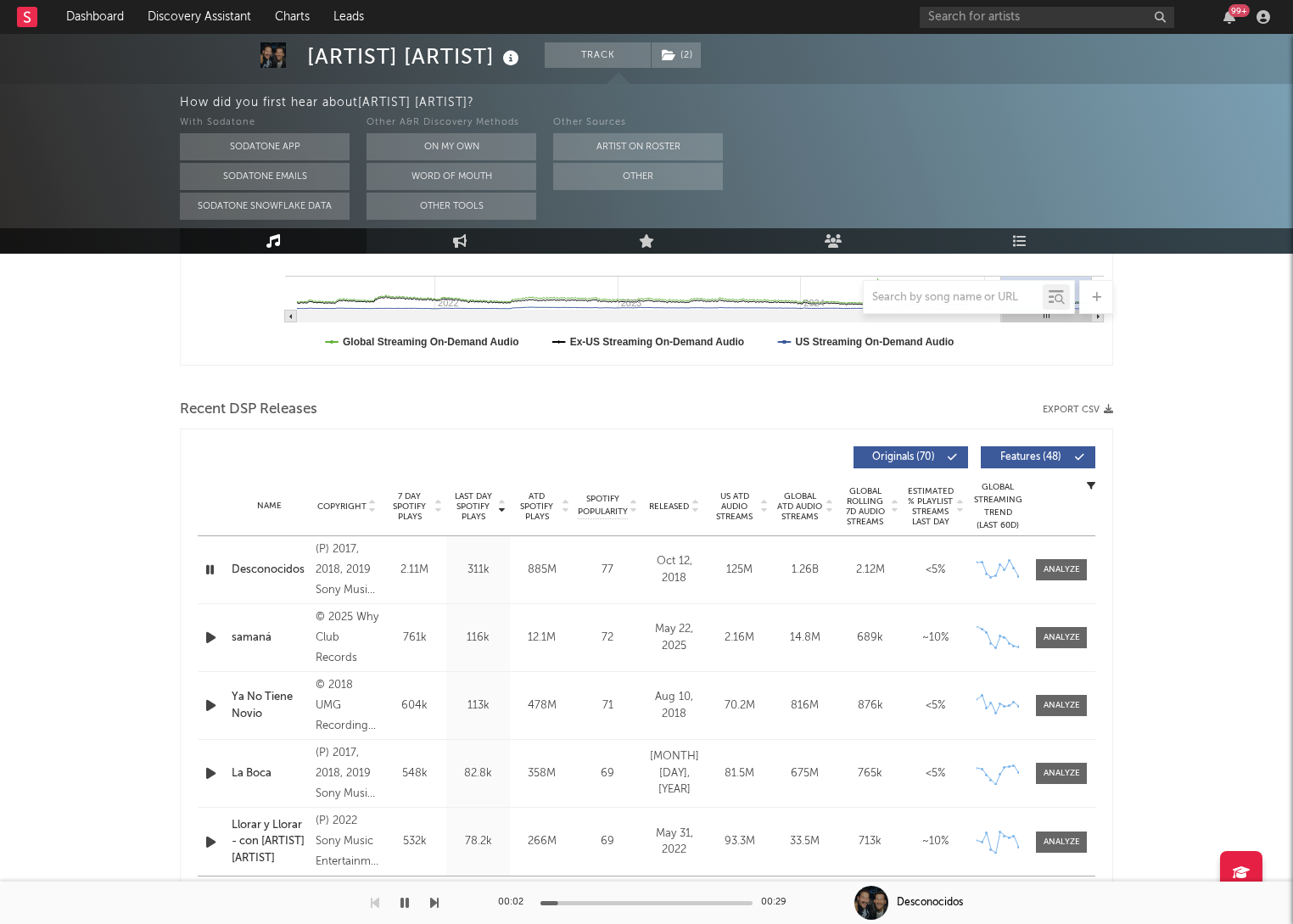 scroll, scrollTop: 594, scrollLeft: 0, axis: vertical 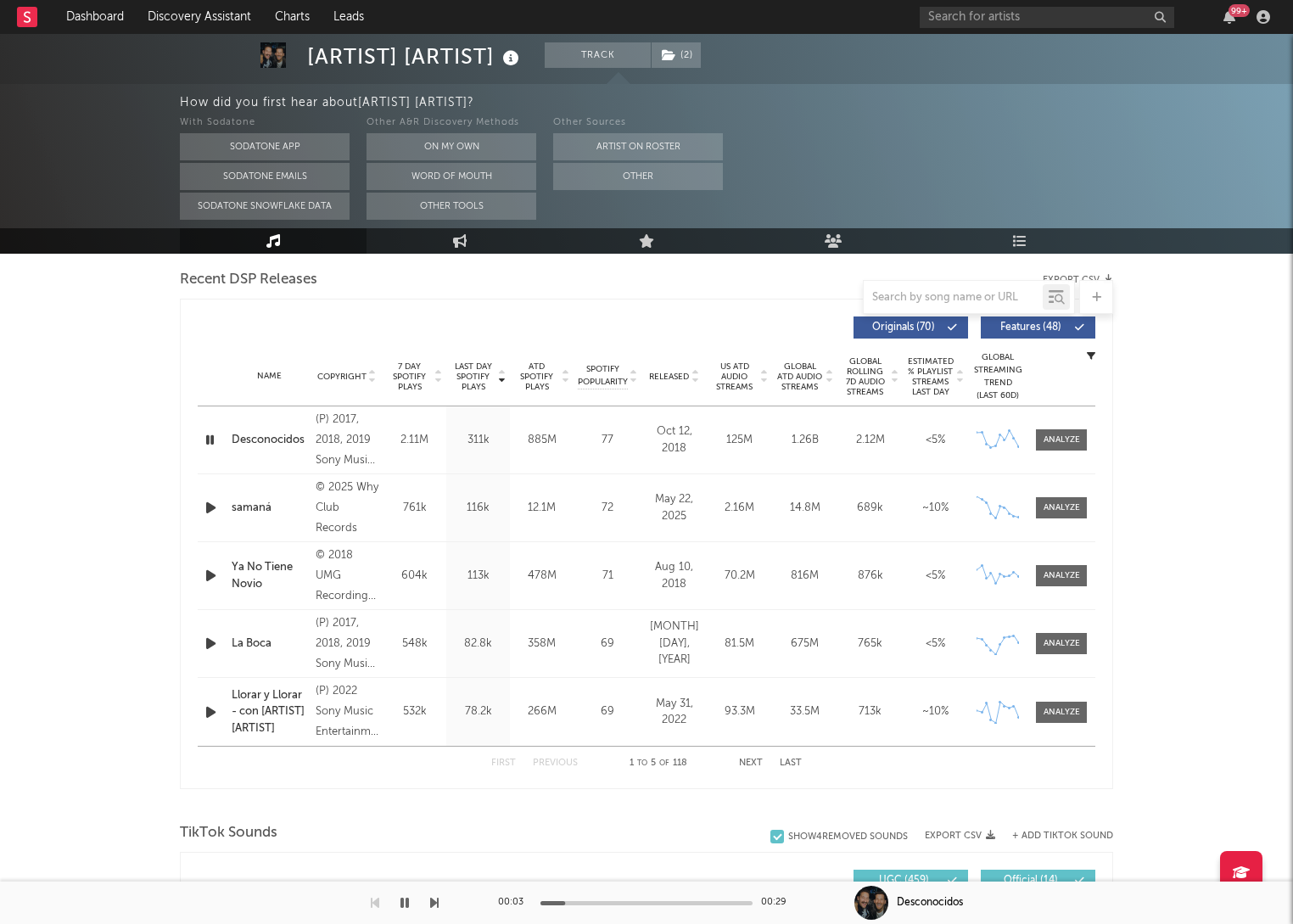 click at bounding box center (210, 507) 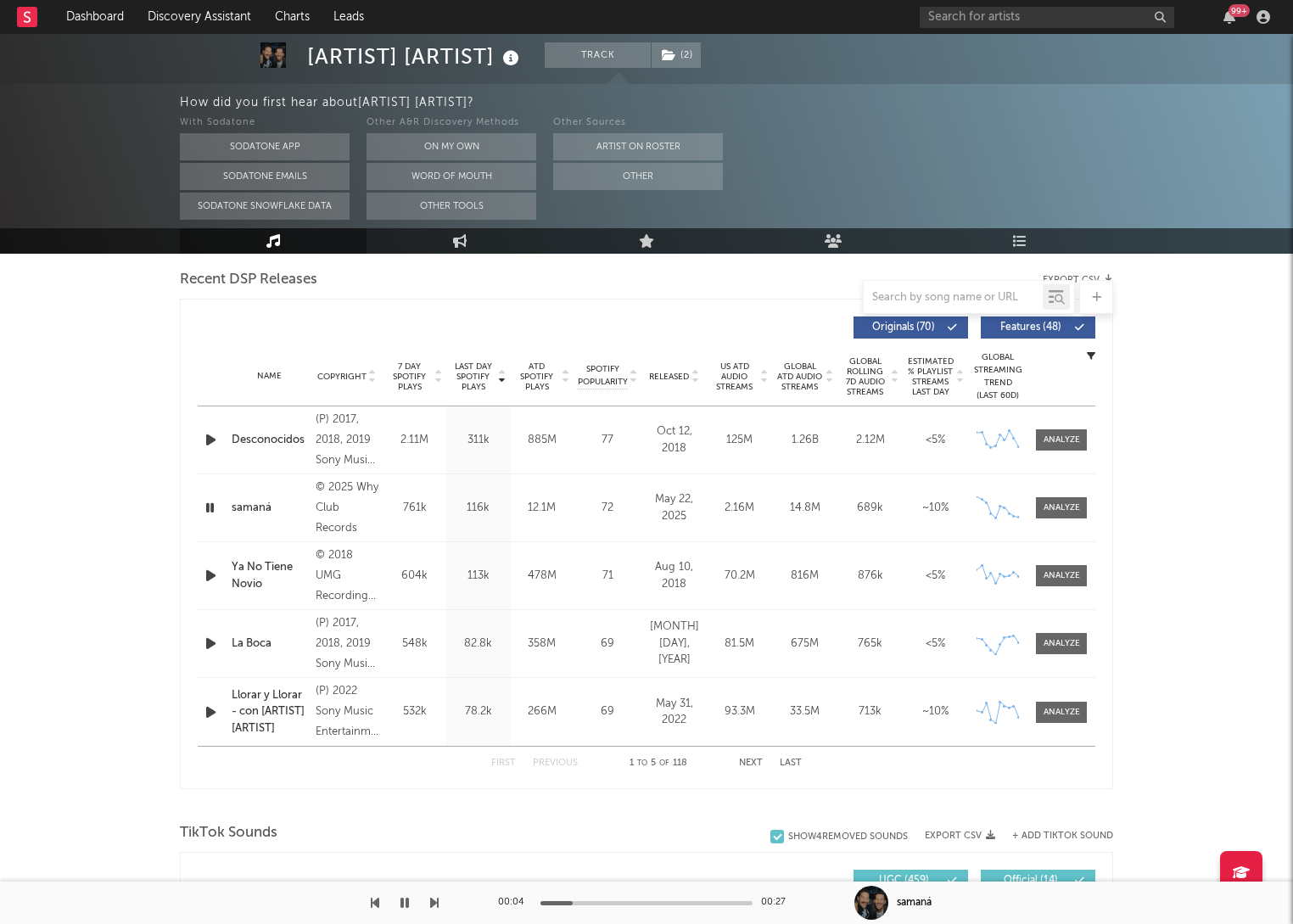 click at bounding box center (210, 575) 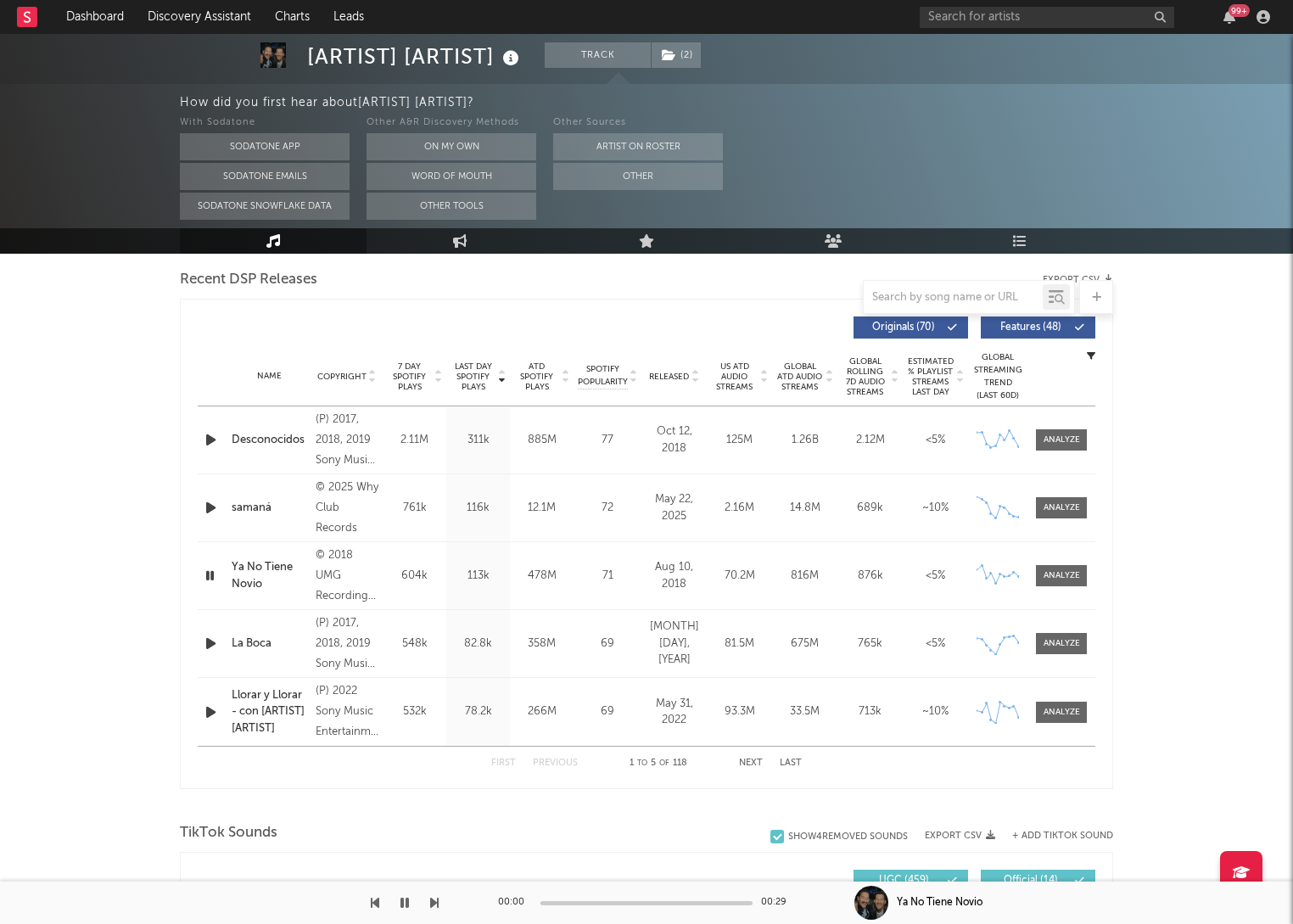 scroll, scrollTop: 597, scrollLeft: 0, axis: vertical 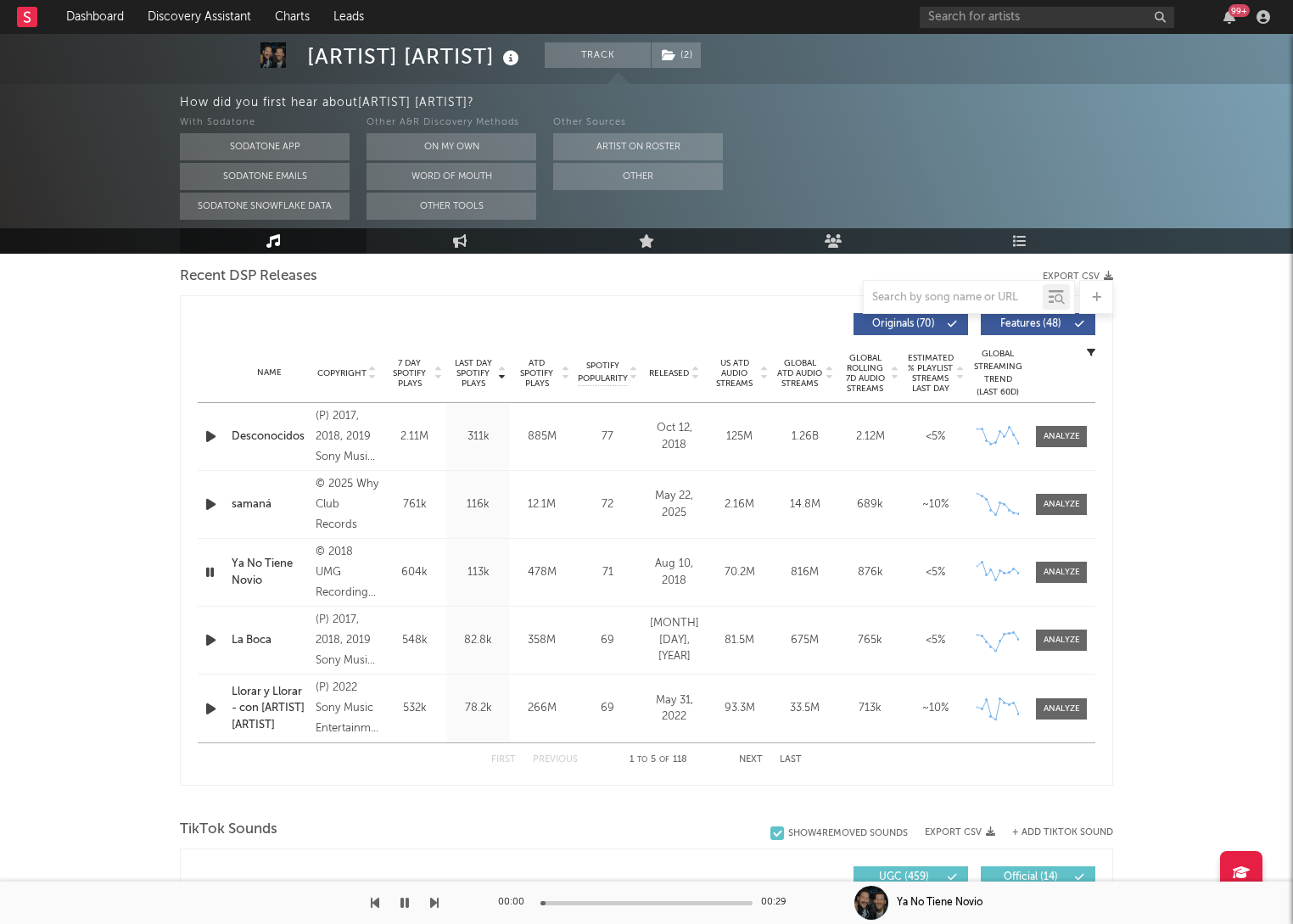 click at bounding box center [210, 572] 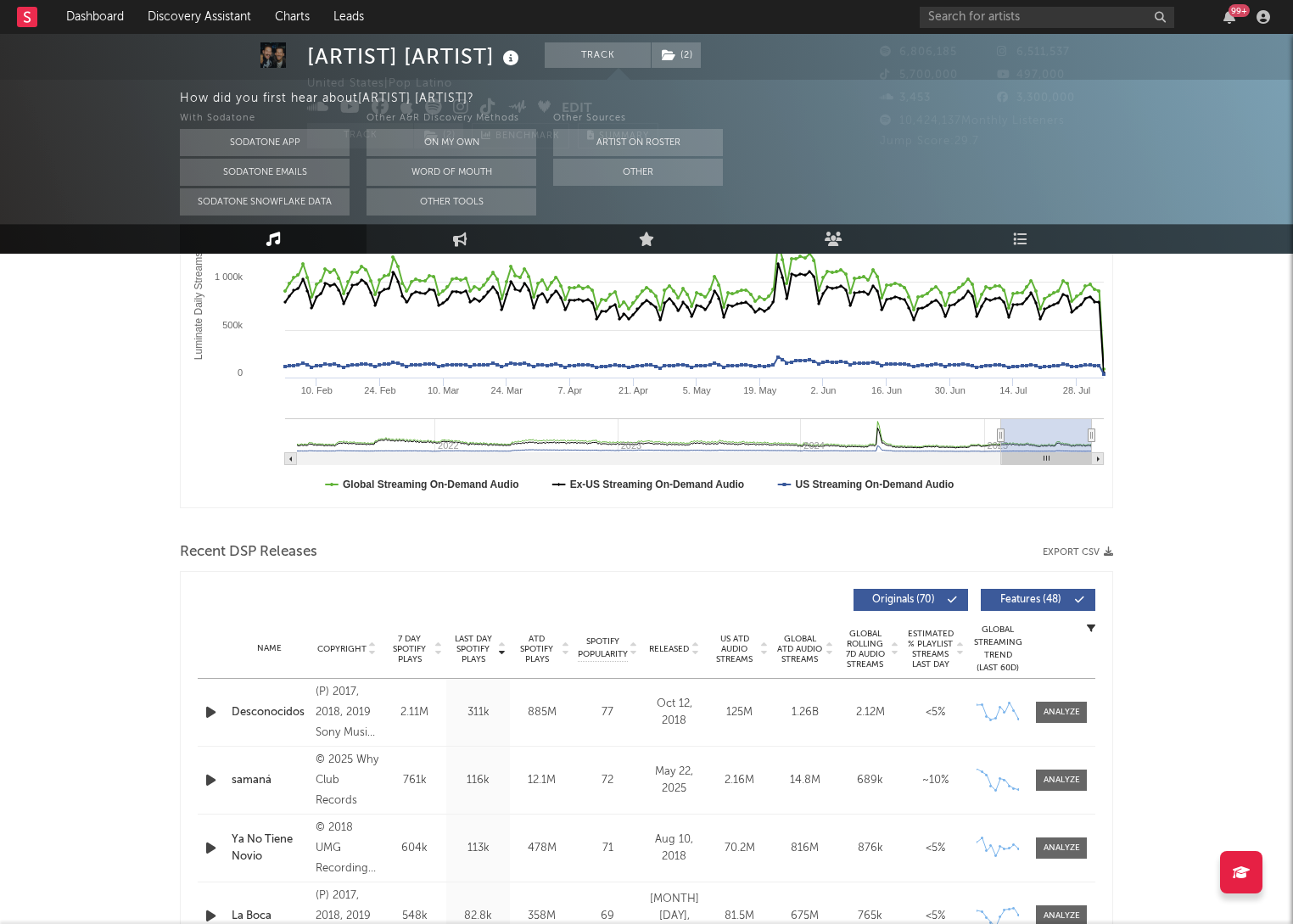 scroll, scrollTop: 0, scrollLeft: 0, axis: both 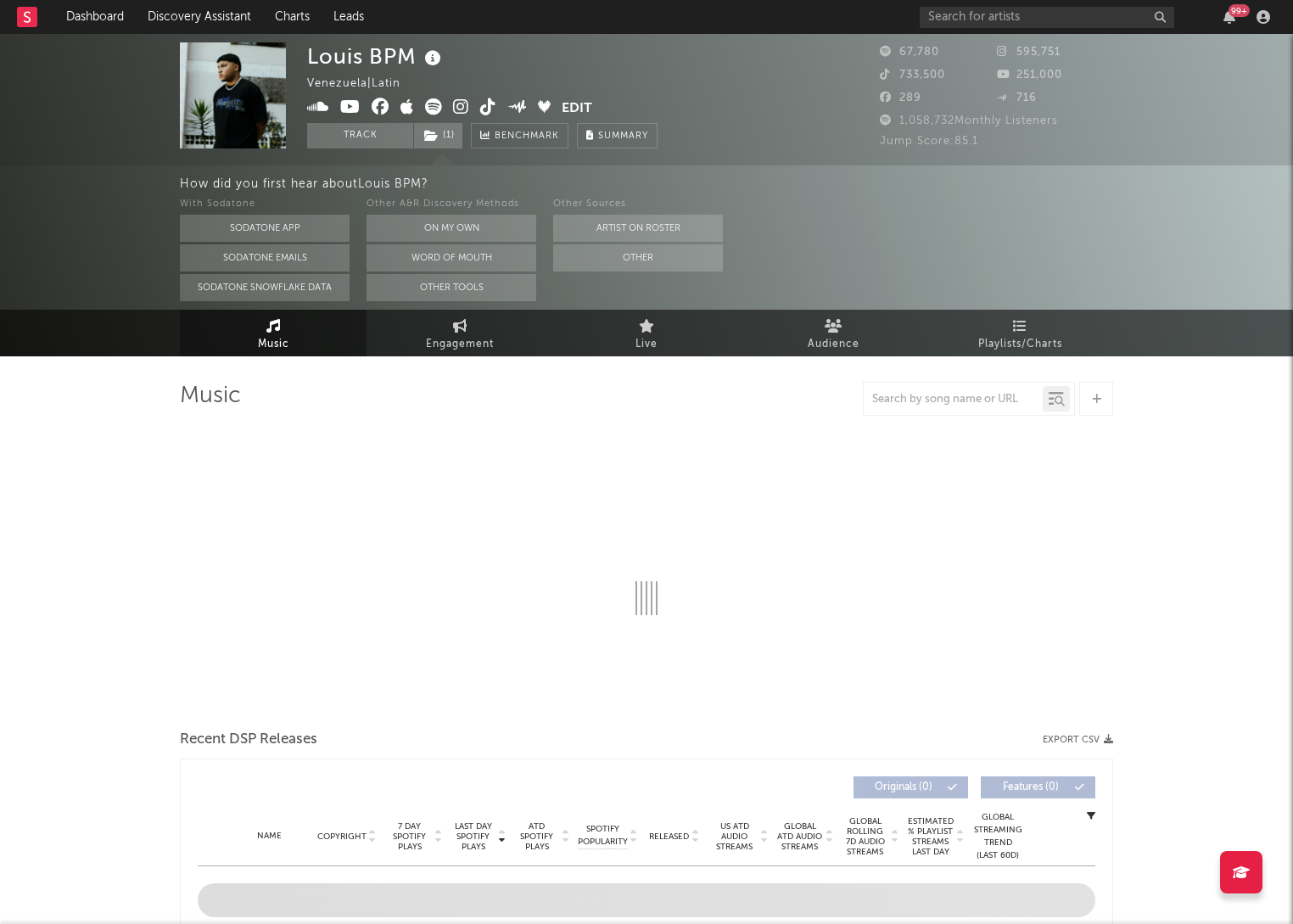 select on "6m" 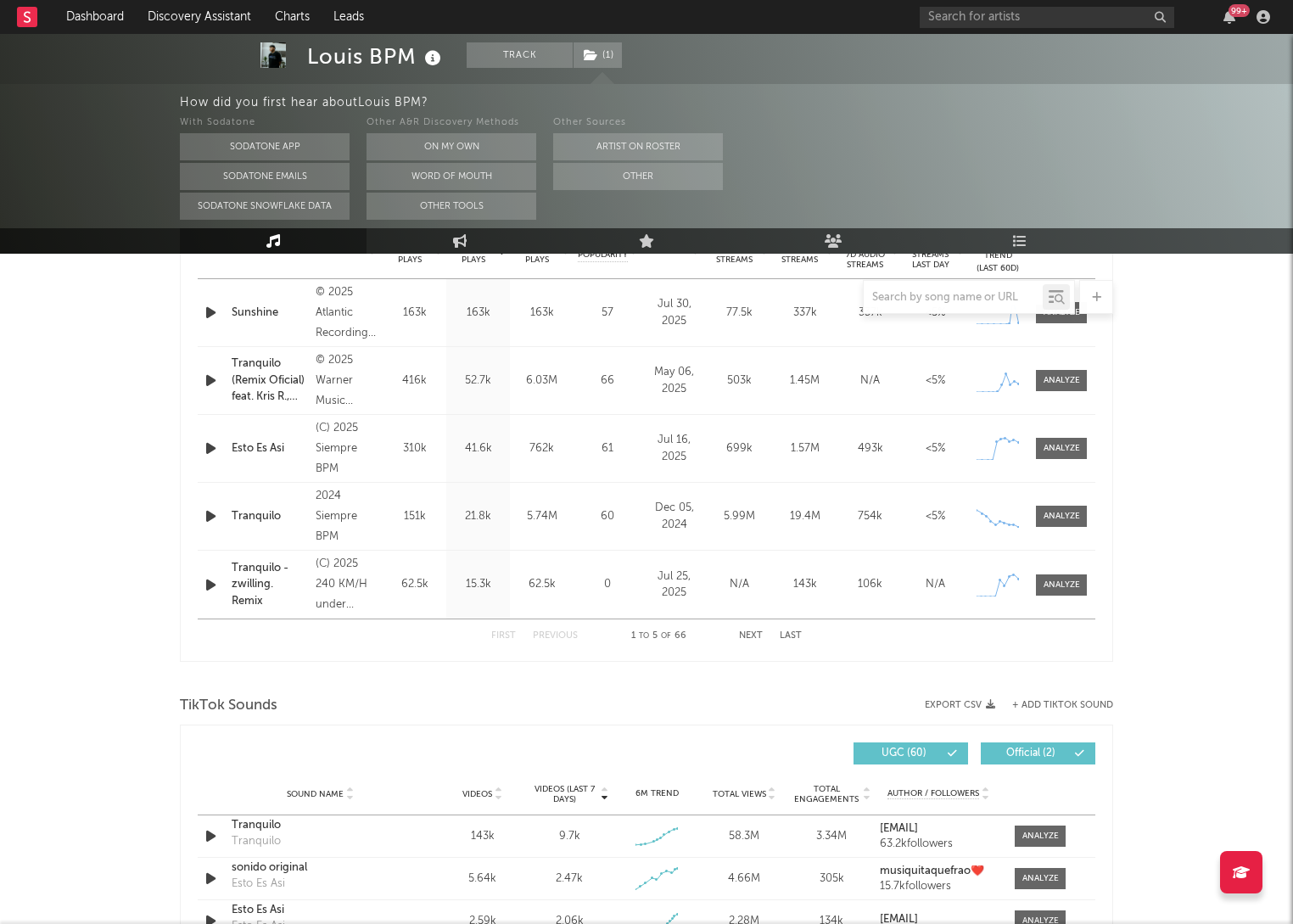 scroll, scrollTop: 711, scrollLeft: 0, axis: vertical 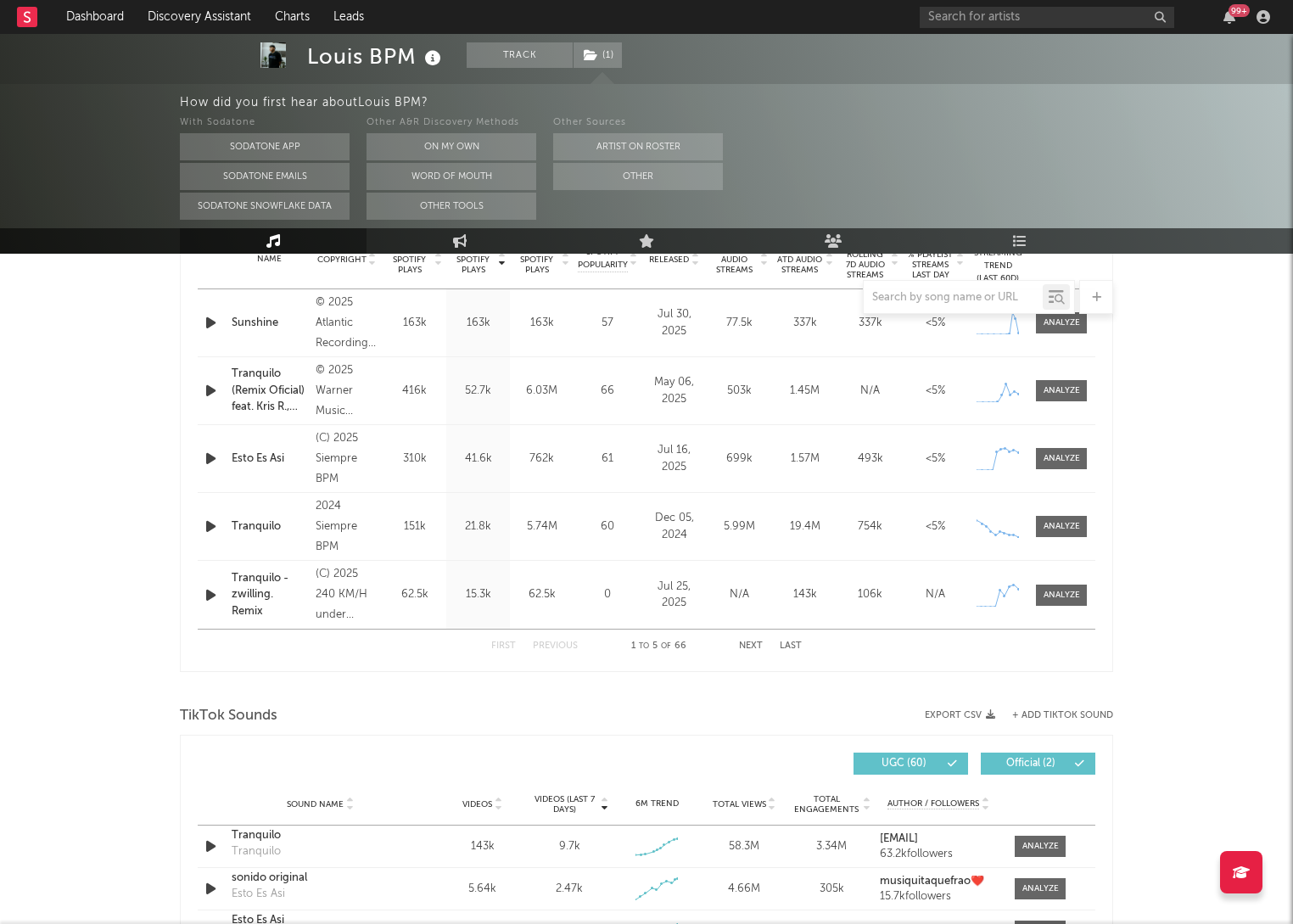 click at bounding box center [210, 322] 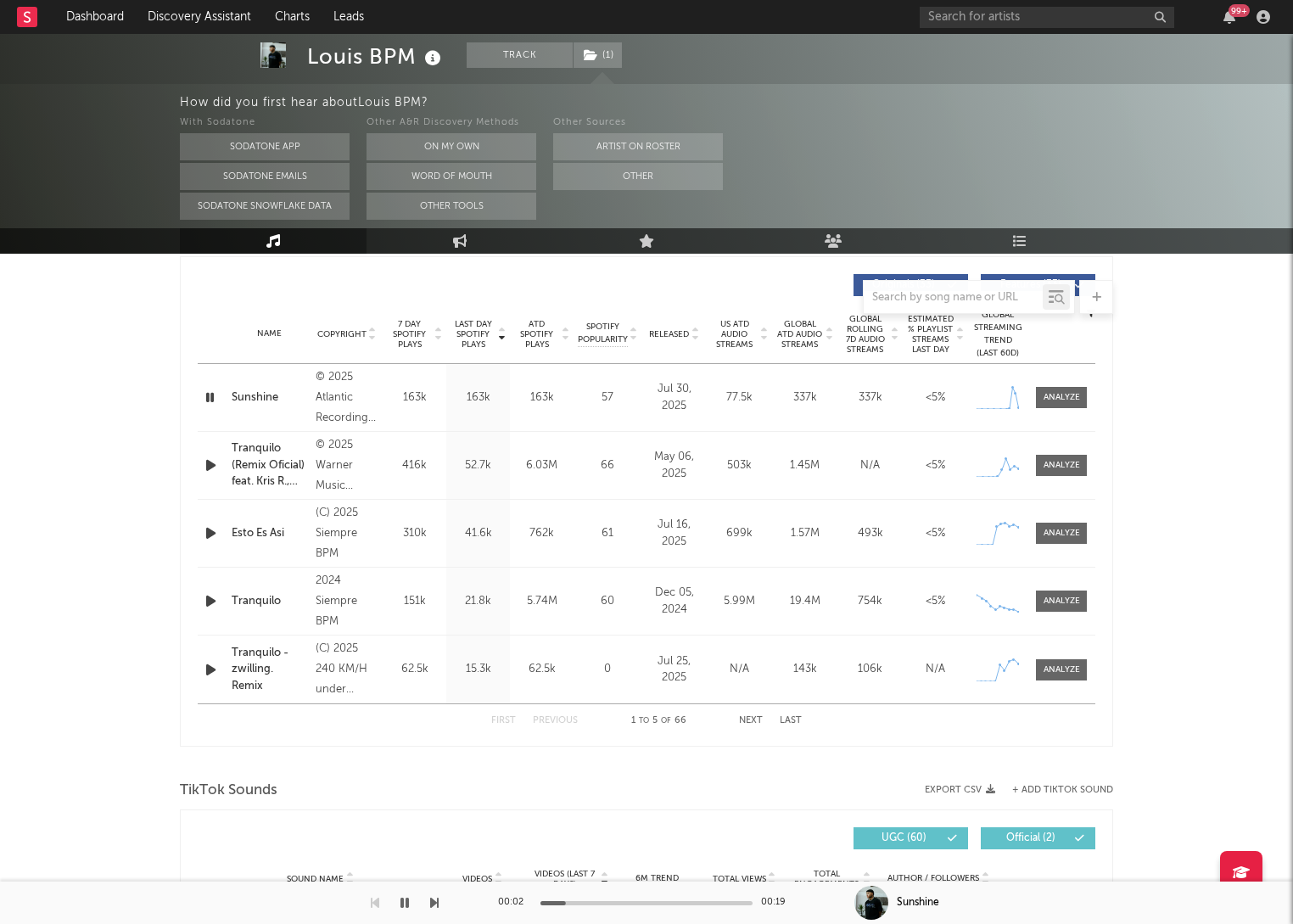 scroll, scrollTop: 612, scrollLeft: 0, axis: vertical 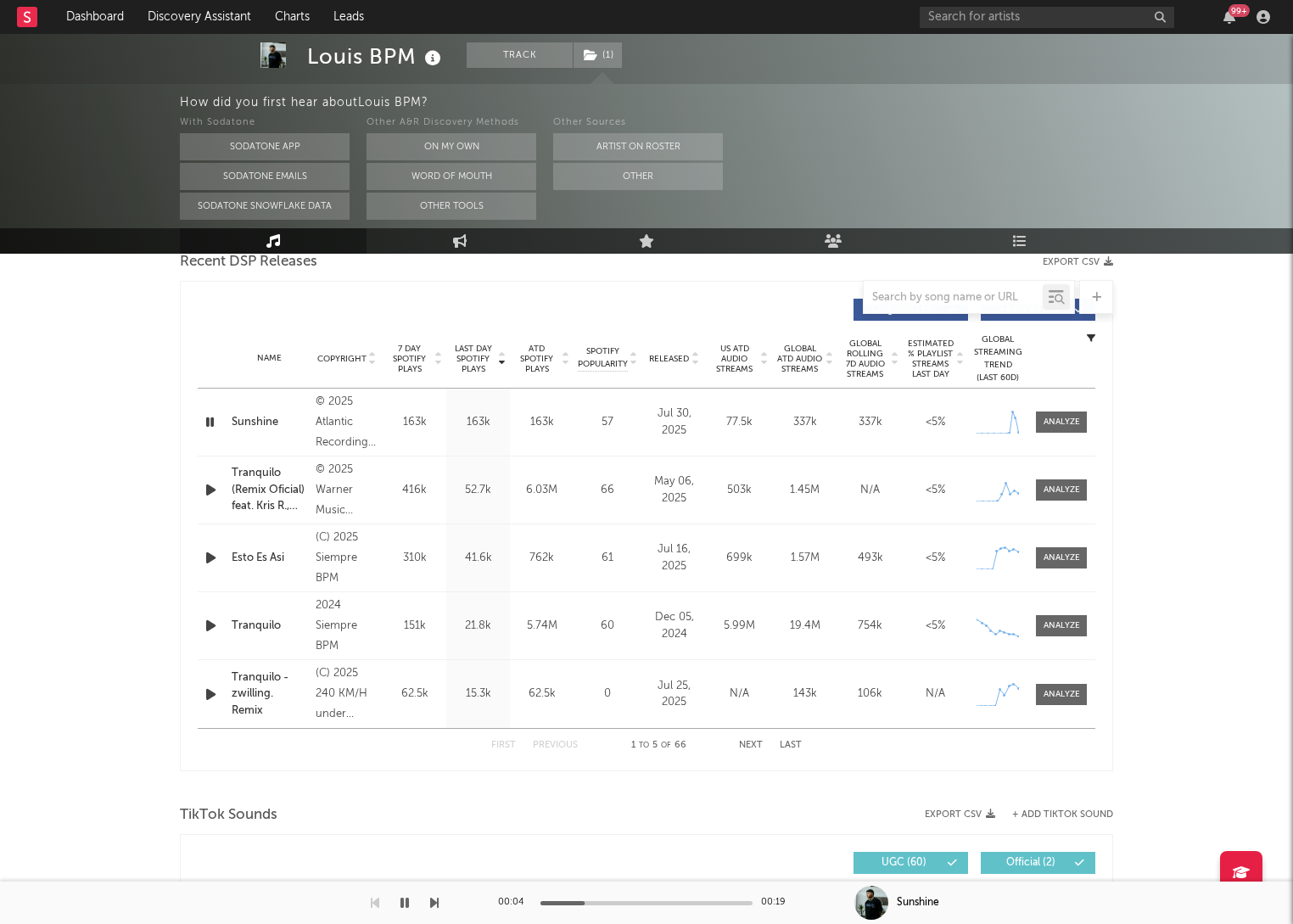 click on "Name Copyright Label Album Names Composer Names 7 Day Spotify Plays Last Day Spotify Plays ATD Spotify Plays Spotify Popularity Total US Streams Total US SES Total UK Streams Total UK Audio Streams UK Weekly Streams UK Weekly Audio Streams Released US ATD Audio Streams US Rolling 7D Audio Streams US Rolling WoW % Chg Global ATD Audio Streams Global Rolling 7D Audio Streams Global Rolling WoW % Chg Estimated % Playlist Streams Last Day Global Streaming Trend (Last 60D) Ex-US Streaming Trend (Last 60D) US Streaming Trend (Last 60D) Global Latest Day Audio Streams US Latest Day Audio Streams" at bounding box center [646, 359] 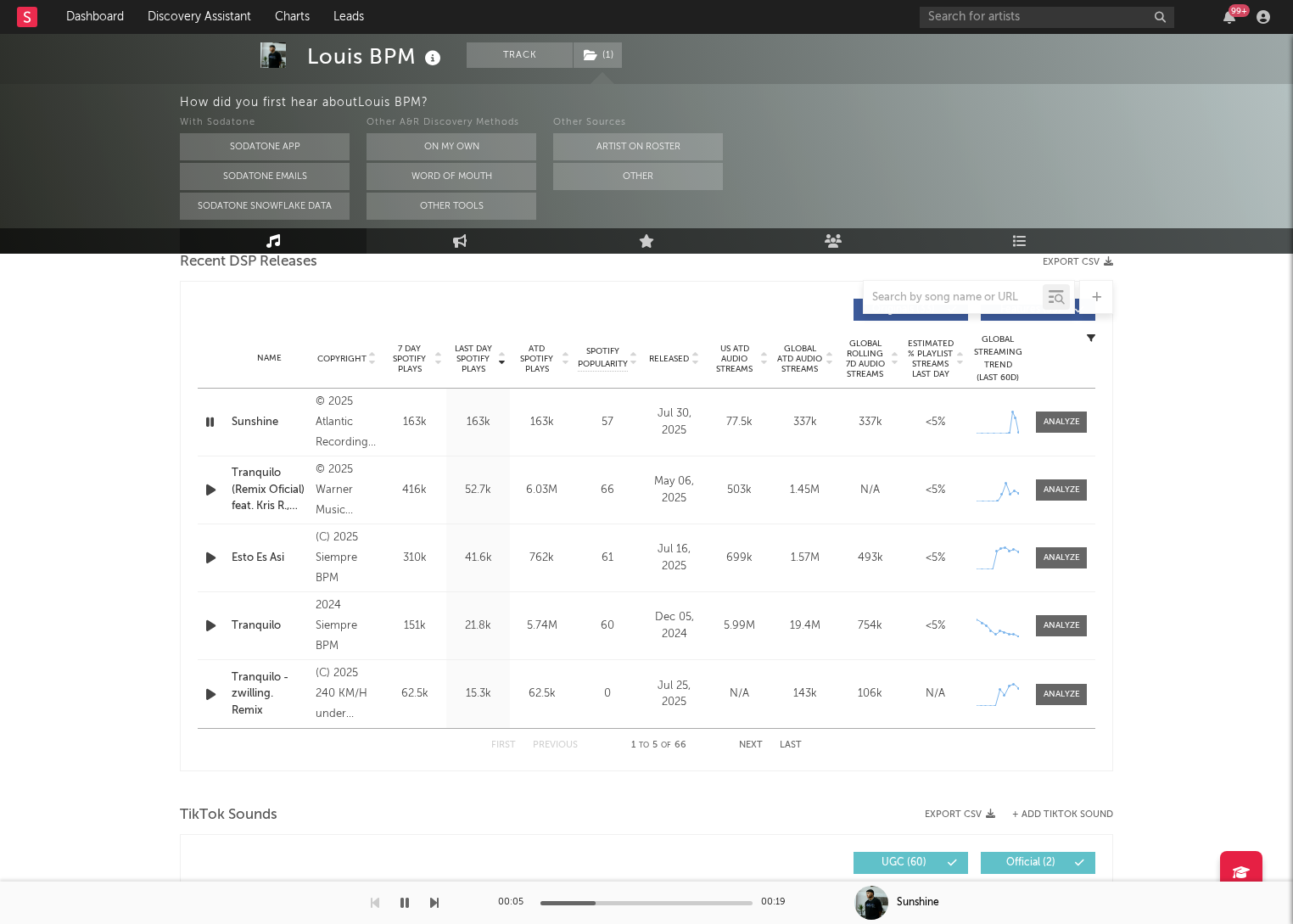 click on "Released" at bounding box center [669, 359] 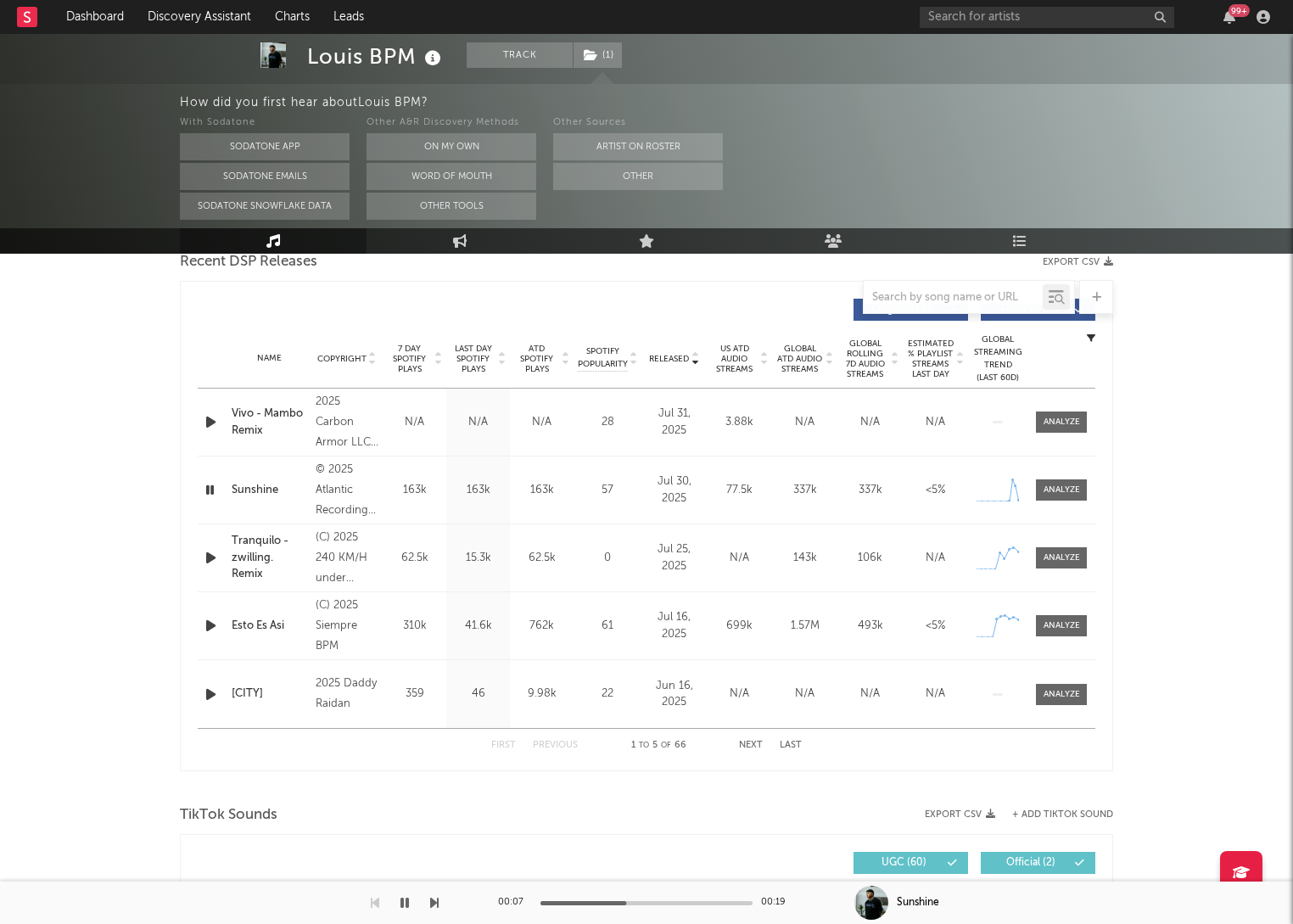 click on "Last Day Spotify Plays" at bounding box center (473, 359) 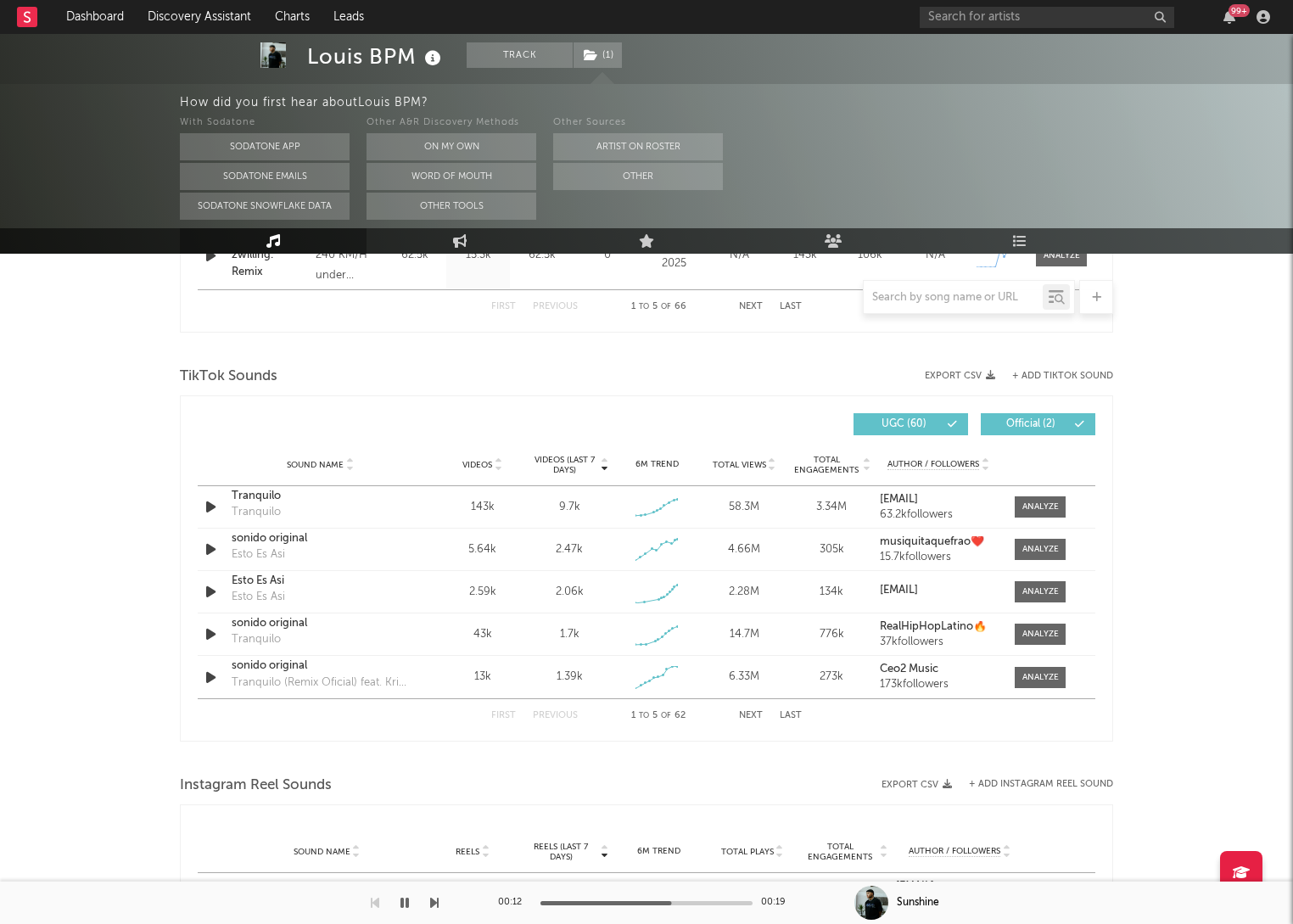 scroll, scrollTop: 1053, scrollLeft: 0, axis: vertical 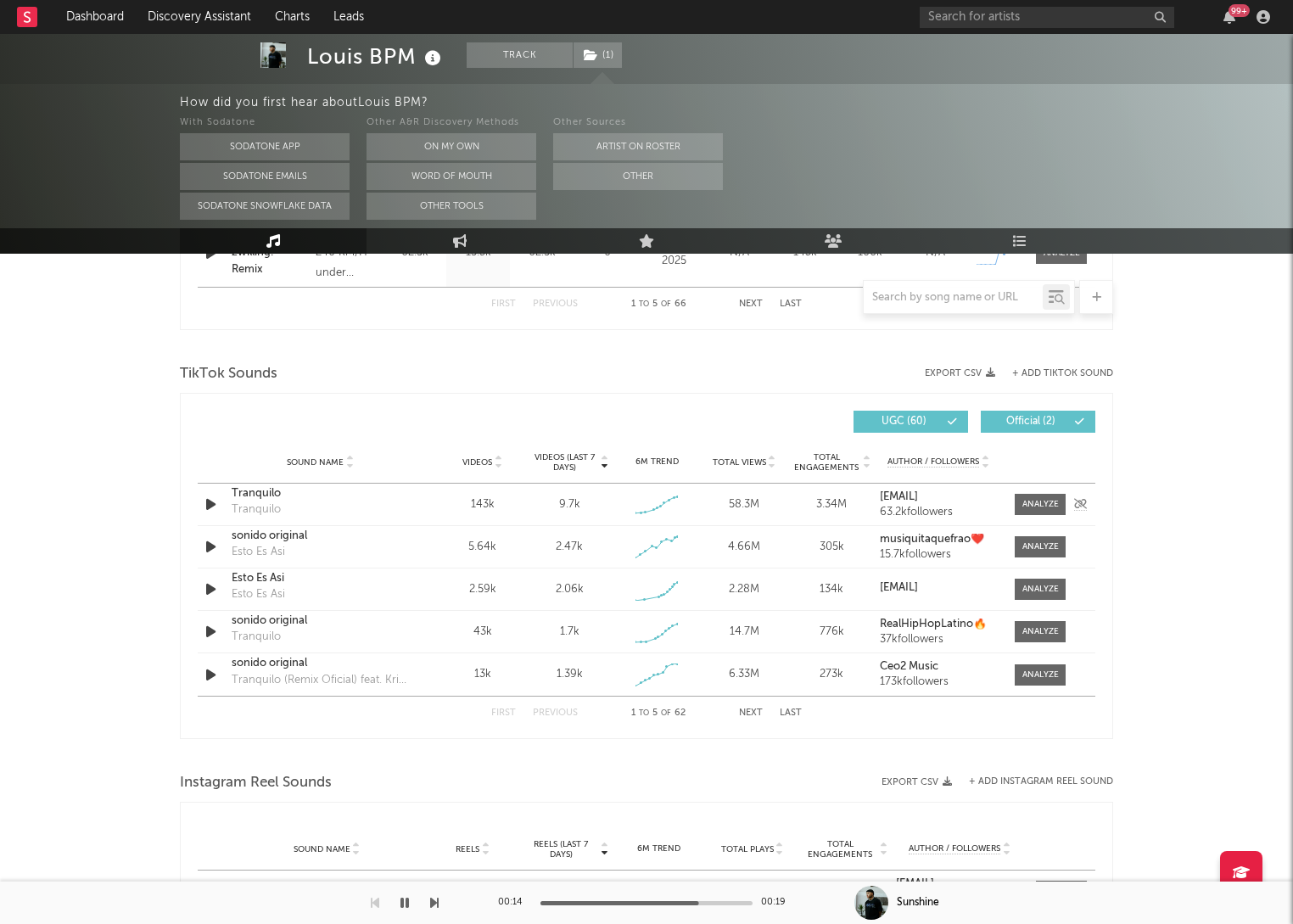 click at bounding box center (210, 504) 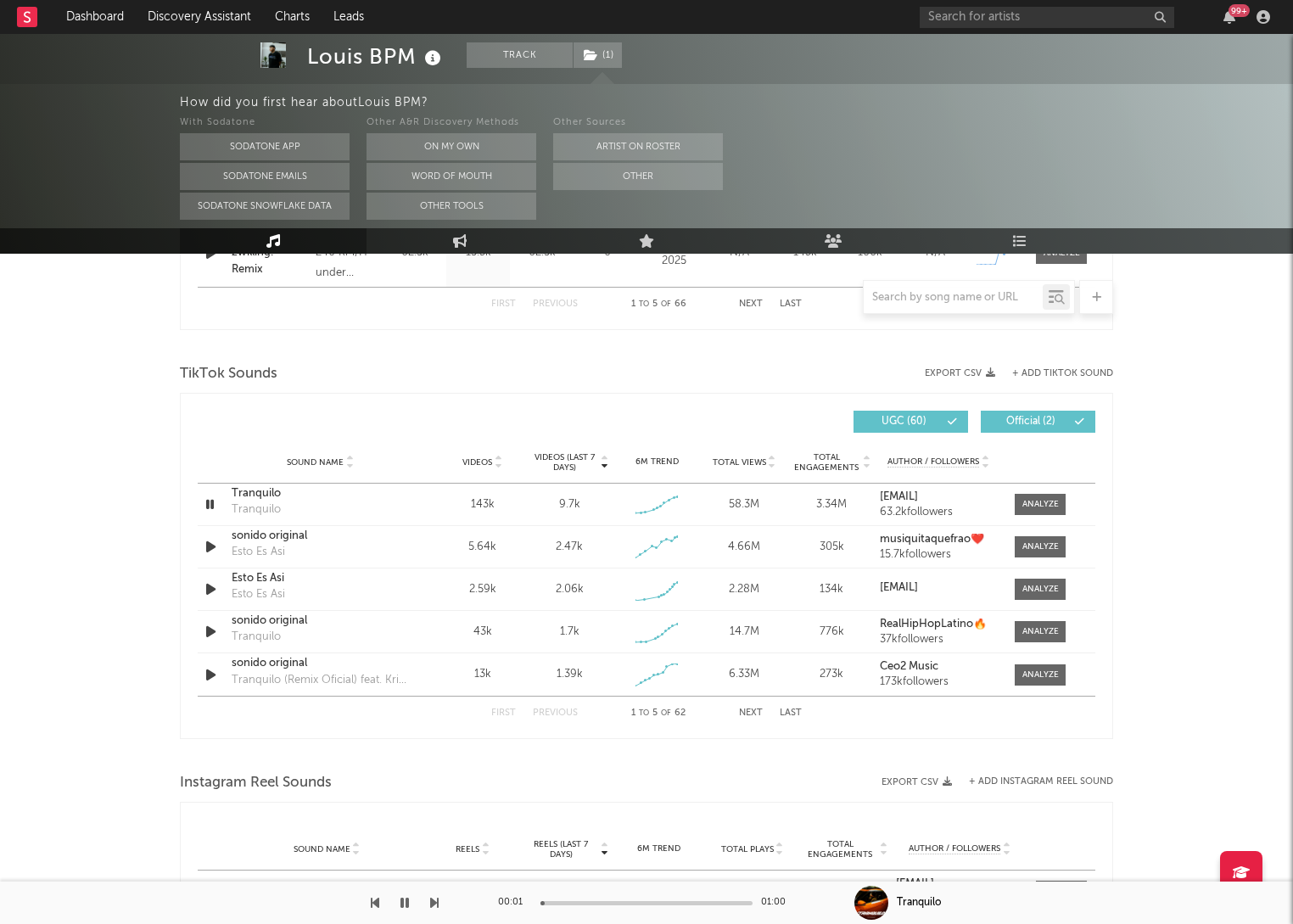 click on "00:01 01:00" at bounding box center (646, 903) 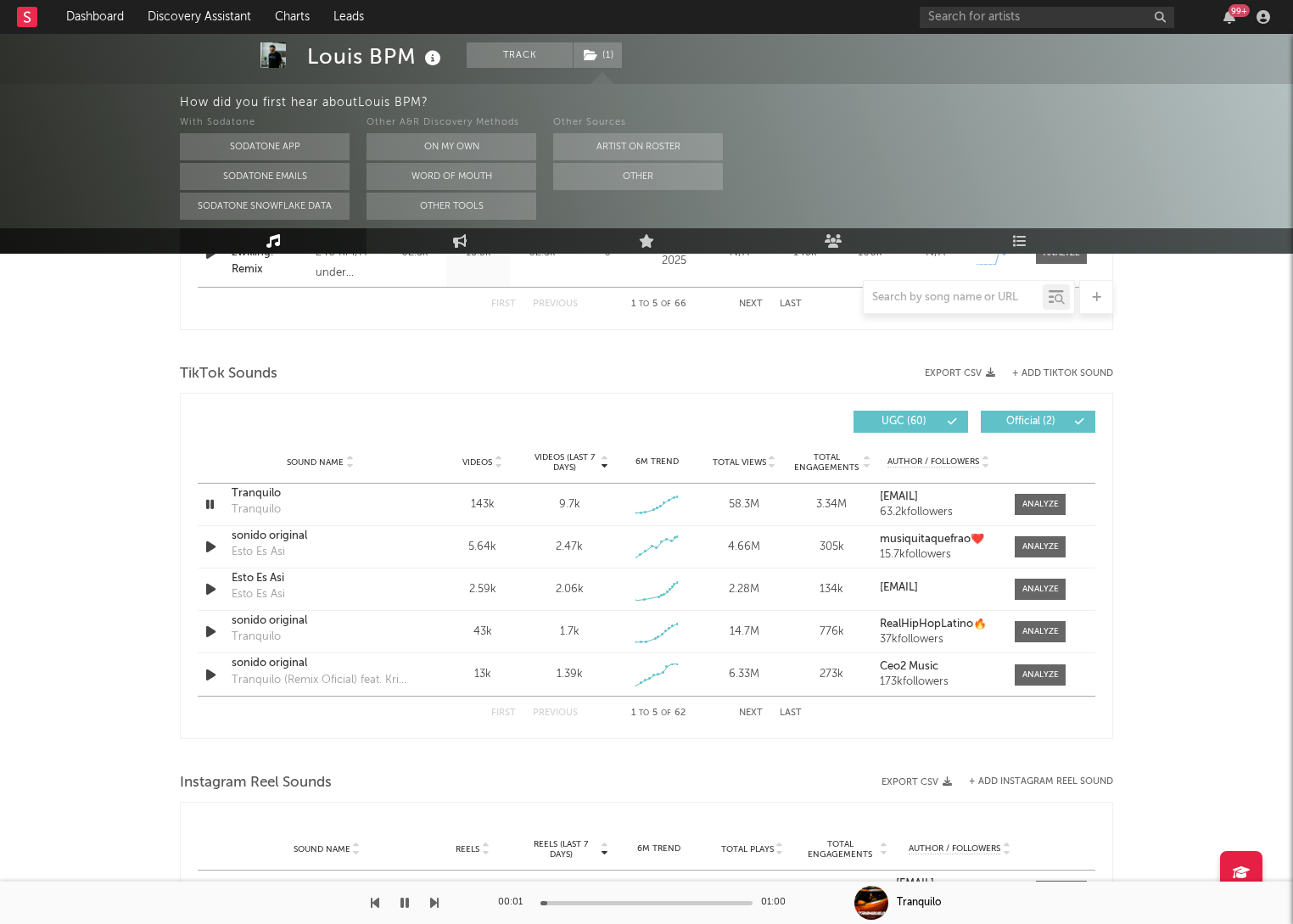 click at bounding box center [646, 903] 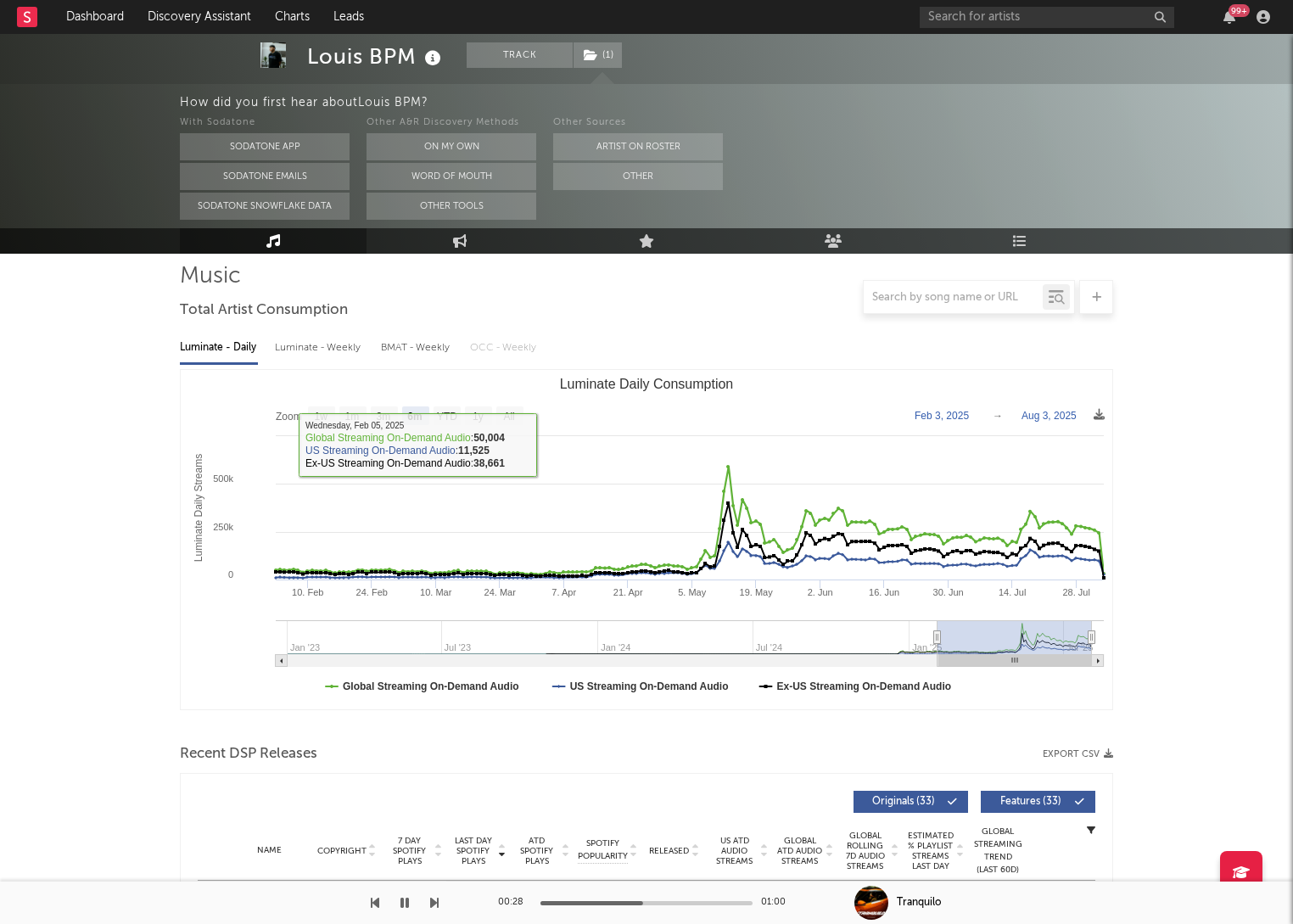 scroll, scrollTop: 382, scrollLeft: 0, axis: vertical 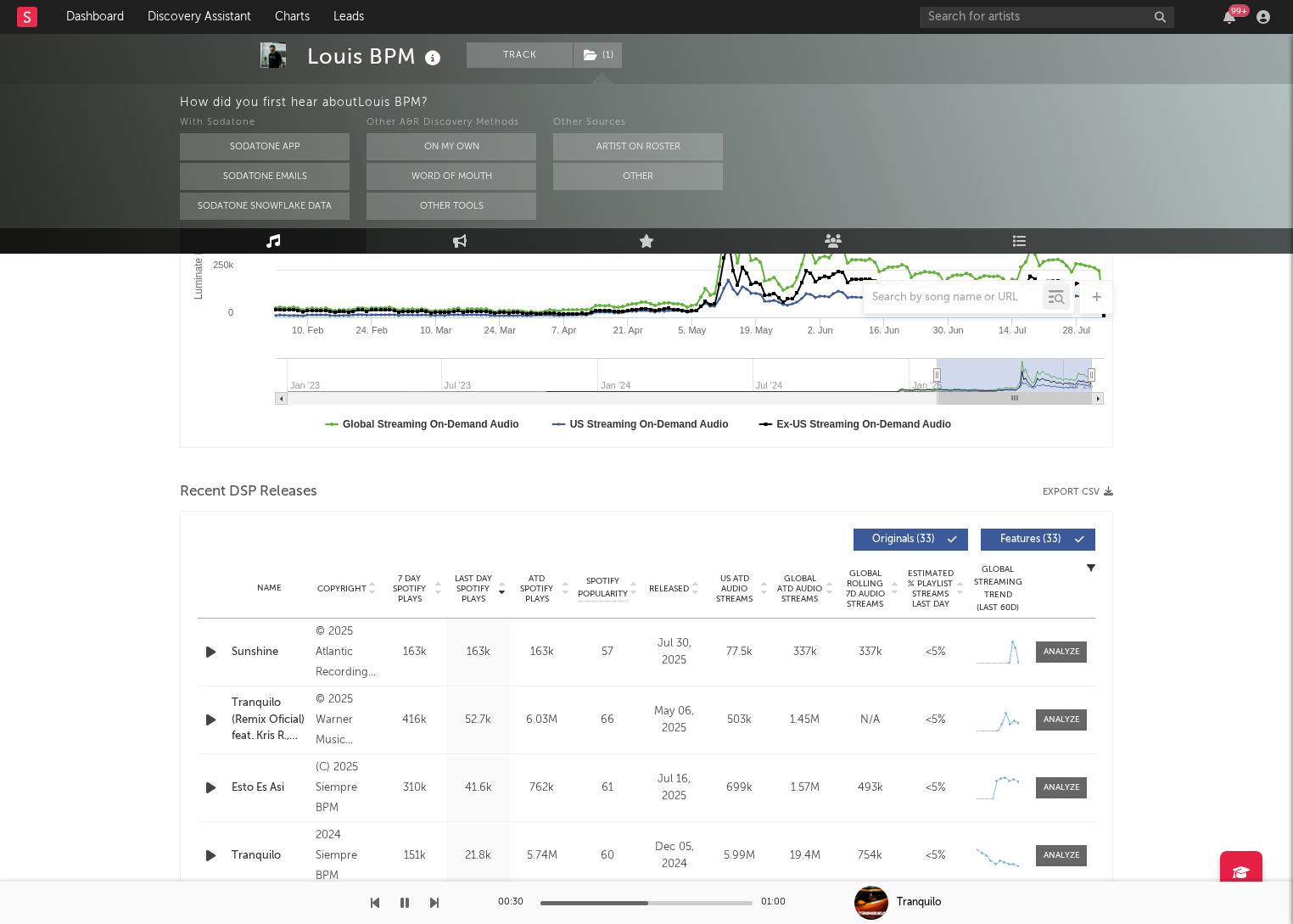 click at bounding box center (405, 903) 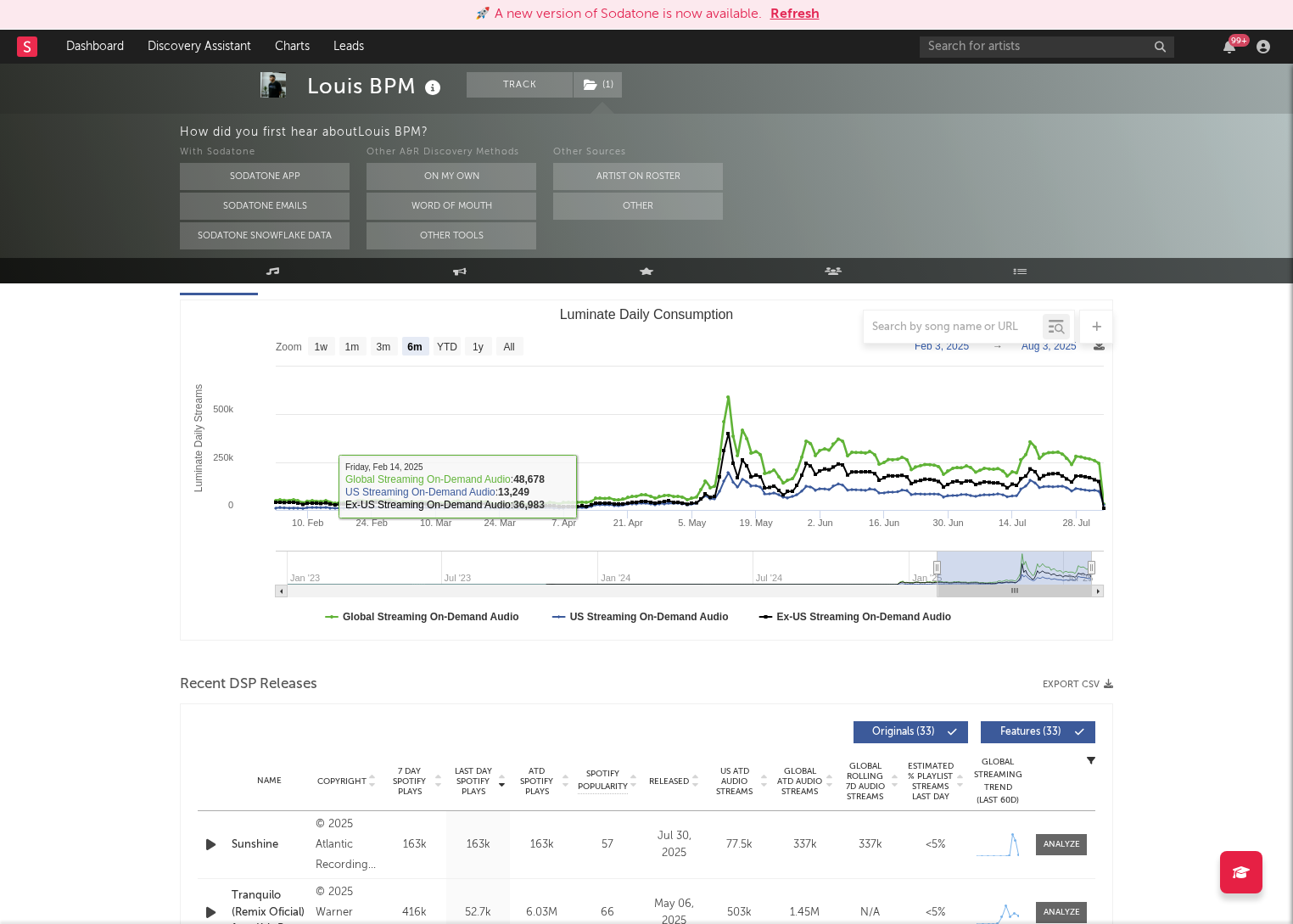 scroll, scrollTop: 496, scrollLeft: 0, axis: vertical 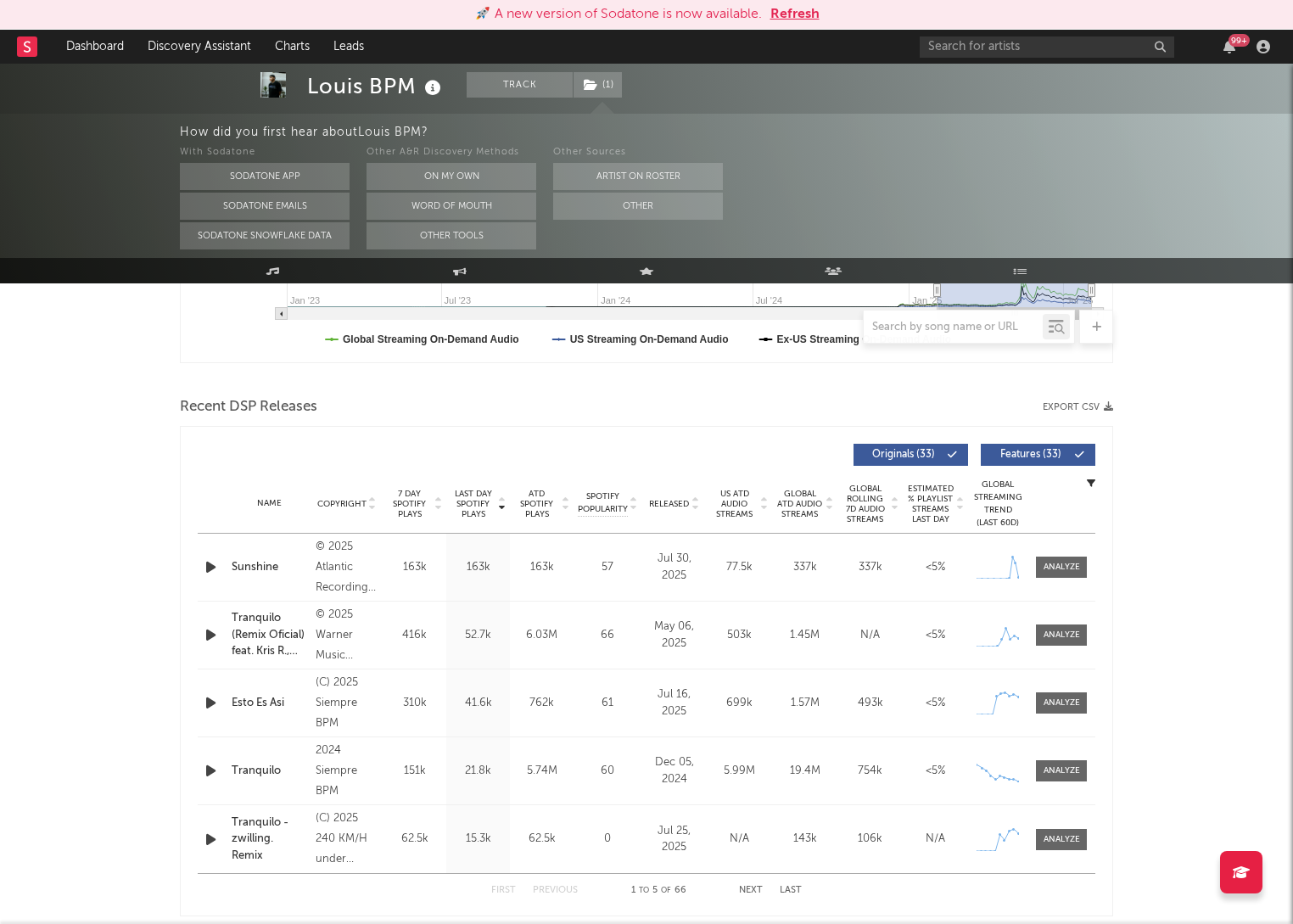 click on "Released" at bounding box center [669, 504] 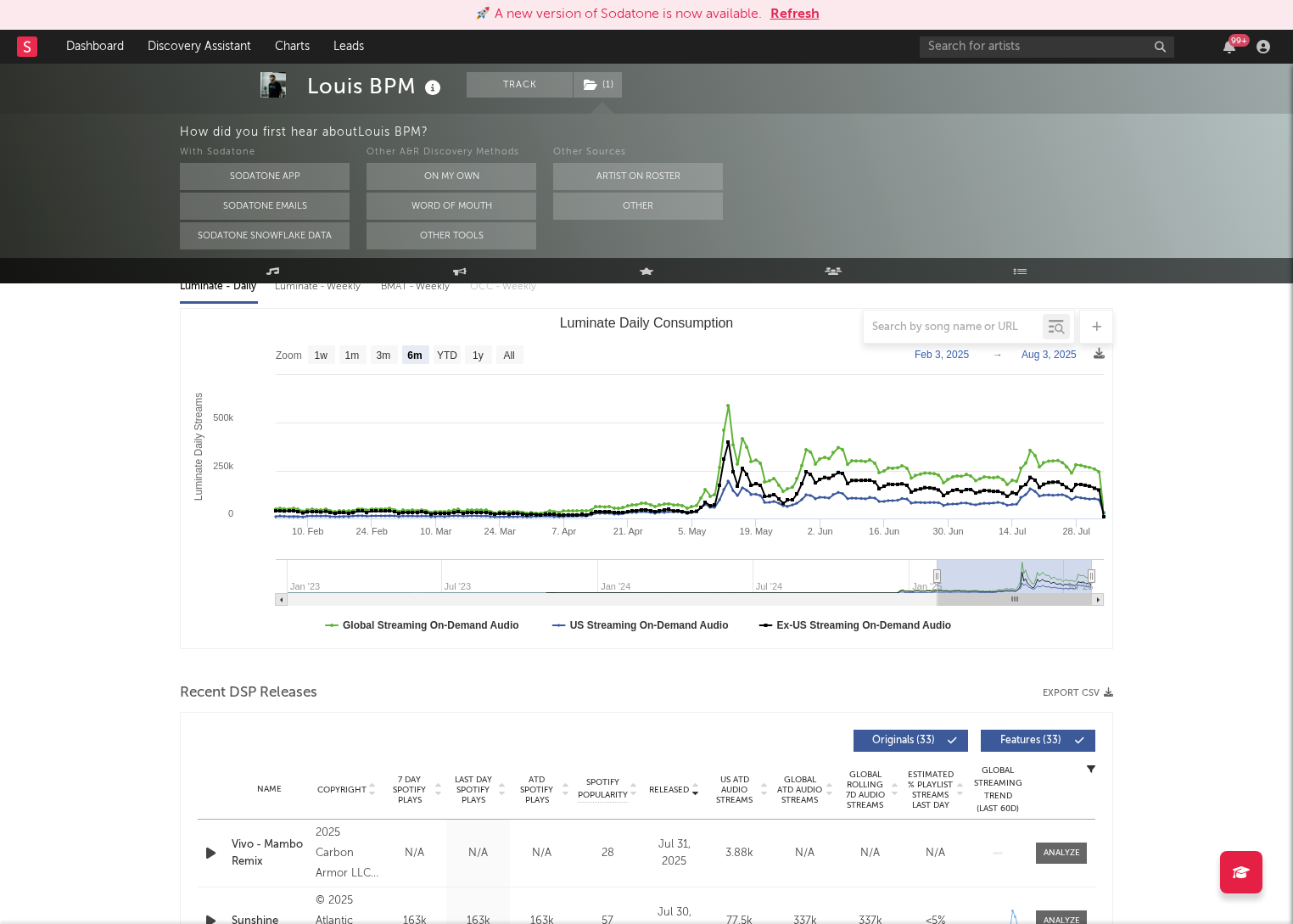 scroll, scrollTop: 0, scrollLeft: 0, axis: both 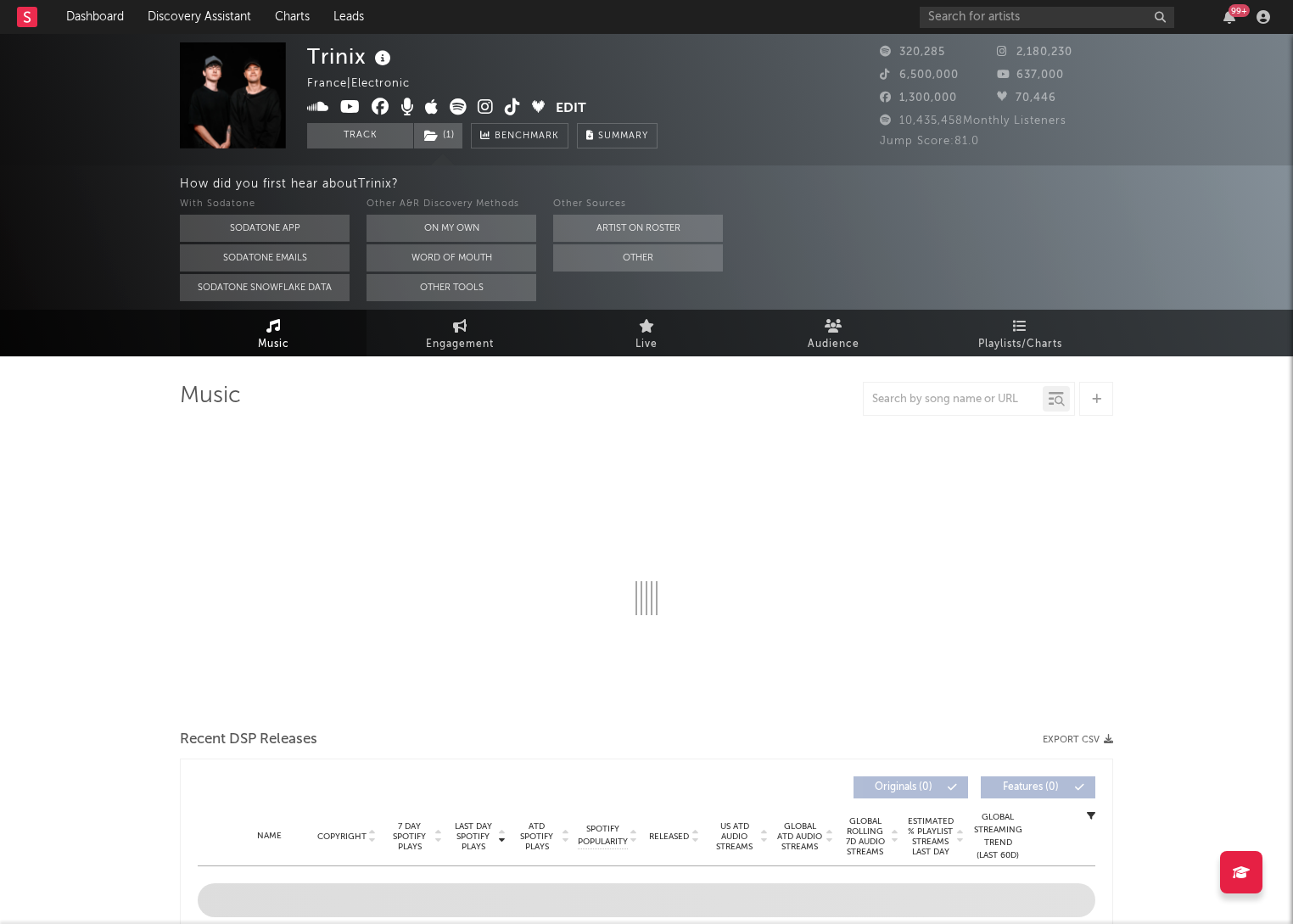 select on "6m" 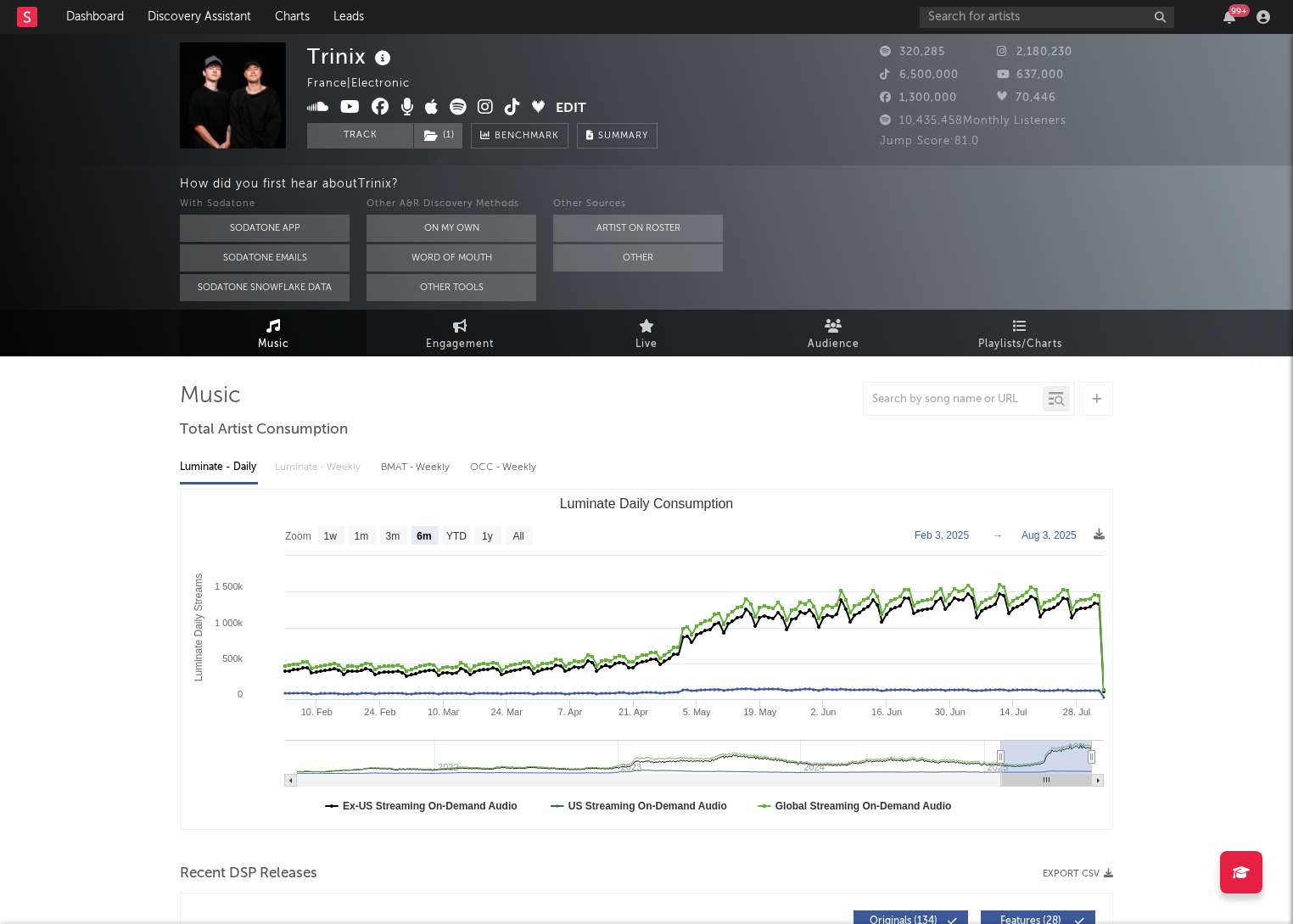 click at bounding box center [232, 95] 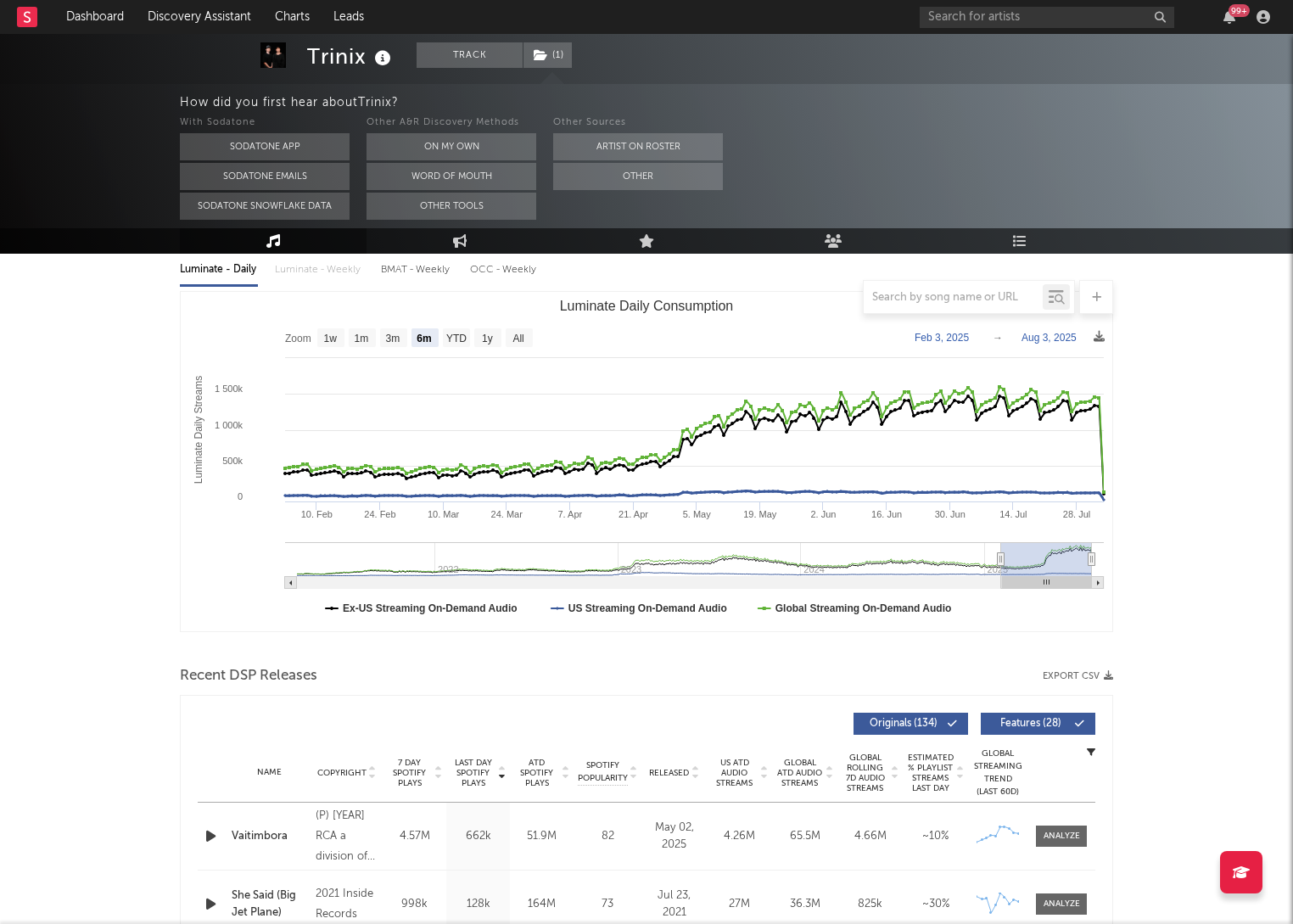 scroll, scrollTop: 524, scrollLeft: 0, axis: vertical 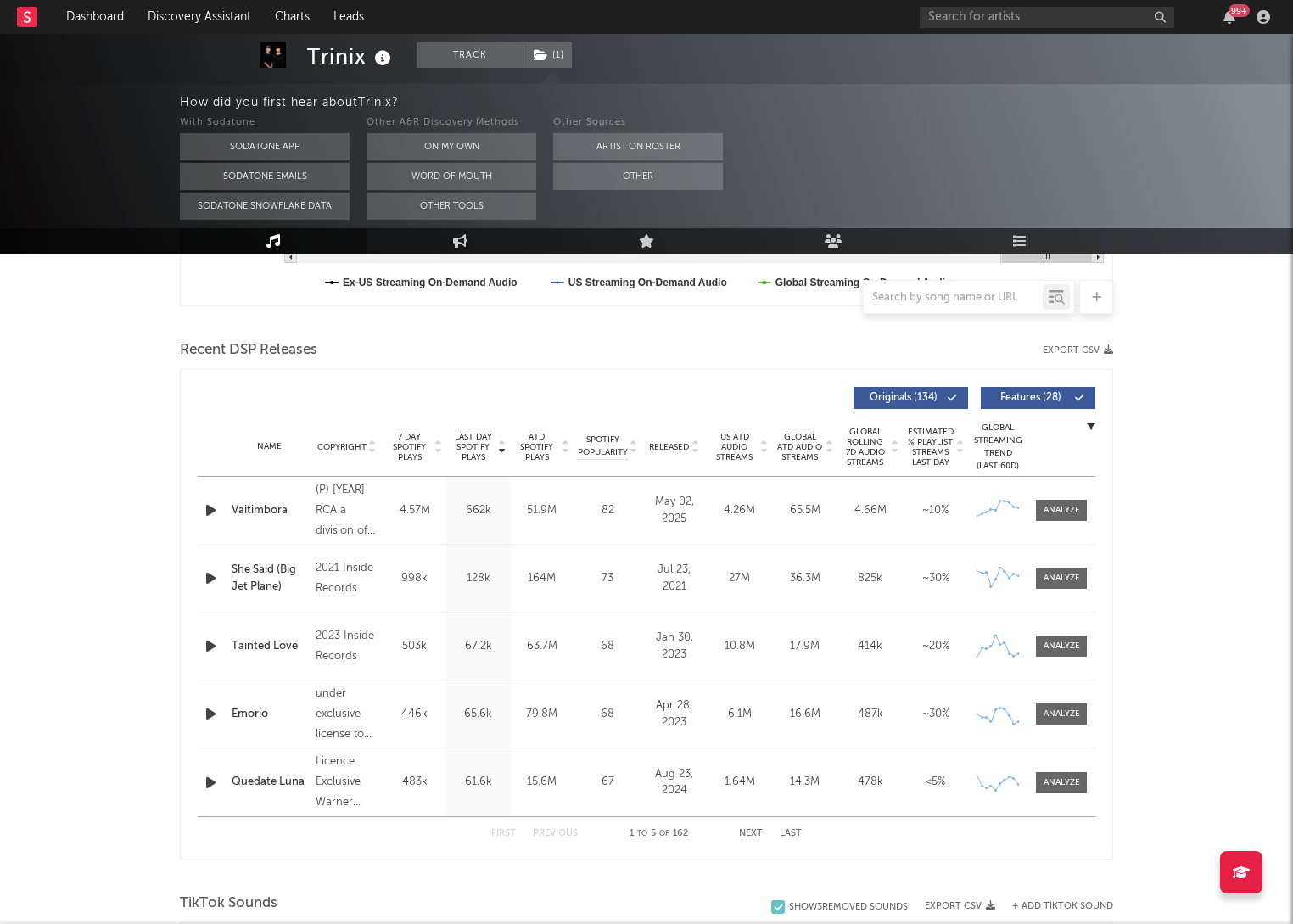 click at bounding box center [212, 510] 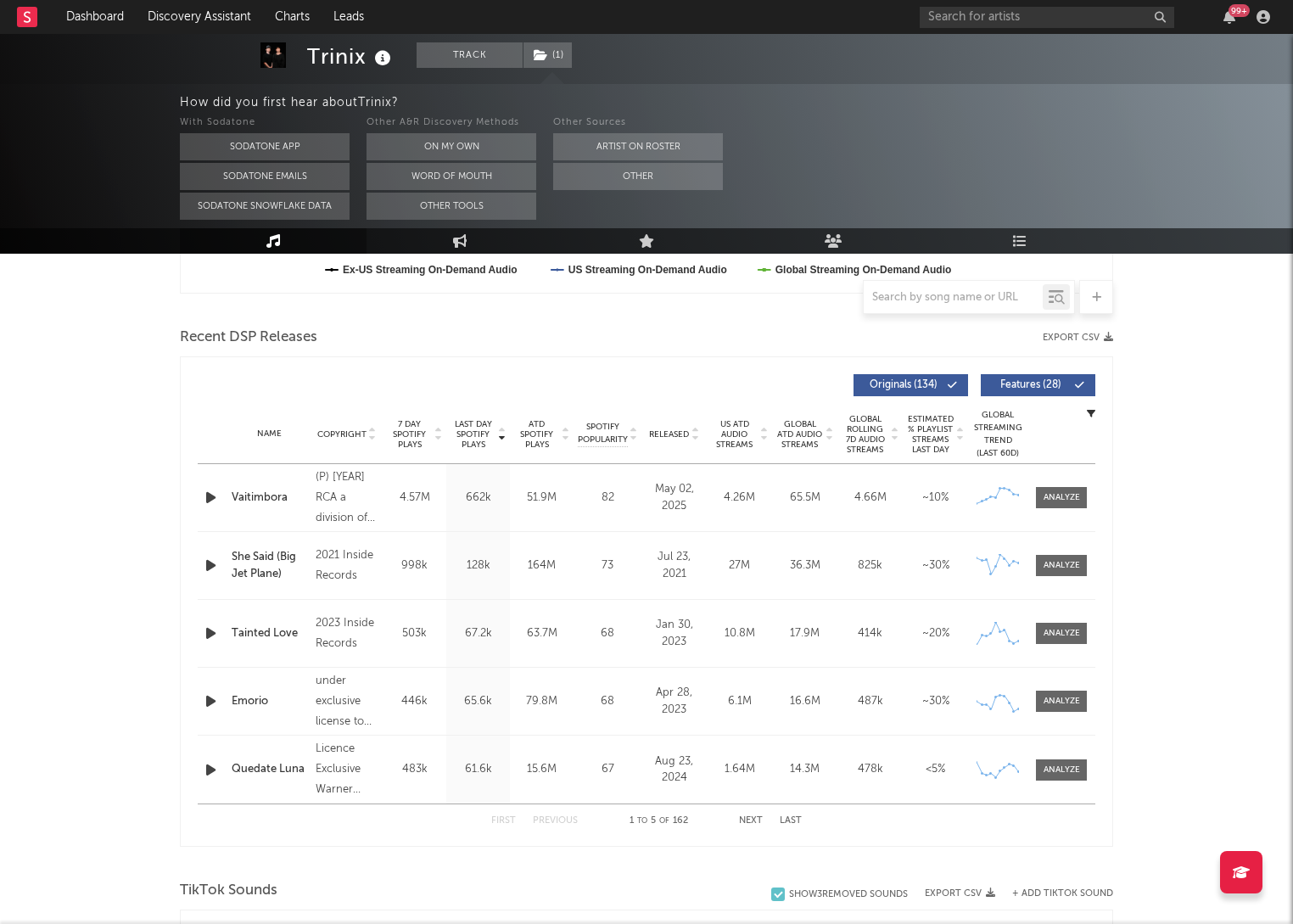 scroll, scrollTop: 540, scrollLeft: 0, axis: vertical 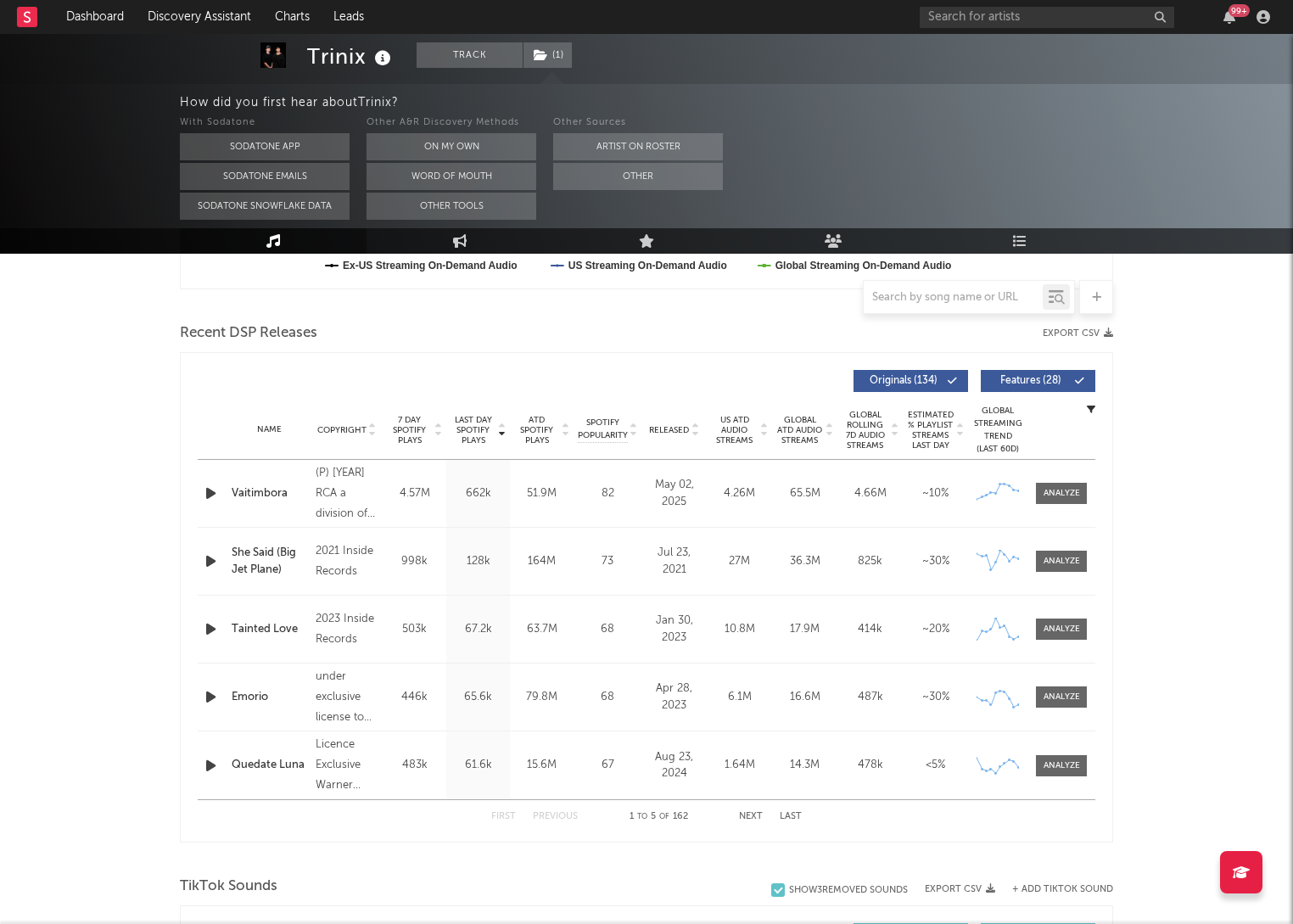 click on "7 Day Spotify Plays" at bounding box center (409, 430) 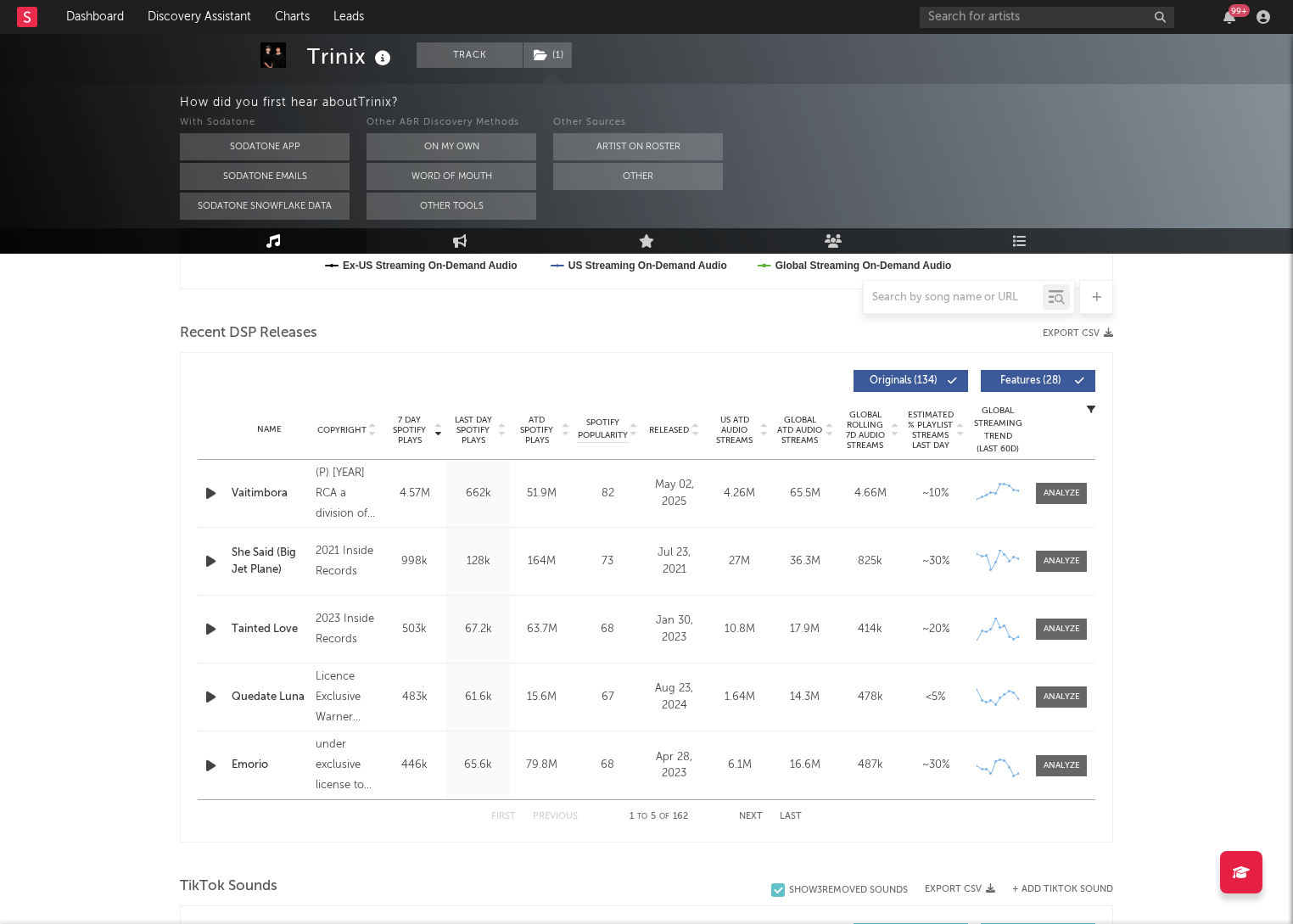 click at bounding box center (210, 629) 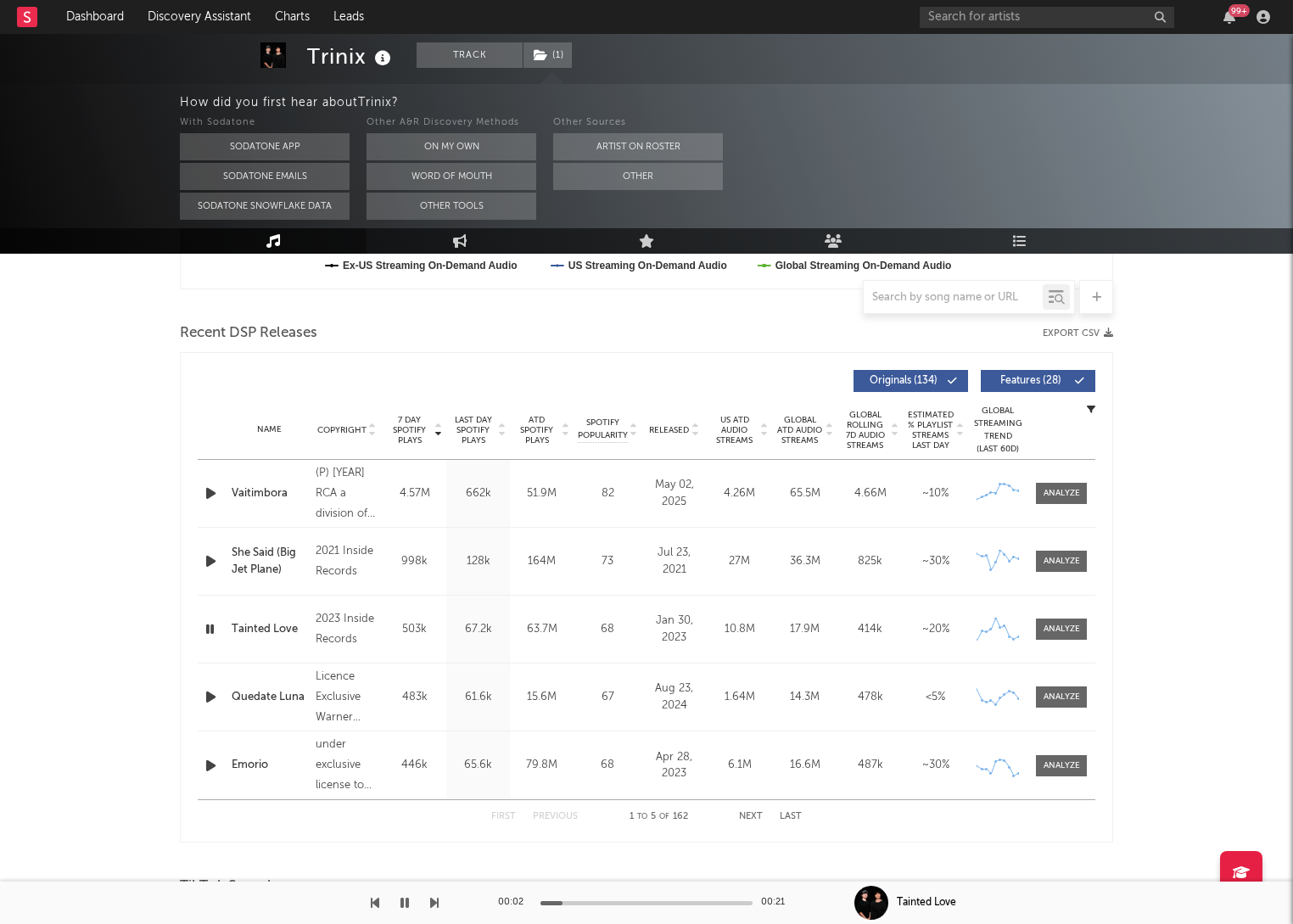 click at bounding box center (210, 697) 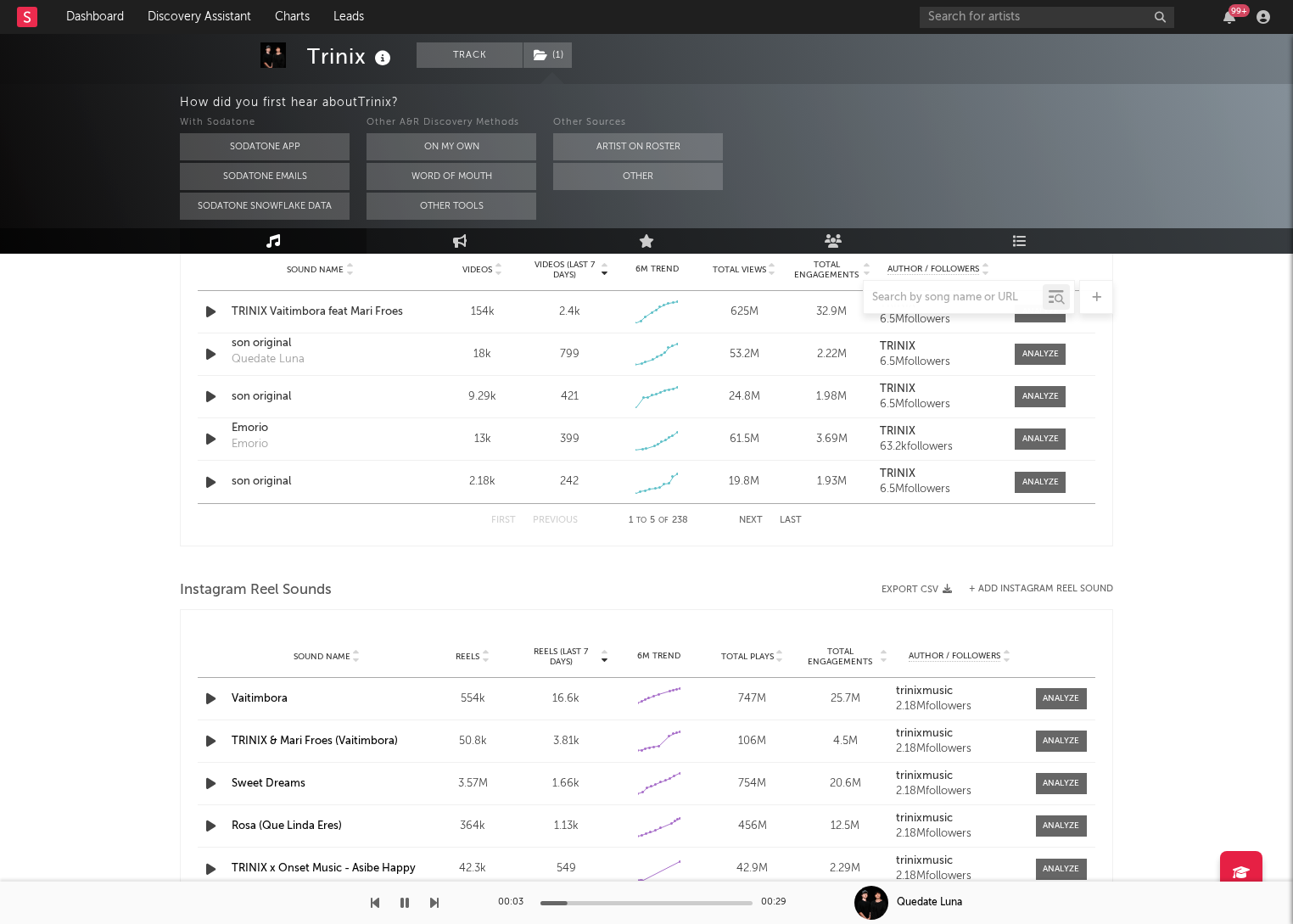 scroll, scrollTop: 1243, scrollLeft: 0, axis: vertical 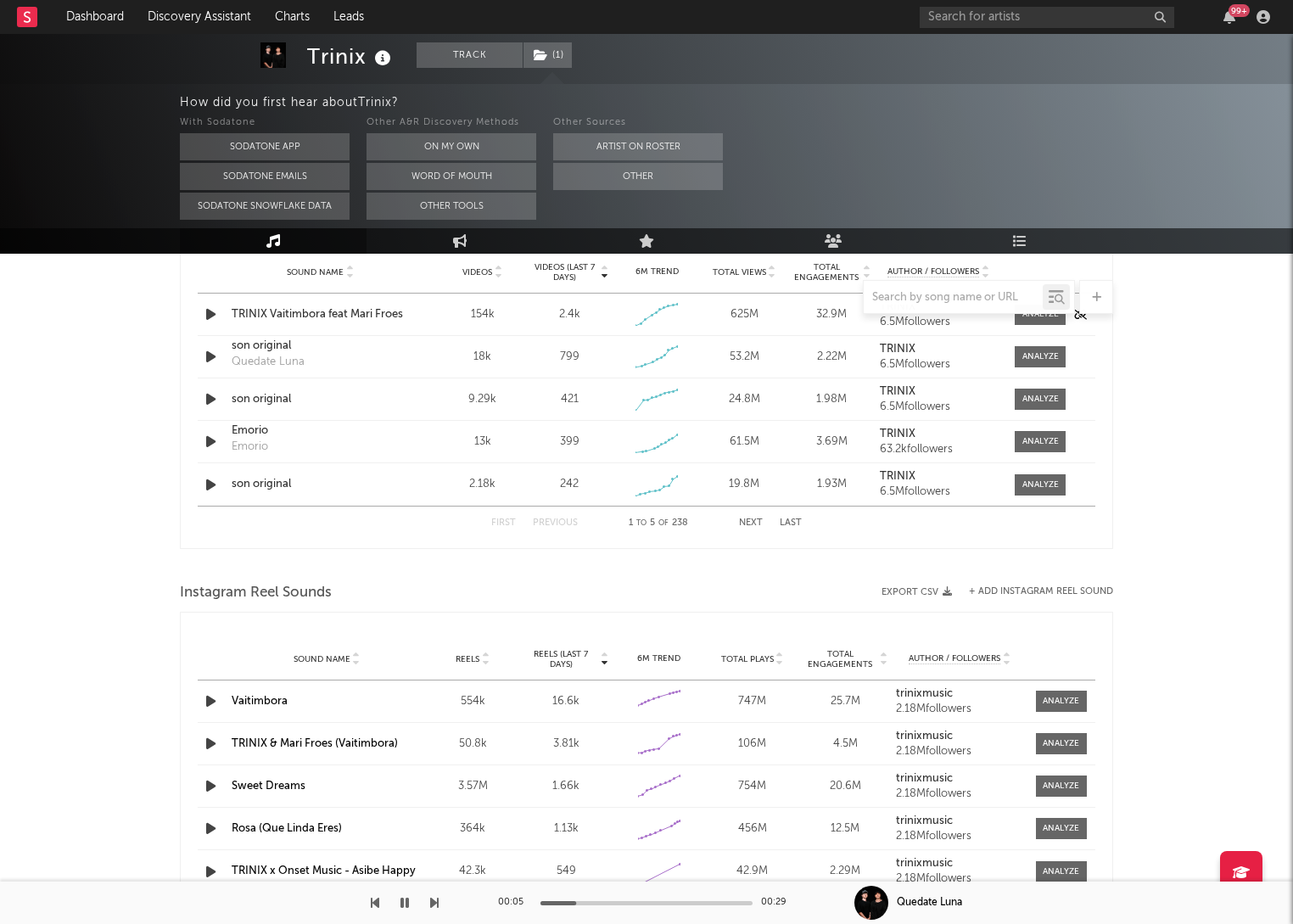 click at bounding box center (210, 314) 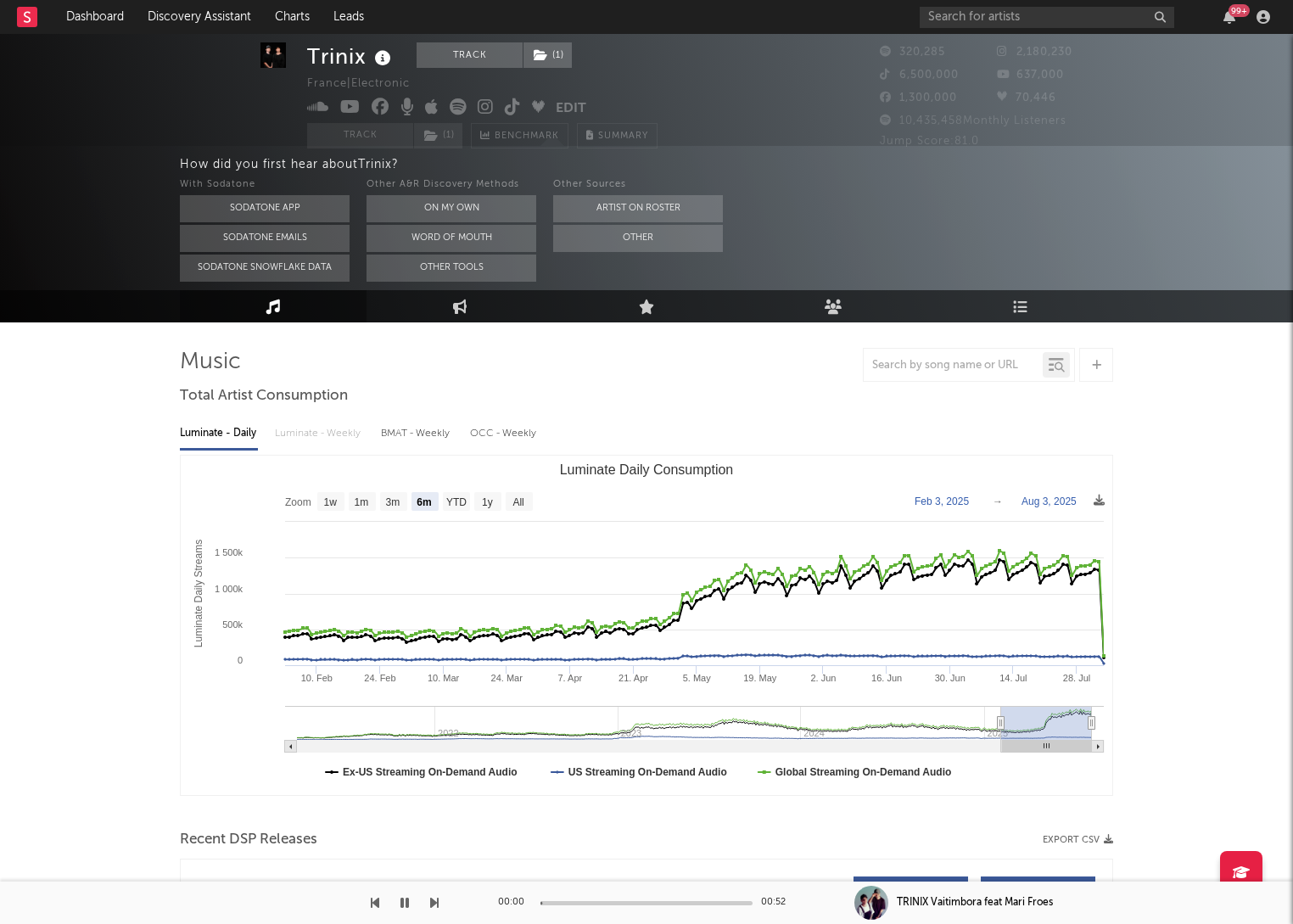 scroll, scrollTop: 0, scrollLeft: 0, axis: both 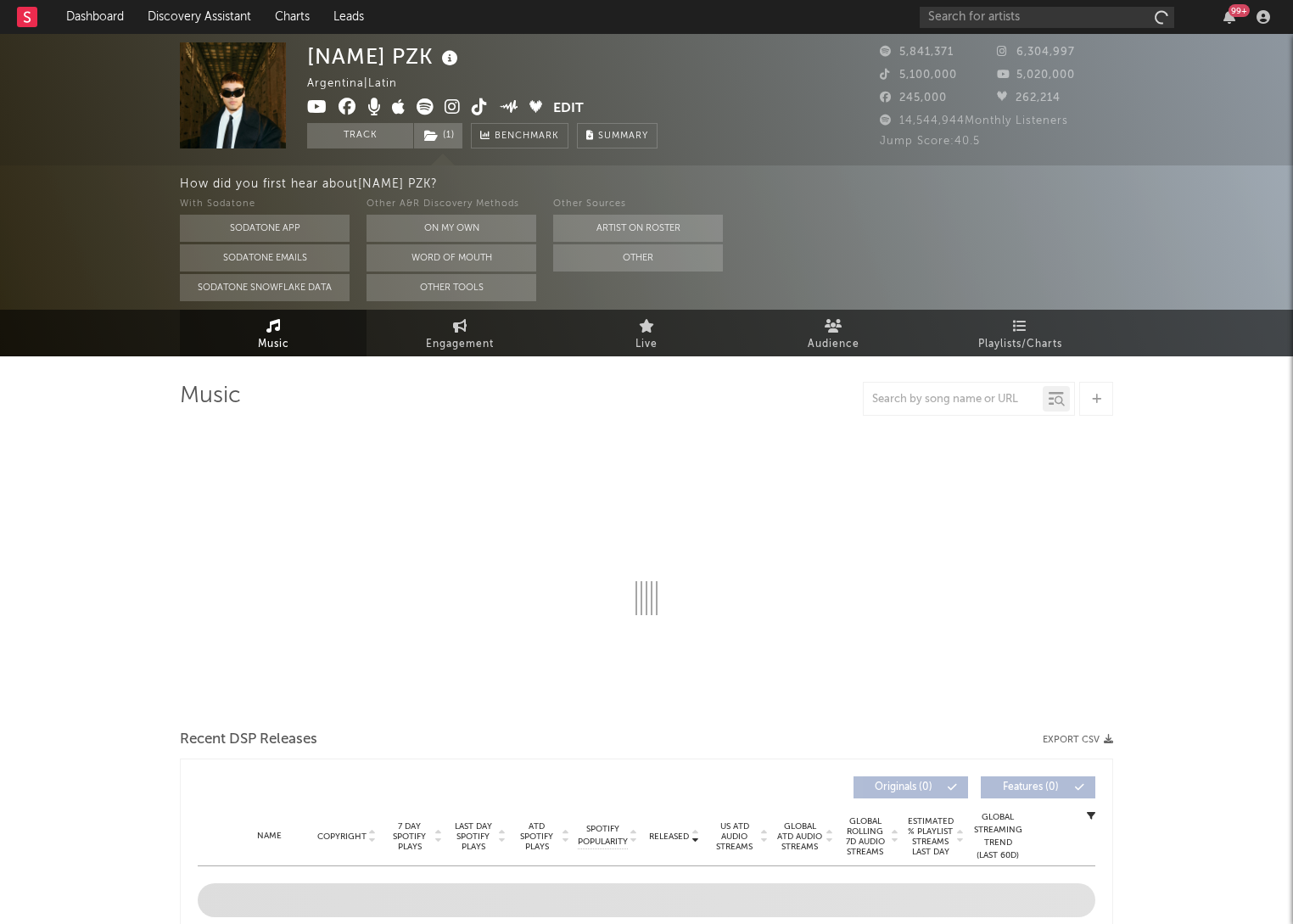 select on "6m" 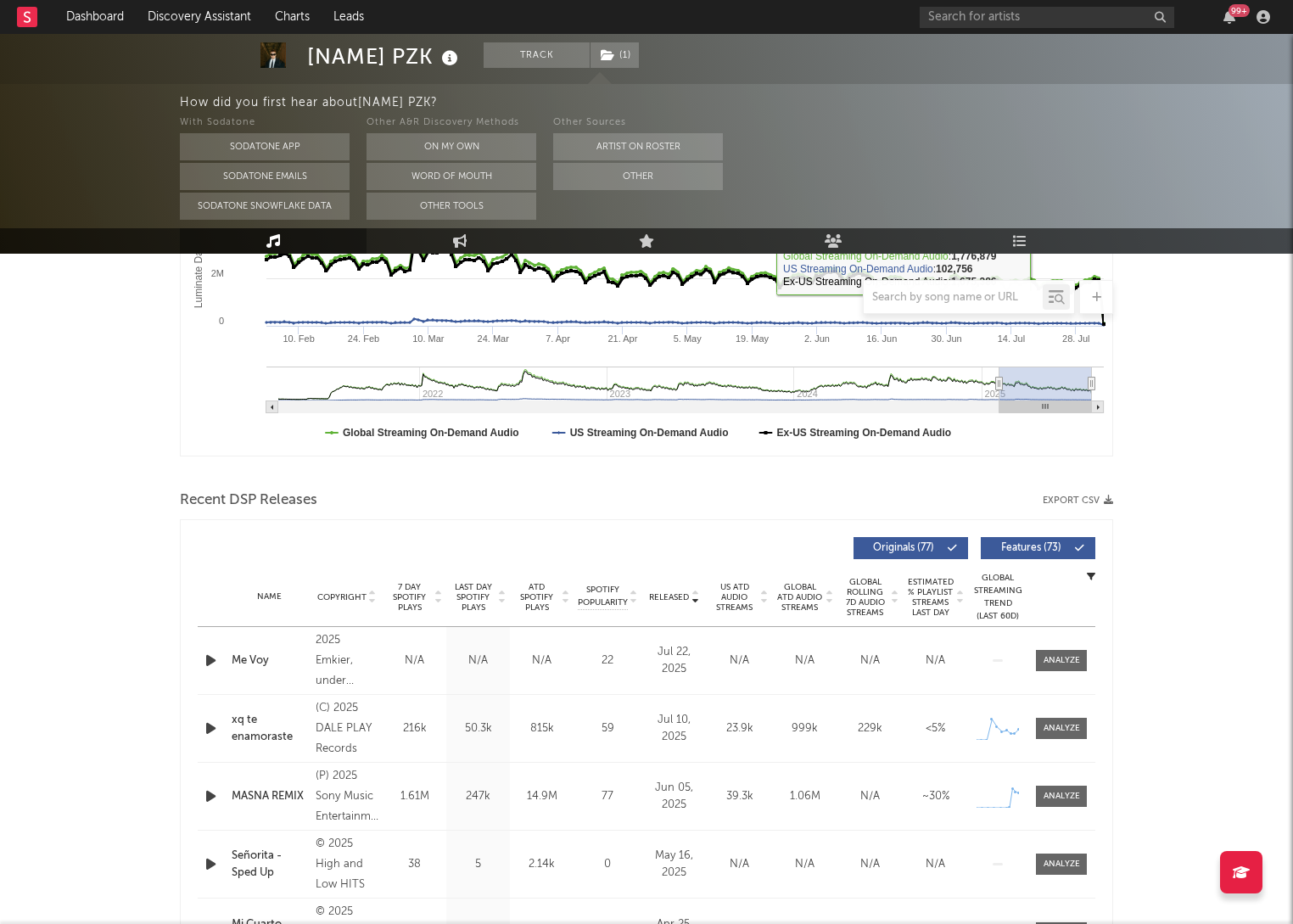 scroll, scrollTop: 603, scrollLeft: 0, axis: vertical 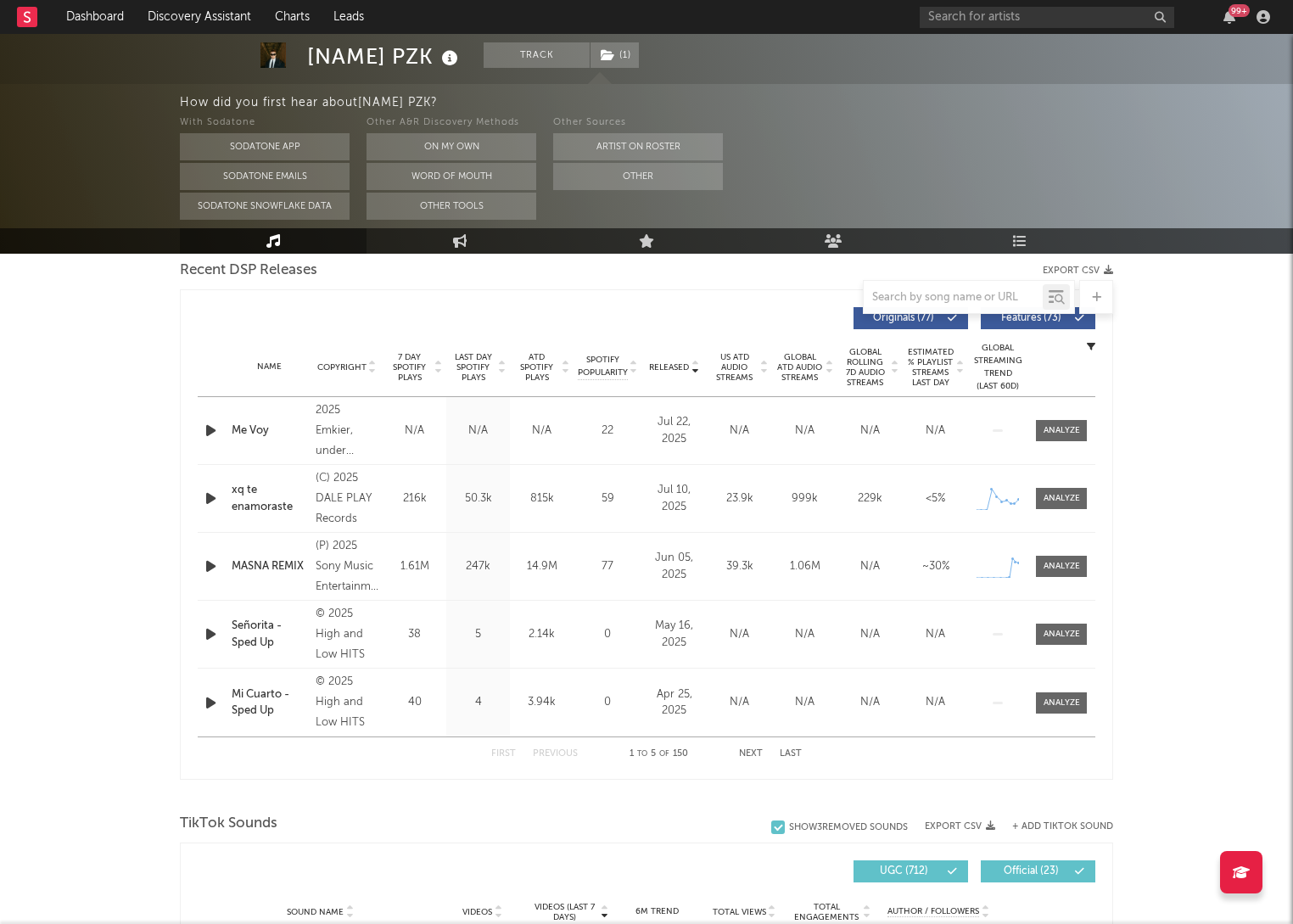 click on "Next" at bounding box center [751, 753] 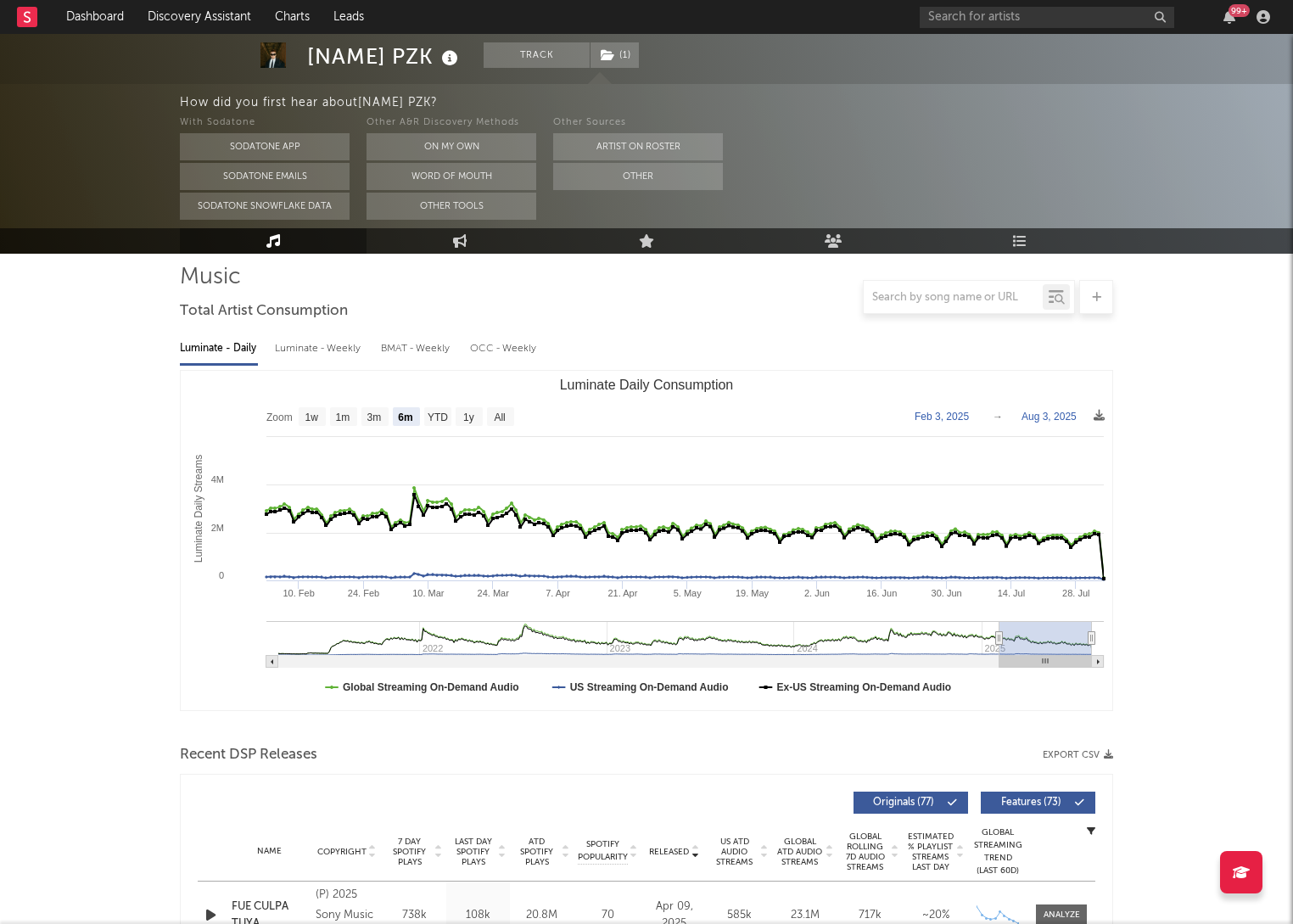 scroll, scrollTop: 0, scrollLeft: 0, axis: both 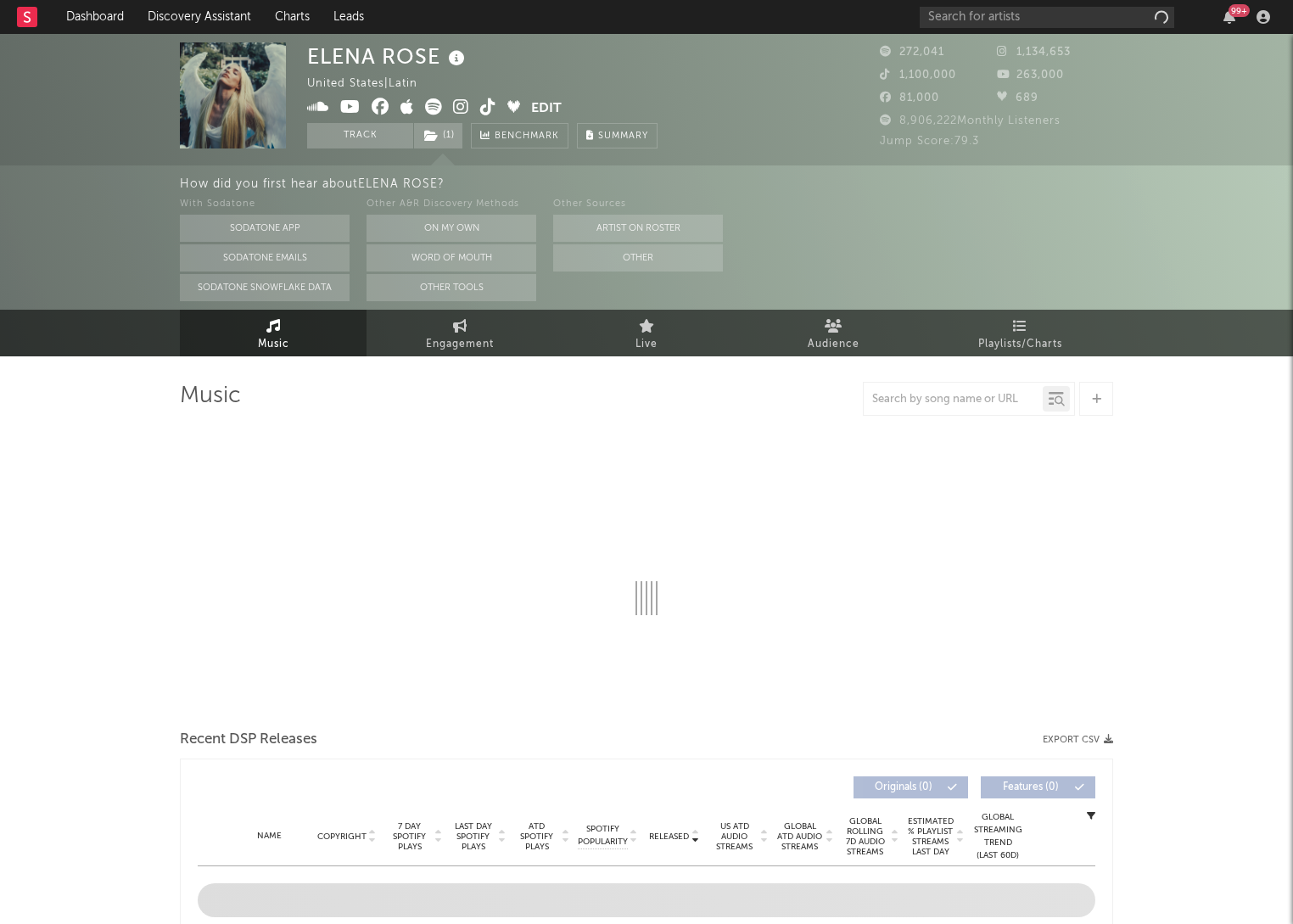 select on "6m" 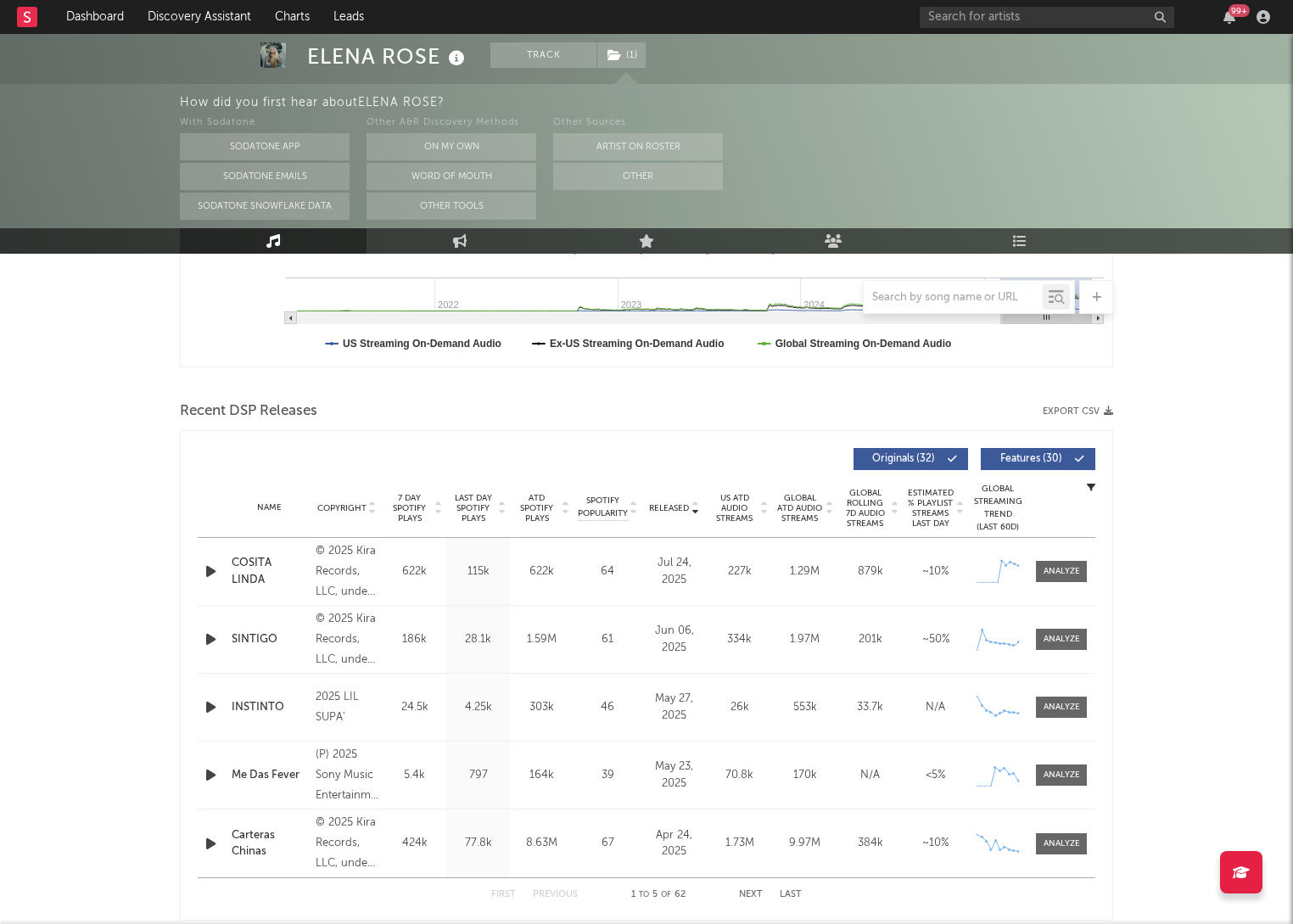 scroll, scrollTop: 559, scrollLeft: 0, axis: vertical 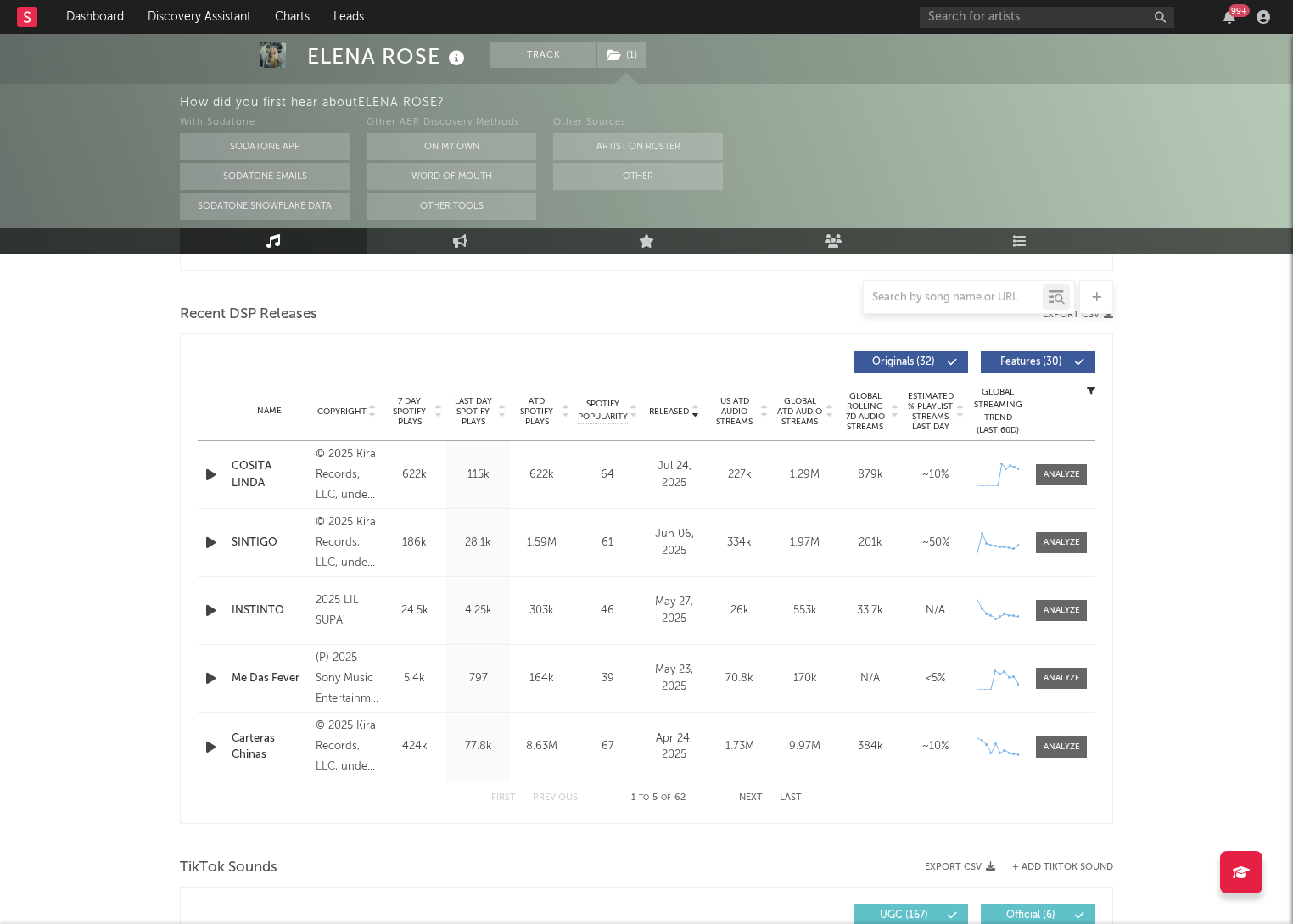 click on "7 Day Spotify Plays" at bounding box center (409, 412) 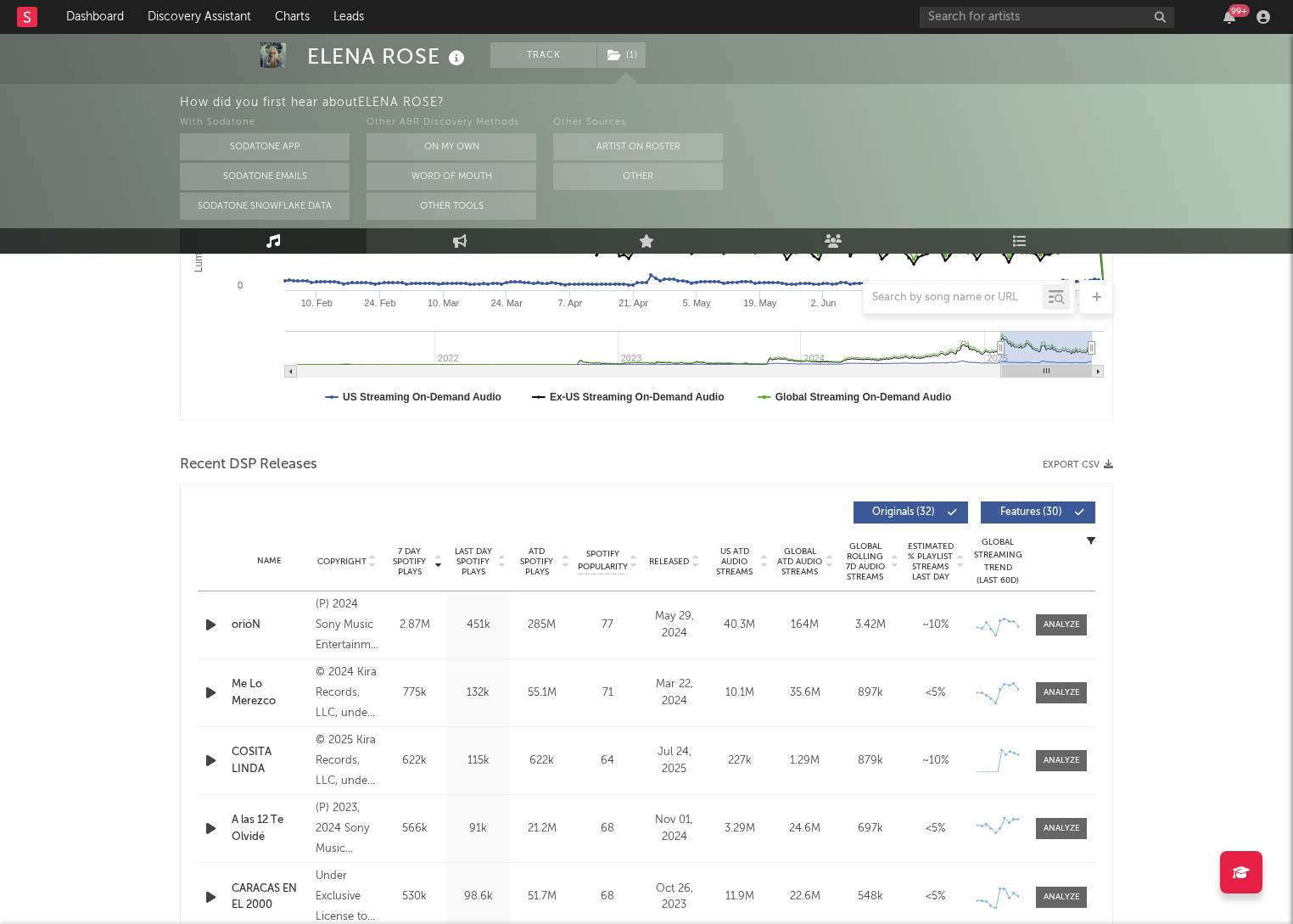 scroll, scrollTop: 465, scrollLeft: 0, axis: vertical 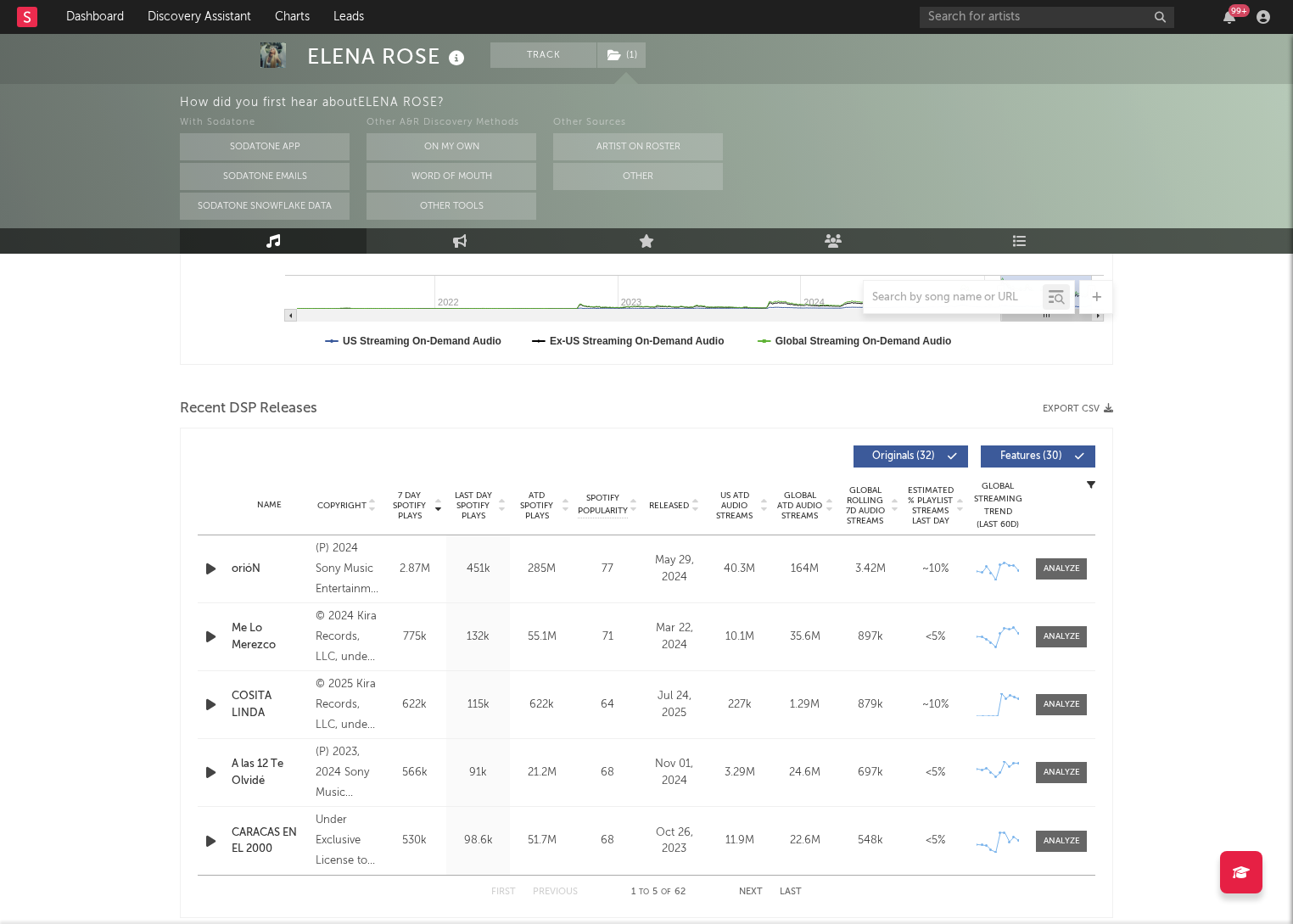 click at bounding box center [210, 568] 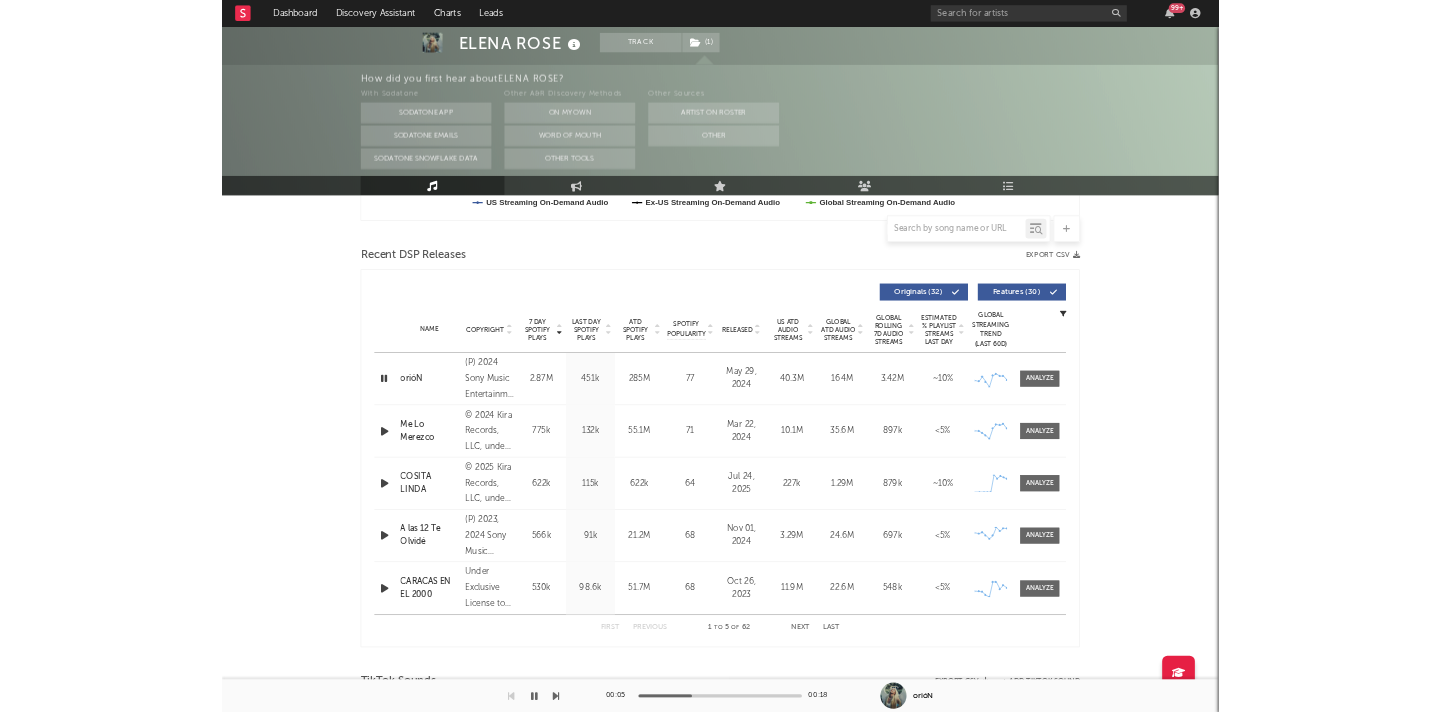 scroll, scrollTop: 754, scrollLeft: 0, axis: vertical 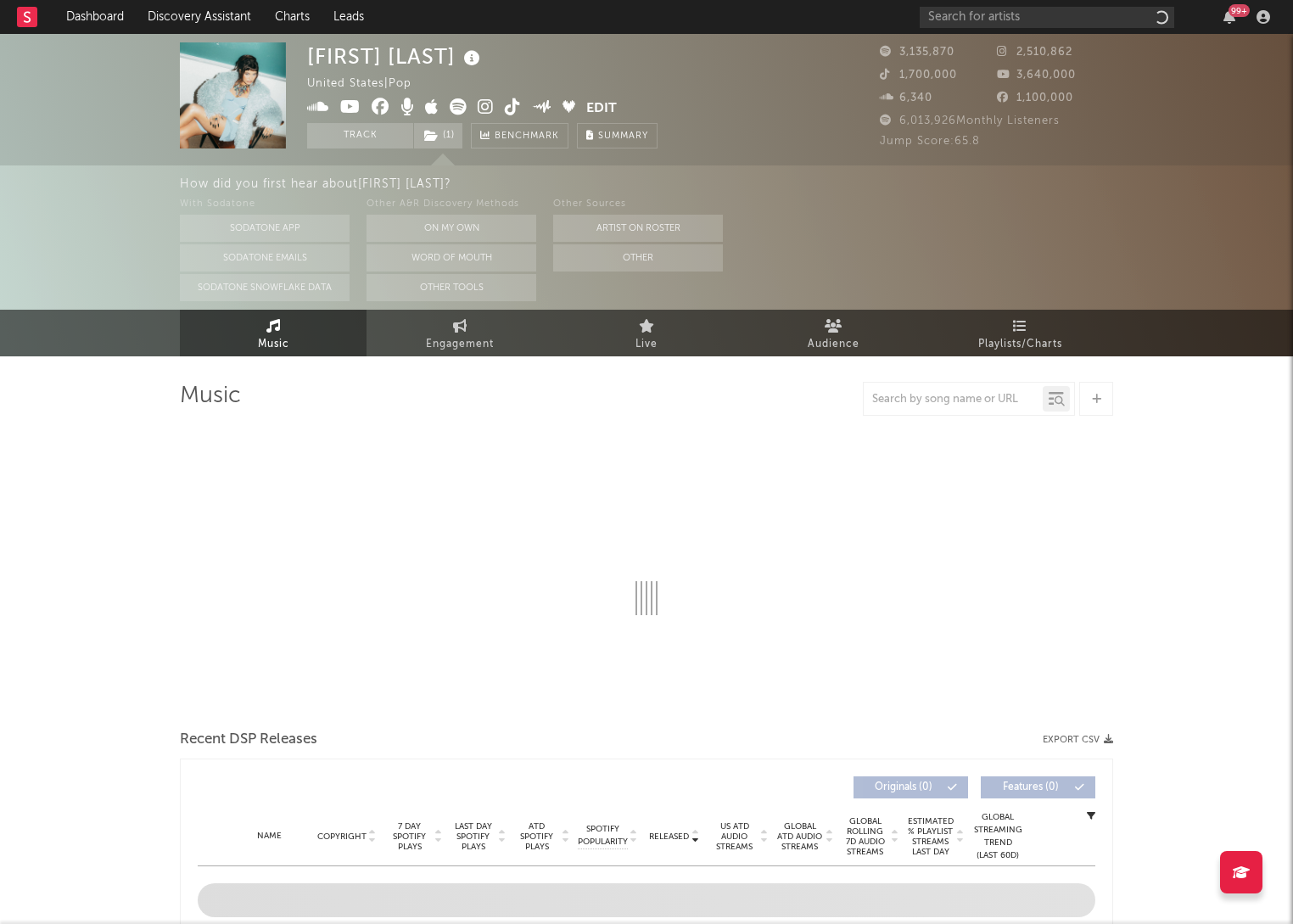 select on "6m" 